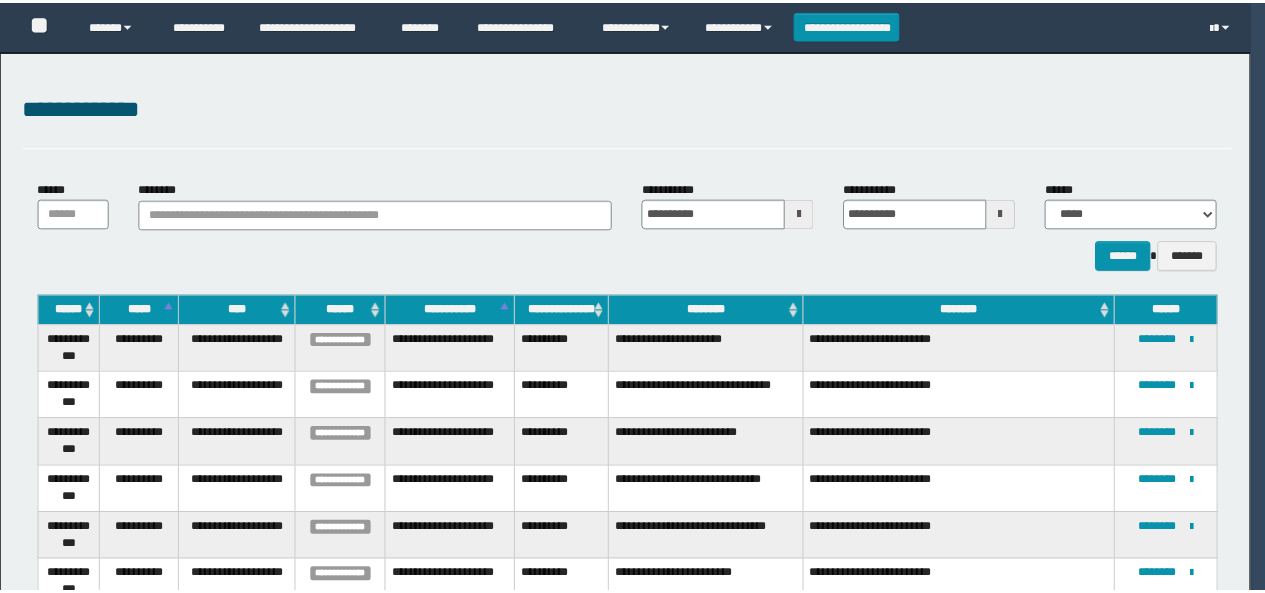 scroll, scrollTop: 0, scrollLeft: 0, axis: both 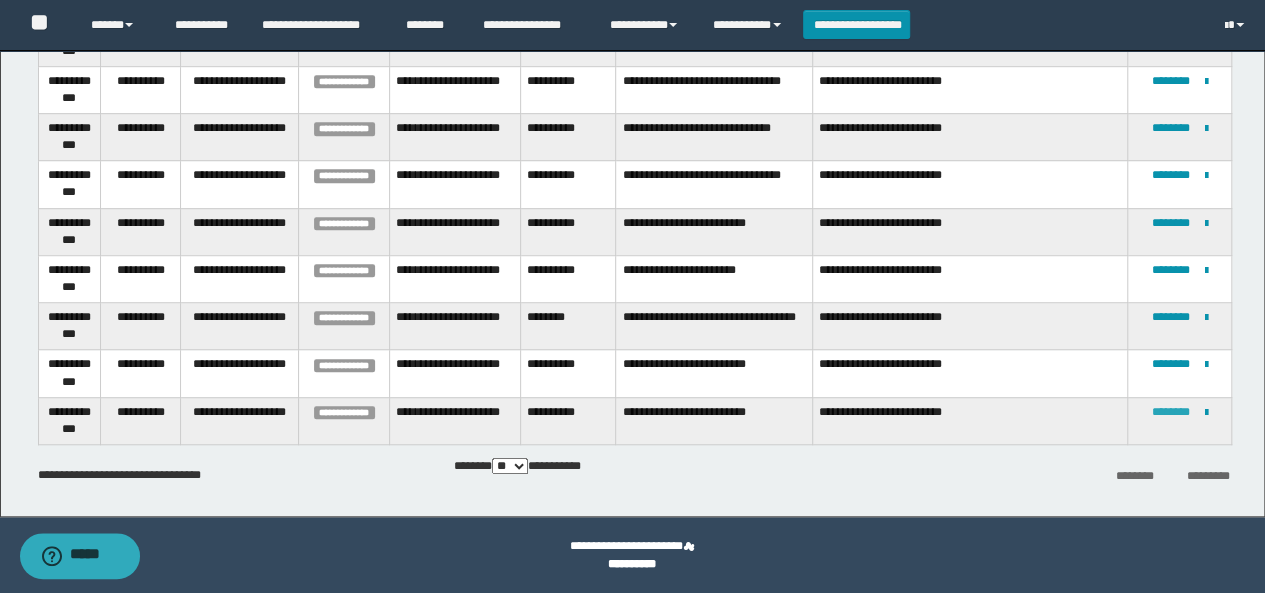 click on "********" at bounding box center (1171, 412) 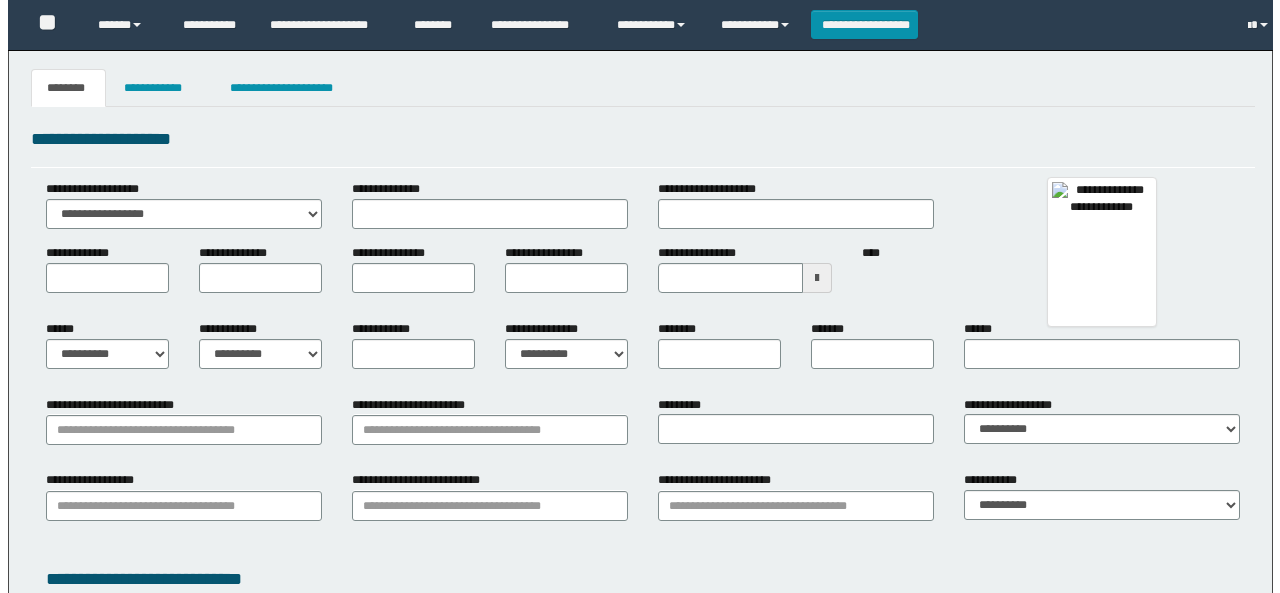 scroll, scrollTop: 0, scrollLeft: 0, axis: both 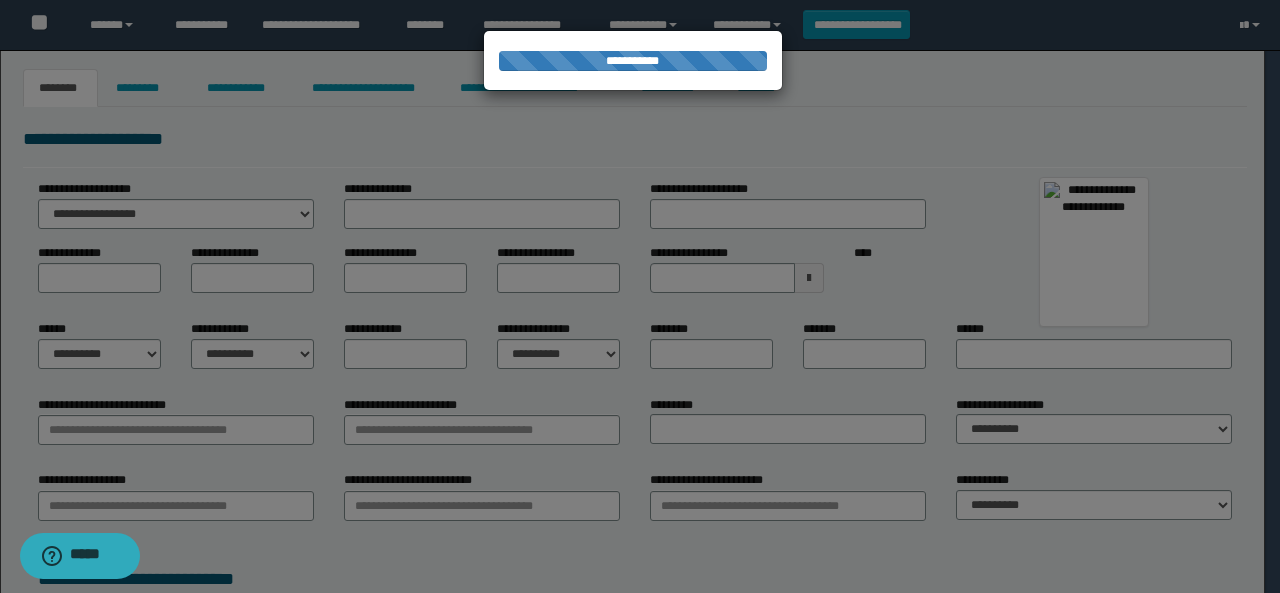 type on "***" 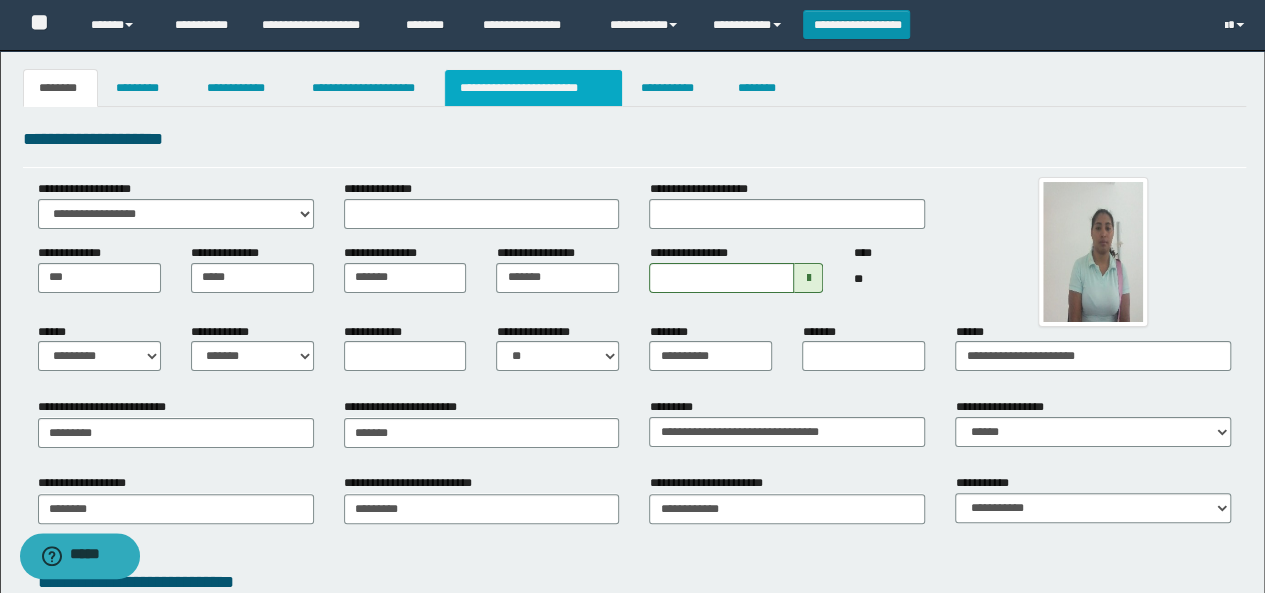 click on "**********" at bounding box center (533, 88) 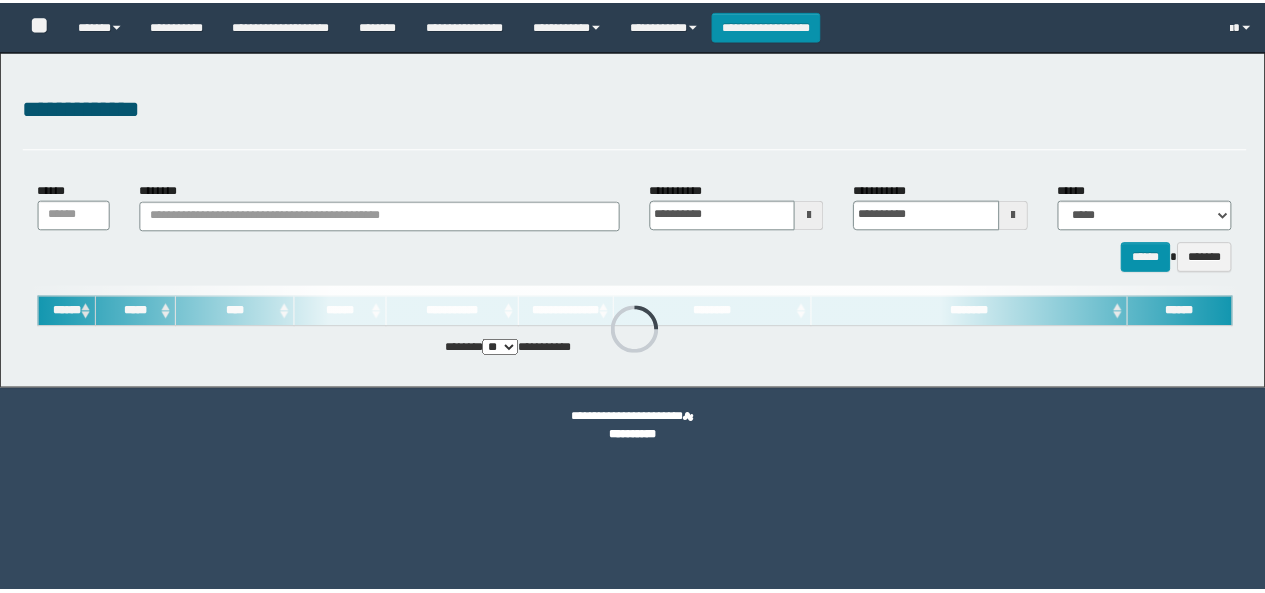 scroll, scrollTop: 0, scrollLeft: 0, axis: both 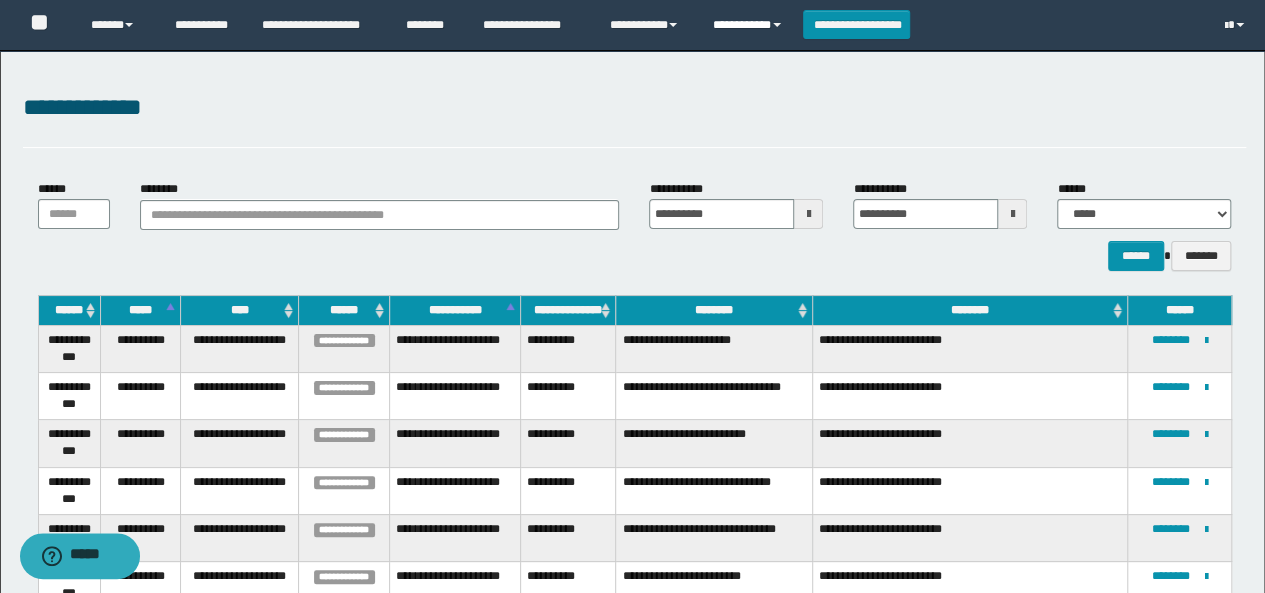 click on "**********" at bounding box center [750, 25] 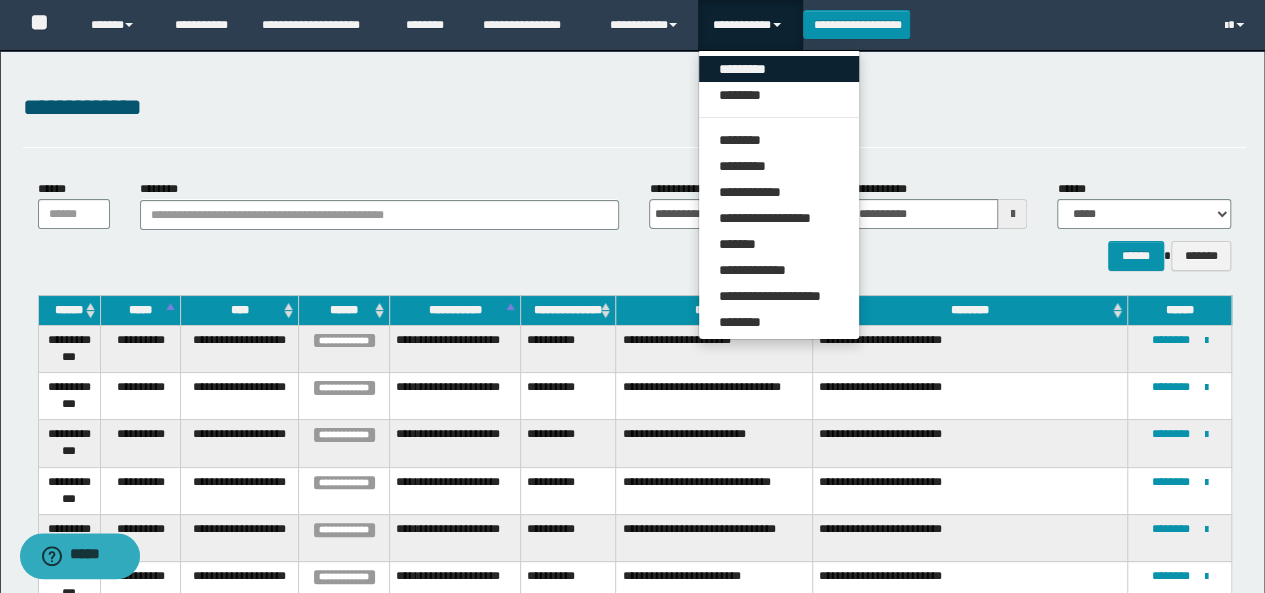 click on "*********" at bounding box center [779, 69] 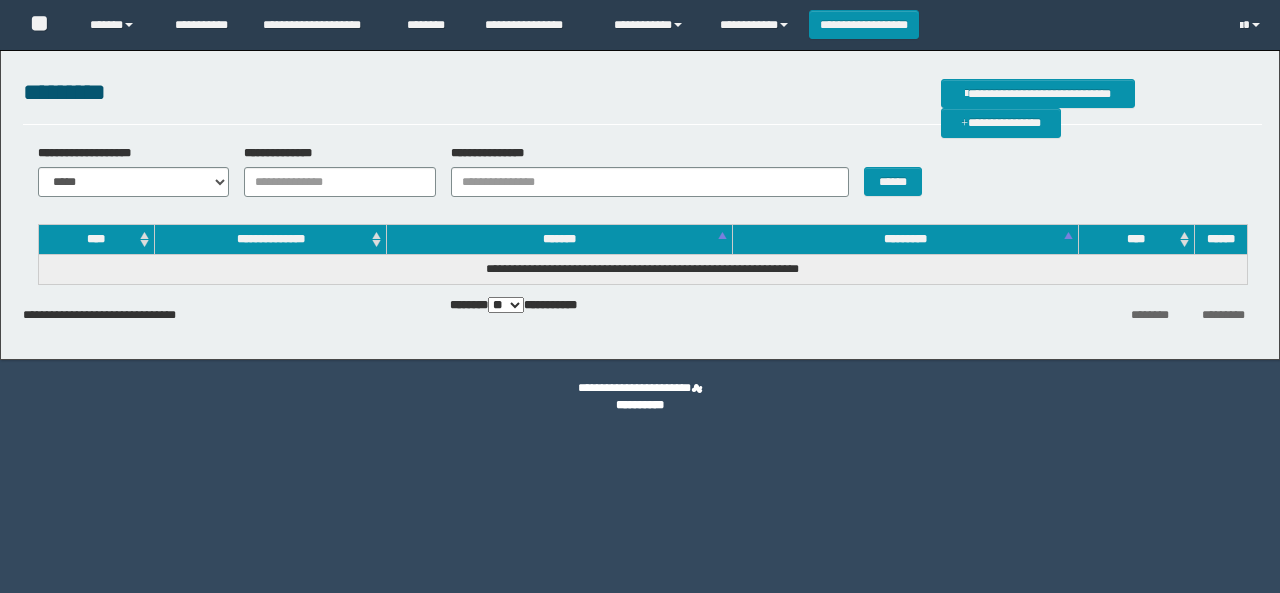 scroll, scrollTop: 0, scrollLeft: 0, axis: both 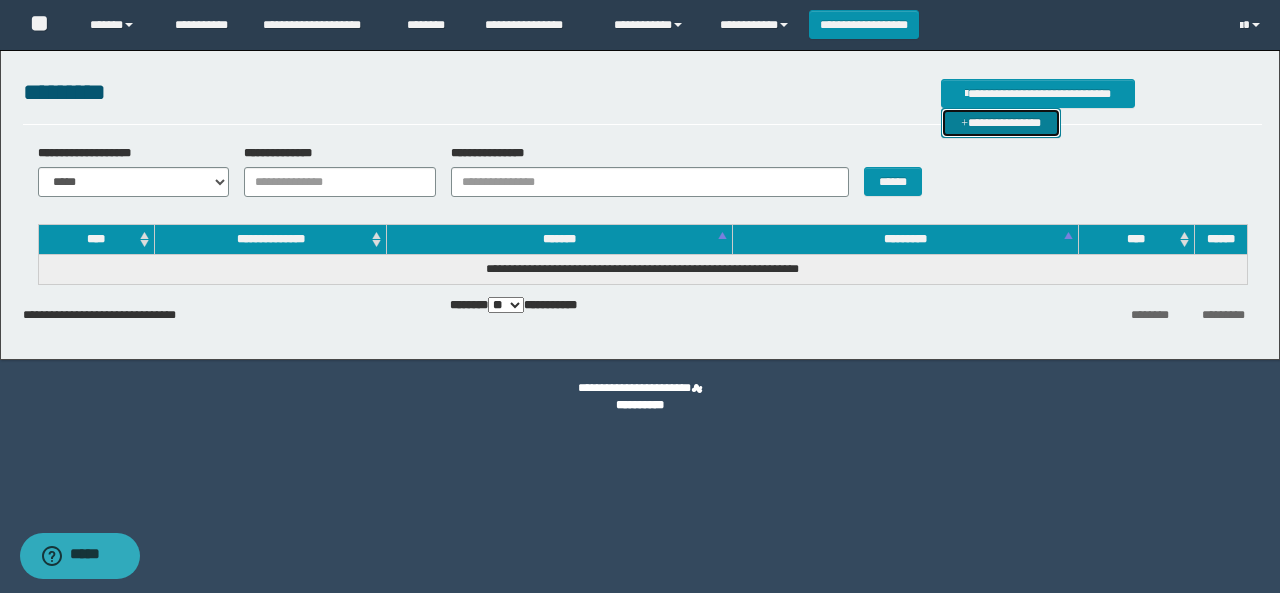 click on "**********" at bounding box center [1001, 122] 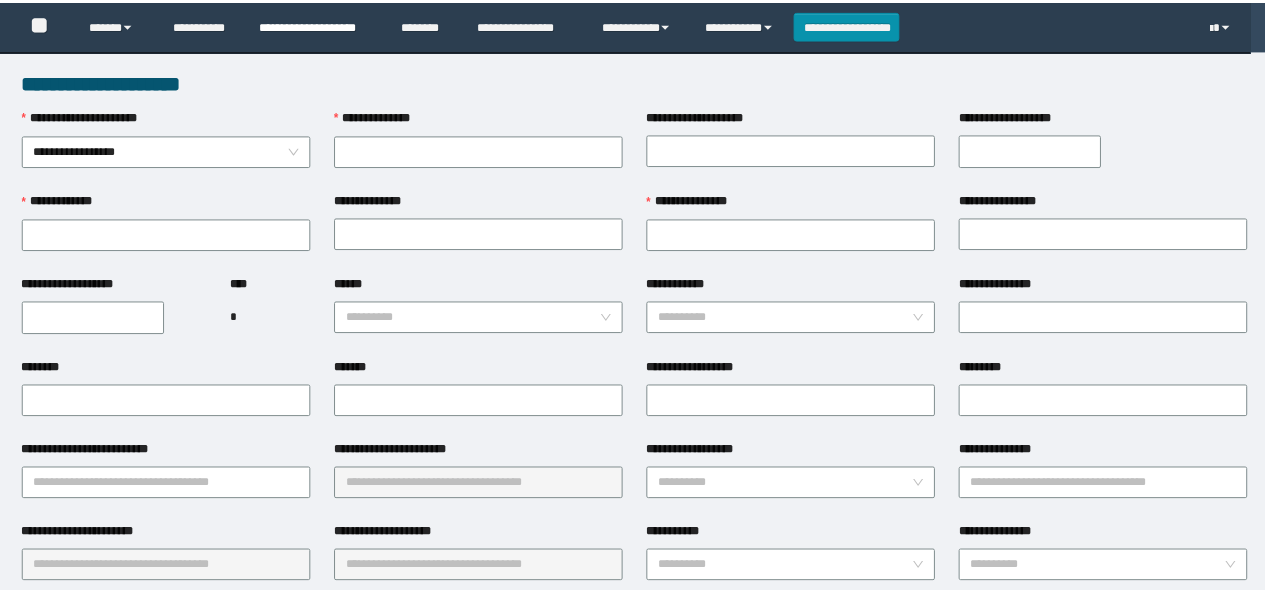 scroll, scrollTop: 0, scrollLeft: 0, axis: both 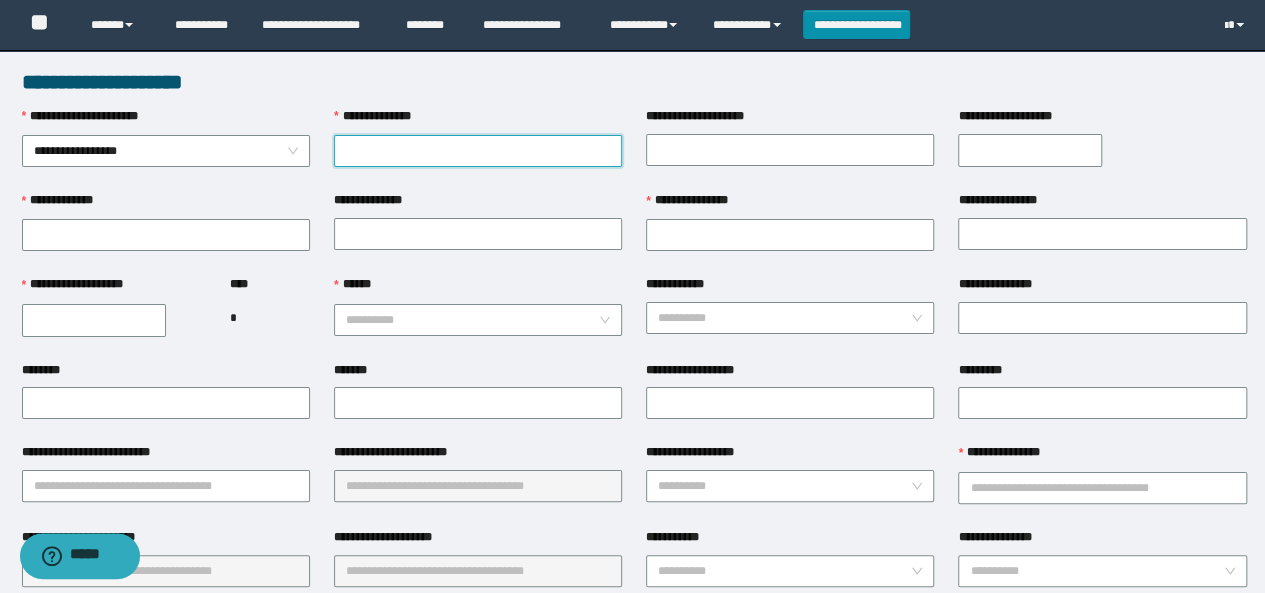paste on "**********" 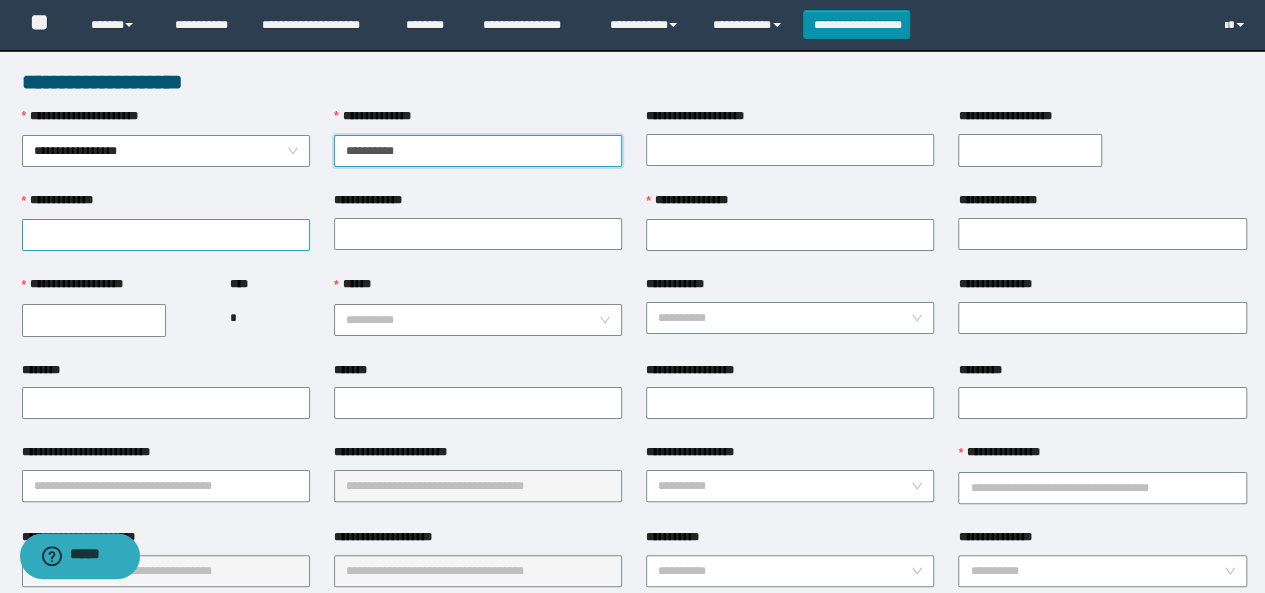 type on "**********" 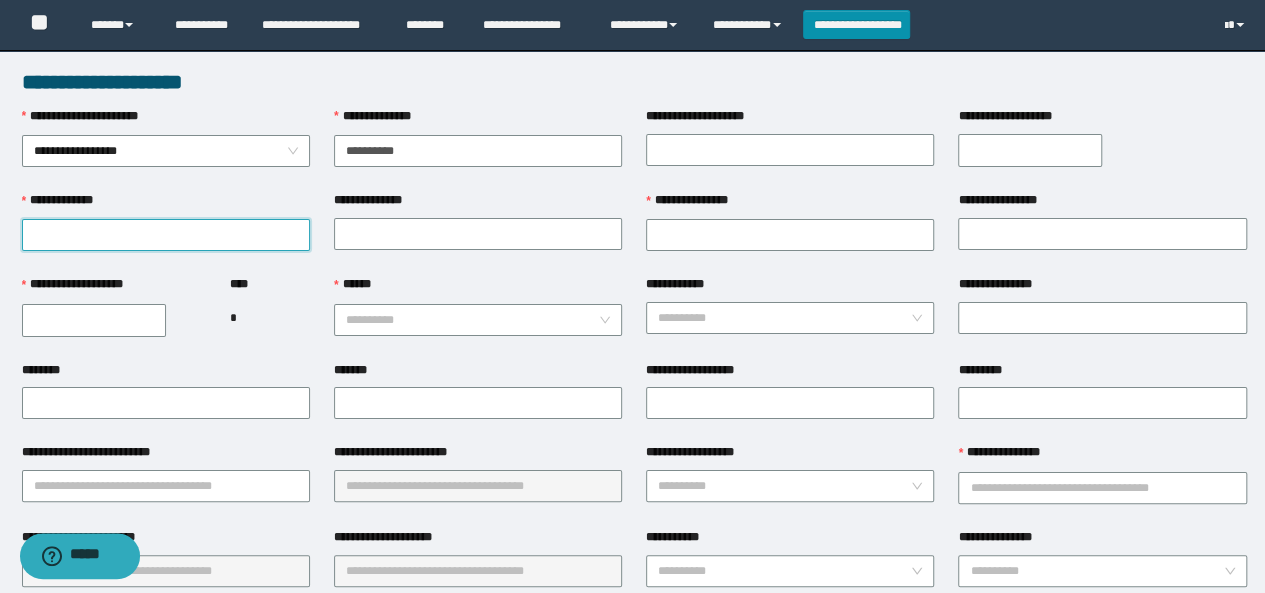 click on "**********" at bounding box center [166, 235] 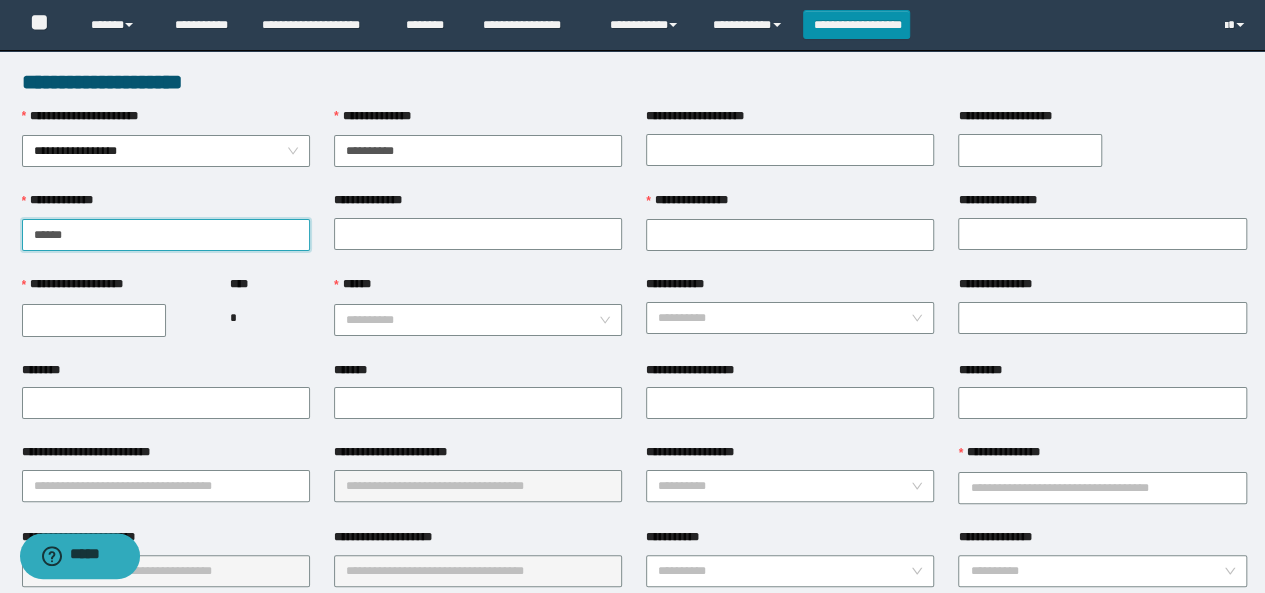 type on "******" 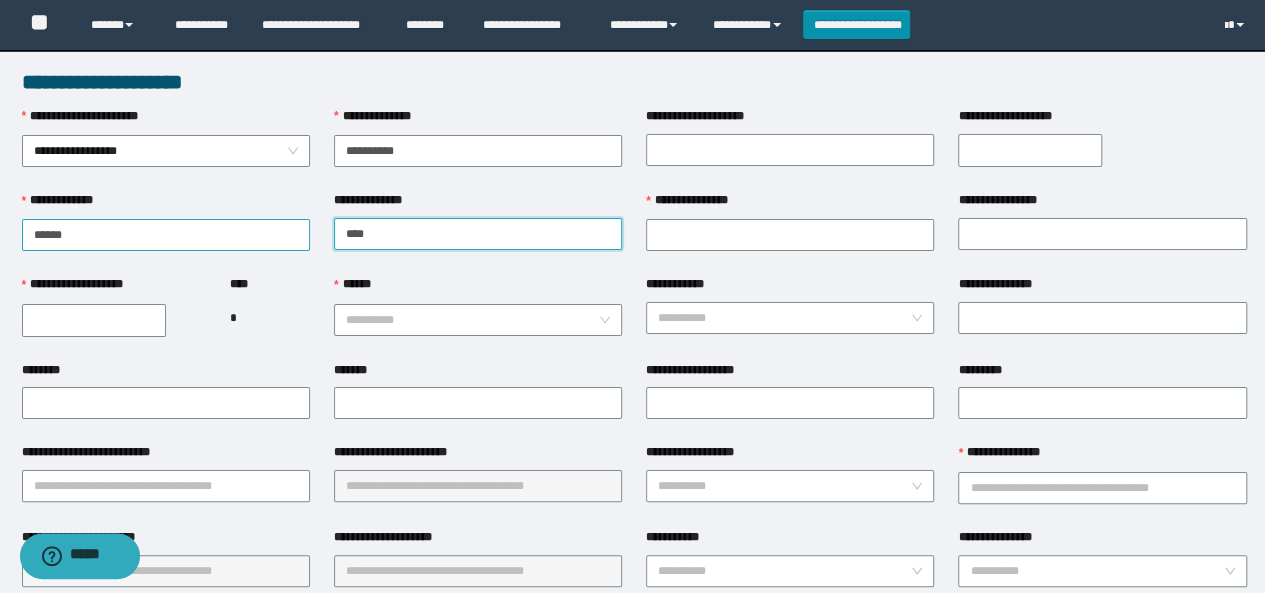 type on "****" 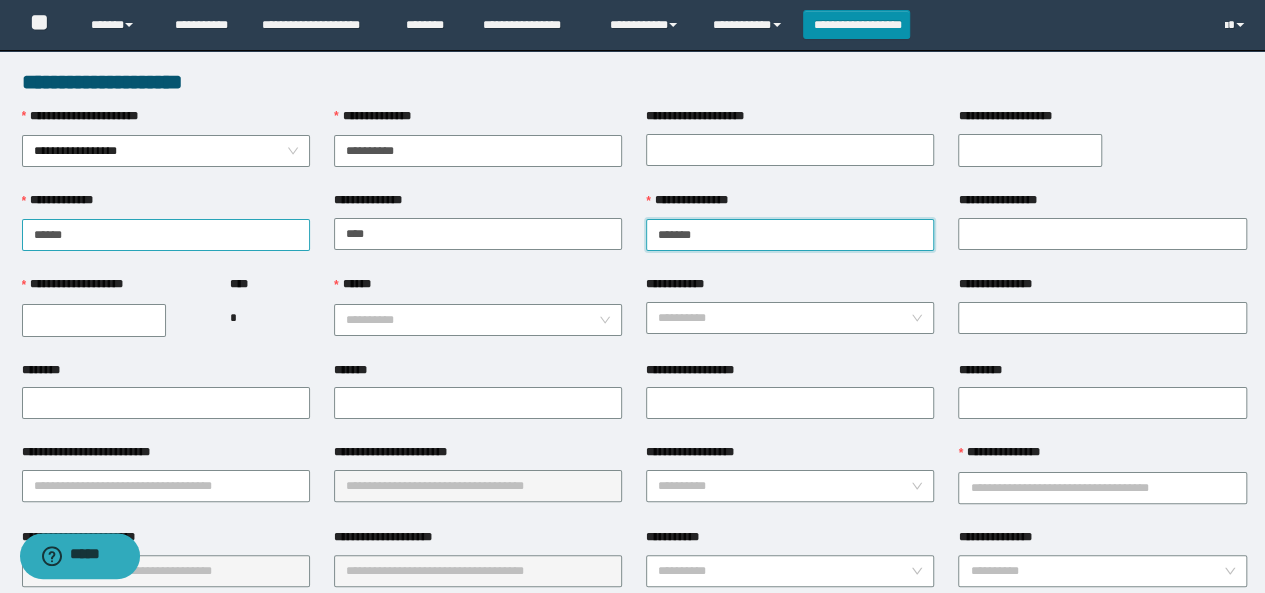 type on "*******" 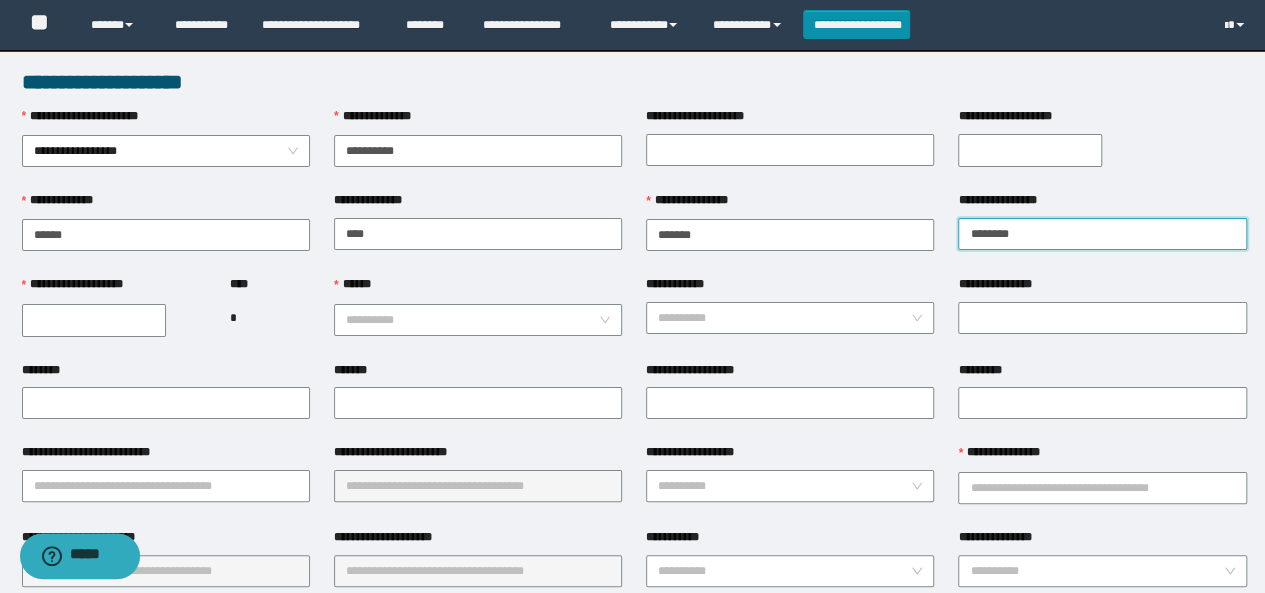 type on "********" 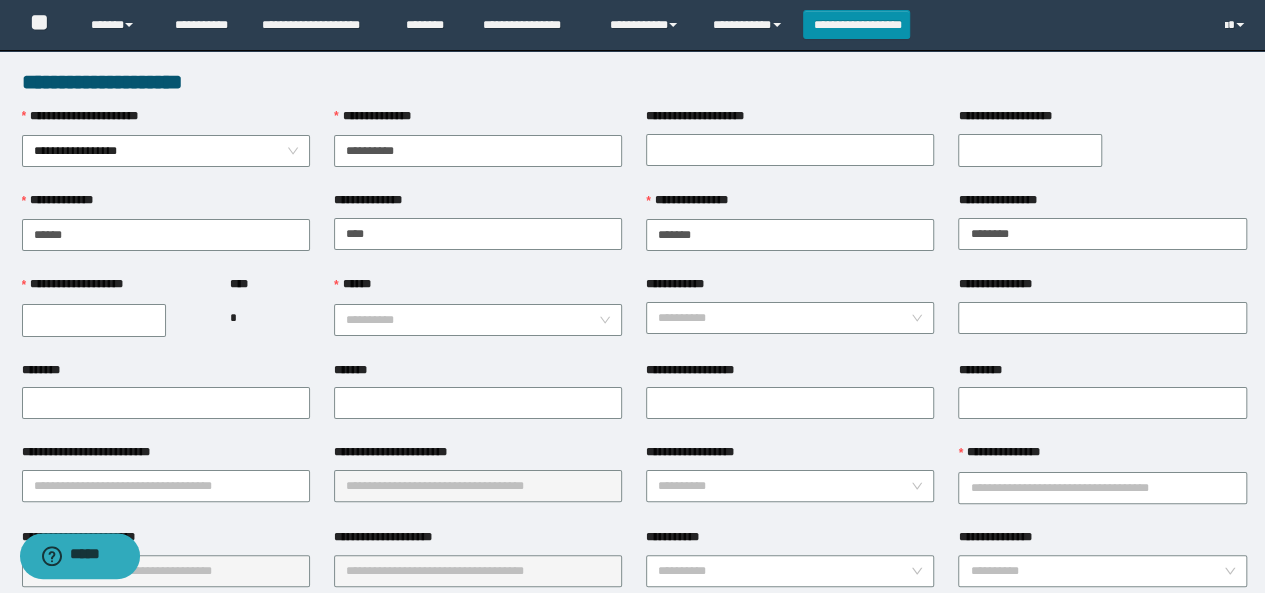 click on "**********" at bounding box center [114, 317] 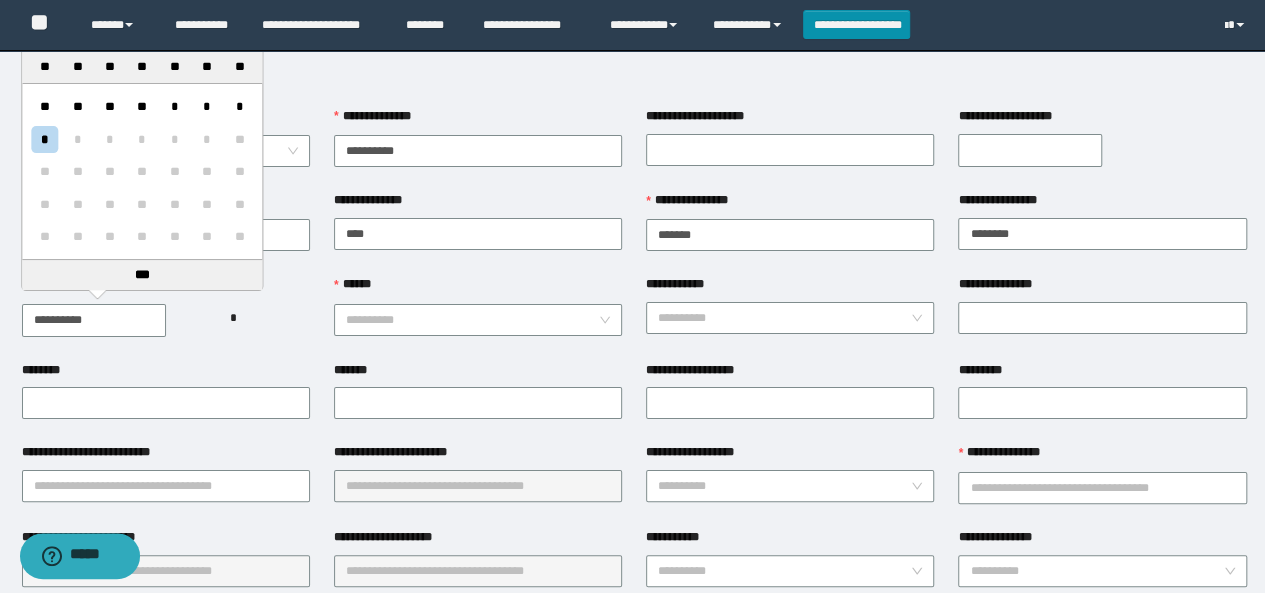 click on "**********" at bounding box center (94, 320) 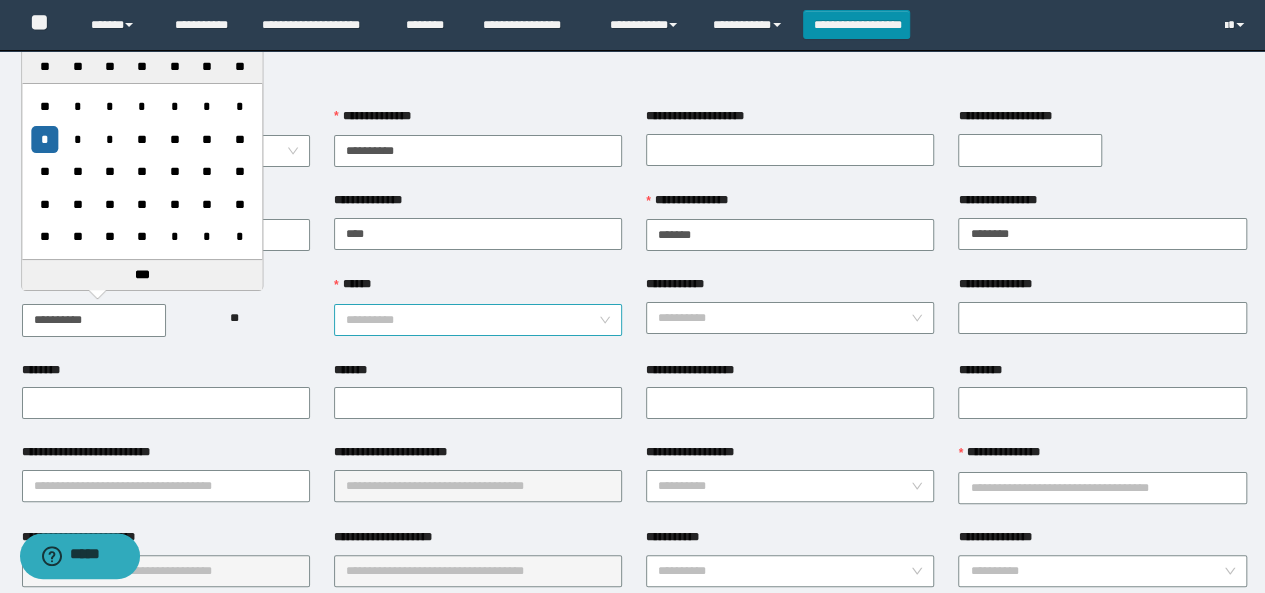 type on "**********" 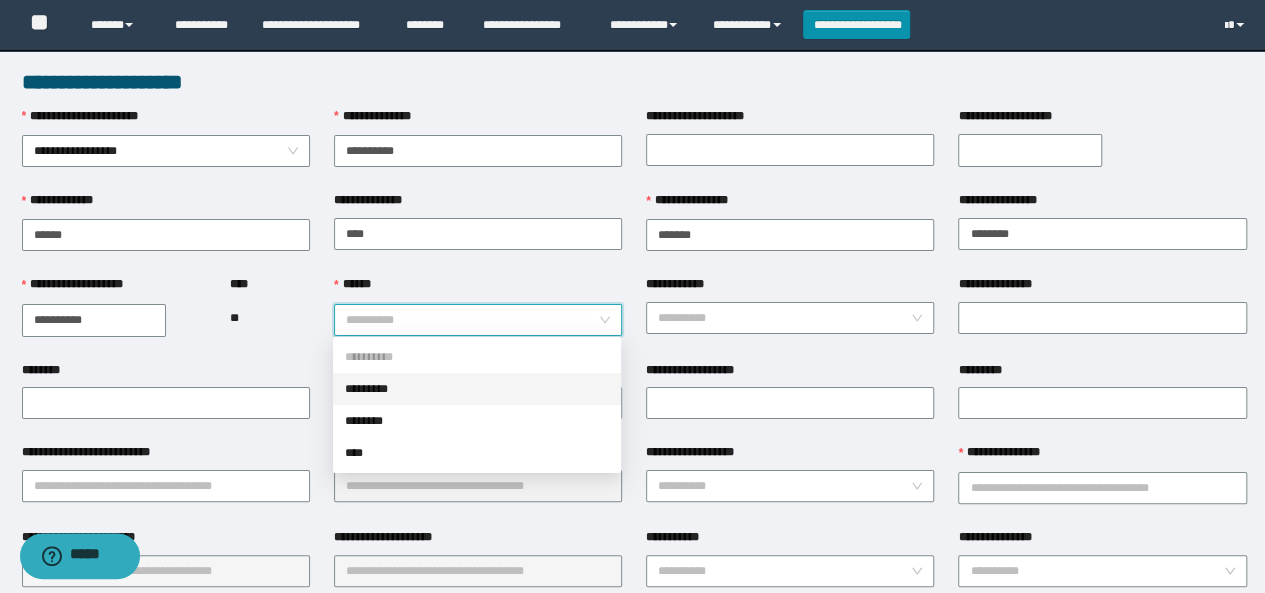 click on "*********" at bounding box center (477, 389) 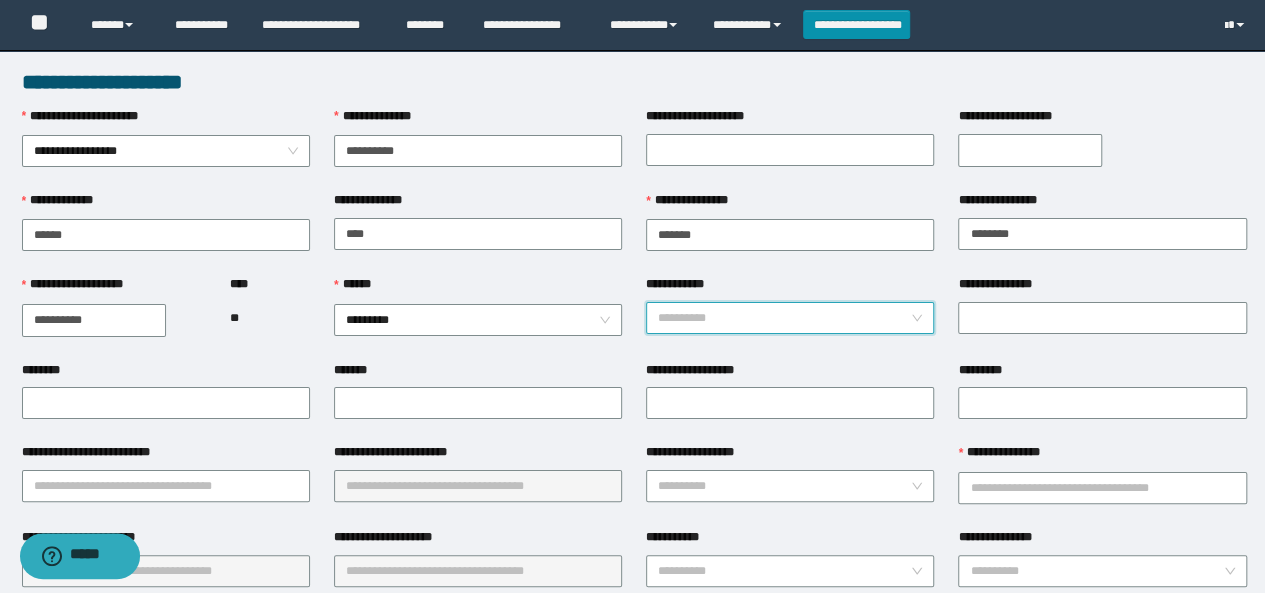 click on "**********" at bounding box center [784, 318] 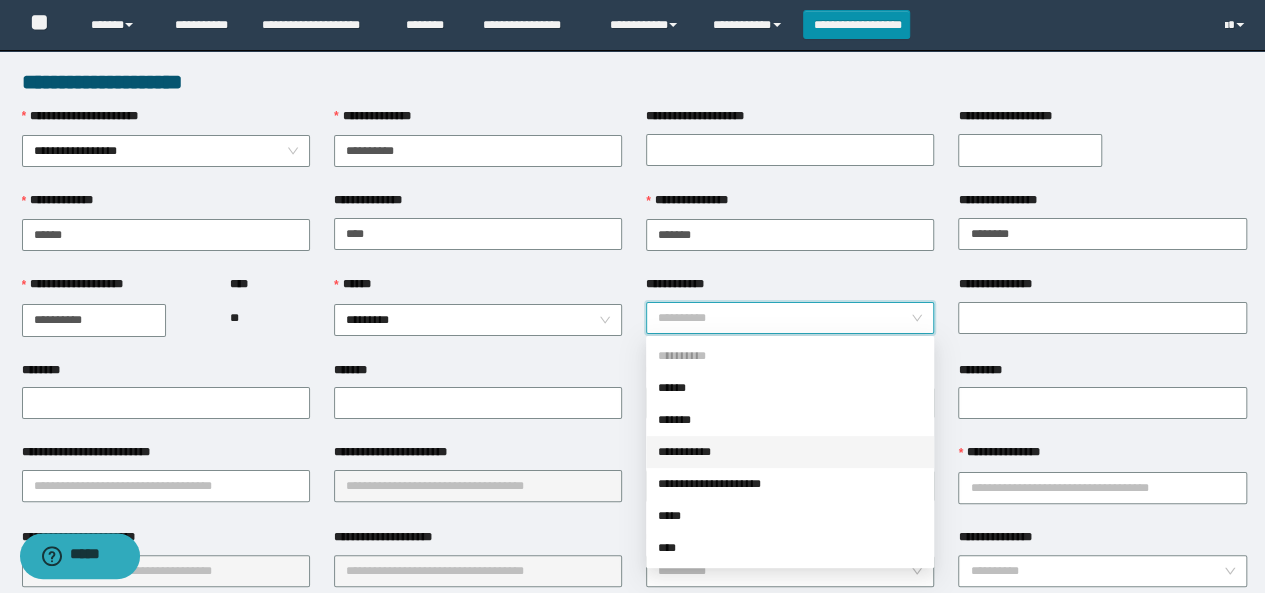 click on "**********" at bounding box center (790, 452) 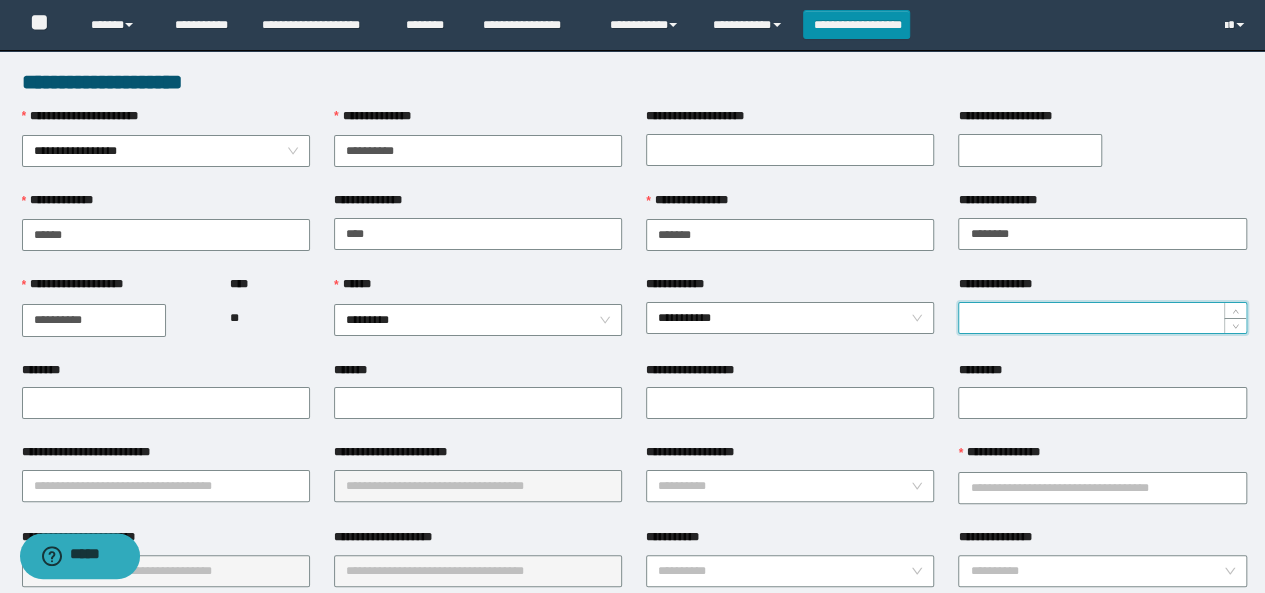 click on "**********" at bounding box center [1102, 318] 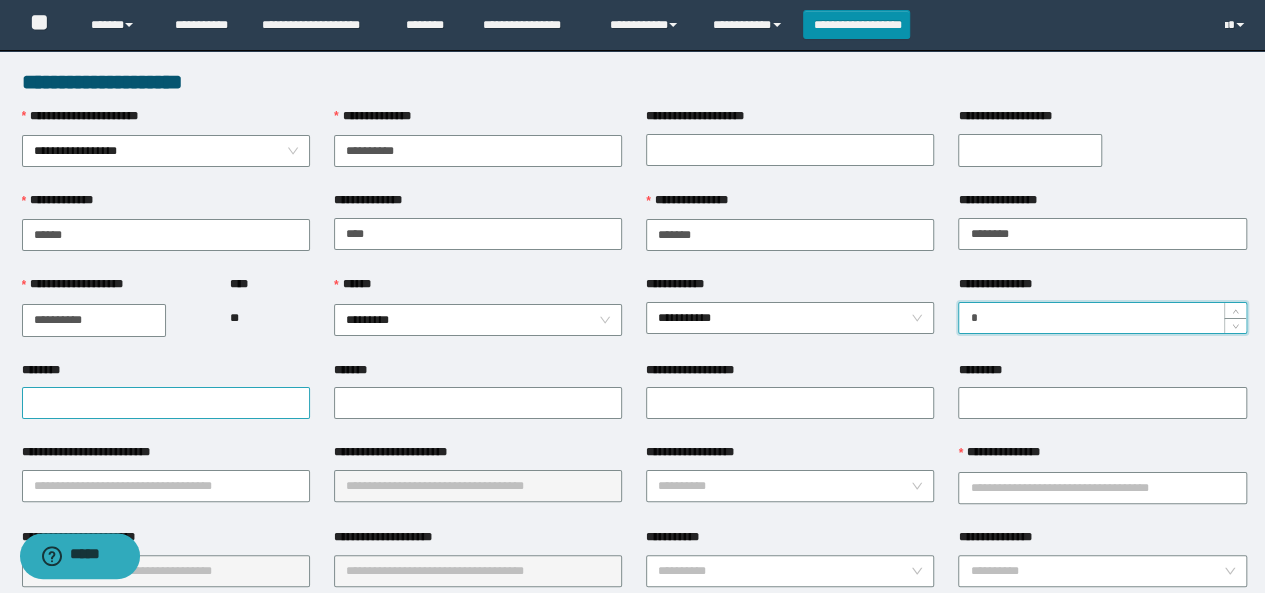 type on "*" 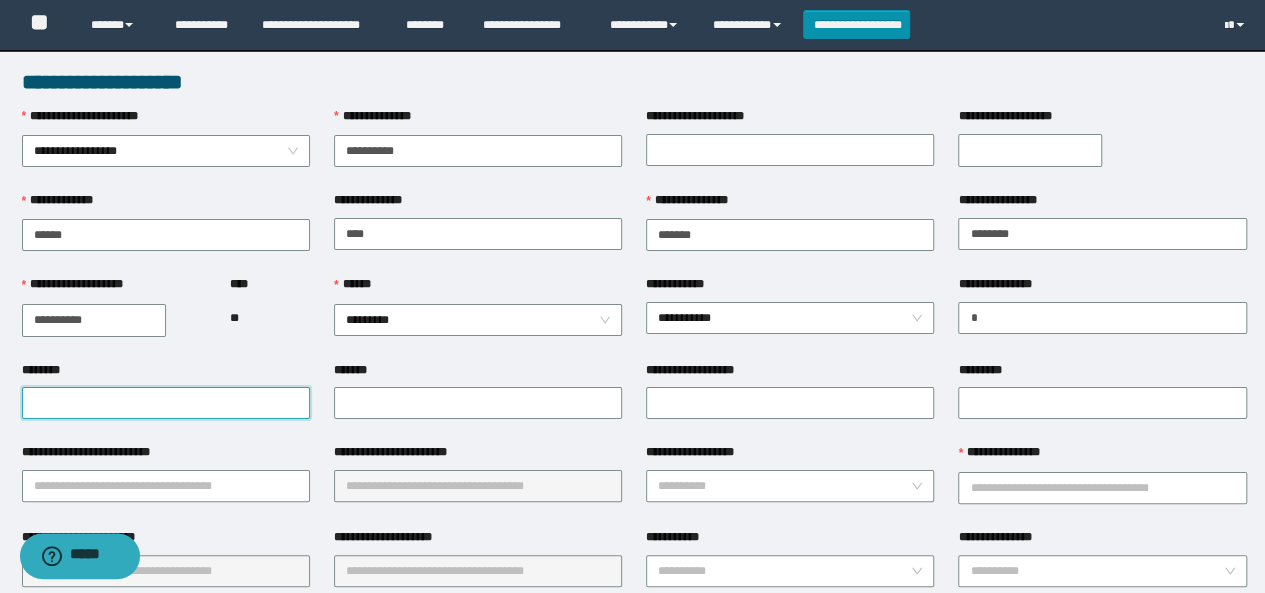 click on "********" at bounding box center (166, 403) 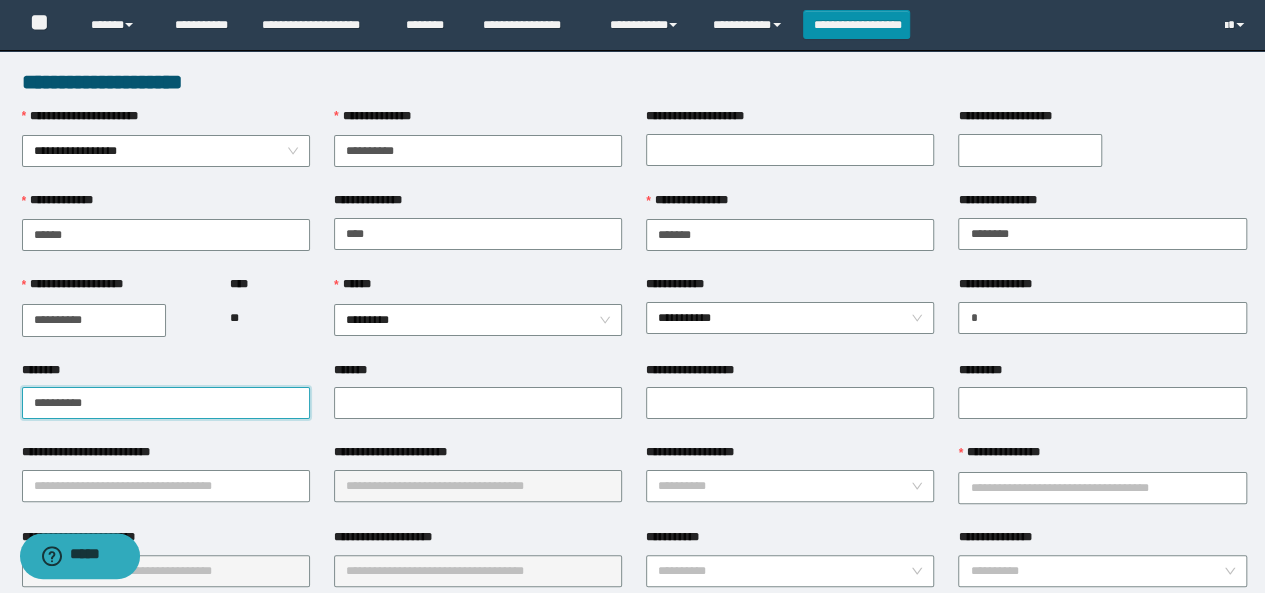 drag, startPoint x: 124, startPoint y: 391, endPoint x: 0, endPoint y: 402, distance: 124.486946 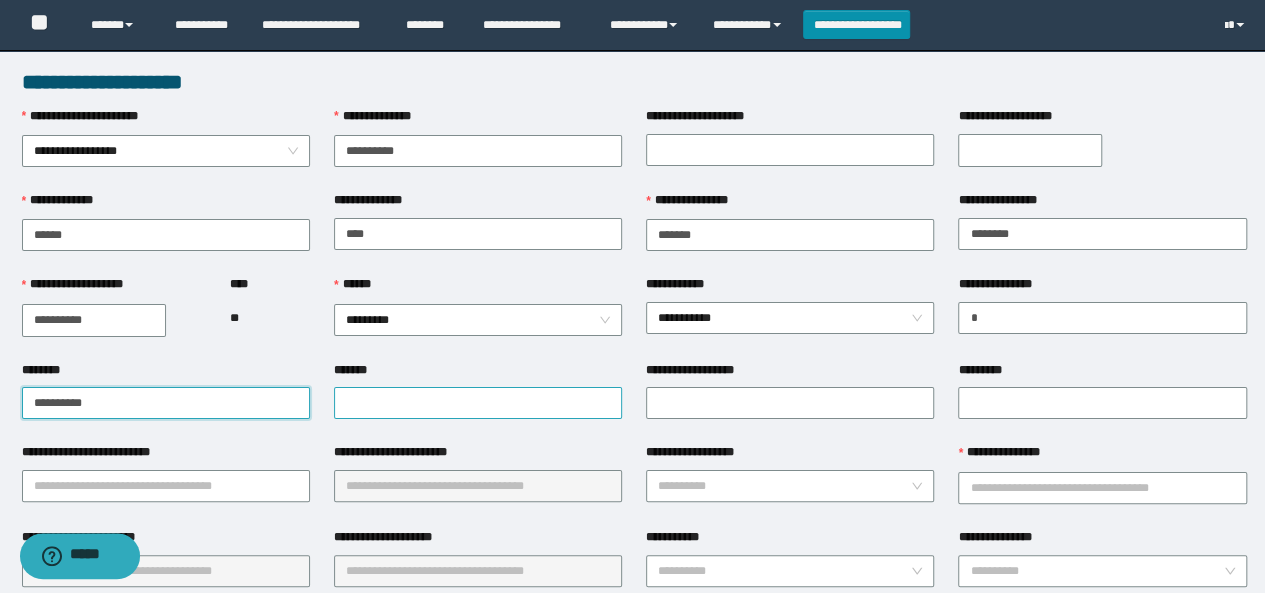 type on "**********" 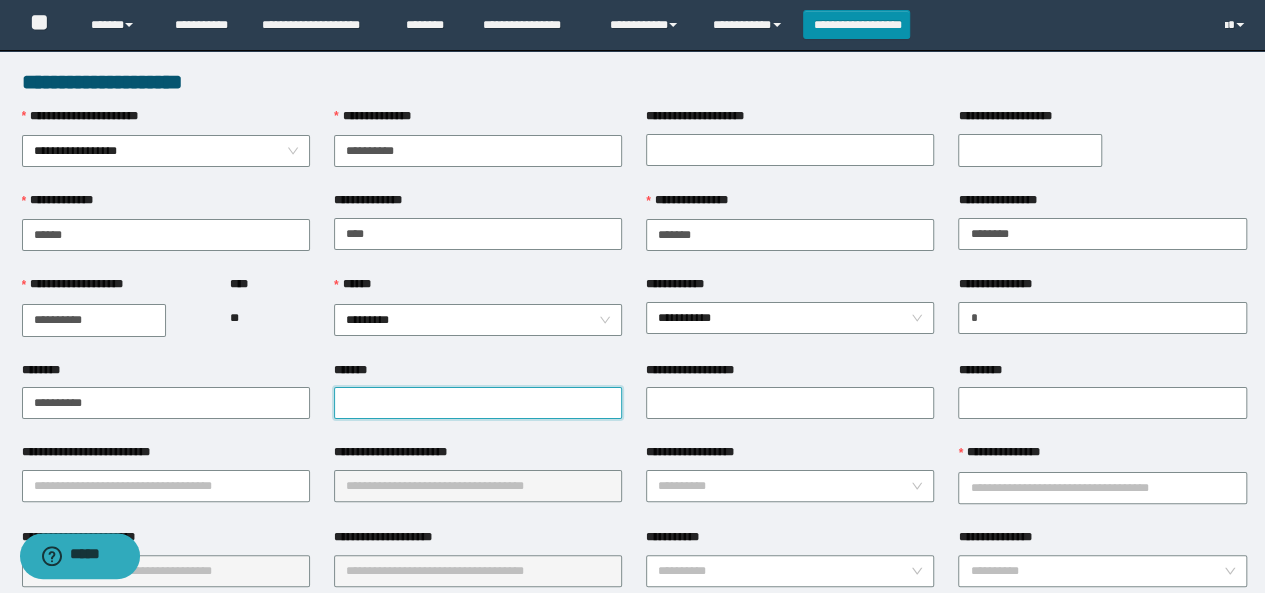 click on "*******" at bounding box center [478, 403] 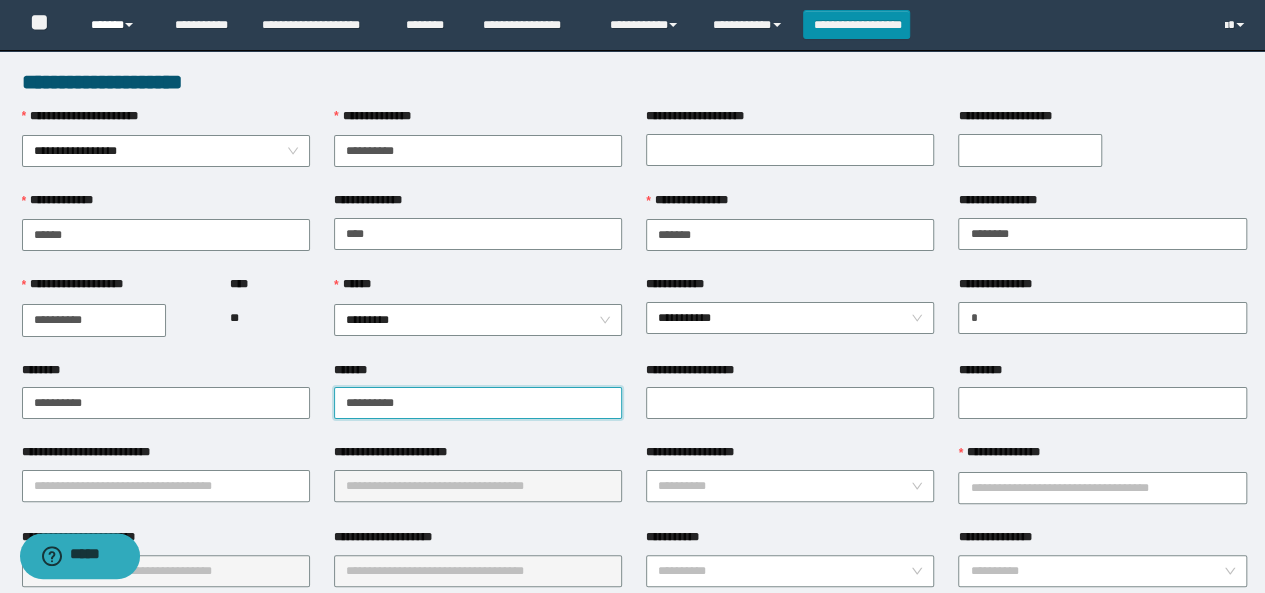 type on "**********" 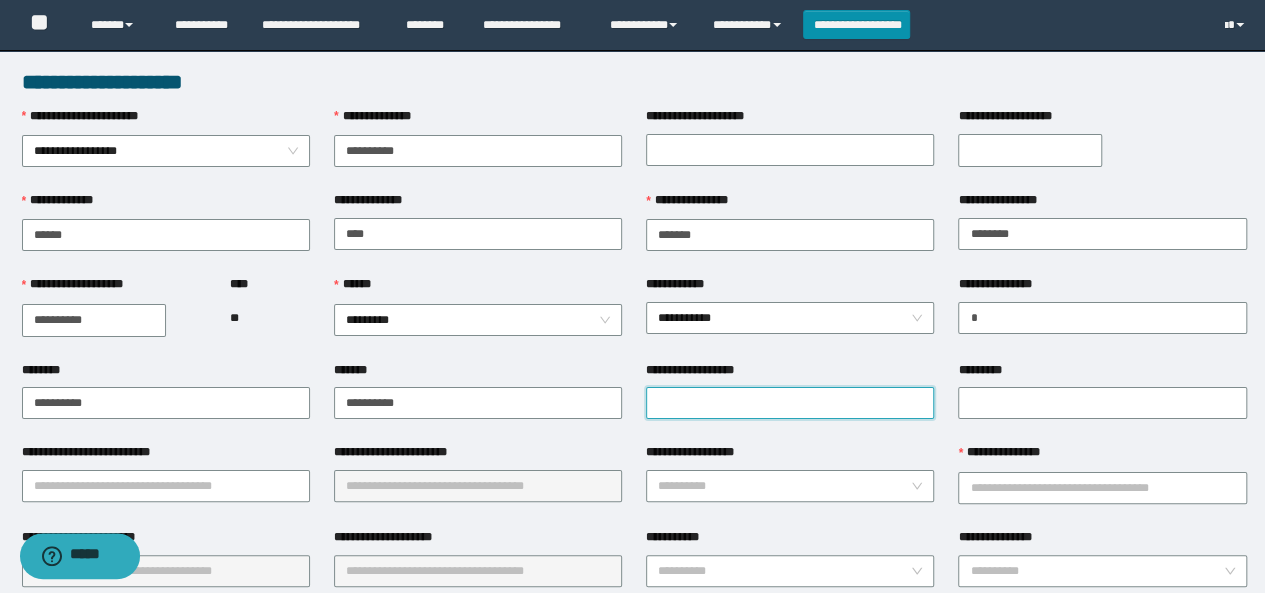 click on "**********" at bounding box center [790, 403] 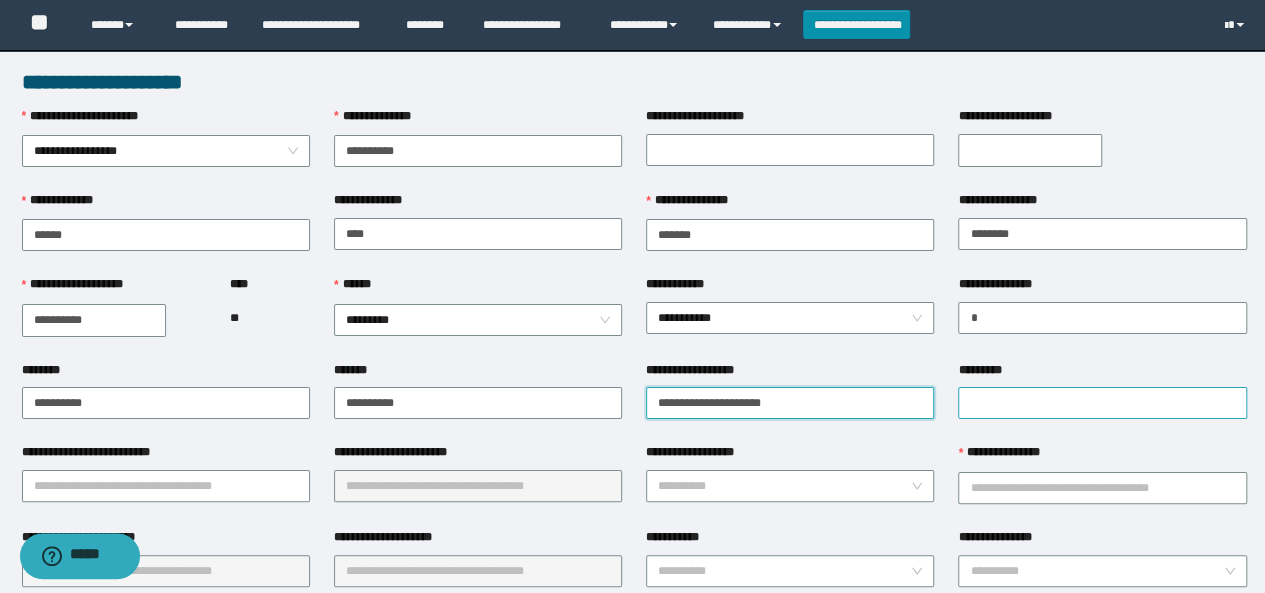 type on "**********" 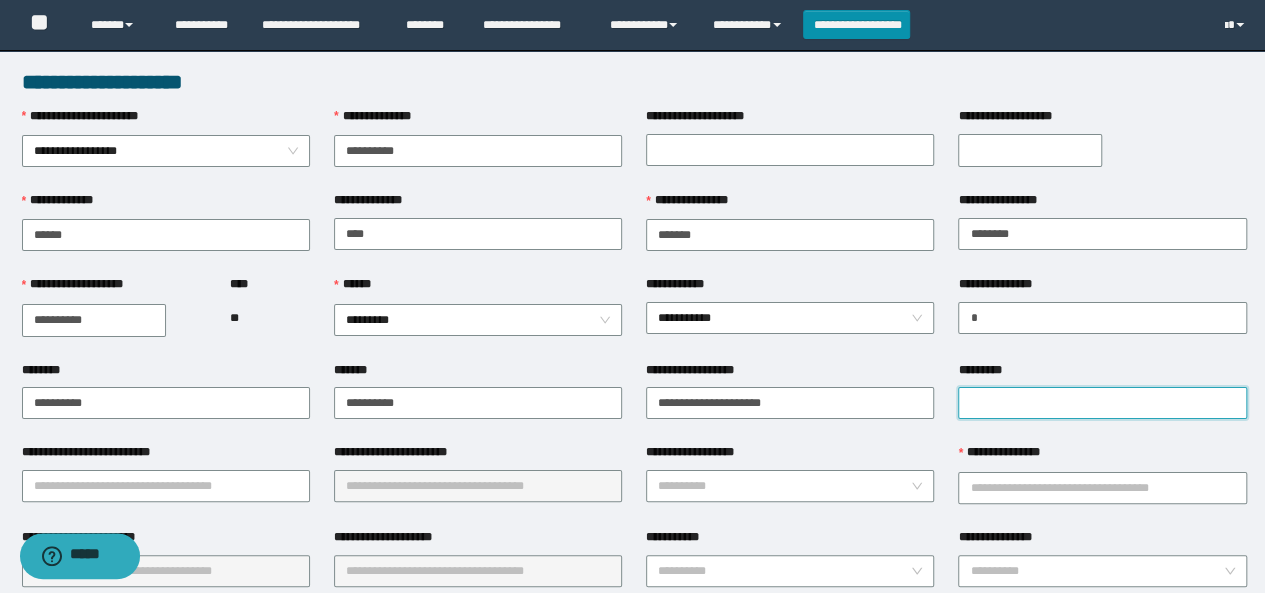 click on "*********" at bounding box center (1102, 403) 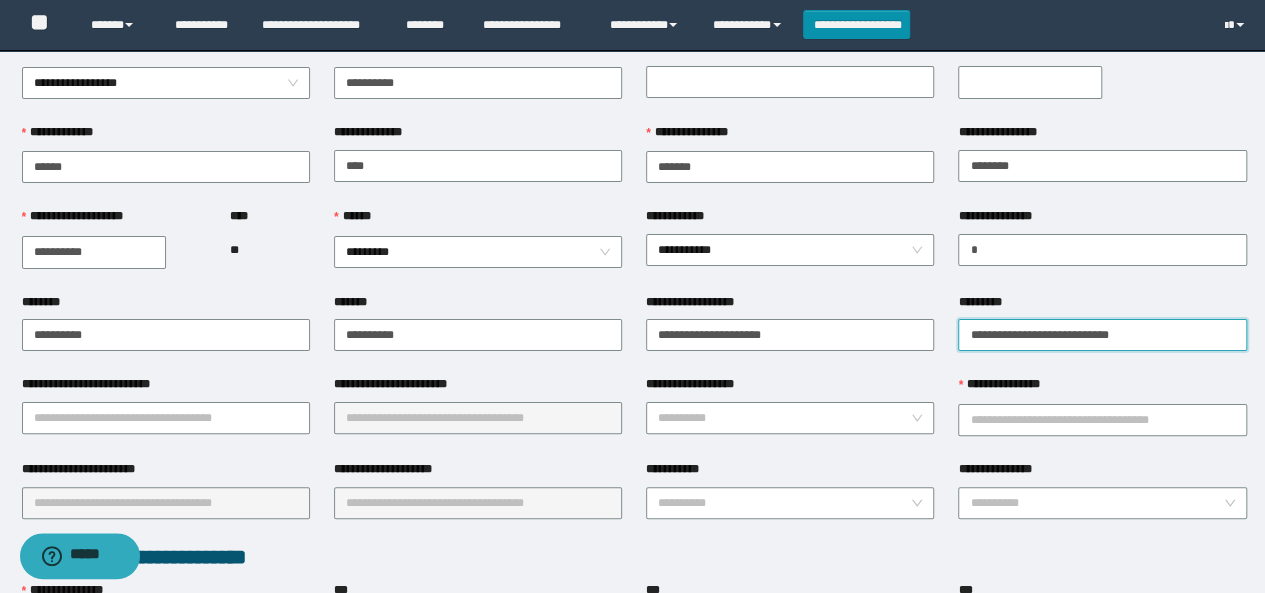 scroll, scrollTop: 100, scrollLeft: 0, axis: vertical 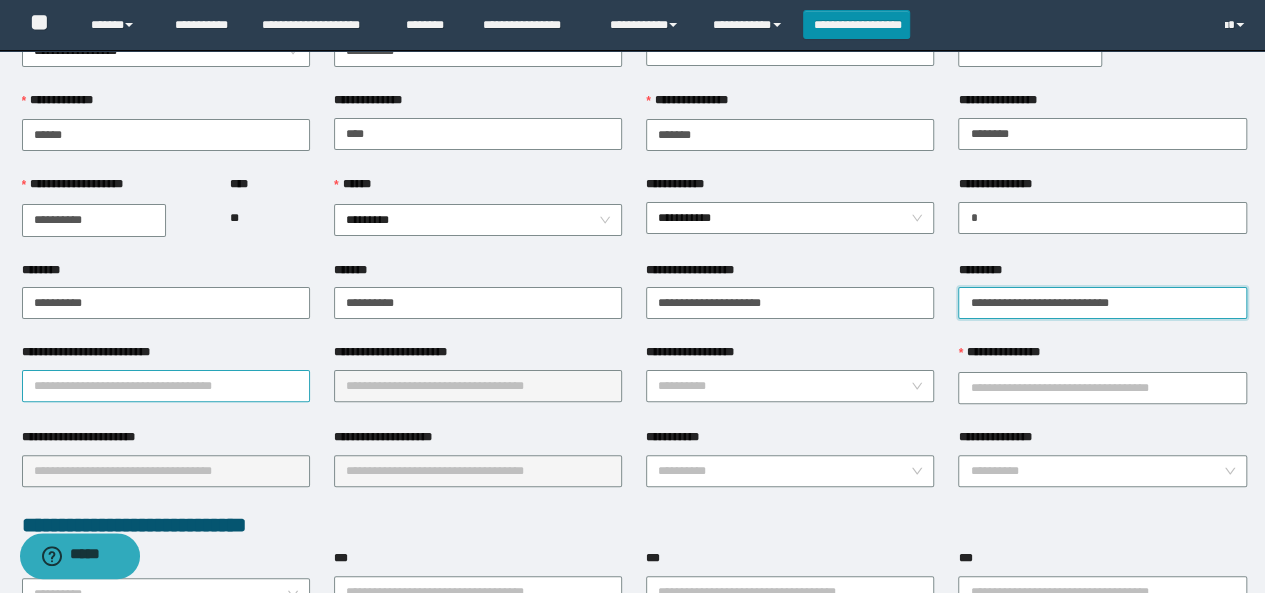 type on "**********" 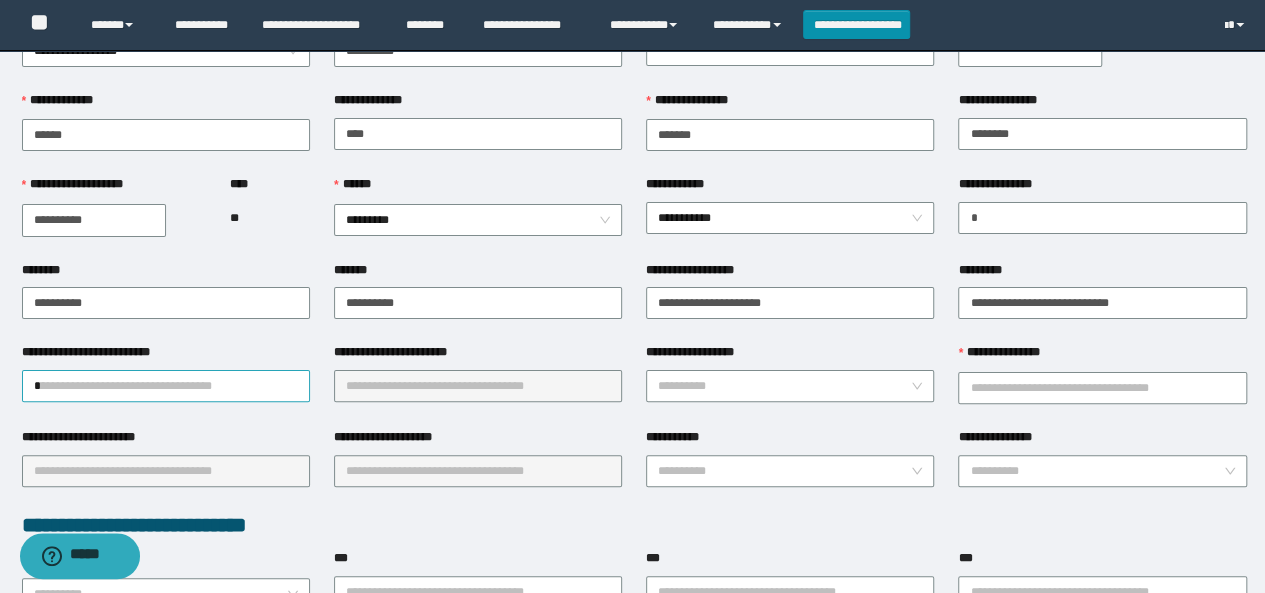 click on "*" at bounding box center [166, 386] 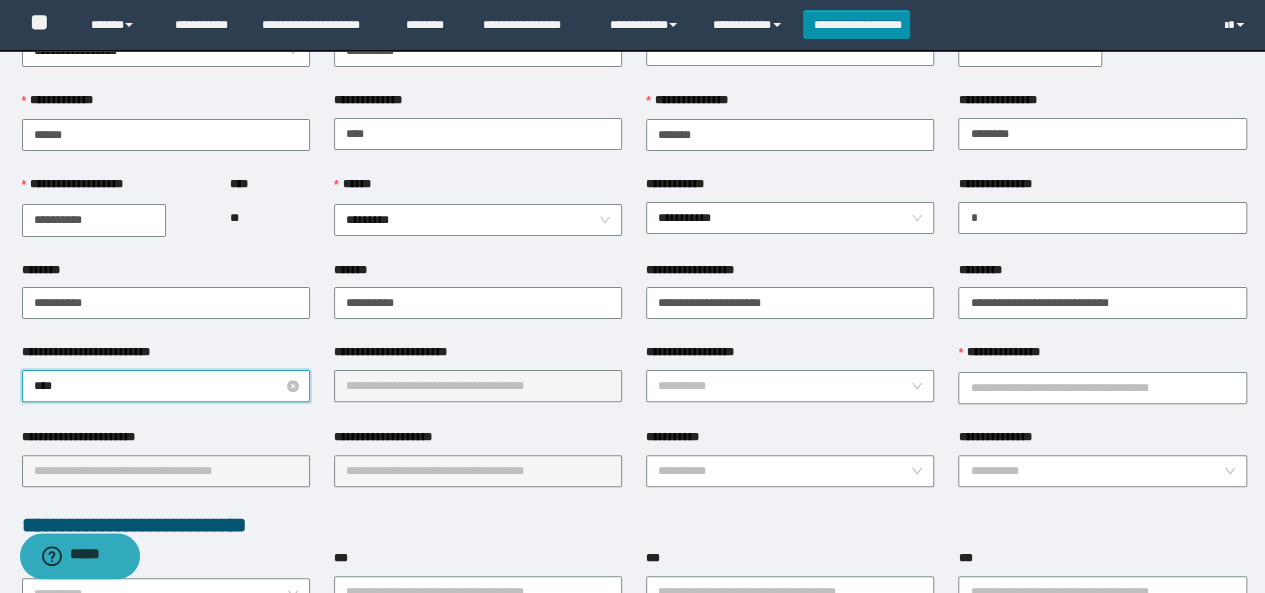 type on "*****" 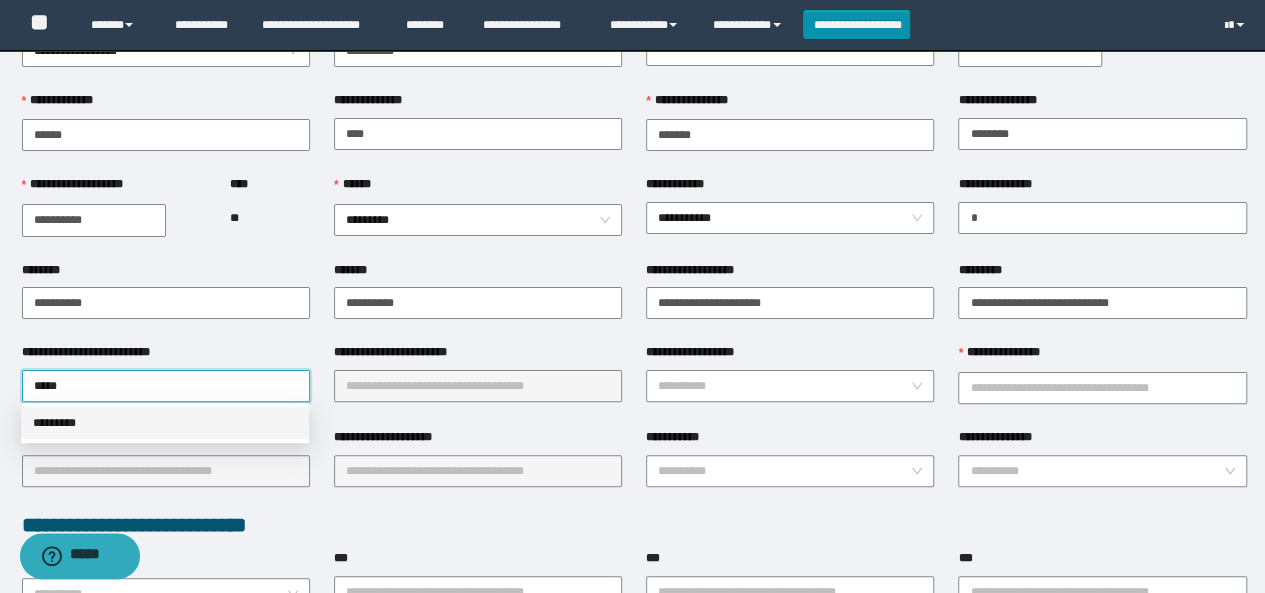 click on "*********" at bounding box center [165, 423] 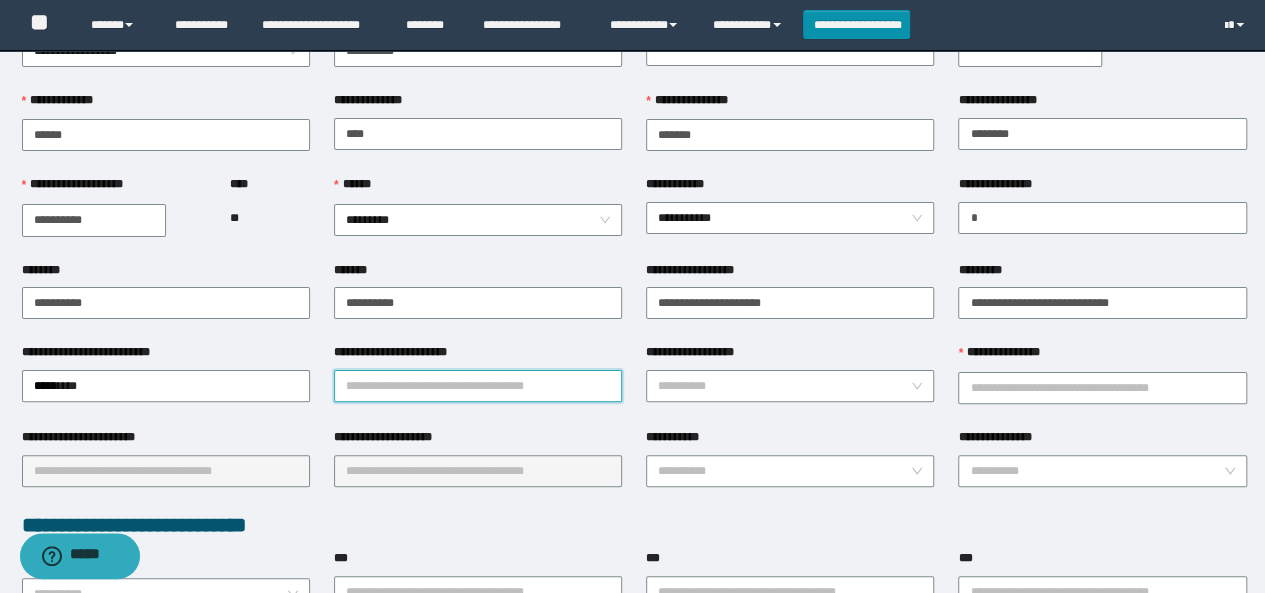 click on "**********" at bounding box center [478, 386] 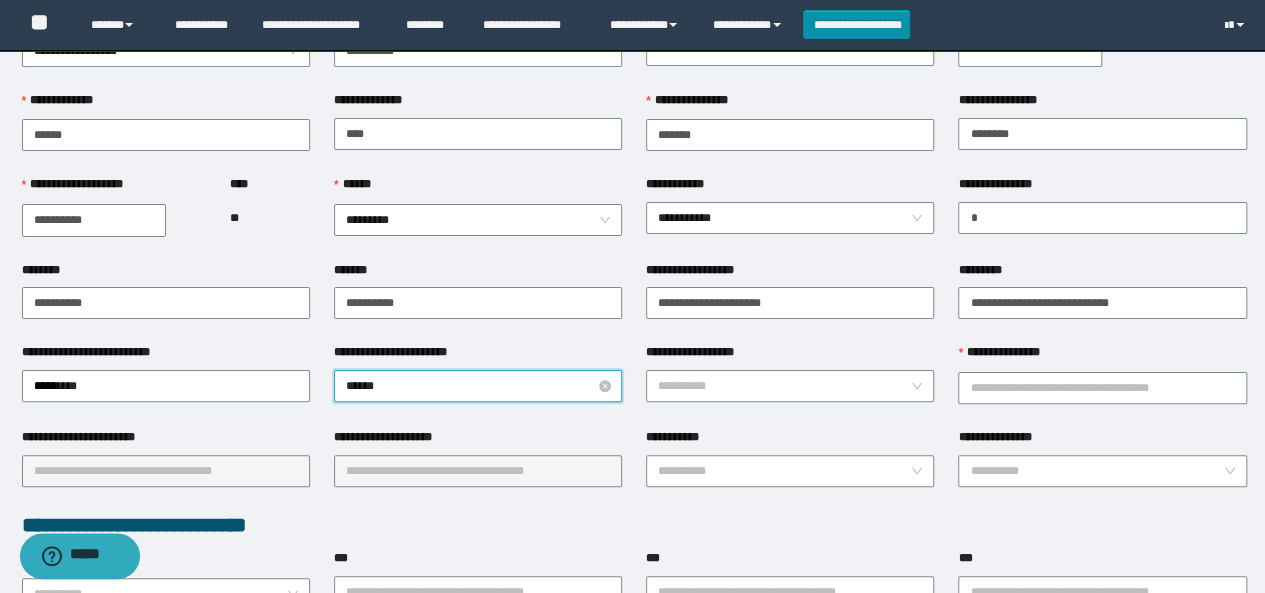 type on "*******" 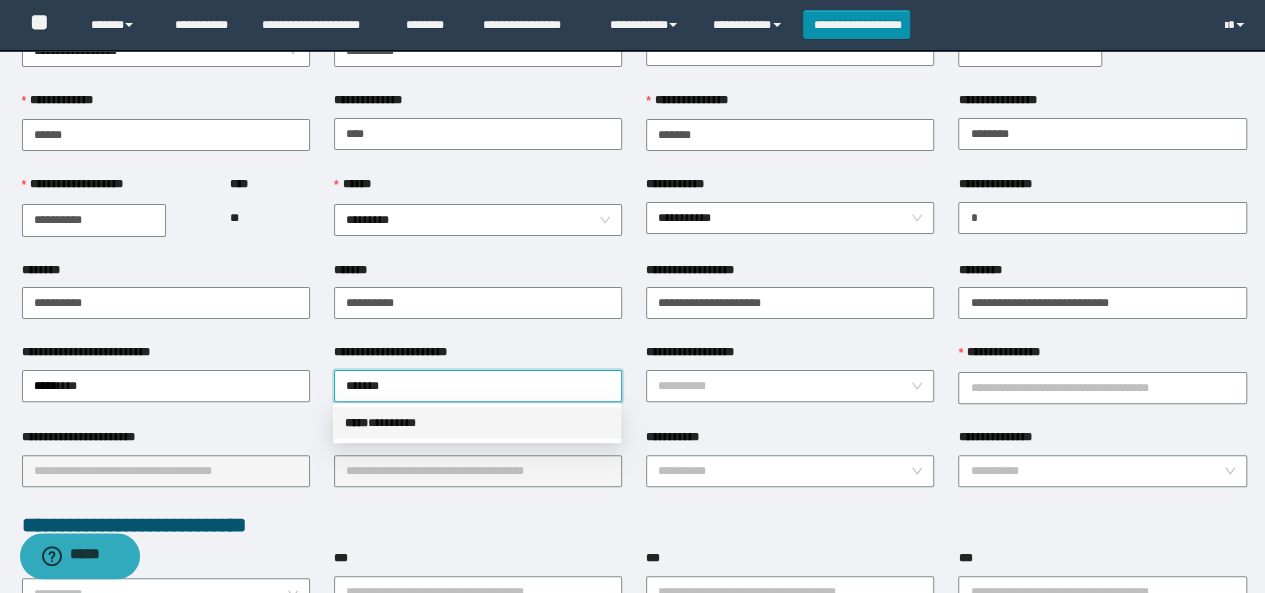click on "***** * *******" at bounding box center [477, 423] 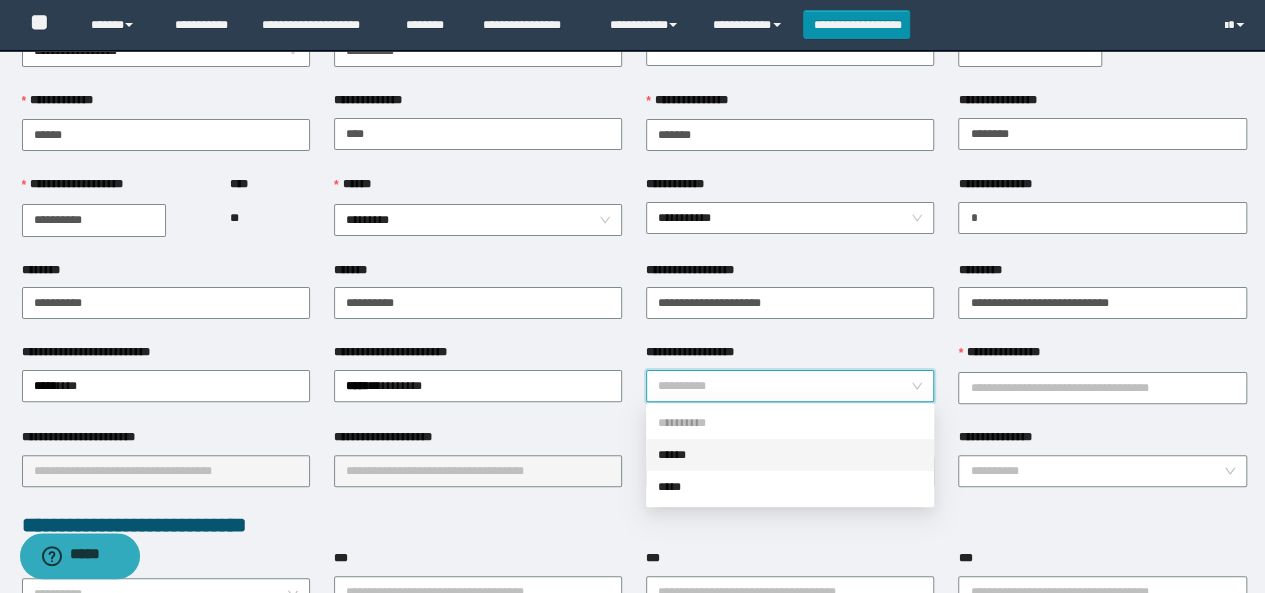 click on "**********" at bounding box center (784, 386) 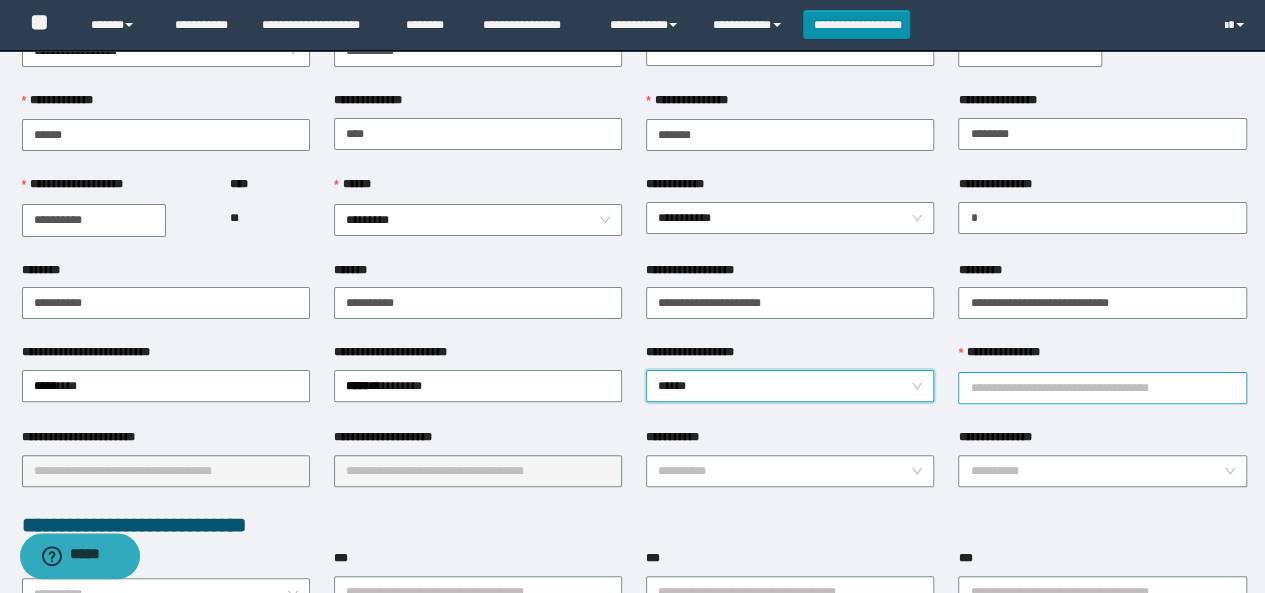 click on "**********" at bounding box center [1102, 388] 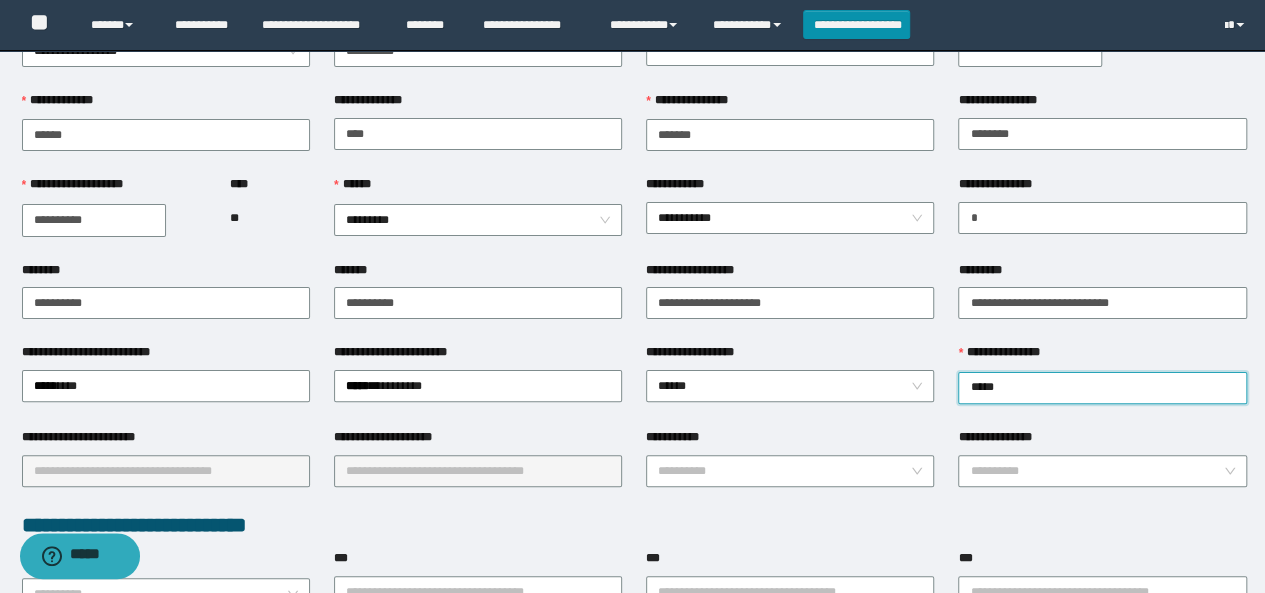 type on "******" 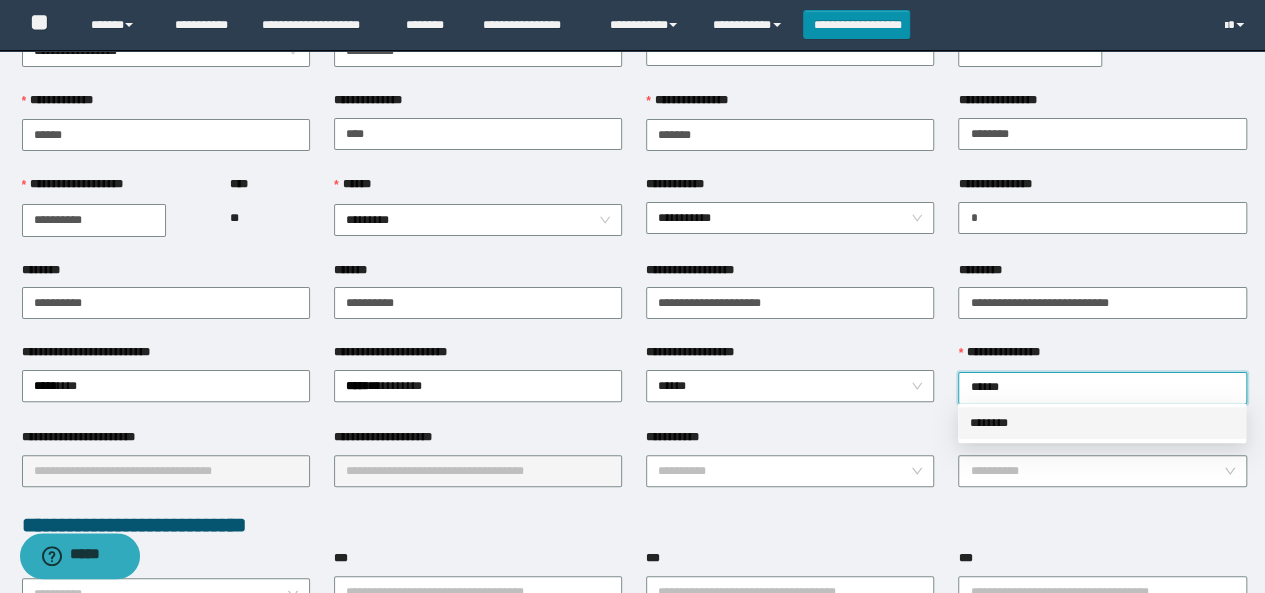 drag, startPoint x: 1012, startPoint y: 425, endPoint x: 40, endPoint y: 461, distance: 972.66644 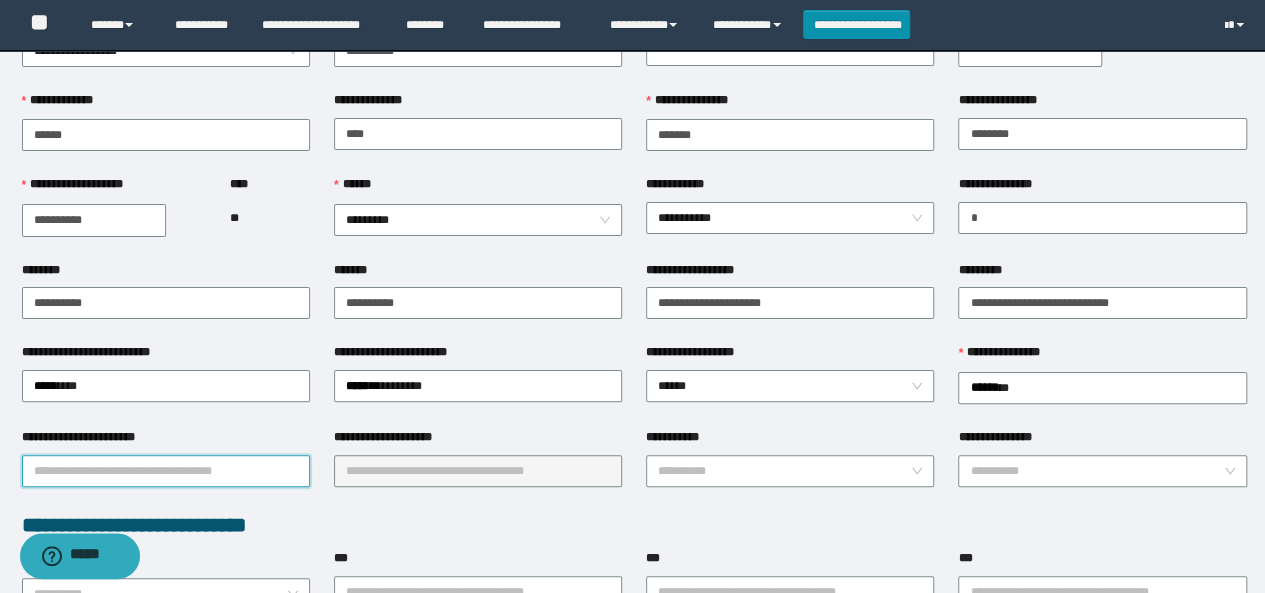 click on "**********" at bounding box center (166, 471) 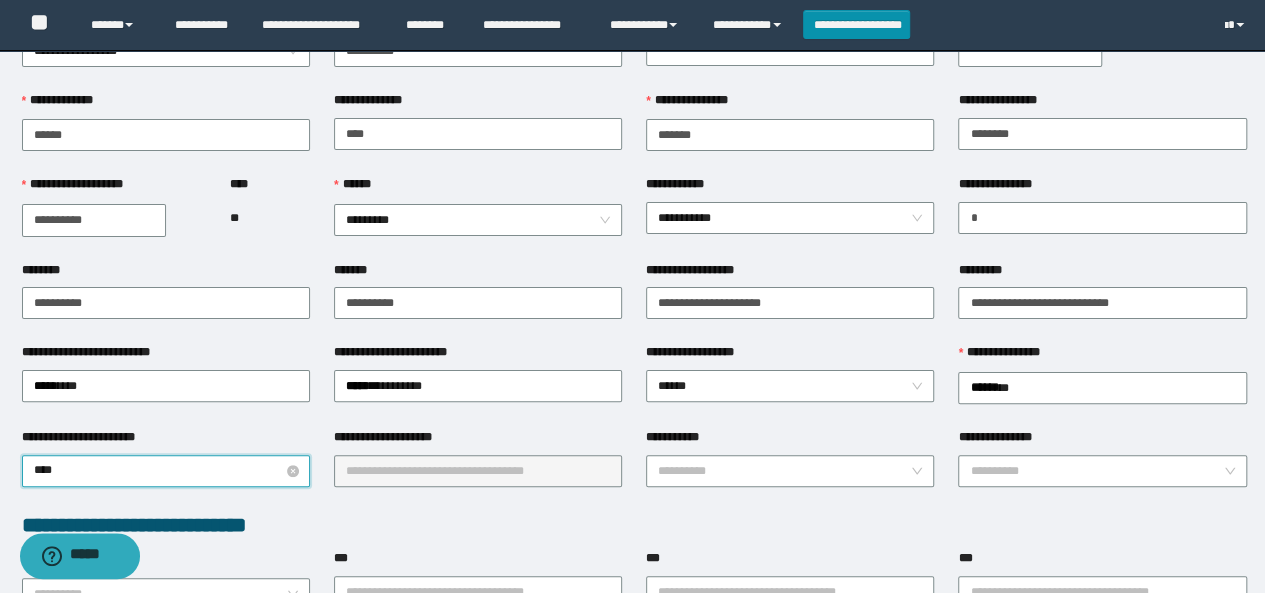 type on "*****" 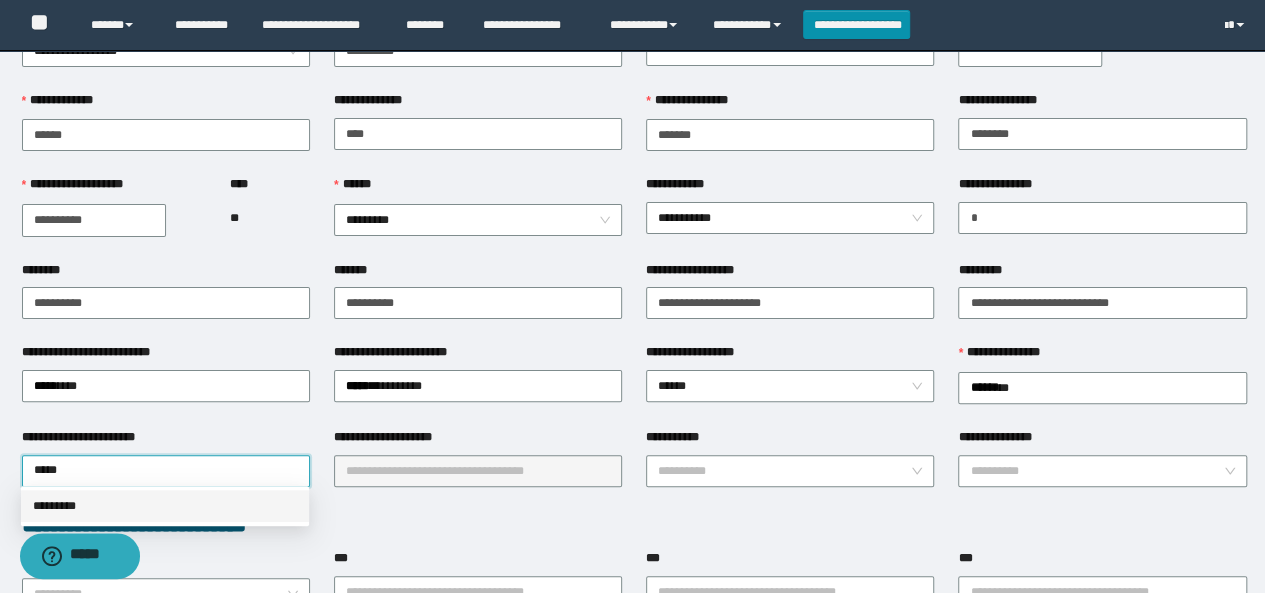 click on "*********" at bounding box center [165, 506] 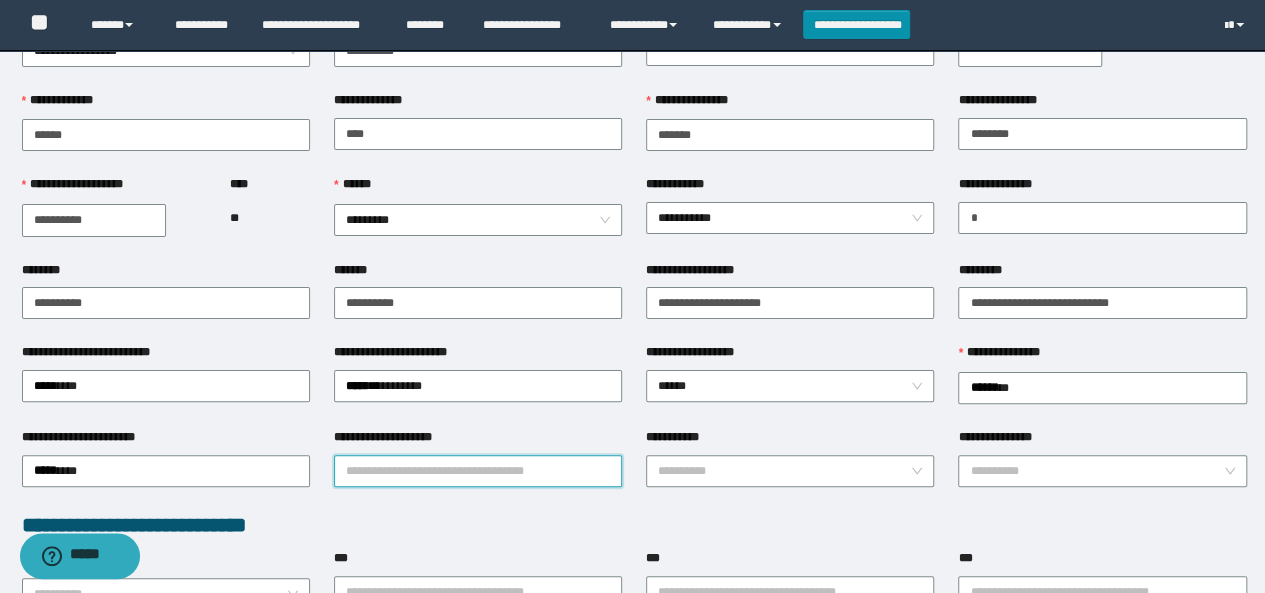 click on "**********" at bounding box center (478, 471) 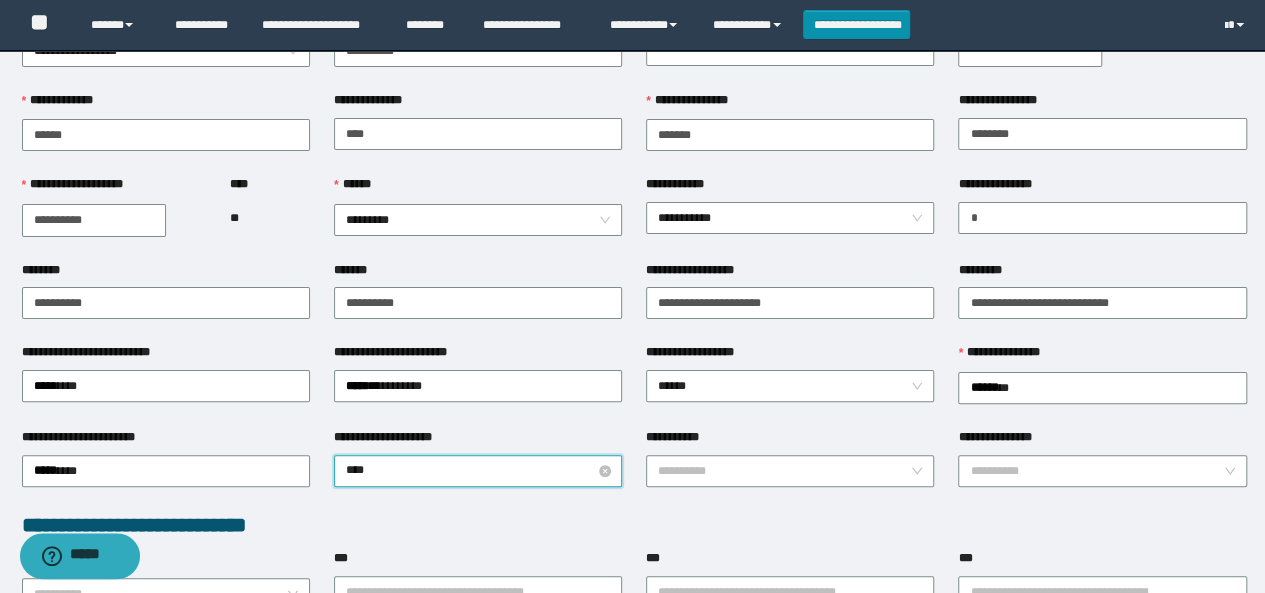 type on "*****" 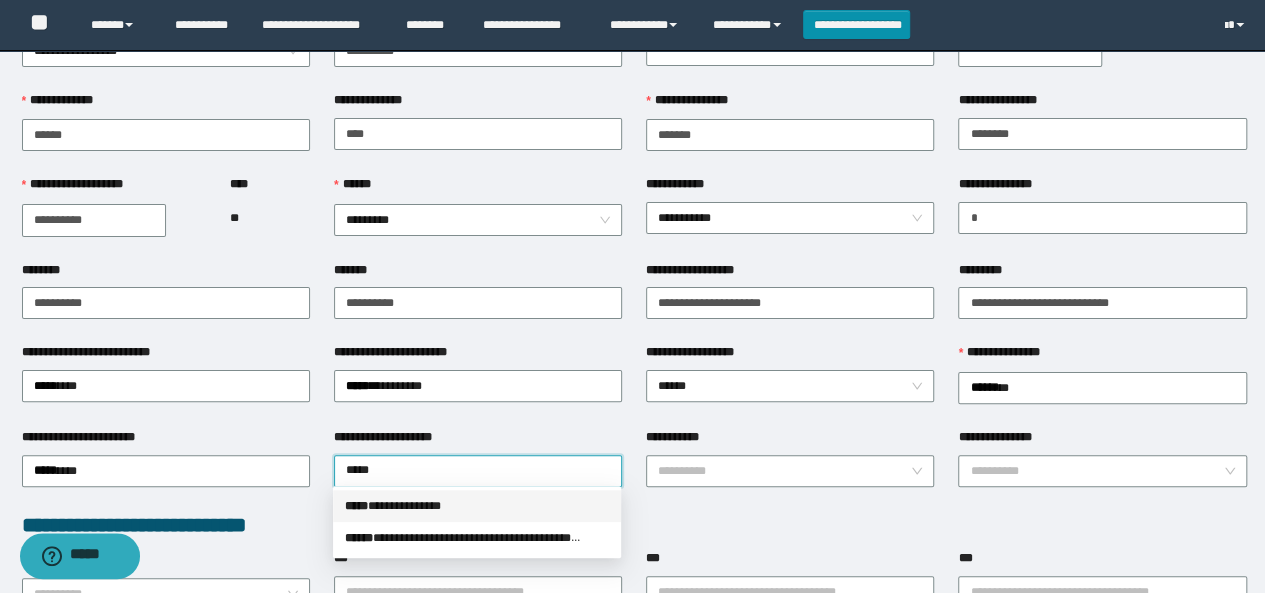 click on "**********" at bounding box center (477, 506) 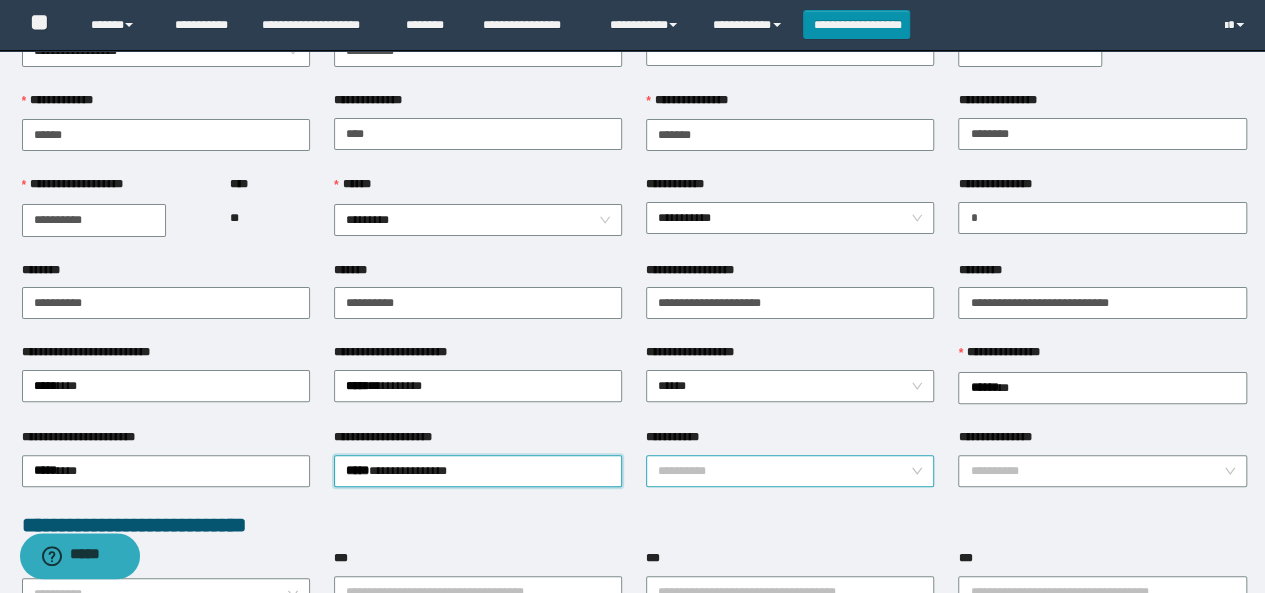 click on "**********" at bounding box center (784, 471) 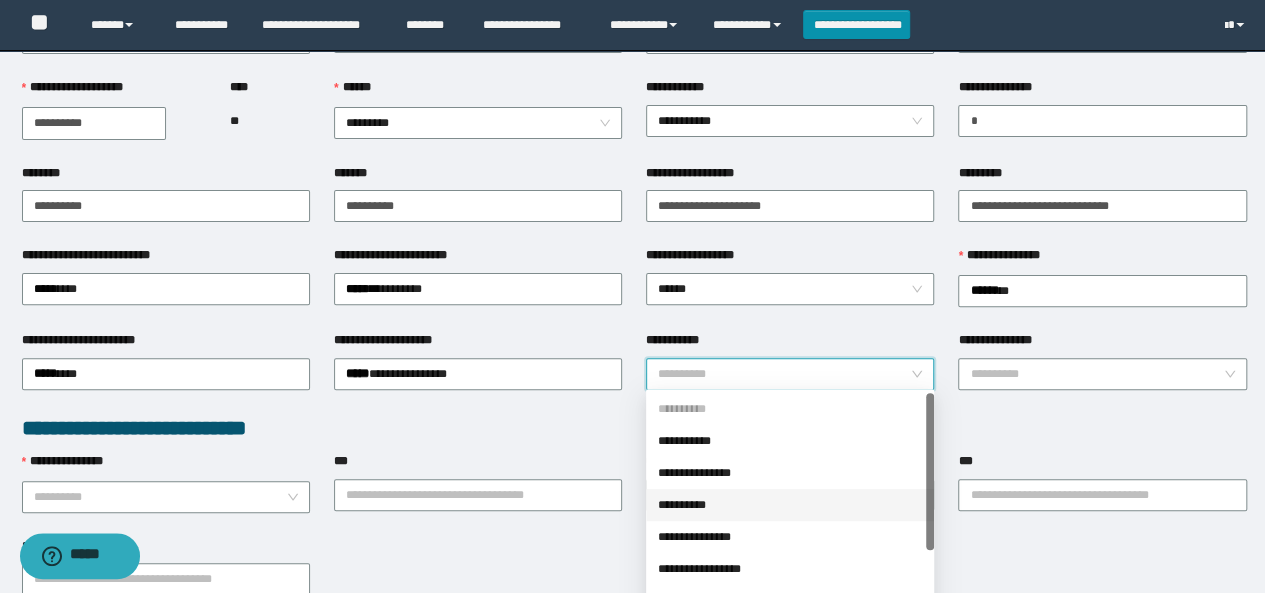 scroll, scrollTop: 300, scrollLeft: 0, axis: vertical 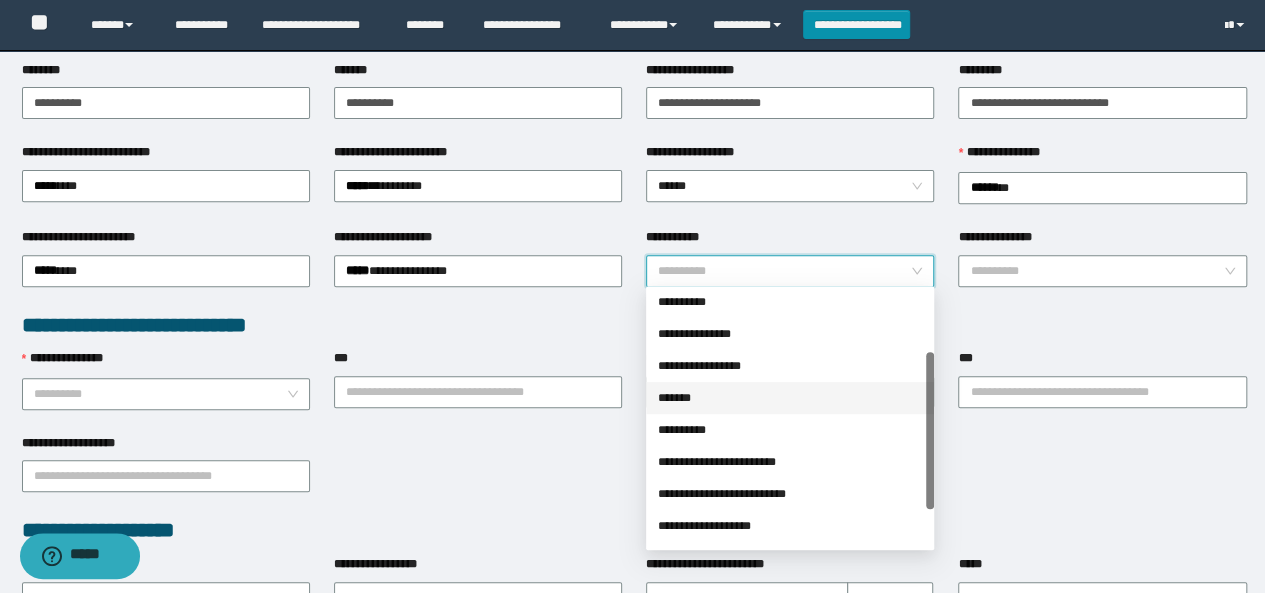 click on "*******" at bounding box center (790, 398) 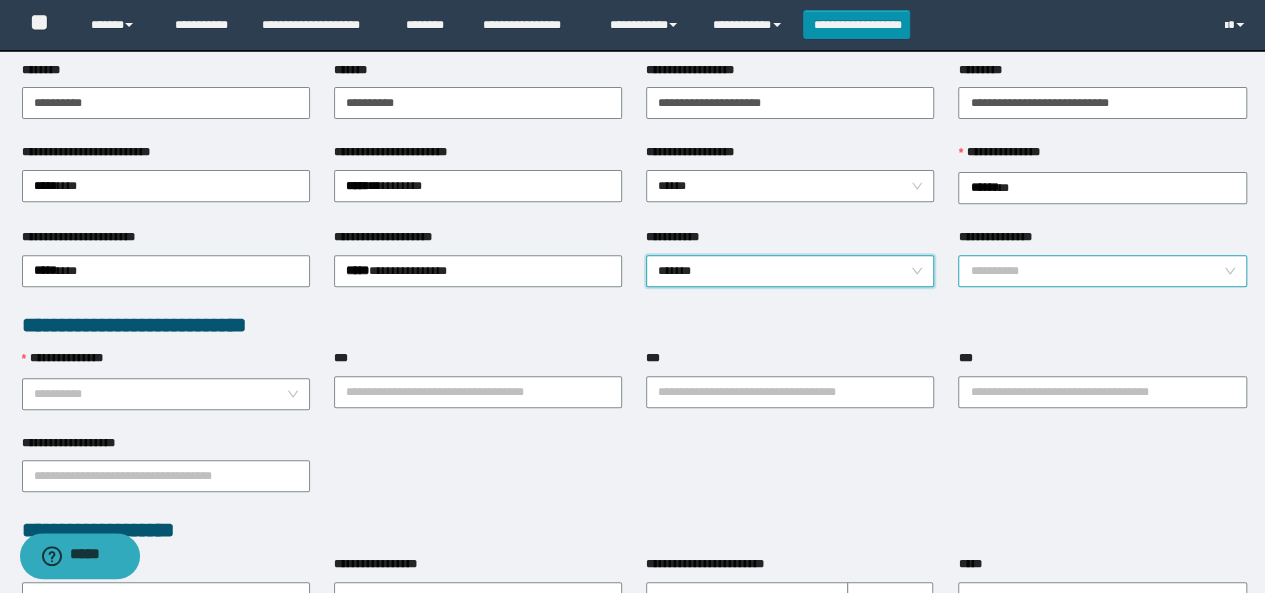 click on "**********" at bounding box center (1096, 271) 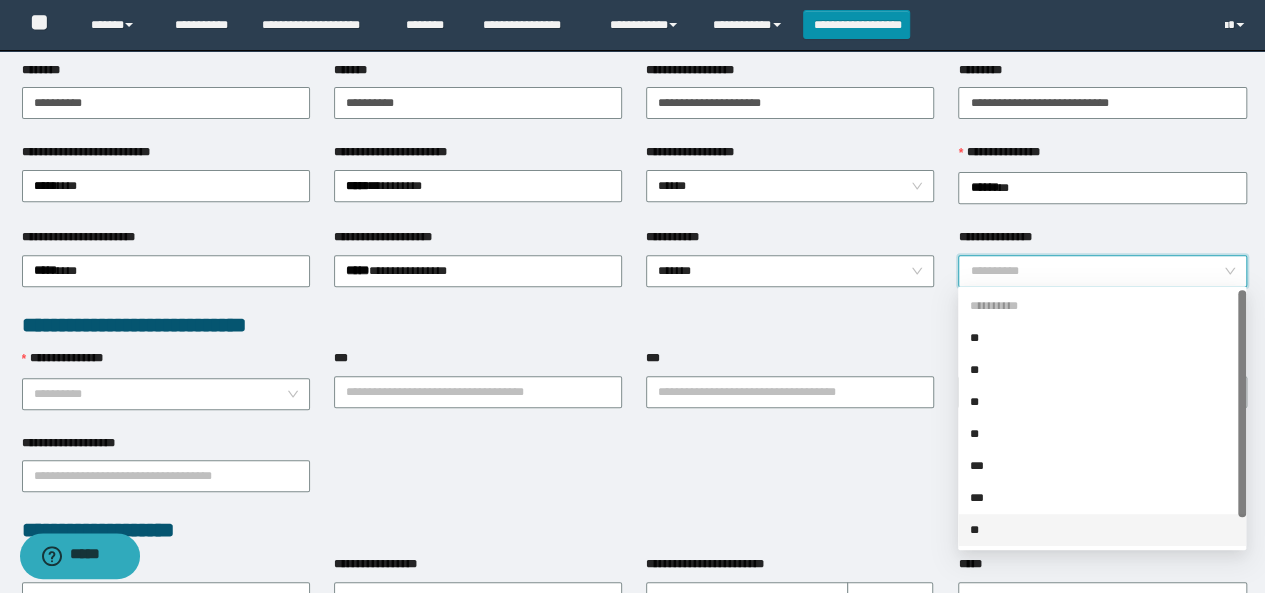 drag, startPoint x: 988, startPoint y: 535, endPoint x: 300, endPoint y: 348, distance: 712.96075 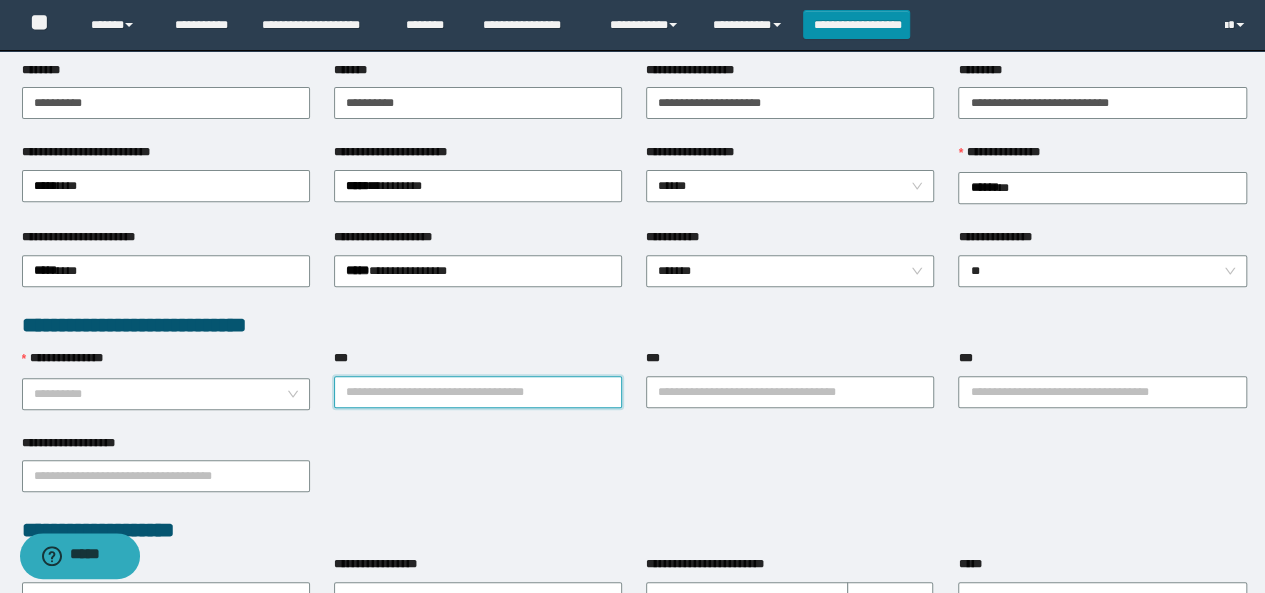 click on "***" at bounding box center [478, 392] 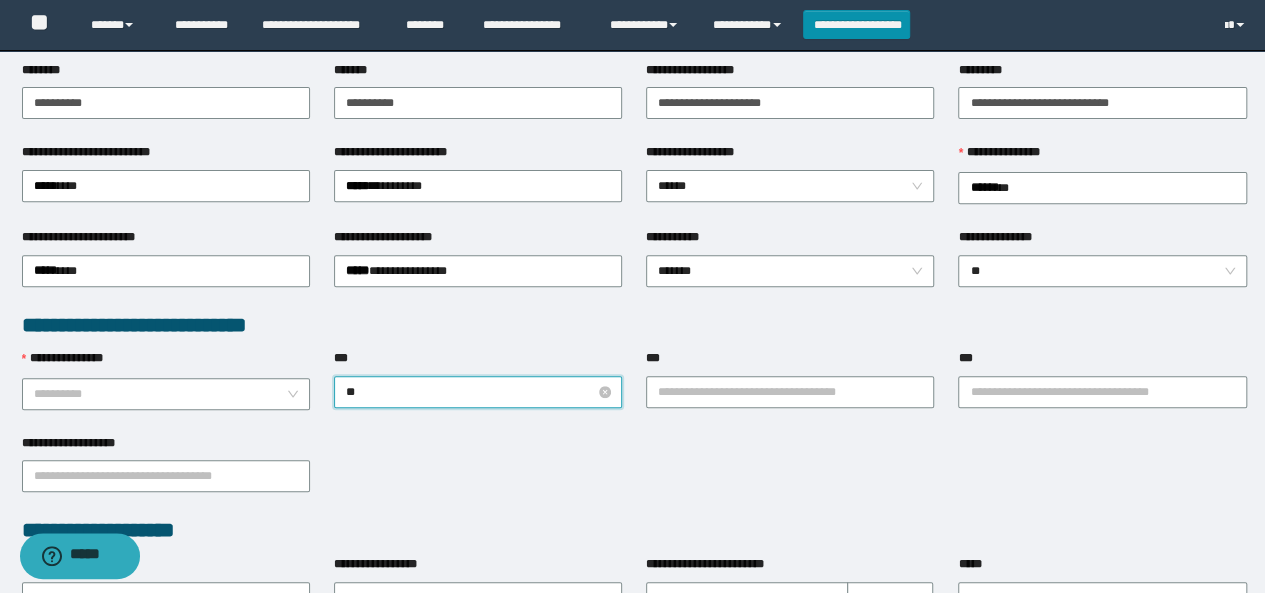 type on "*" 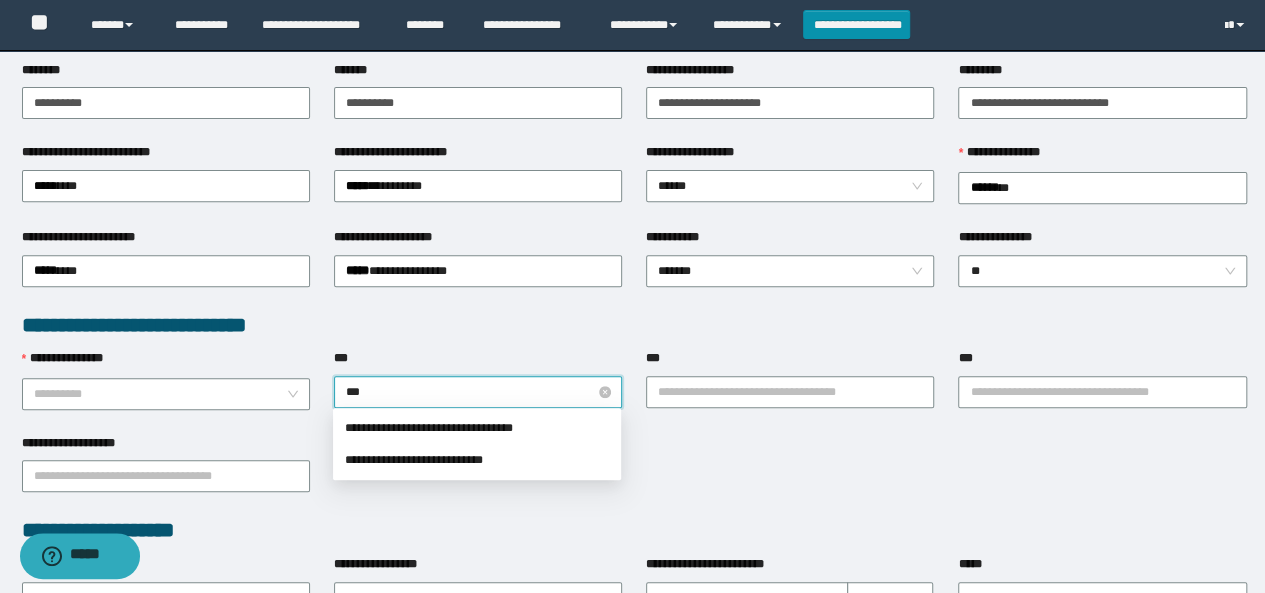 type on "****" 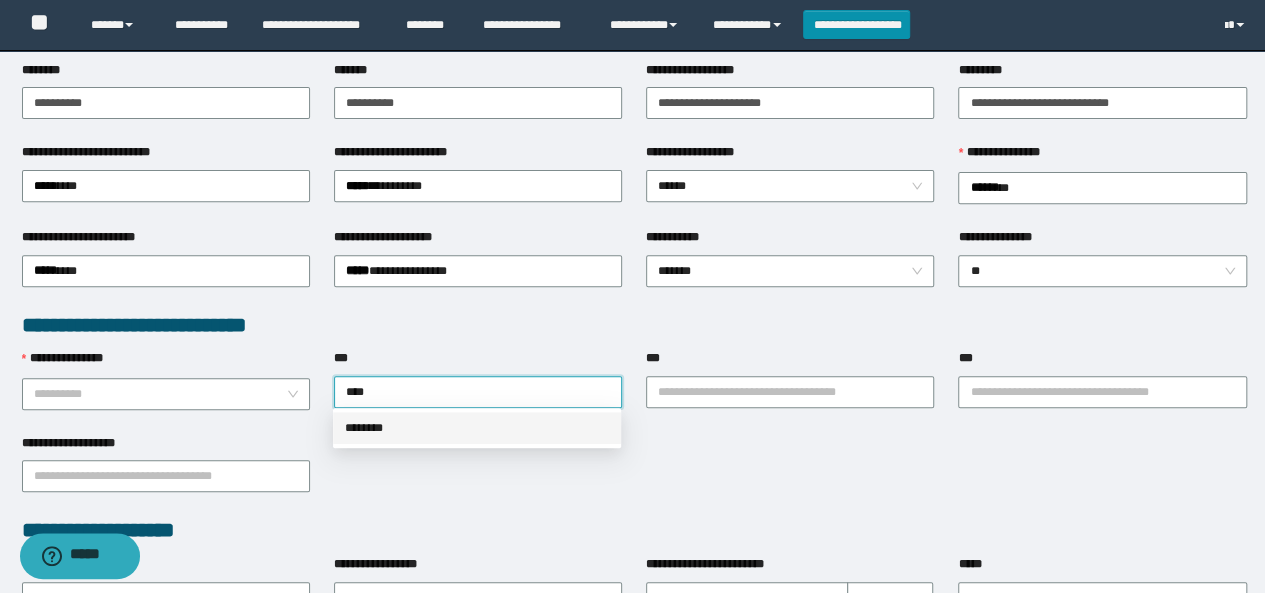 click on "********" at bounding box center (477, 428) 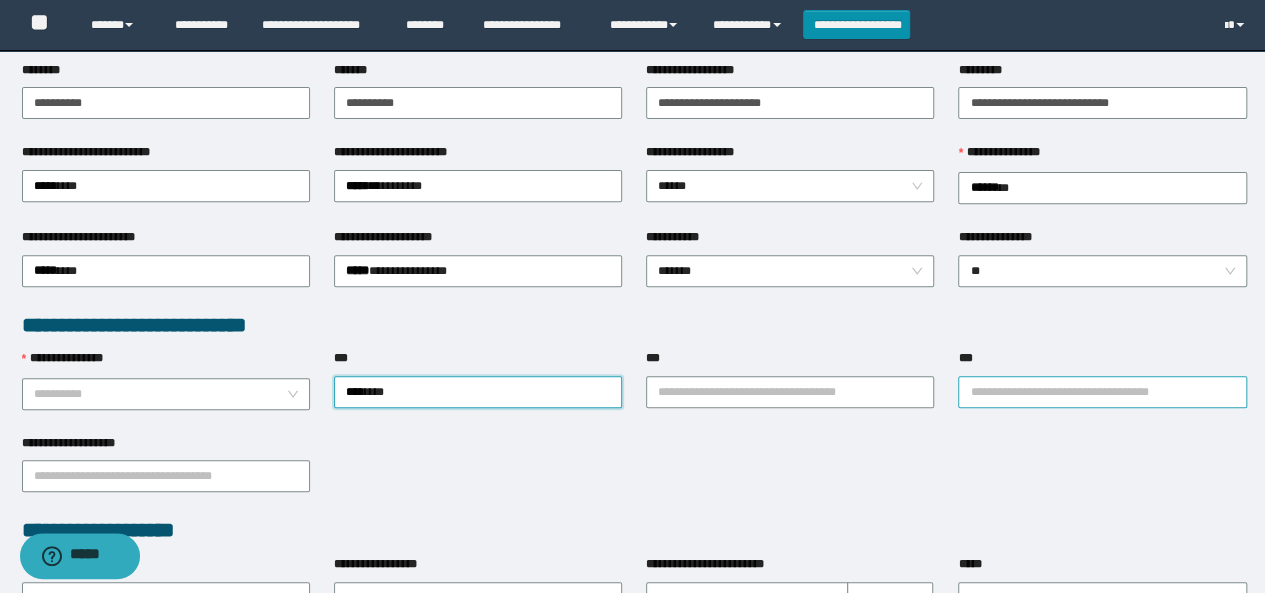 click on "***" at bounding box center (1102, 392) 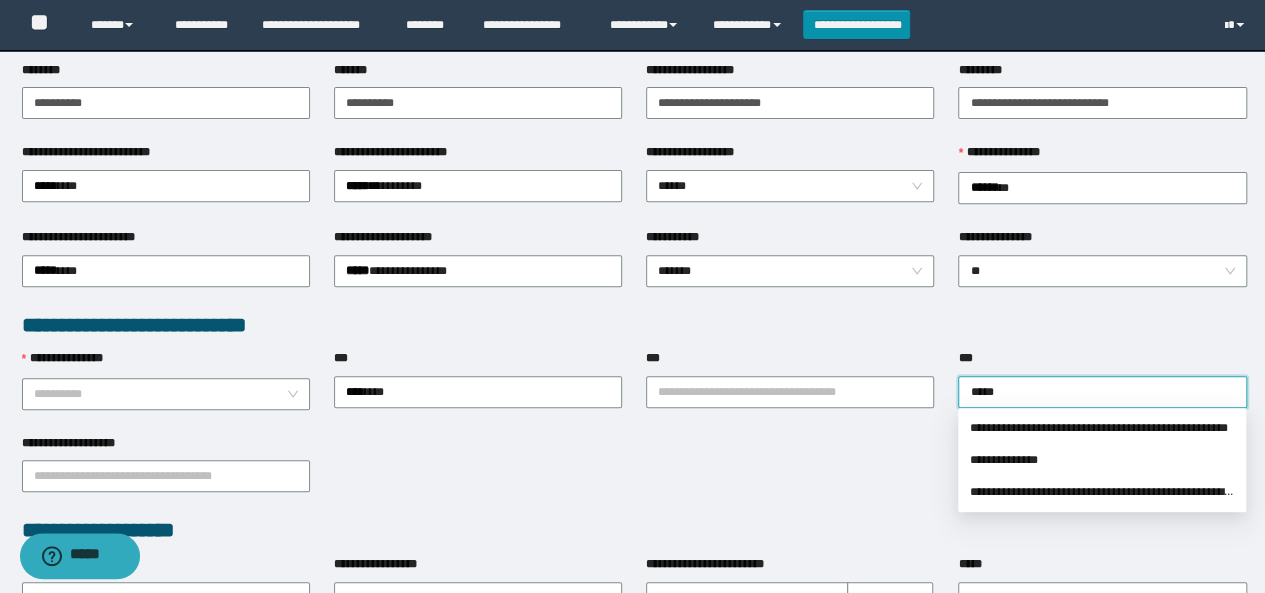 type on "******" 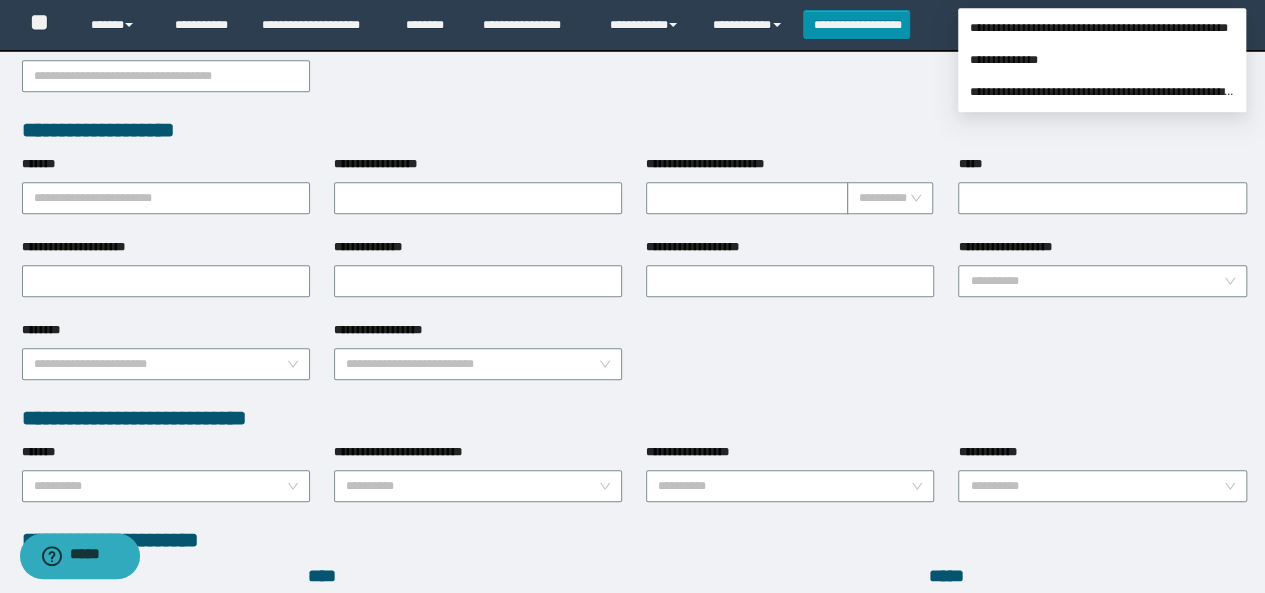 scroll, scrollTop: 500, scrollLeft: 0, axis: vertical 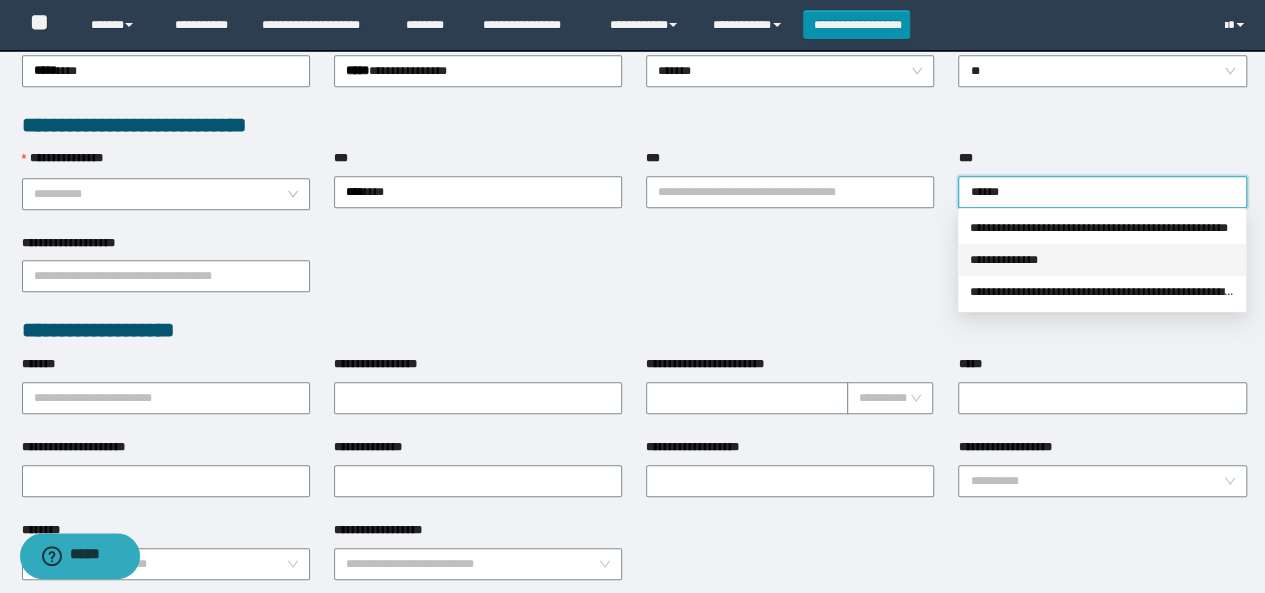 click on "**********" at bounding box center [1102, 260] 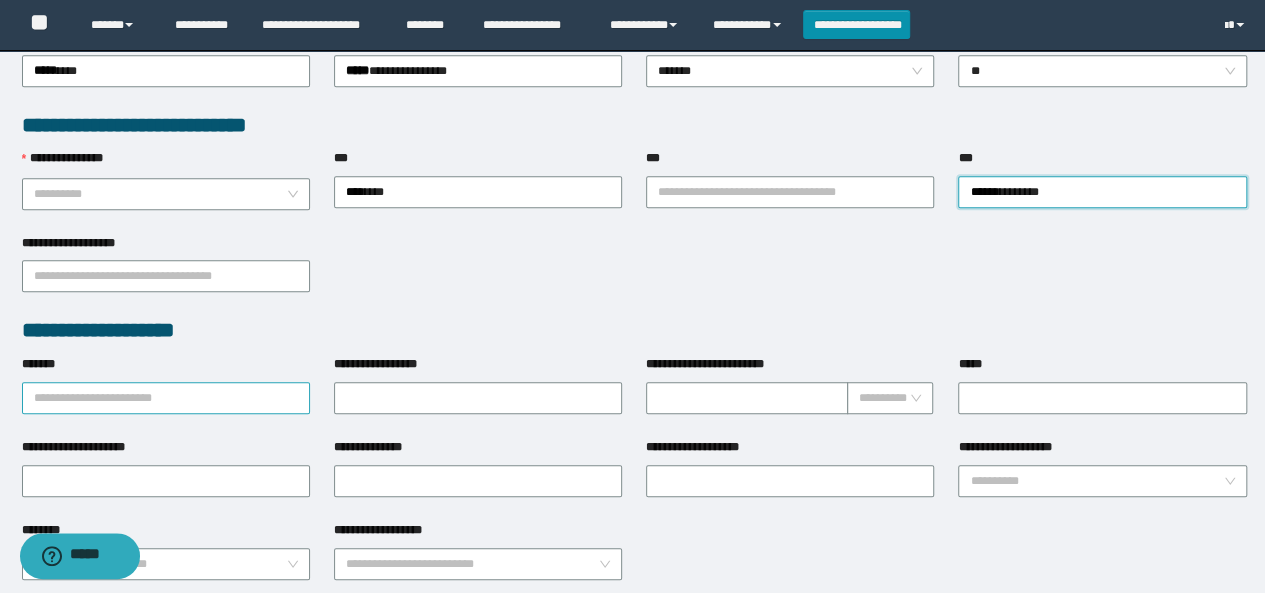 click on "*******" at bounding box center (166, 398) 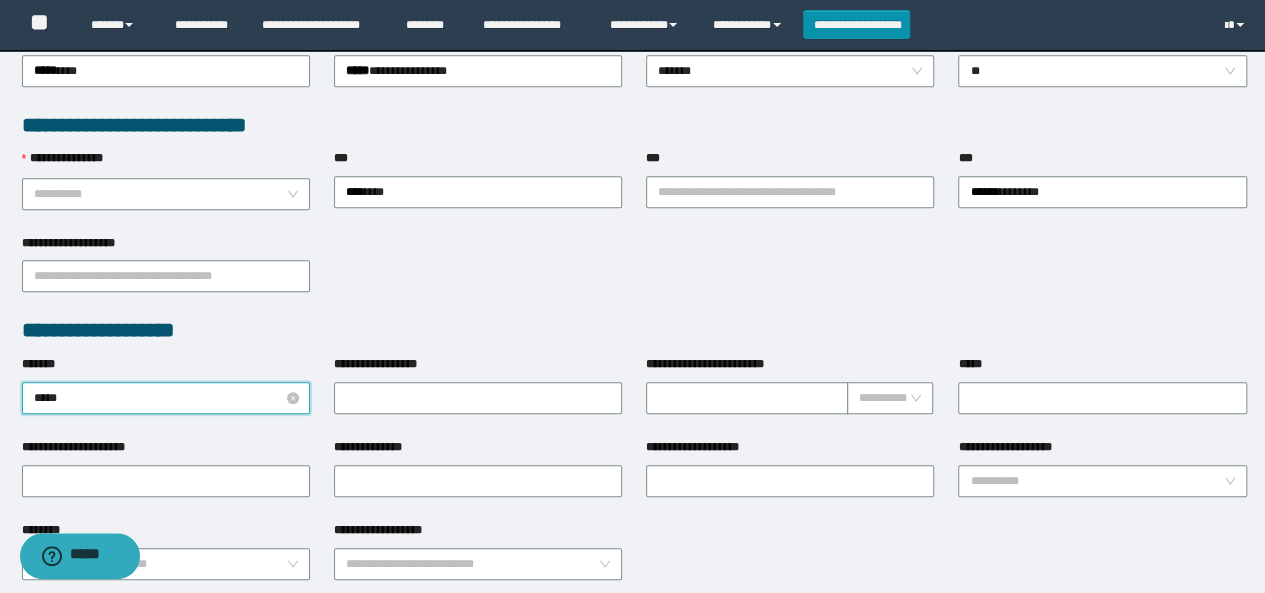 type on "******" 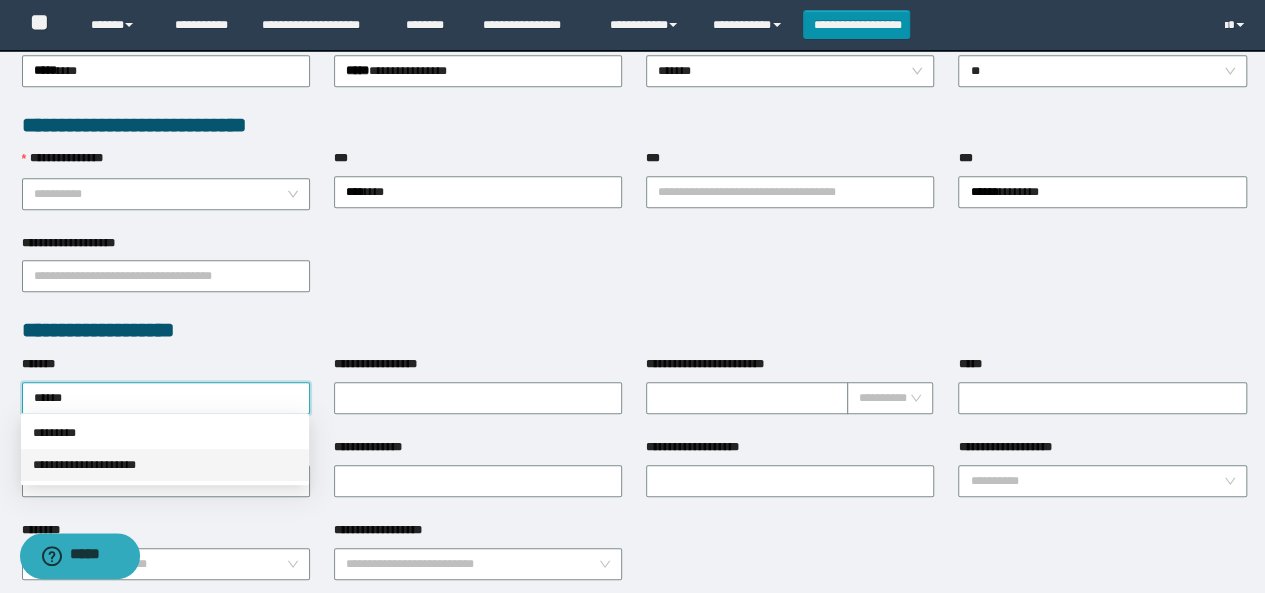 click on "**********" at bounding box center (165, 465) 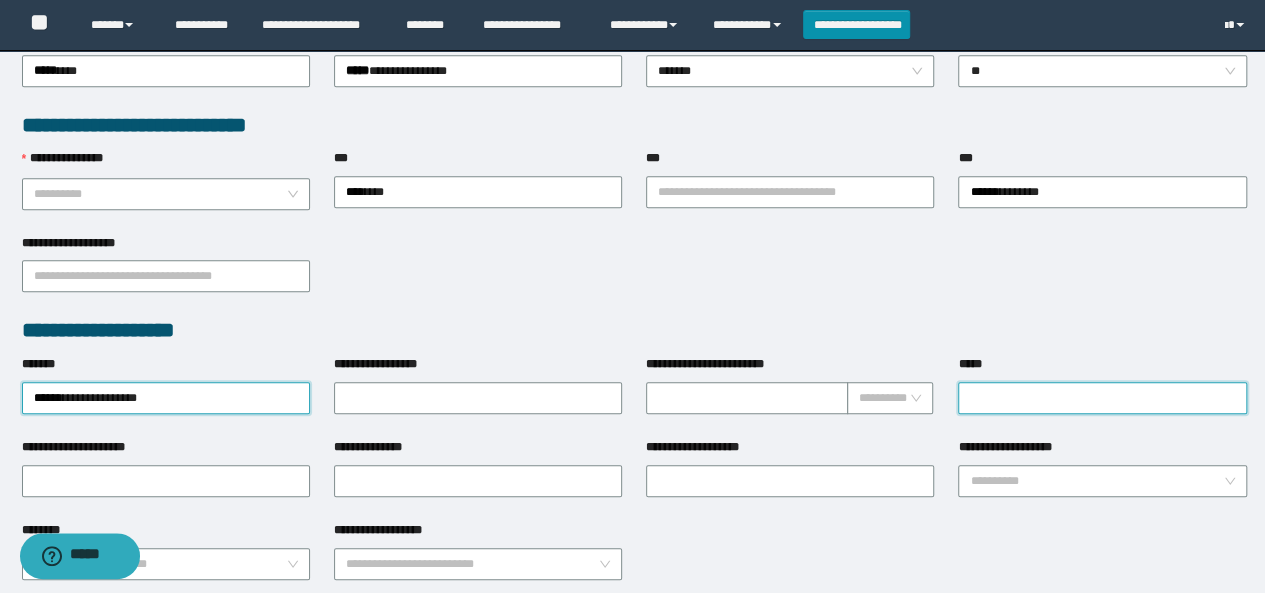 click on "*****" at bounding box center (1102, 398) 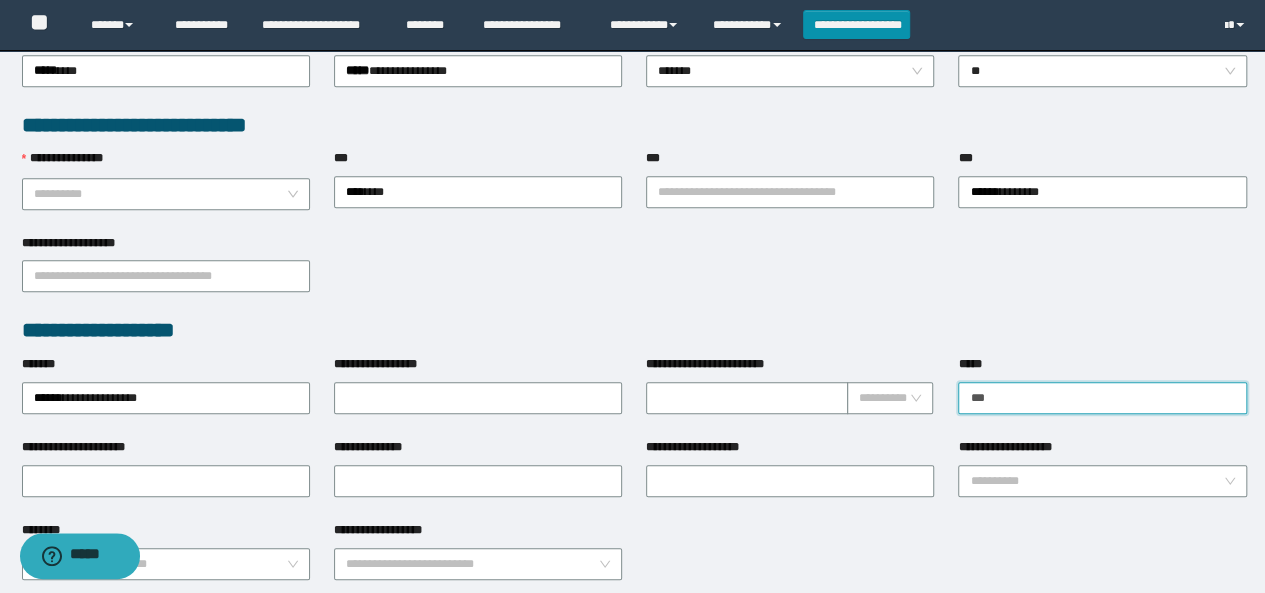 type on "**********" 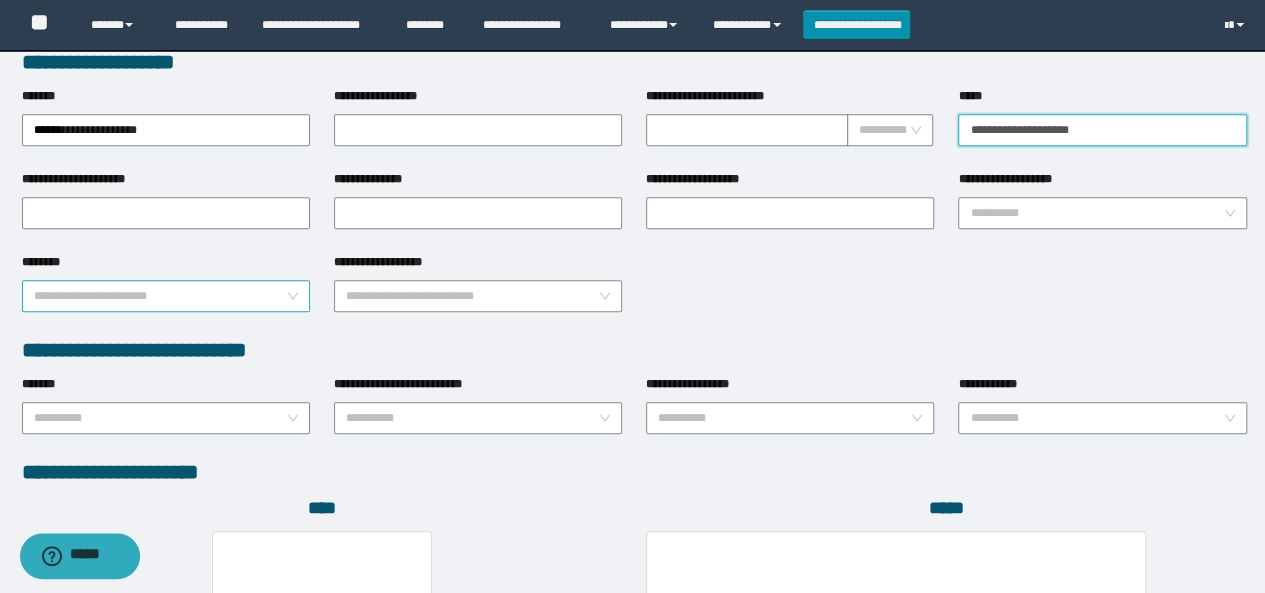 scroll, scrollTop: 800, scrollLeft: 0, axis: vertical 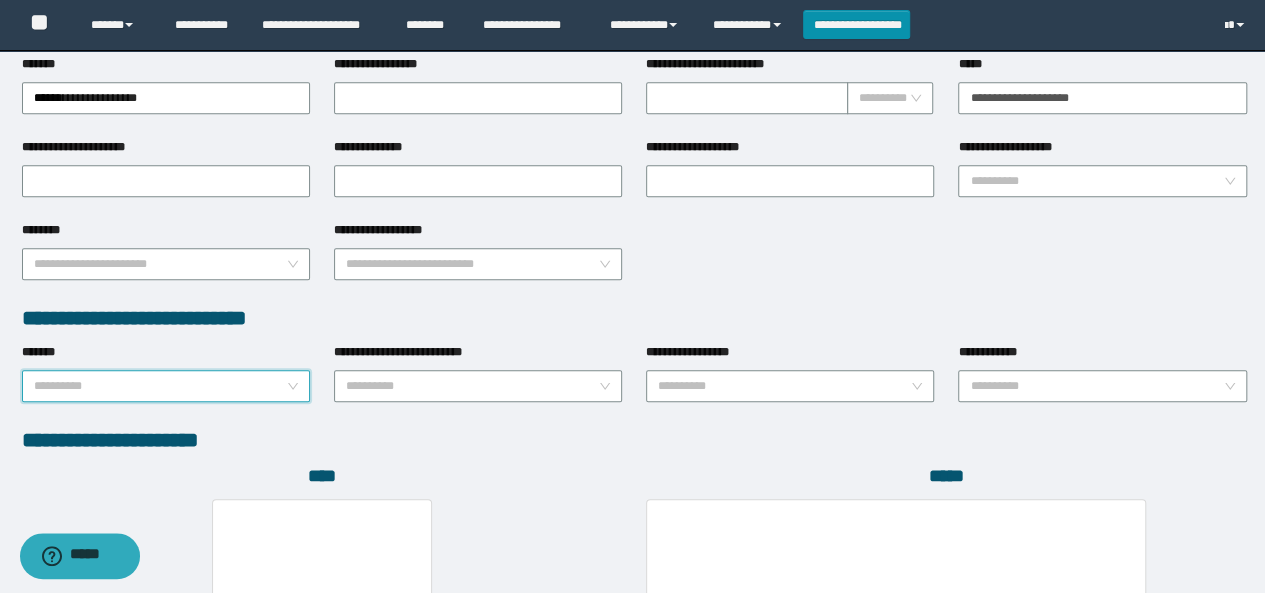 click on "*******" at bounding box center [160, 386] 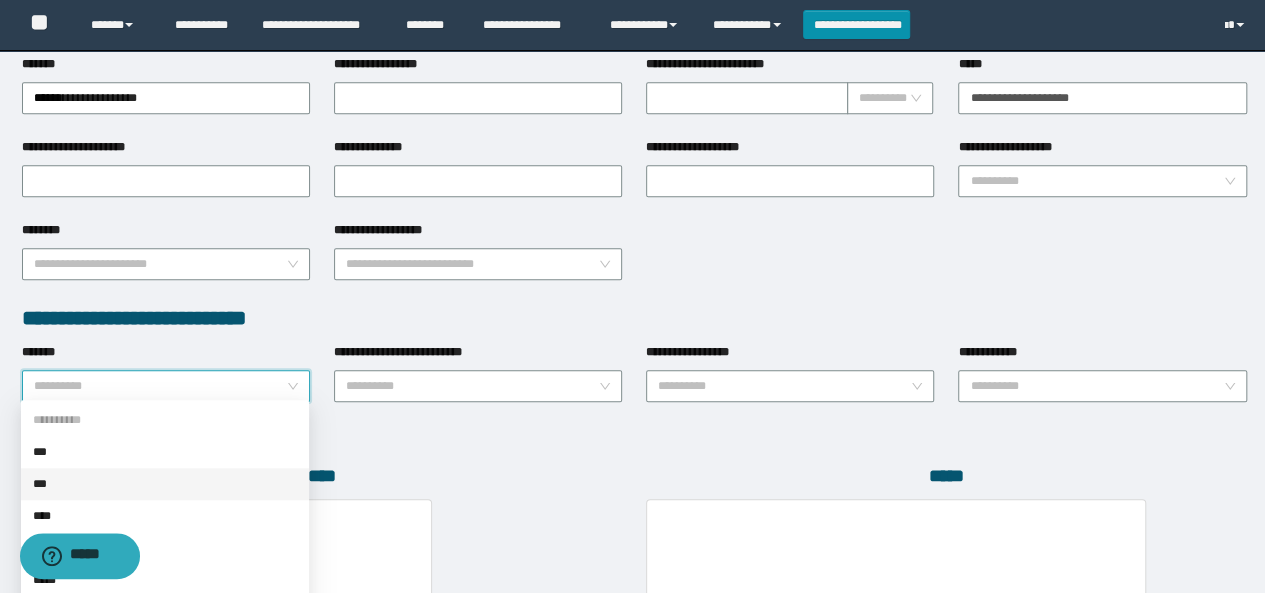 click on "***" at bounding box center (165, 484) 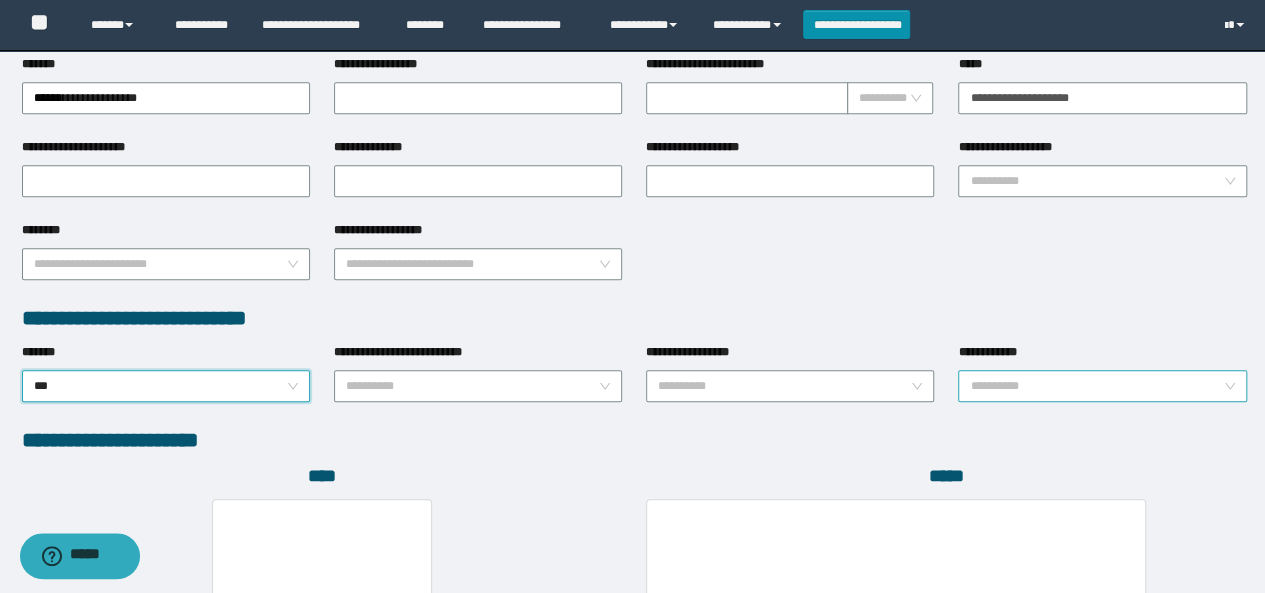 click on "**********" at bounding box center (1096, 386) 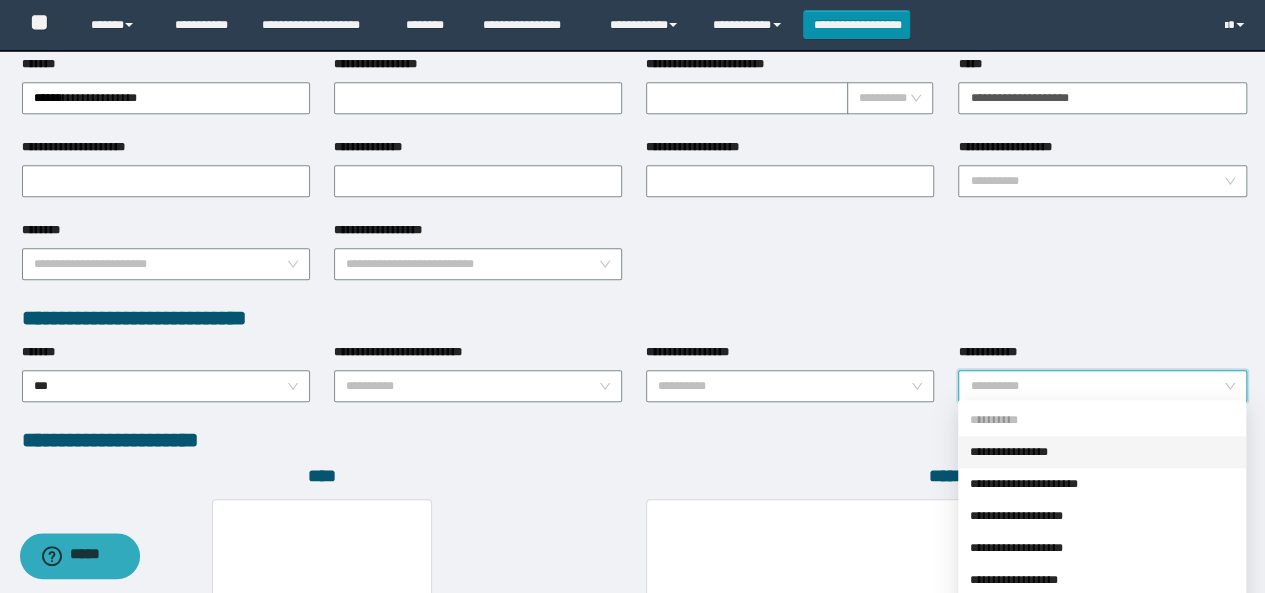 click on "**********" at bounding box center (1102, 452) 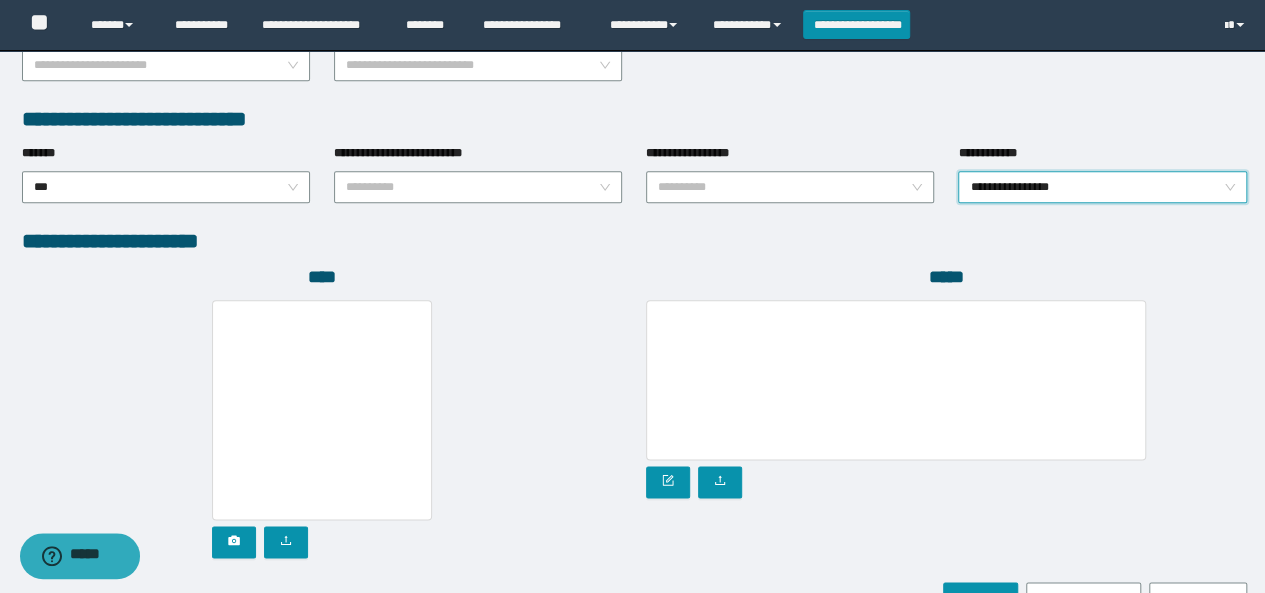 scroll, scrollTop: 1110, scrollLeft: 0, axis: vertical 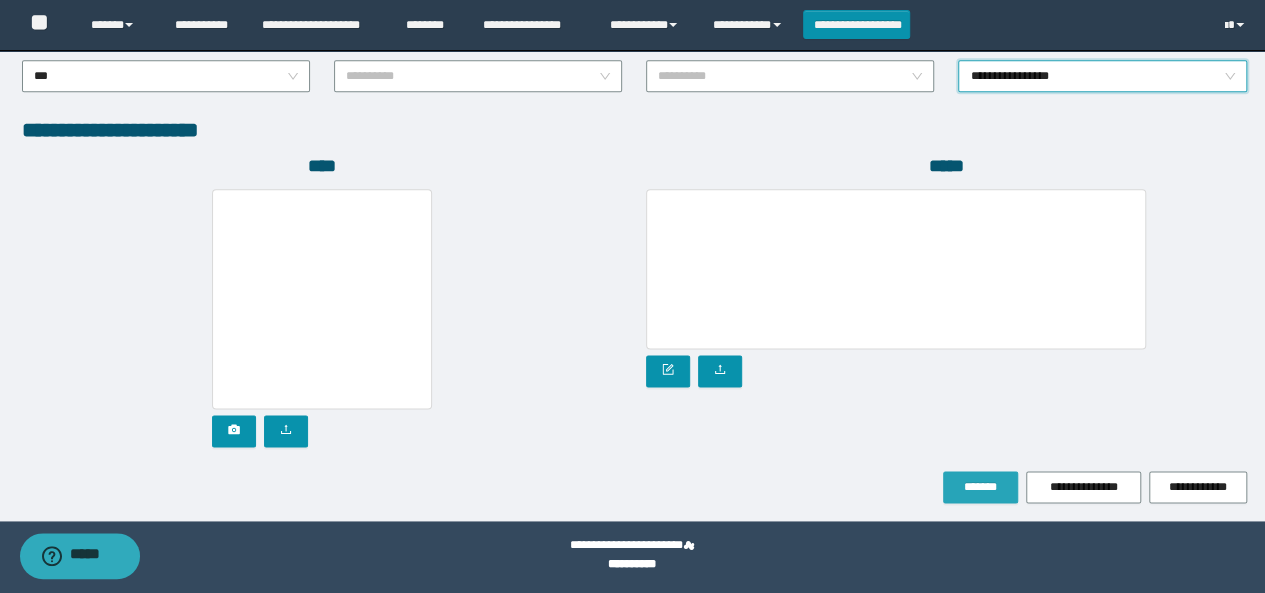 click on "*******" at bounding box center [980, 487] 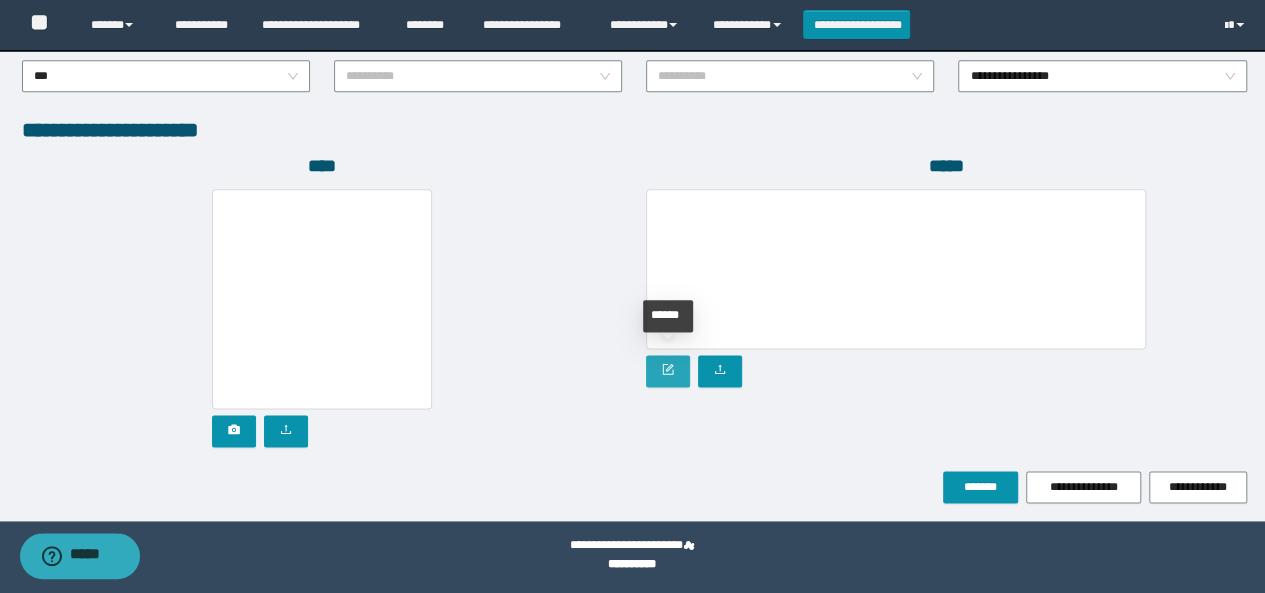 click 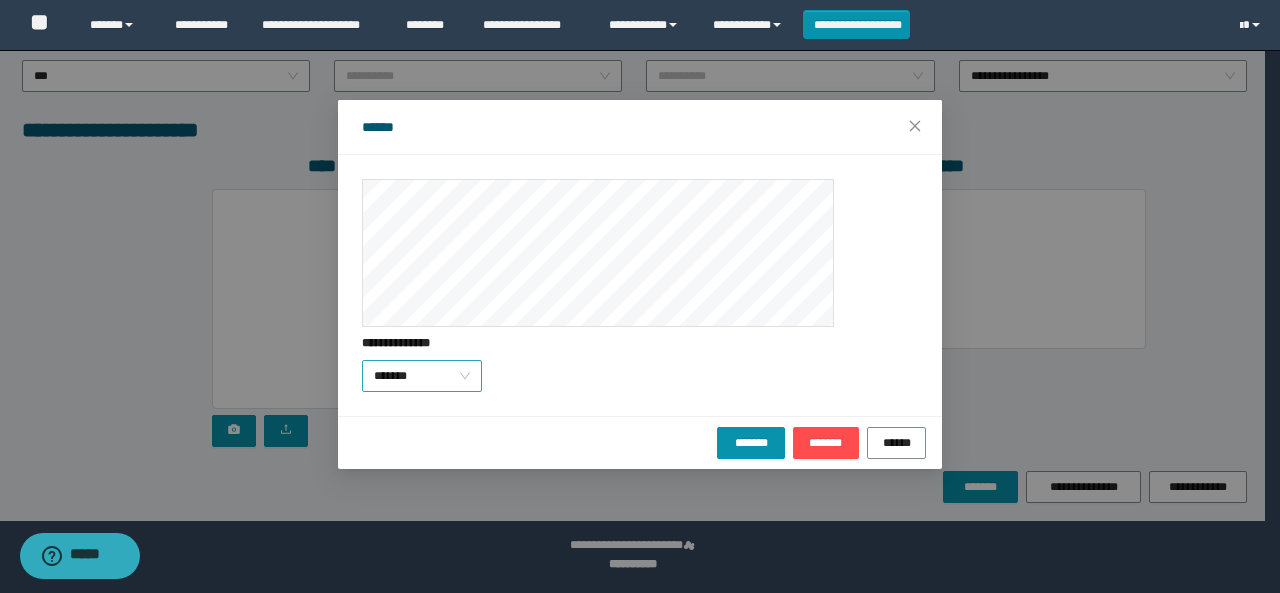 click on "*******" at bounding box center (422, 376) 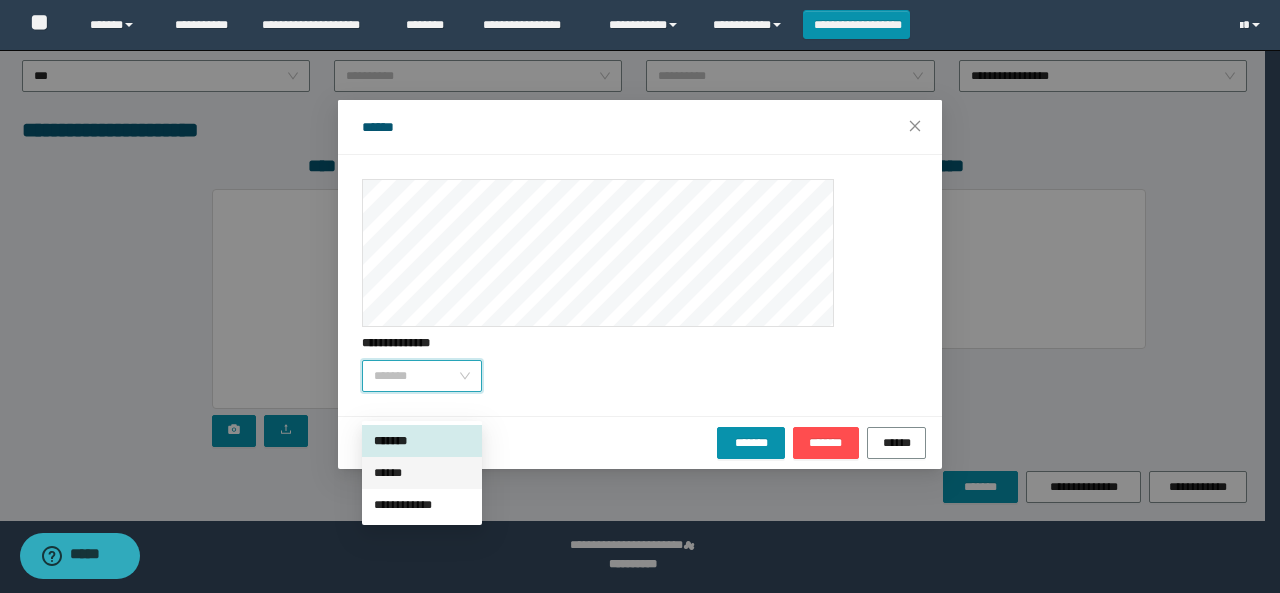 click on "******" at bounding box center (422, 473) 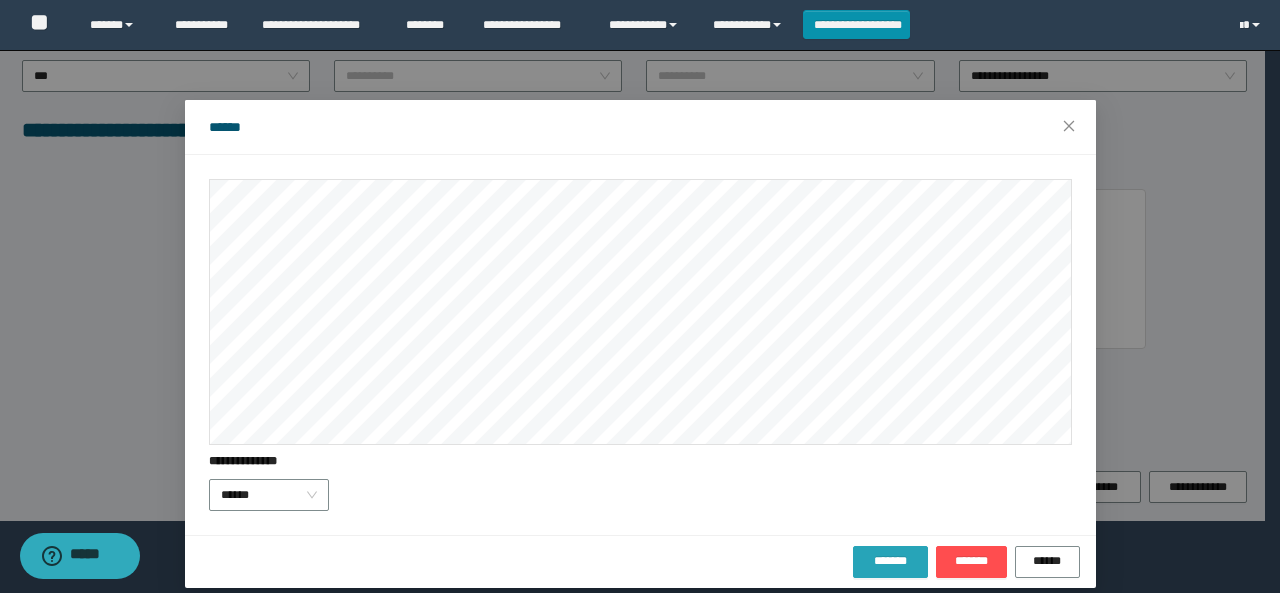 click on "*******" at bounding box center (890, 561) 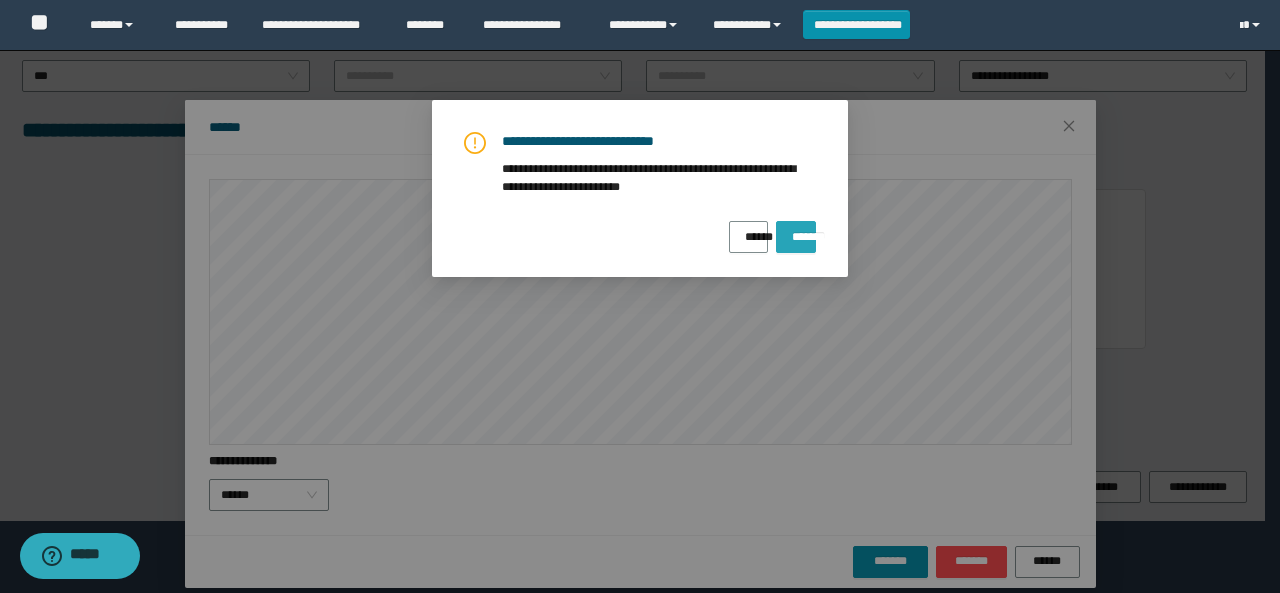 click on "*******" at bounding box center [796, 230] 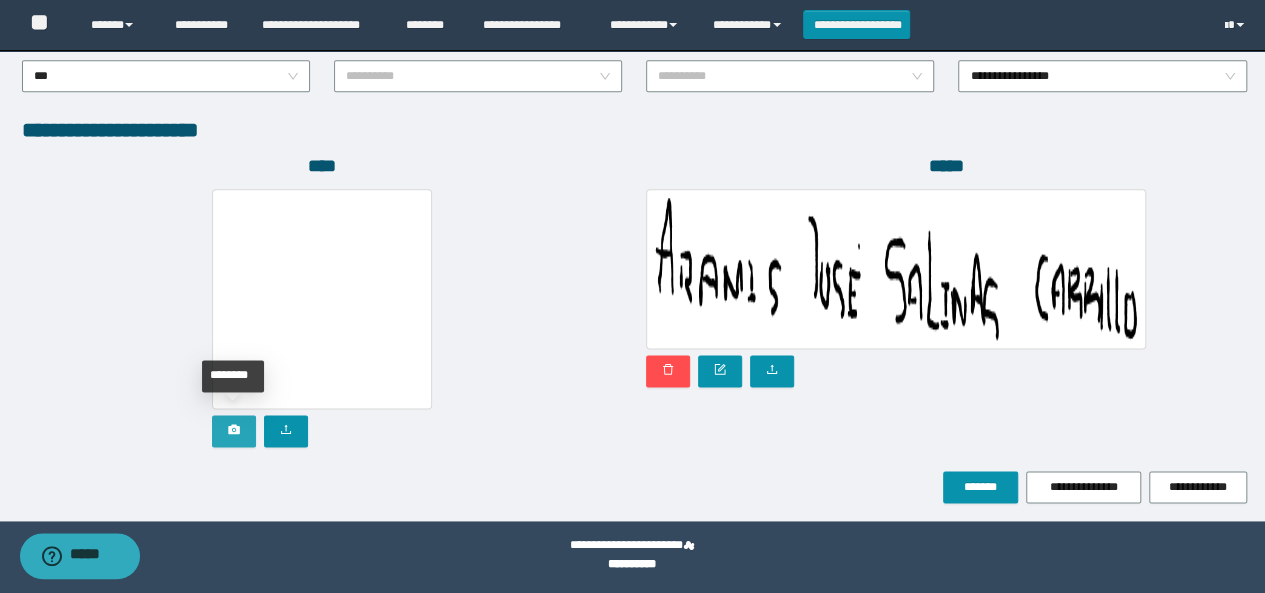 click at bounding box center [234, 431] 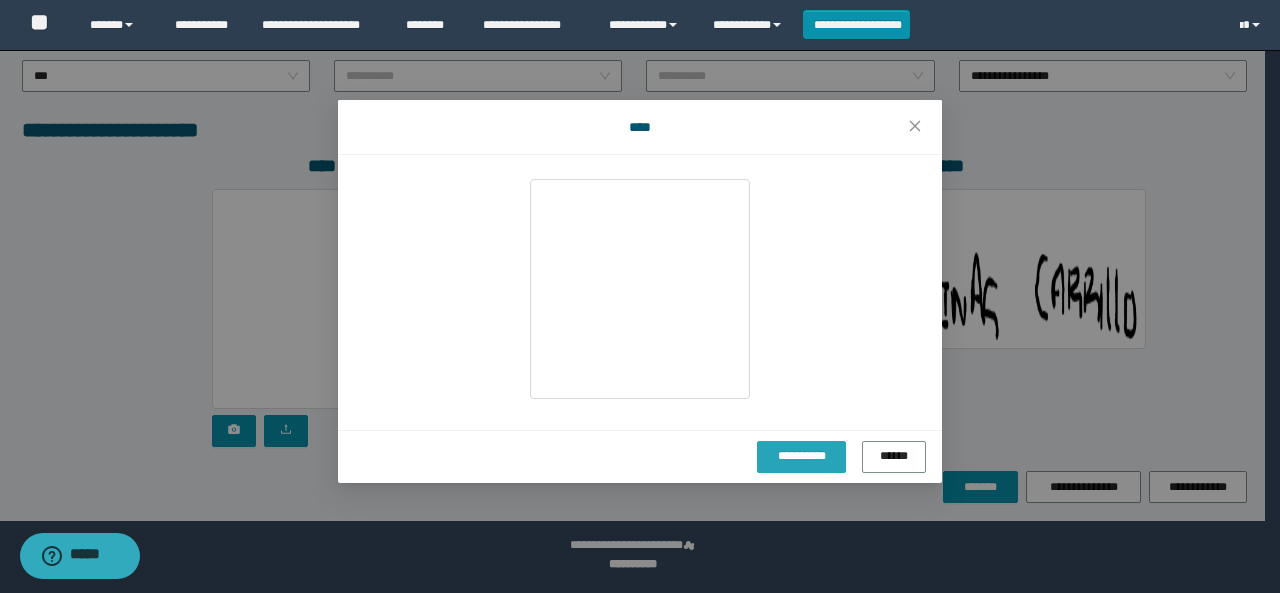 click on "**********" at bounding box center [801, 456] 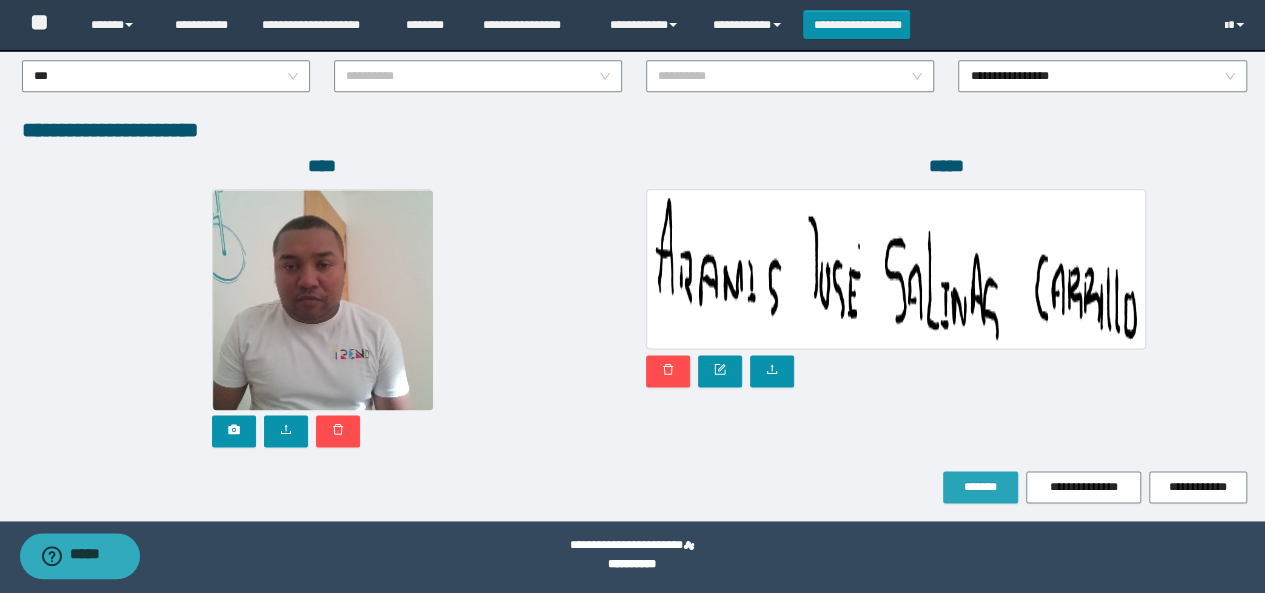 click on "*******" at bounding box center [980, 487] 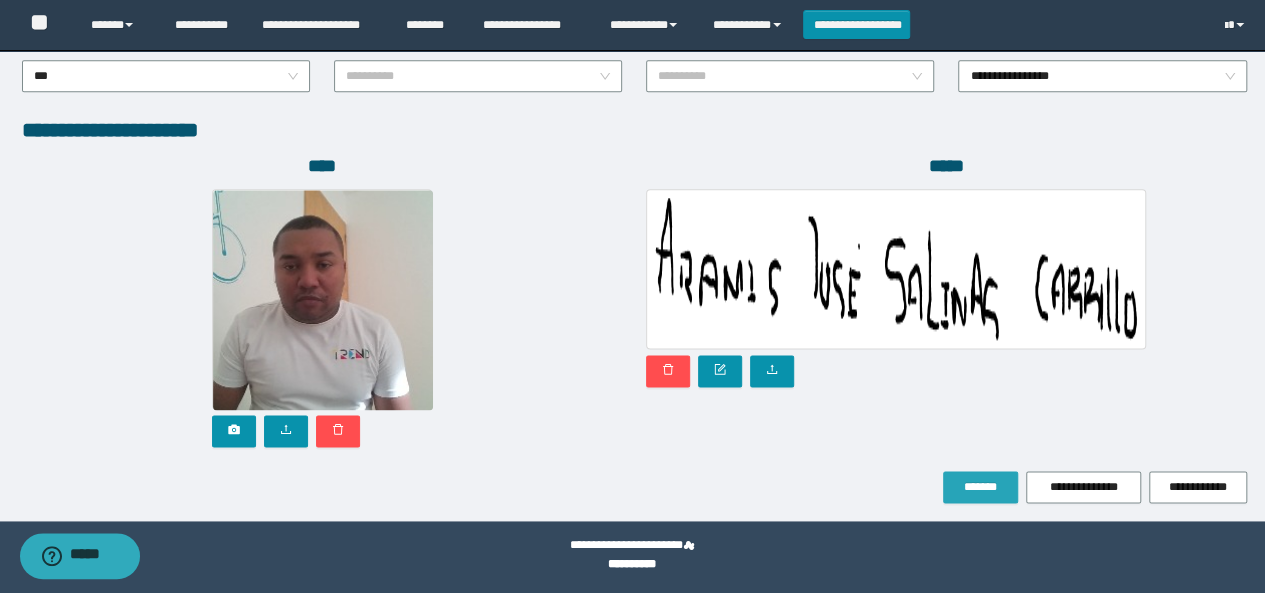 click on "*******" at bounding box center (980, 487) 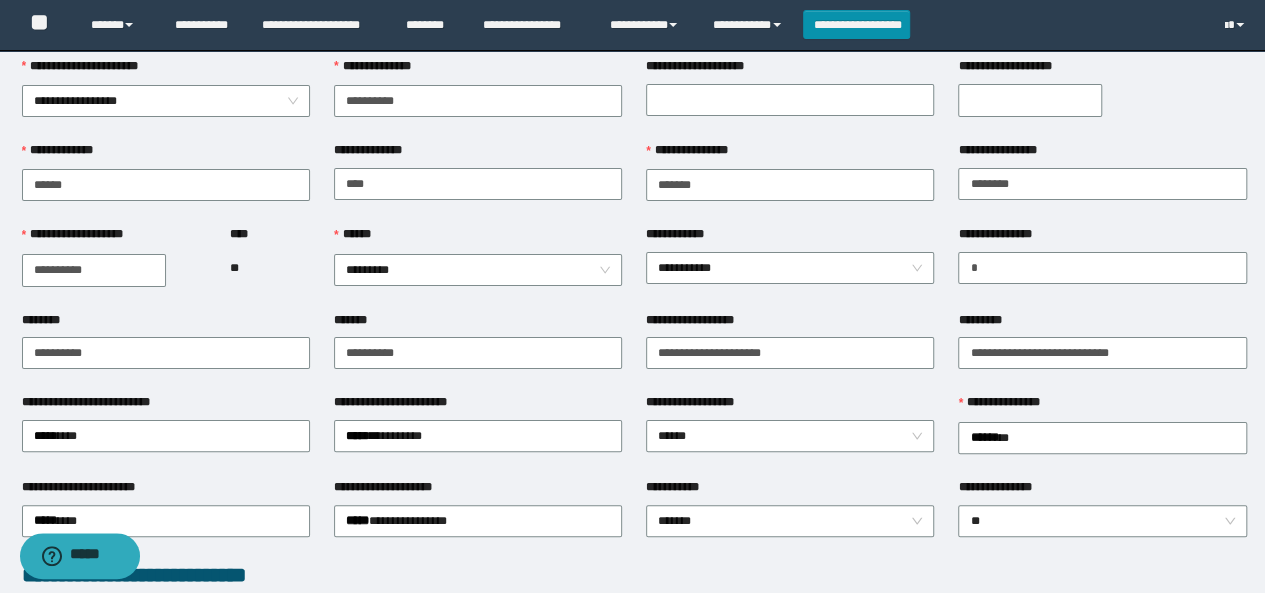 scroll, scrollTop: 0, scrollLeft: 0, axis: both 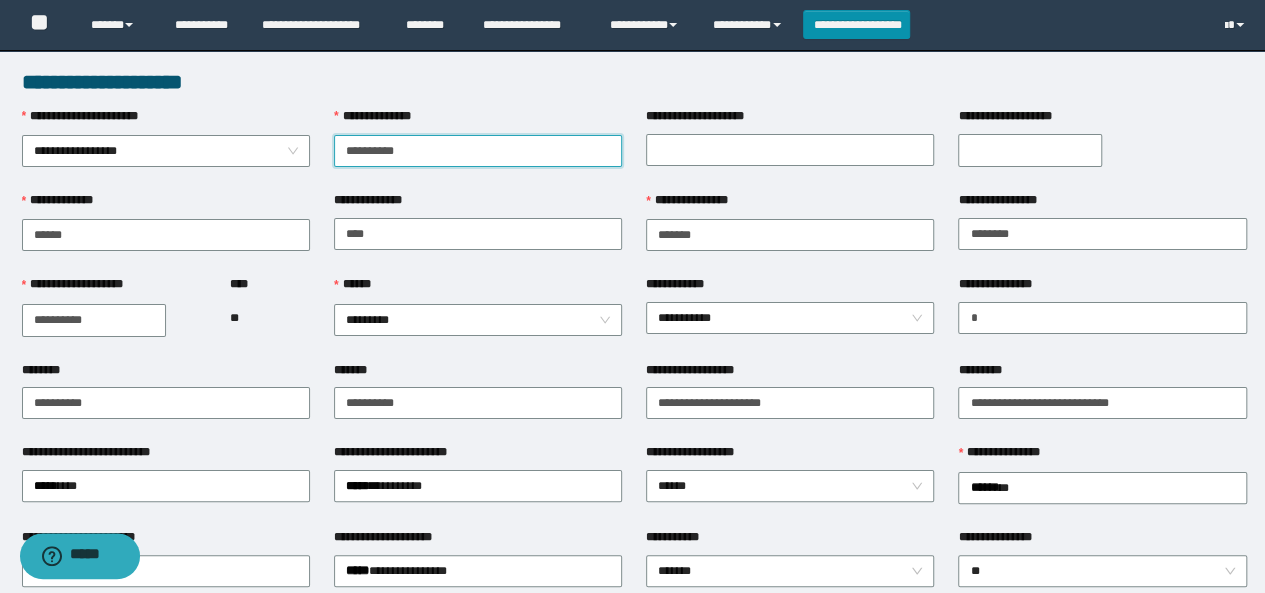 drag, startPoint x: 412, startPoint y: 149, endPoint x: 334, endPoint y: 155, distance: 78.23043 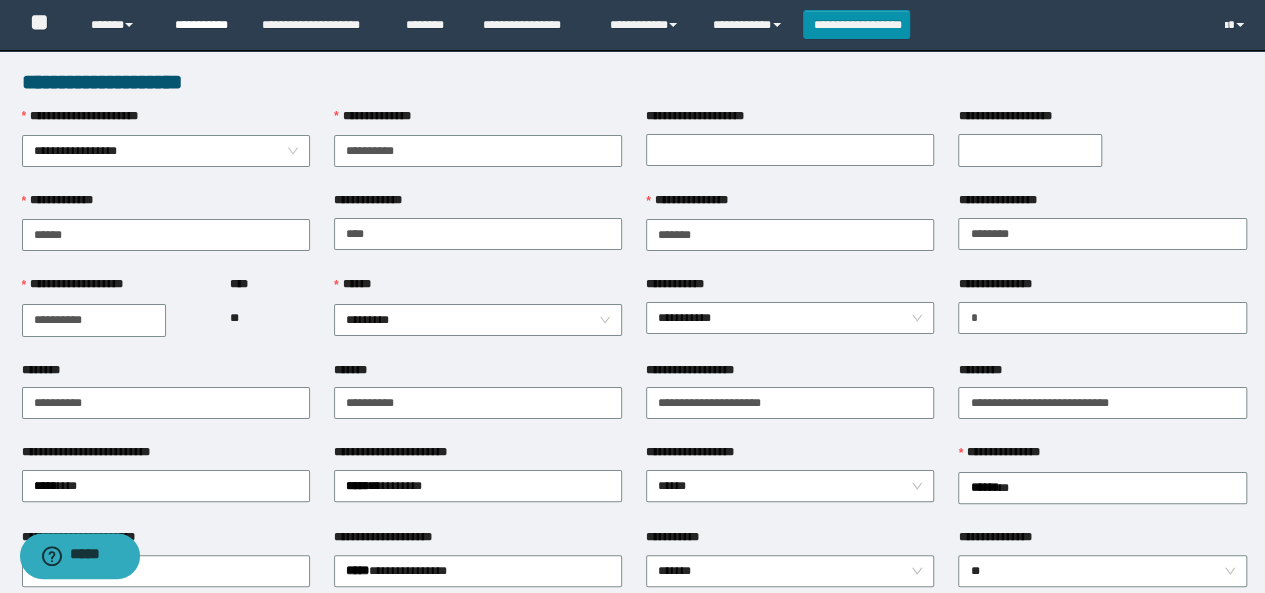 click on "**********" at bounding box center [203, 25] 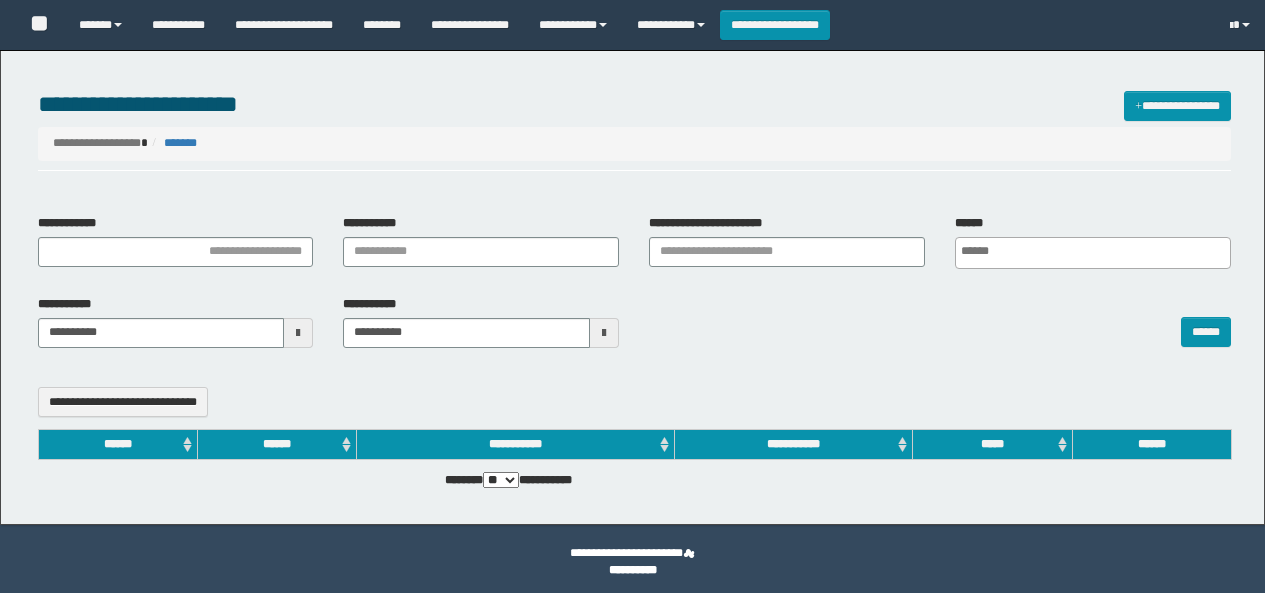 select 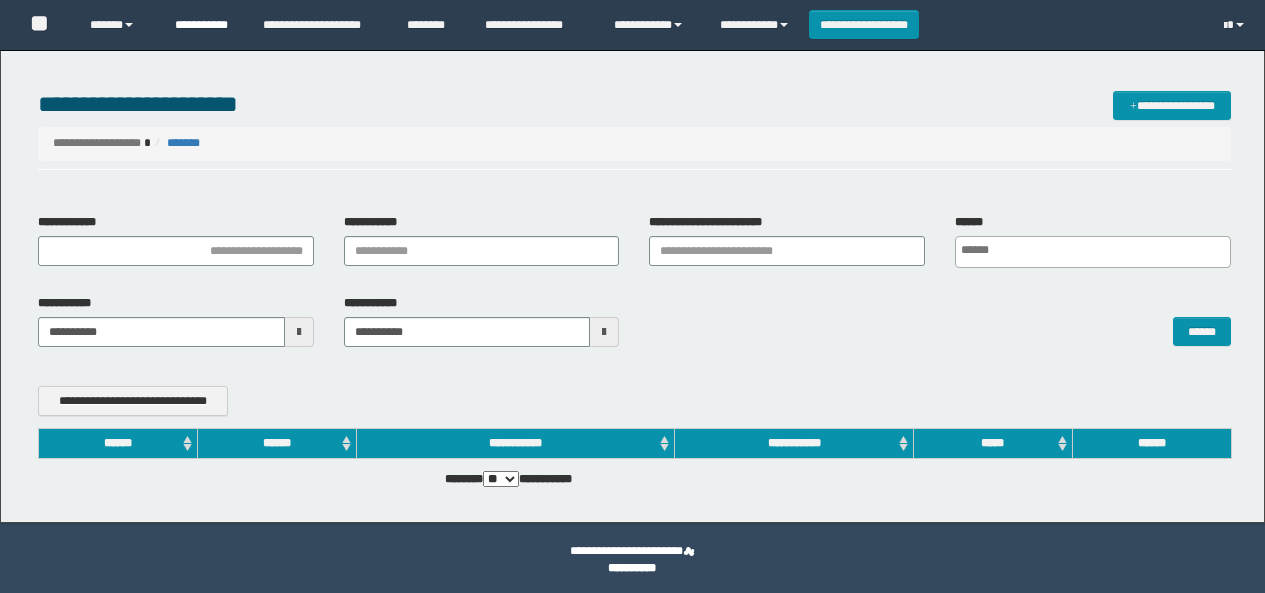 scroll, scrollTop: 0, scrollLeft: 0, axis: both 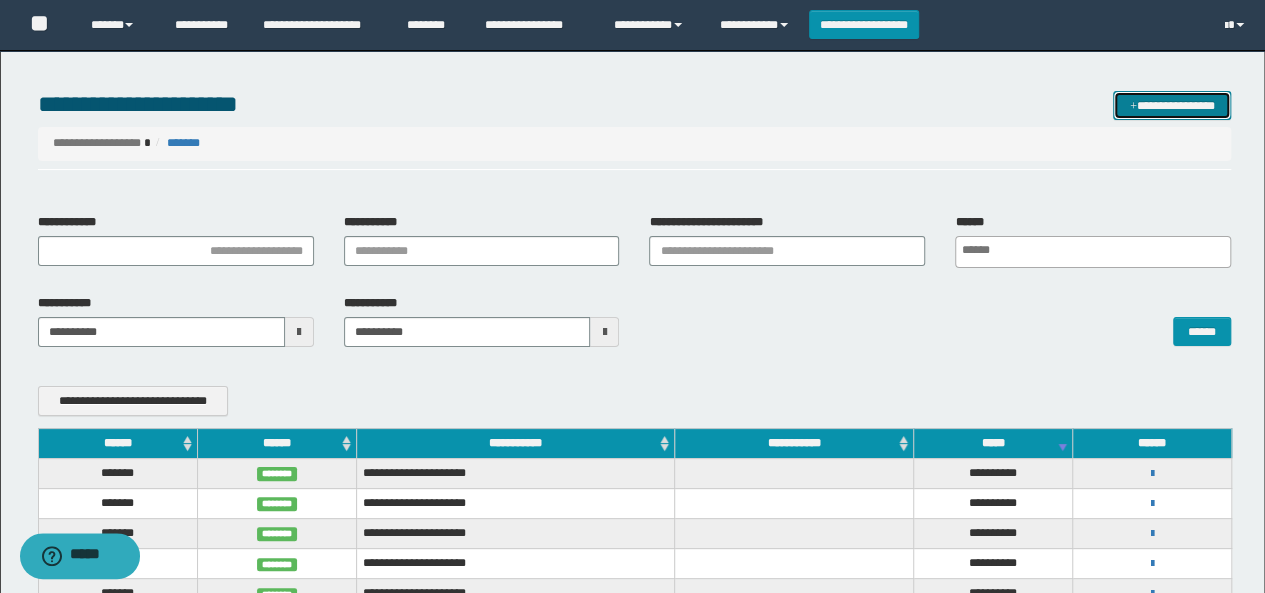 click on "**********" at bounding box center [1172, 105] 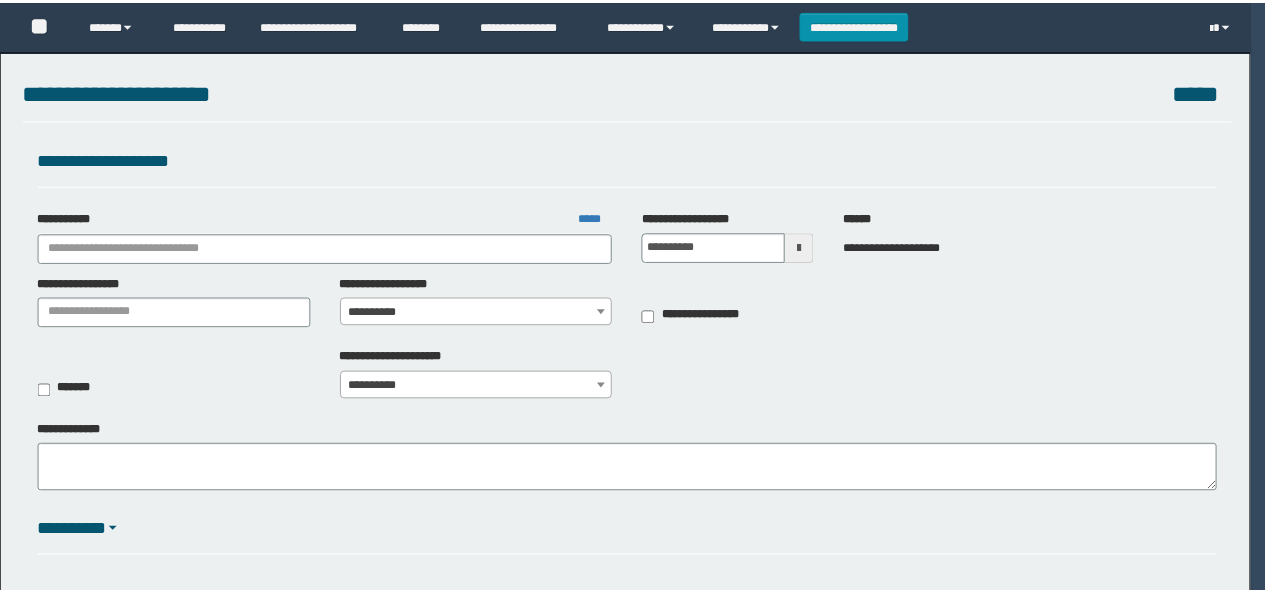 scroll, scrollTop: 0, scrollLeft: 0, axis: both 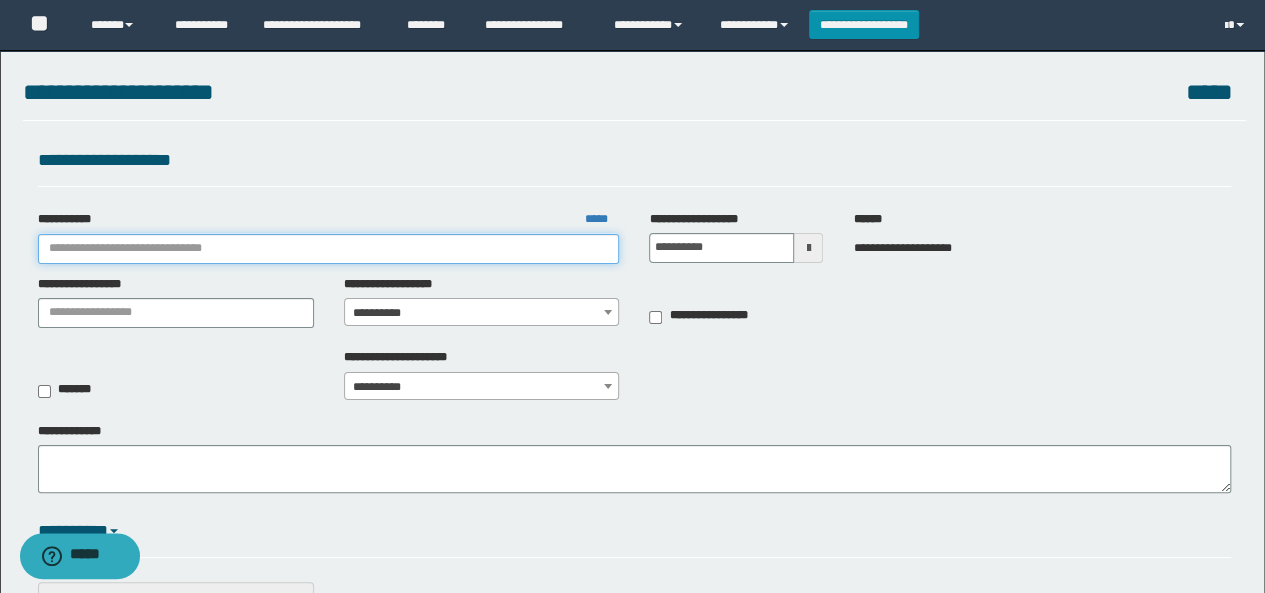 click on "**********" at bounding box center (329, 249) 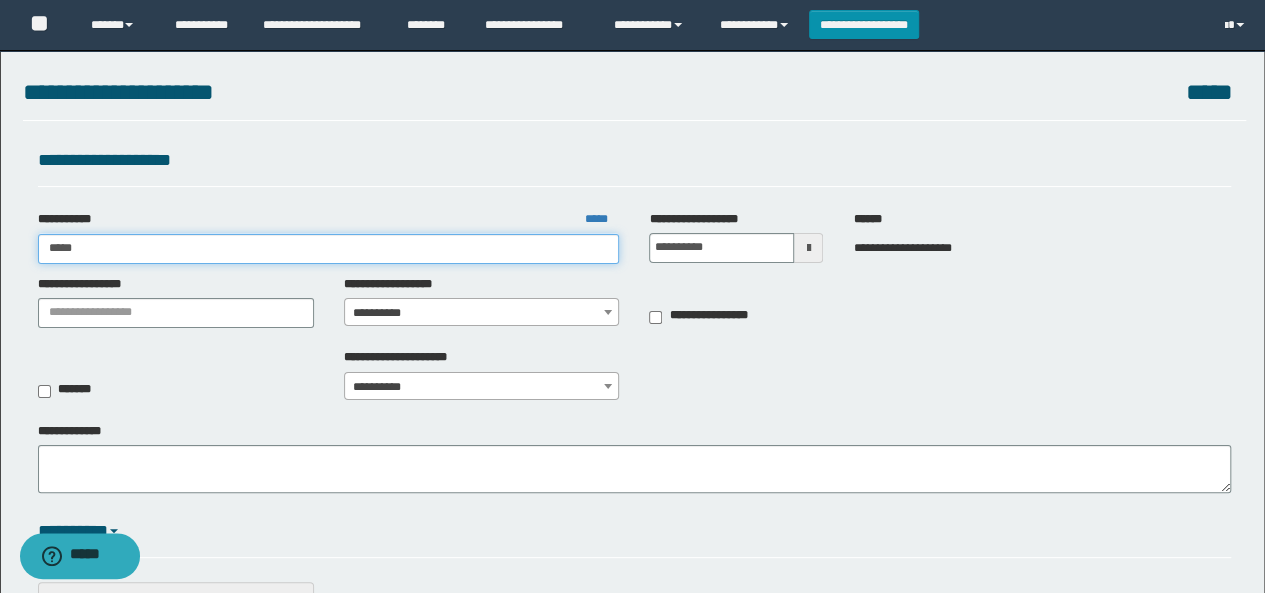 type on "******" 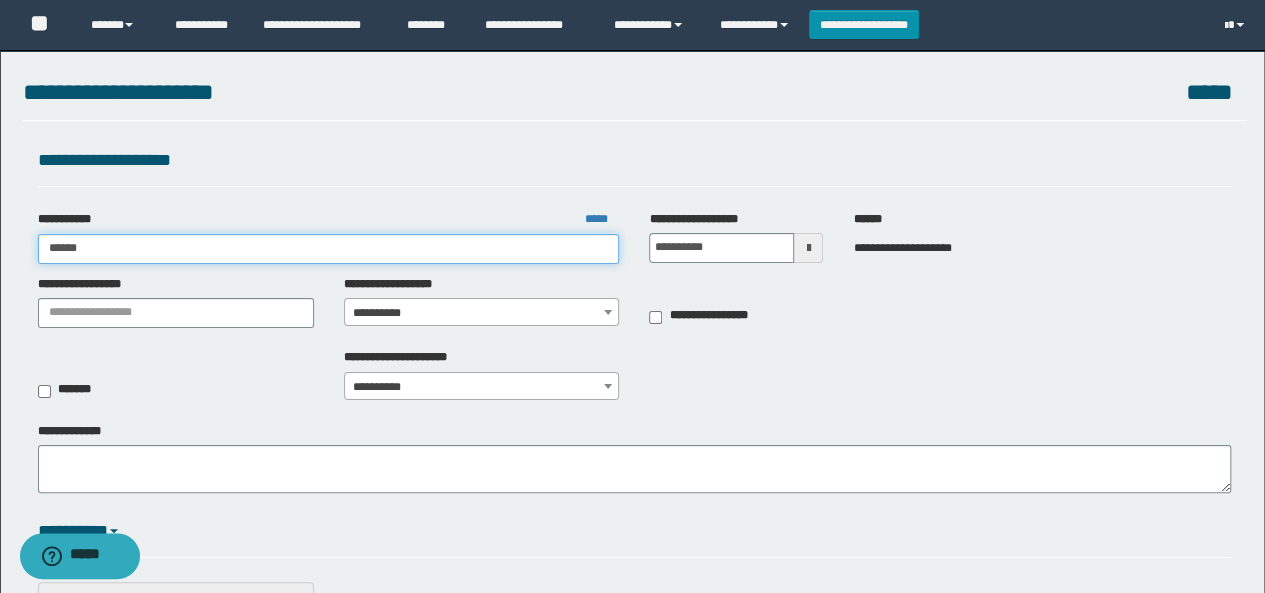 type on "******" 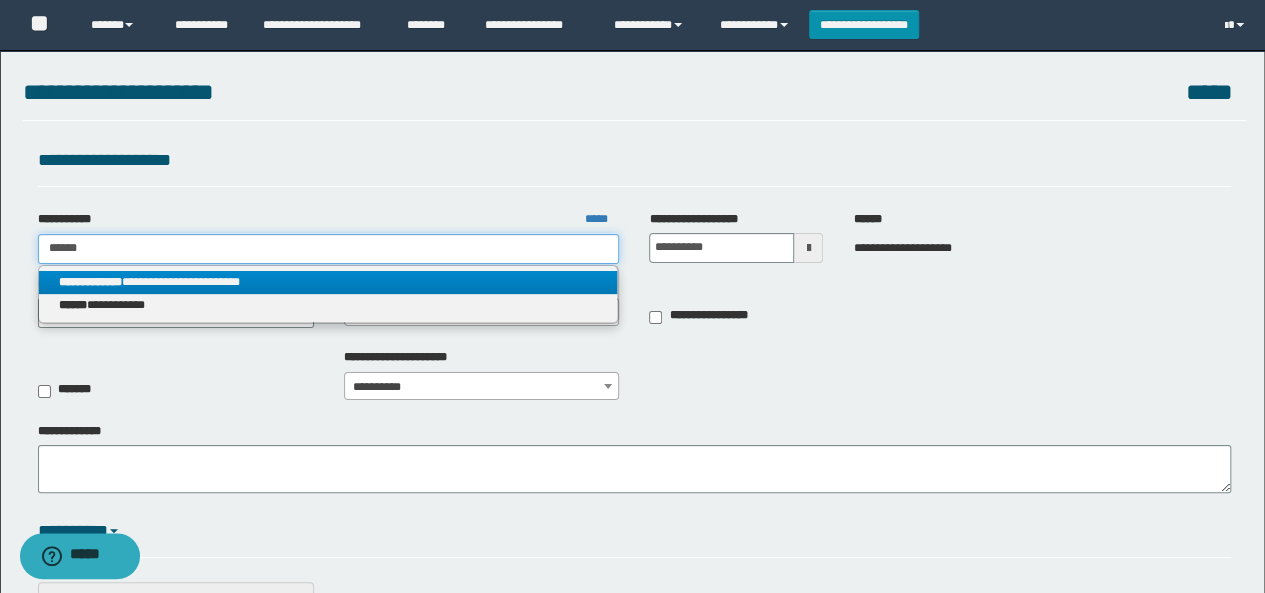 type on "******" 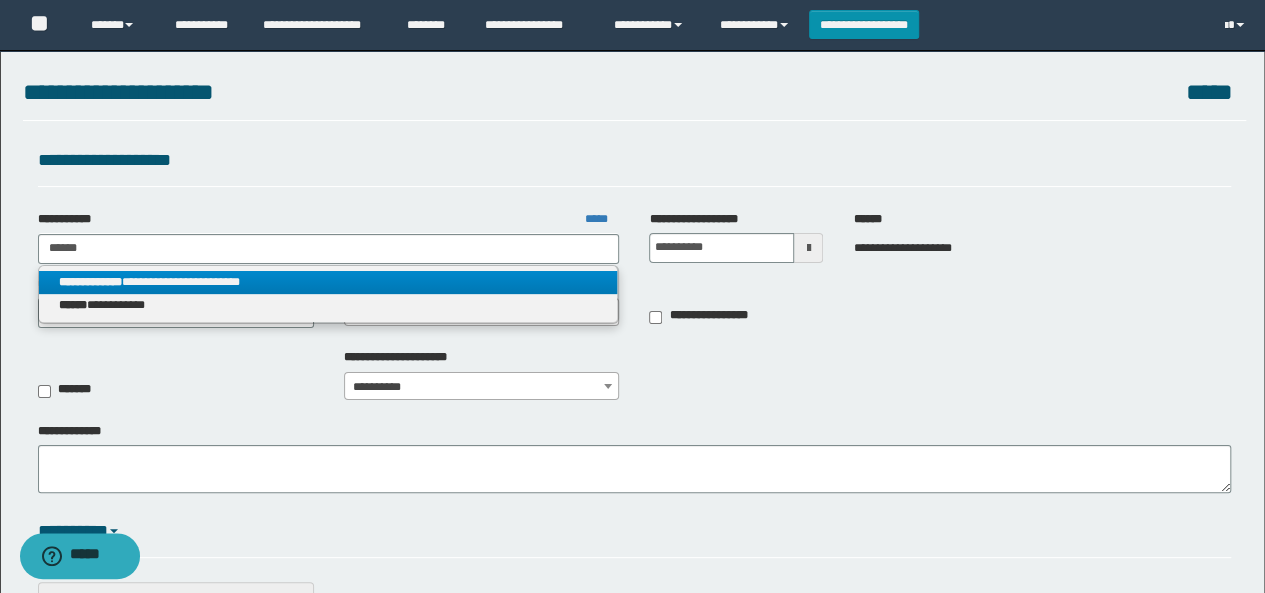 click on "**********" at bounding box center [328, 282] 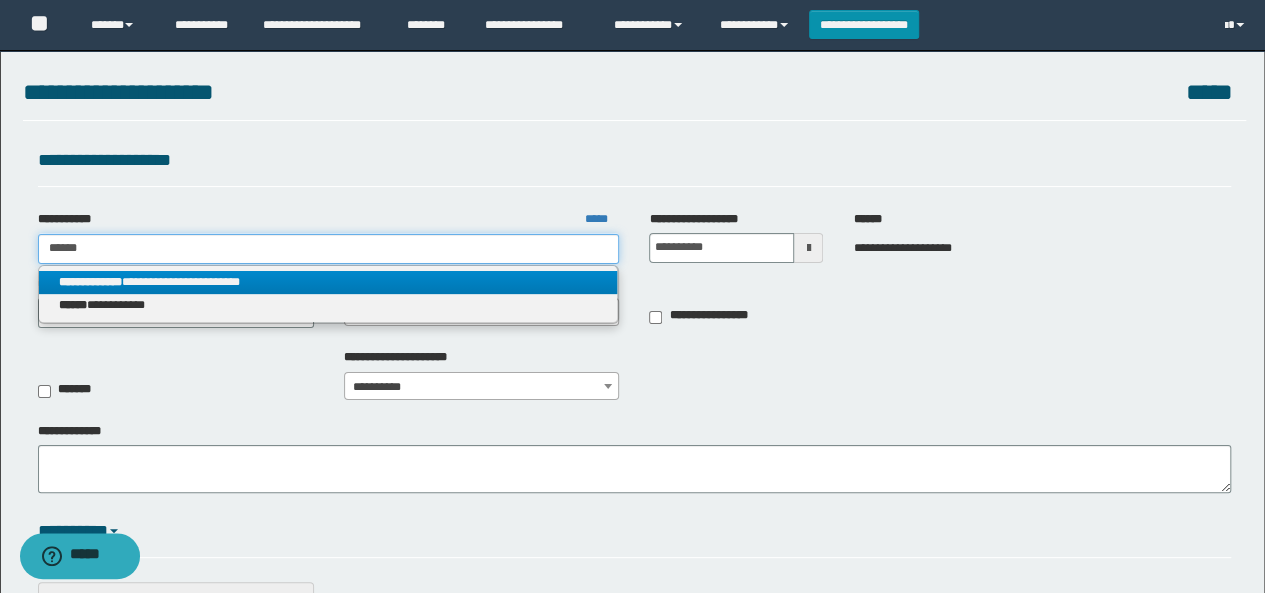 type 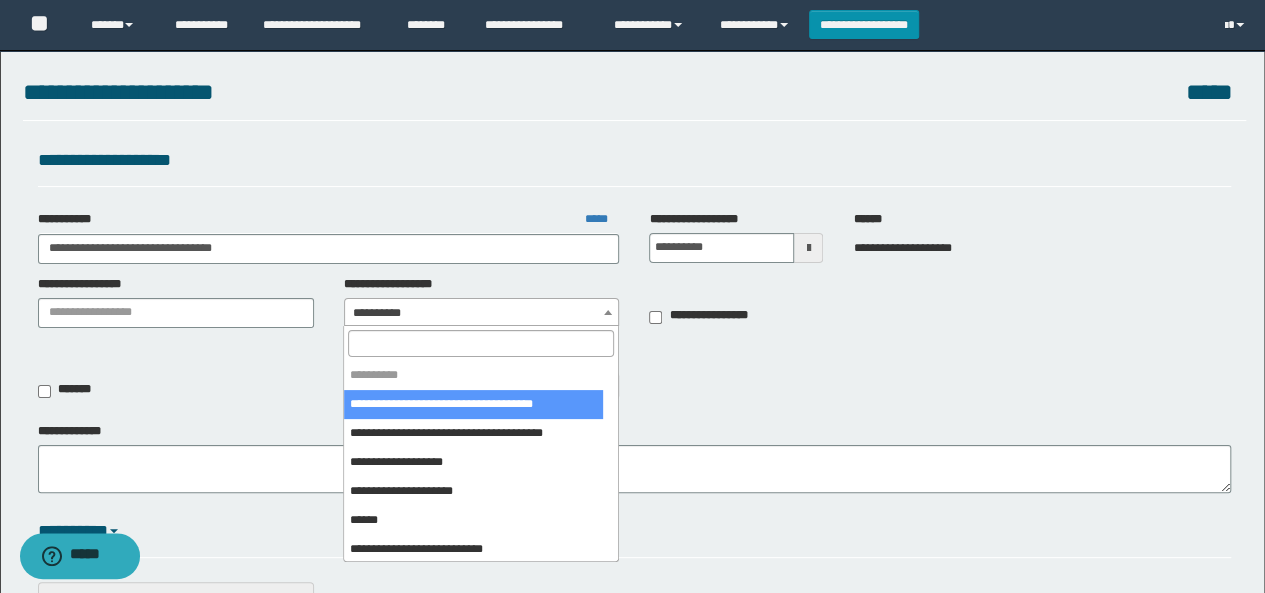 click on "**********" at bounding box center [482, 313] 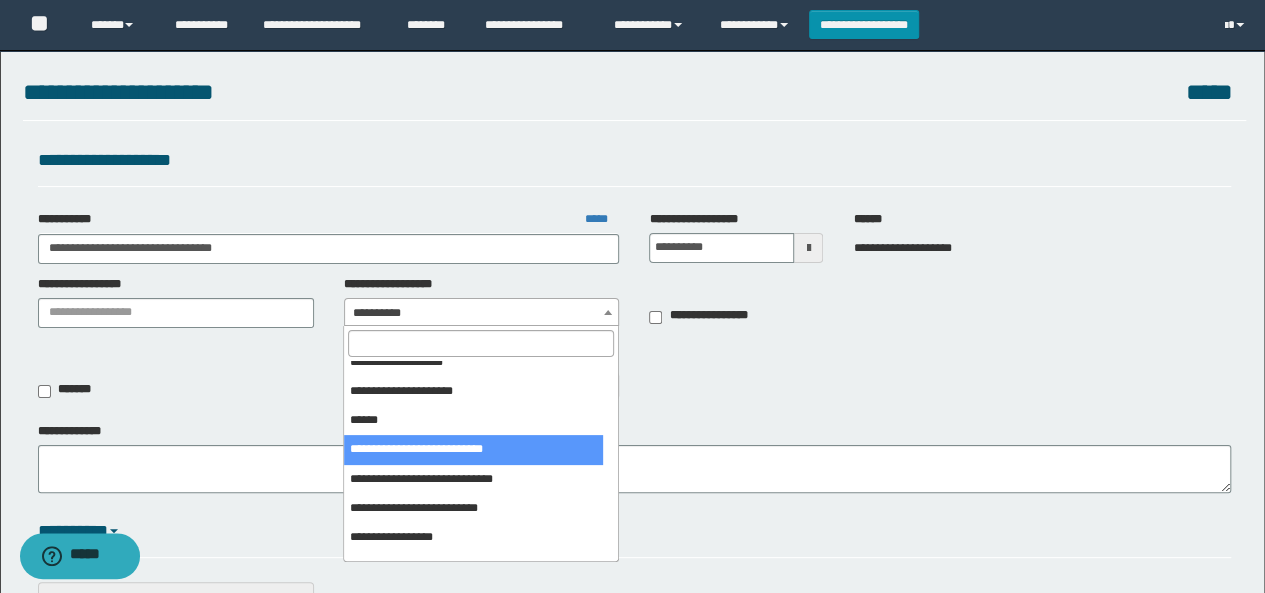 scroll, scrollTop: 200, scrollLeft: 0, axis: vertical 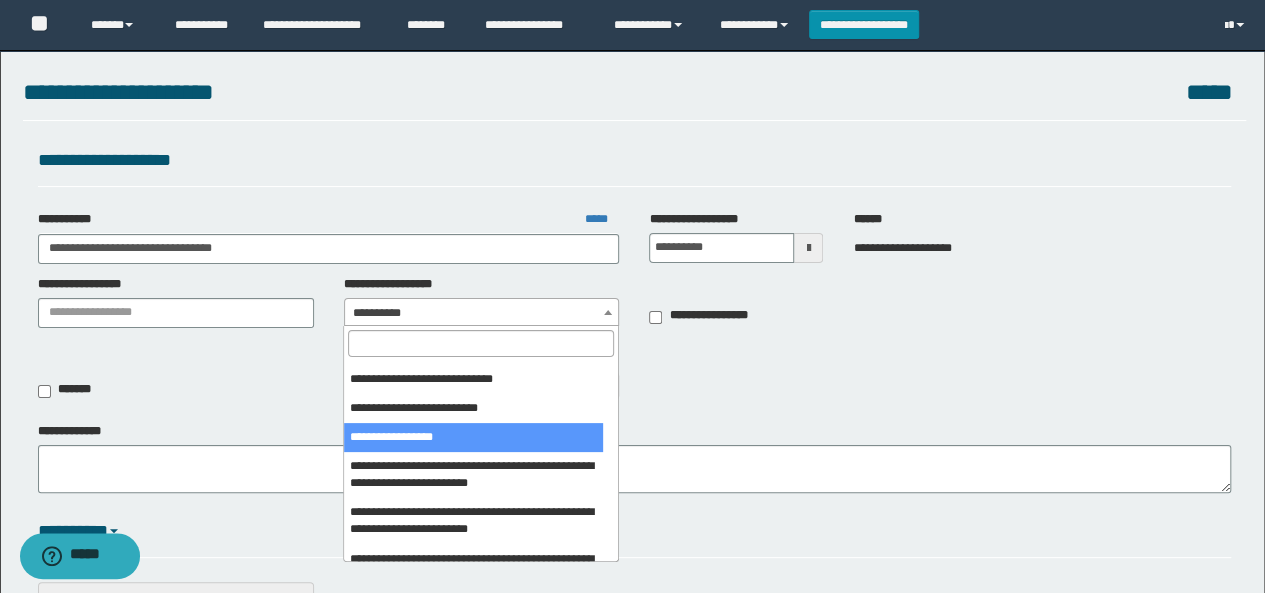 select on "****" 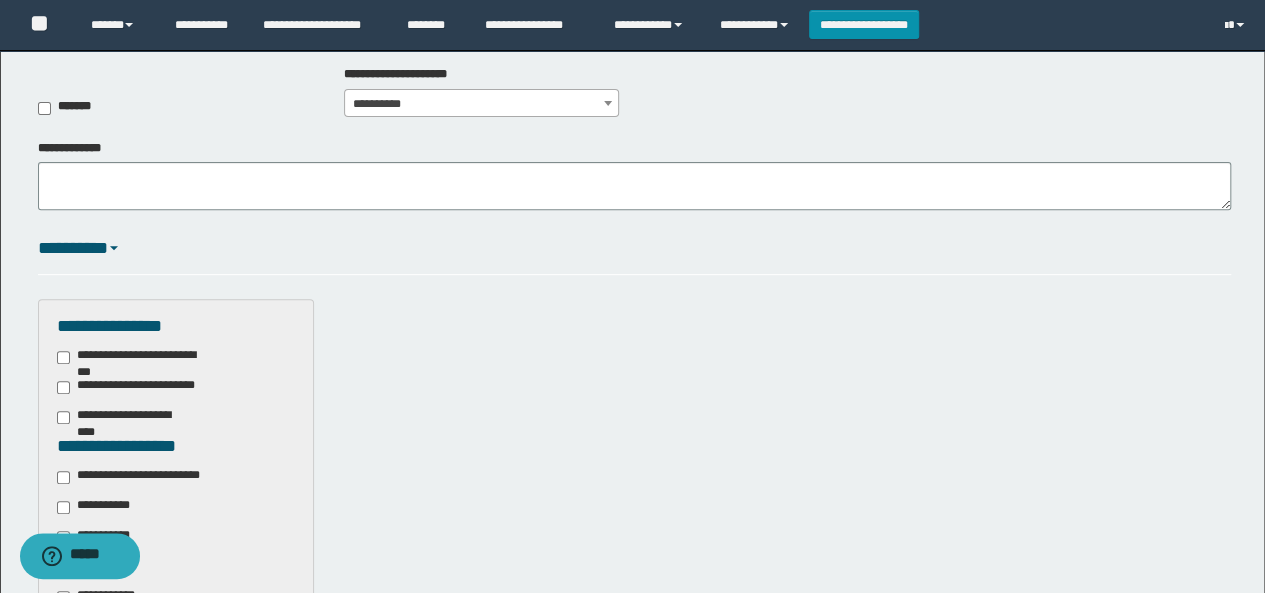 scroll, scrollTop: 400, scrollLeft: 0, axis: vertical 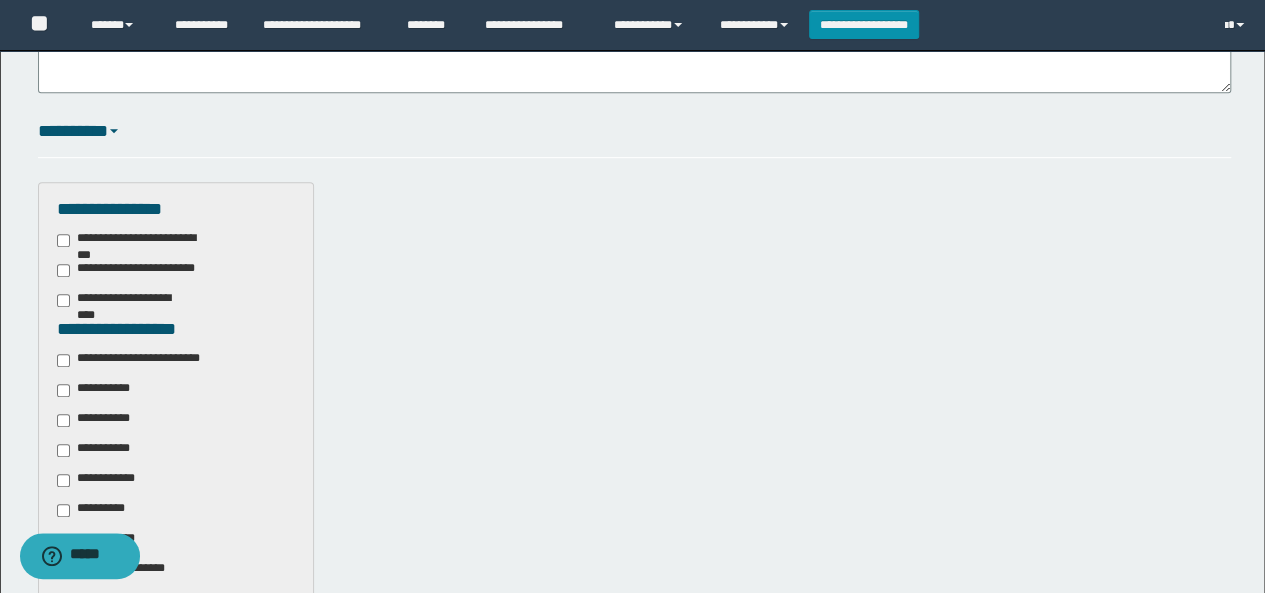 click on "**********" at bounding box center (143, 360) 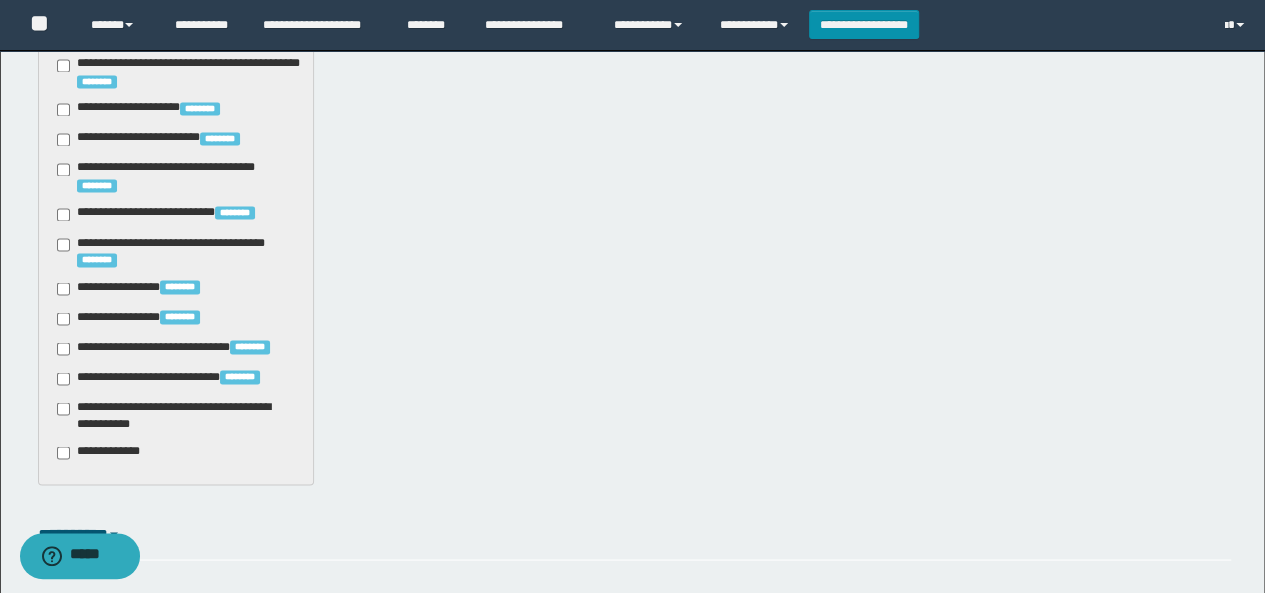 scroll, scrollTop: 1862, scrollLeft: 0, axis: vertical 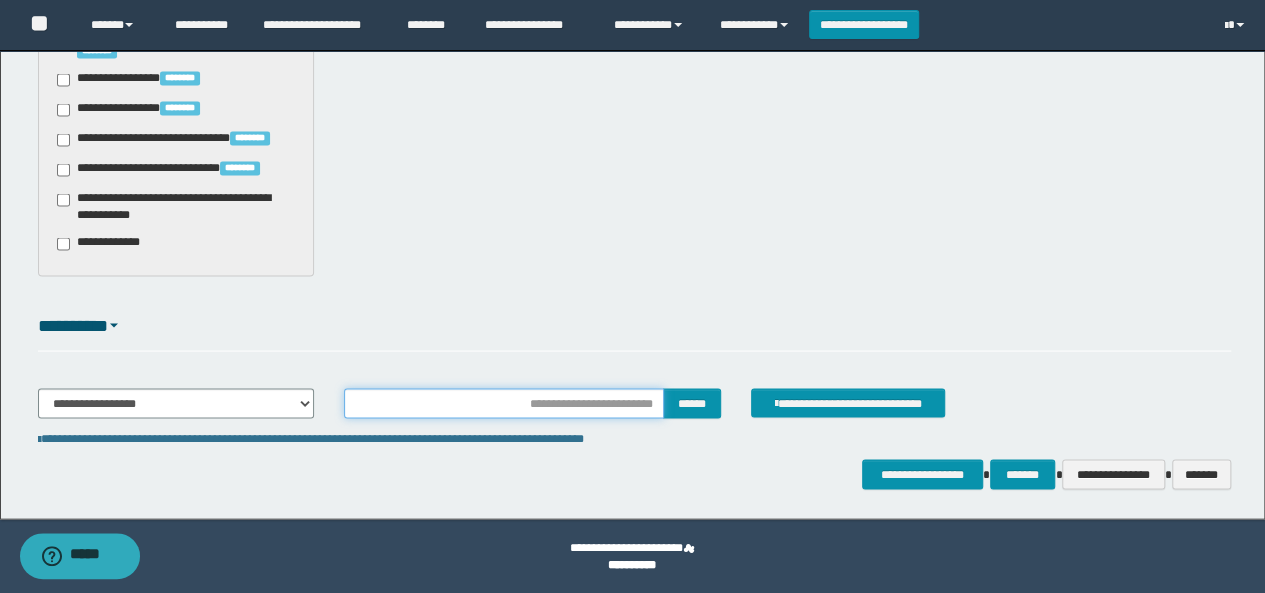 click at bounding box center (504, 403) 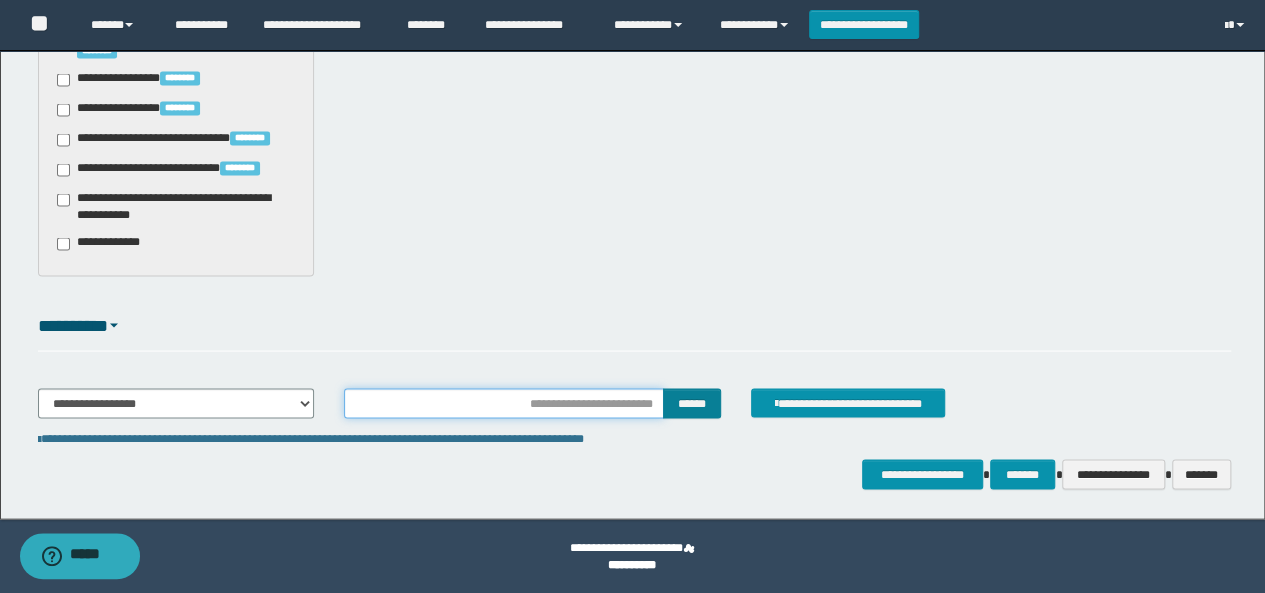 type on "**********" 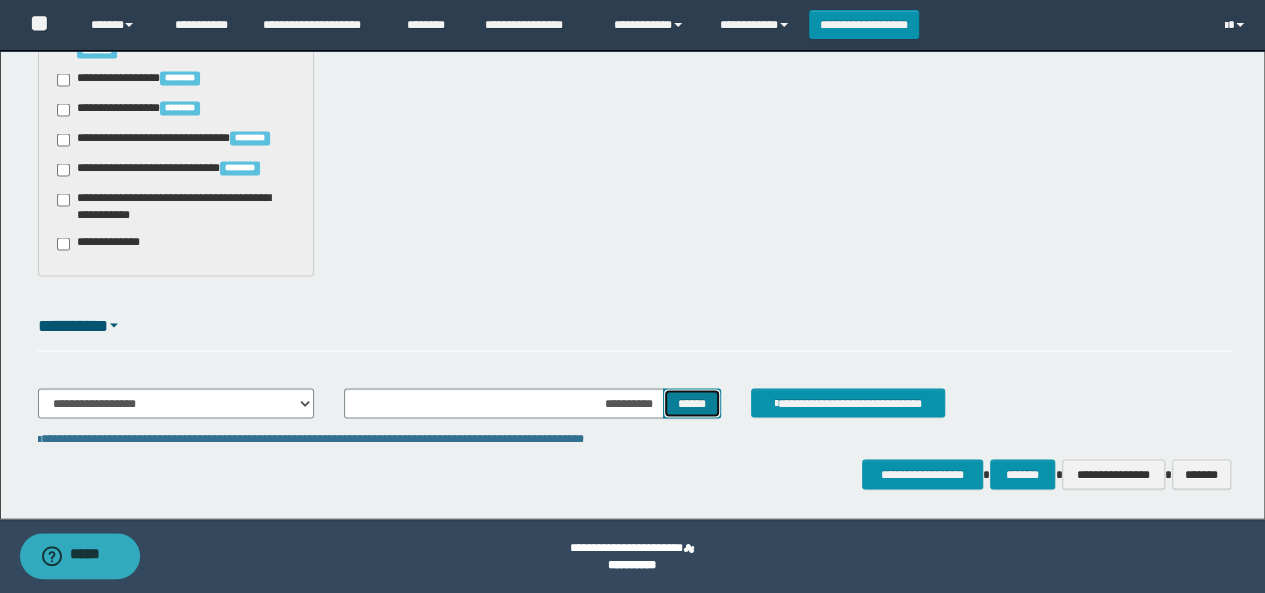 click on "******" at bounding box center [692, 402] 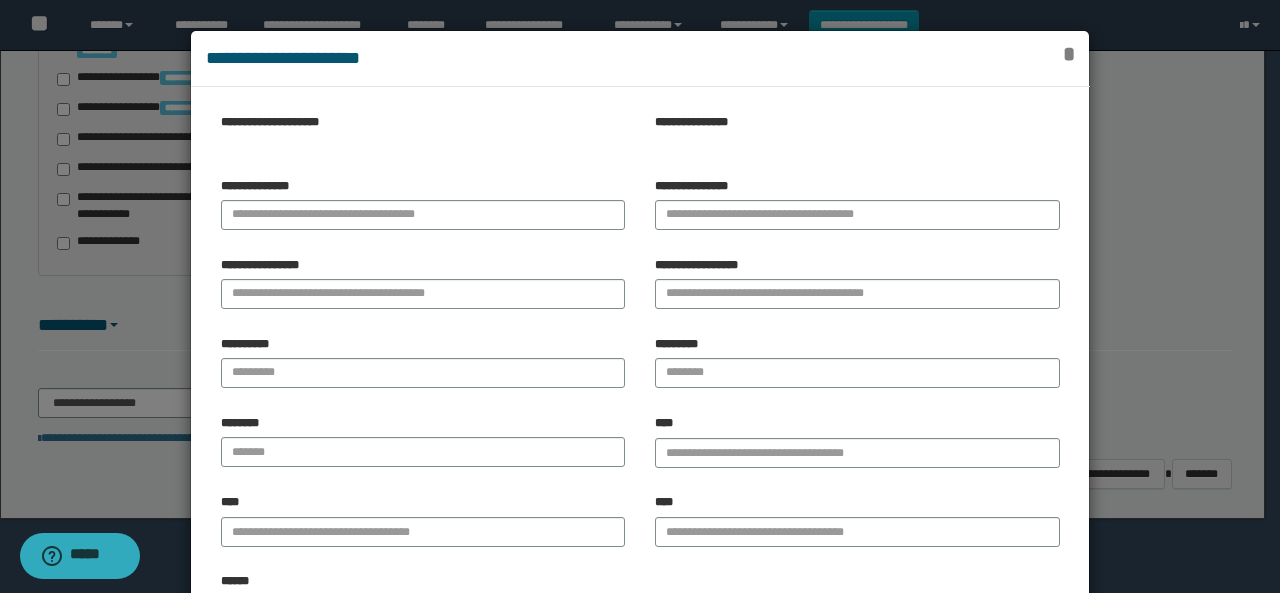 click on "*" at bounding box center (1068, 54) 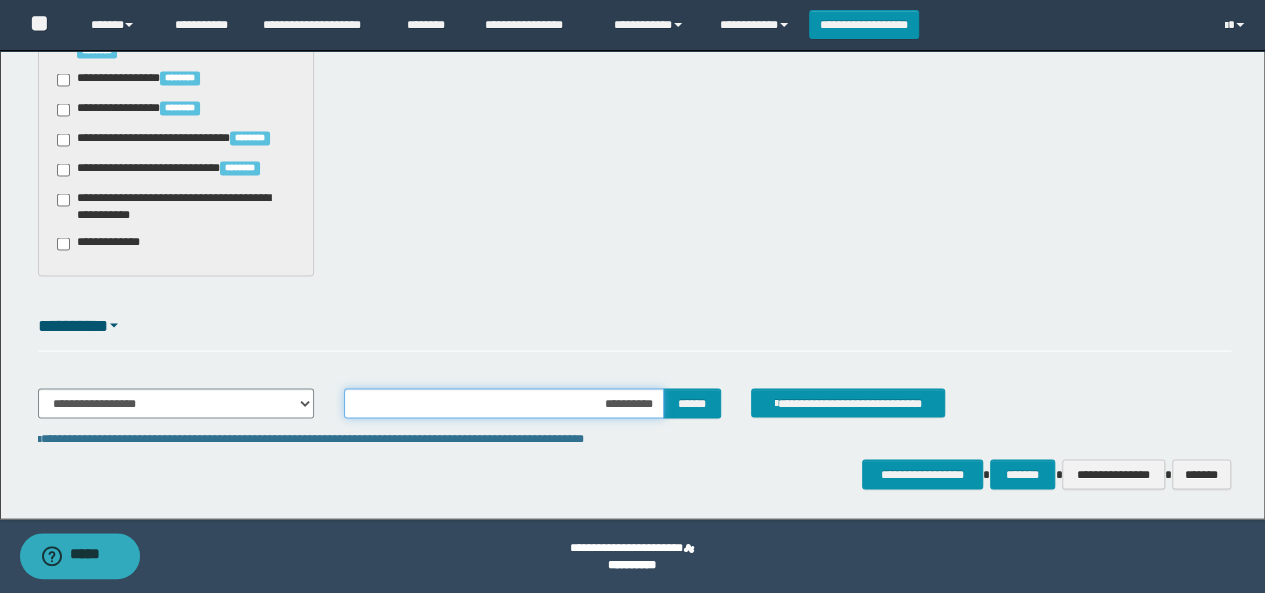 click on "**********" at bounding box center [504, 403] 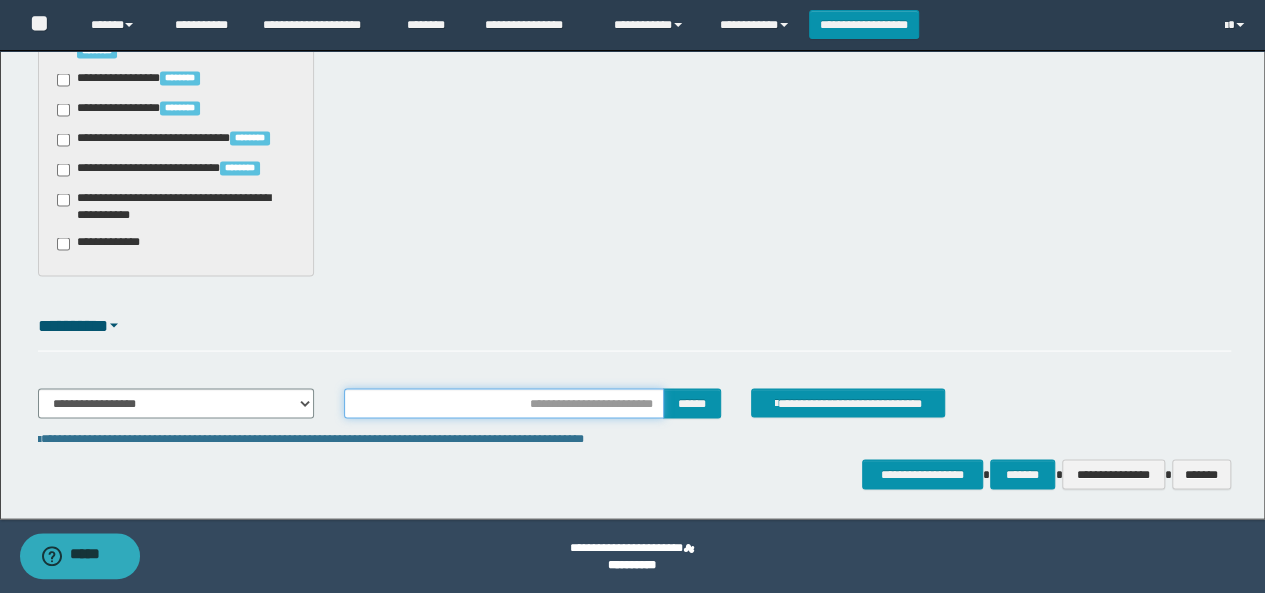 type on "**********" 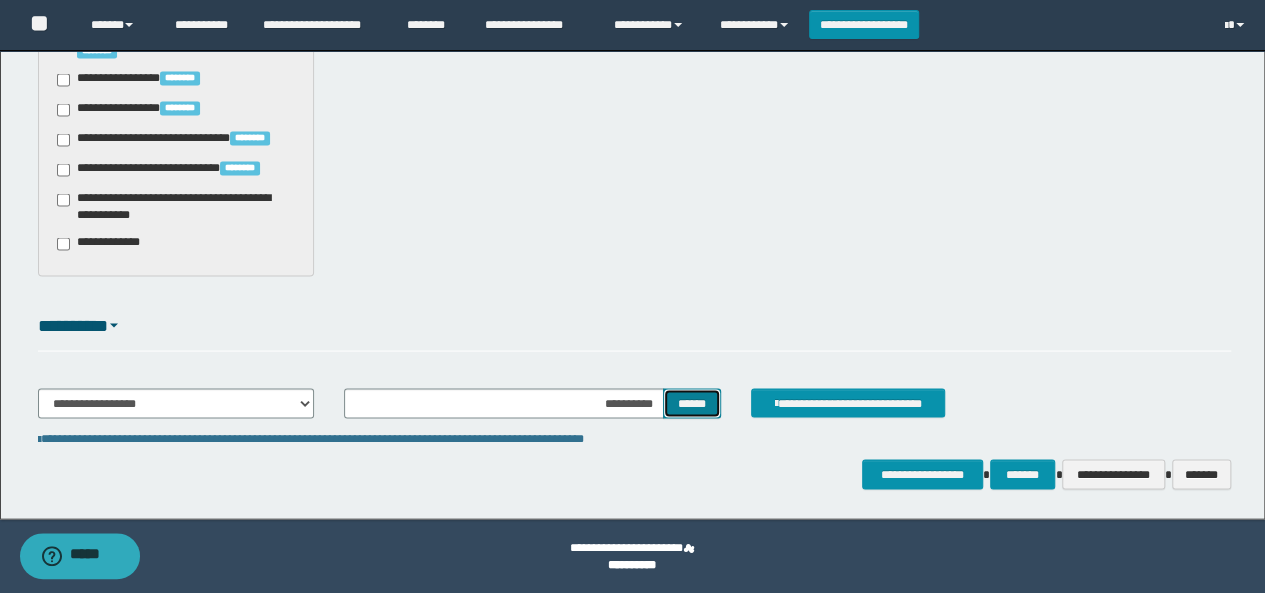 click on "******" at bounding box center [692, 402] 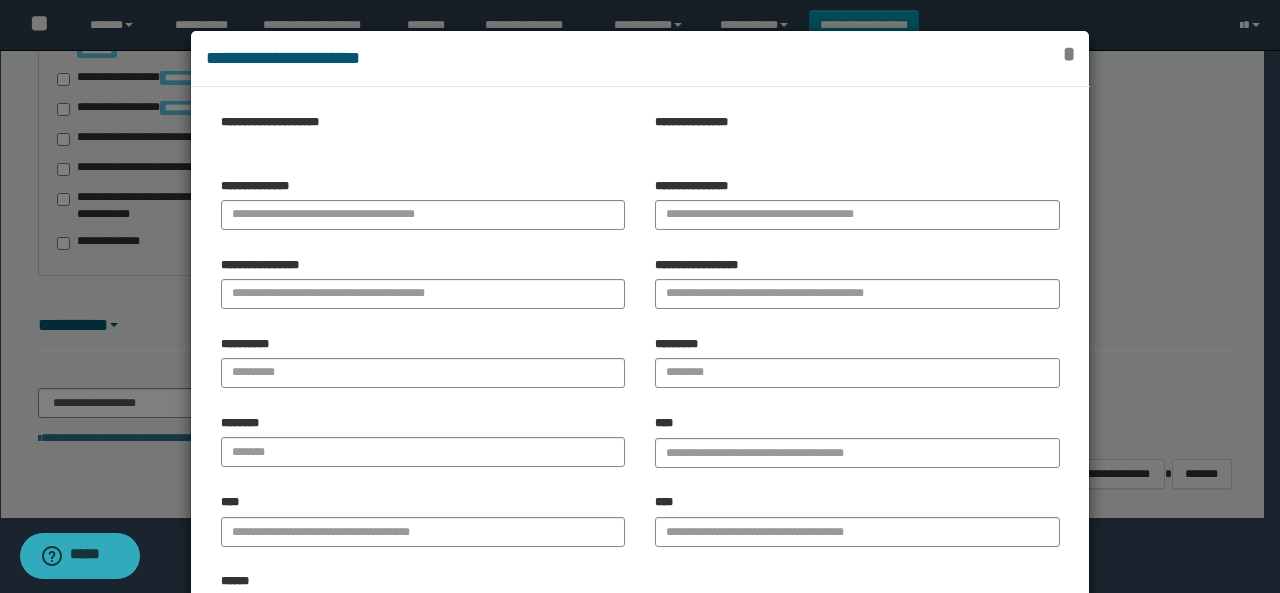click on "*" at bounding box center [1068, 54] 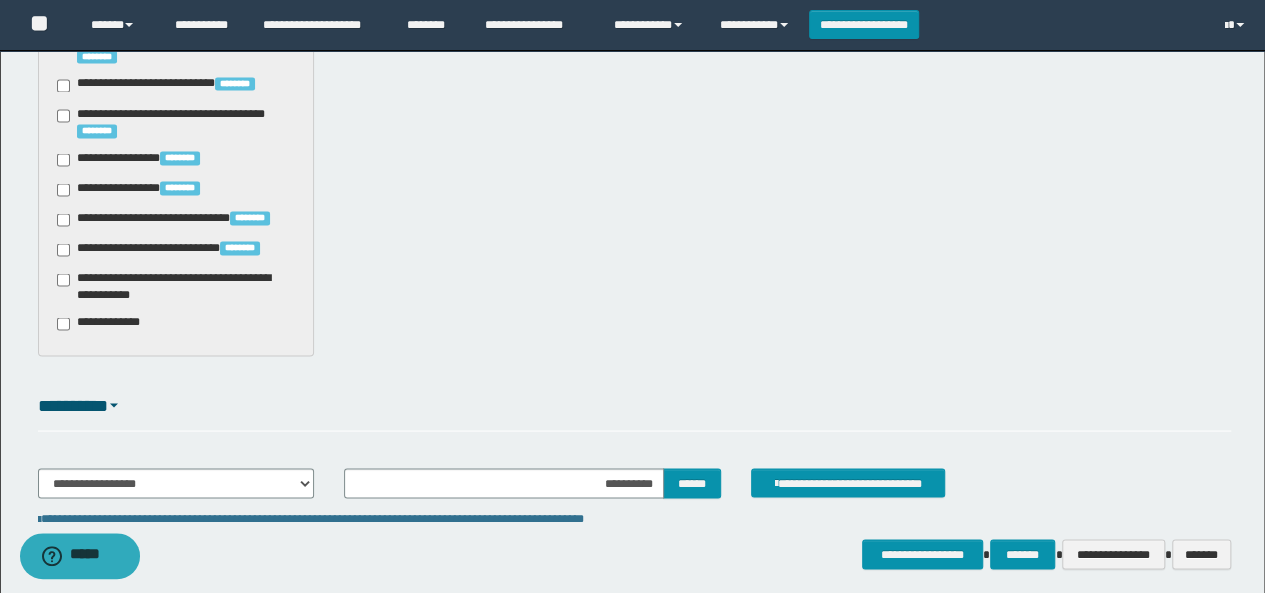 scroll, scrollTop: 1862, scrollLeft: 0, axis: vertical 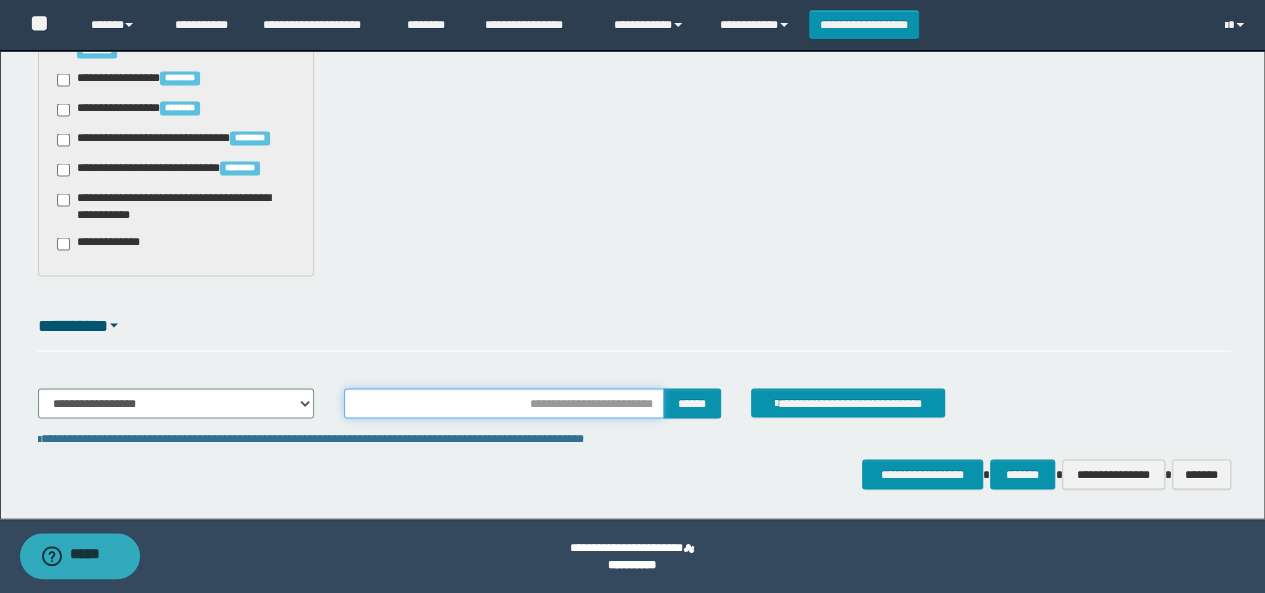click at bounding box center (504, 403) 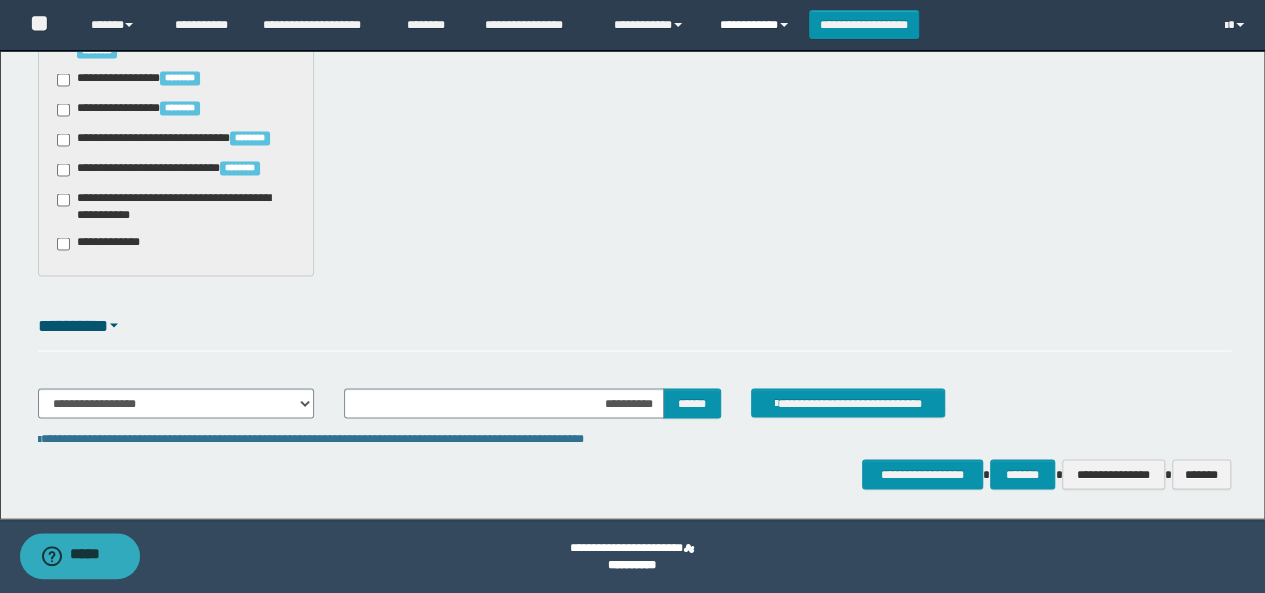 click on "**********" at bounding box center (757, 25) 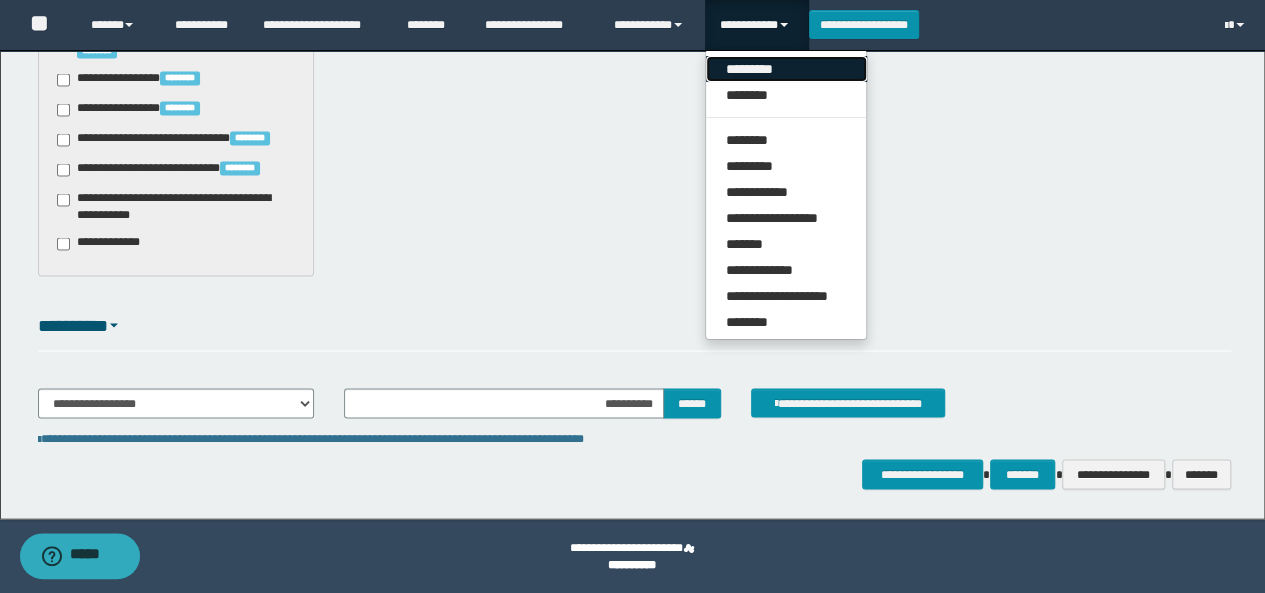 click on "*********" at bounding box center (786, 69) 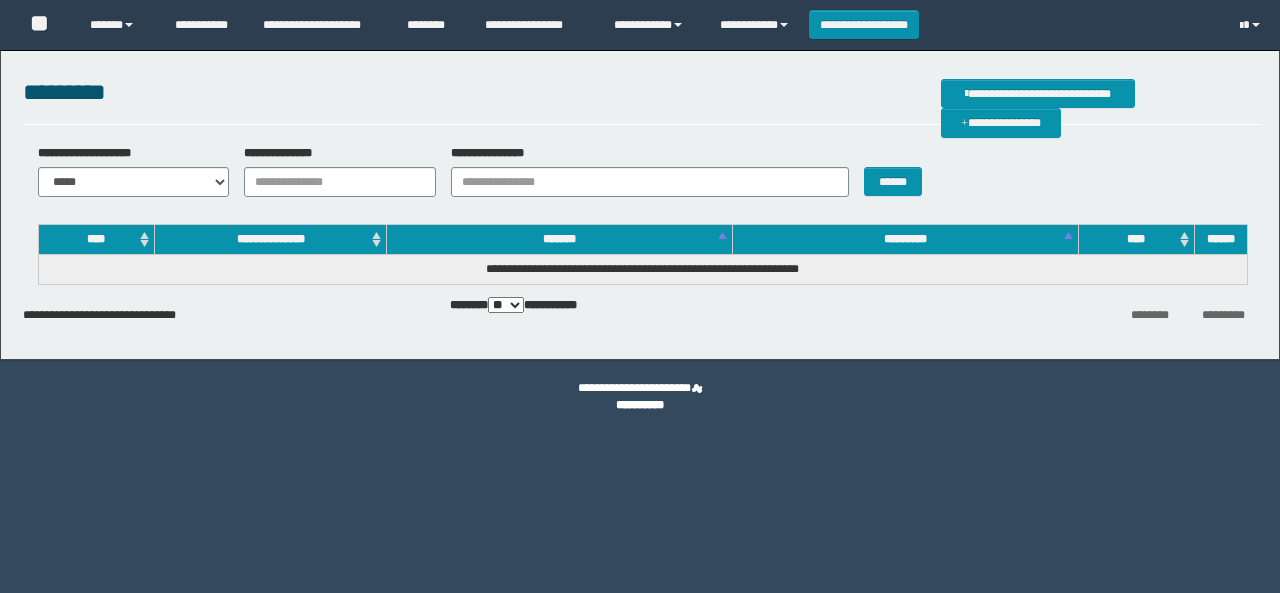 scroll, scrollTop: 0, scrollLeft: 0, axis: both 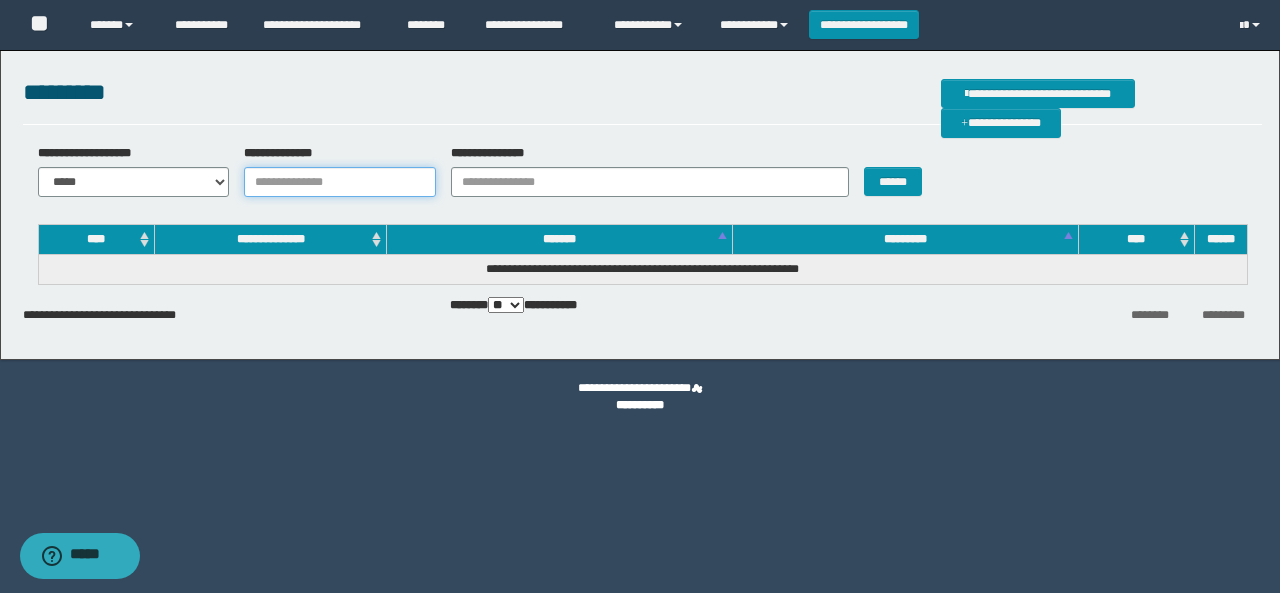 click on "**********" at bounding box center (340, 182) 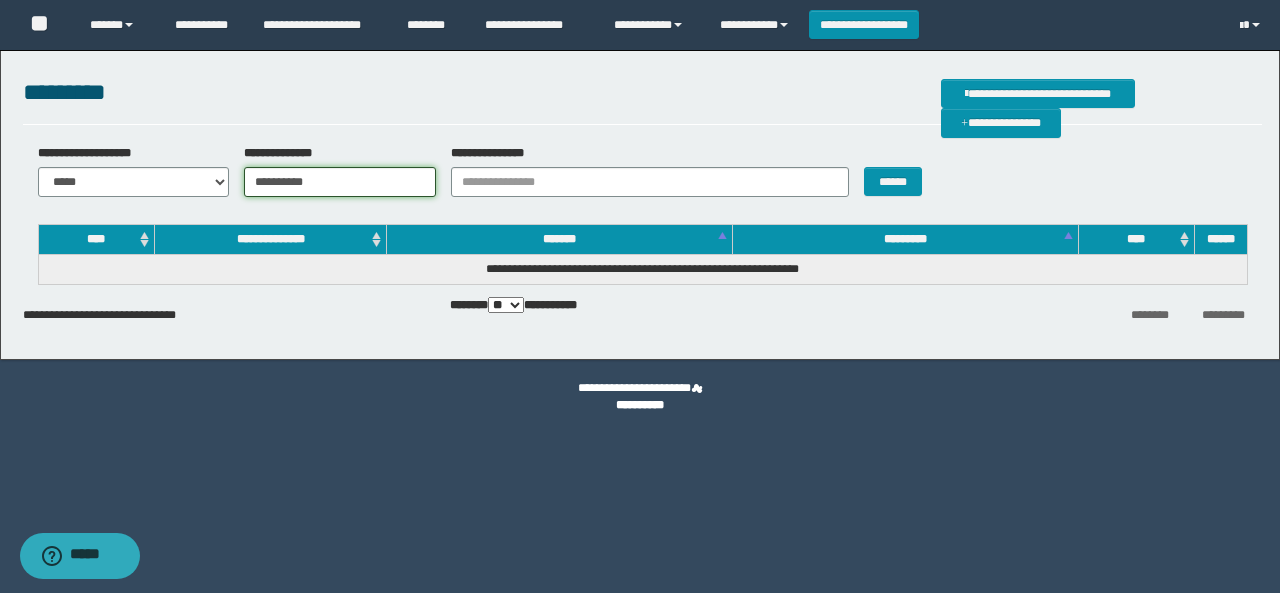 type on "**********" 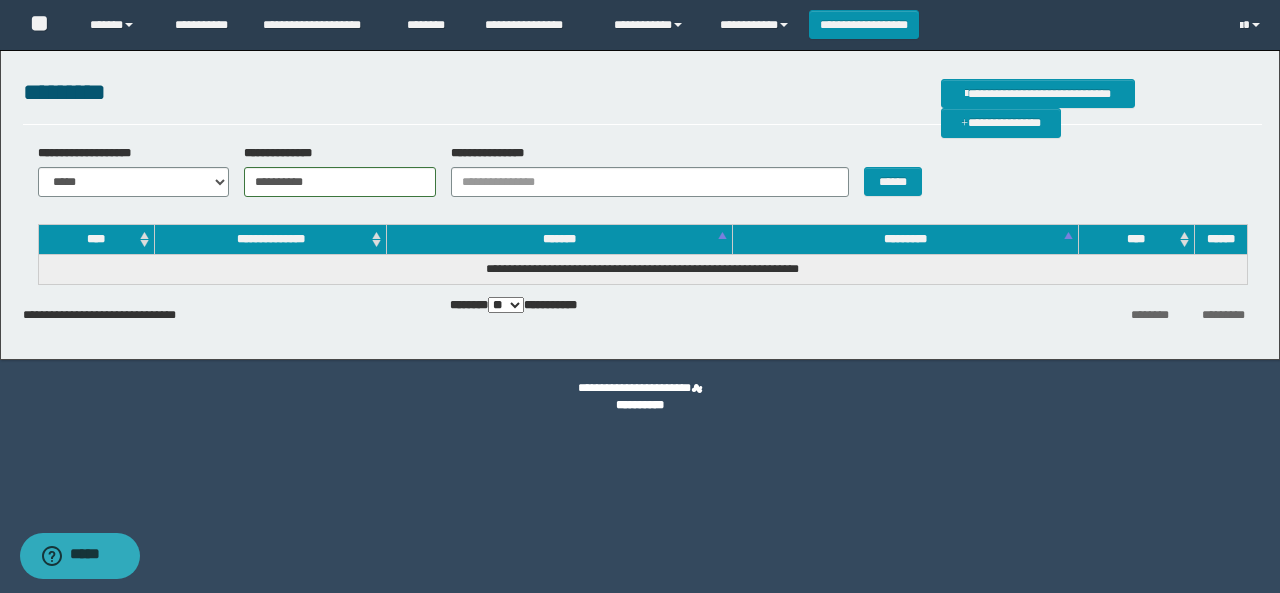 click on "******" at bounding box center (900, 170) 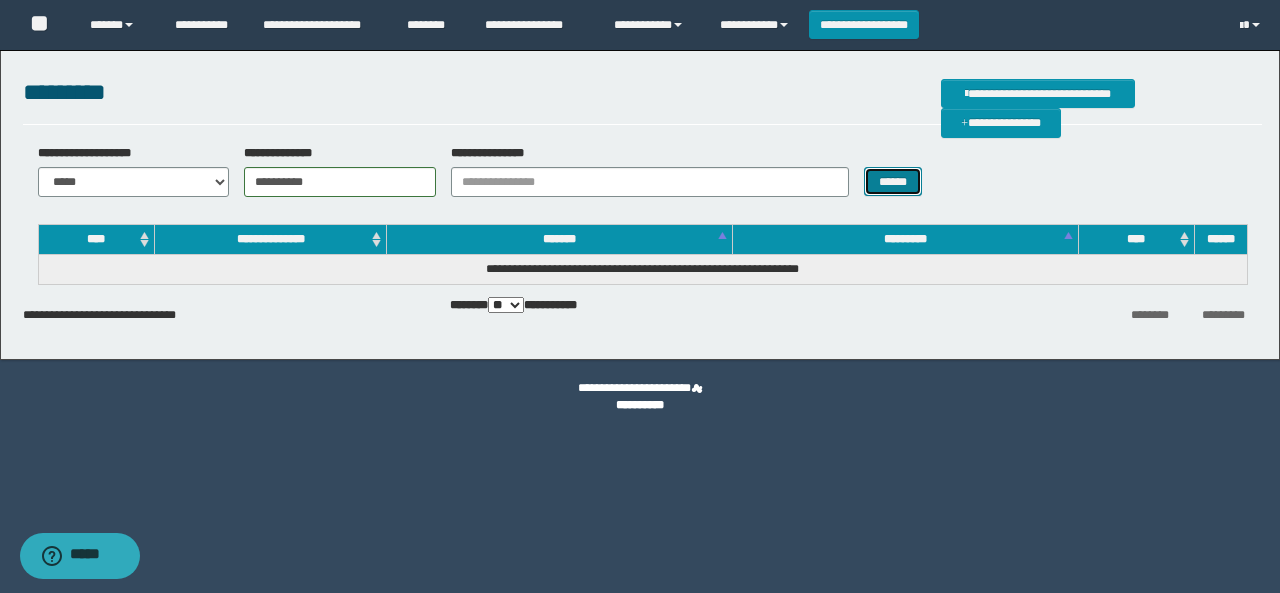 click on "******" at bounding box center (893, 181) 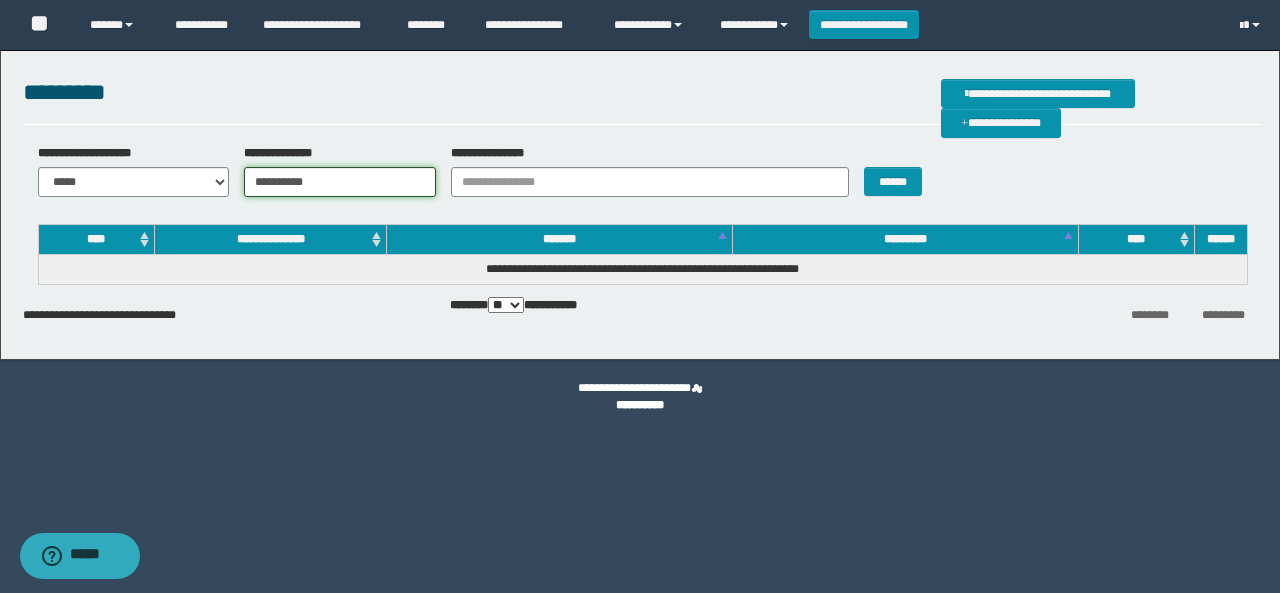 click on "**********" at bounding box center (340, 182) 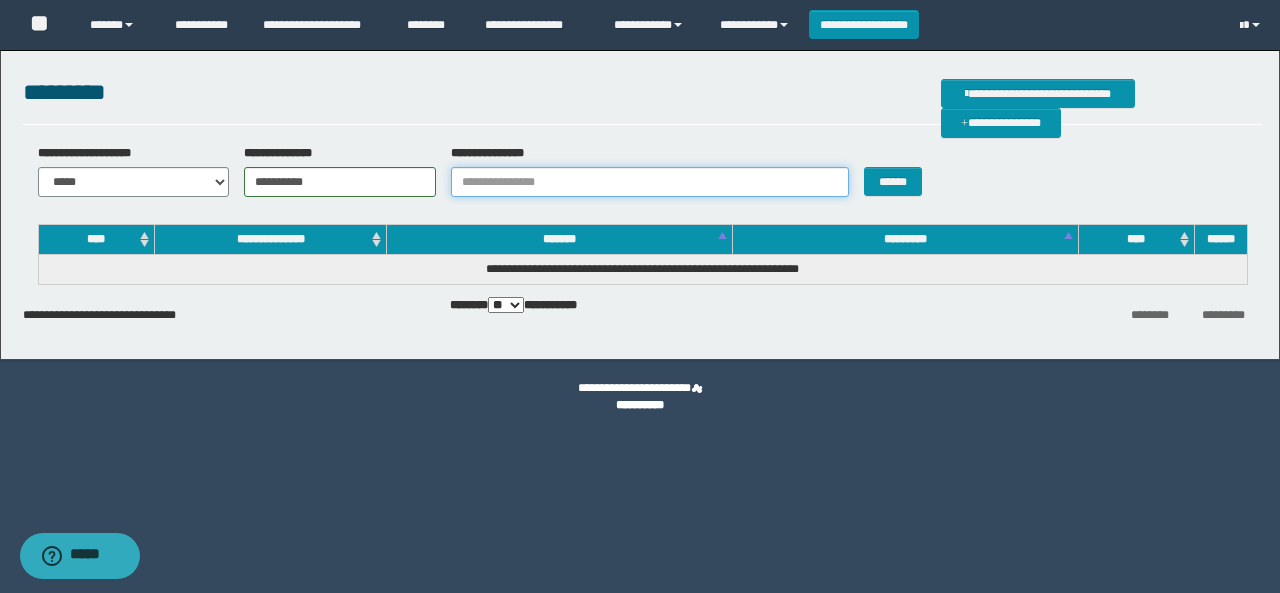 click on "**********" at bounding box center [650, 182] 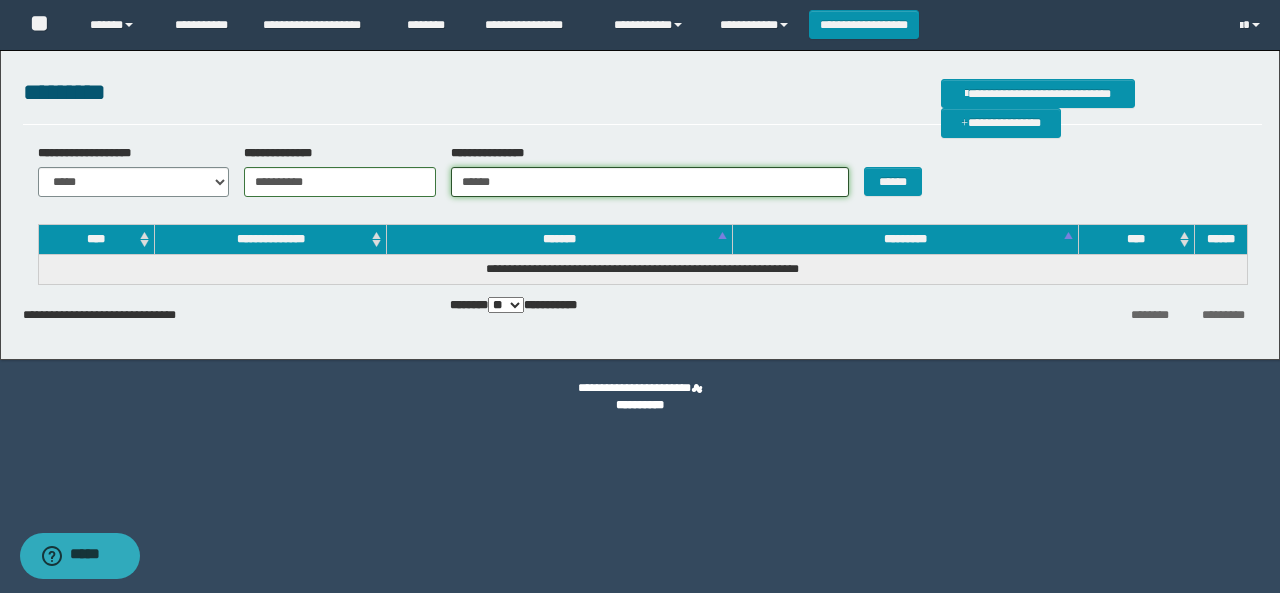 type on "******" 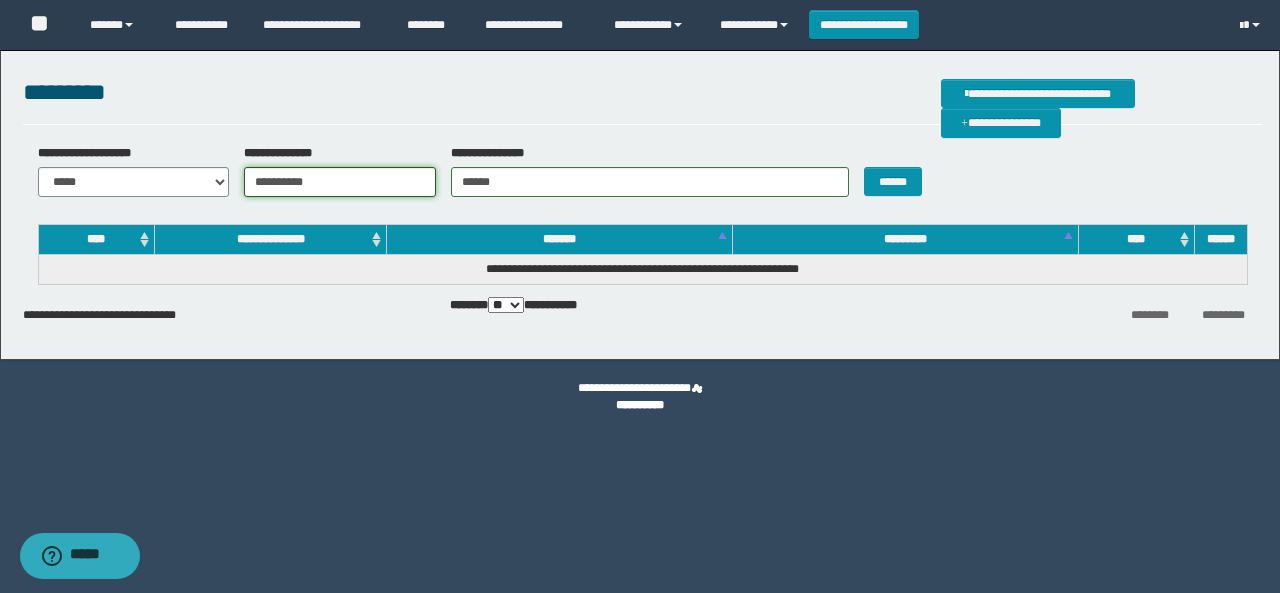 drag, startPoint x: 376, startPoint y: 189, endPoint x: 99, endPoint y: 138, distance: 281.65582 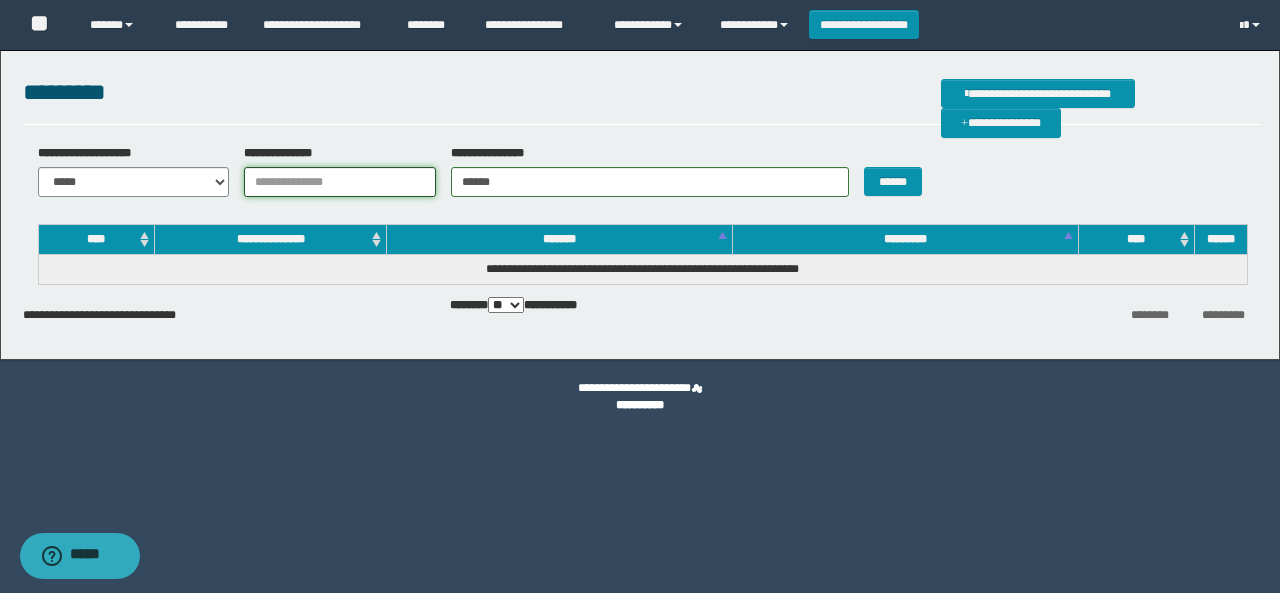 type 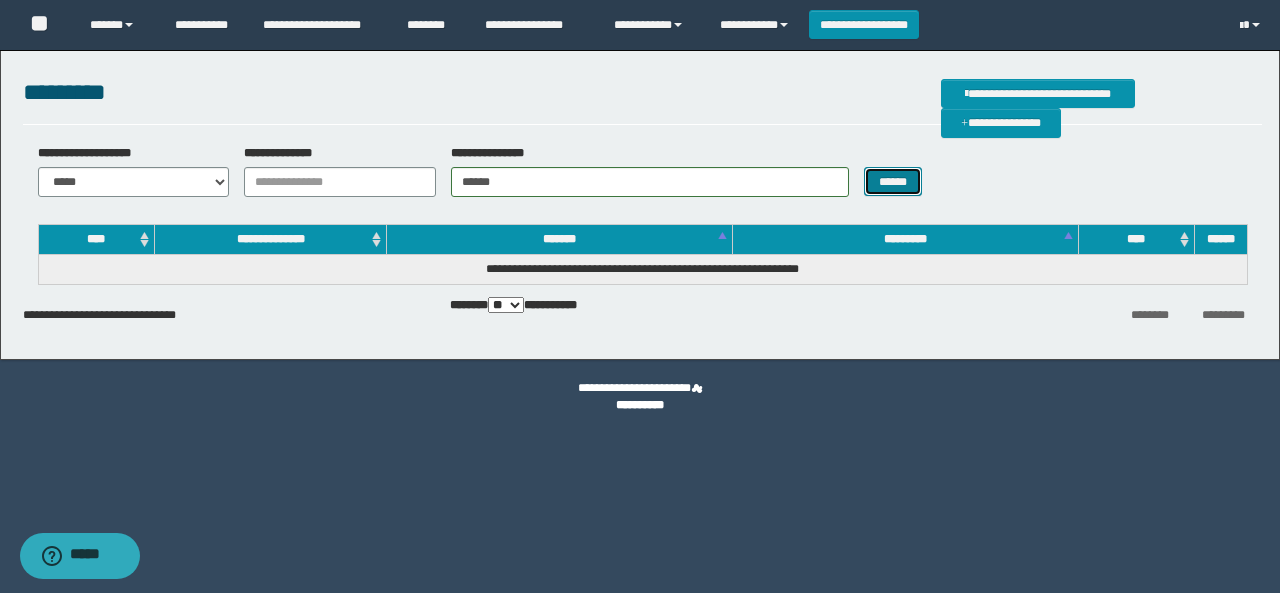 click on "******" at bounding box center (893, 181) 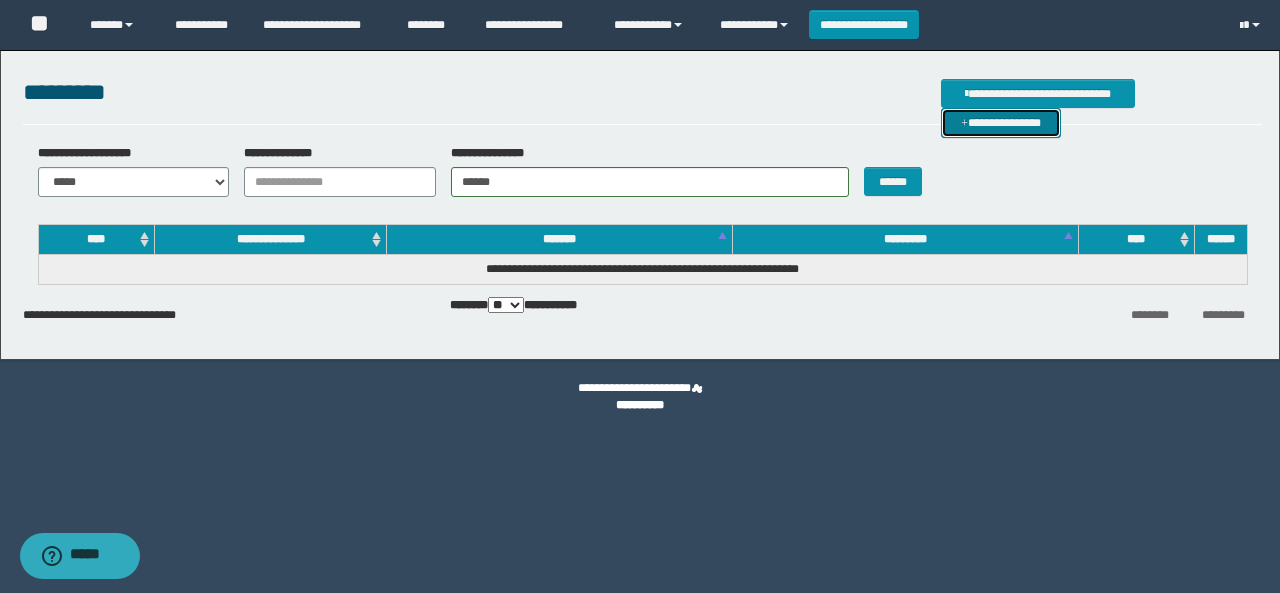 click on "**********" at bounding box center [1001, 122] 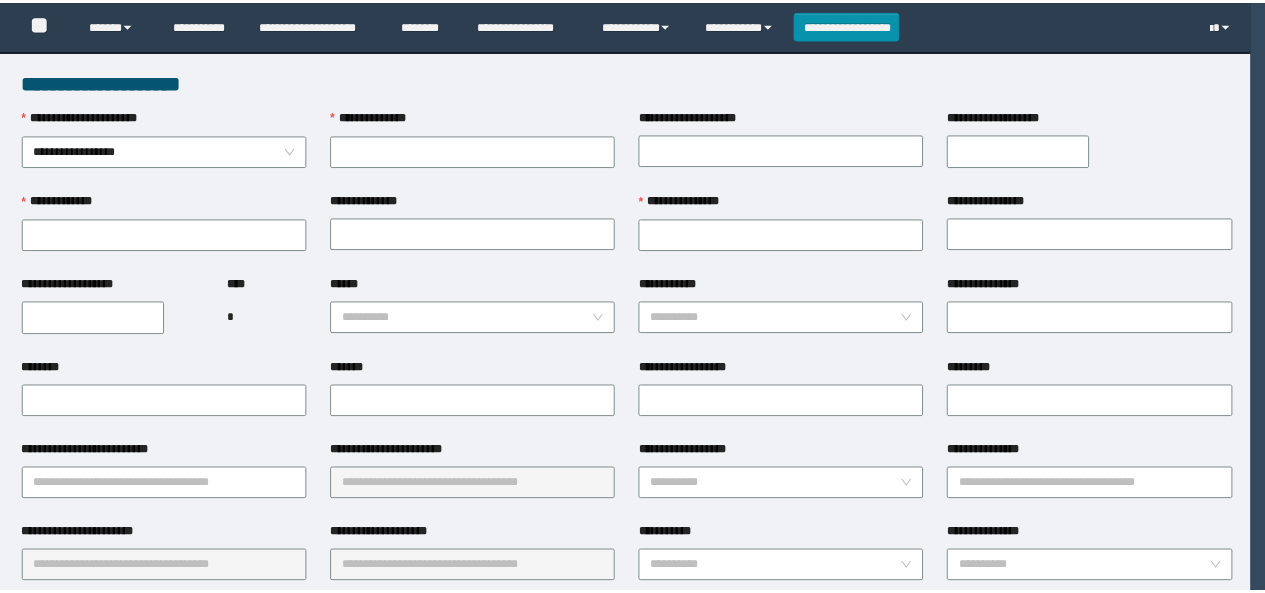 scroll, scrollTop: 0, scrollLeft: 0, axis: both 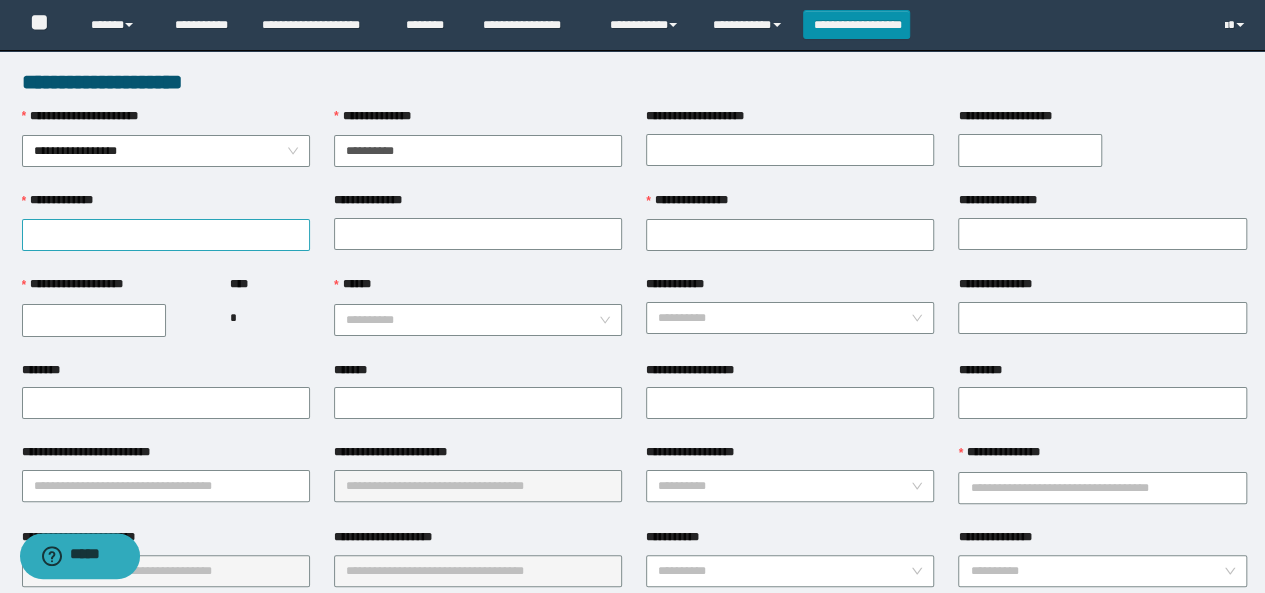 type on "**********" 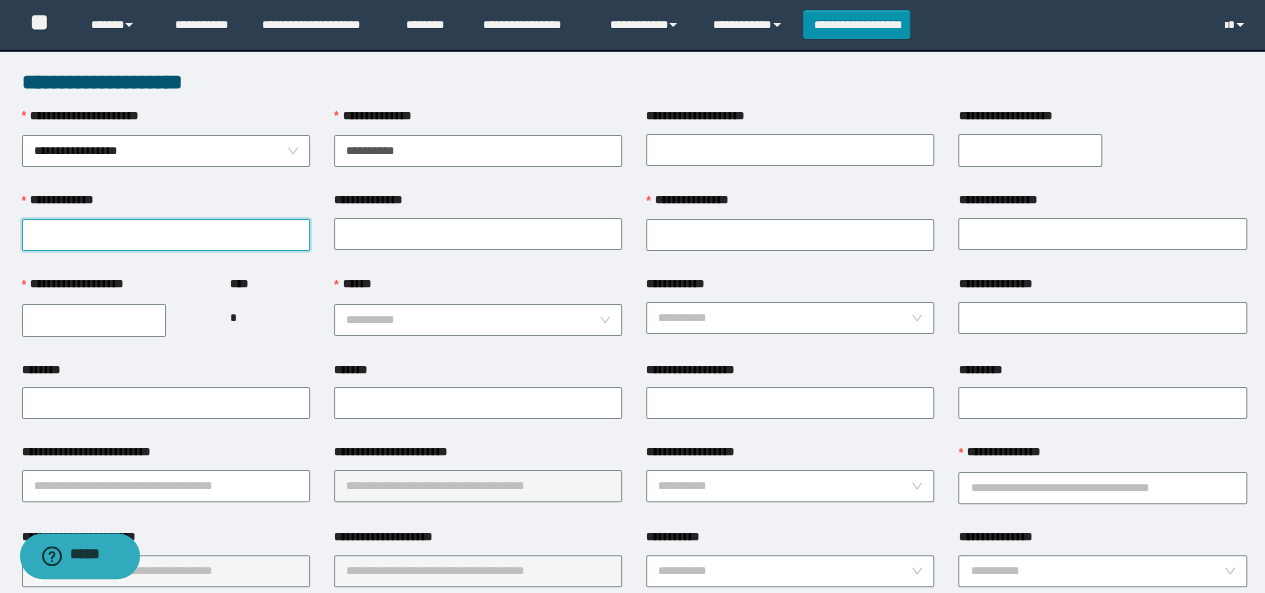click on "**********" at bounding box center [166, 235] 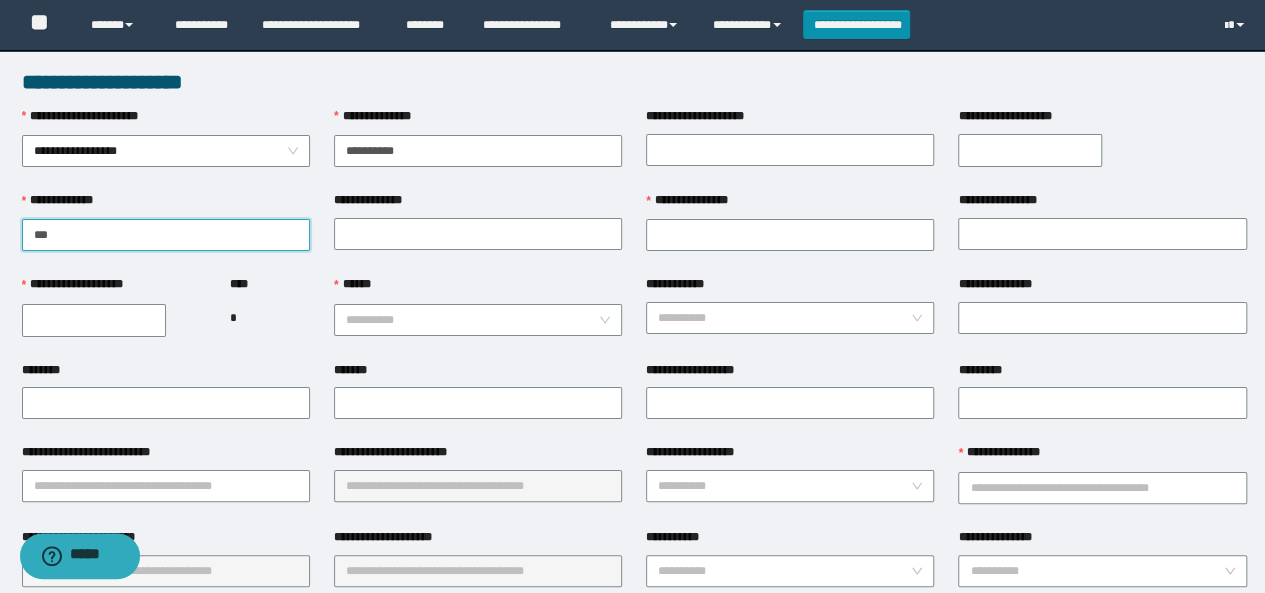 type on "******" 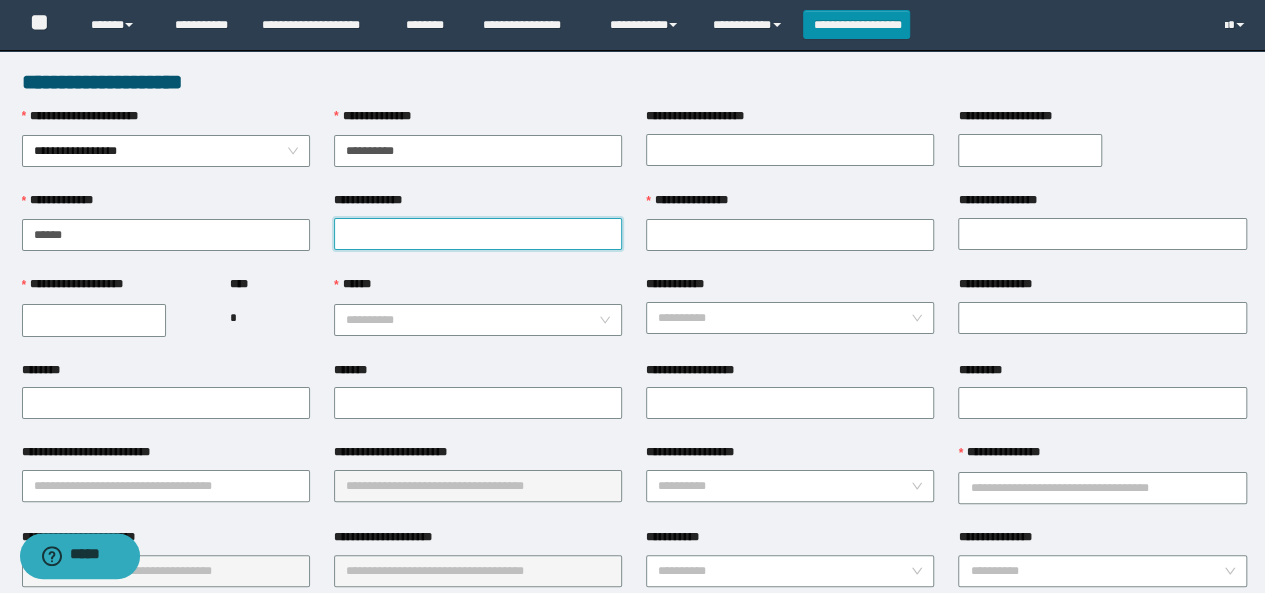 click on "**********" at bounding box center (478, 234) 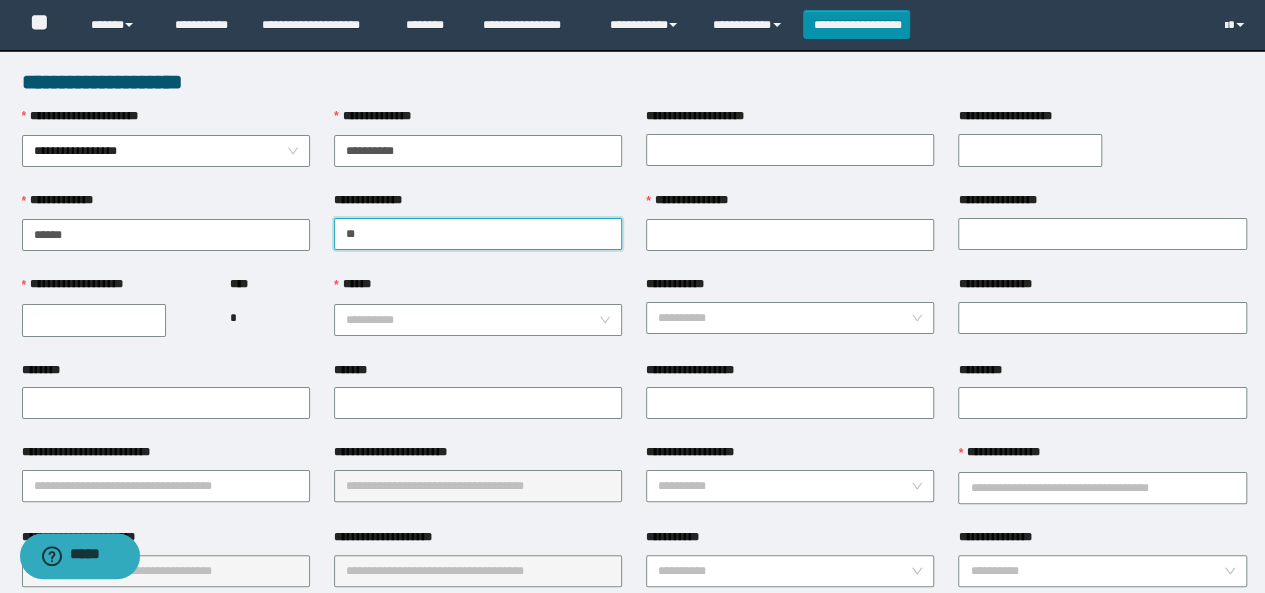 type on "****" 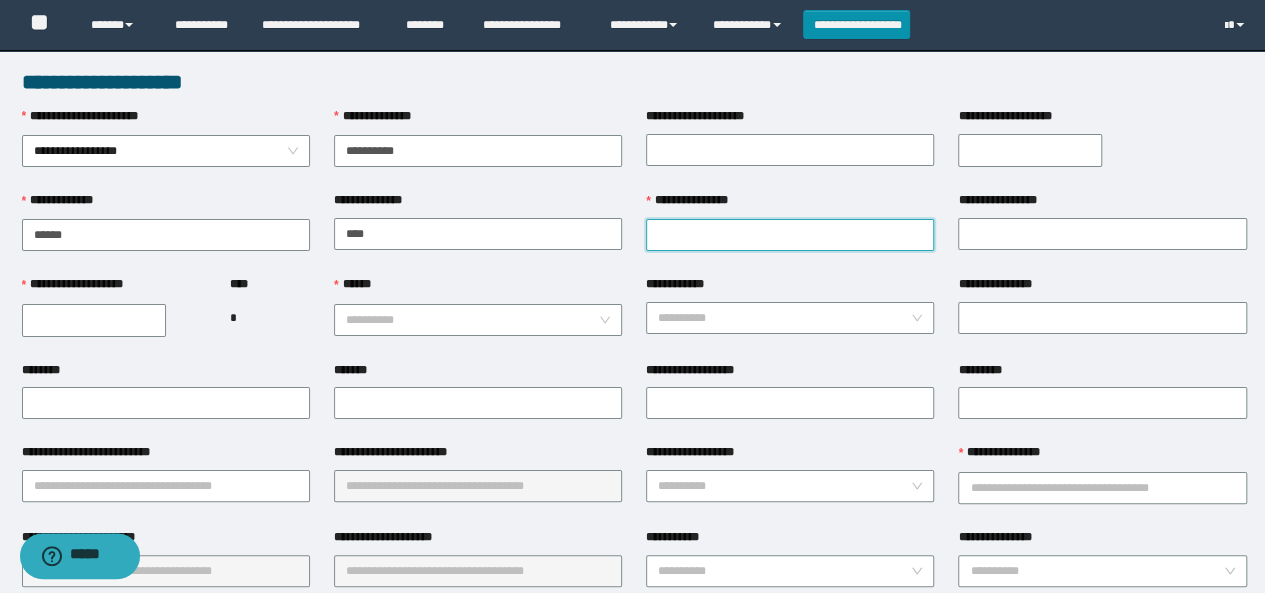 click on "**********" at bounding box center [790, 235] 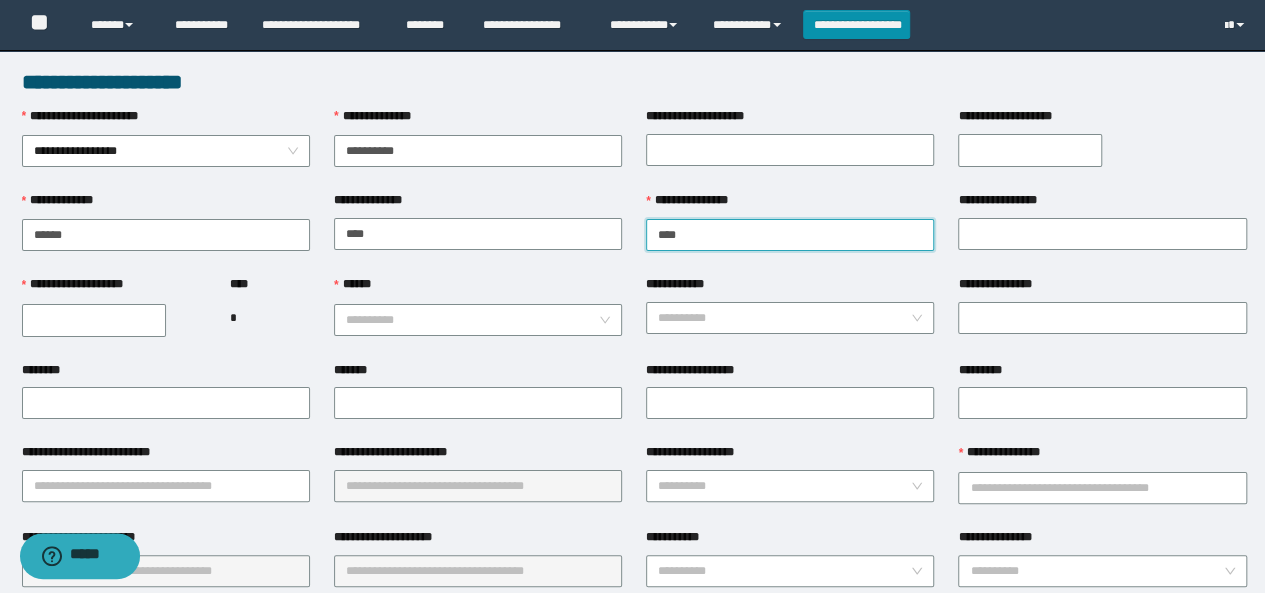 type on "*******" 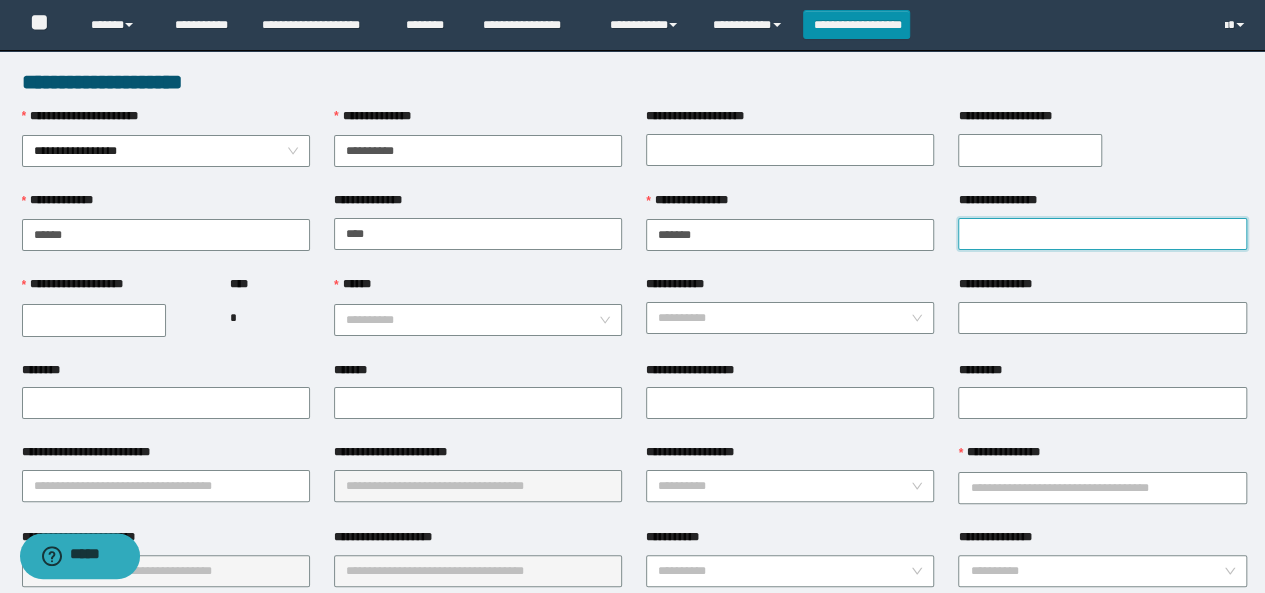 click on "**********" at bounding box center [1102, 234] 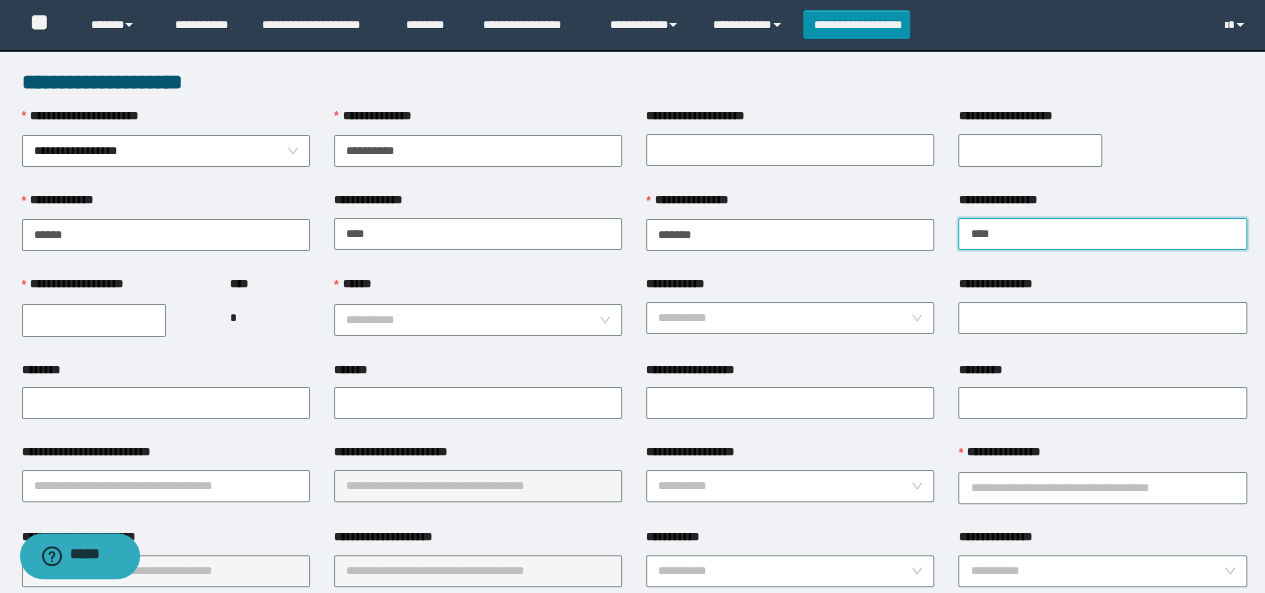 type on "********" 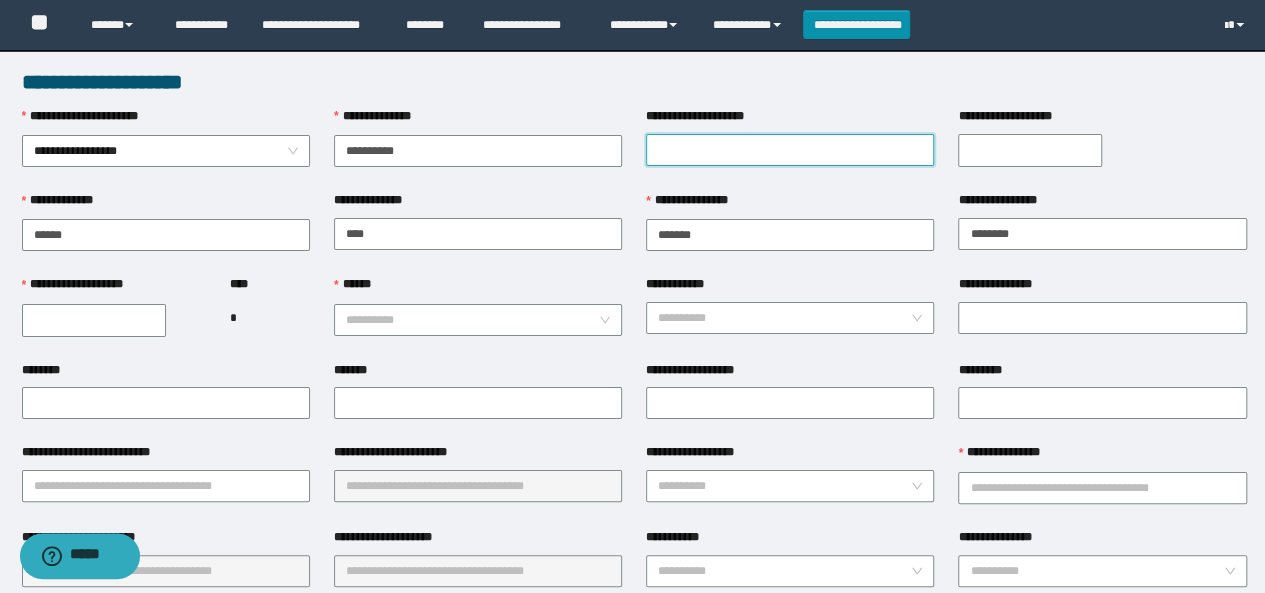 click on "**********" at bounding box center [790, 150] 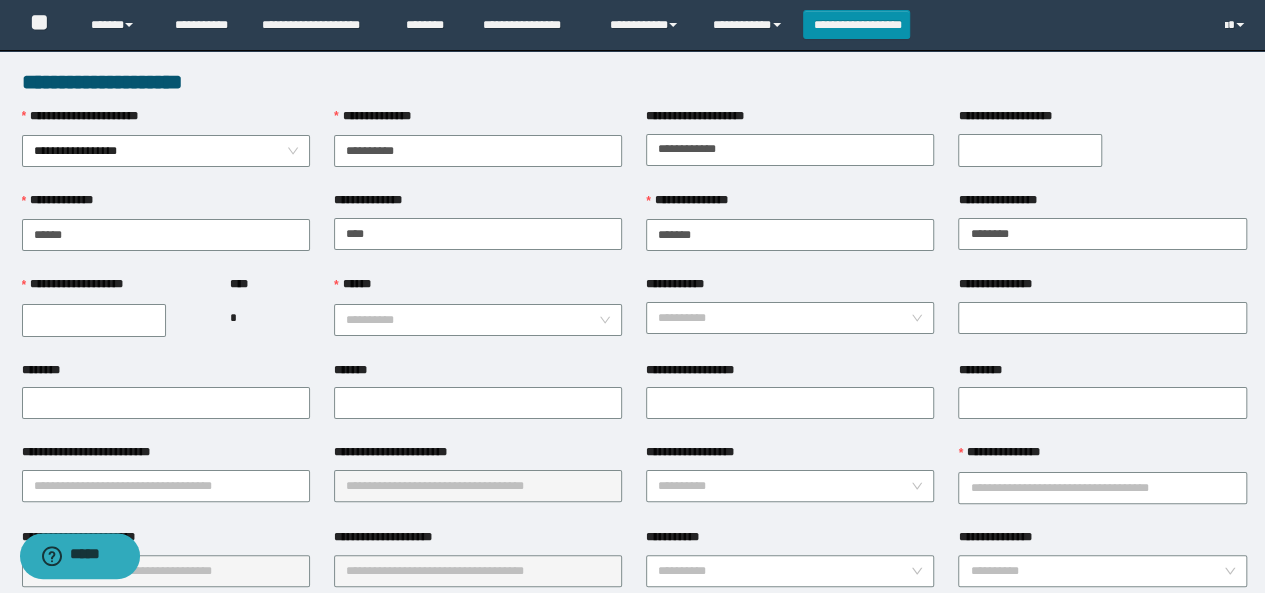 click on "**********" at bounding box center [94, 320] 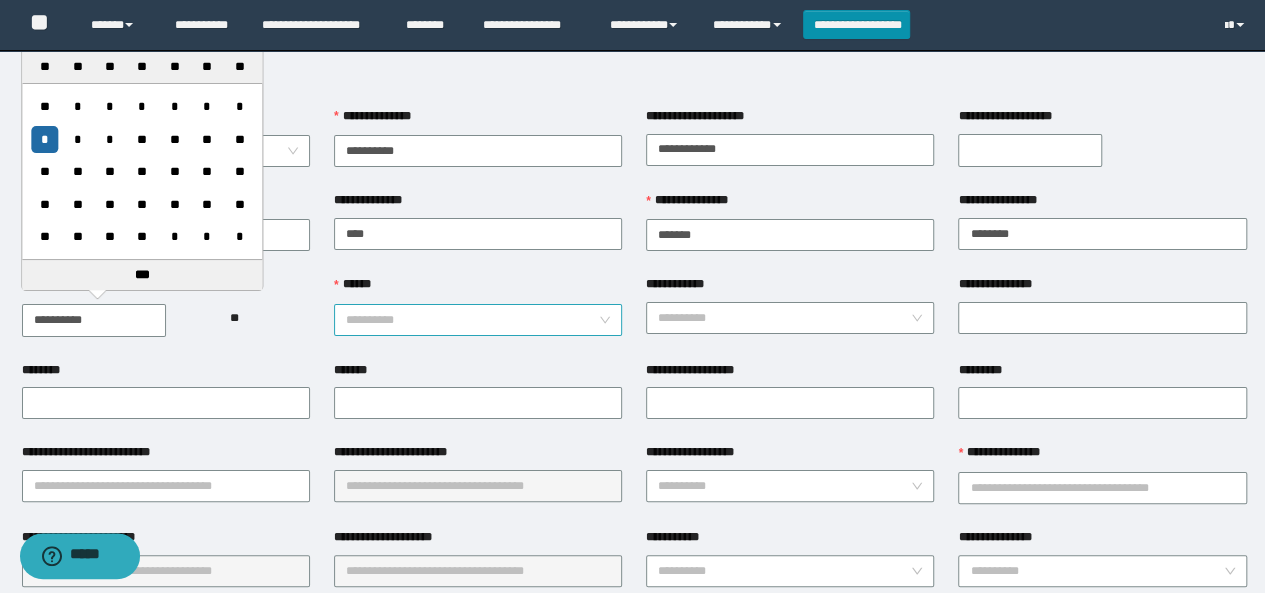 type on "**********" 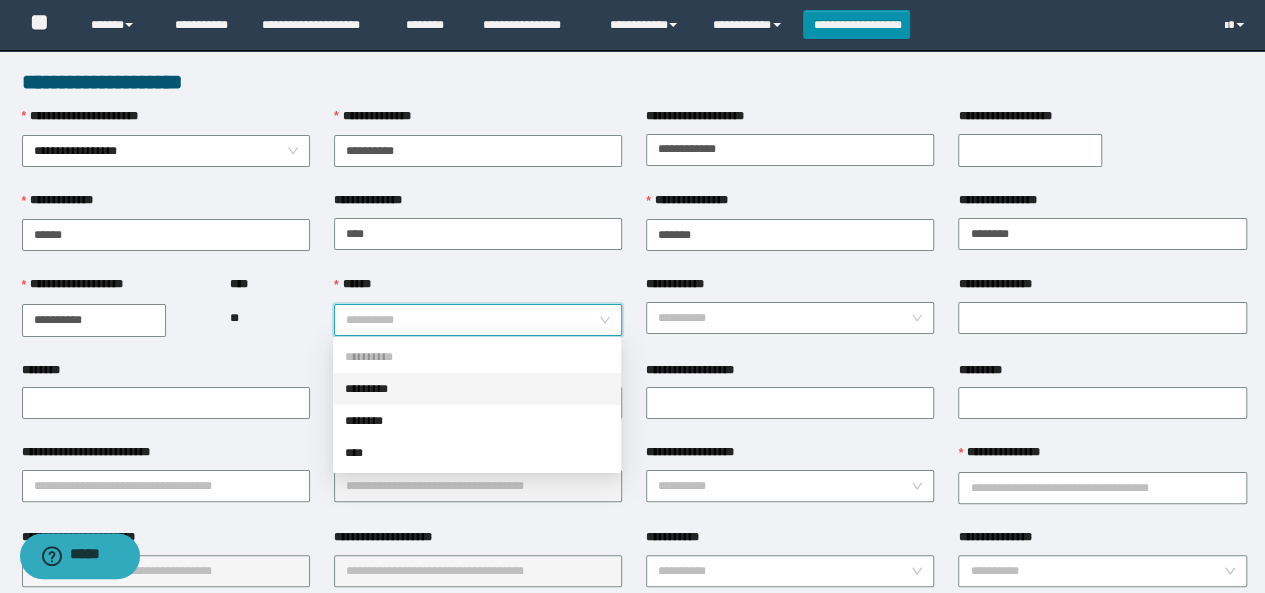 click on "*********" at bounding box center [477, 389] 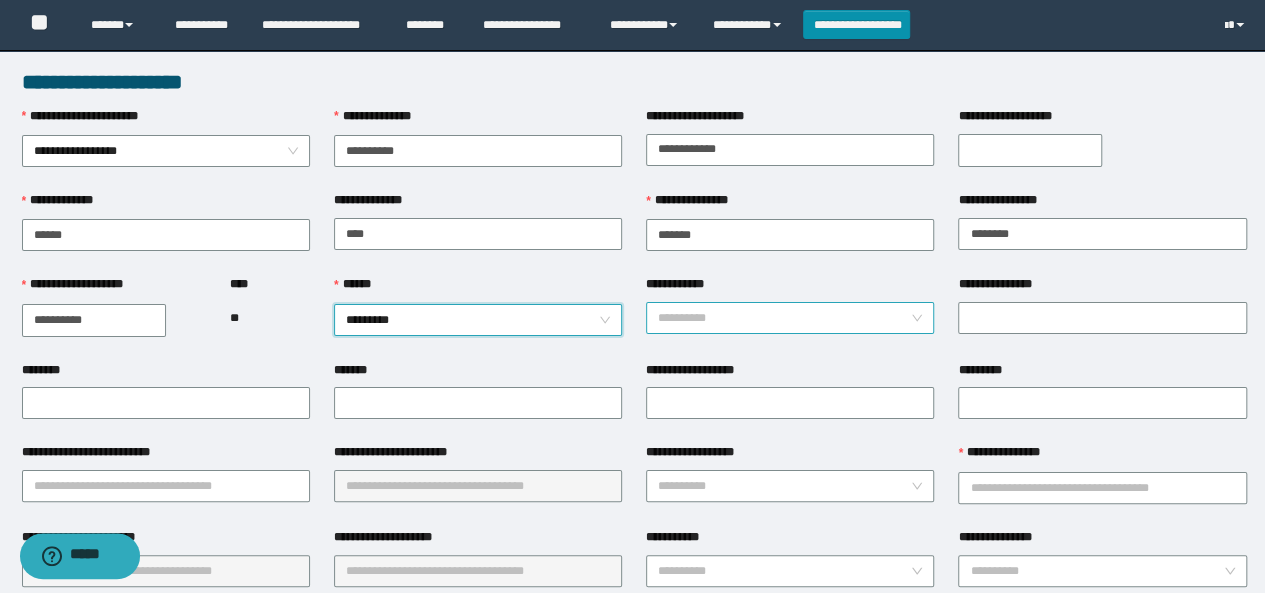 click on "**********" at bounding box center (784, 318) 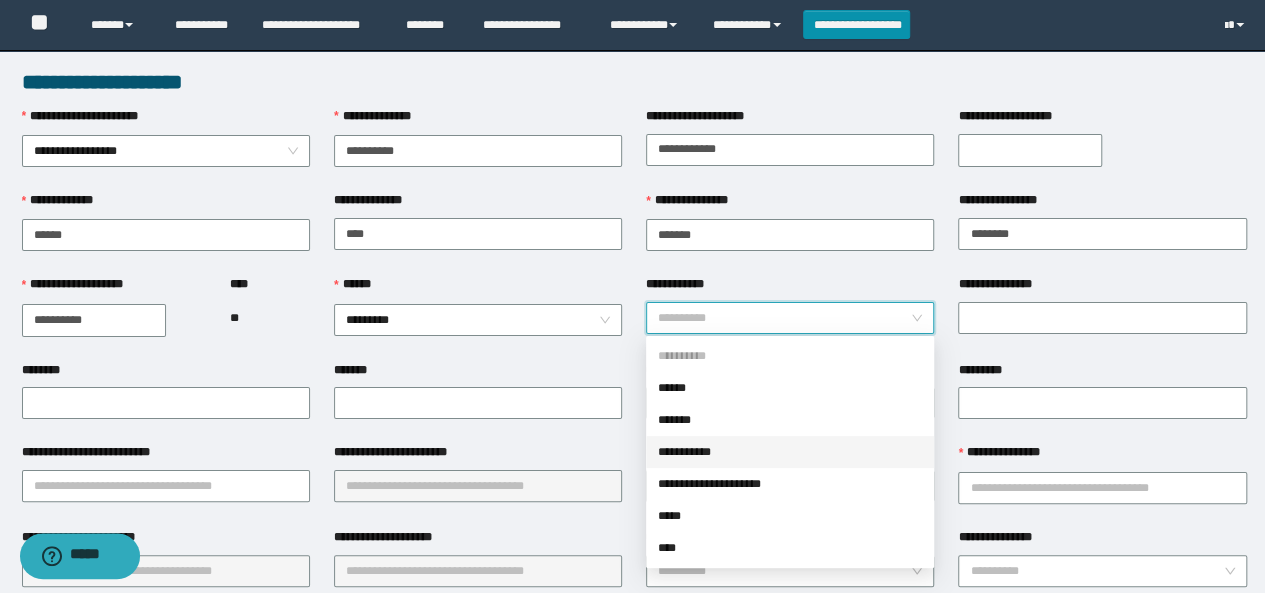 click on "**********" at bounding box center [790, 452] 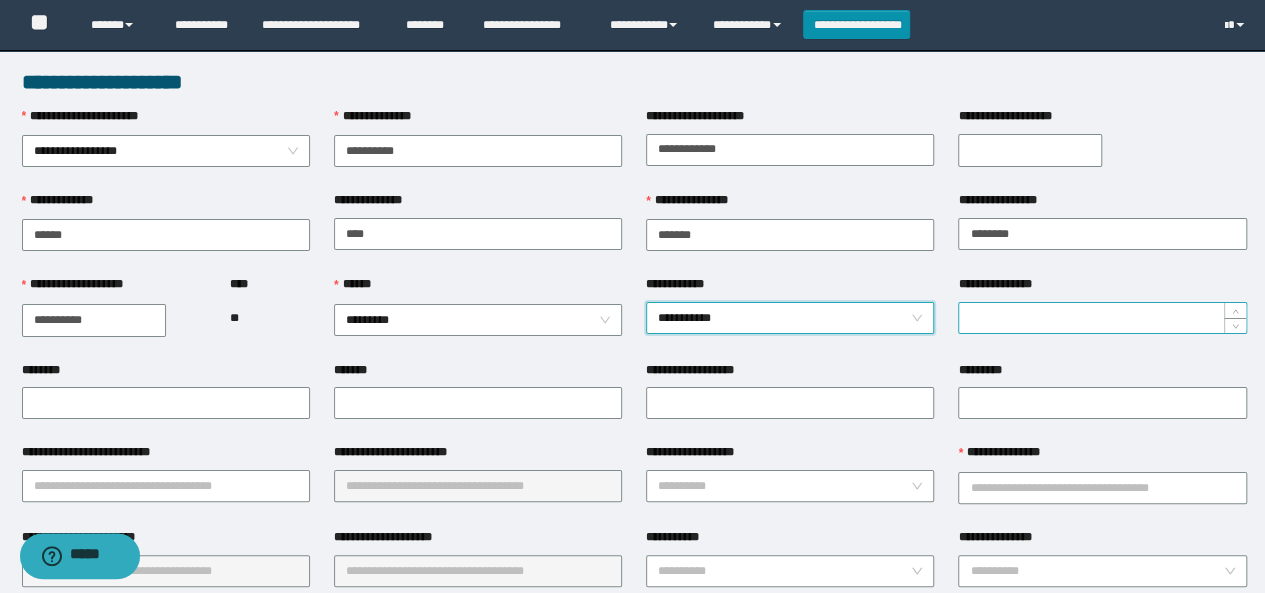 click on "**********" at bounding box center [1102, 318] 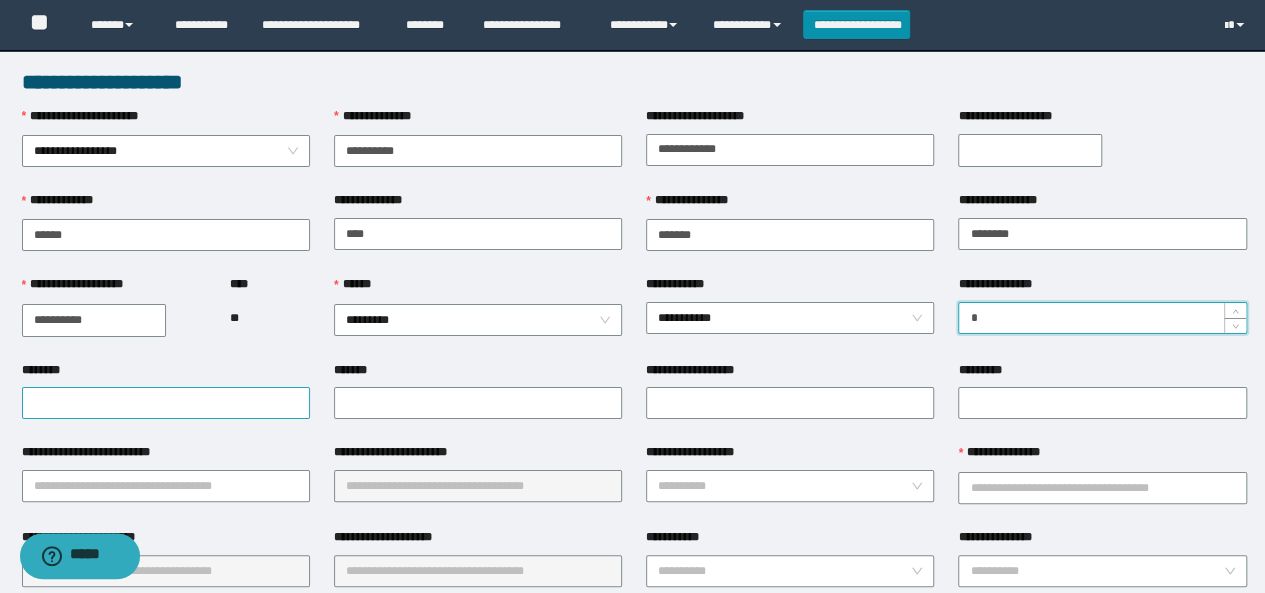 type on "*" 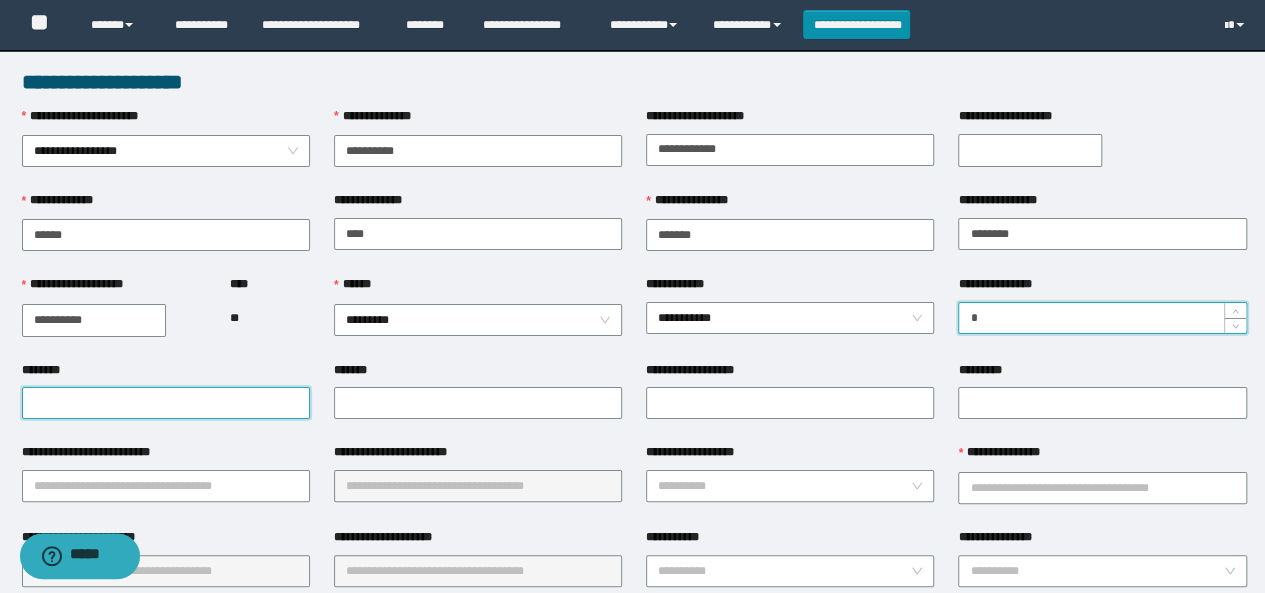 click on "********" at bounding box center [166, 403] 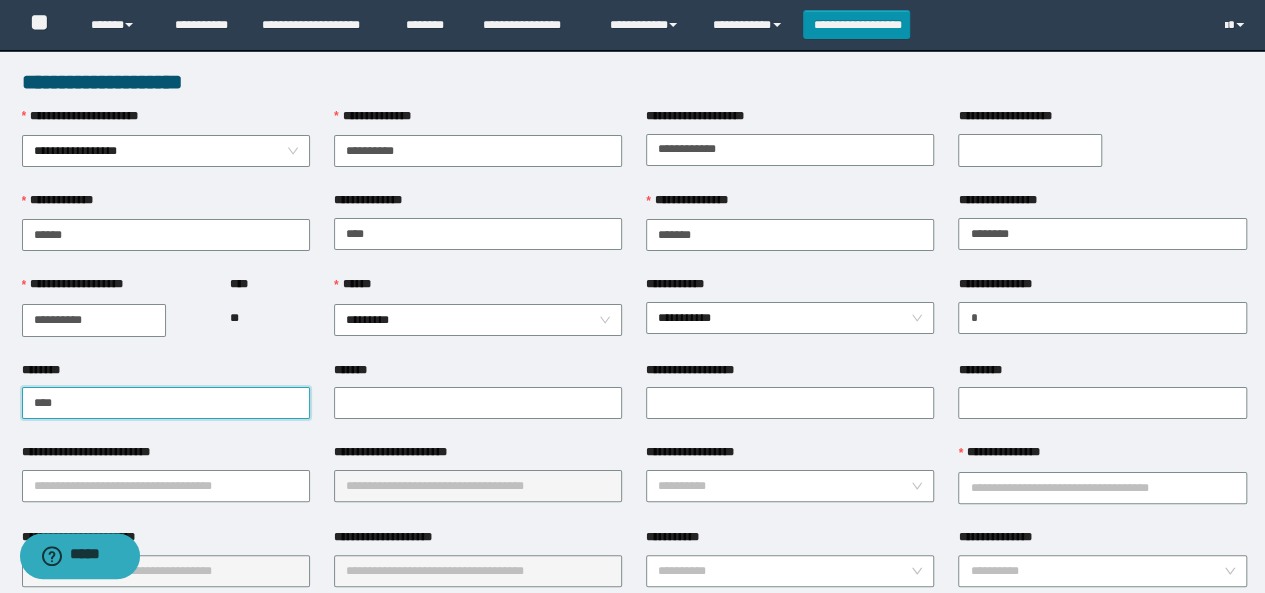 type on "**********" 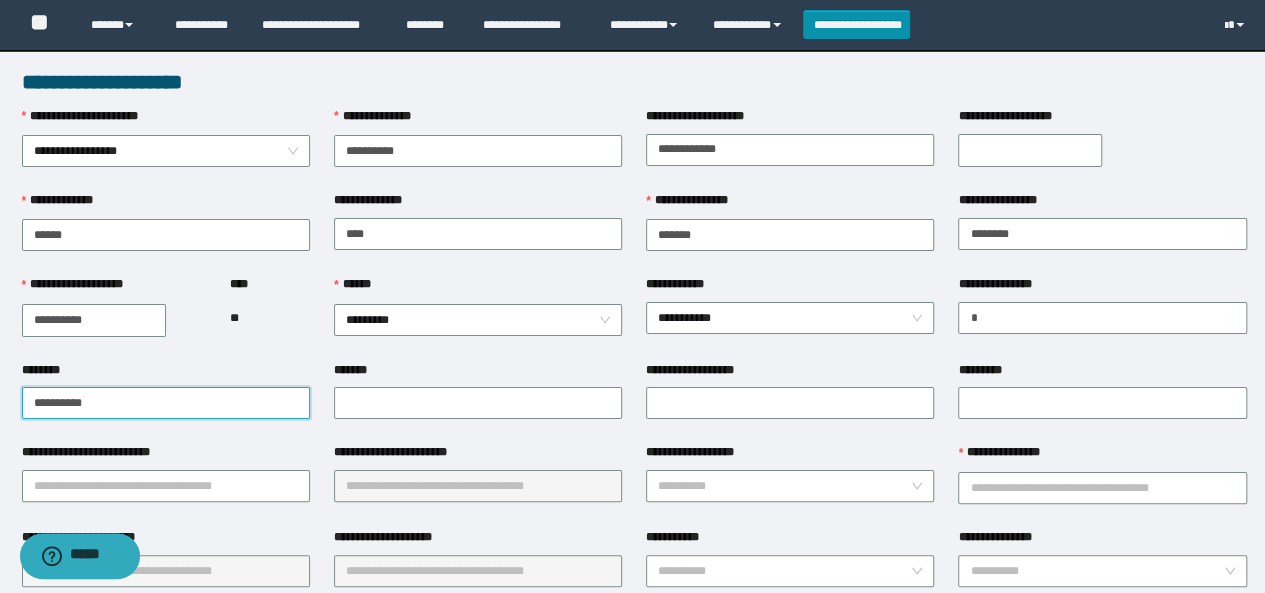 drag, startPoint x: 138, startPoint y: 393, endPoint x: 8, endPoint y: 399, distance: 130.13838 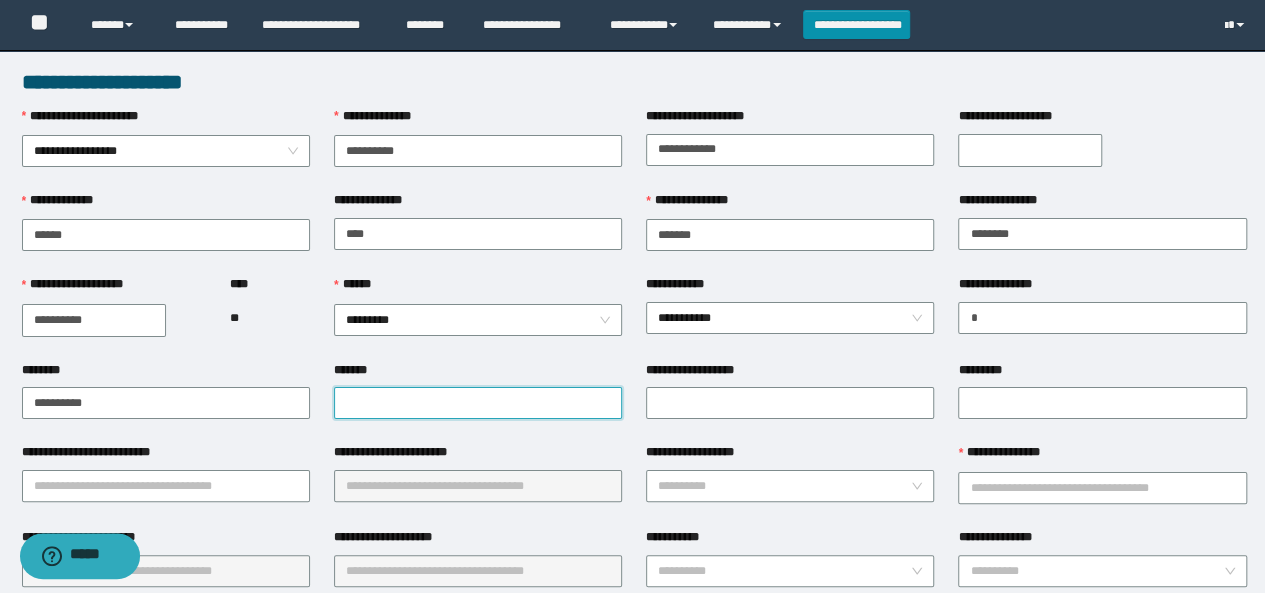 click on "*******" at bounding box center (478, 403) 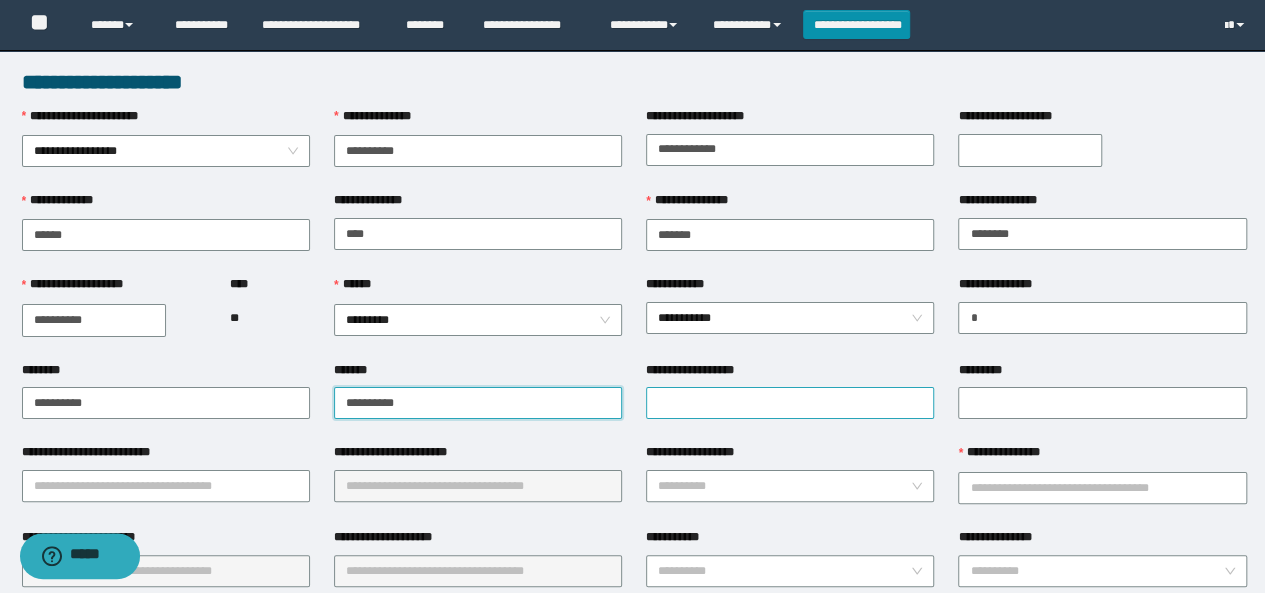 type on "**********" 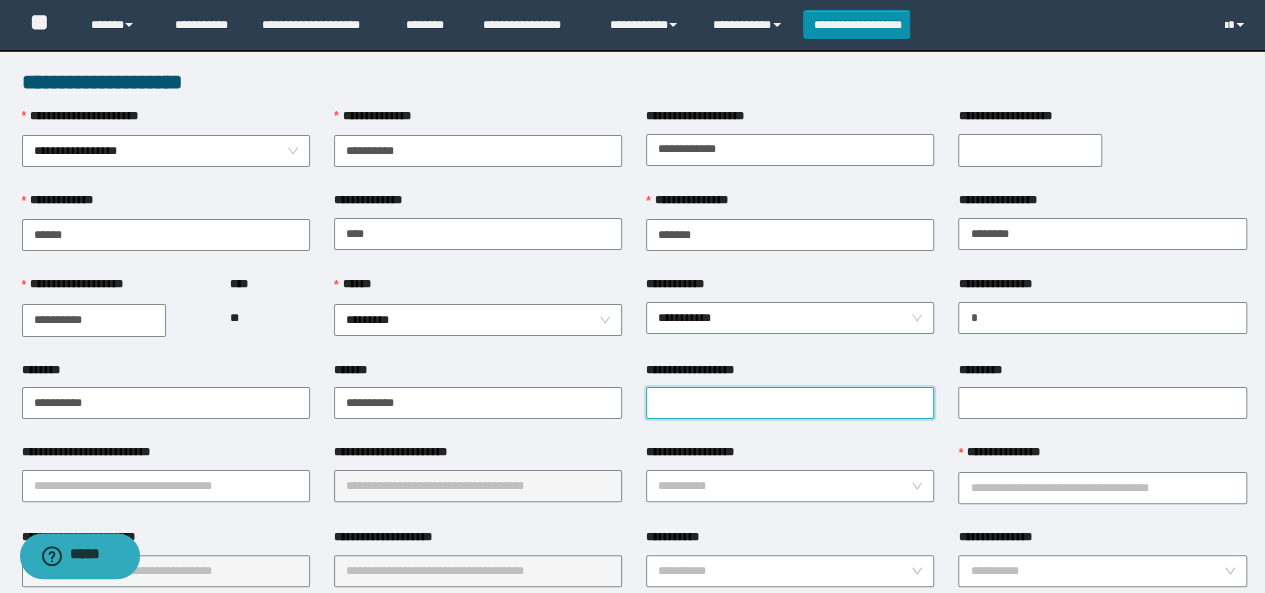 click on "**********" at bounding box center (790, 403) 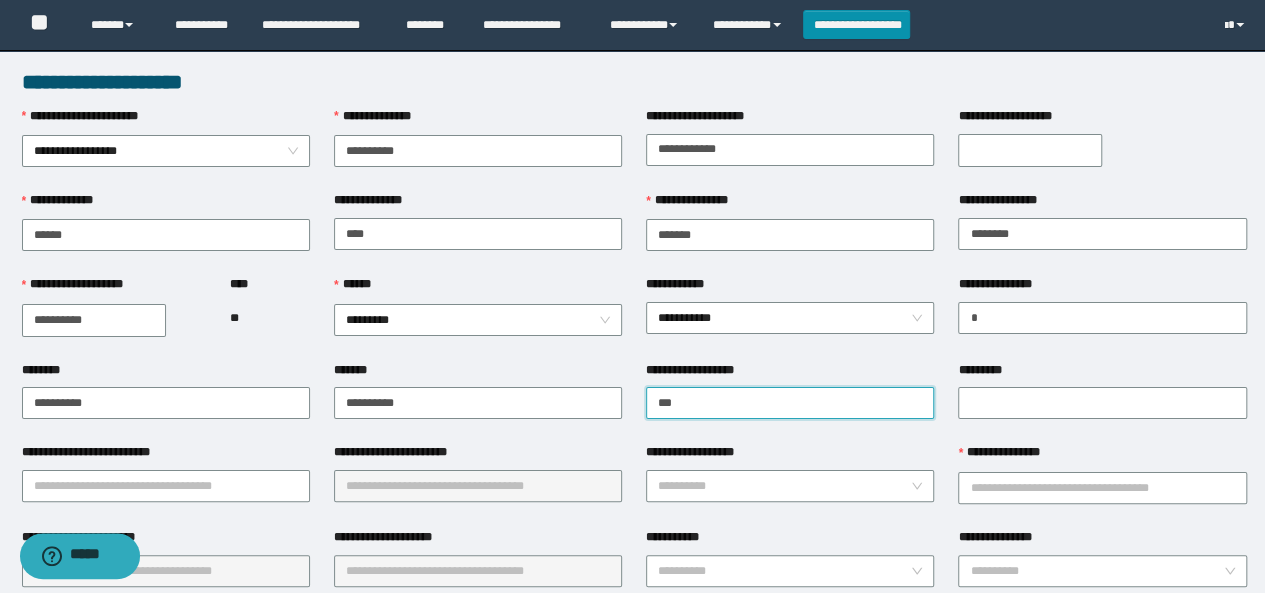 type on "**********" 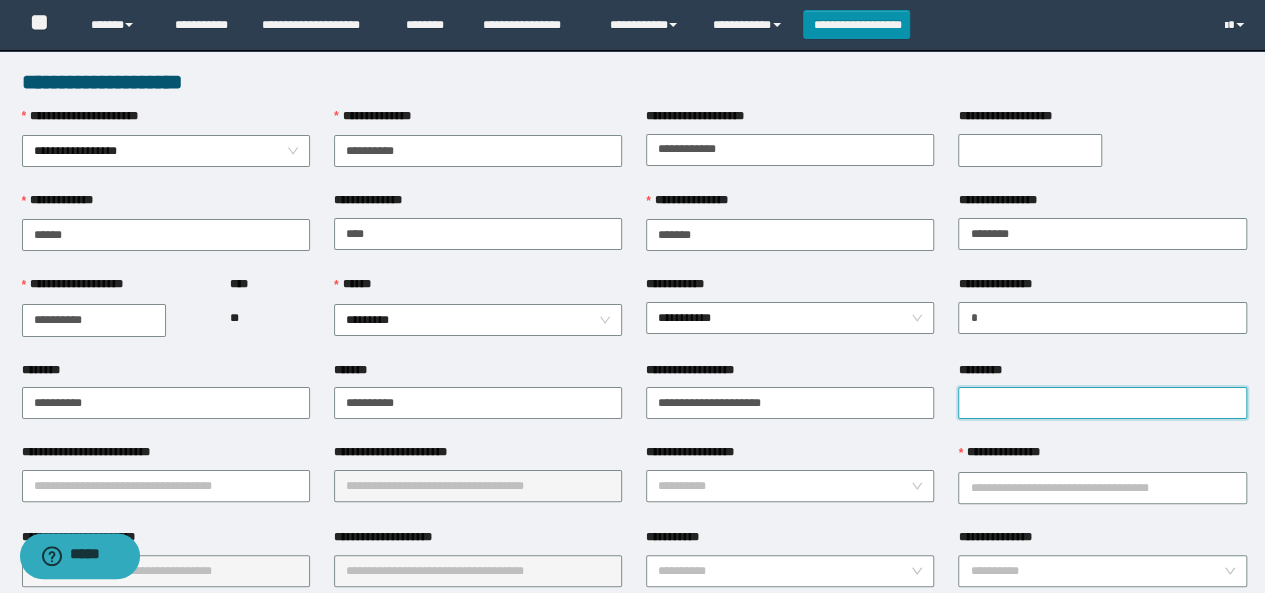 click on "*********" at bounding box center (1102, 403) 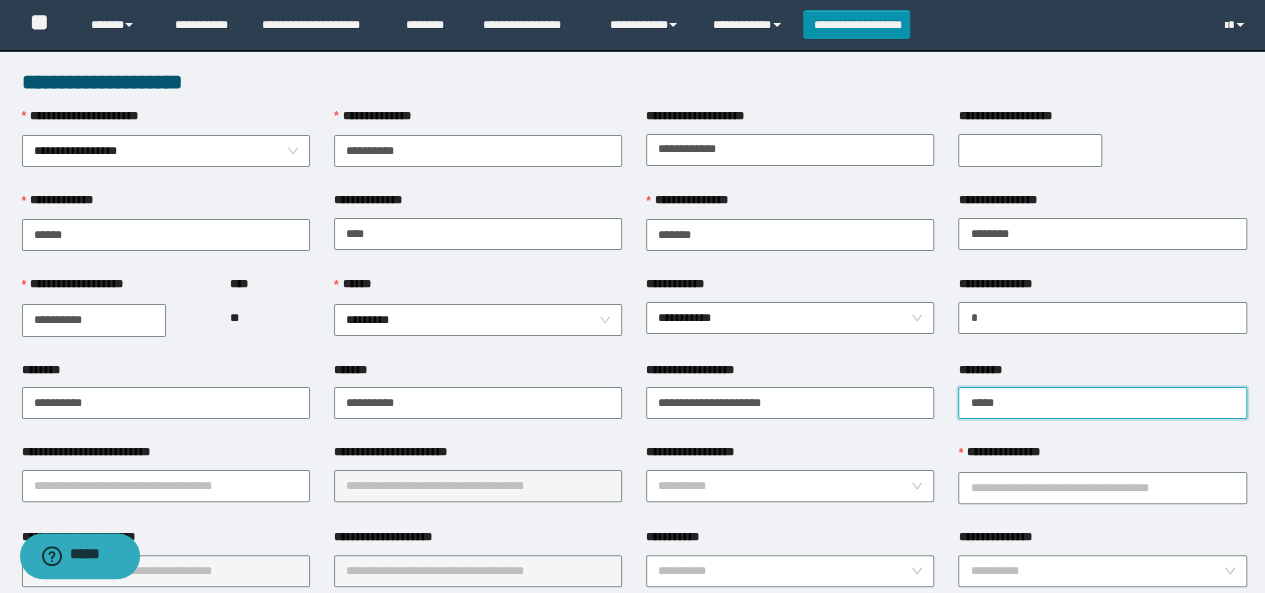 type on "**********" 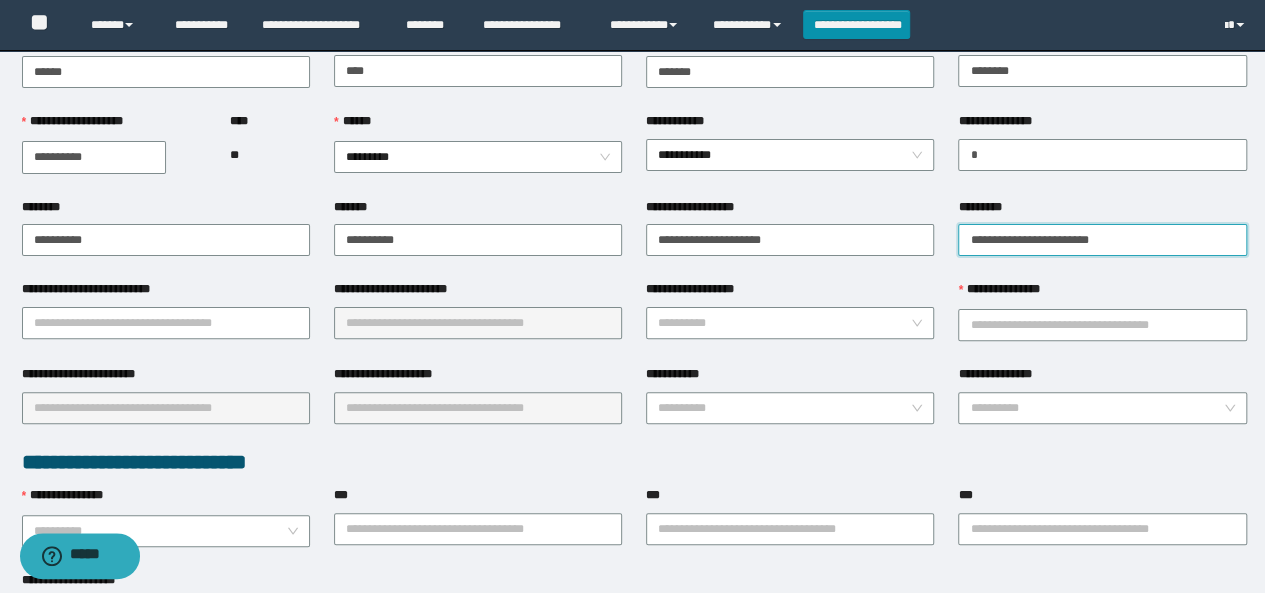 scroll, scrollTop: 200, scrollLeft: 0, axis: vertical 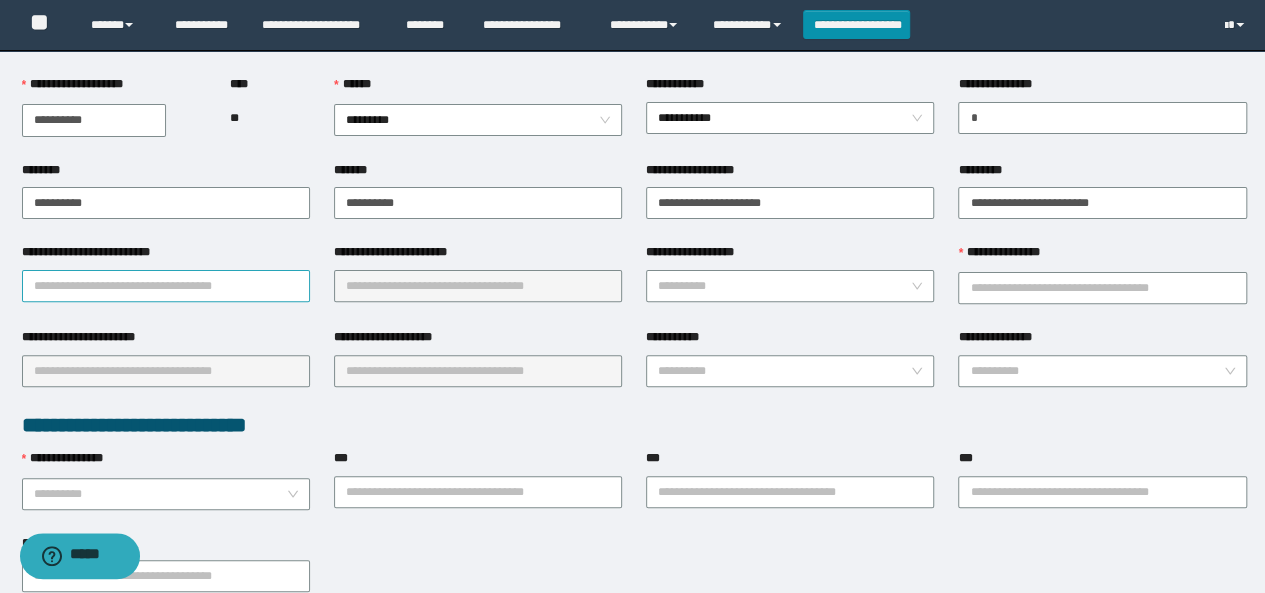 click on "**********" at bounding box center [166, 286] 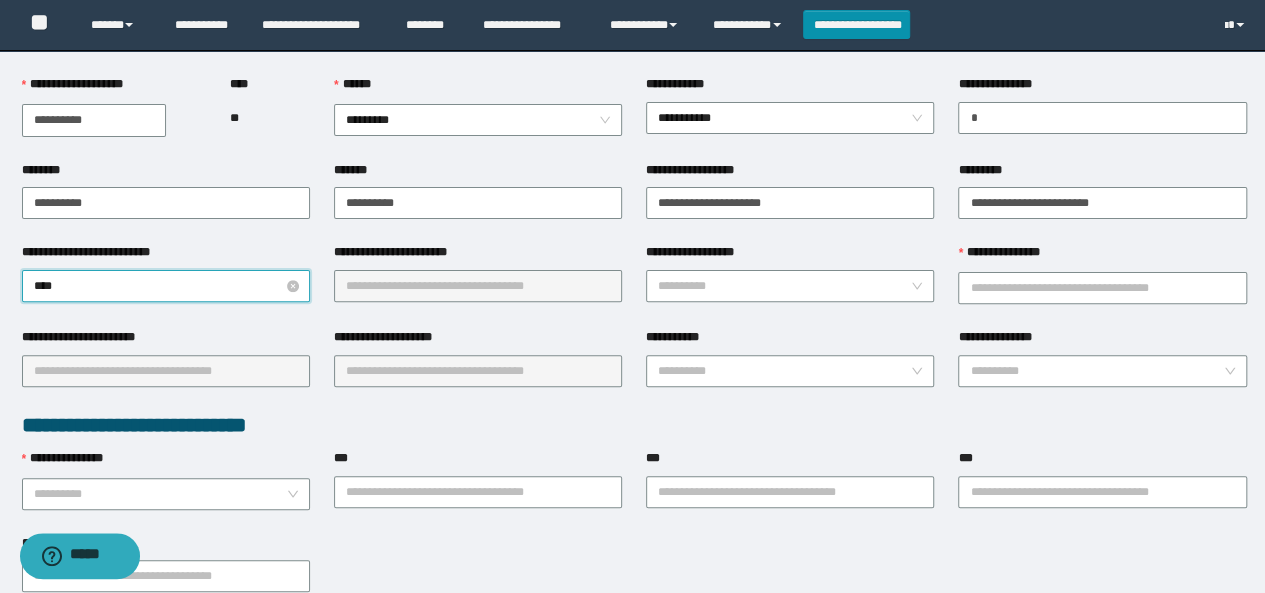 type on "*****" 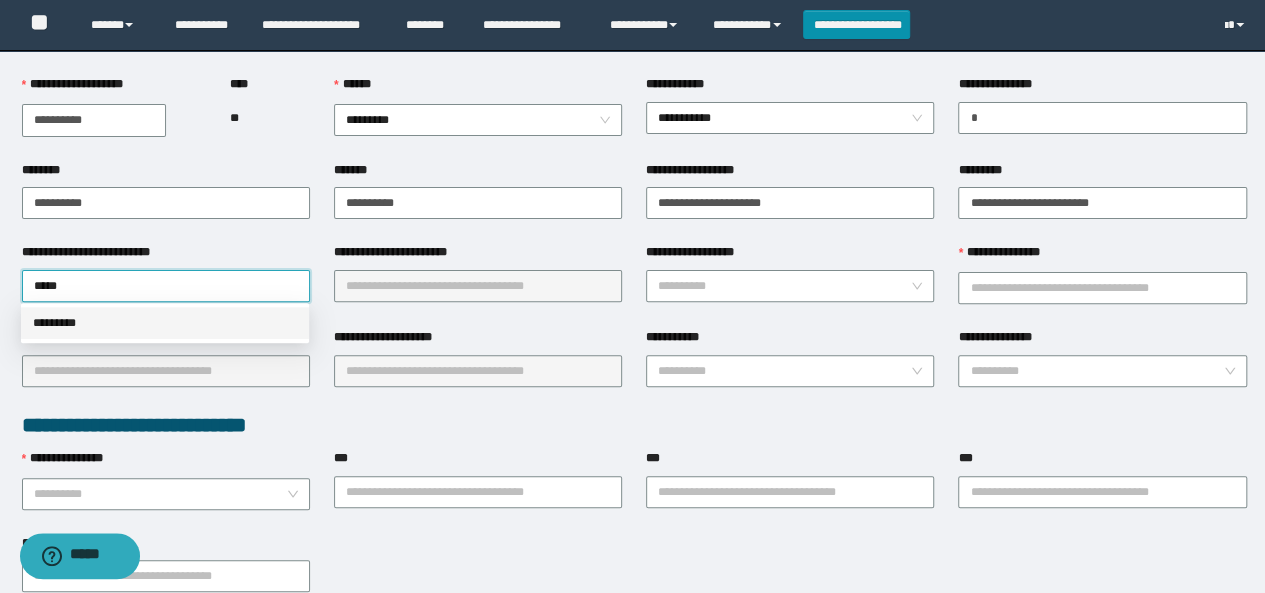 click on "*********" at bounding box center [165, 323] 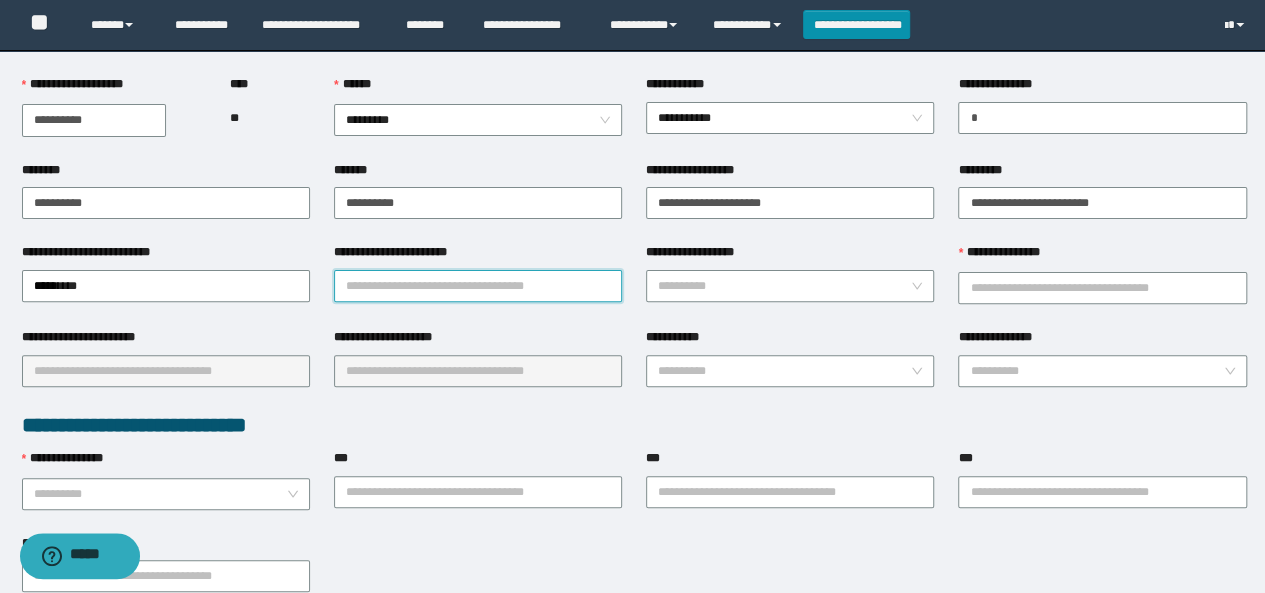 click on "**********" at bounding box center [478, 286] 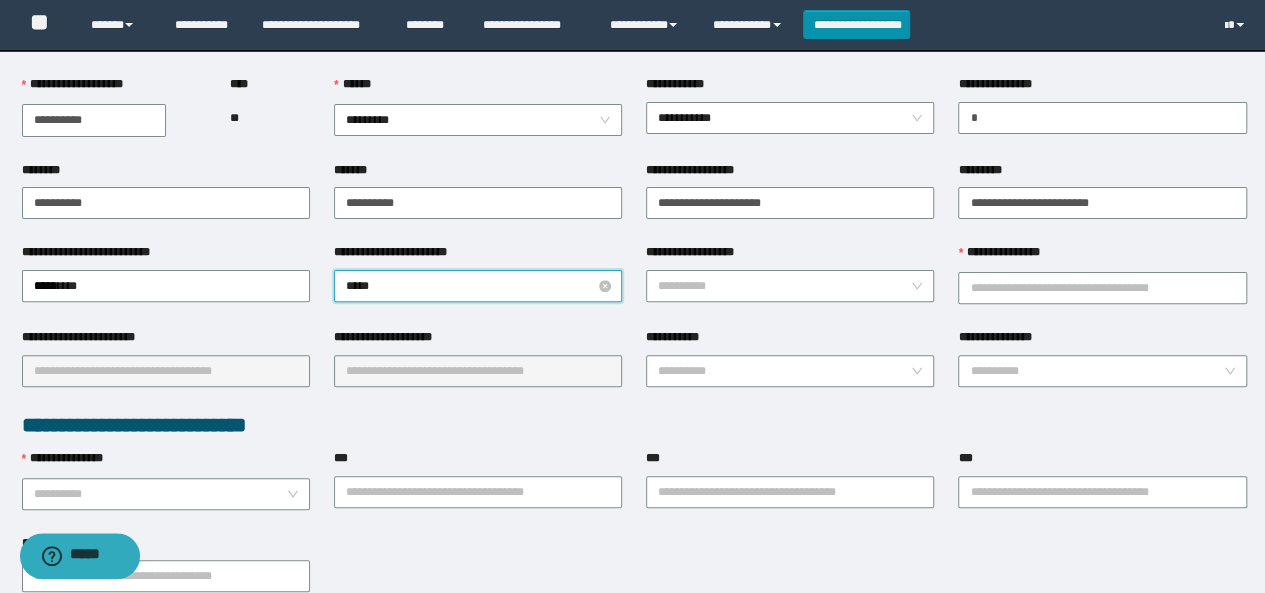 type on "******" 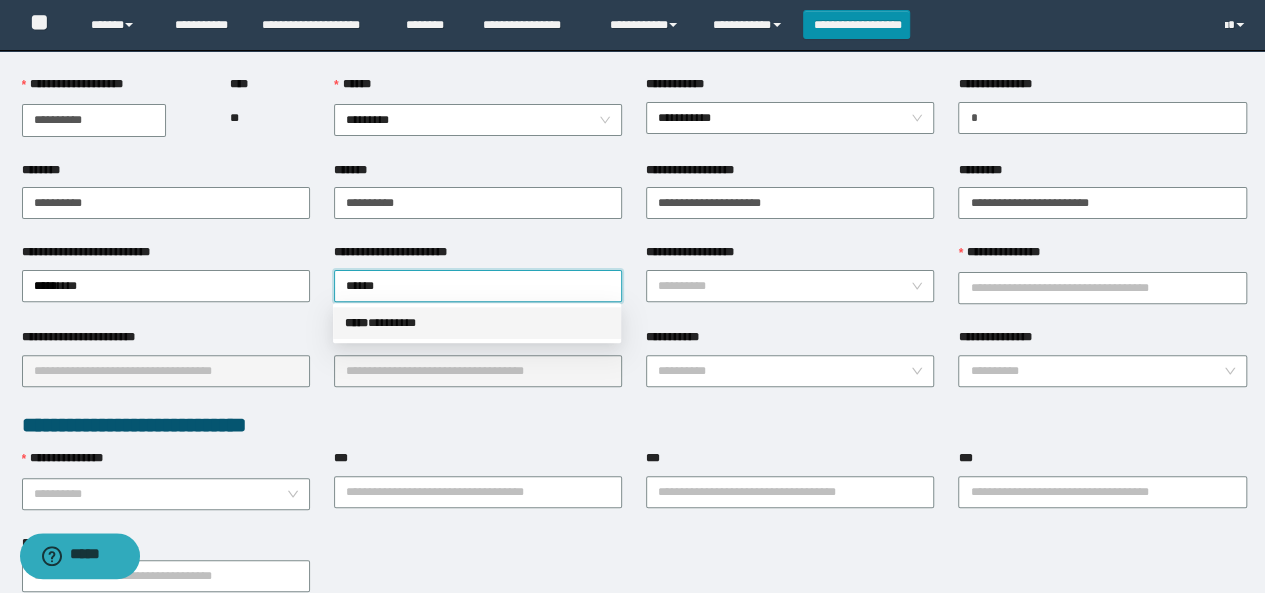 click on "***** * *******" at bounding box center (477, 323) 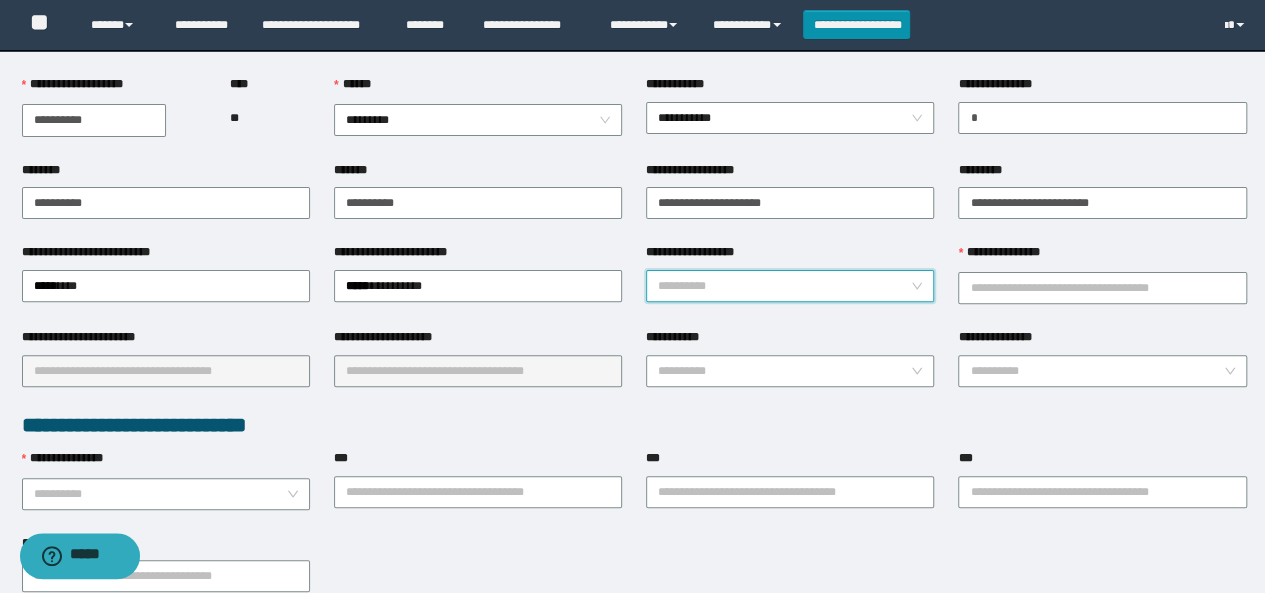 click on "**********" at bounding box center (784, 286) 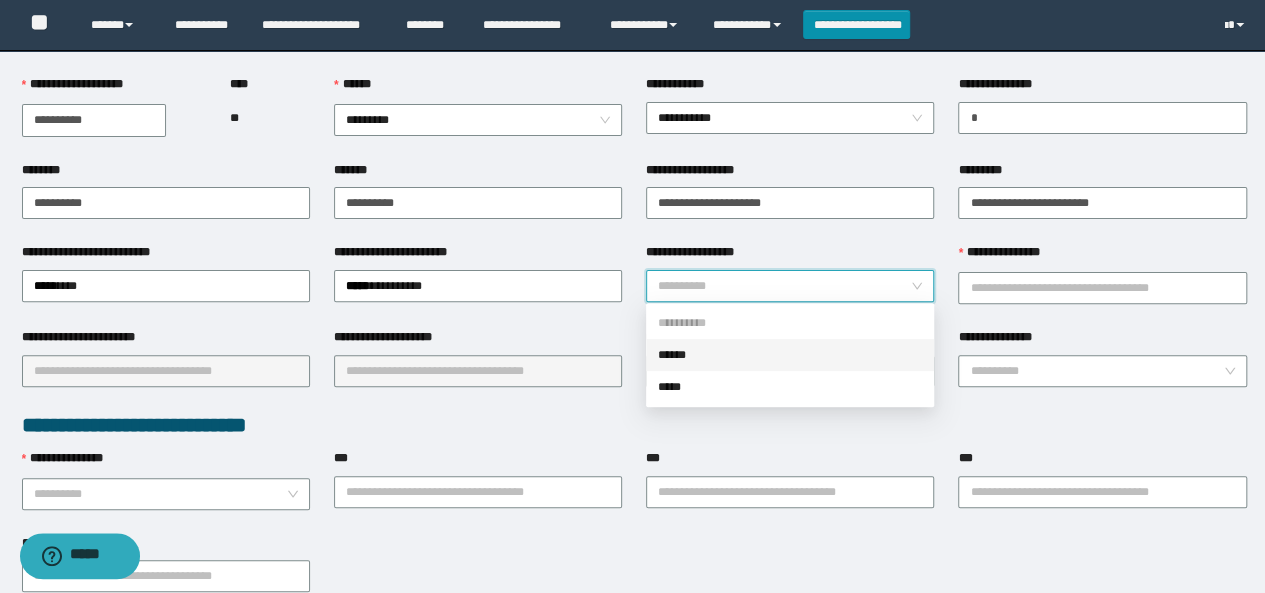 drag, startPoint x: 716, startPoint y: 360, endPoint x: 776, endPoint y: 335, distance: 65 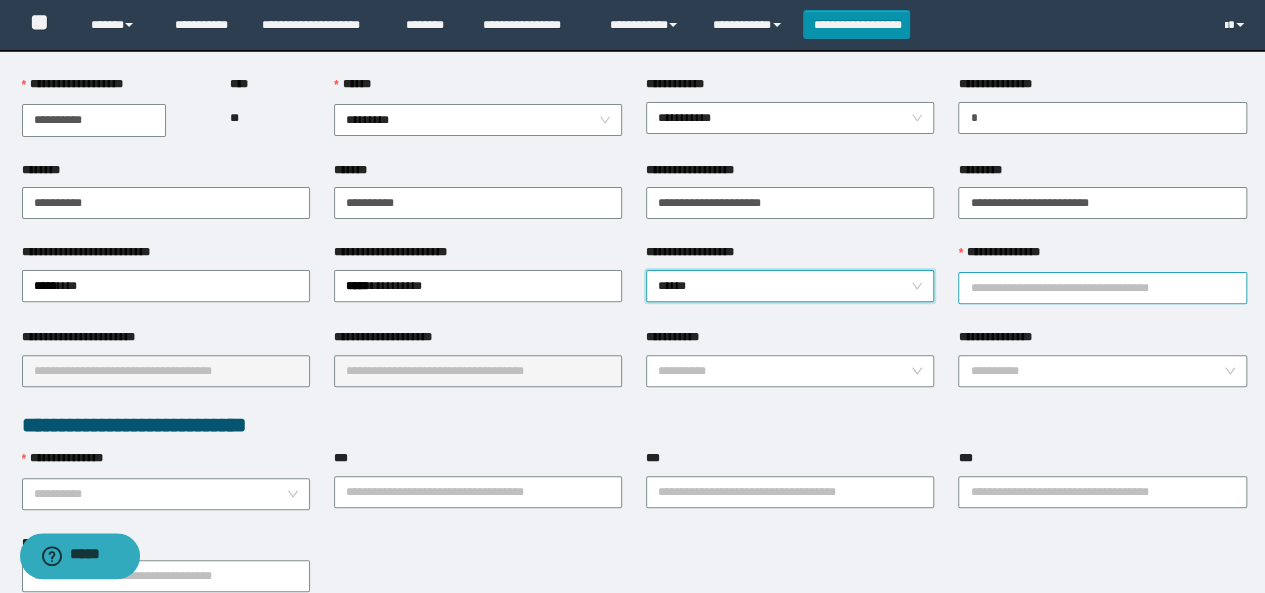 click on "**********" at bounding box center [1102, 288] 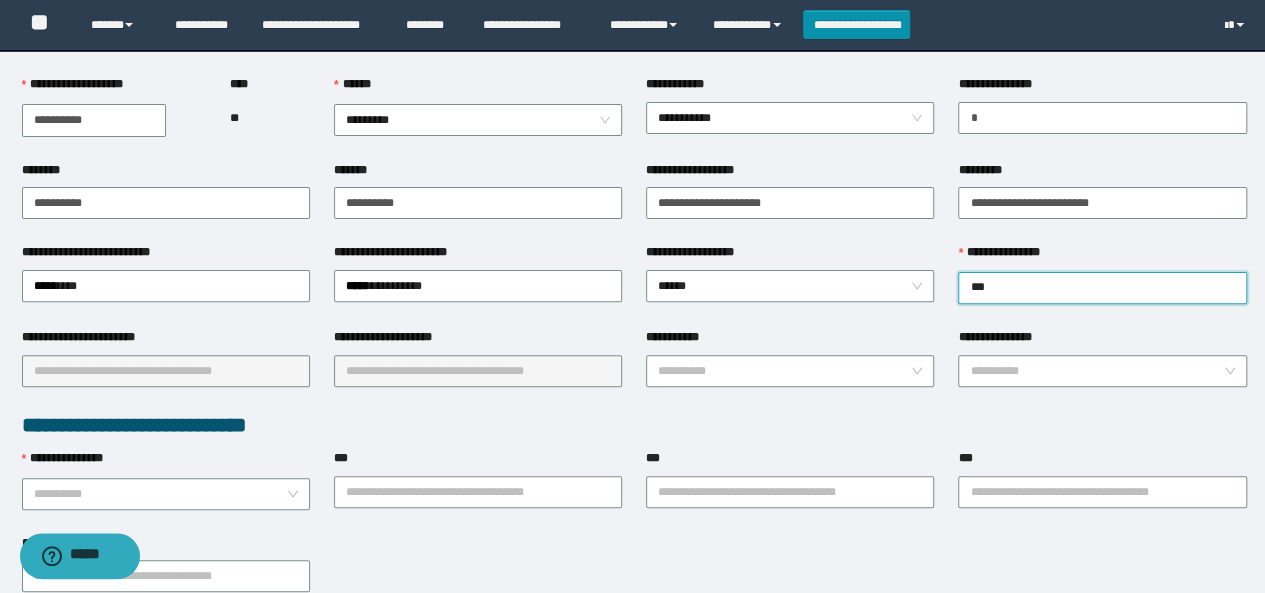type on "****" 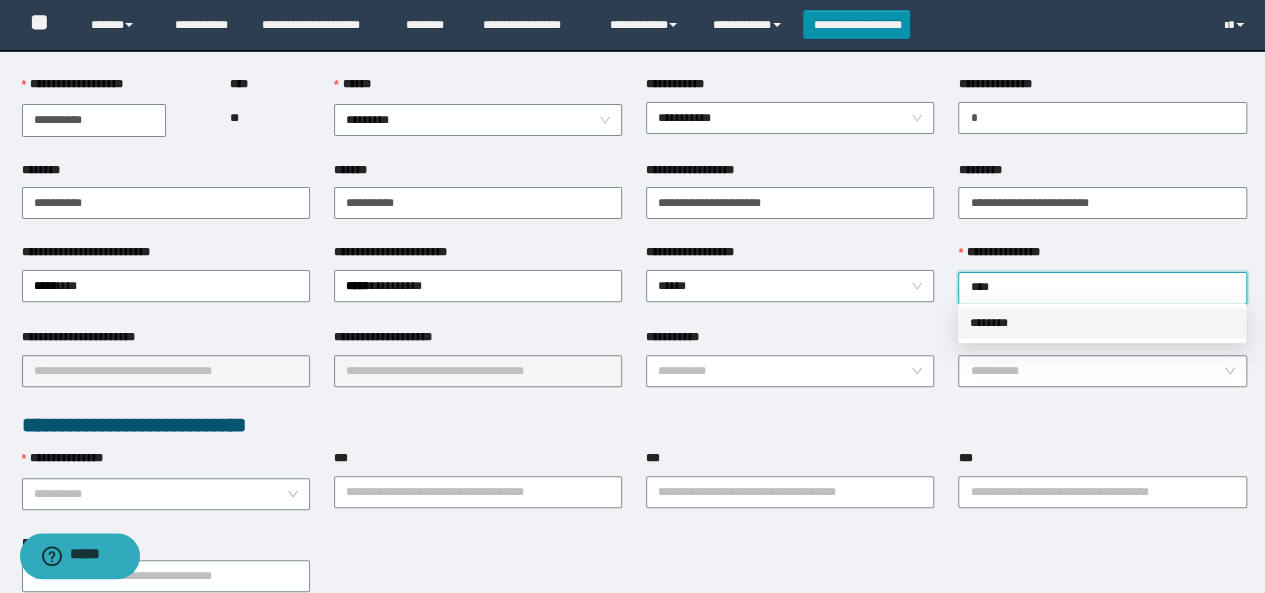 drag, startPoint x: 1020, startPoint y: 320, endPoint x: 554, endPoint y: 331, distance: 466.12982 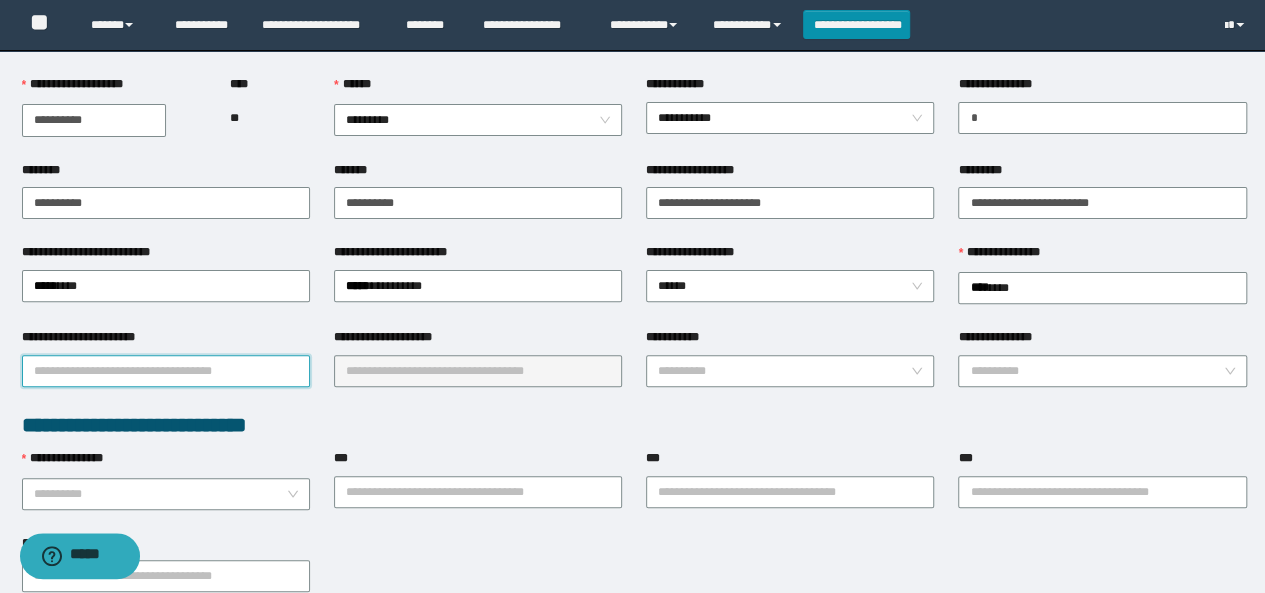 click on "**********" at bounding box center (166, 371) 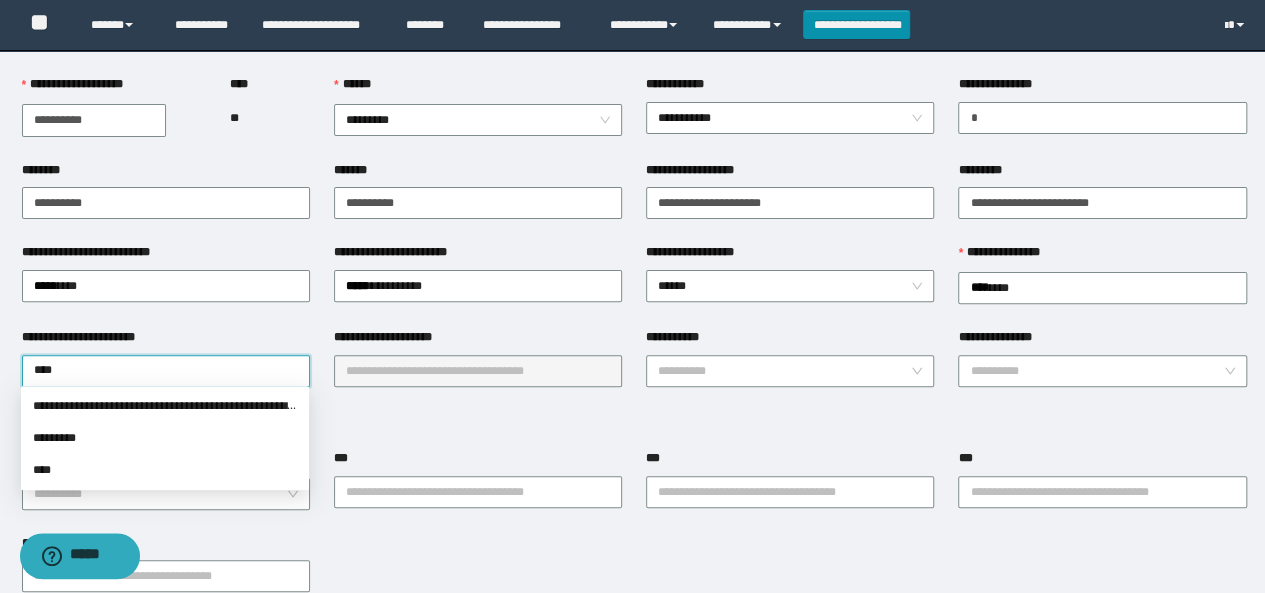 type on "*****" 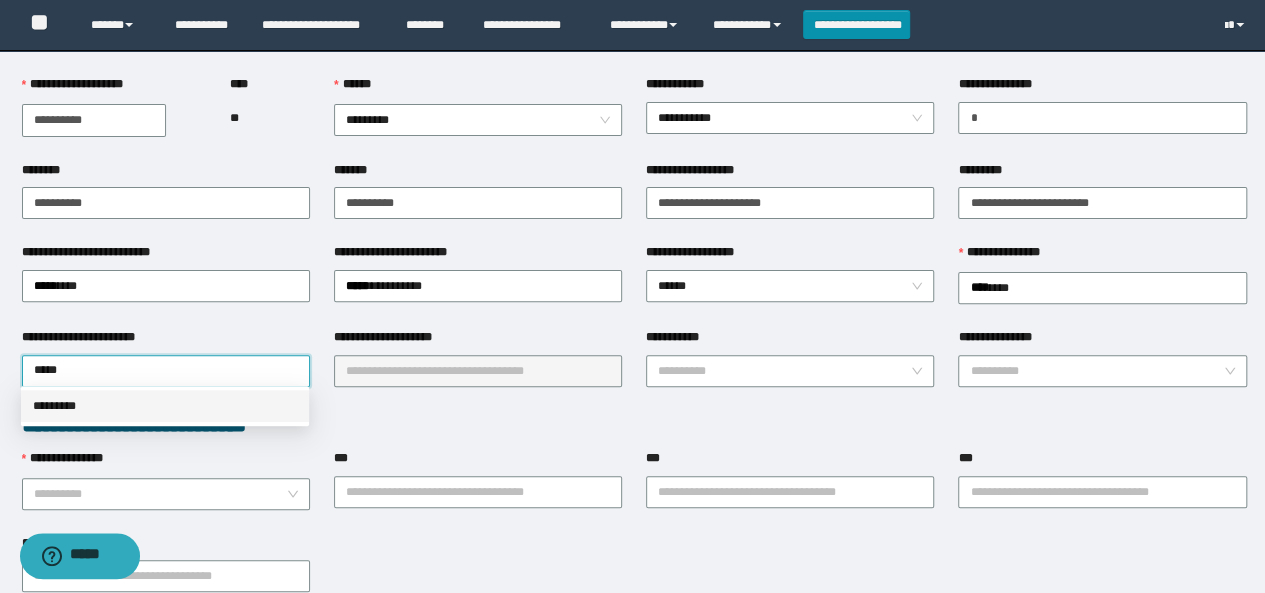 click on "*********" at bounding box center (165, 406) 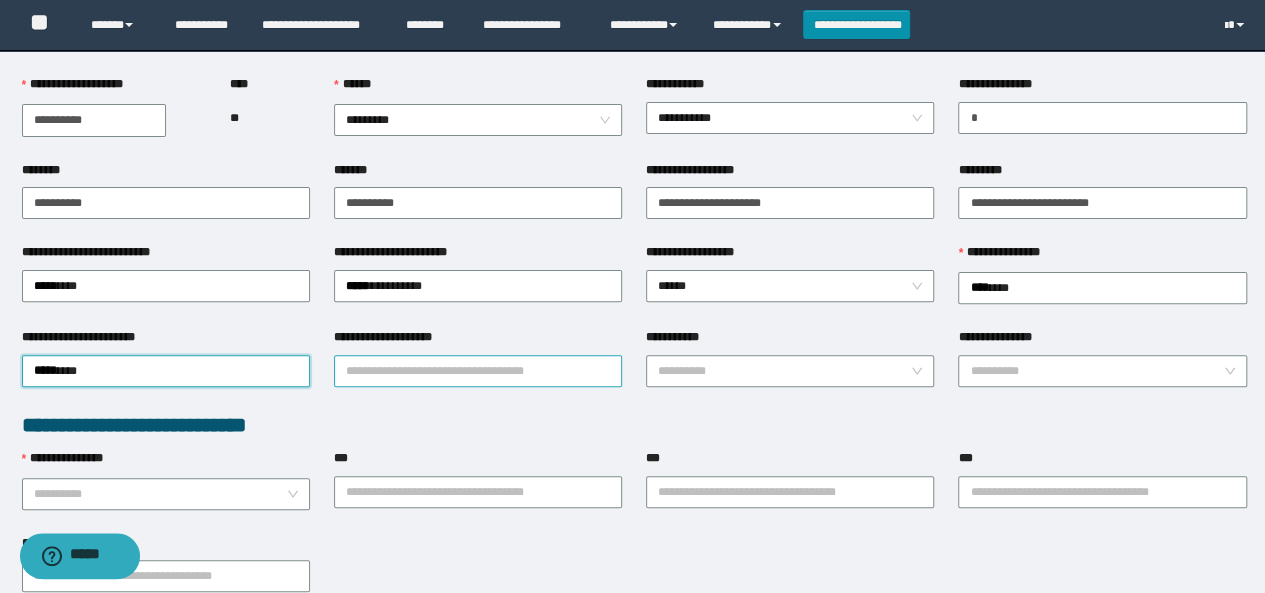 click on "**********" at bounding box center [478, 371] 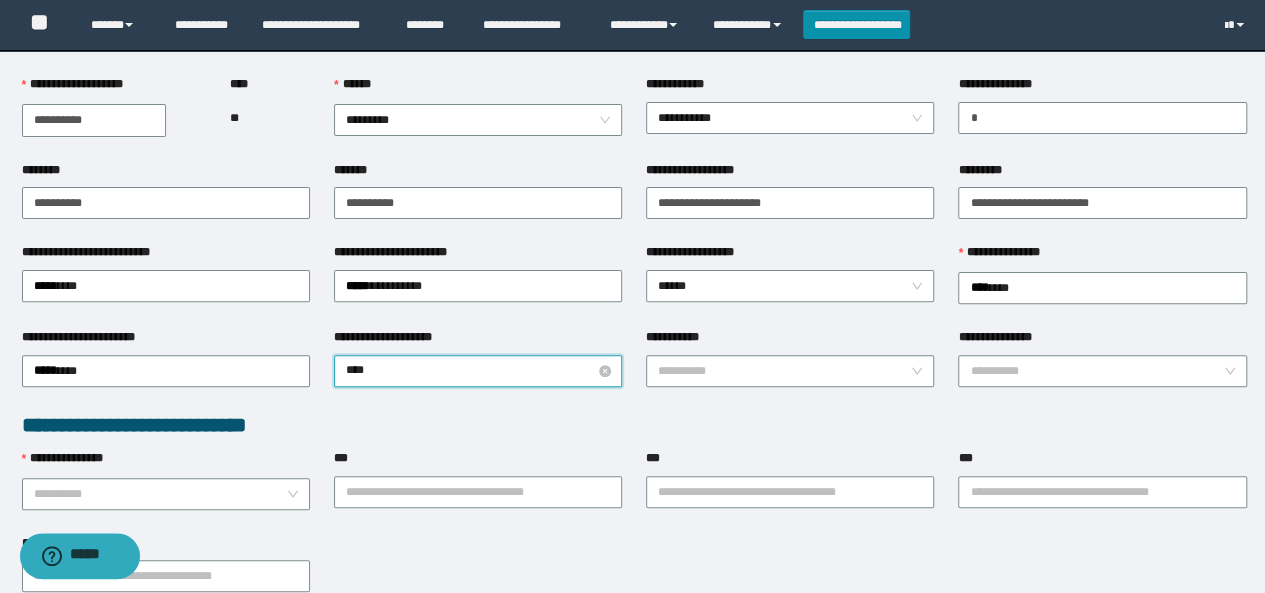 type on "*****" 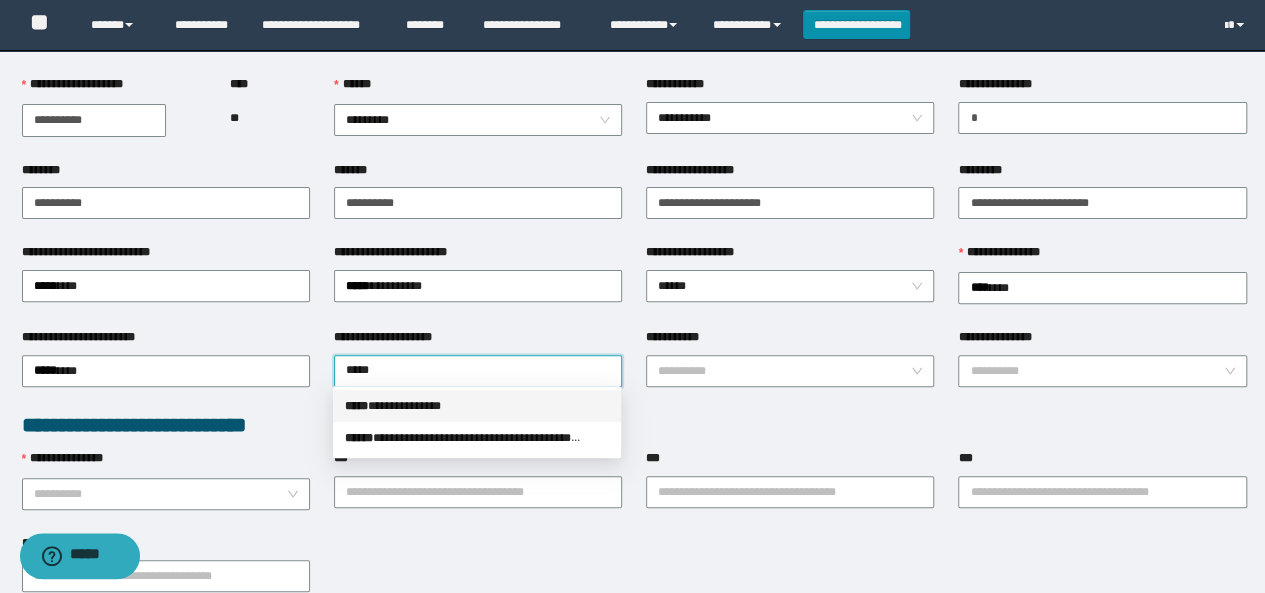 click on "**********" at bounding box center [477, 406] 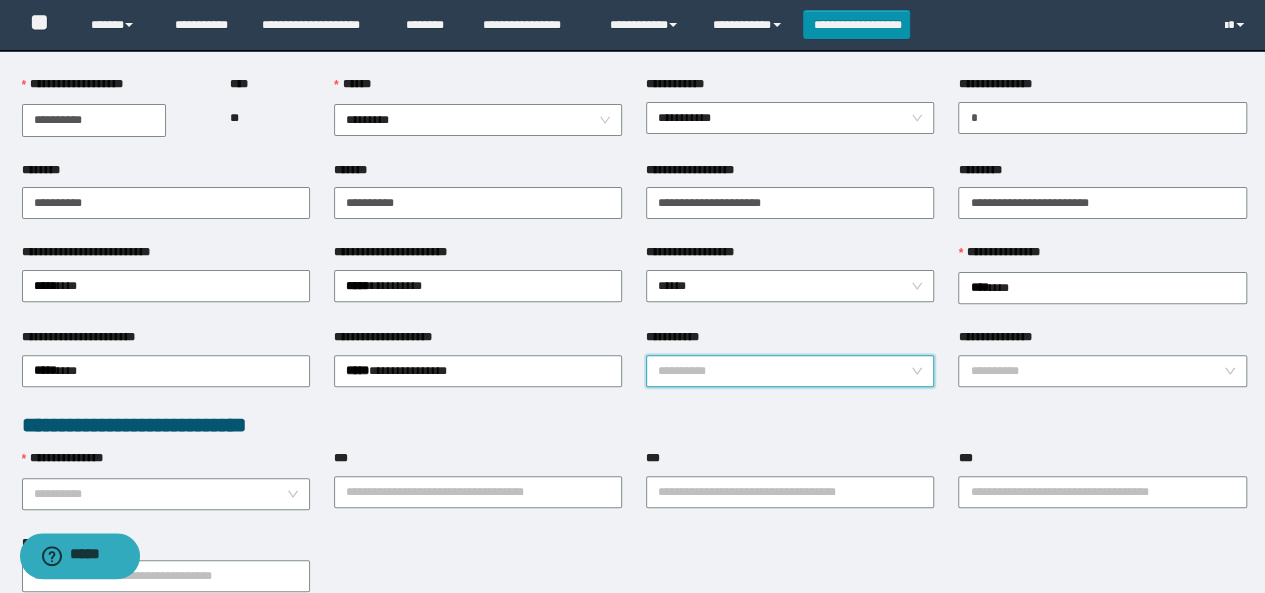 click on "**********" at bounding box center [784, 371] 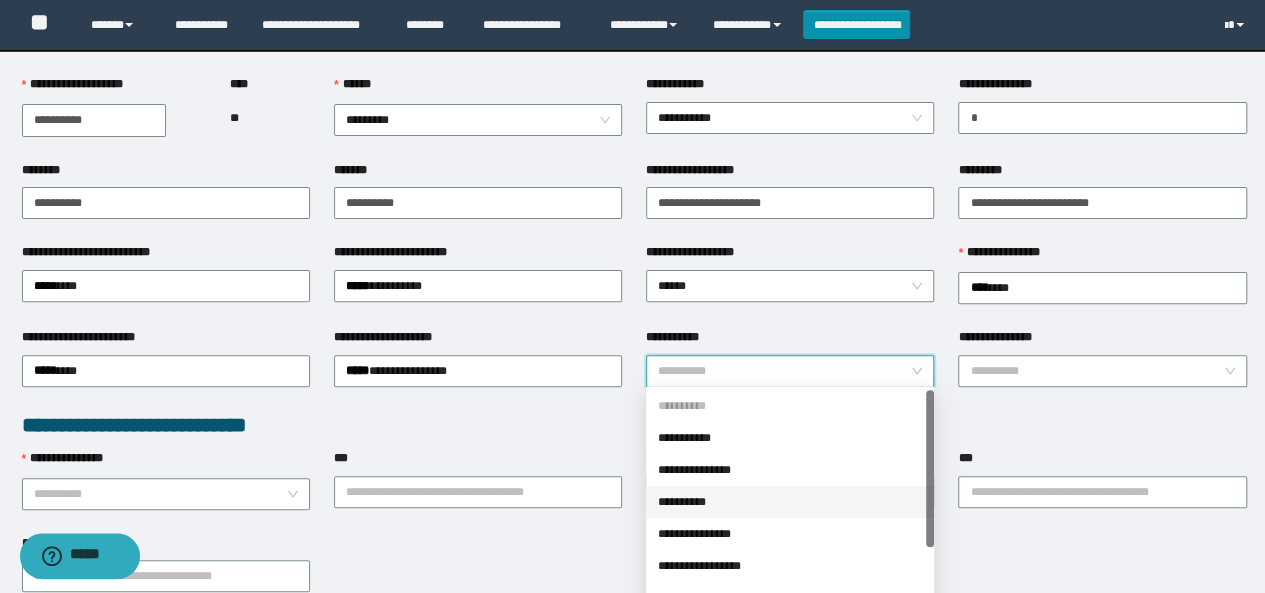 scroll, scrollTop: 100, scrollLeft: 0, axis: vertical 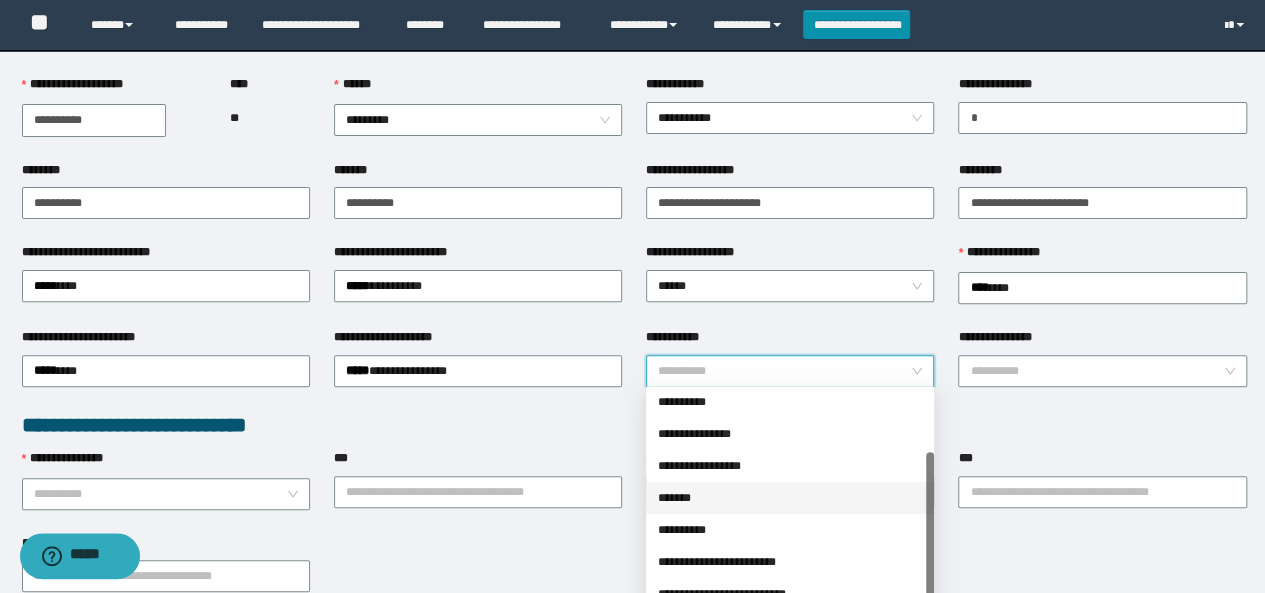 click on "*******" at bounding box center (790, 498) 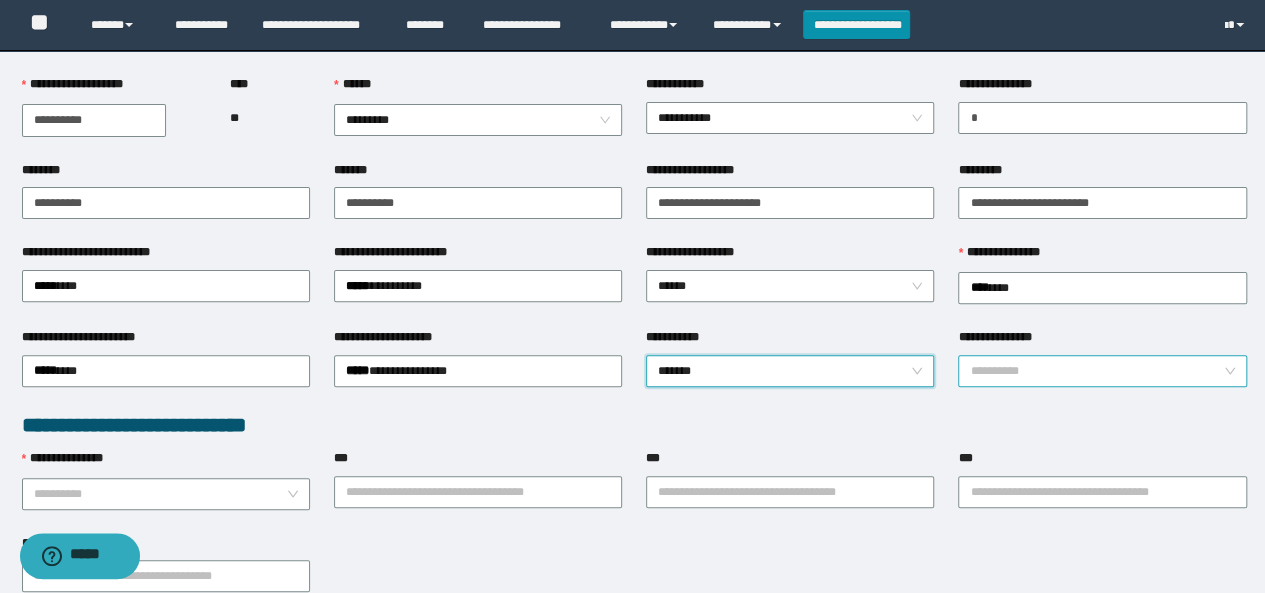 click on "**********" at bounding box center (1096, 371) 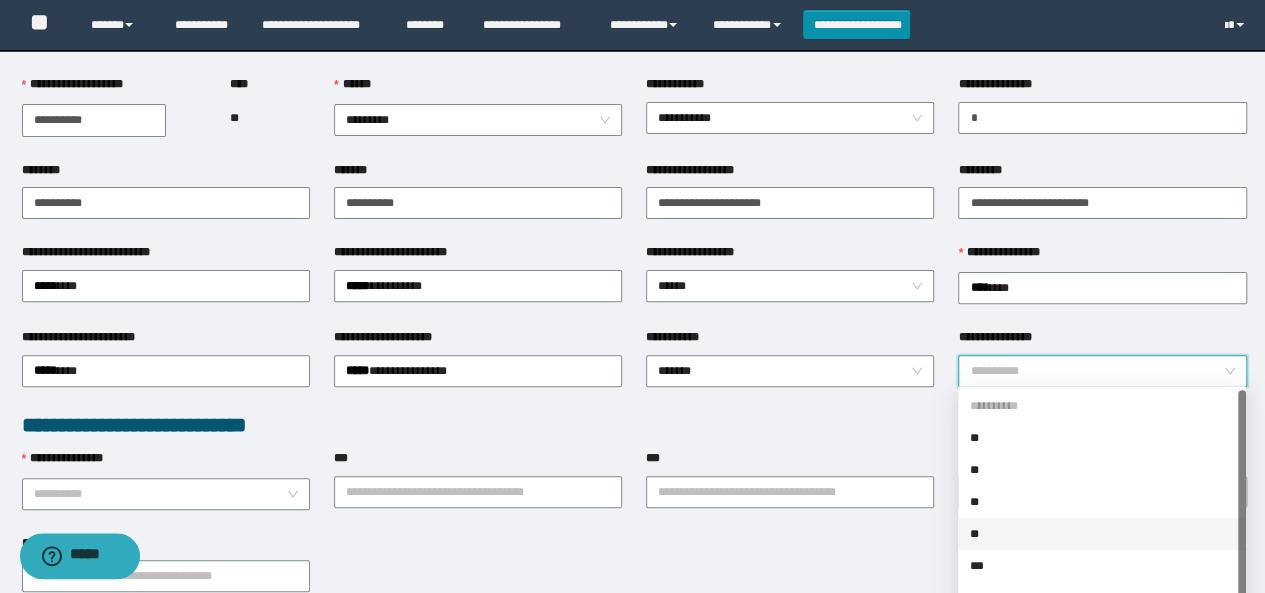 scroll, scrollTop: 32, scrollLeft: 0, axis: vertical 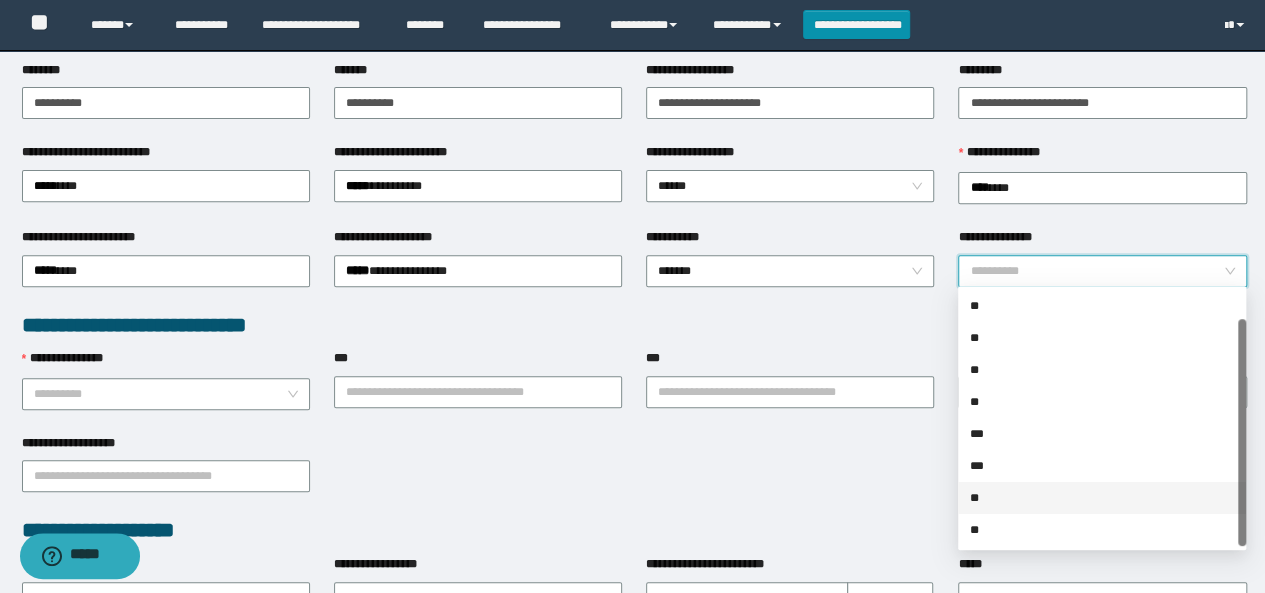 drag, startPoint x: 1001, startPoint y: 501, endPoint x: 477, endPoint y: 417, distance: 530.6901 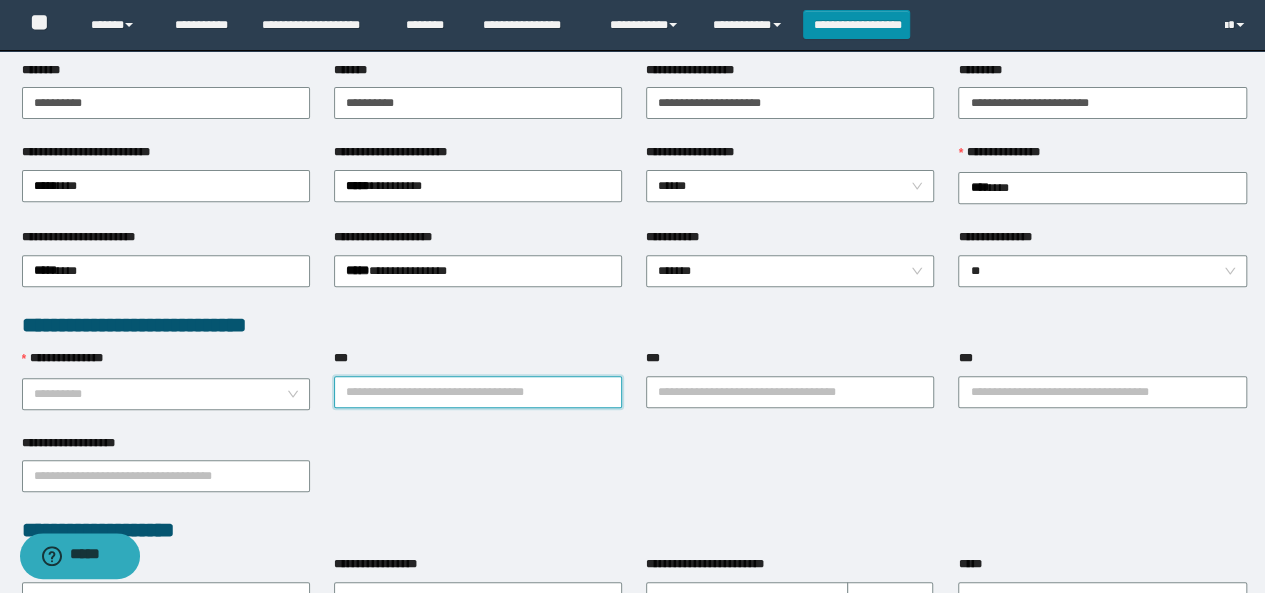 click on "***" at bounding box center (478, 392) 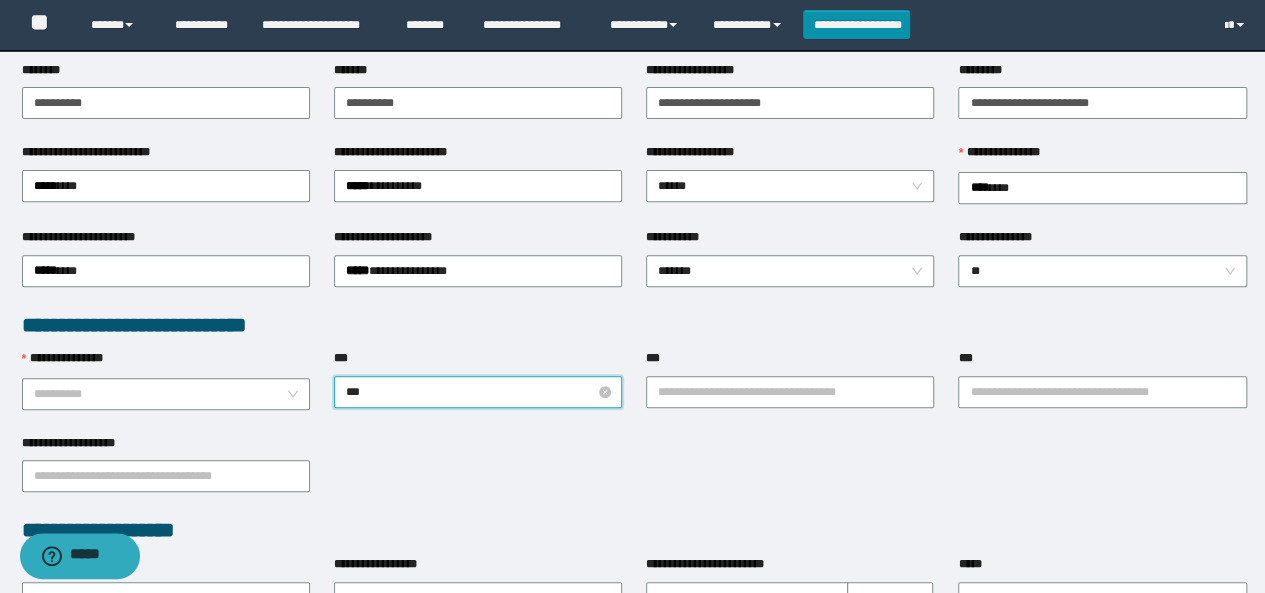 type on "****" 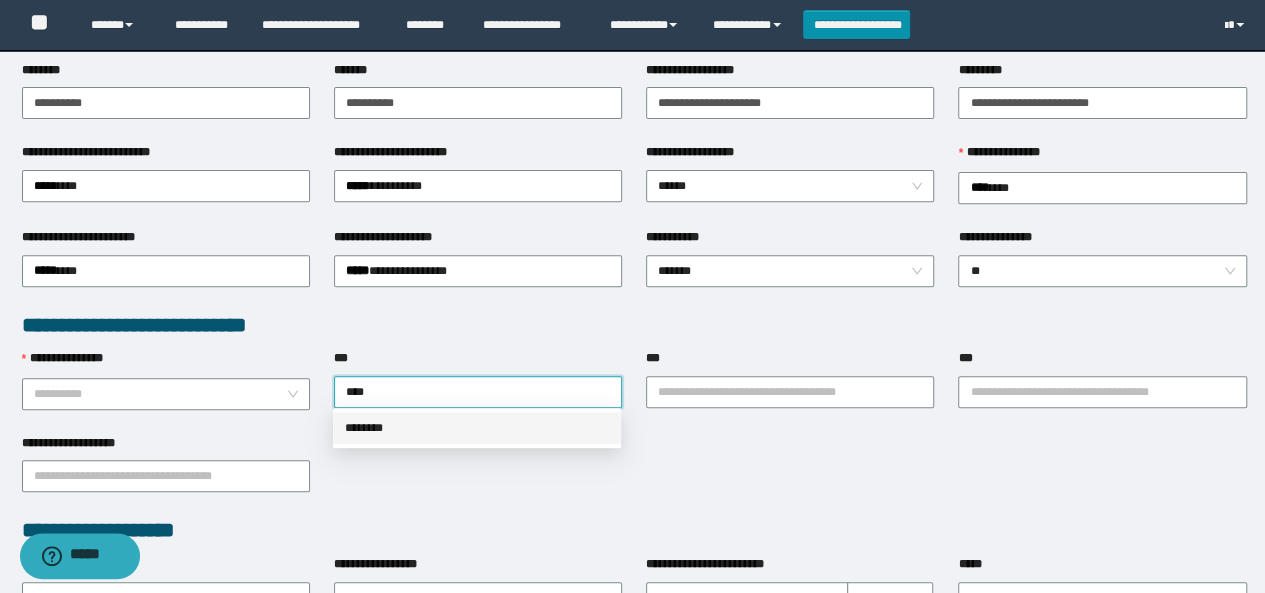 click on "********" at bounding box center (477, 428) 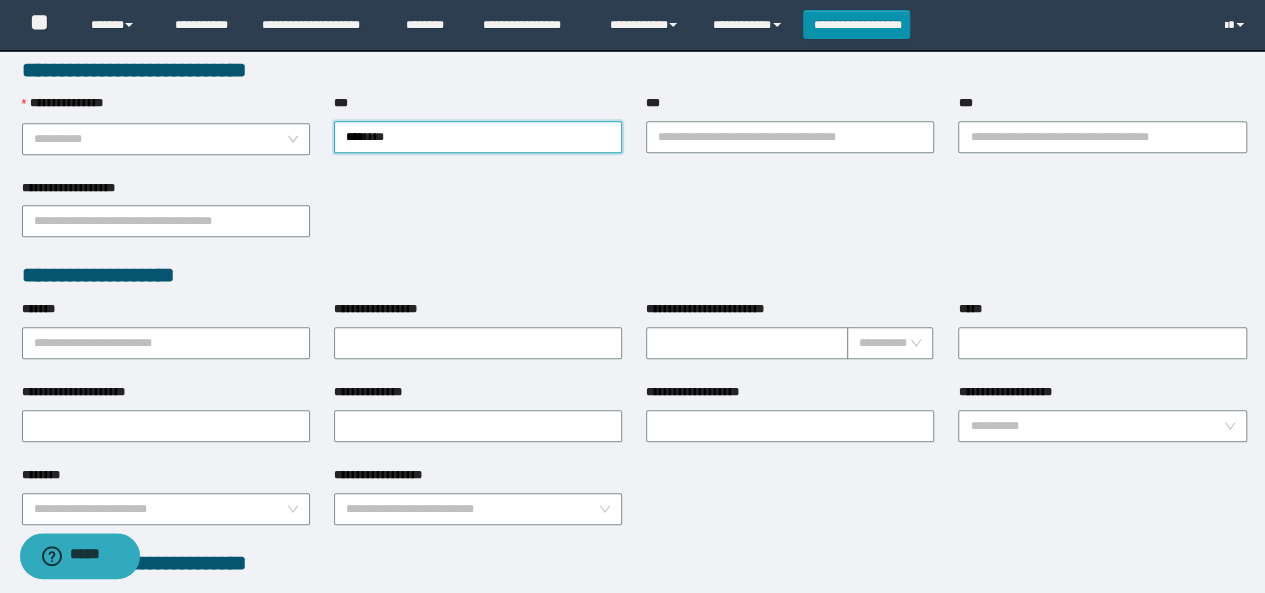 scroll, scrollTop: 600, scrollLeft: 0, axis: vertical 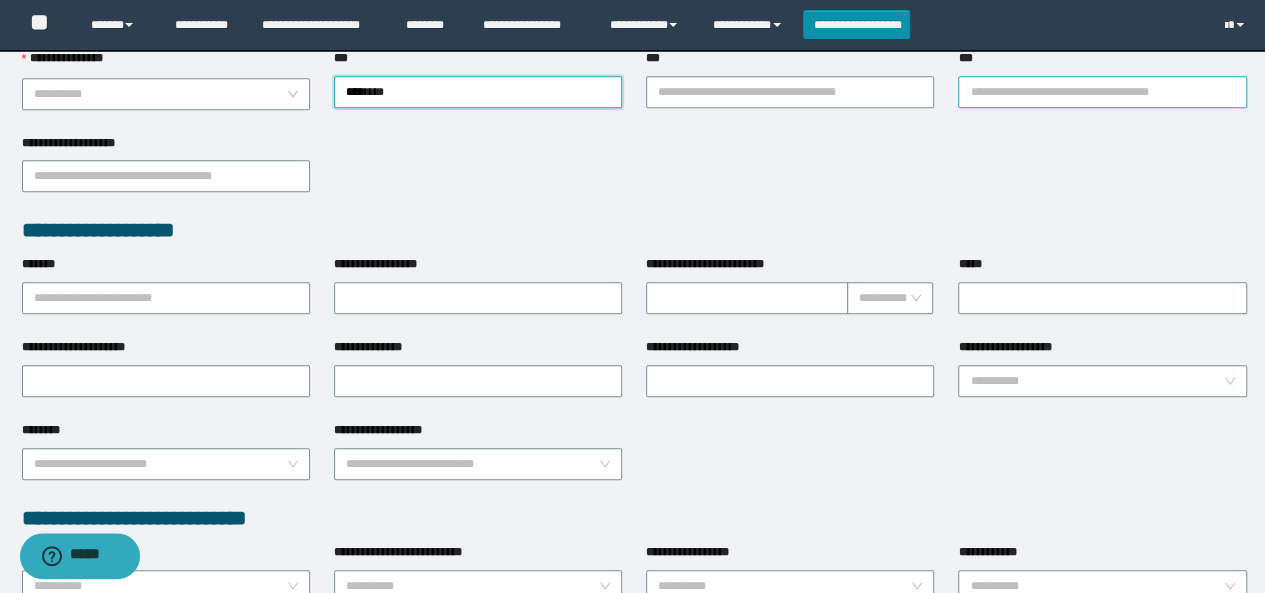 click on "***" at bounding box center [1102, 92] 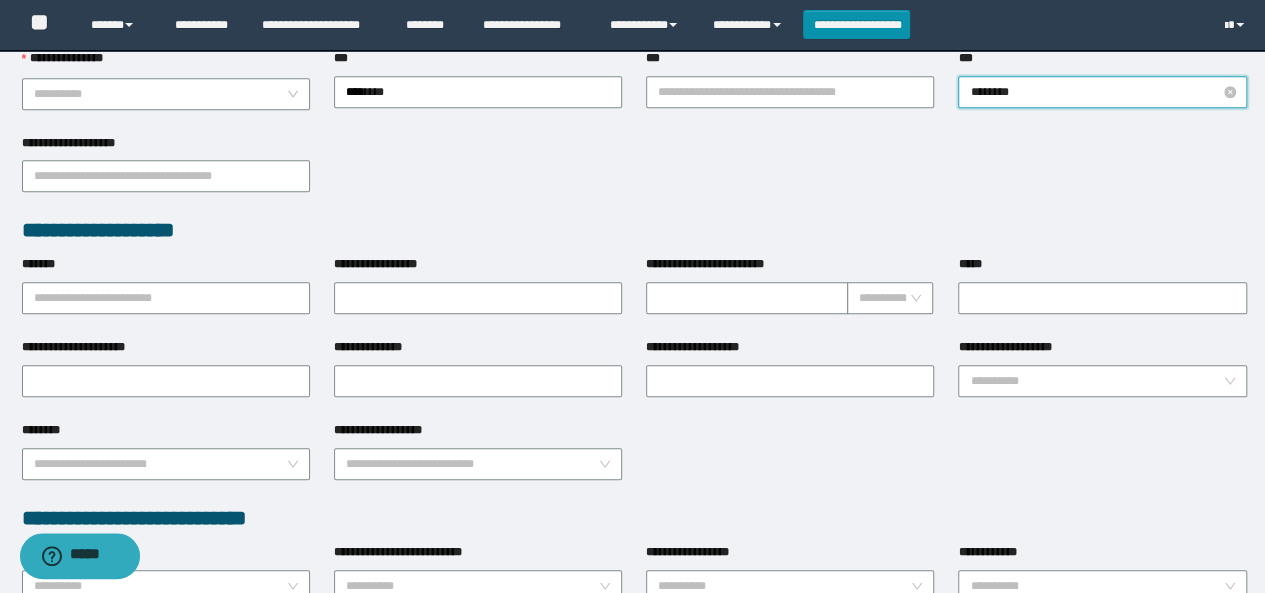 type on "*********" 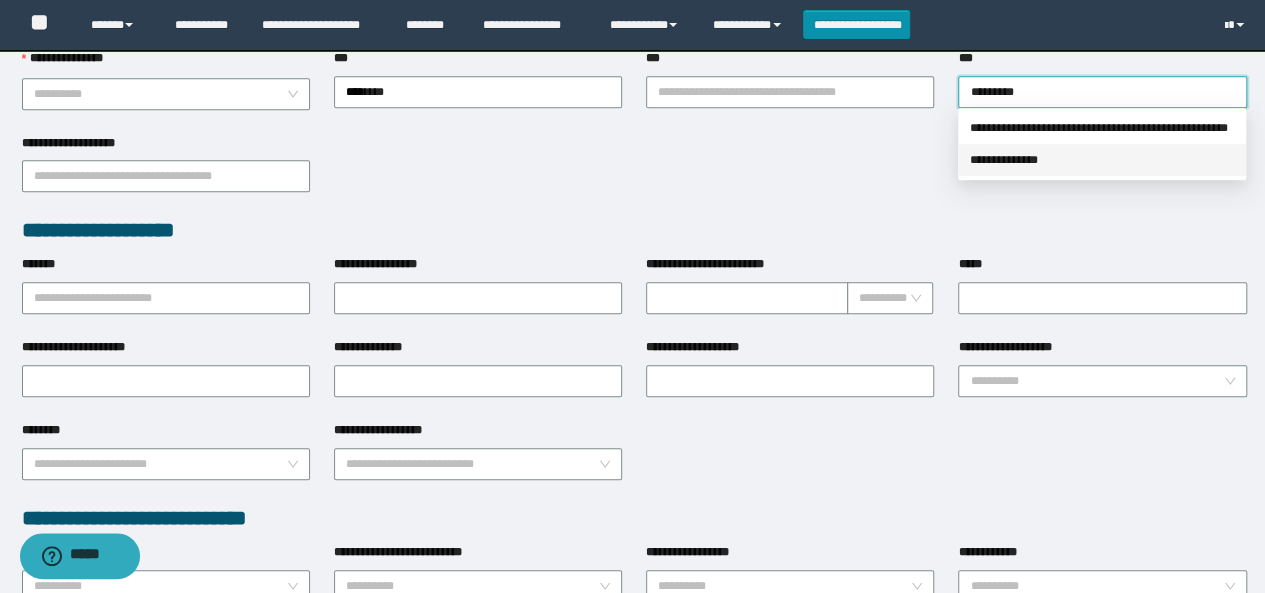 click on "**********" at bounding box center [1102, 160] 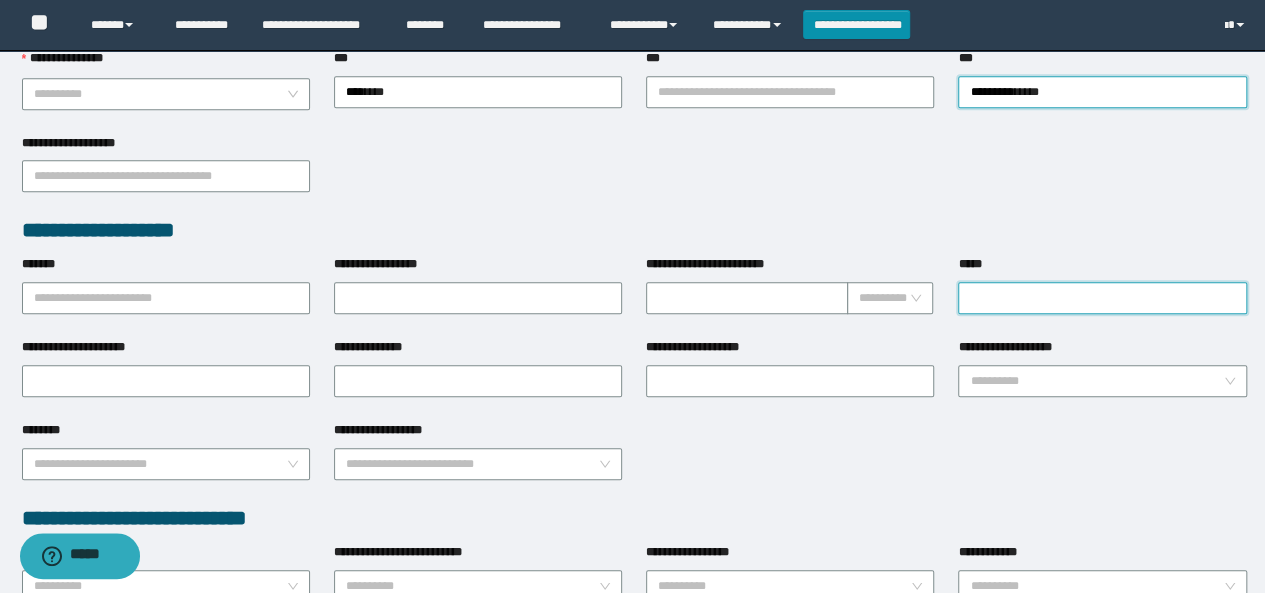 click on "*****" at bounding box center [1102, 298] 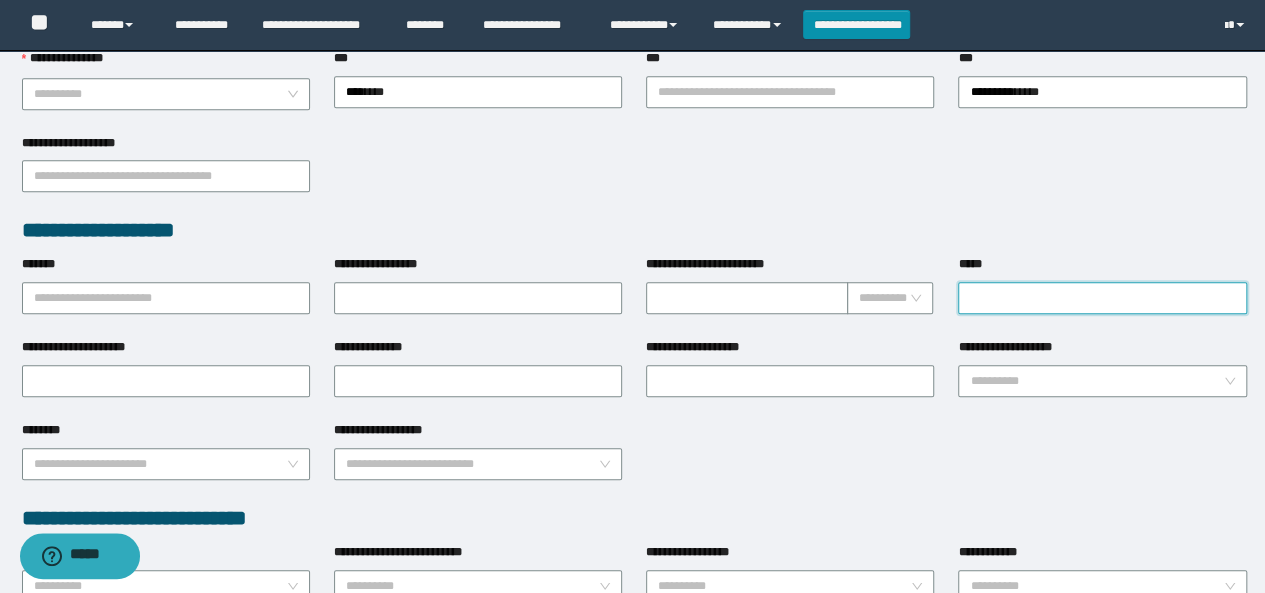 type on "**********" 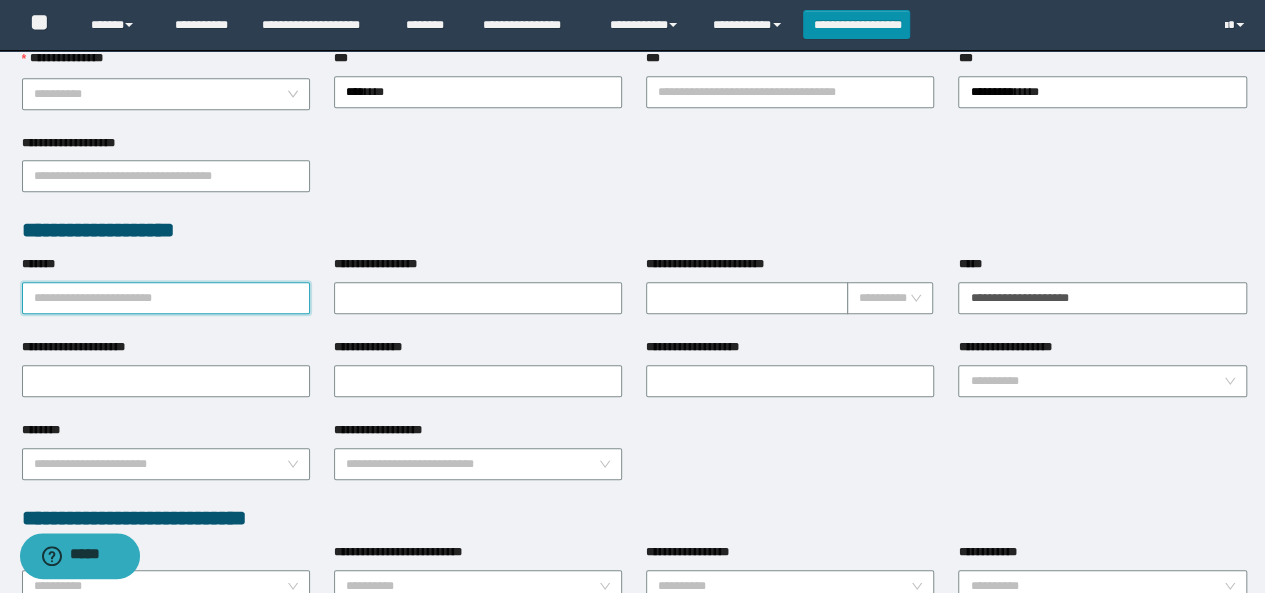 click on "*******" at bounding box center (166, 298) 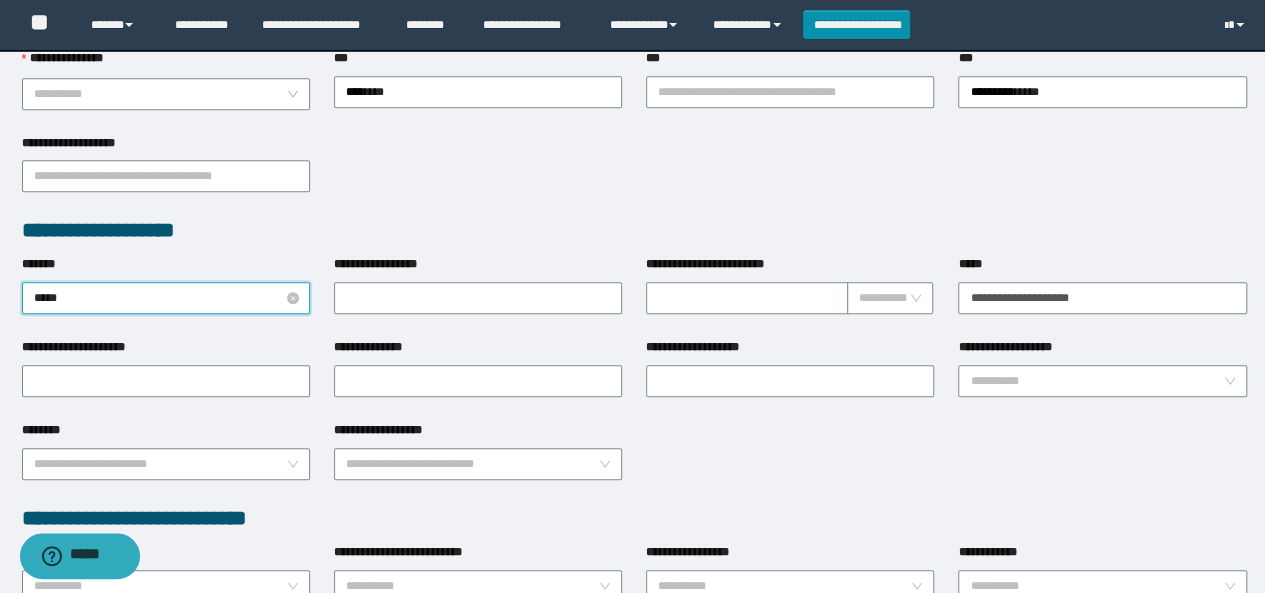 type on "******" 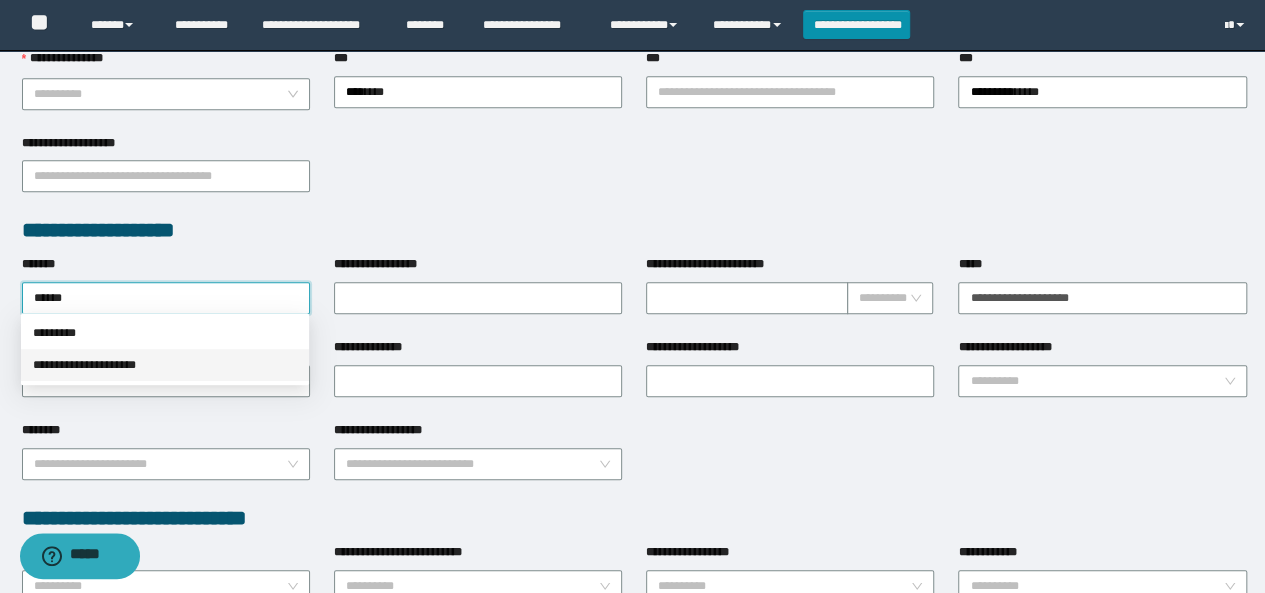 click on "**********" at bounding box center (165, 365) 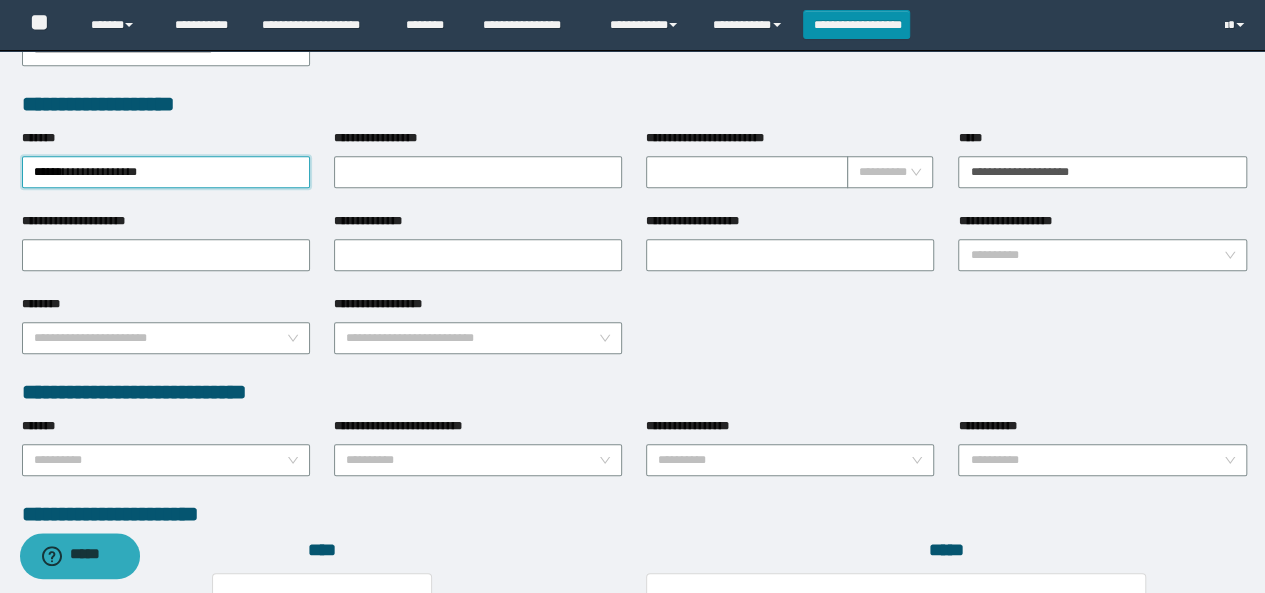 scroll, scrollTop: 800, scrollLeft: 0, axis: vertical 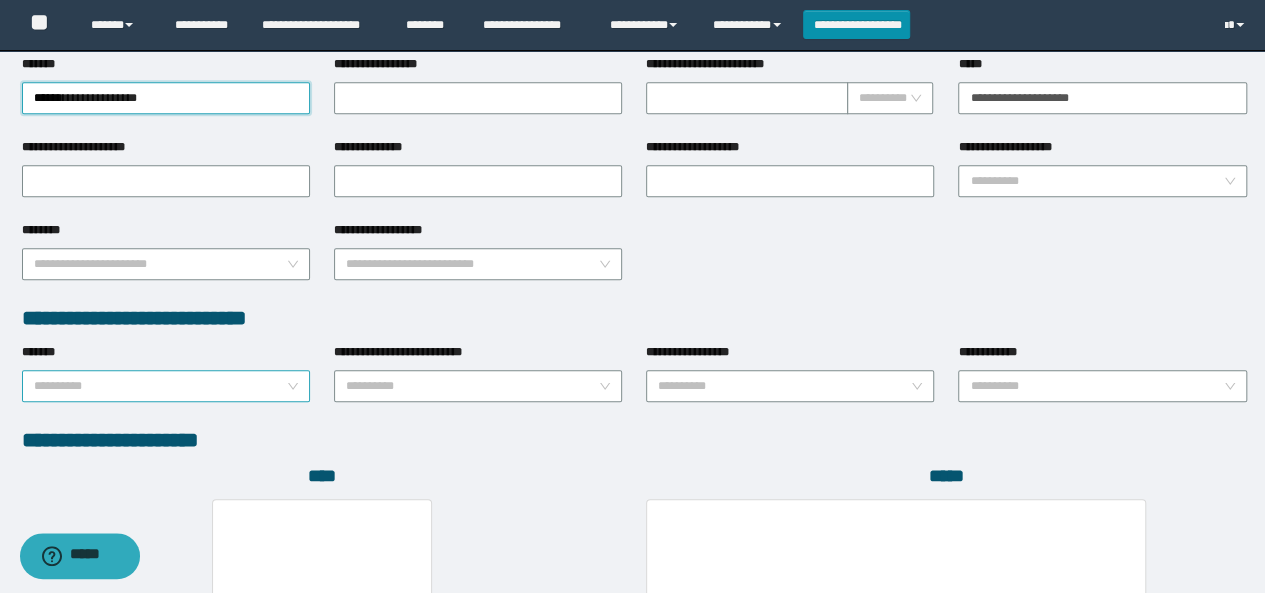 click on "*******" at bounding box center [160, 386] 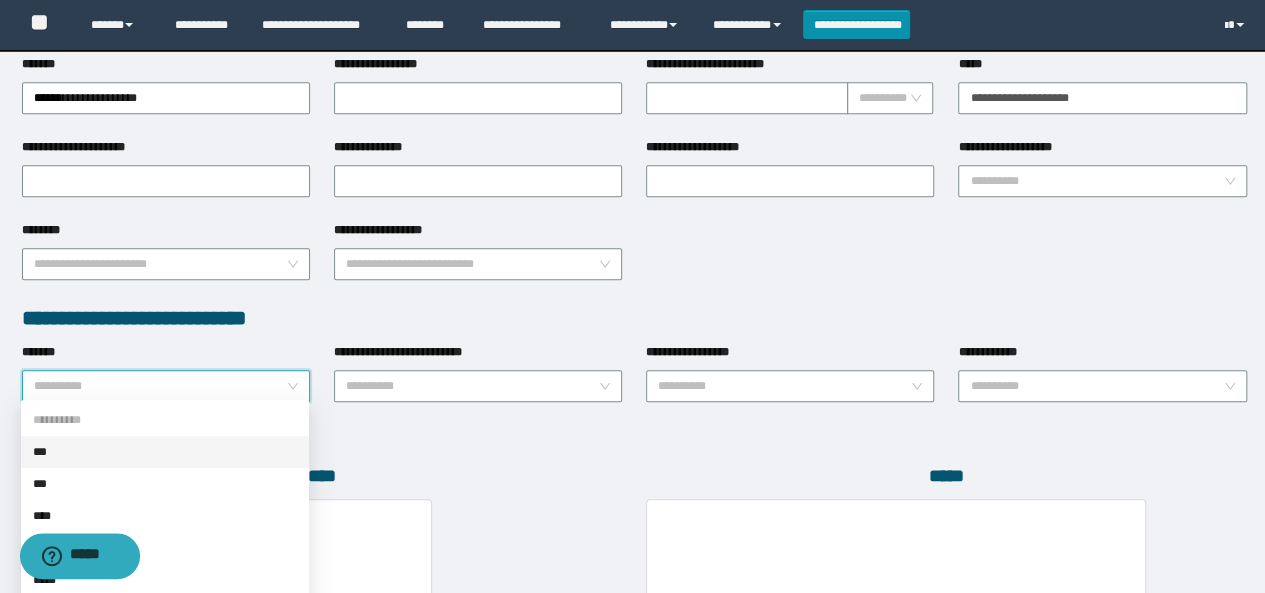 click on "***" at bounding box center [165, 452] 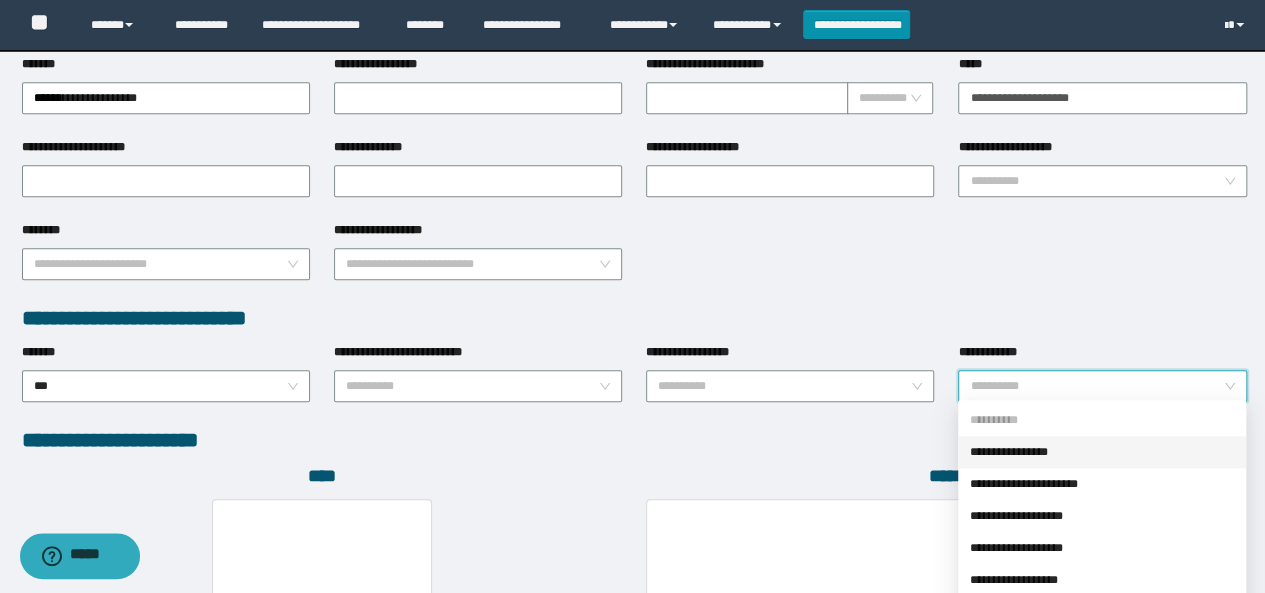 click on "**********" at bounding box center [1096, 386] 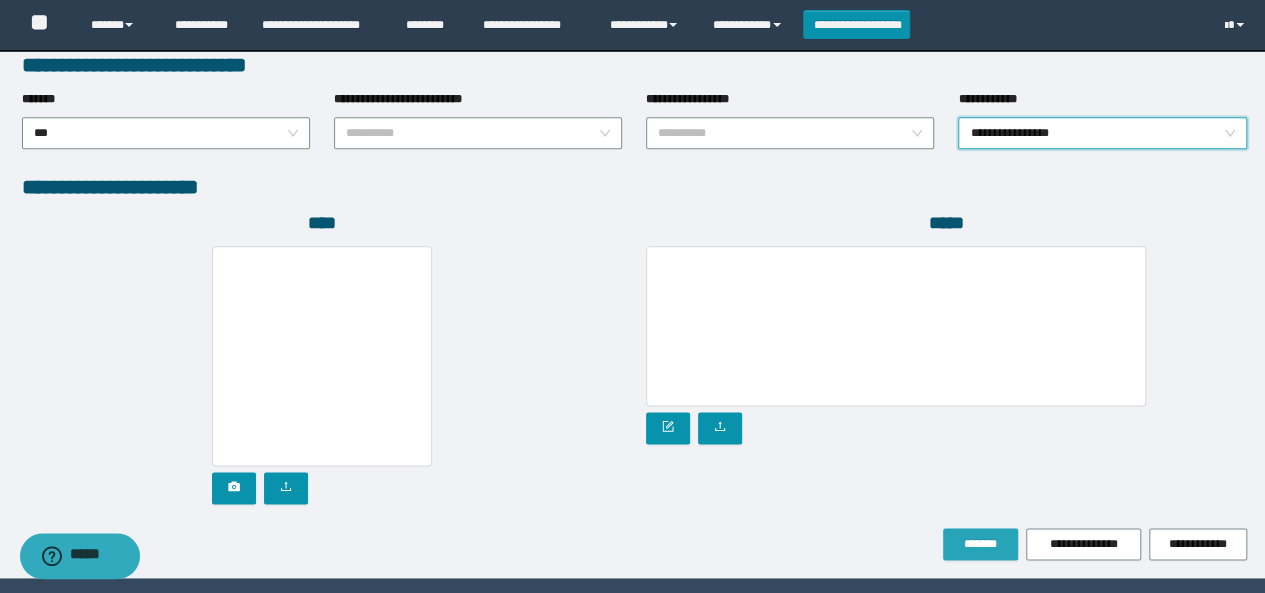 scroll, scrollTop: 1110, scrollLeft: 0, axis: vertical 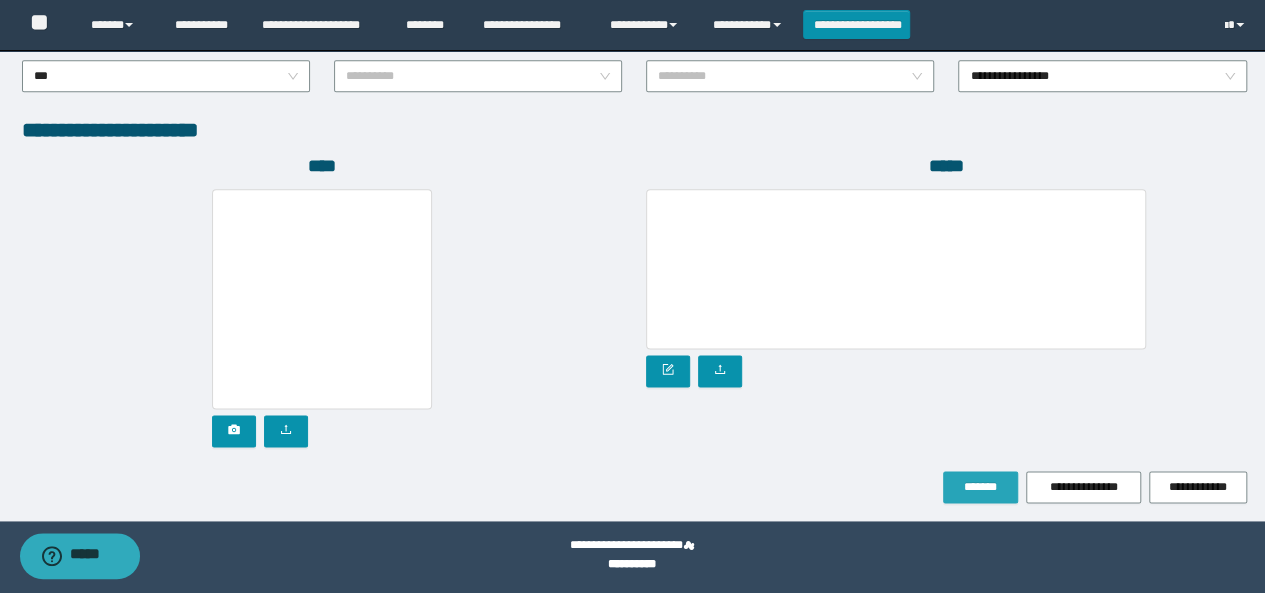 click on "*******" at bounding box center [980, 487] 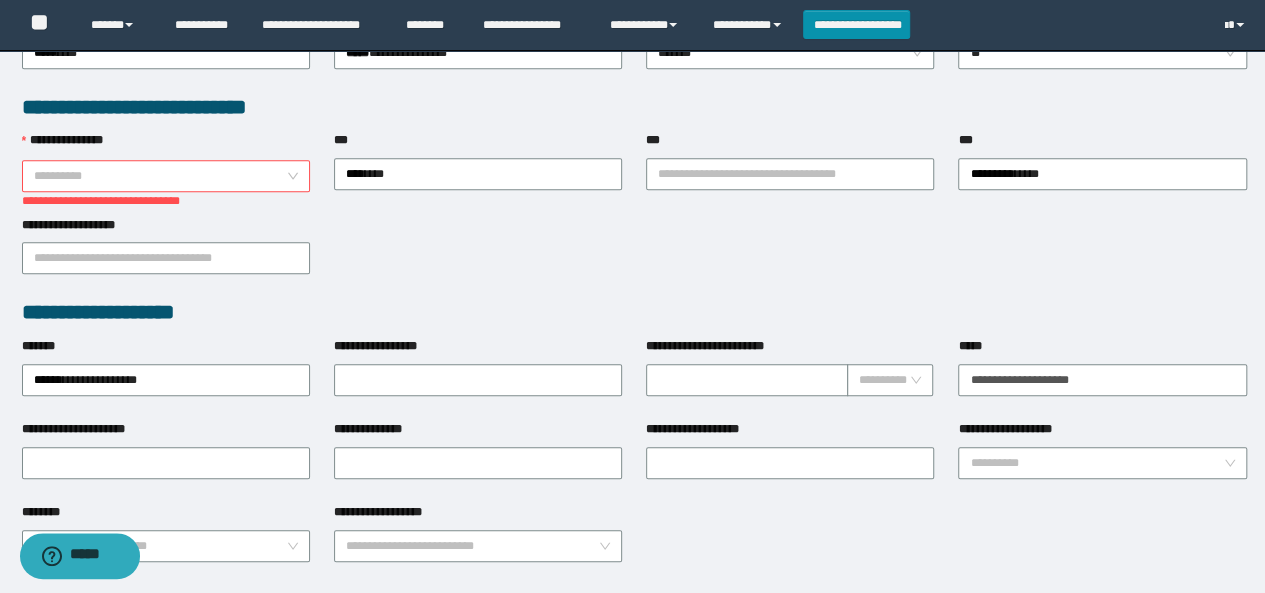 scroll, scrollTop: 410, scrollLeft: 0, axis: vertical 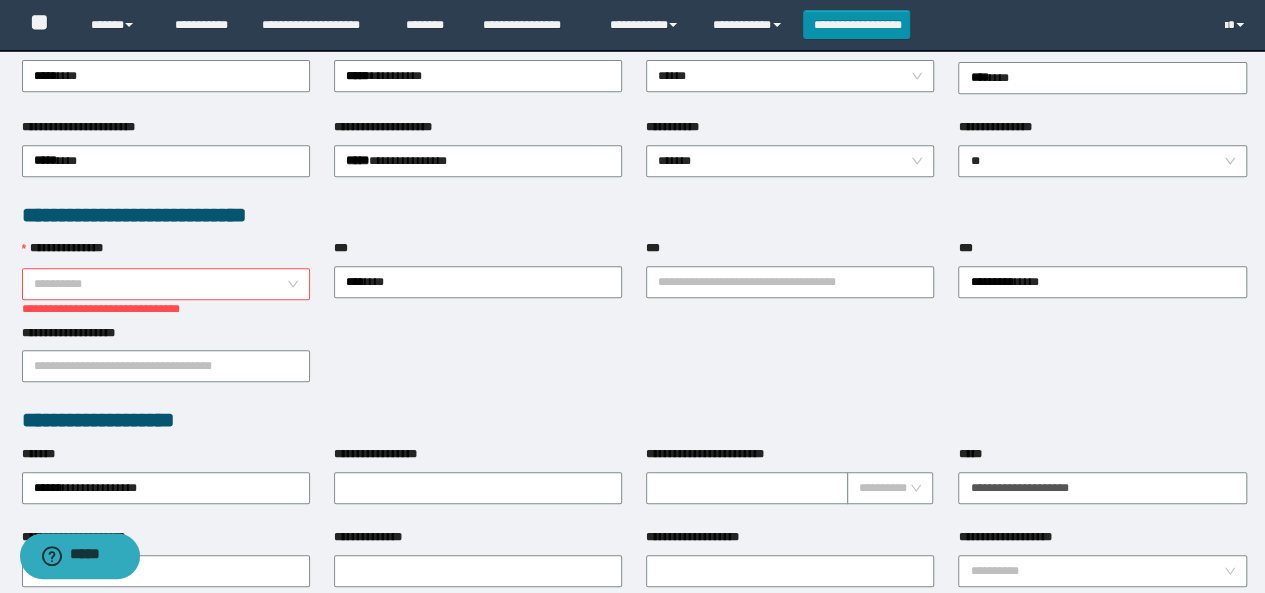 drag, startPoint x: 180, startPoint y: 289, endPoint x: 168, endPoint y: 291, distance: 12.165525 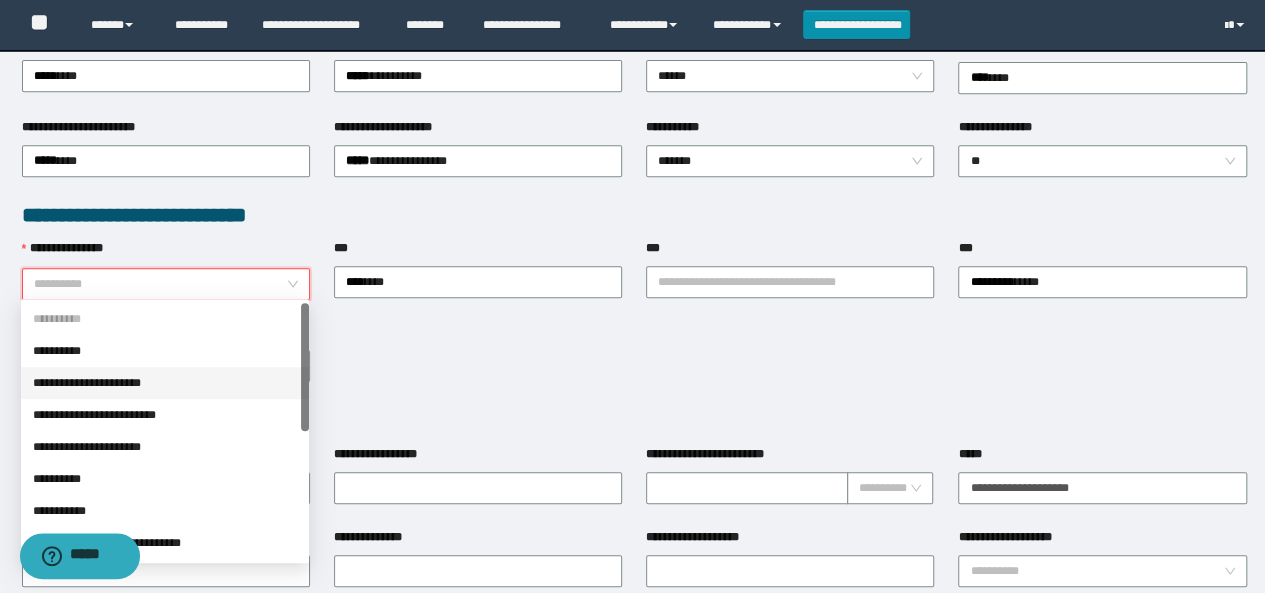 click on "**********" at bounding box center (165, 383) 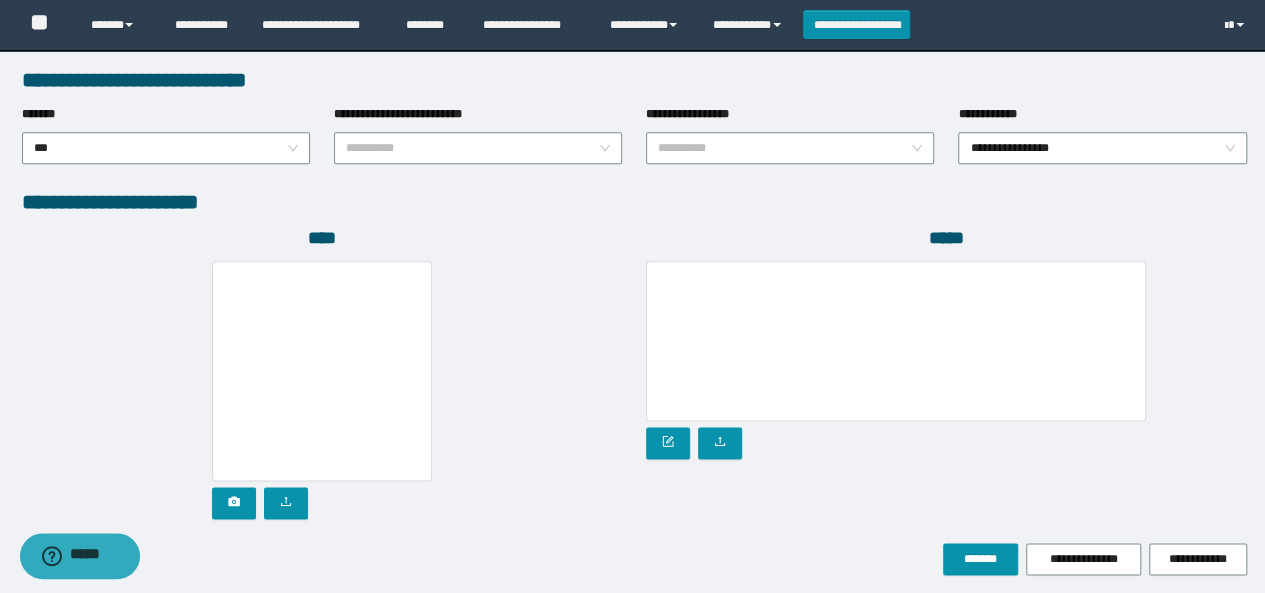 scroll, scrollTop: 1110, scrollLeft: 0, axis: vertical 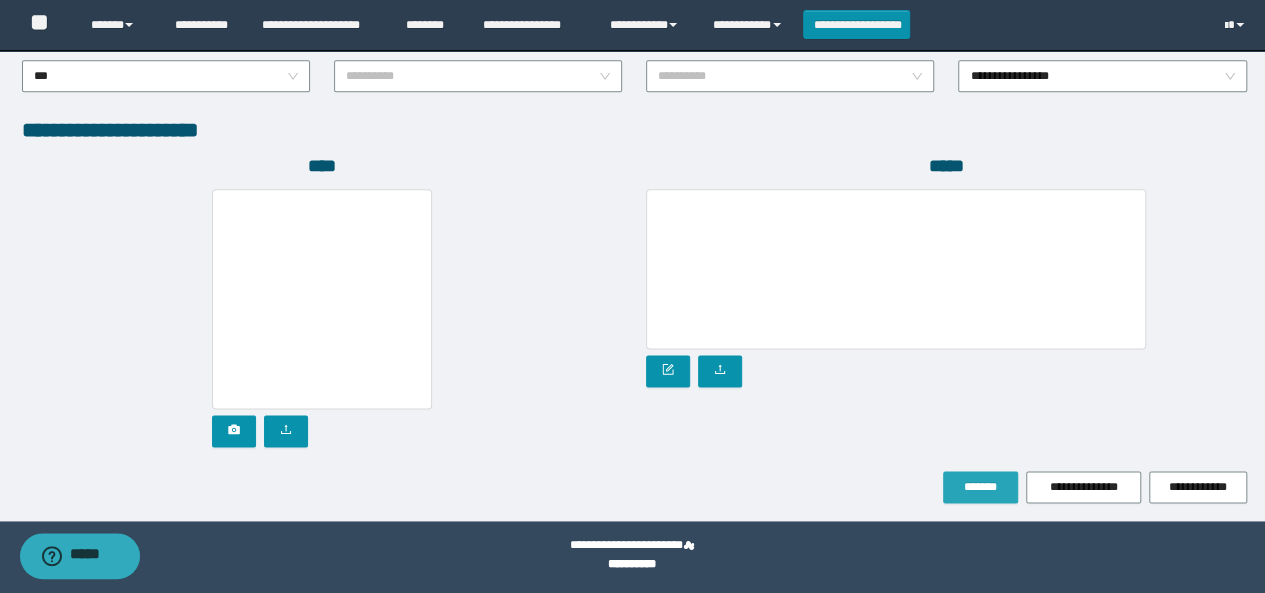 click on "*******" at bounding box center (980, 487) 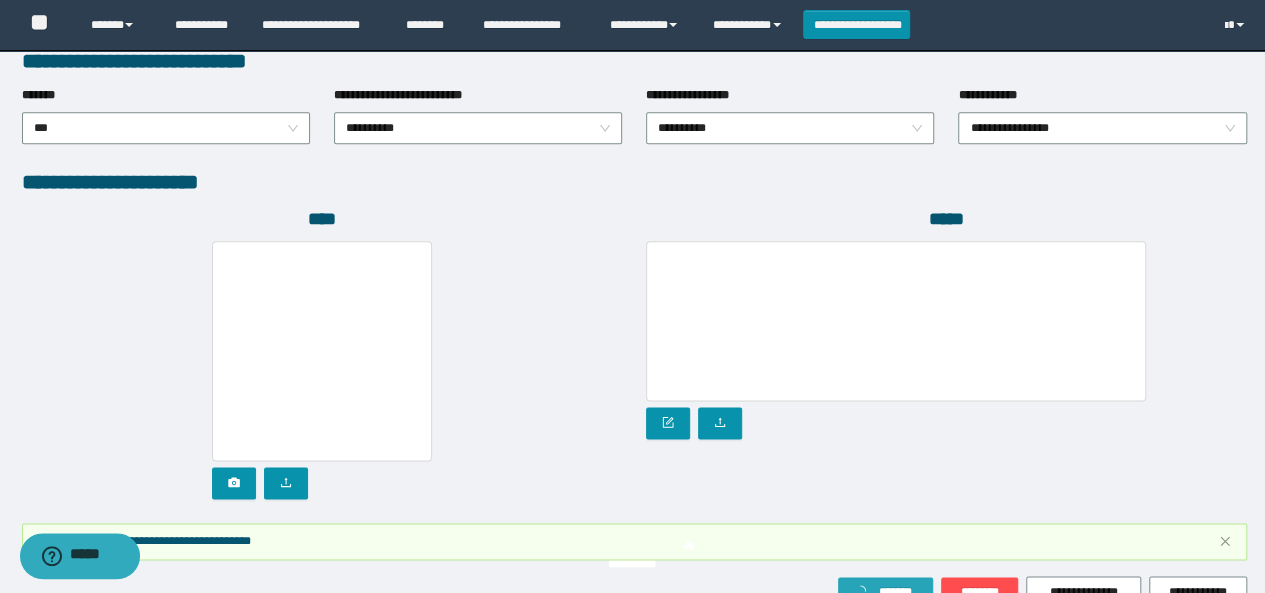 scroll, scrollTop: 1163, scrollLeft: 0, axis: vertical 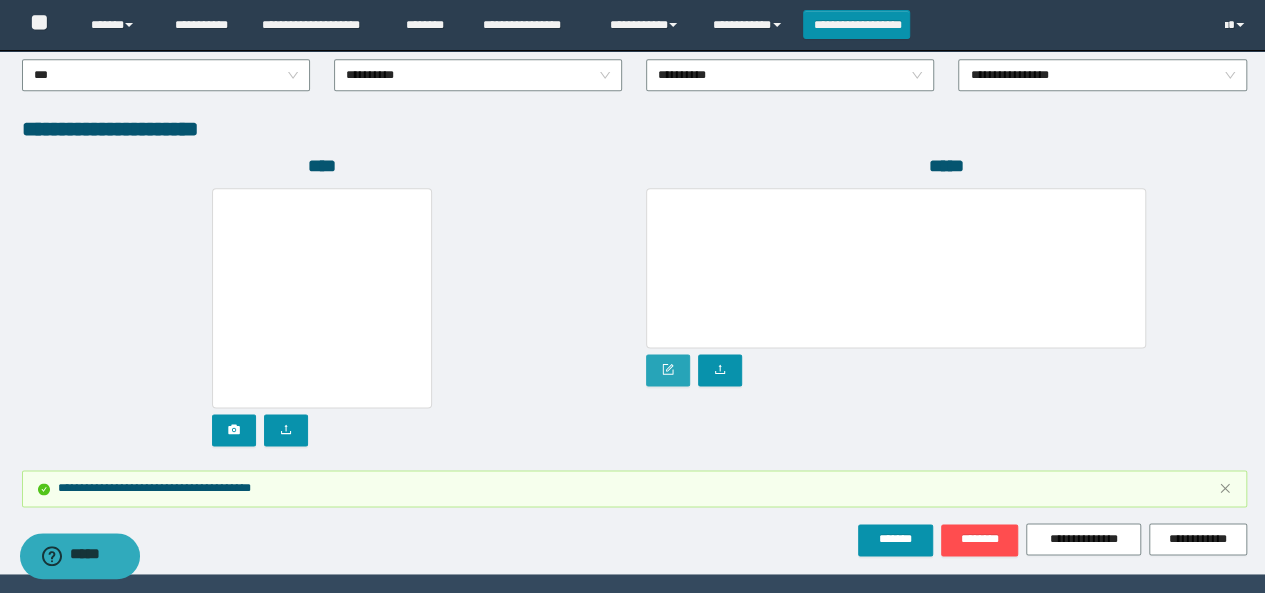 click at bounding box center [668, 370] 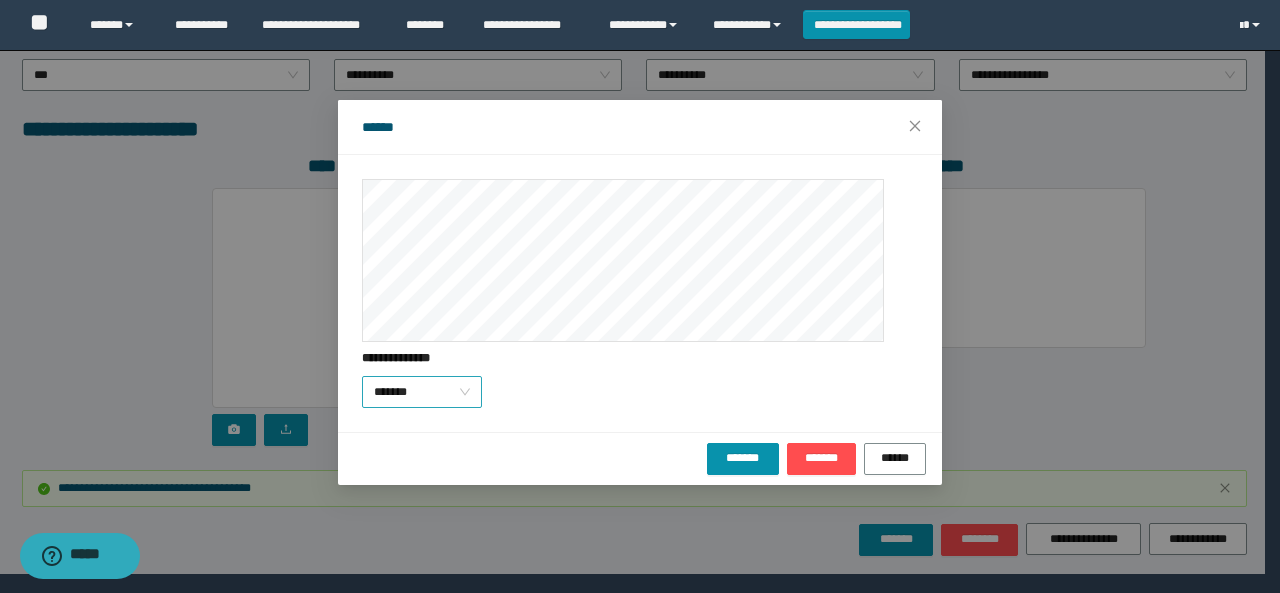 click on "*******" at bounding box center (422, 392) 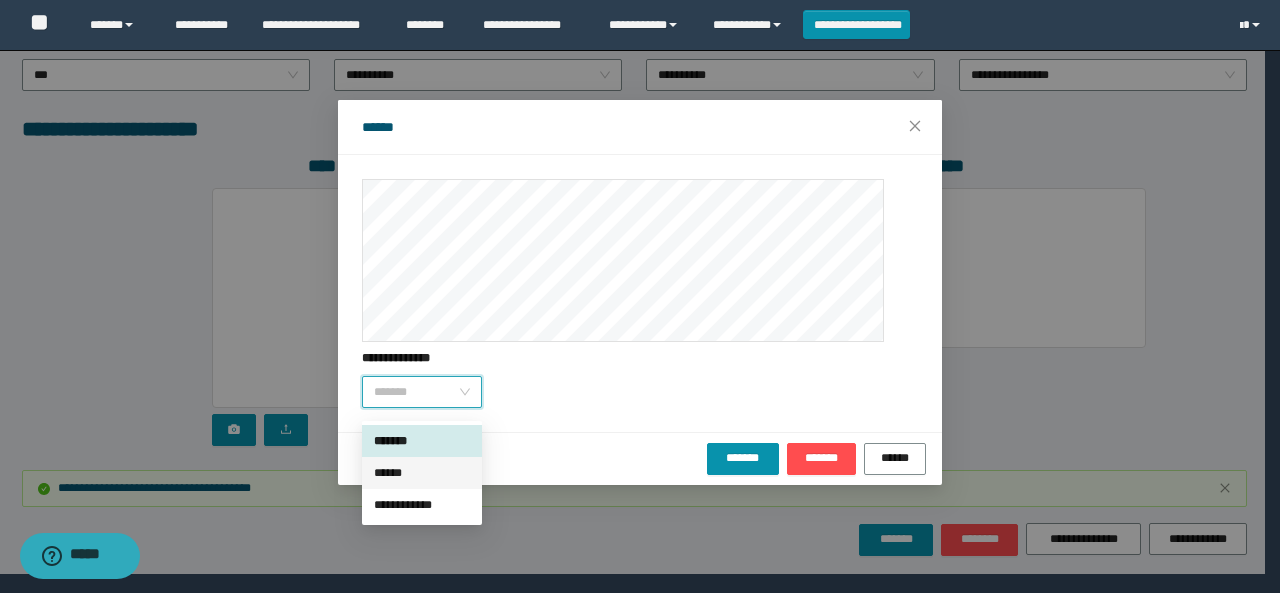 click on "******" at bounding box center (422, 473) 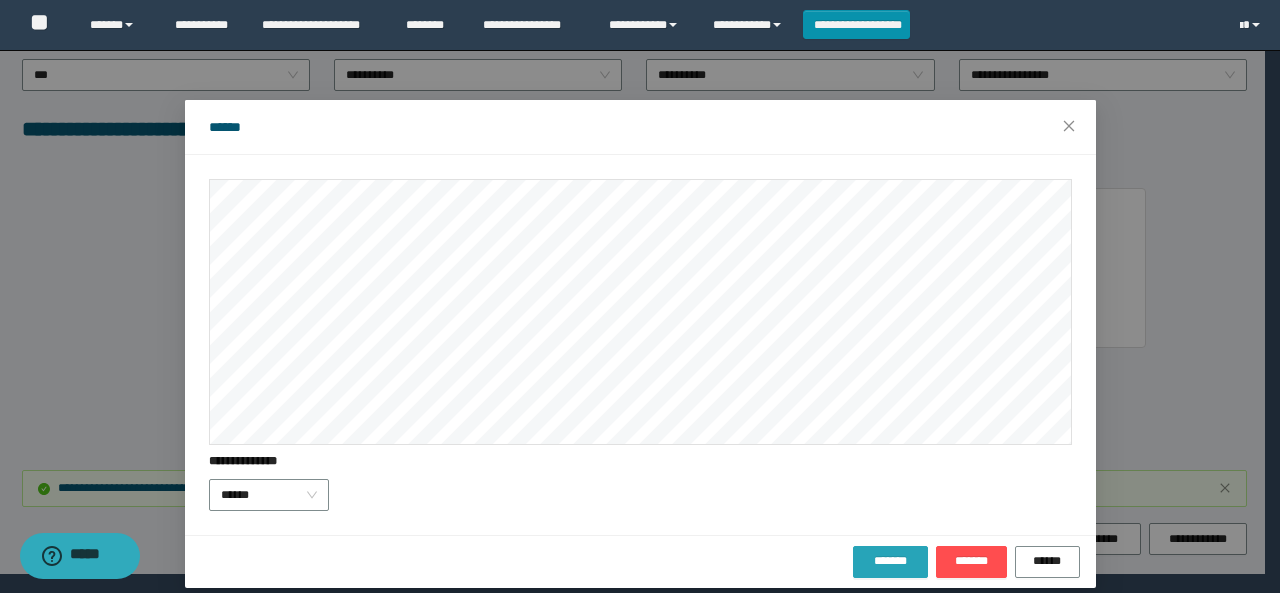click on "*******" at bounding box center [890, 561] 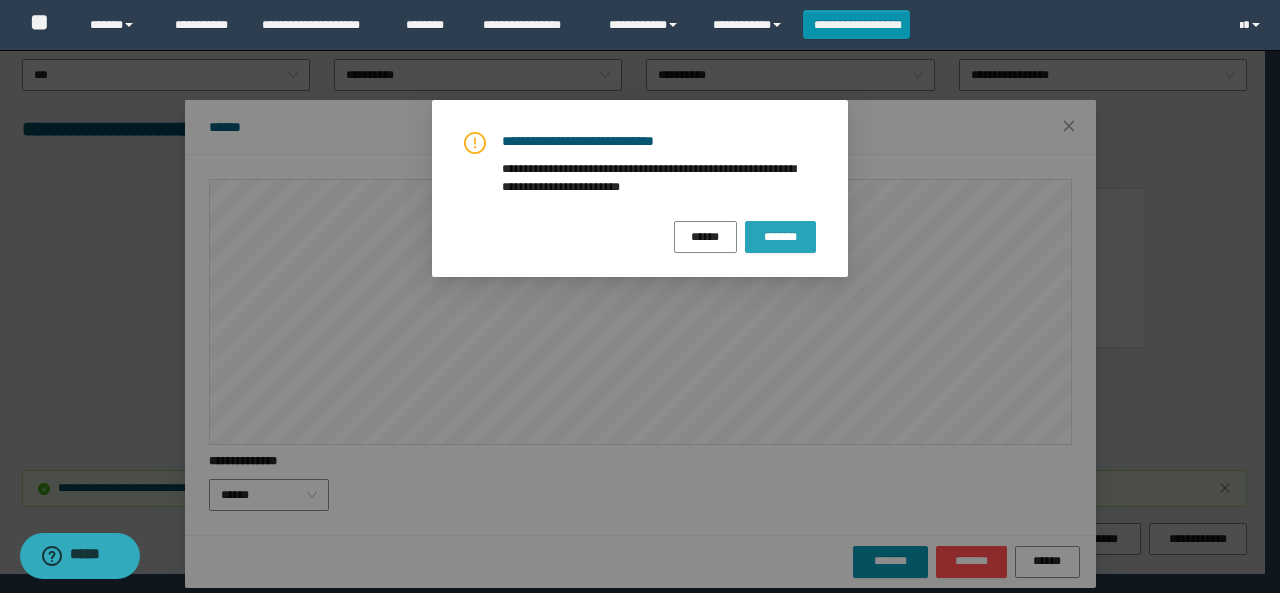 click on "*******" at bounding box center (780, 237) 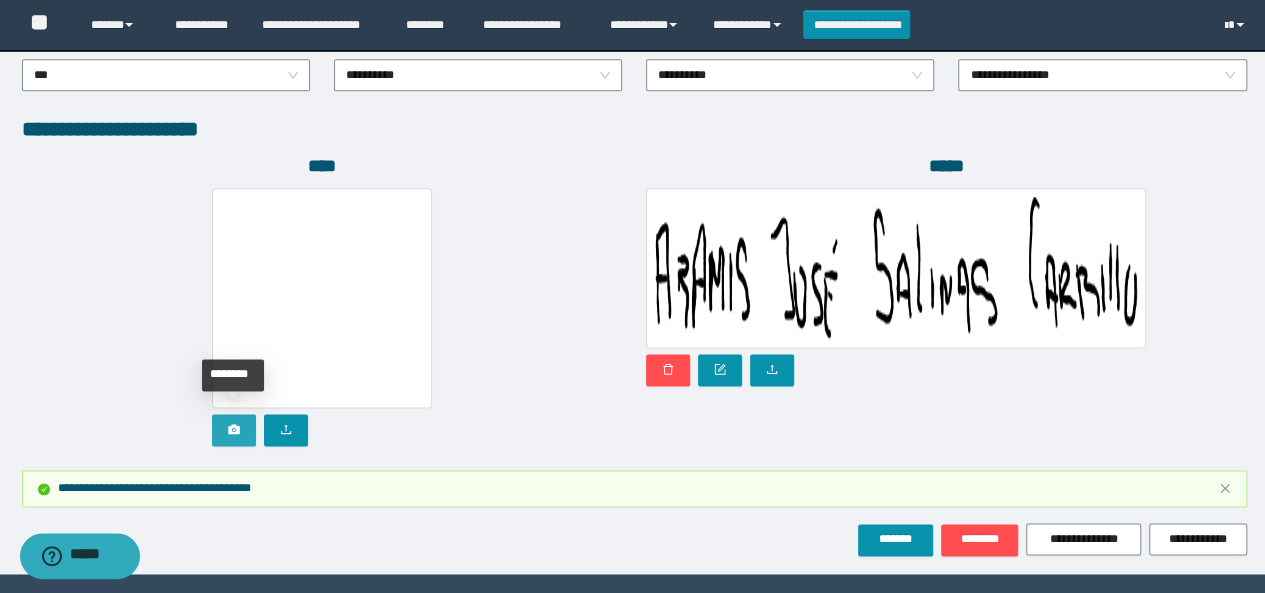 click 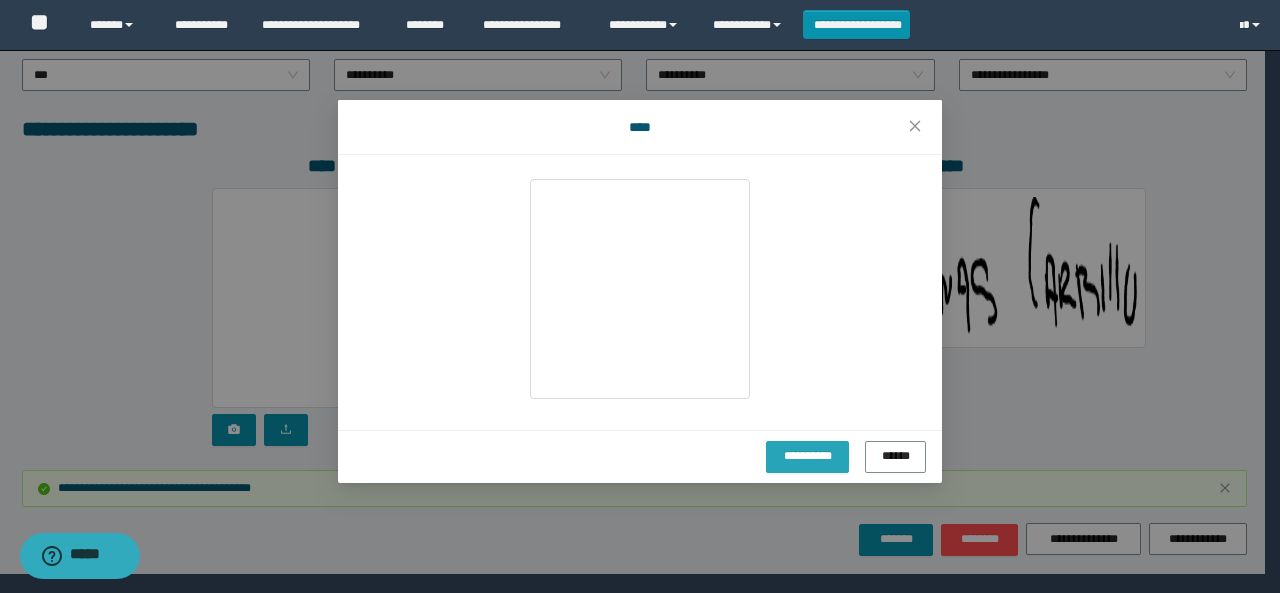 click on "**********" at bounding box center (807, 455) 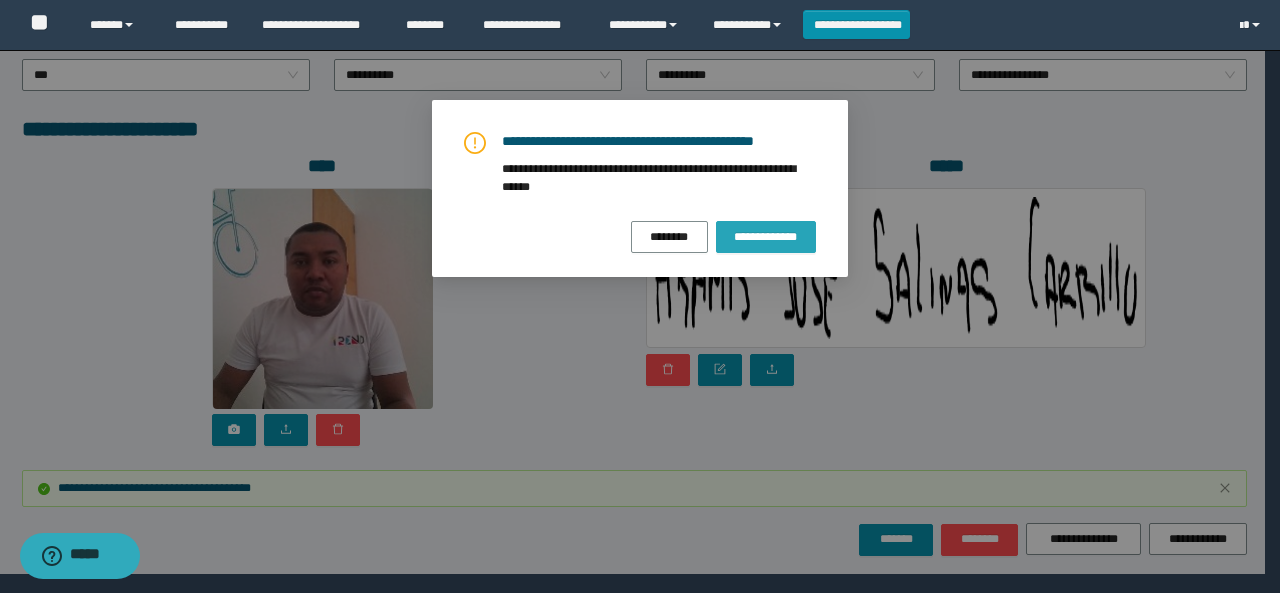 click on "**********" at bounding box center (766, 237) 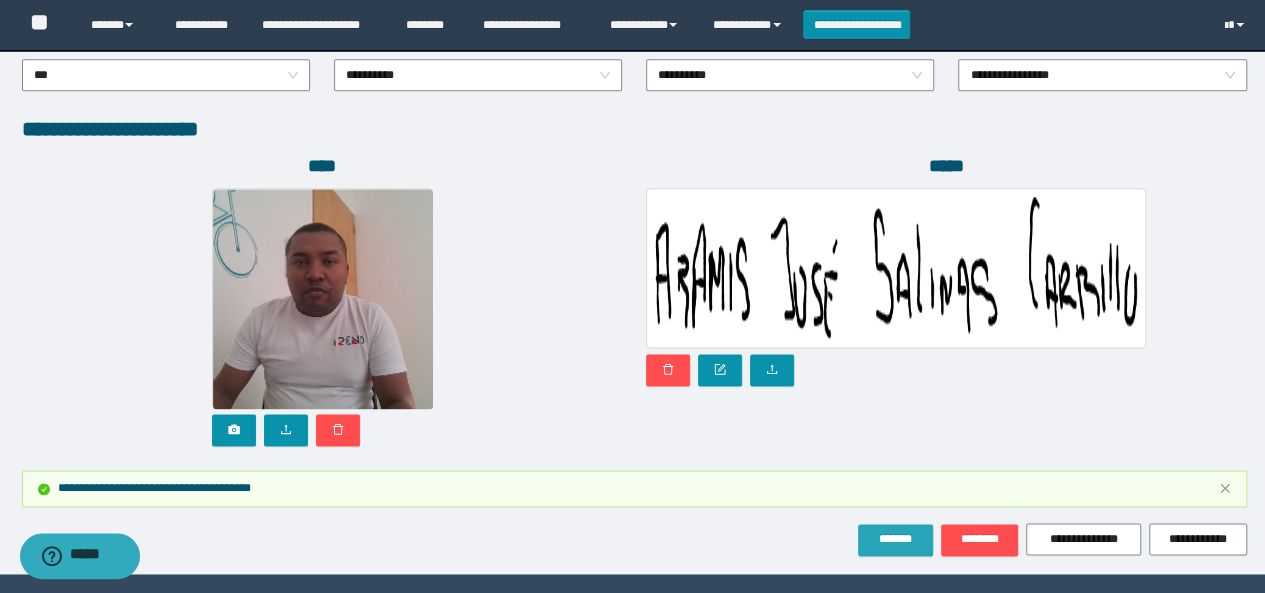 click on "*******" at bounding box center [895, 539] 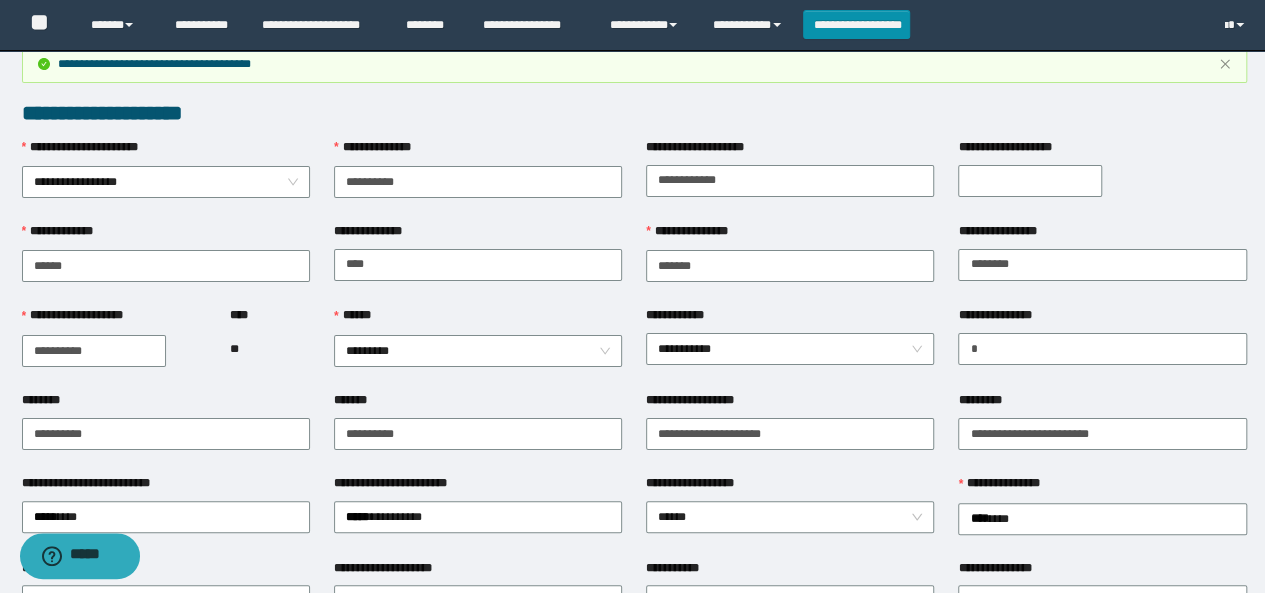 scroll, scrollTop: 0, scrollLeft: 0, axis: both 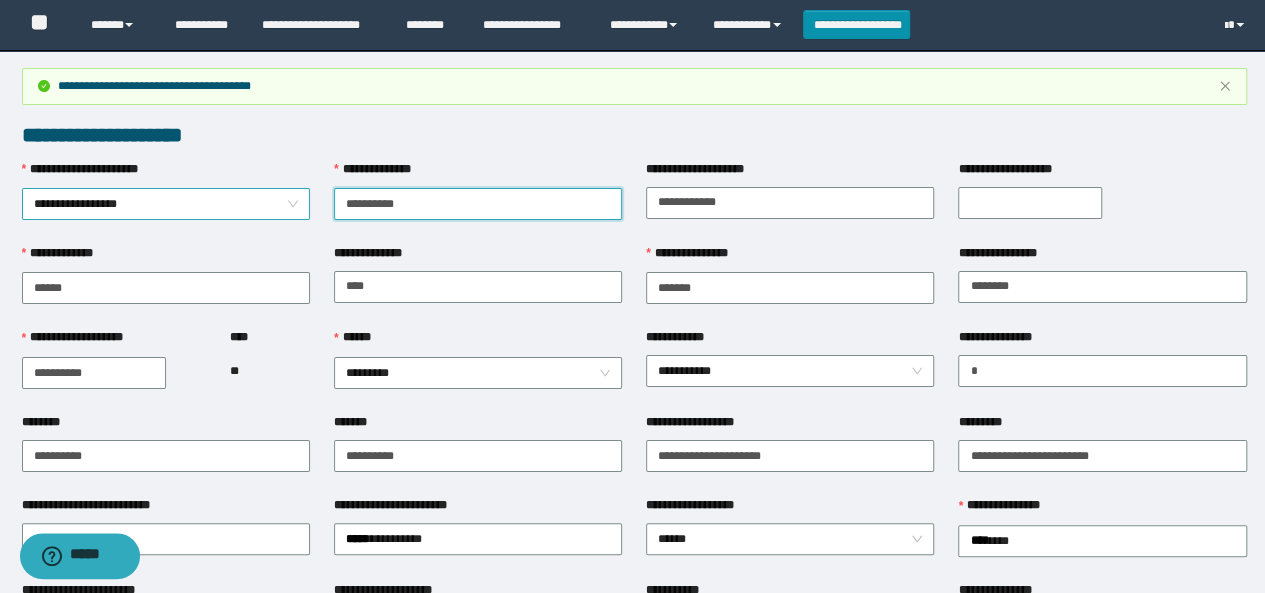 drag, startPoint x: 436, startPoint y: 215, endPoint x: 242, endPoint y: 197, distance: 194.83327 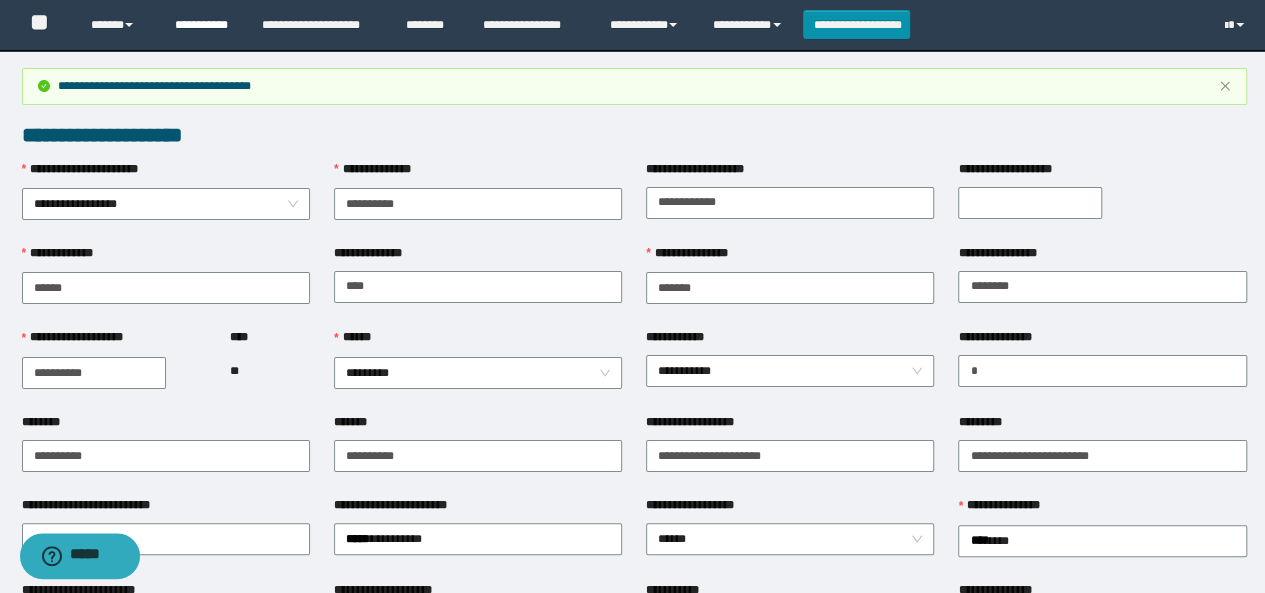 click on "**********" at bounding box center (203, 25) 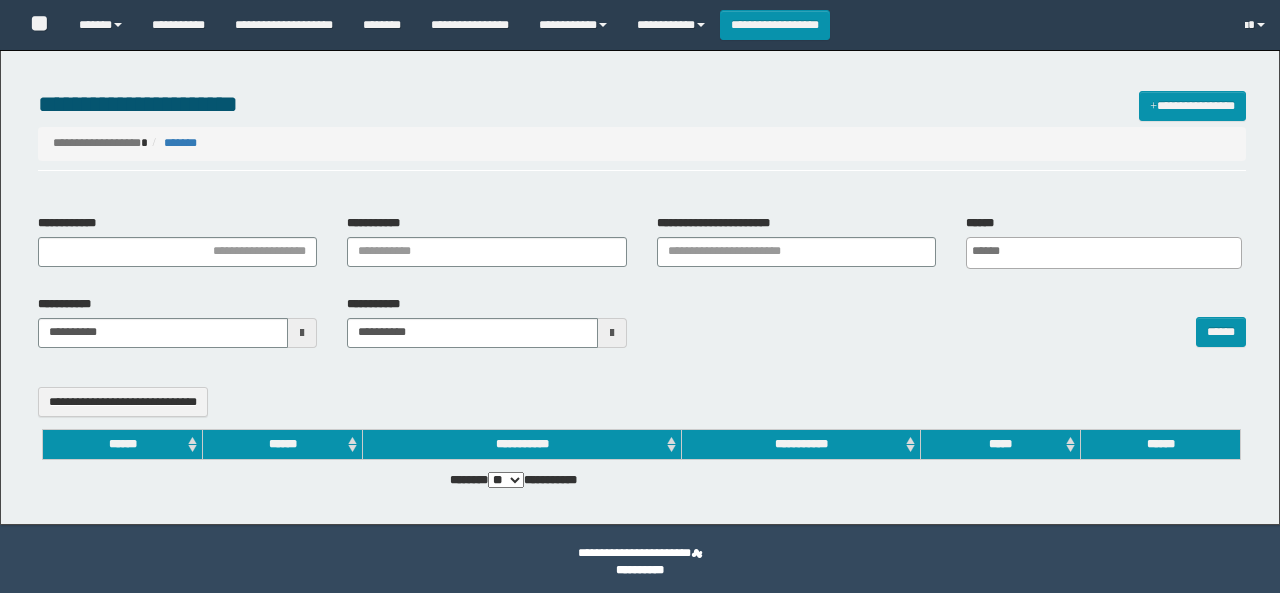 select 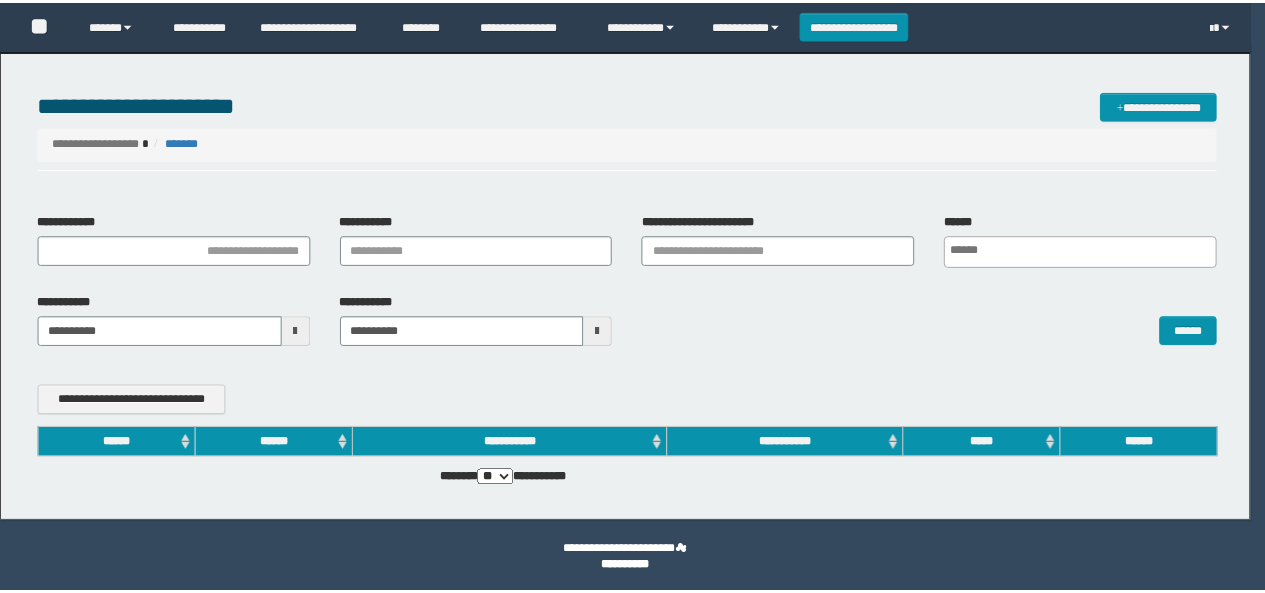 scroll, scrollTop: 0, scrollLeft: 0, axis: both 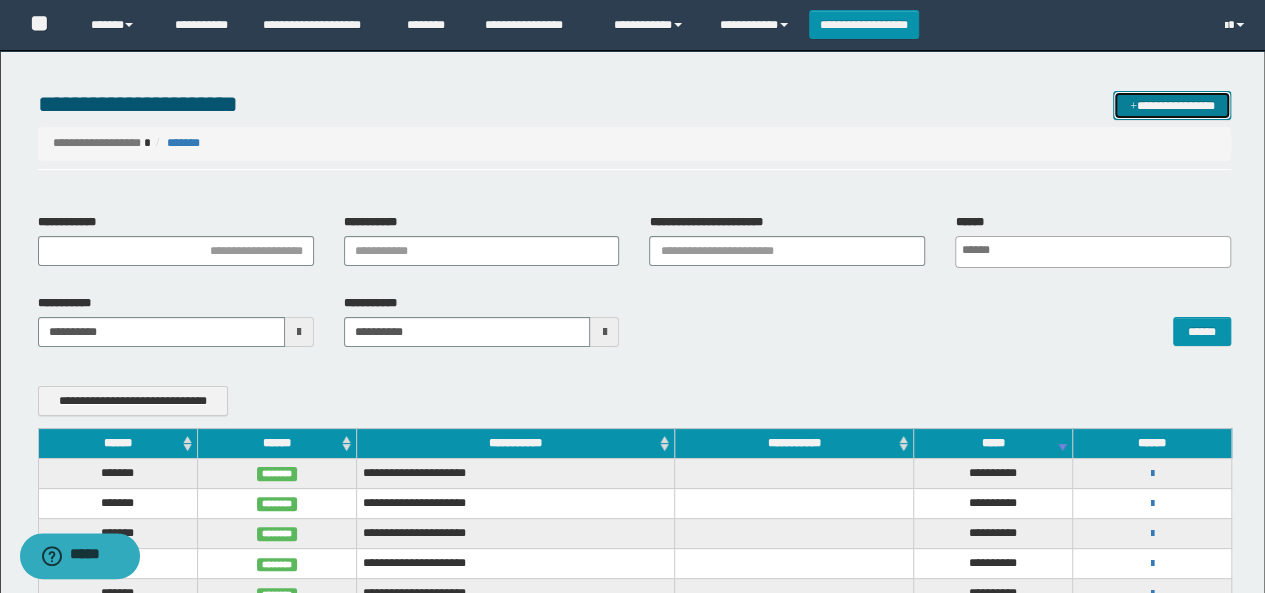 click on "**********" at bounding box center (1172, 105) 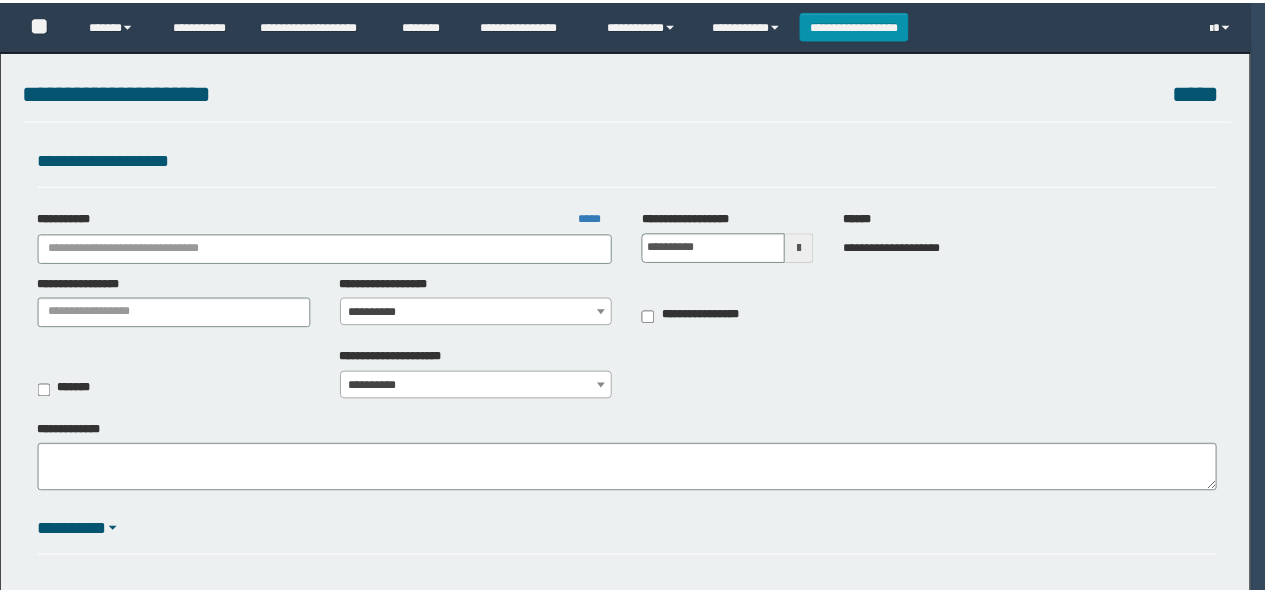 scroll, scrollTop: 0, scrollLeft: 0, axis: both 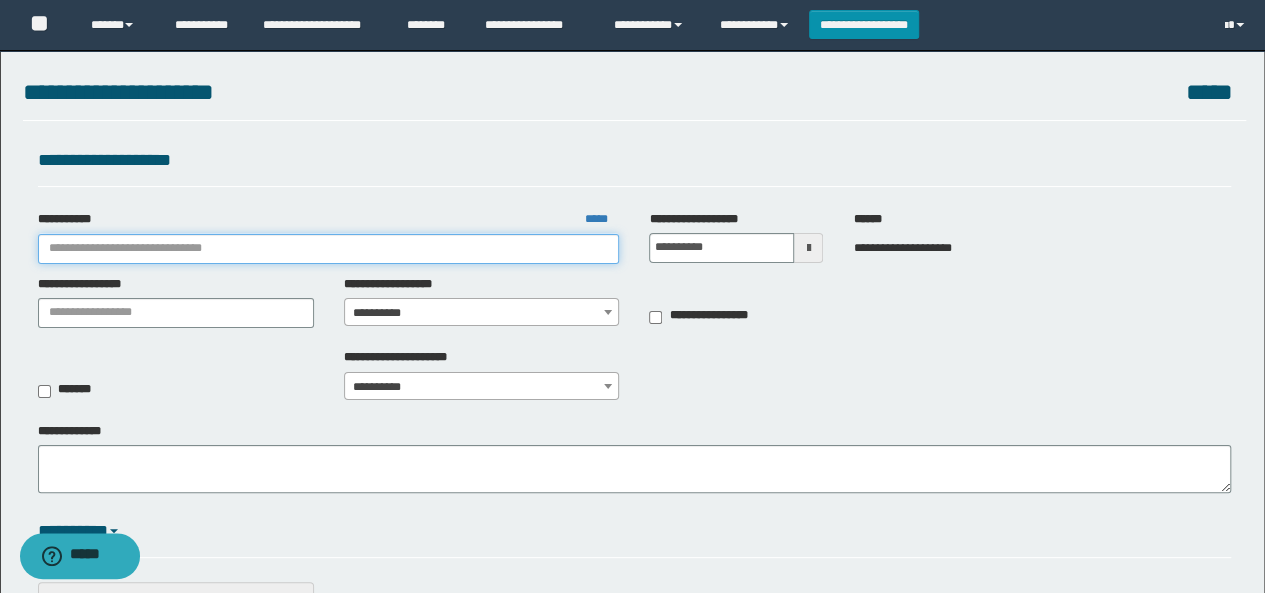 click on "**********" at bounding box center [329, 249] 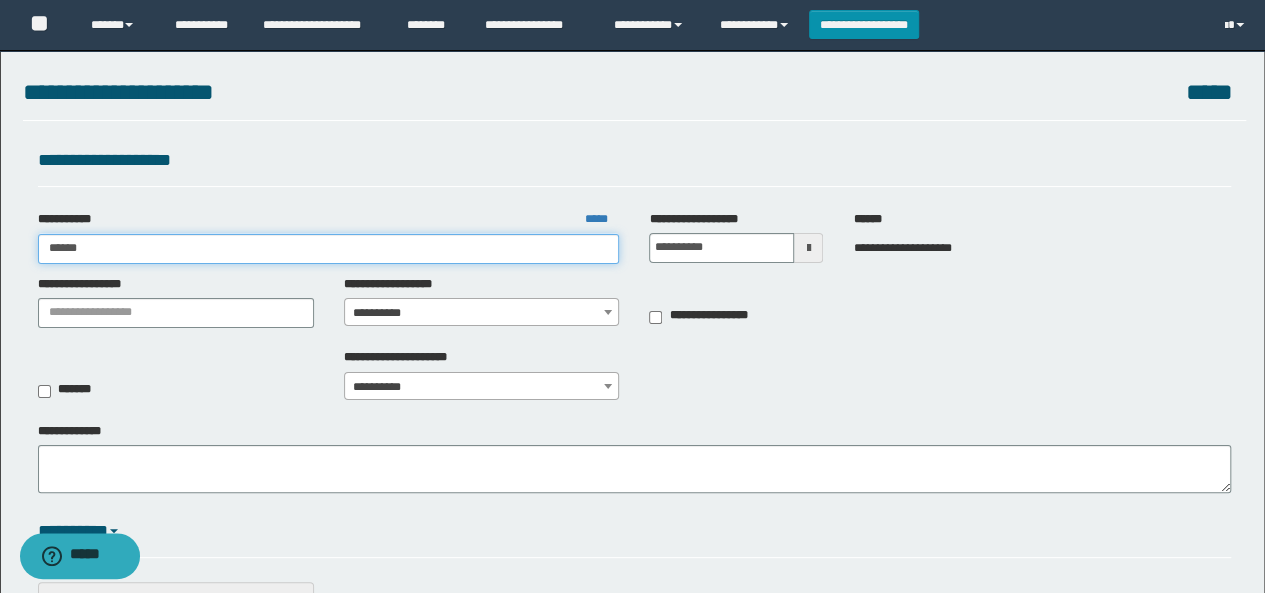 type on "*******" 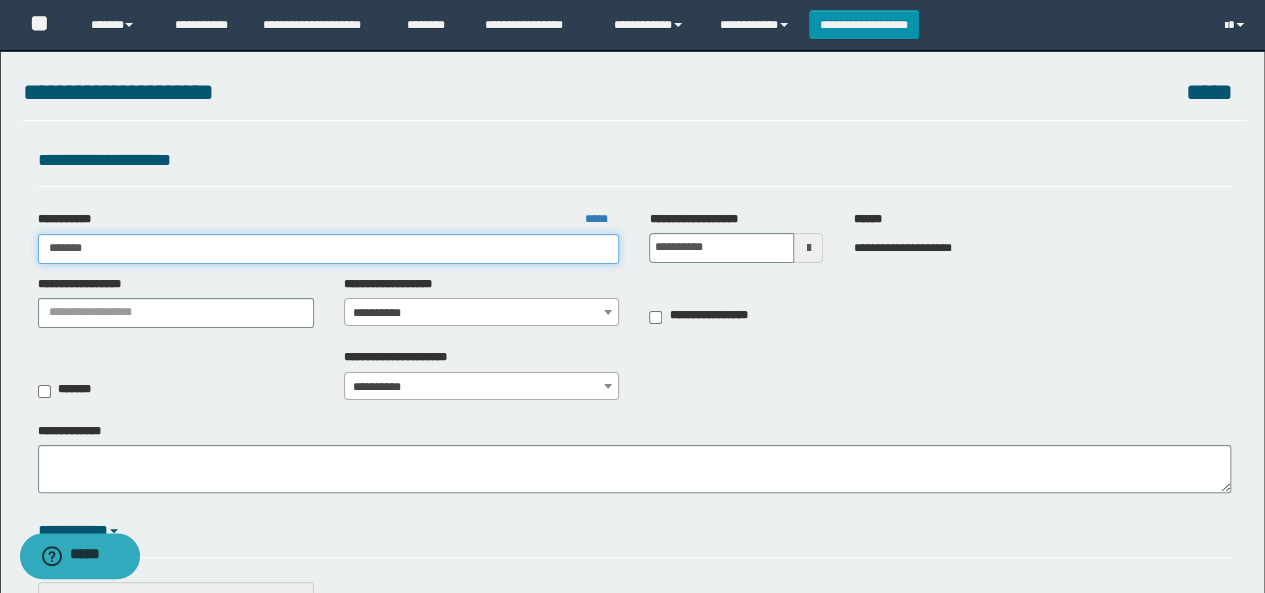 type on "*******" 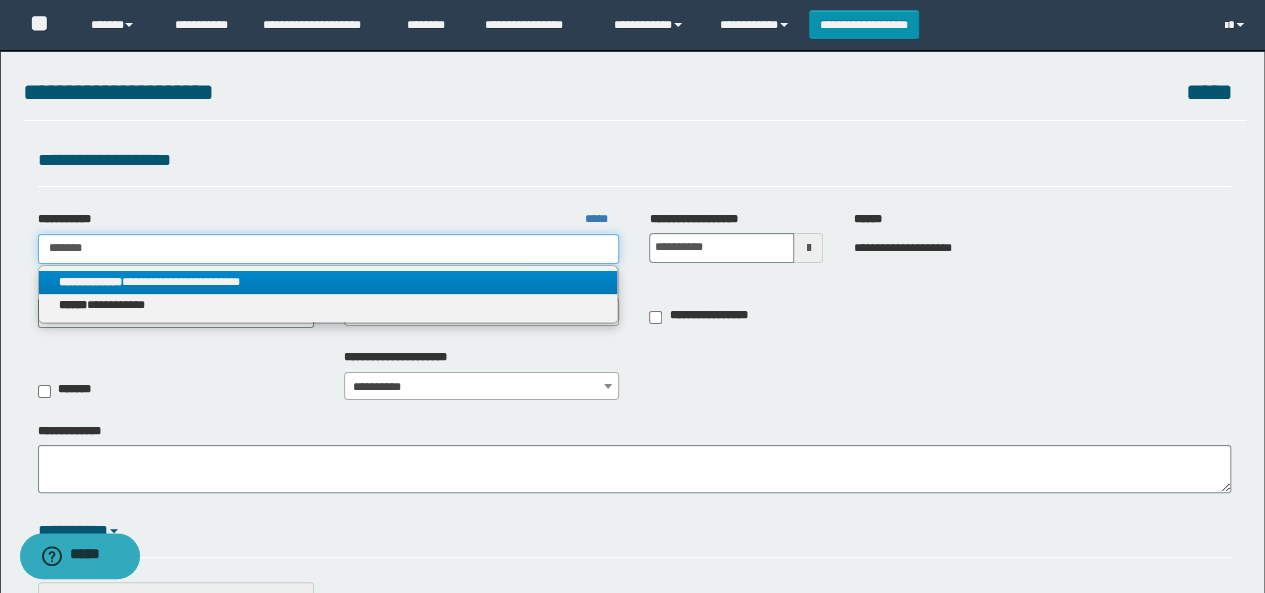 type on "*******" 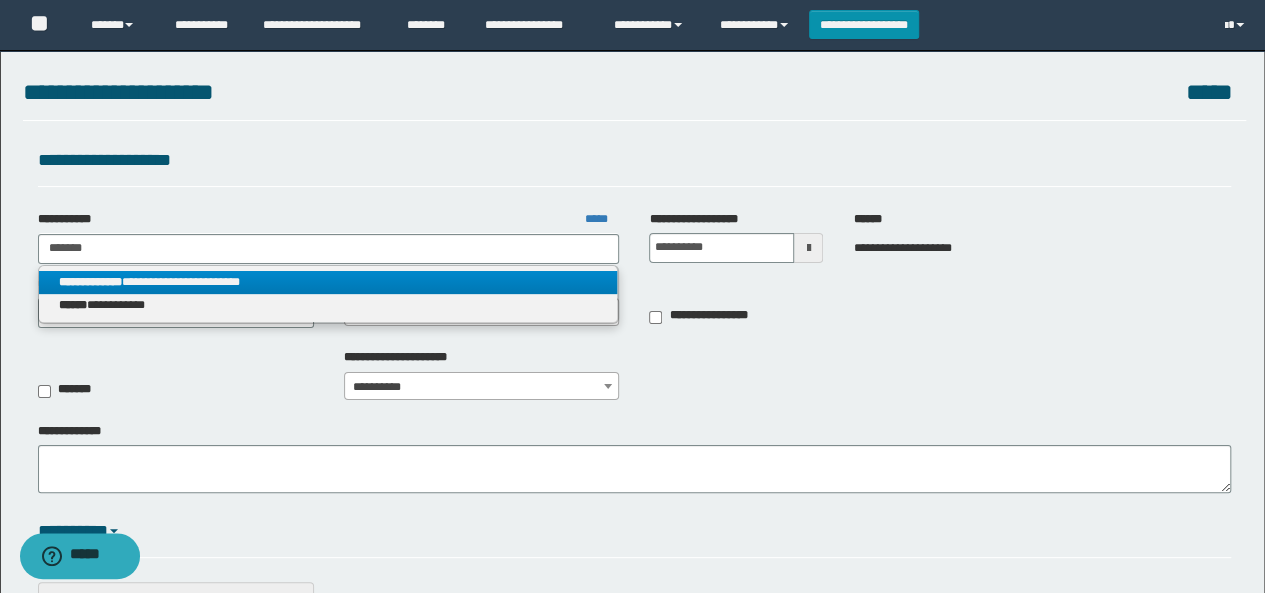 drag, startPoint x: 192, startPoint y: 281, endPoint x: 260, endPoint y: 292, distance: 68.88396 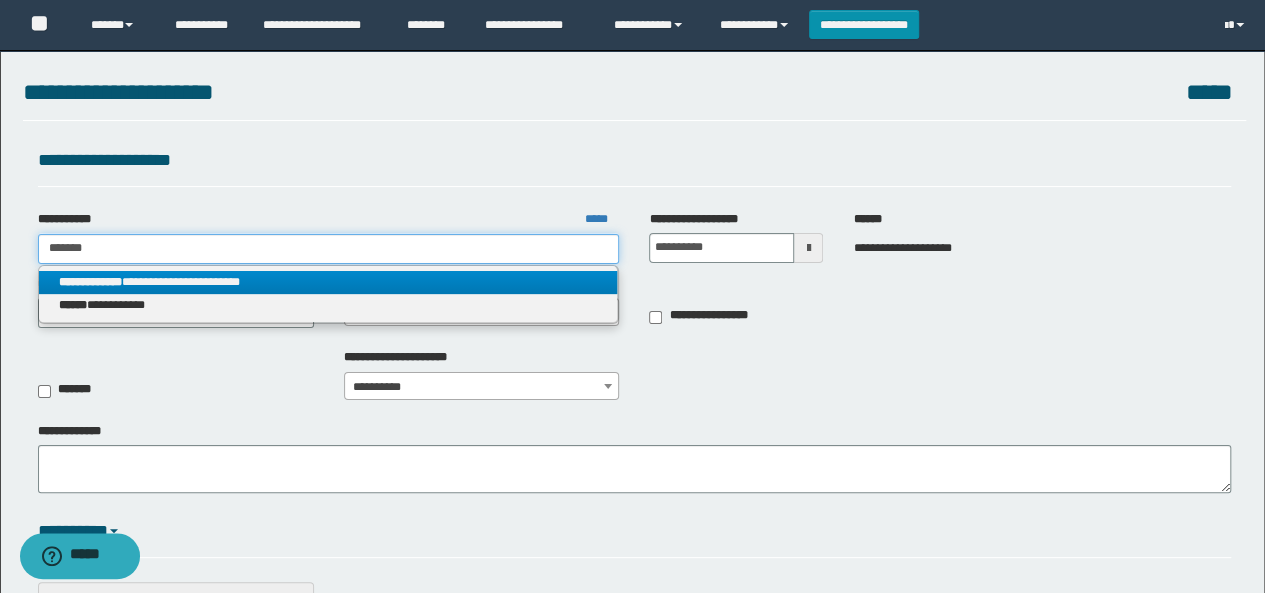 type 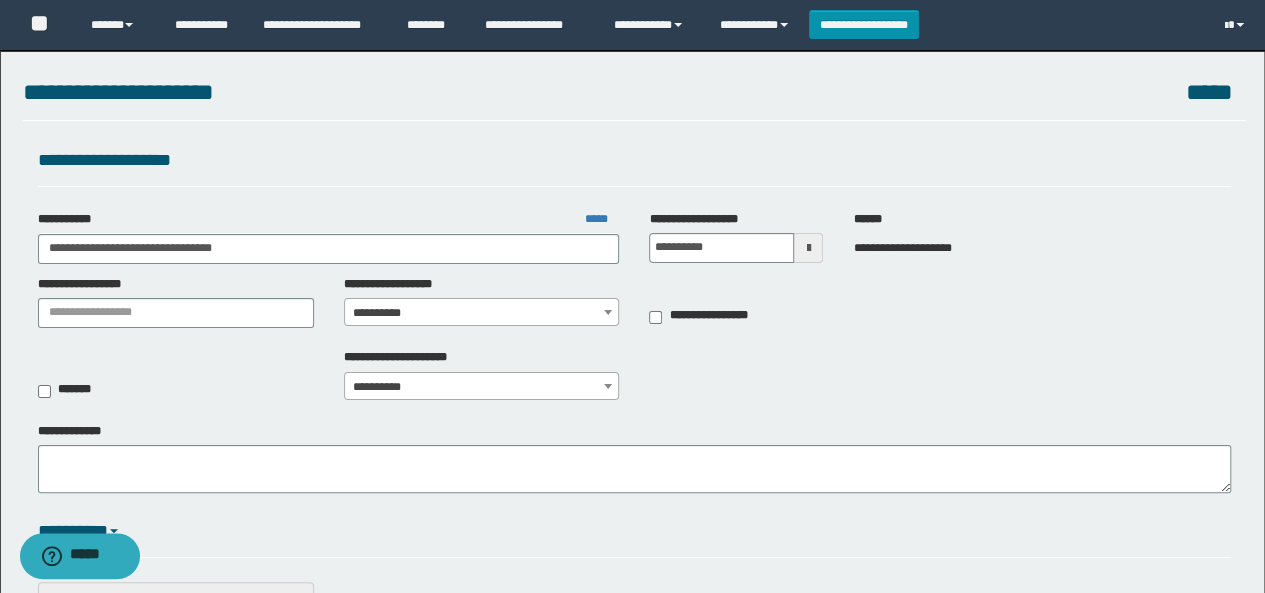 click on "**********" at bounding box center [482, 313] 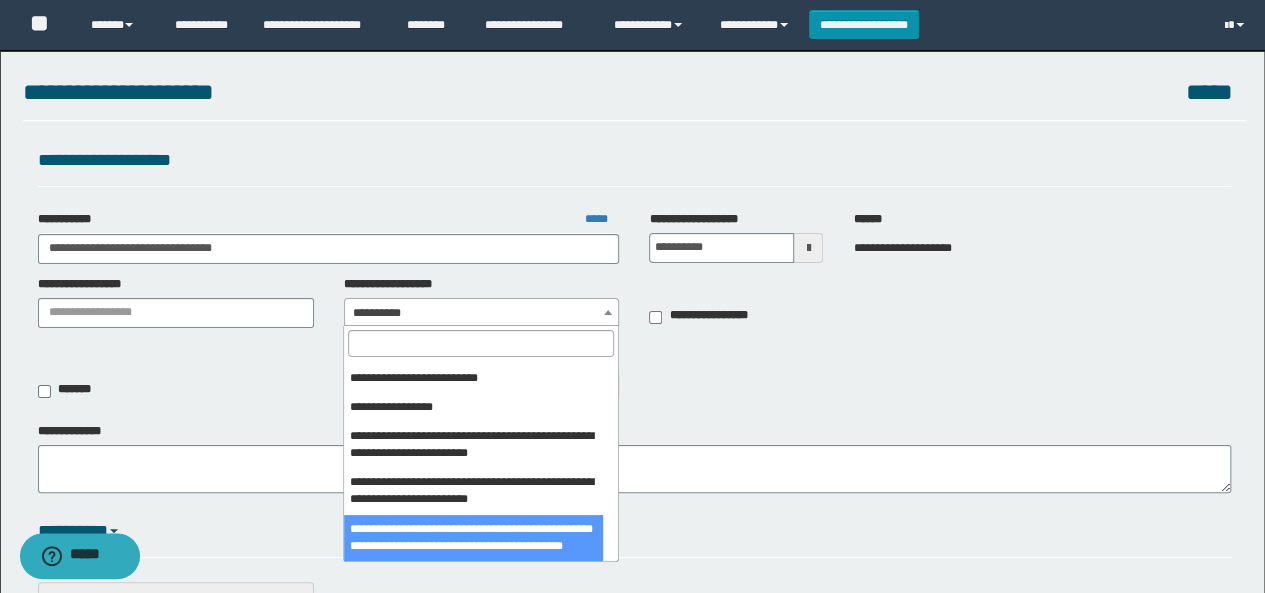 scroll, scrollTop: 200, scrollLeft: 0, axis: vertical 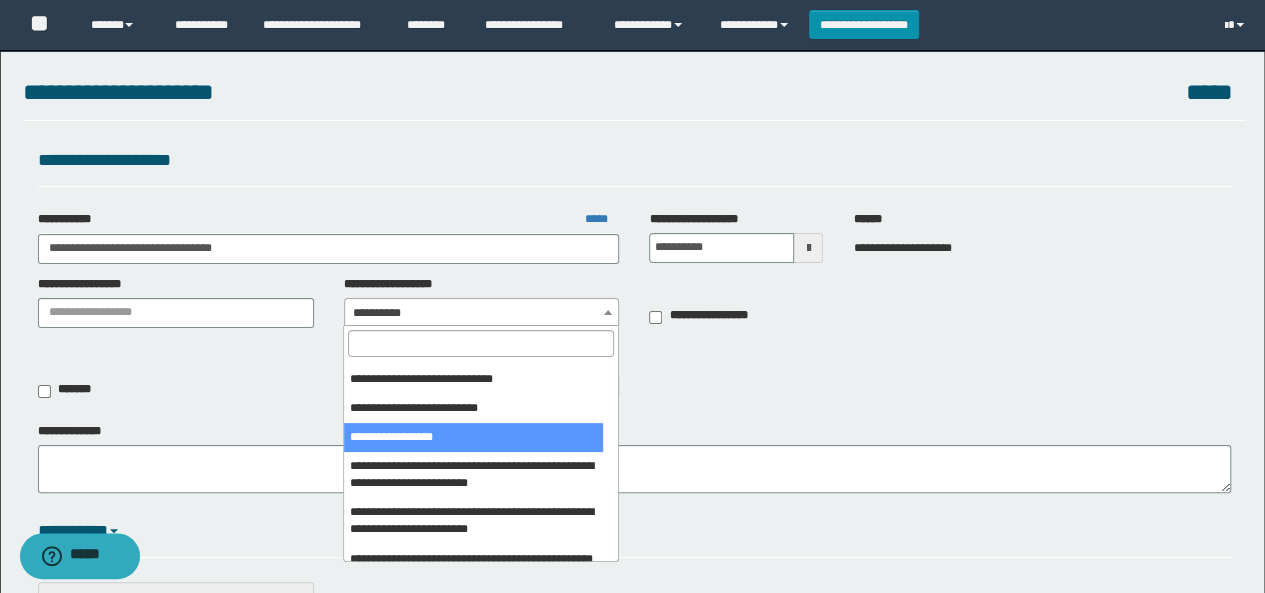 select on "****" 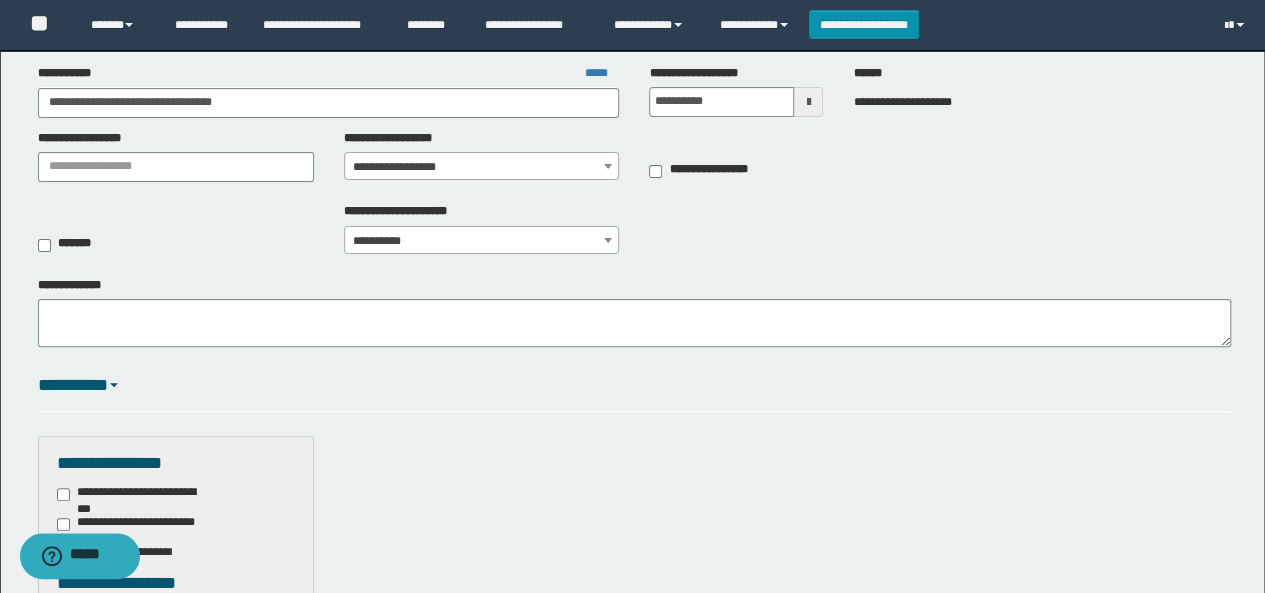 scroll, scrollTop: 400, scrollLeft: 0, axis: vertical 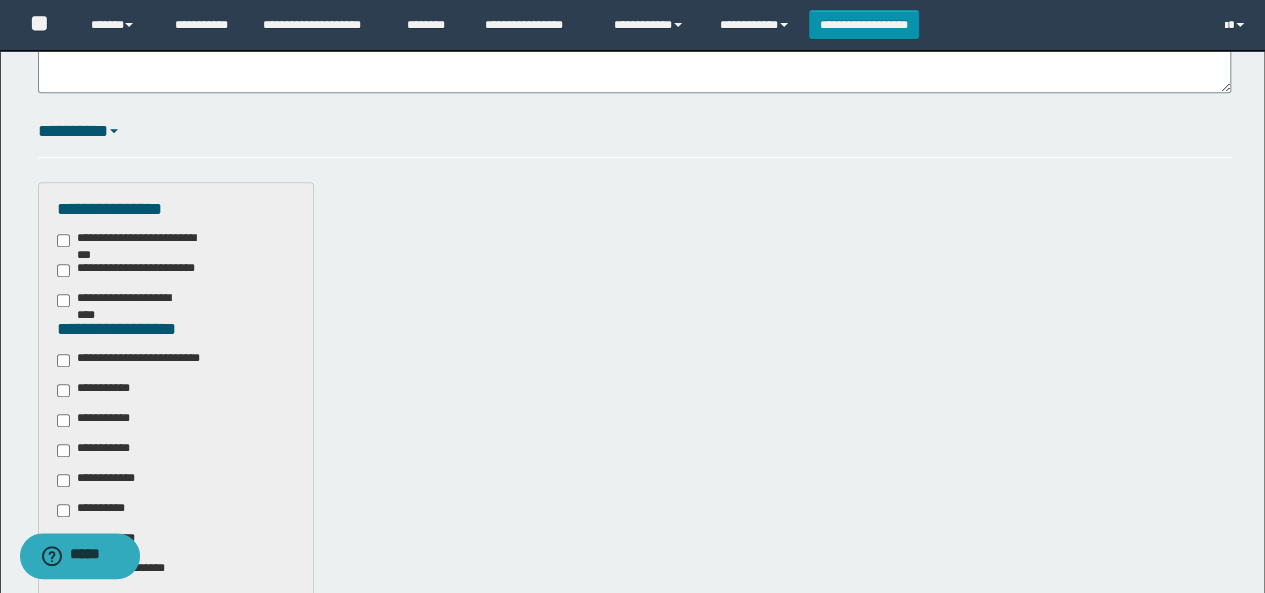 click on "**********" at bounding box center [143, 360] 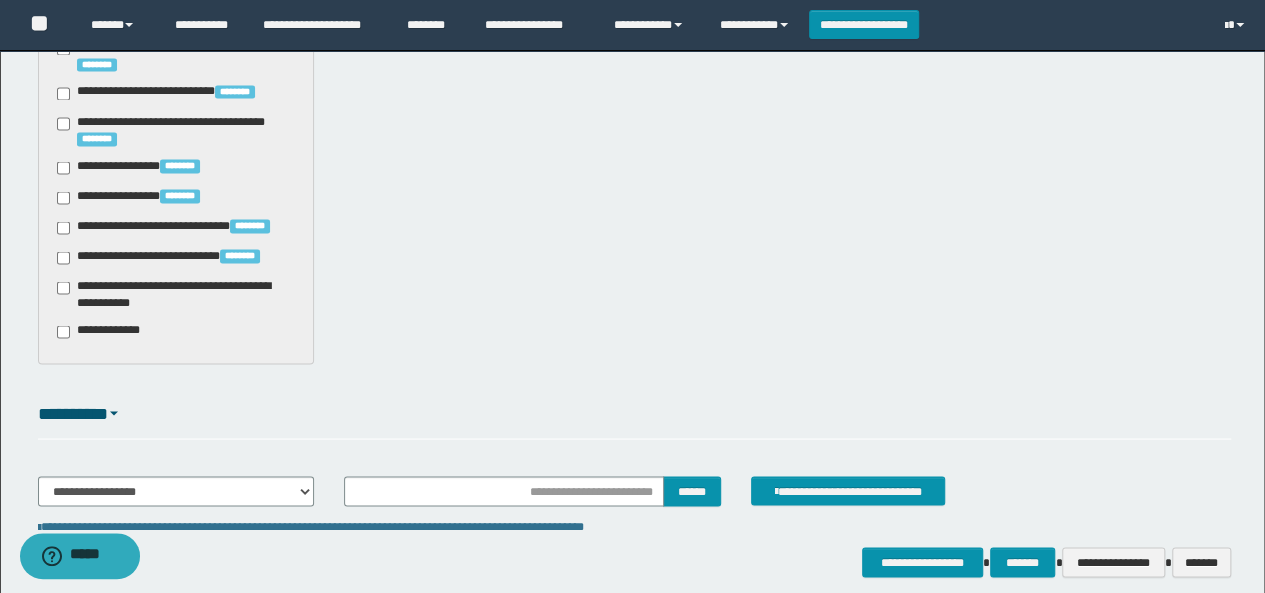 scroll, scrollTop: 1862, scrollLeft: 0, axis: vertical 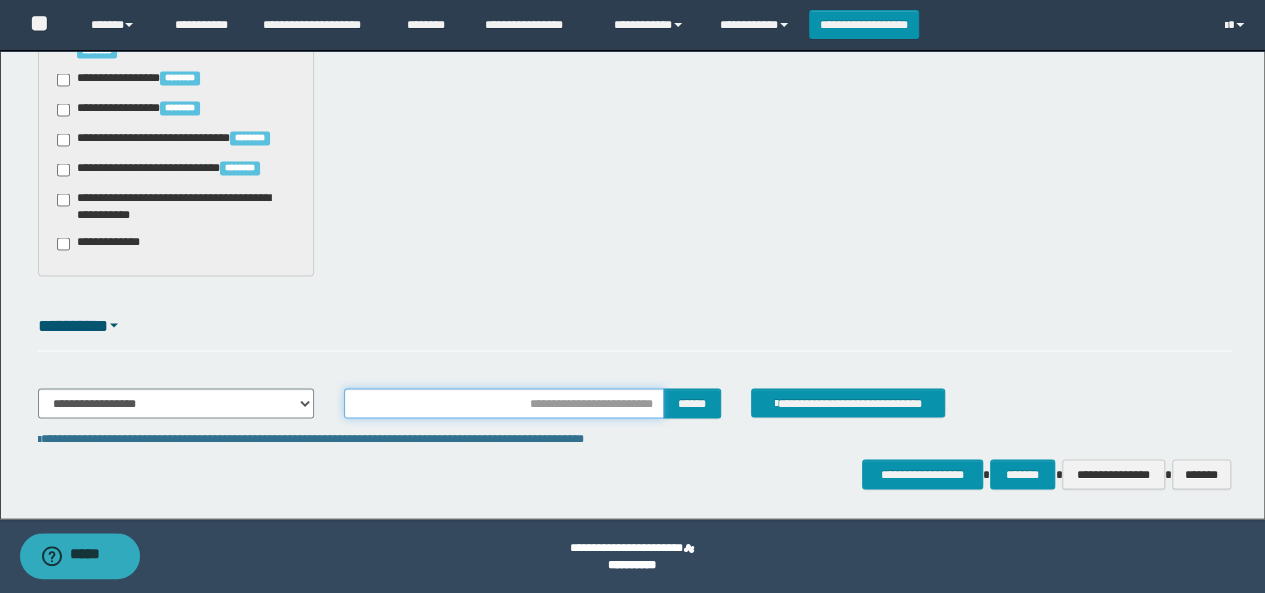 click at bounding box center (504, 403) 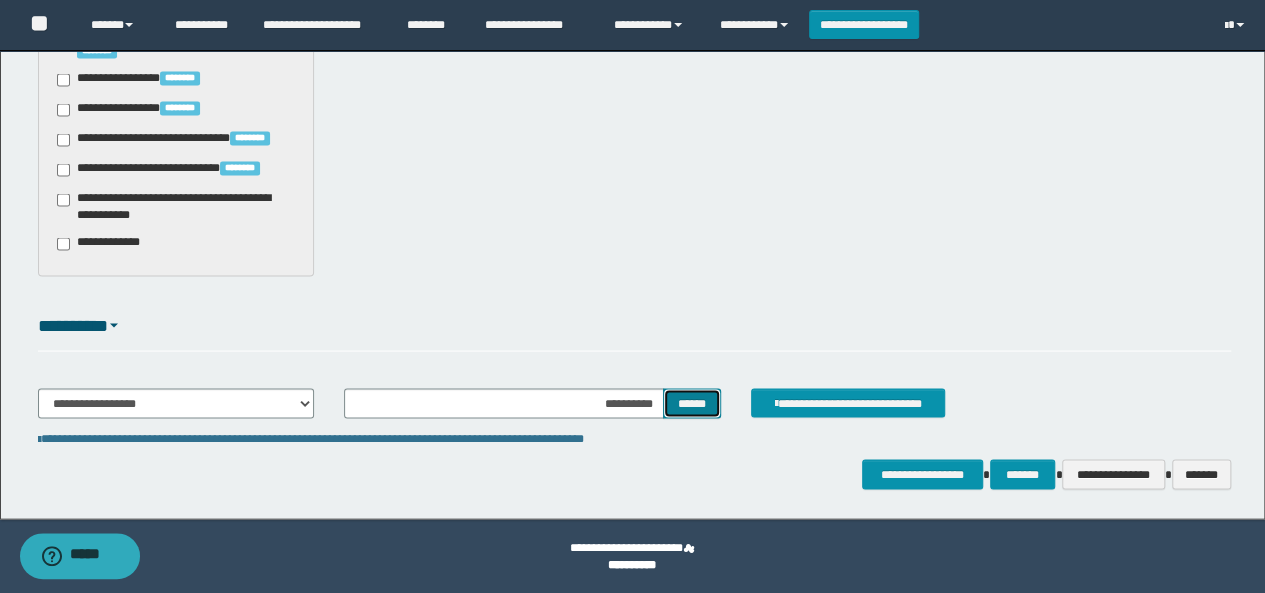 click on "******" at bounding box center (692, 402) 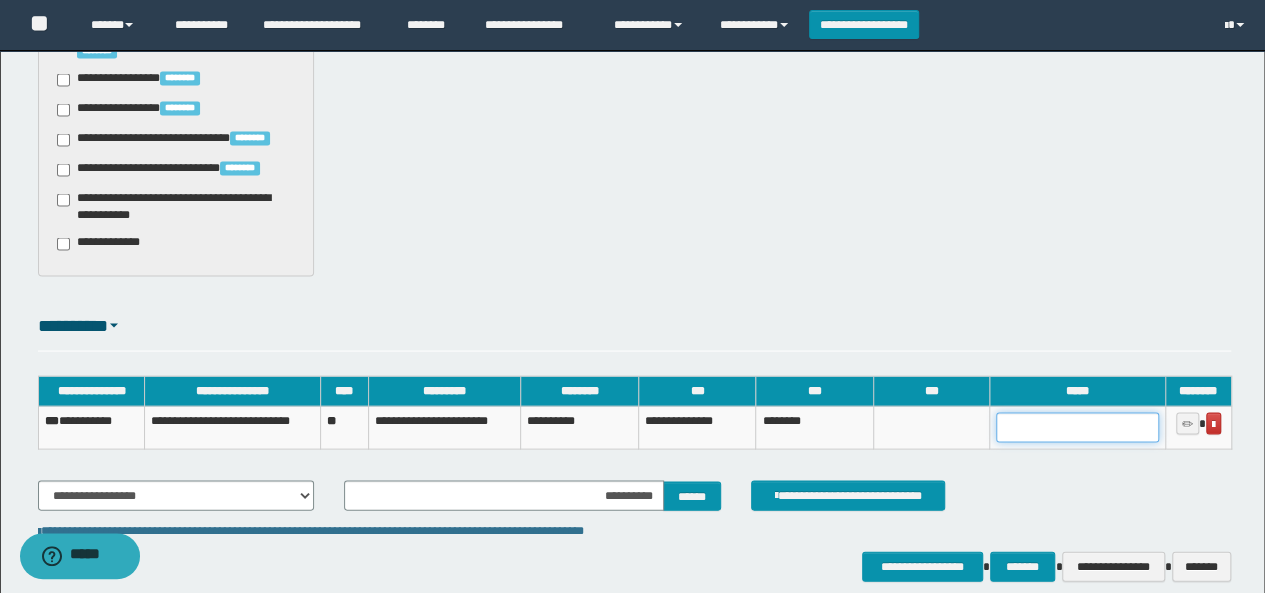 click at bounding box center [1077, 427] 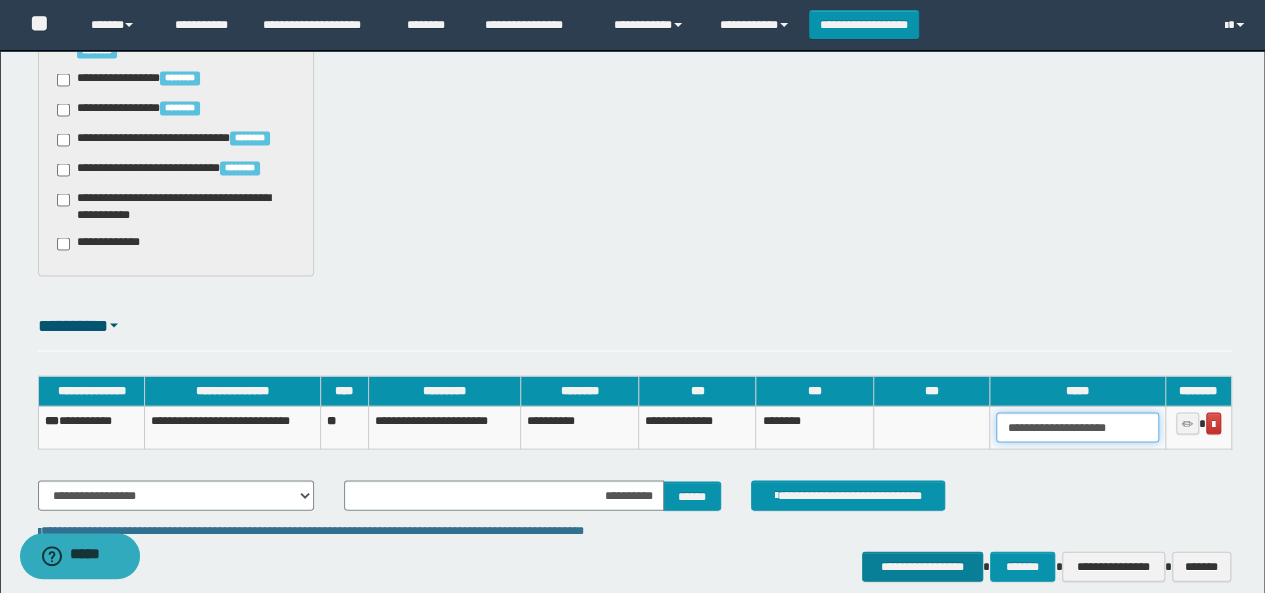 type on "**********" 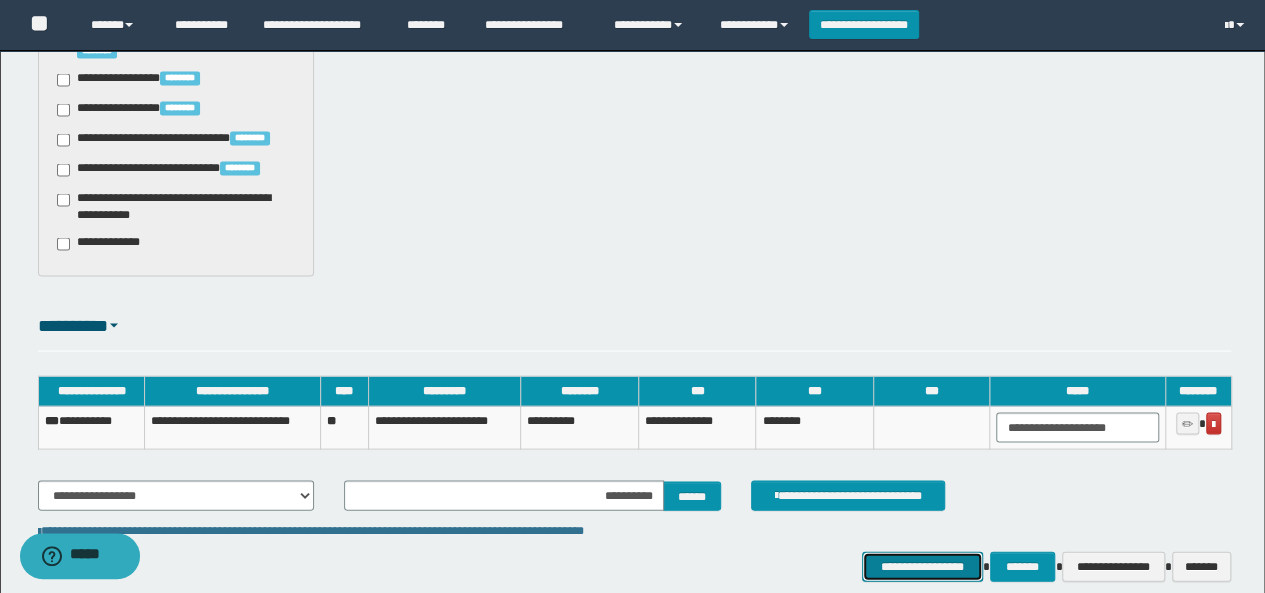 click on "**********" at bounding box center (922, 565) 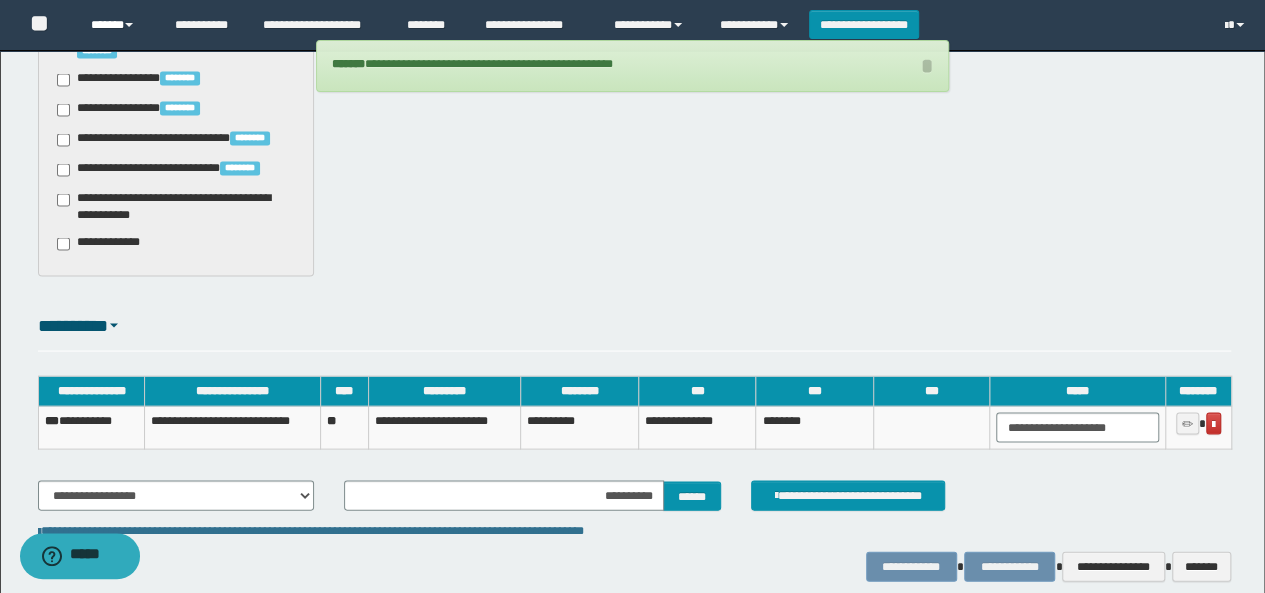 click on "******" at bounding box center [117, 25] 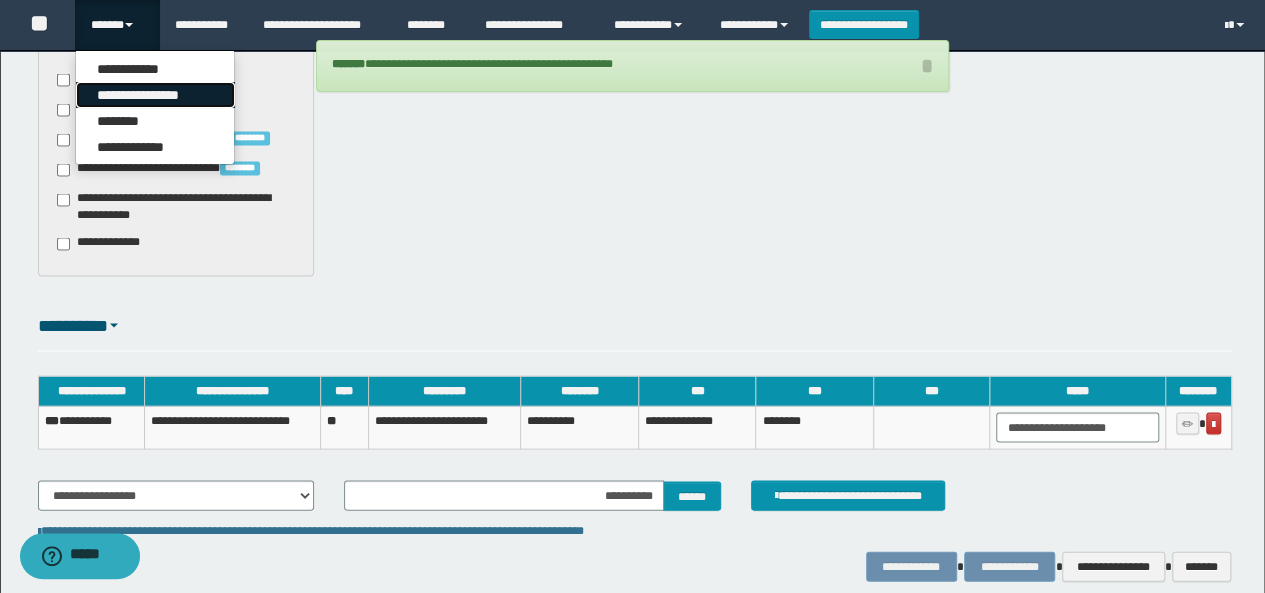 click on "**********" at bounding box center (155, 95) 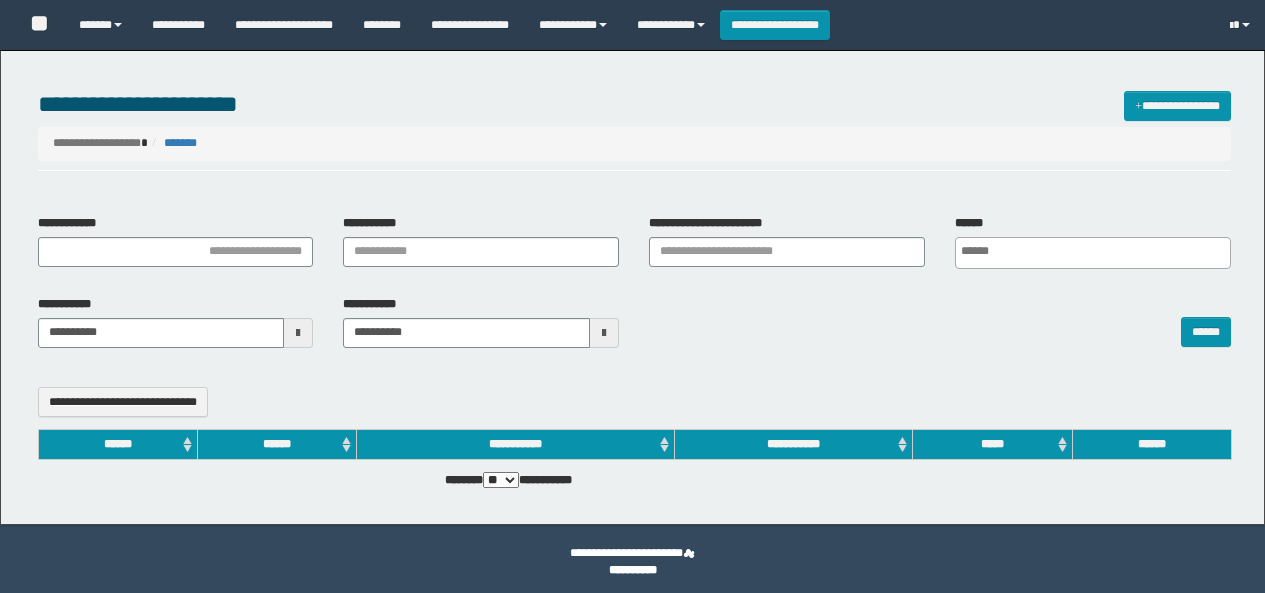 select 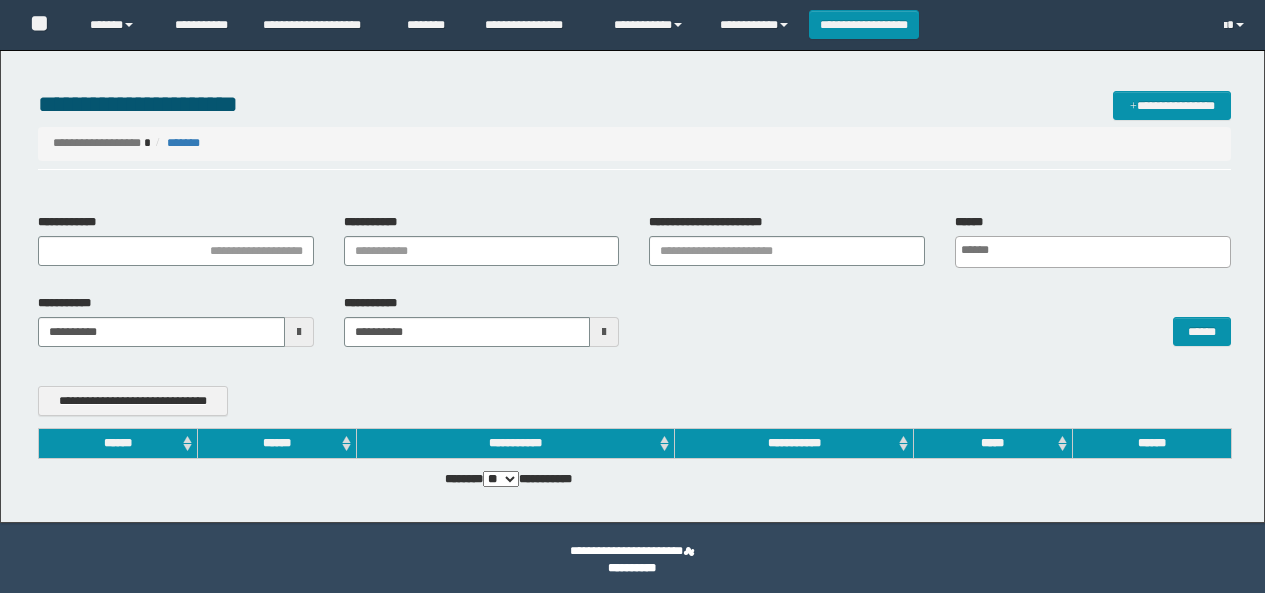 scroll, scrollTop: 0, scrollLeft: 0, axis: both 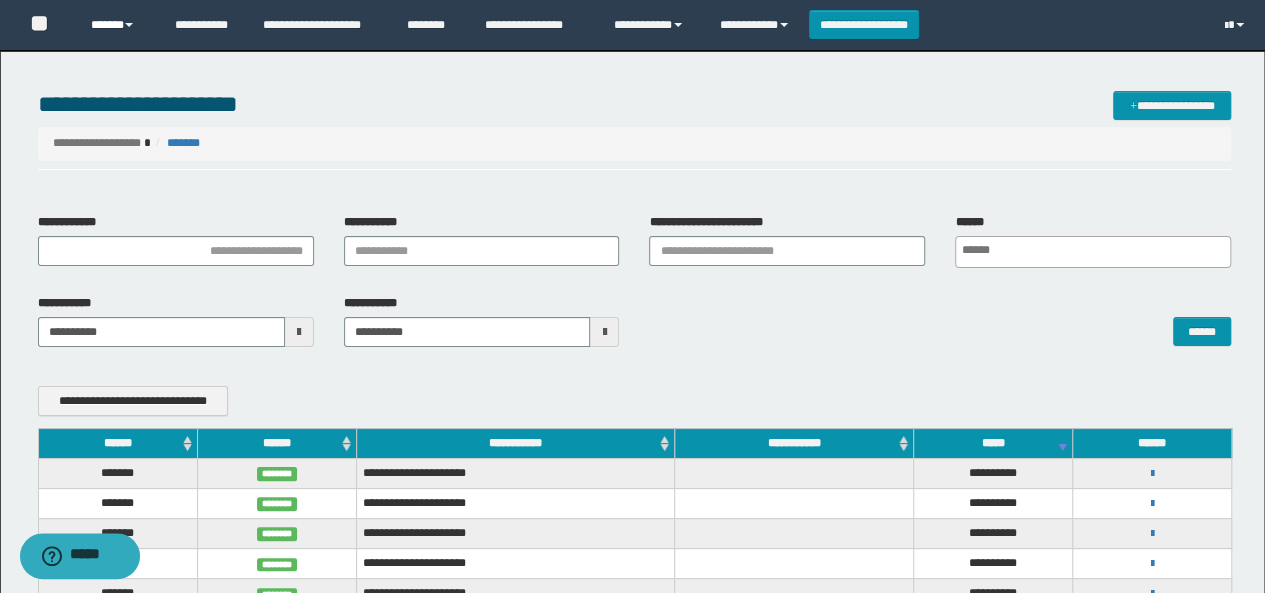 click on "******" at bounding box center (117, 25) 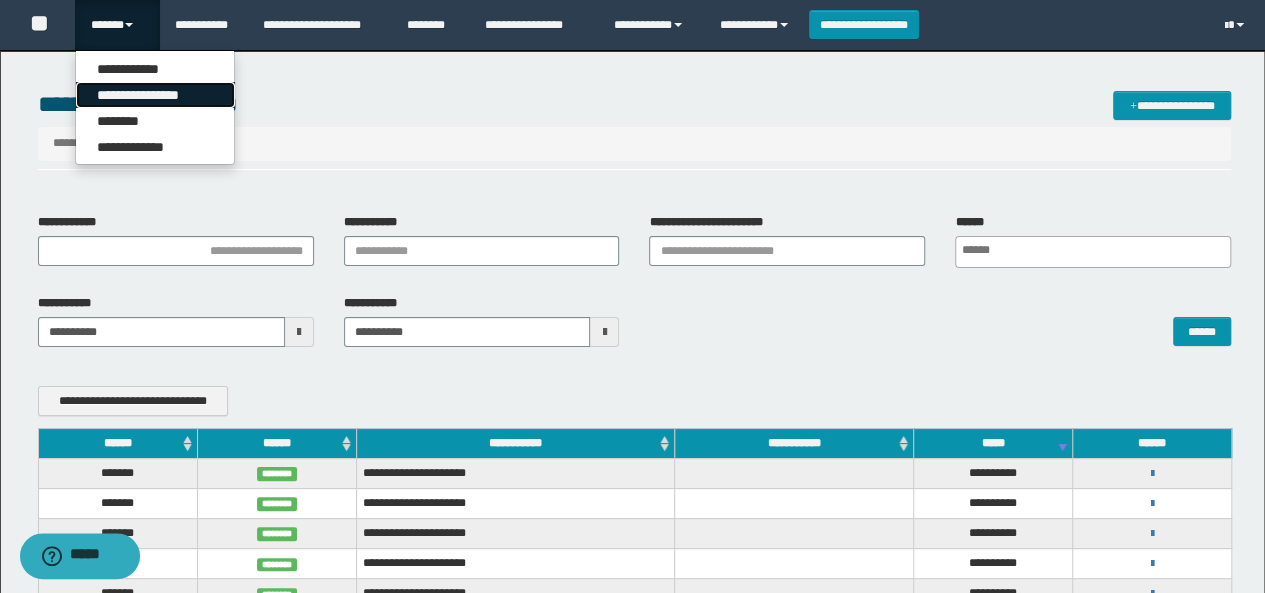 click on "**********" at bounding box center [155, 95] 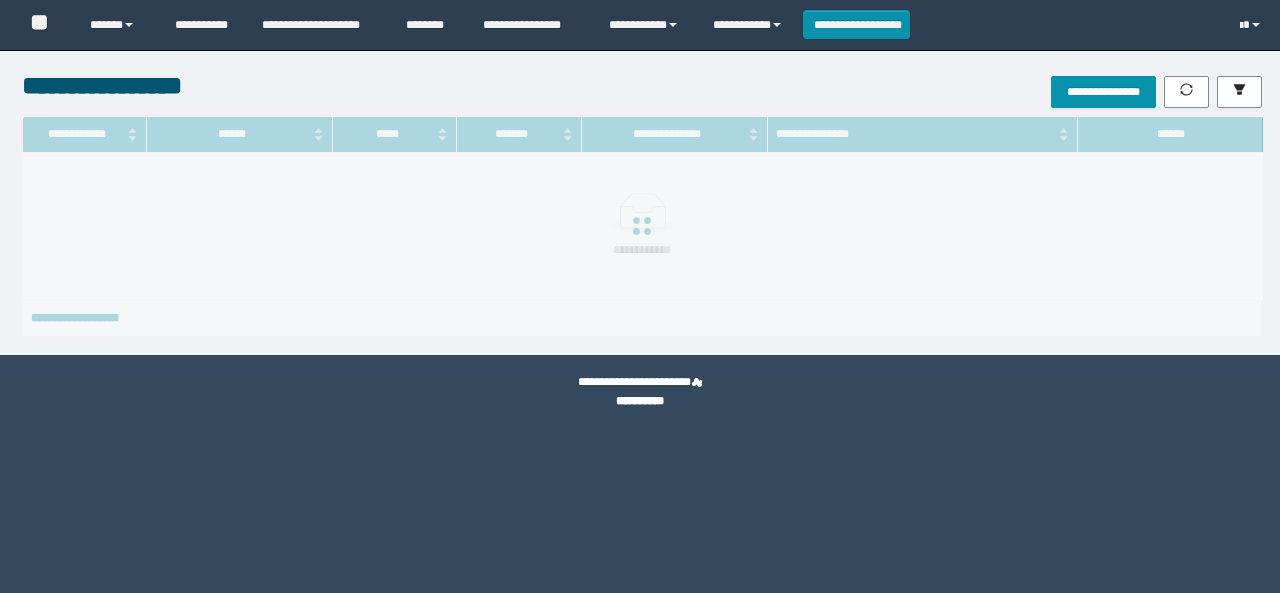 scroll, scrollTop: 0, scrollLeft: 0, axis: both 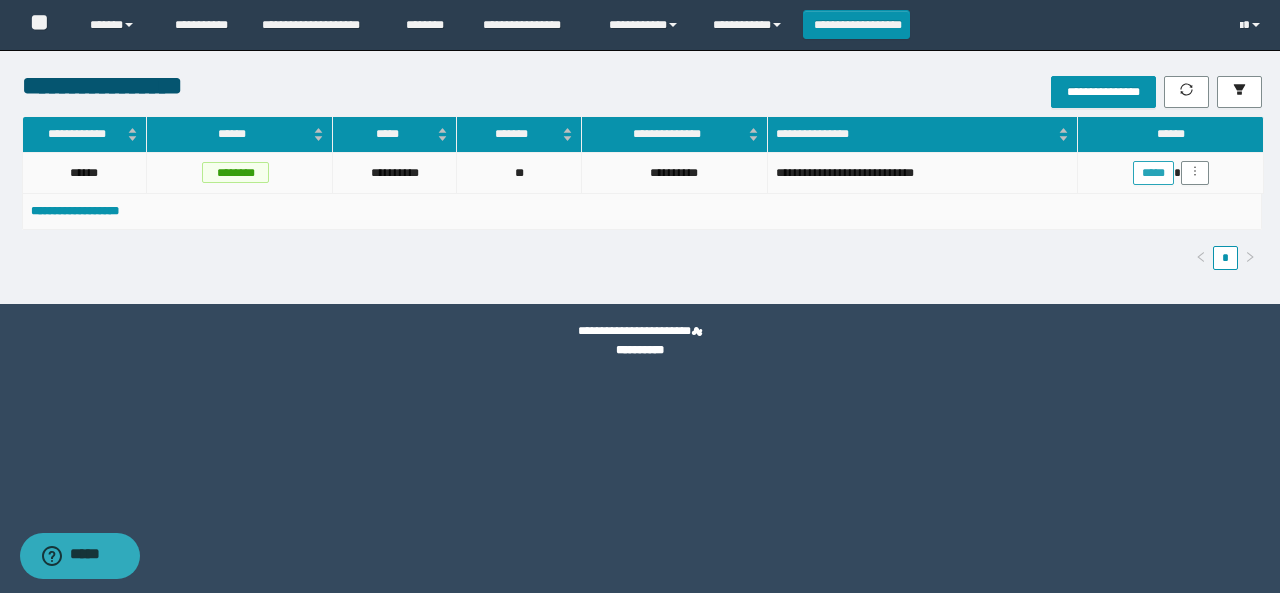 click on "*****" at bounding box center (1153, 173) 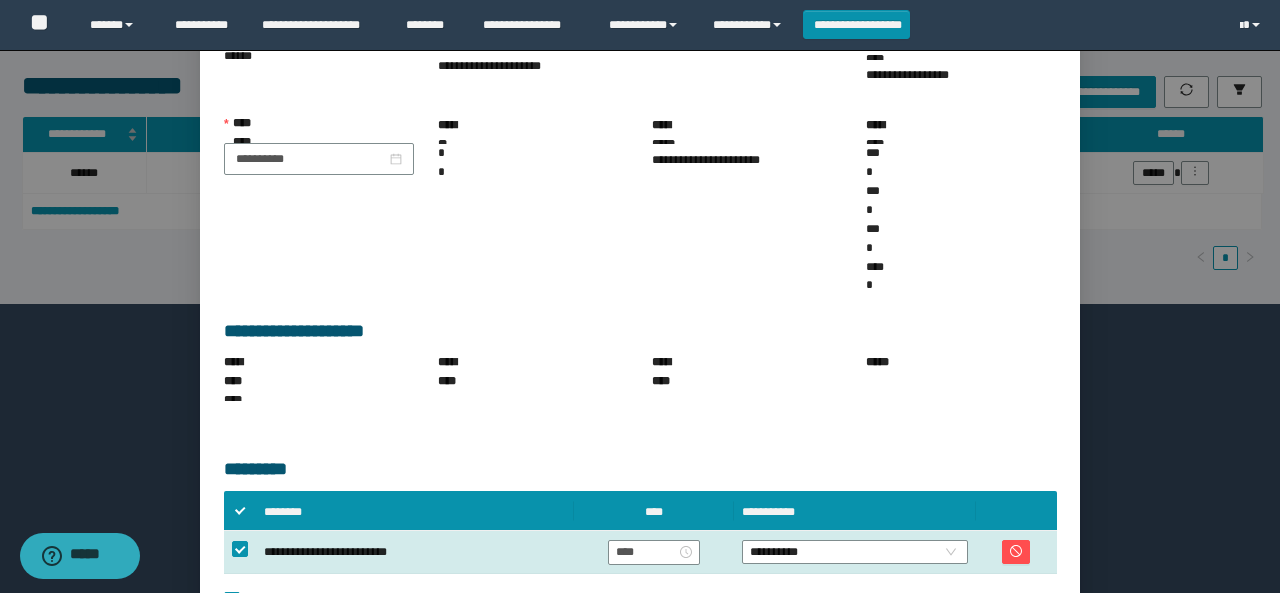 scroll, scrollTop: 400, scrollLeft: 0, axis: vertical 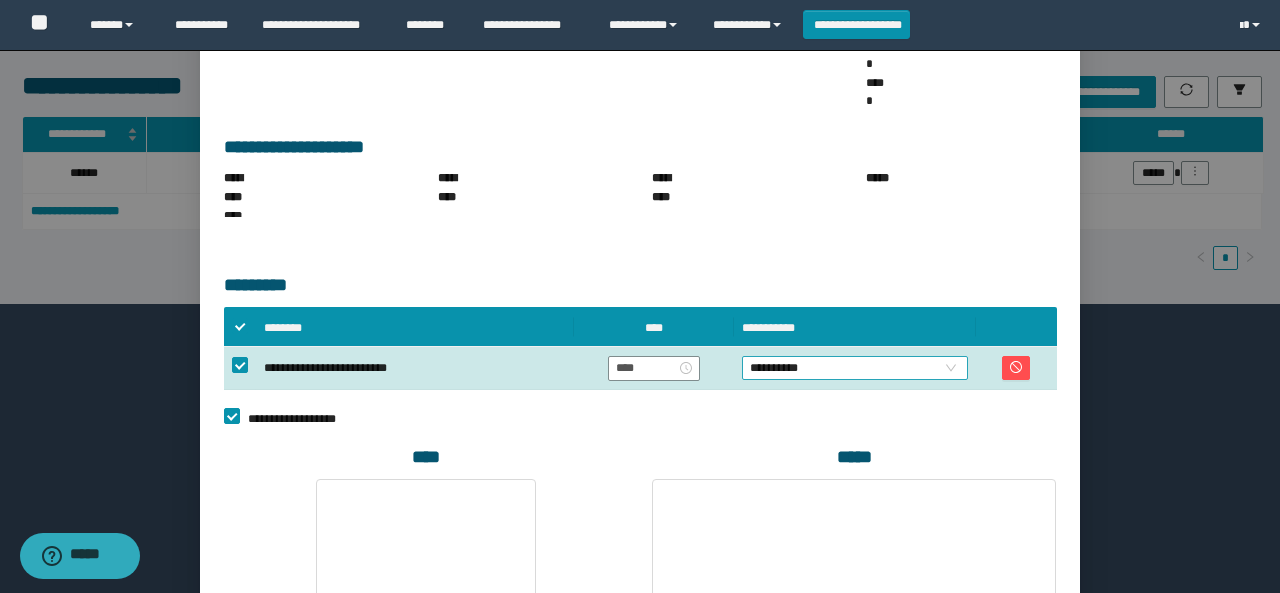 click on "**********" at bounding box center (855, 368) 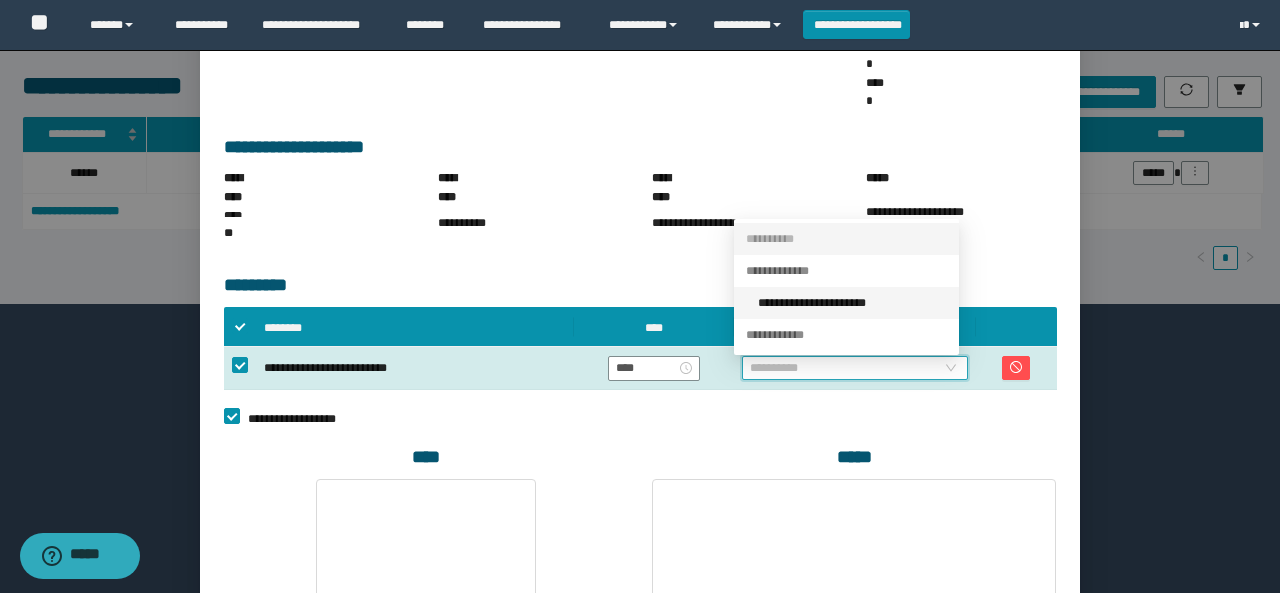 click on "**********" at bounding box center [852, 303] 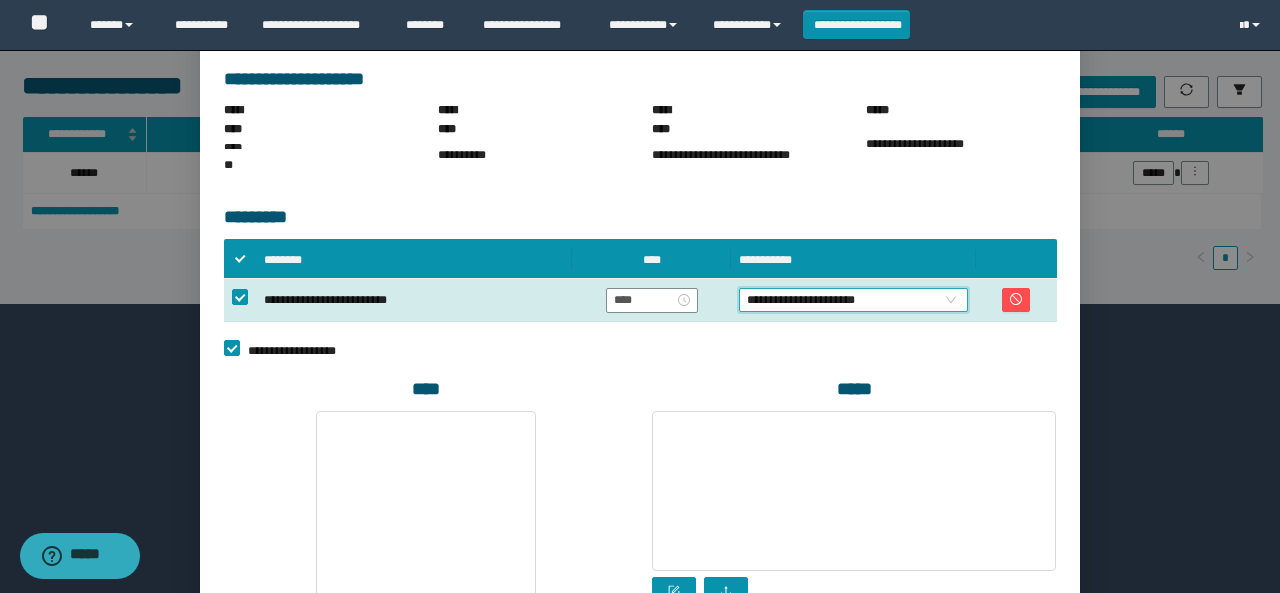 scroll, scrollTop: 499, scrollLeft: 0, axis: vertical 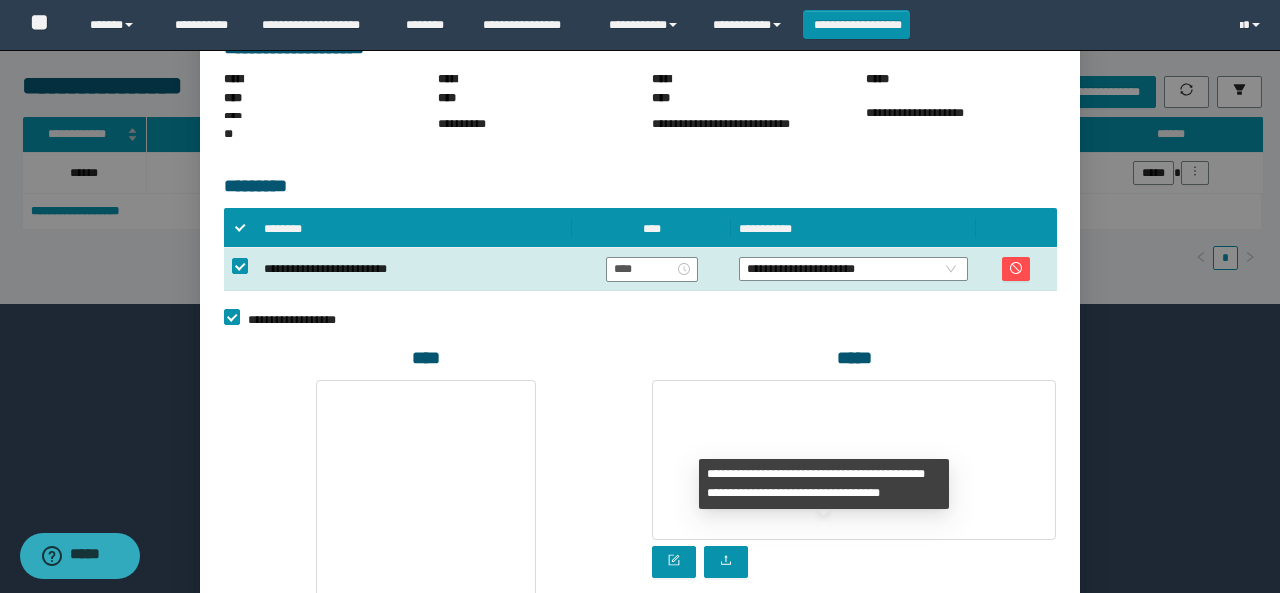 click on "**********" at bounding box center (934, 706) 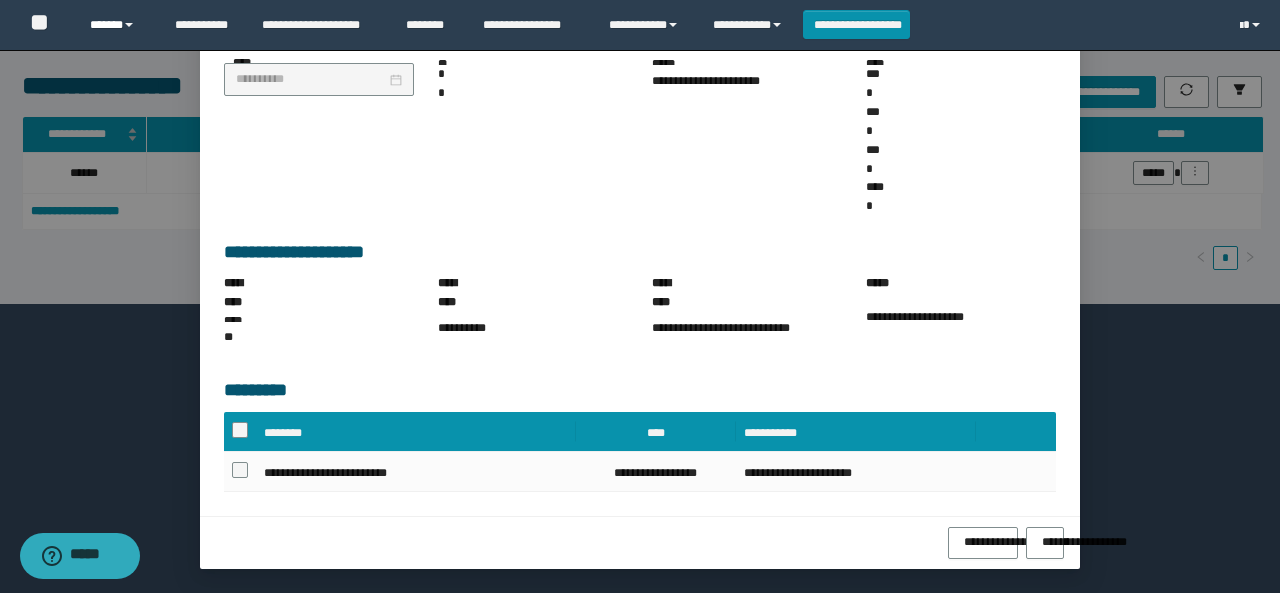 scroll, scrollTop: 180, scrollLeft: 0, axis: vertical 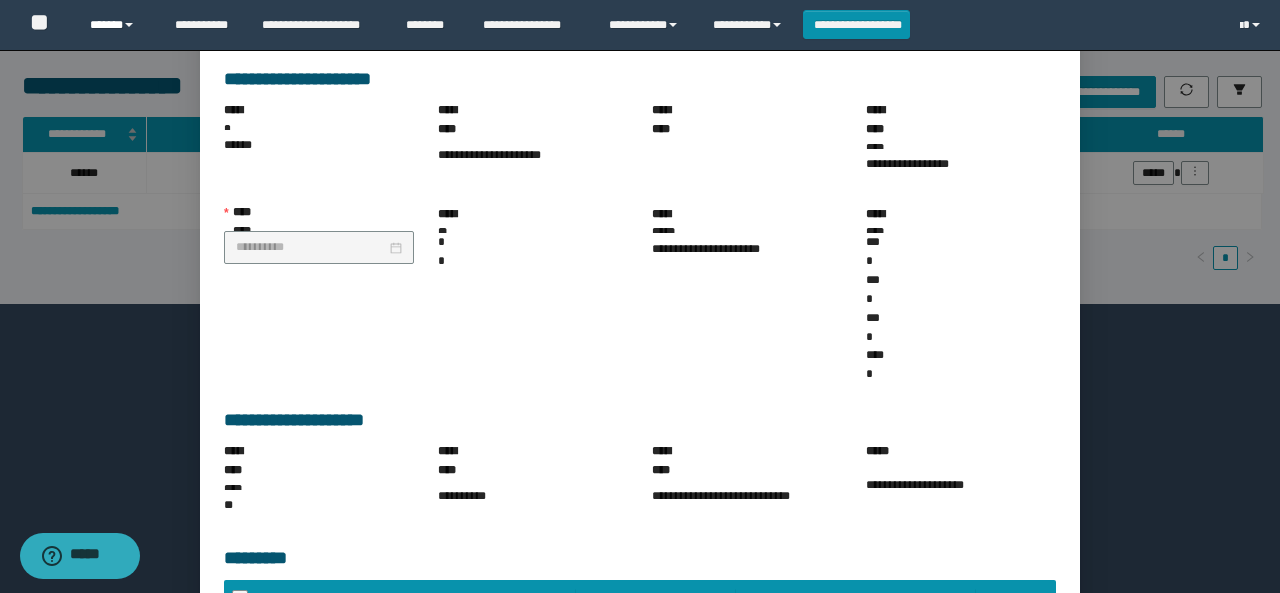 click on "******" at bounding box center (117, 25) 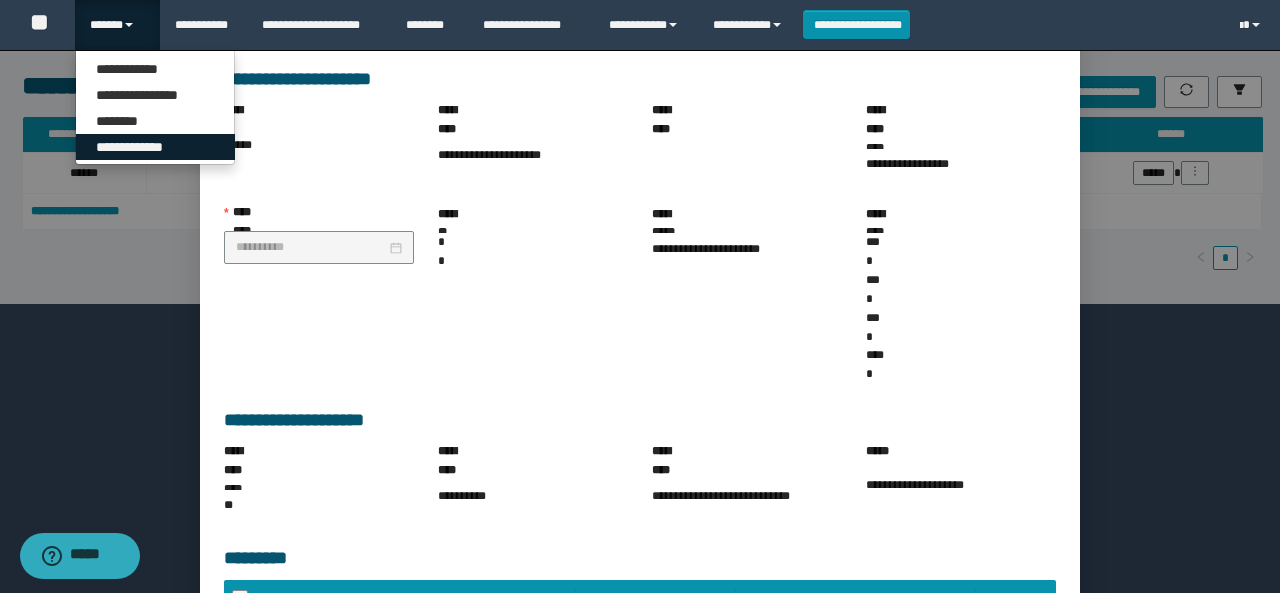 click on "**********" at bounding box center [155, 147] 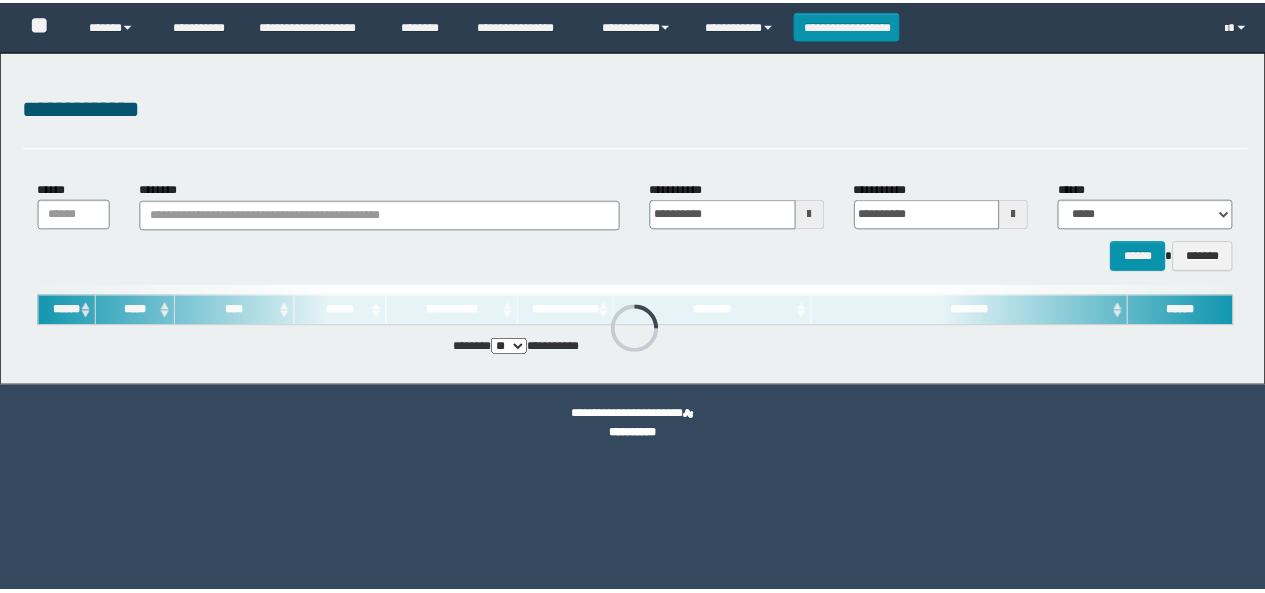 scroll, scrollTop: 0, scrollLeft: 0, axis: both 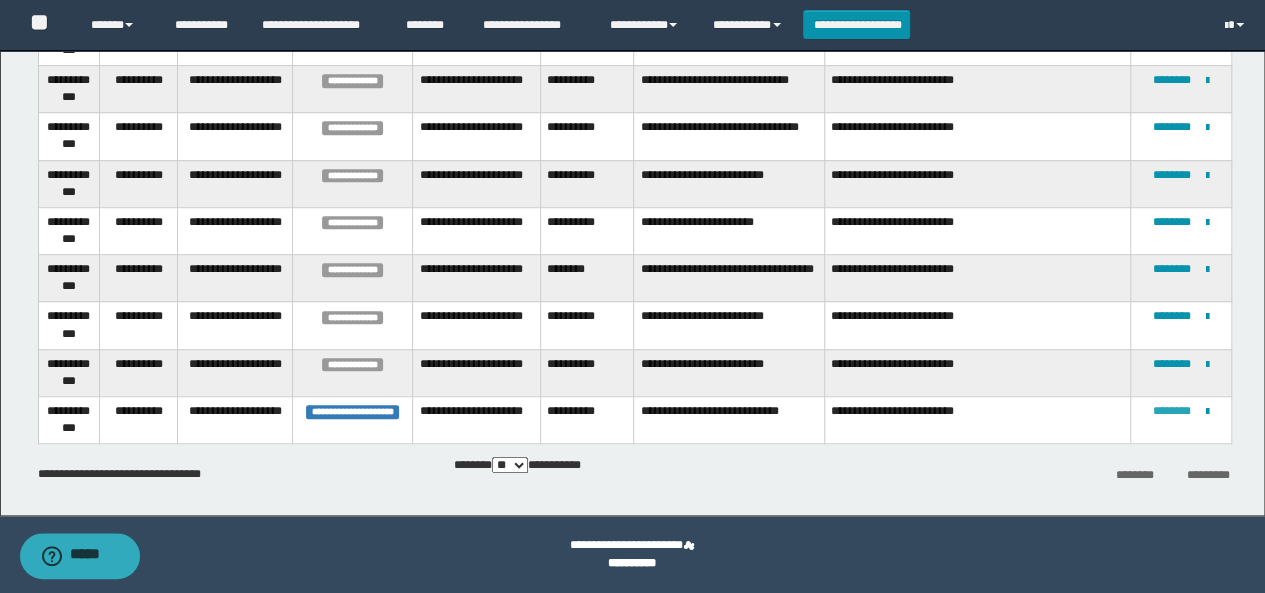 click on "********" at bounding box center [1172, 411] 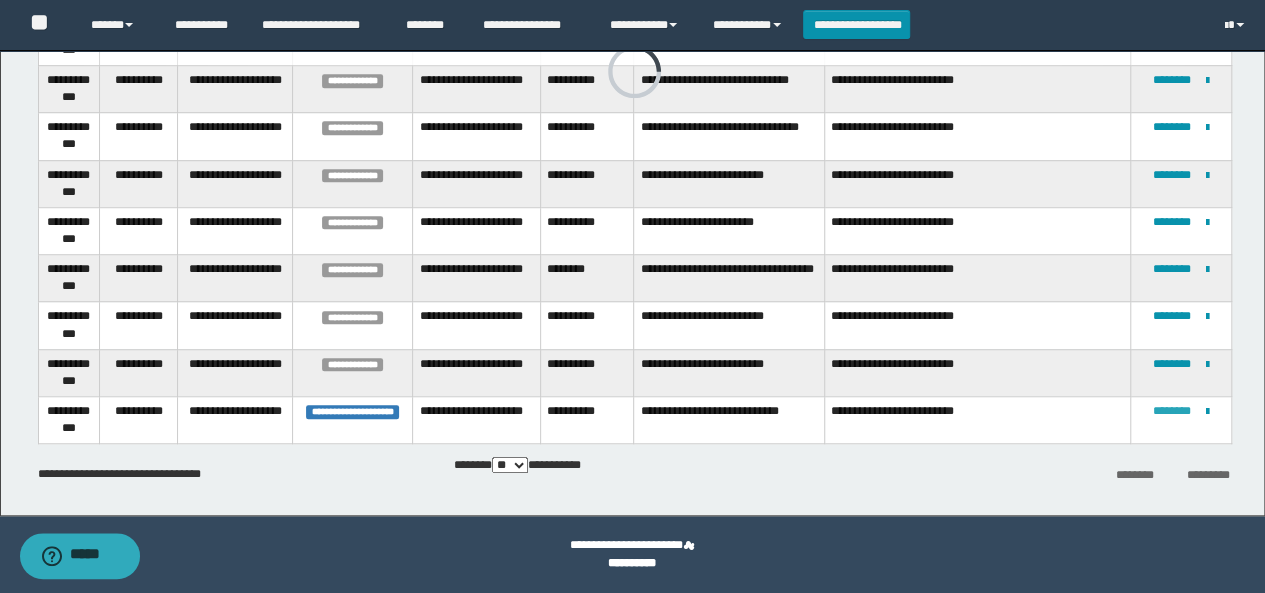 scroll, scrollTop: 0, scrollLeft: 0, axis: both 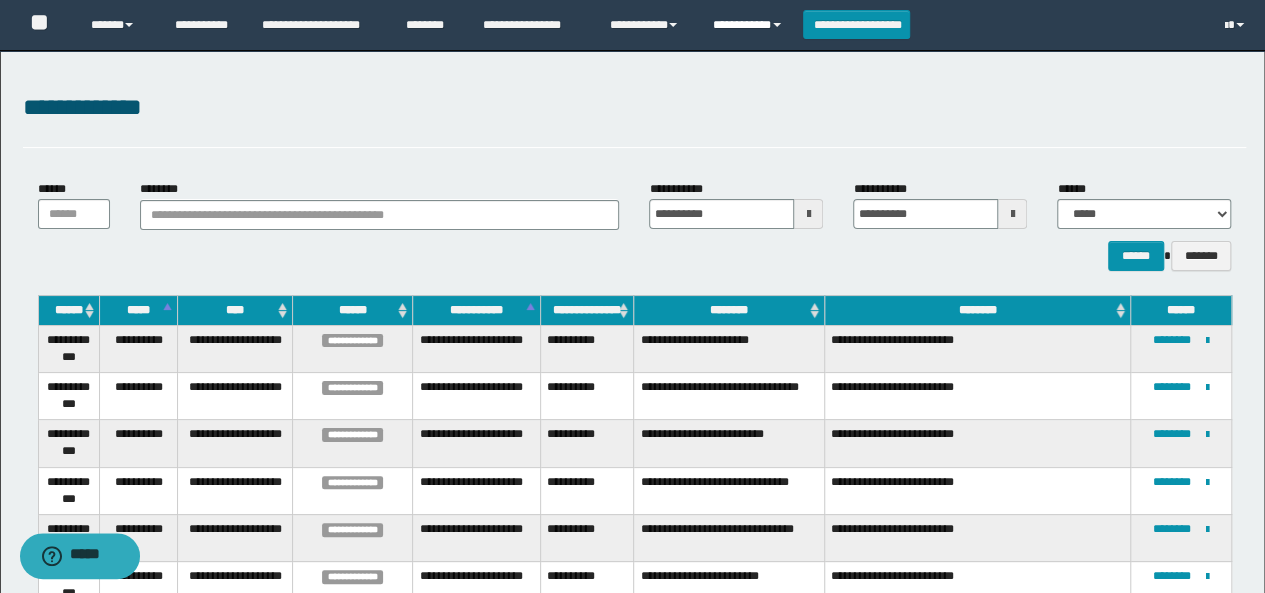 click on "**********" at bounding box center [750, 25] 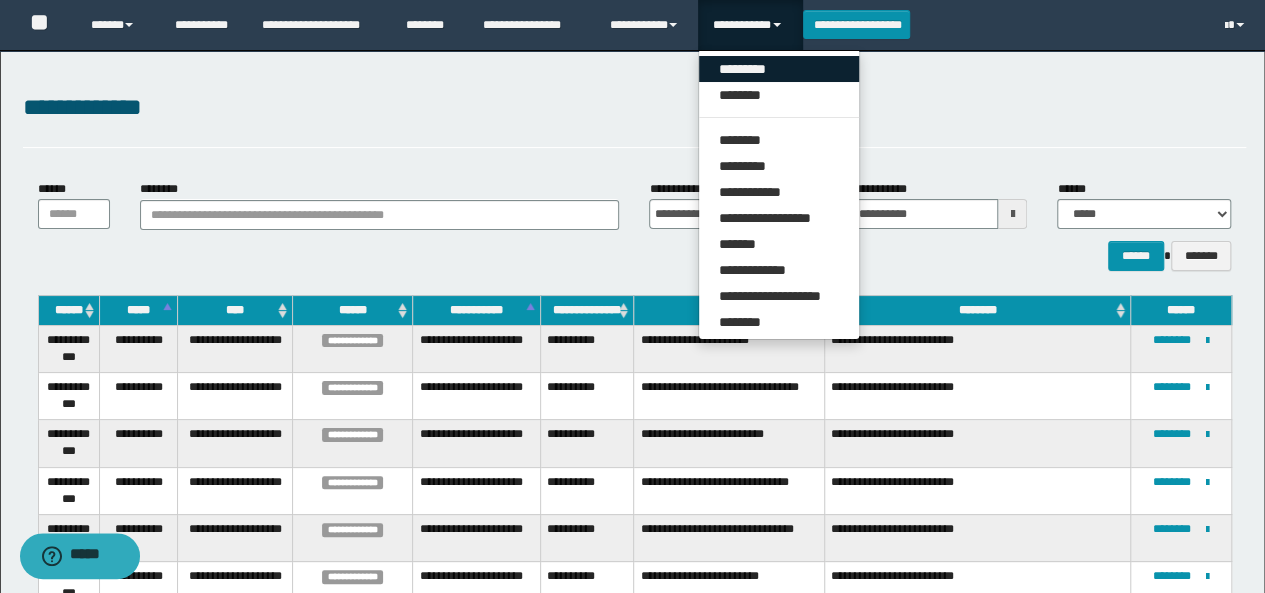 click on "*********" at bounding box center (779, 69) 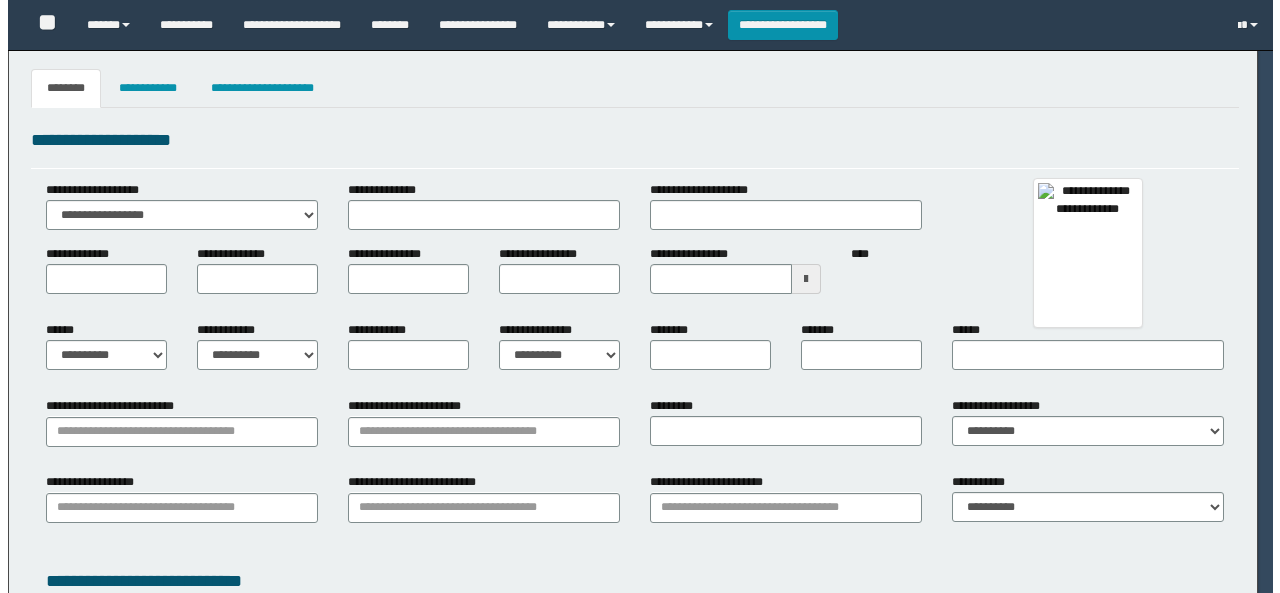 scroll, scrollTop: 0, scrollLeft: 0, axis: both 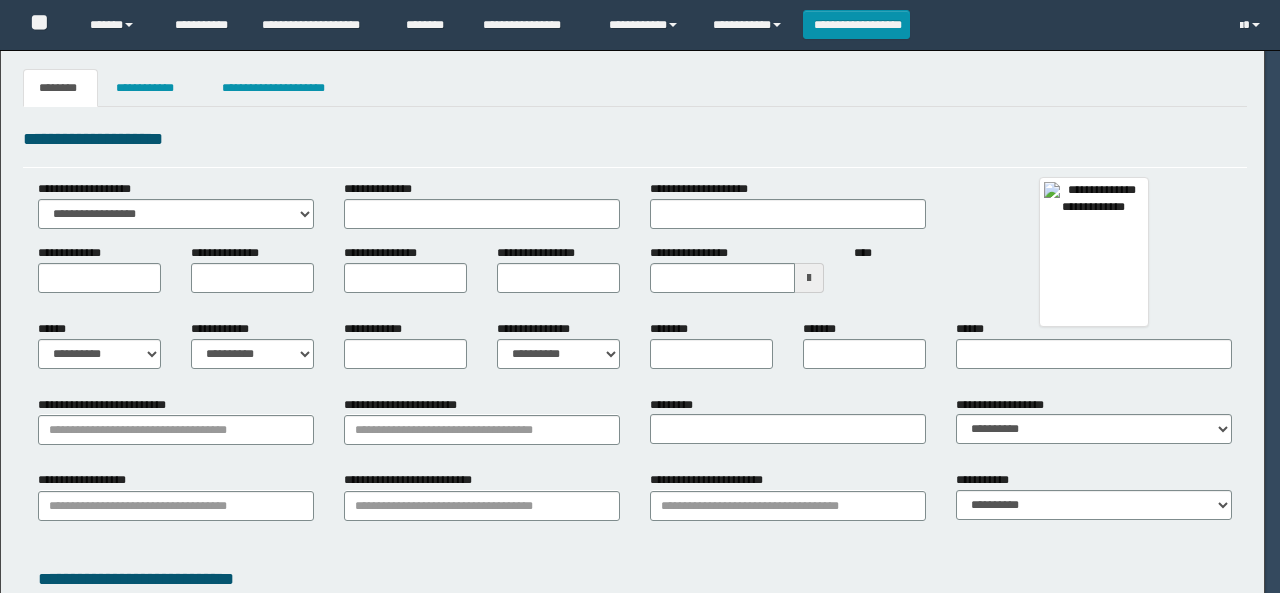 select on "****" 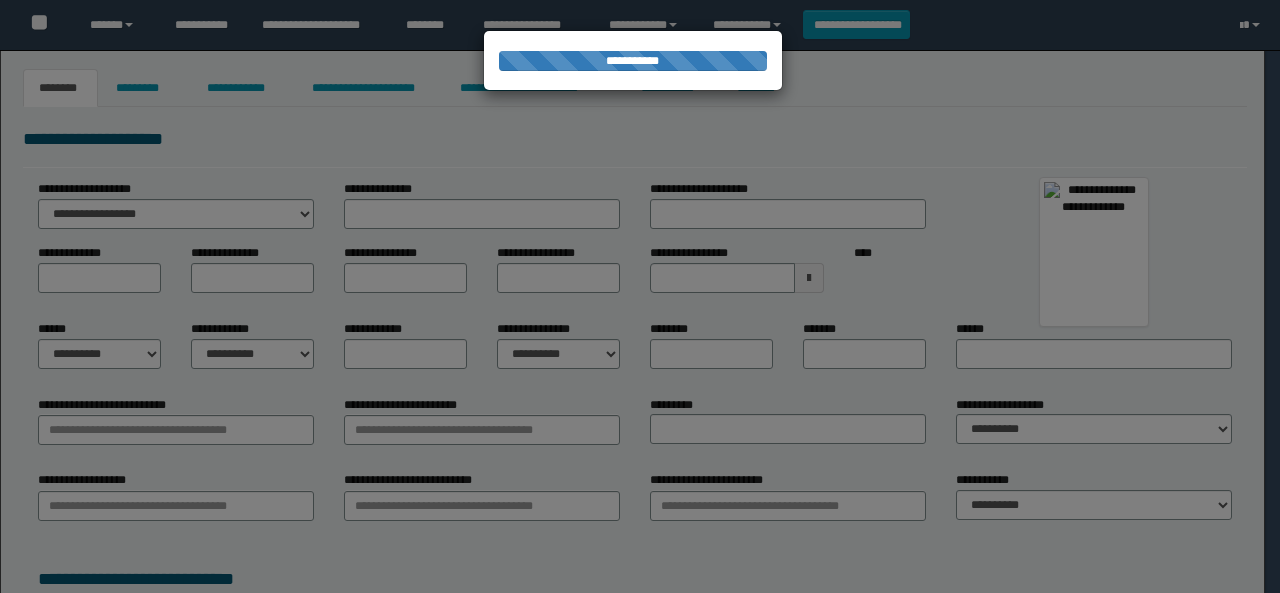 type on "**********" 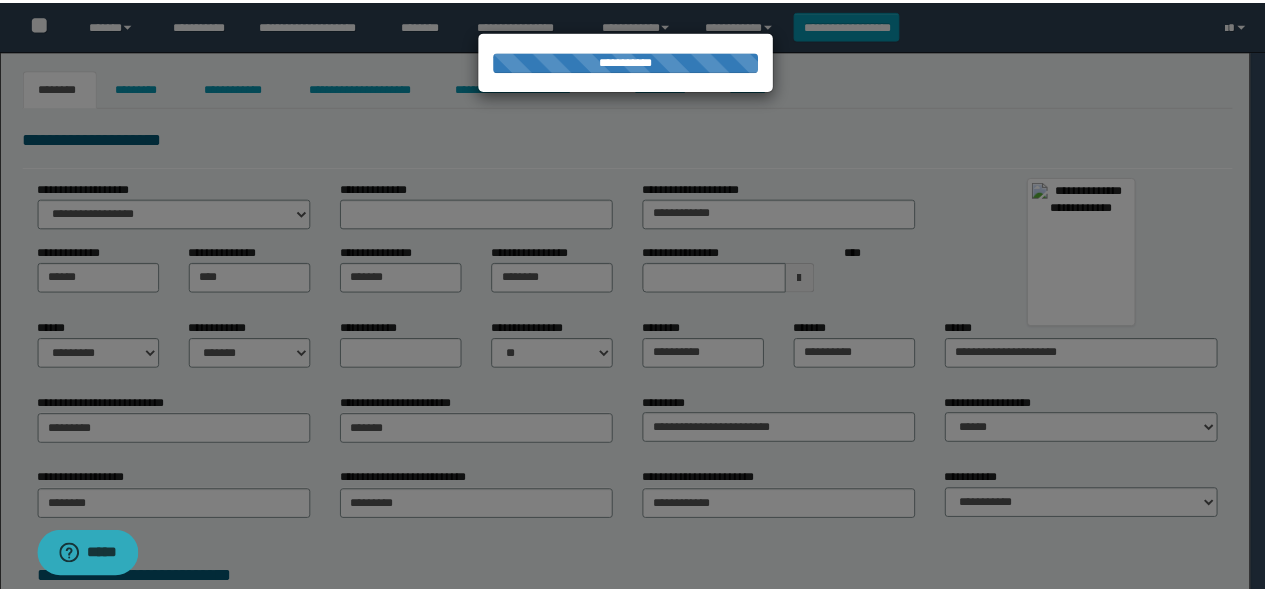 scroll, scrollTop: 0, scrollLeft: 0, axis: both 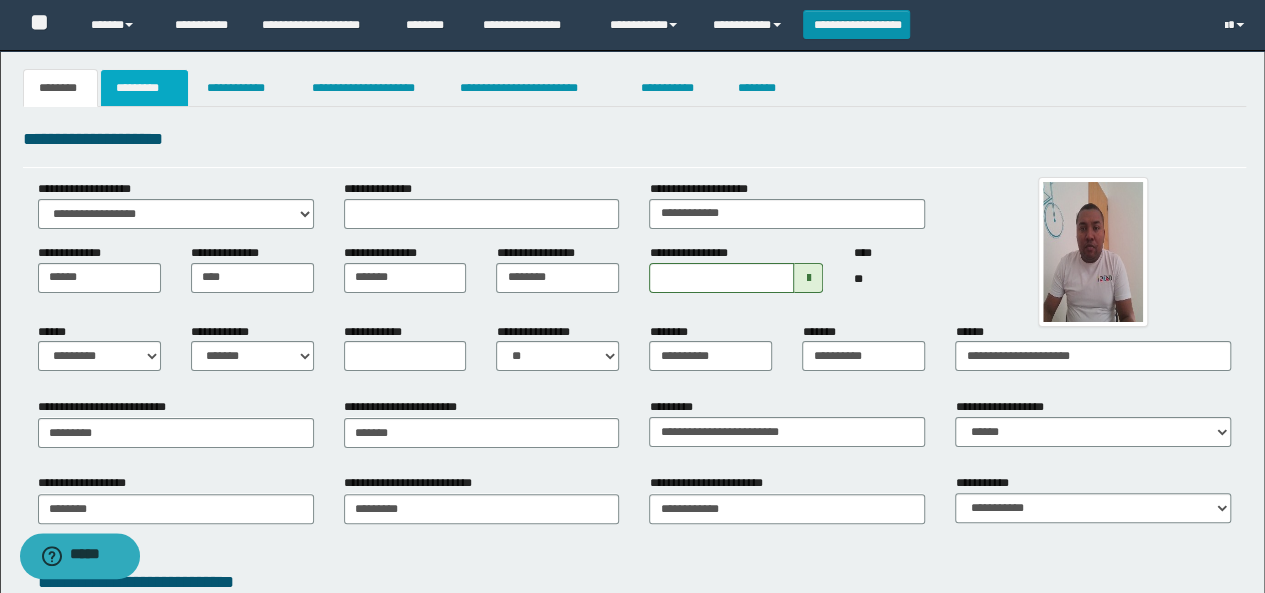click on "*********" at bounding box center (144, 88) 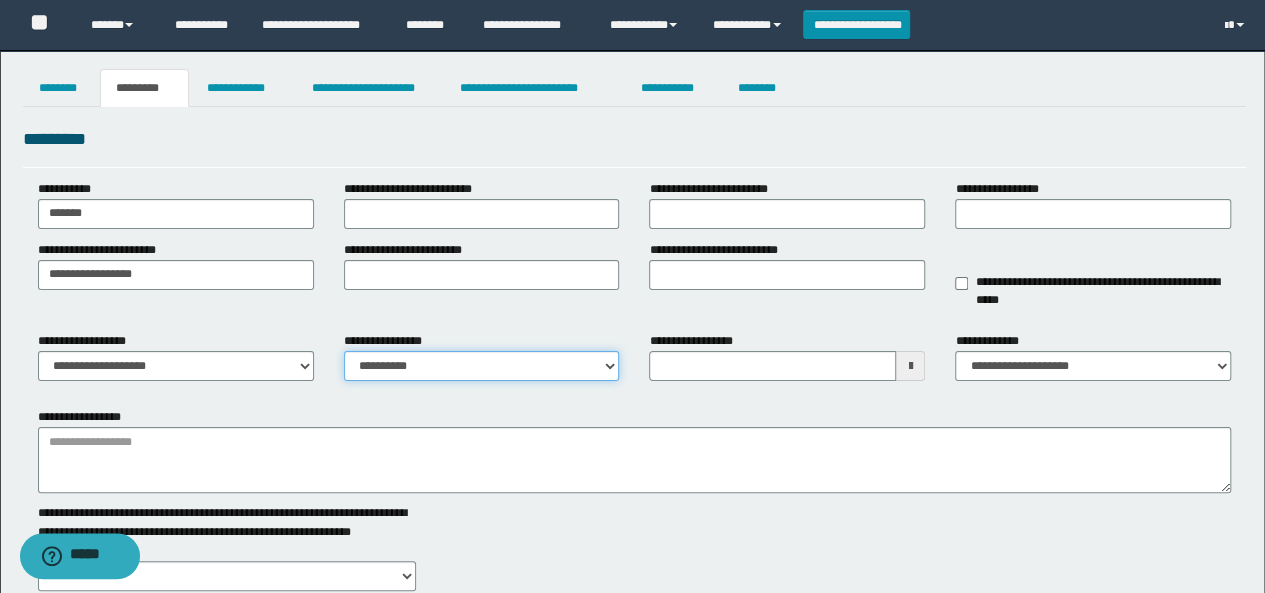 click on "**********" at bounding box center [482, 366] 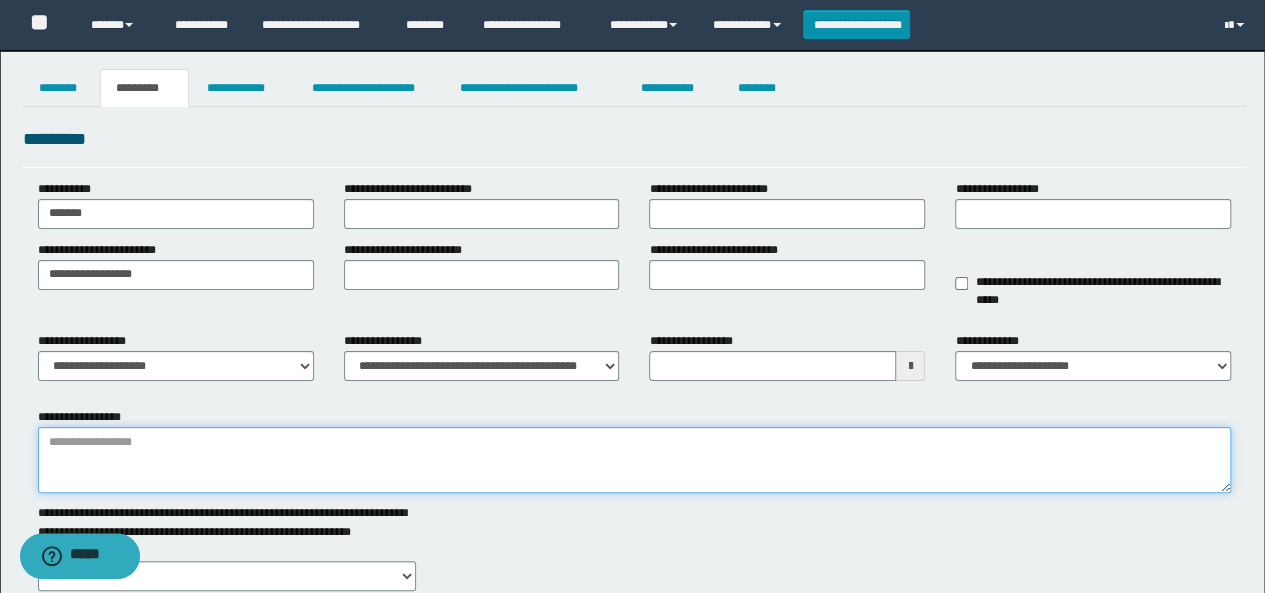 click on "**********" at bounding box center [635, 460] 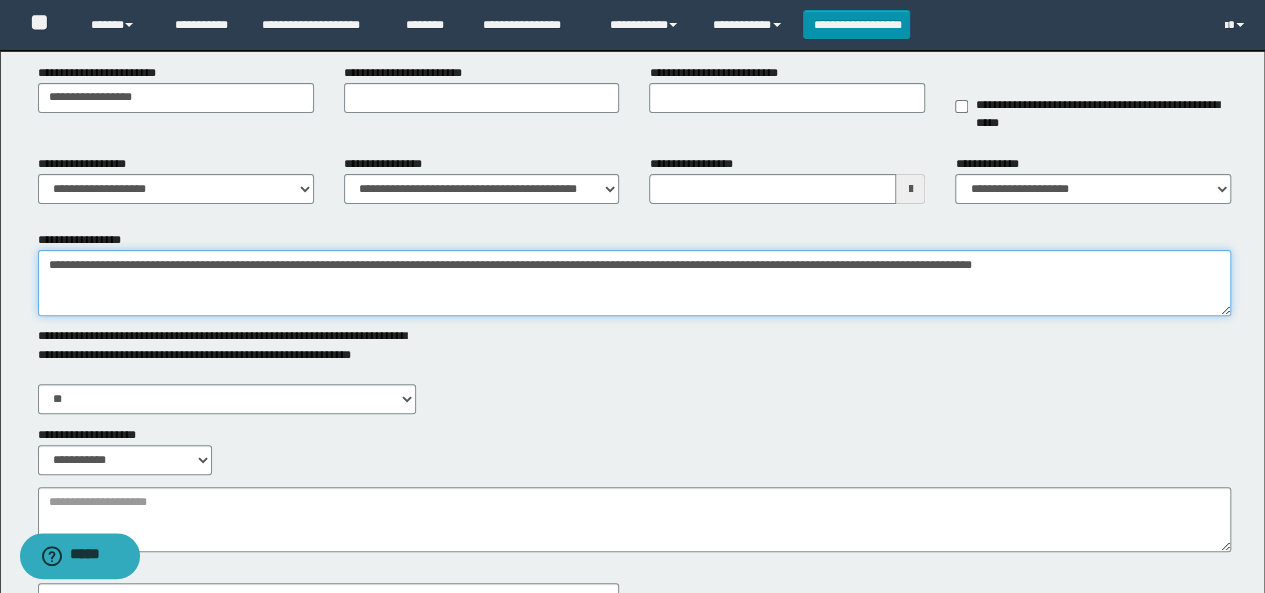 scroll, scrollTop: 200, scrollLeft: 0, axis: vertical 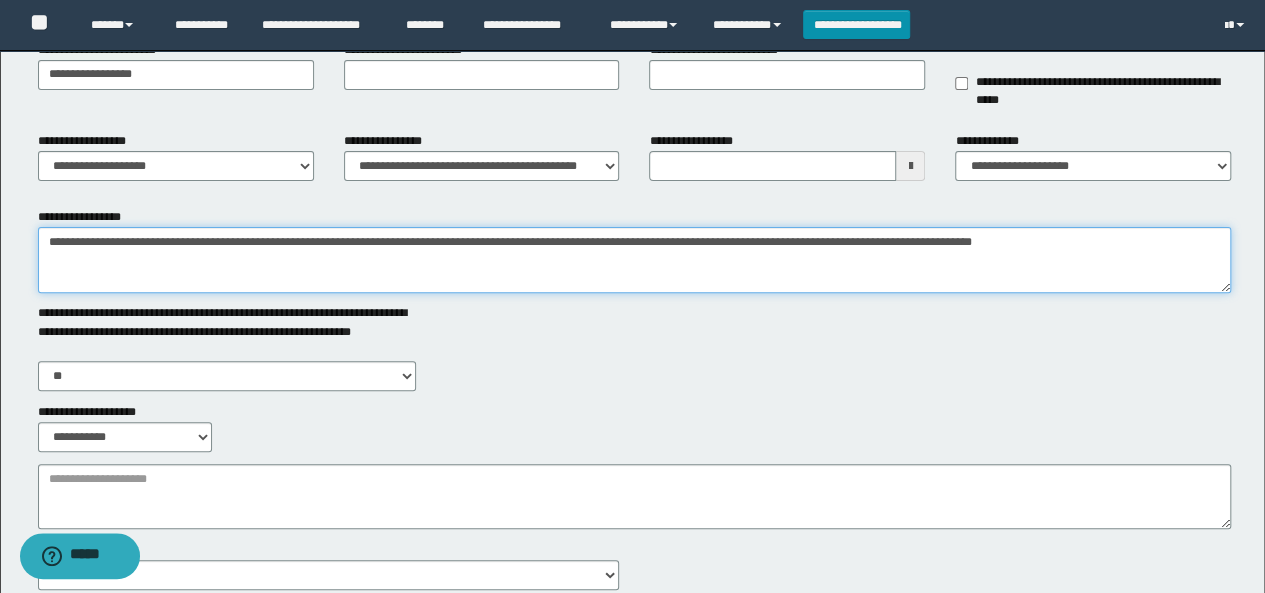 type on "**********" 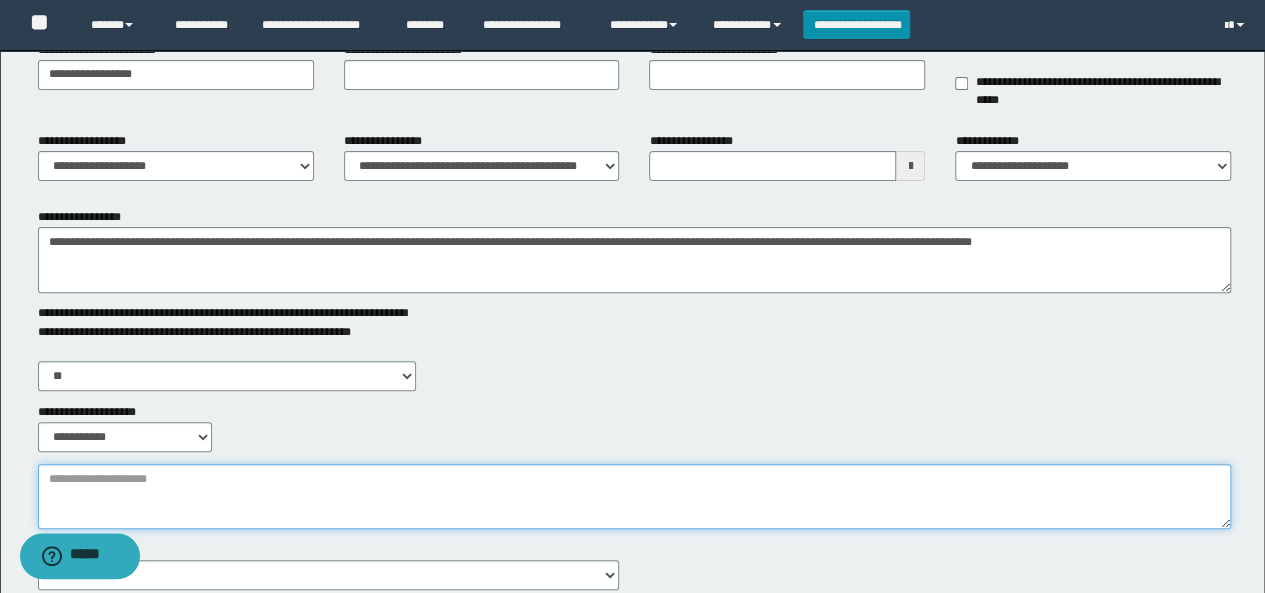 click on "**********" at bounding box center [635, 496] 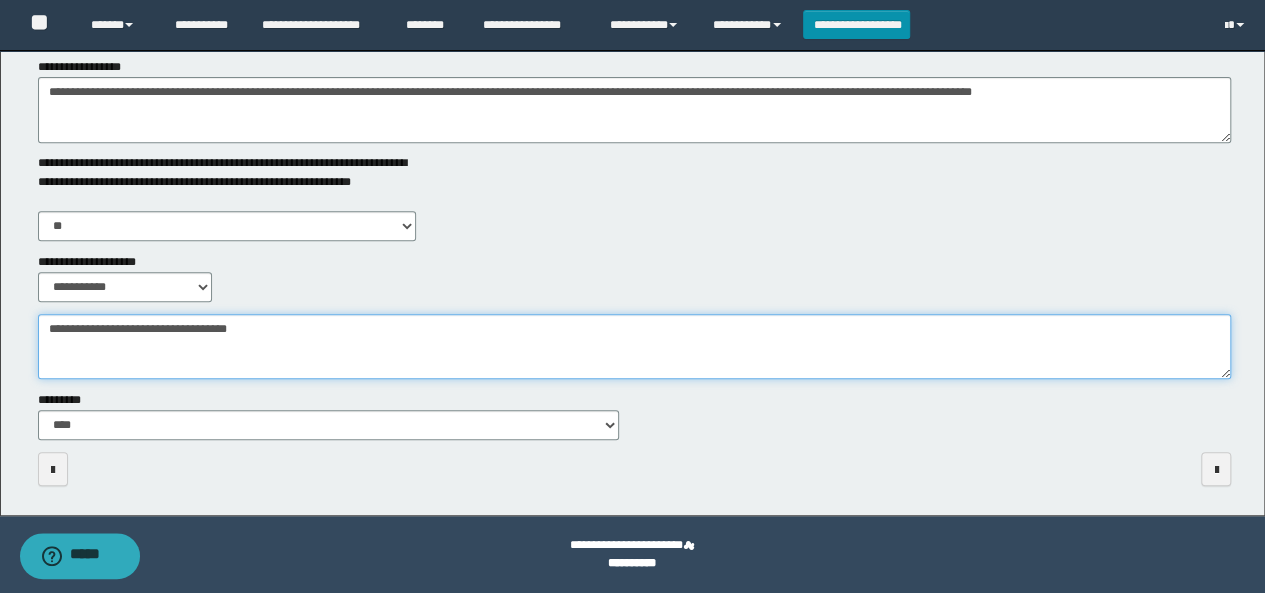 scroll, scrollTop: 0, scrollLeft: 0, axis: both 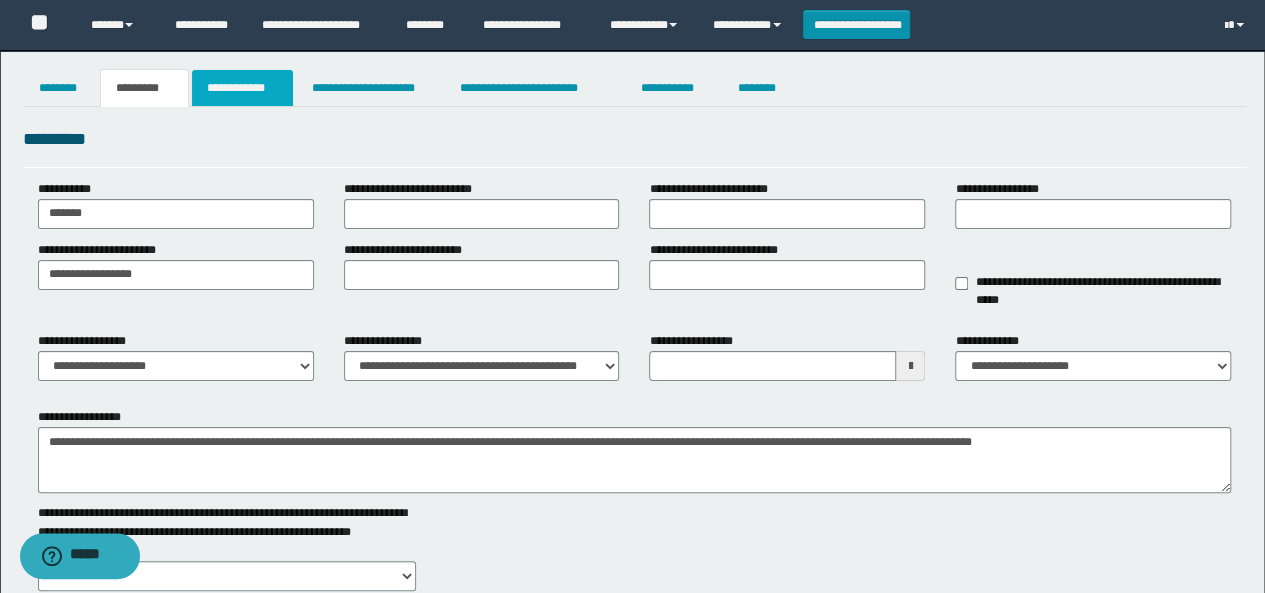 type on "**********" 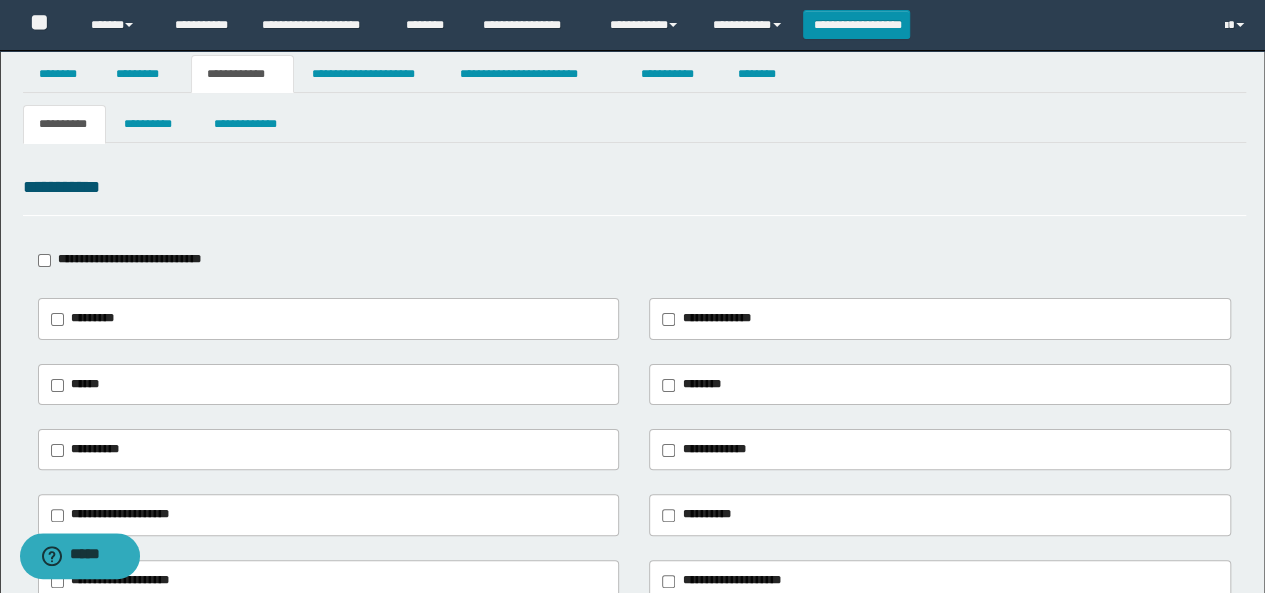 scroll, scrollTop: 200, scrollLeft: 0, axis: vertical 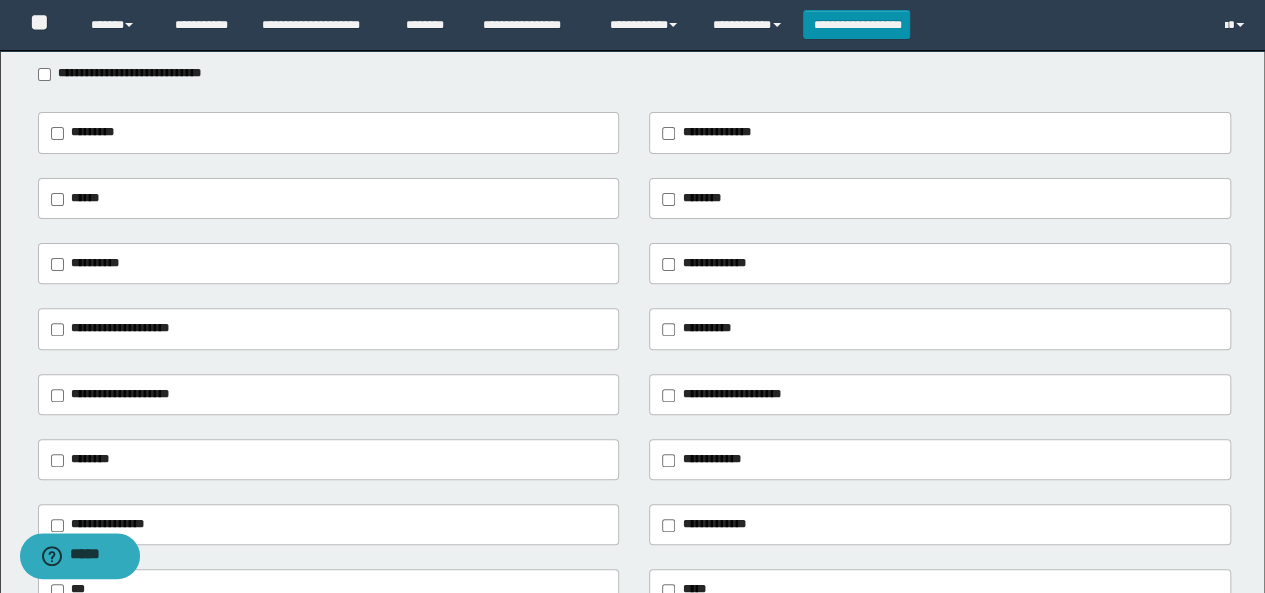 click on "**********" at bounding box center [120, 328] 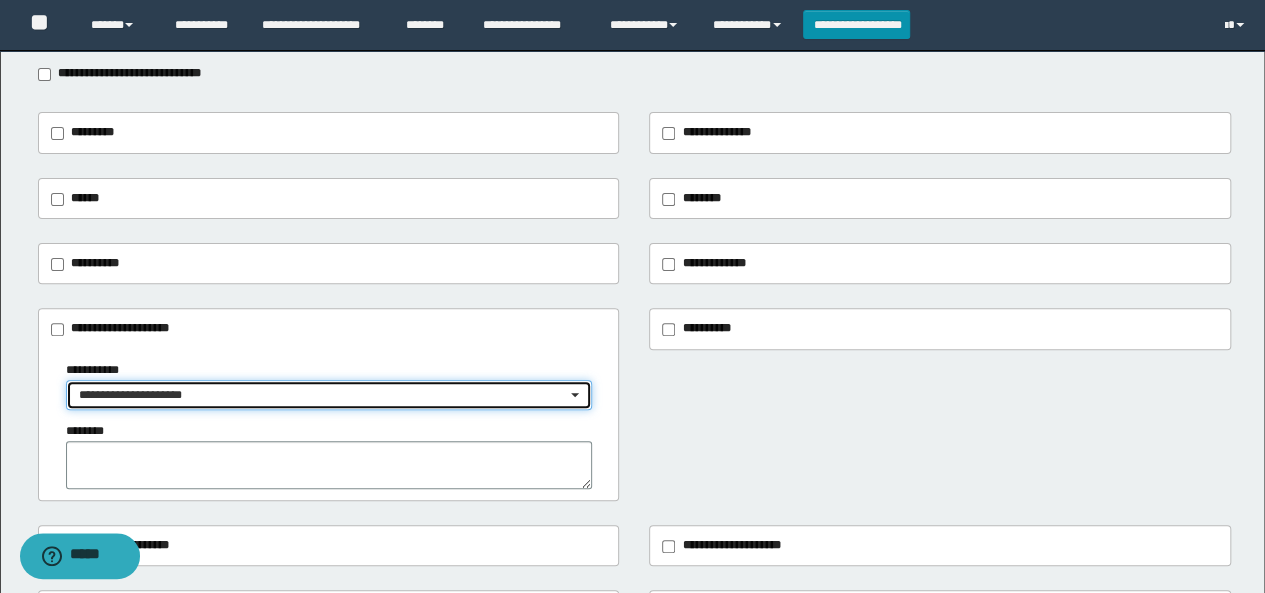 click on "**********" at bounding box center (323, 395) 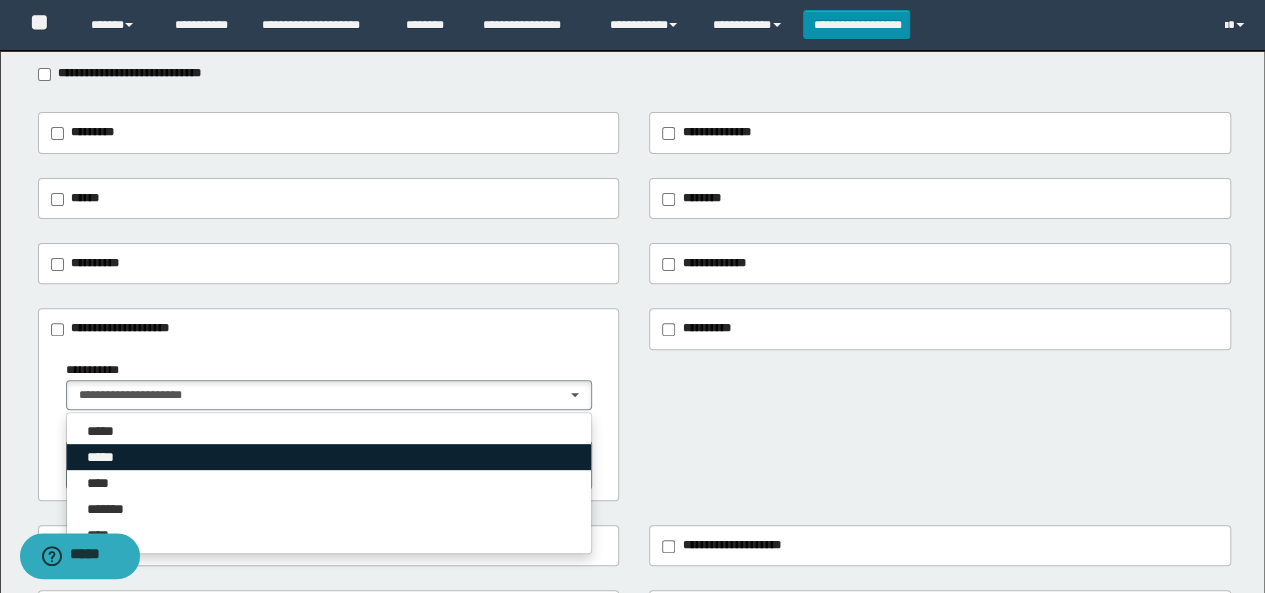 click on "*****" at bounding box center [107, 457] 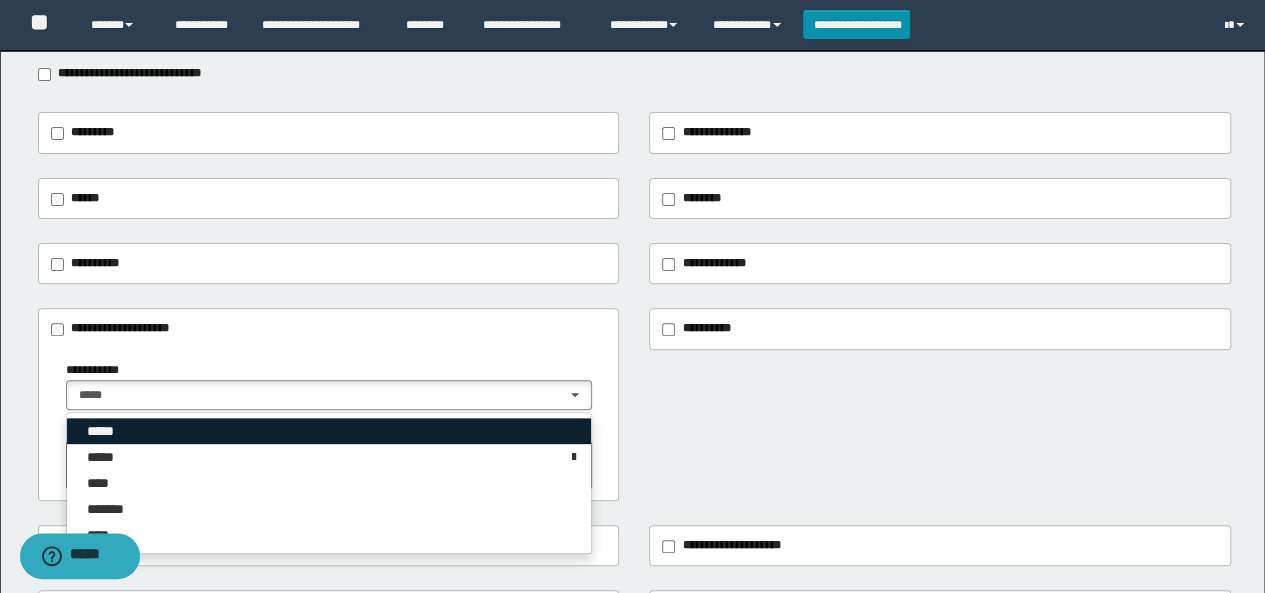click on "*****" at bounding box center [104, 431] 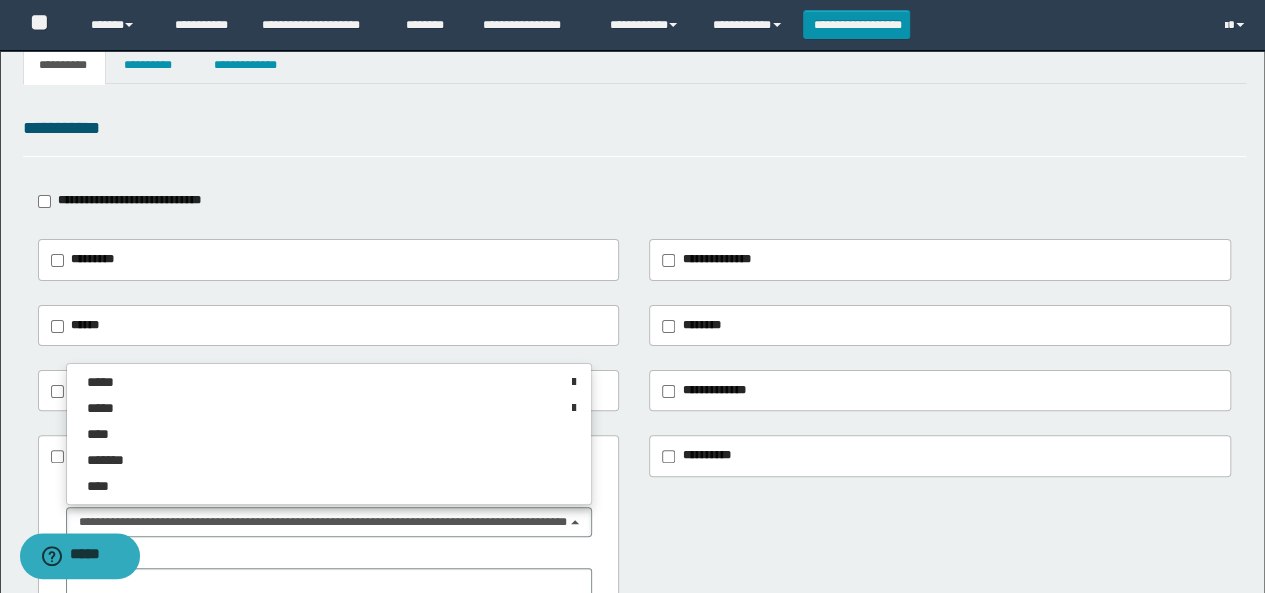 scroll, scrollTop: 0, scrollLeft: 0, axis: both 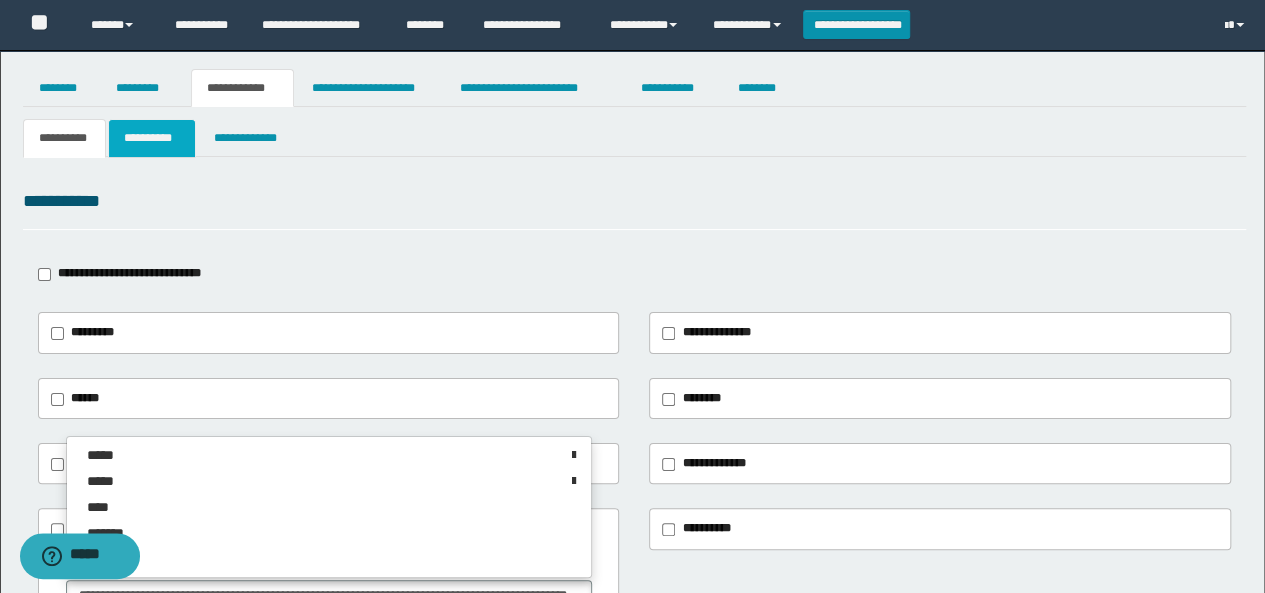 click on "**********" at bounding box center (151, 138) 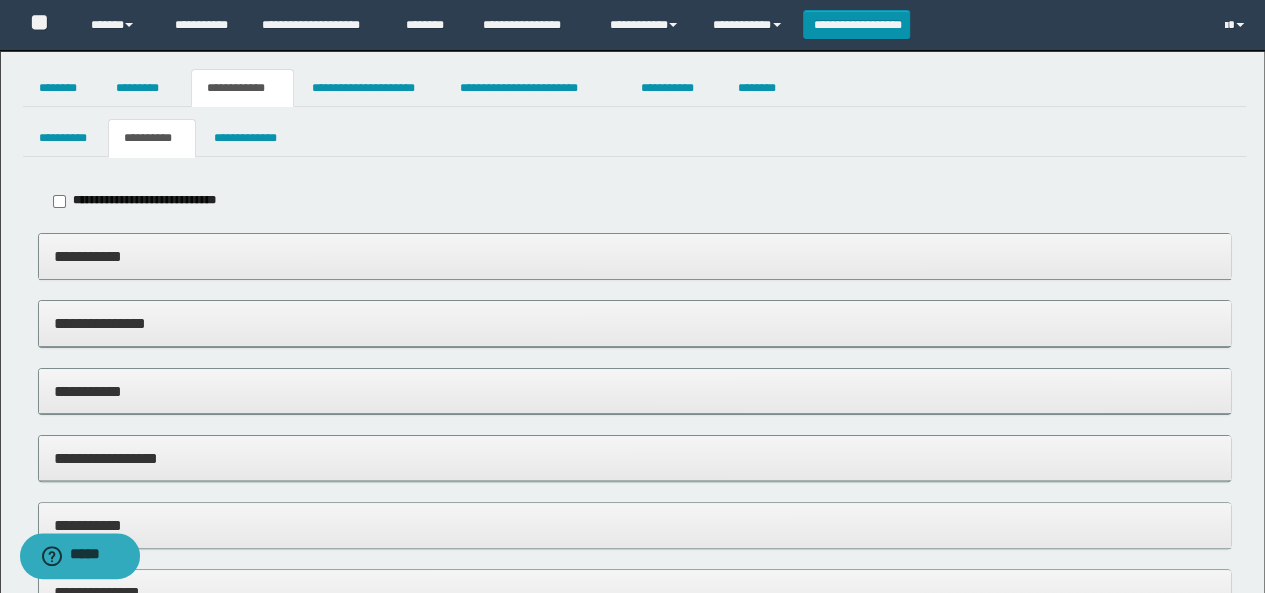 scroll, scrollTop: 300, scrollLeft: 0, axis: vertical 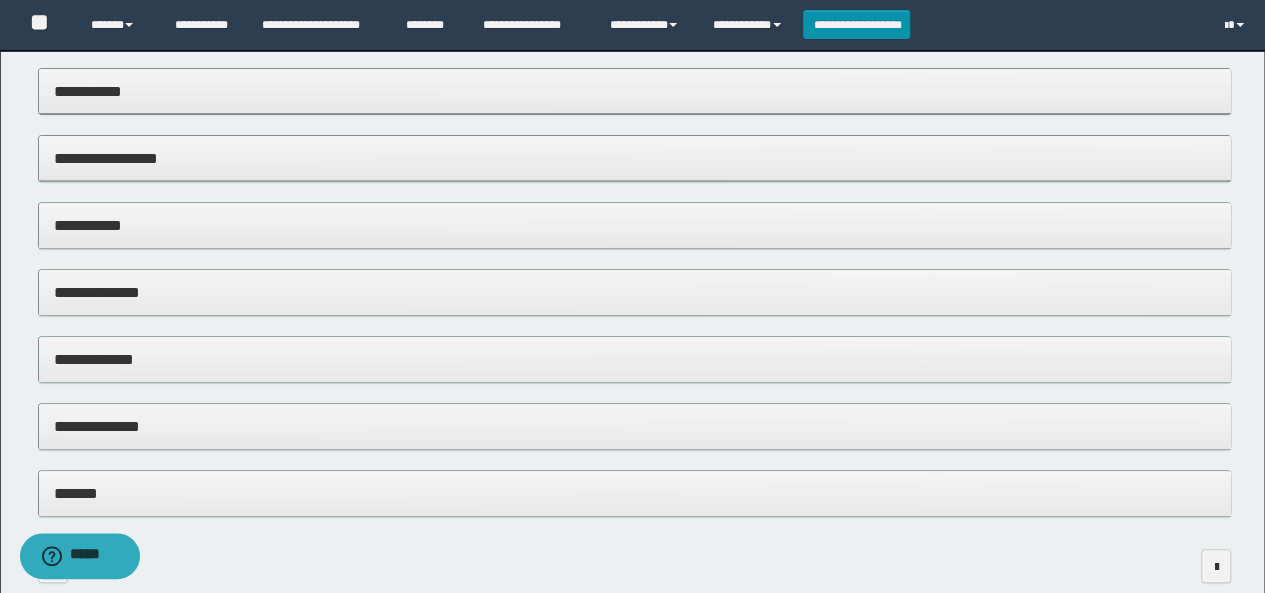 click on "**********" at bounding box center (635, 426) 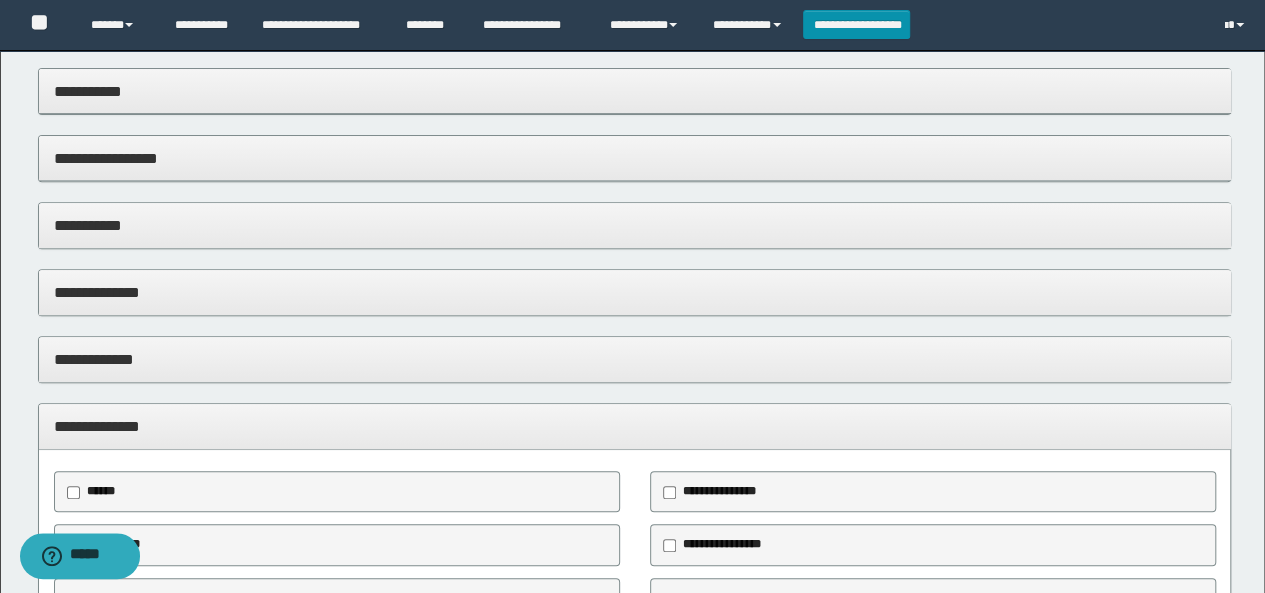 click on "******" at bounding box center [337, 492] 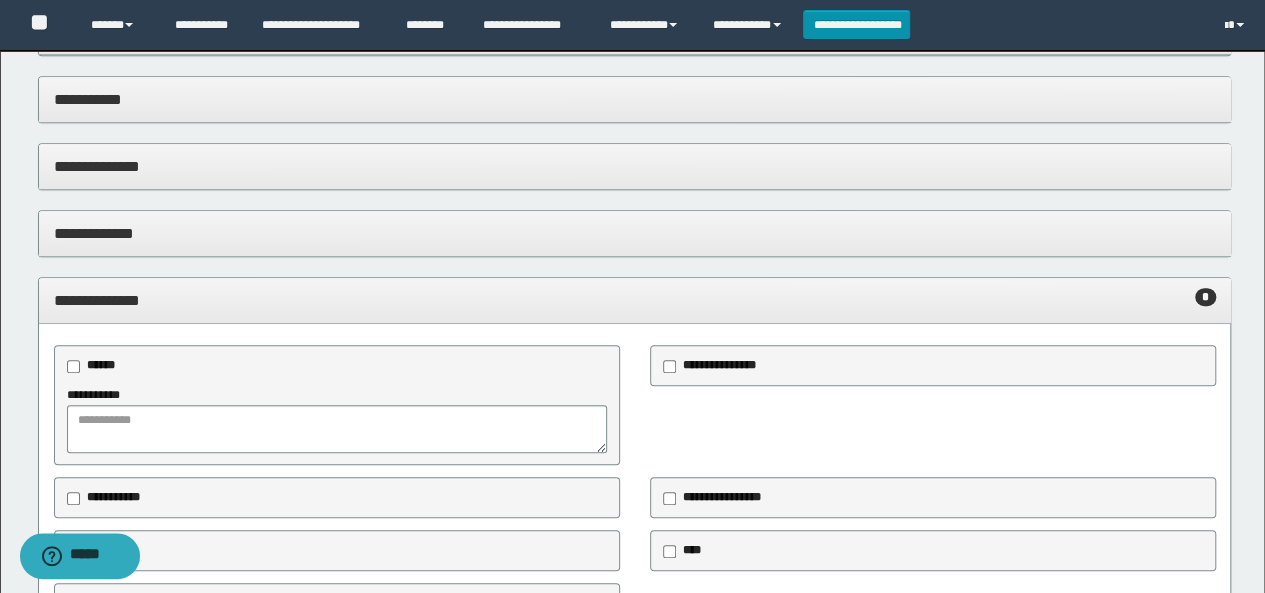 scroll, scrollTop: 500, scrollLeft: 0, axis: vertical 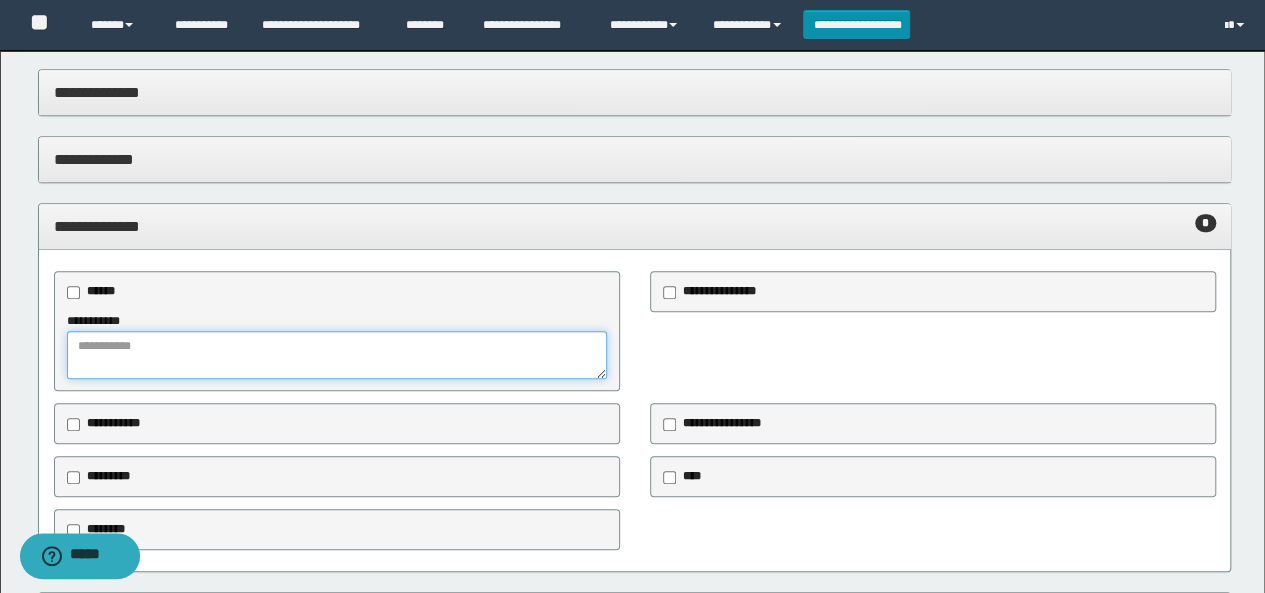 click at bounding box center [337, 355] 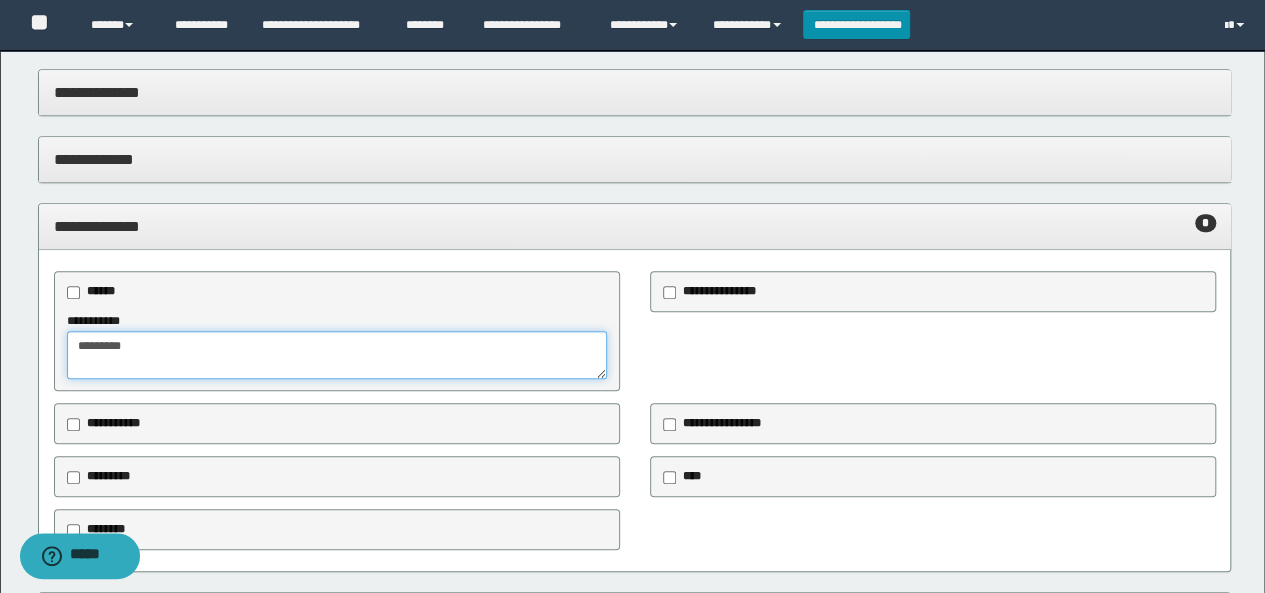 type on "********" 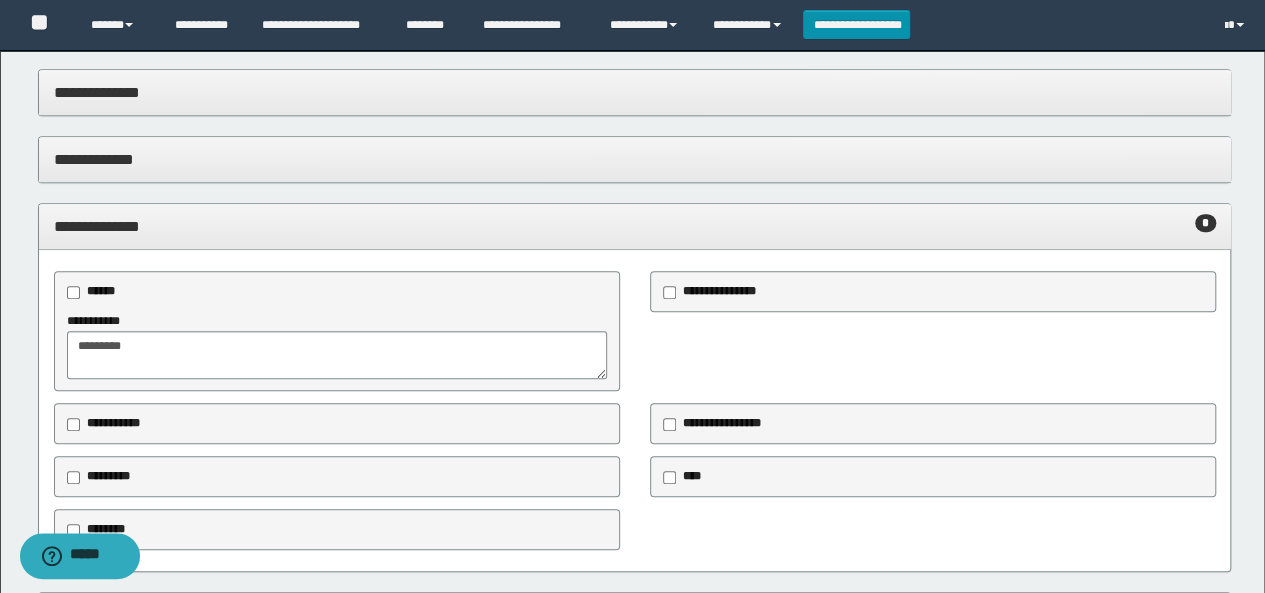 click on "**********" at bounding box center [635, 159] 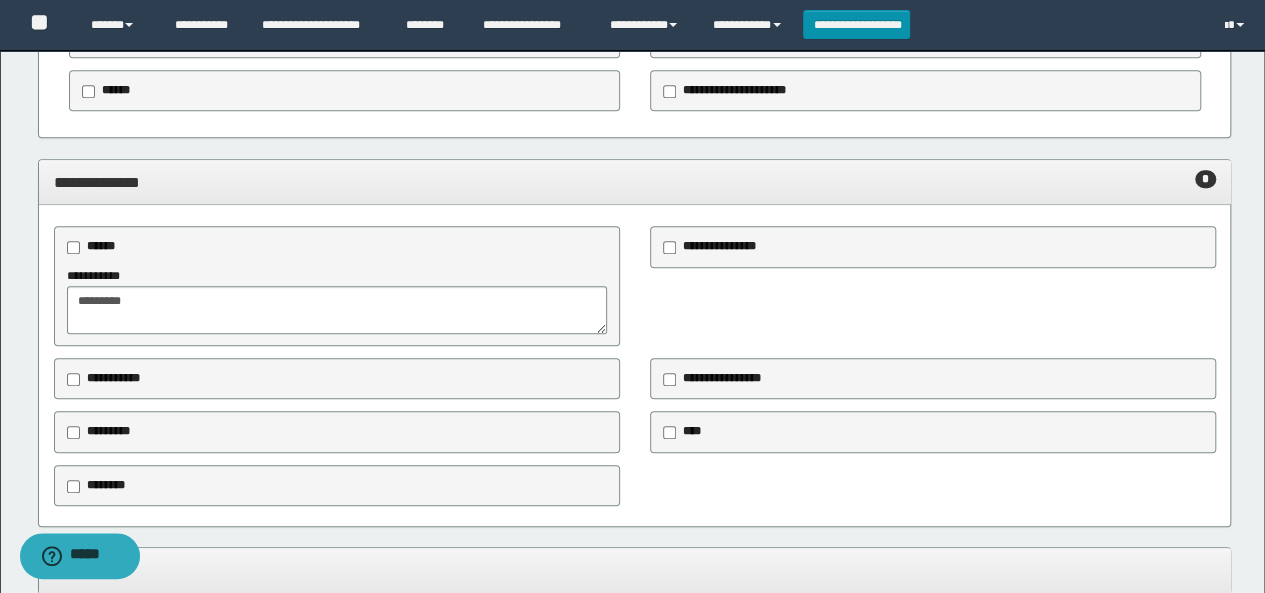 scroll, scrollTop: 974, scrollLeft: 0, axis: vertical 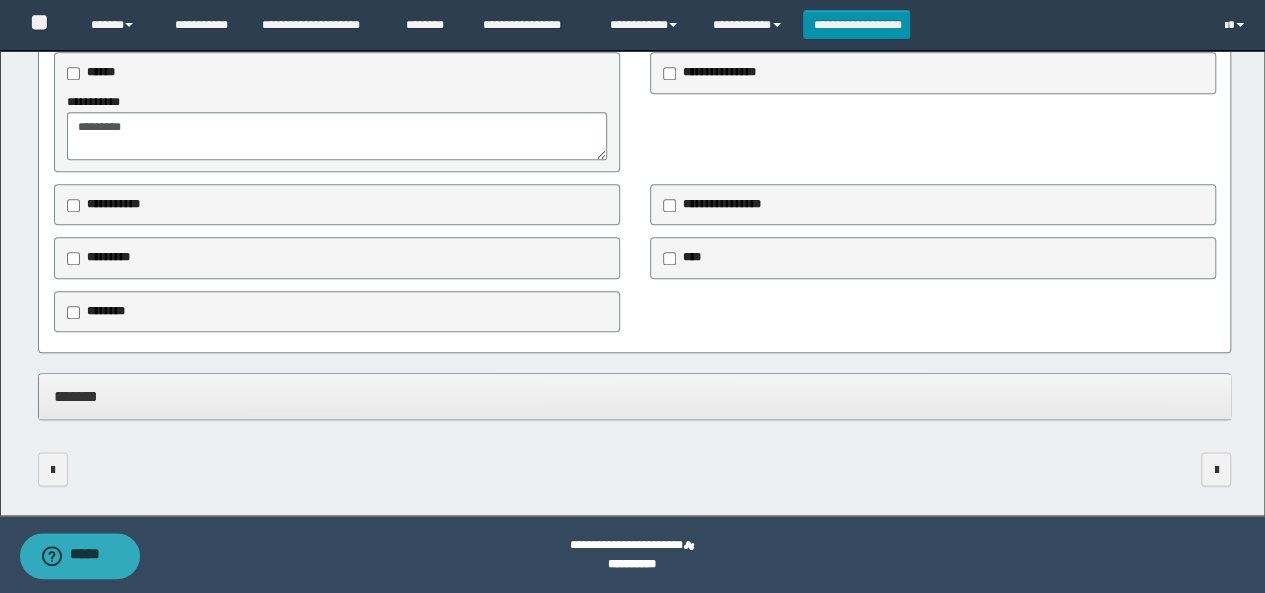 click on "********" at bounding box center [106, 311] 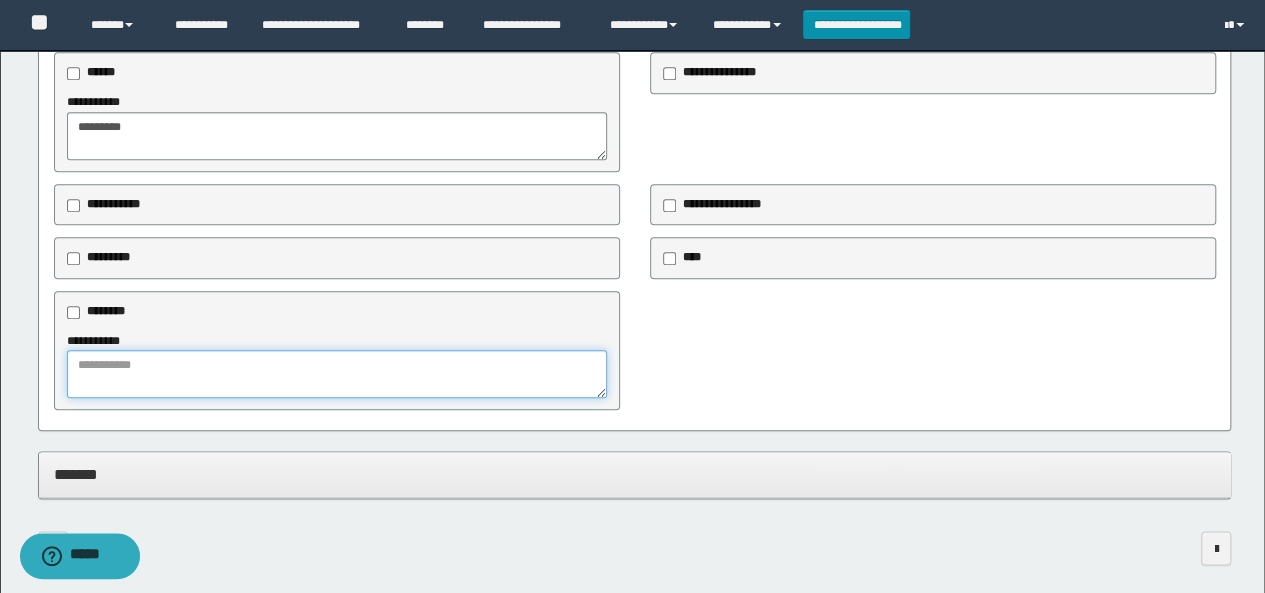 click at bounding box center [337, 374] 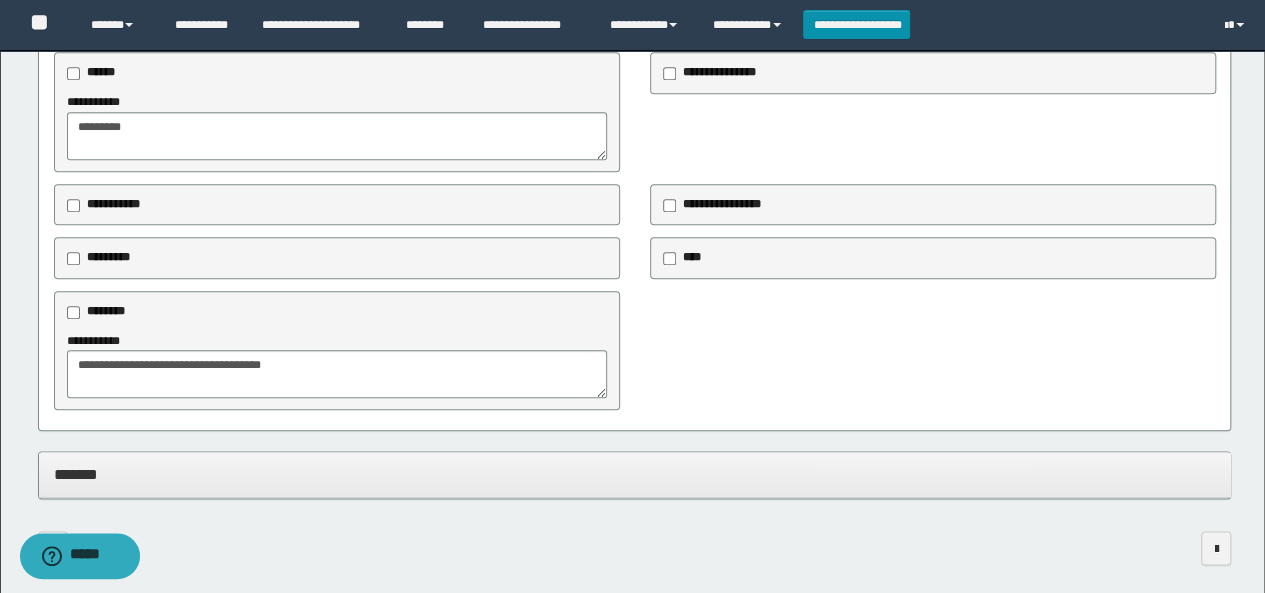 click on "**********" at bounding box center [635, 351] 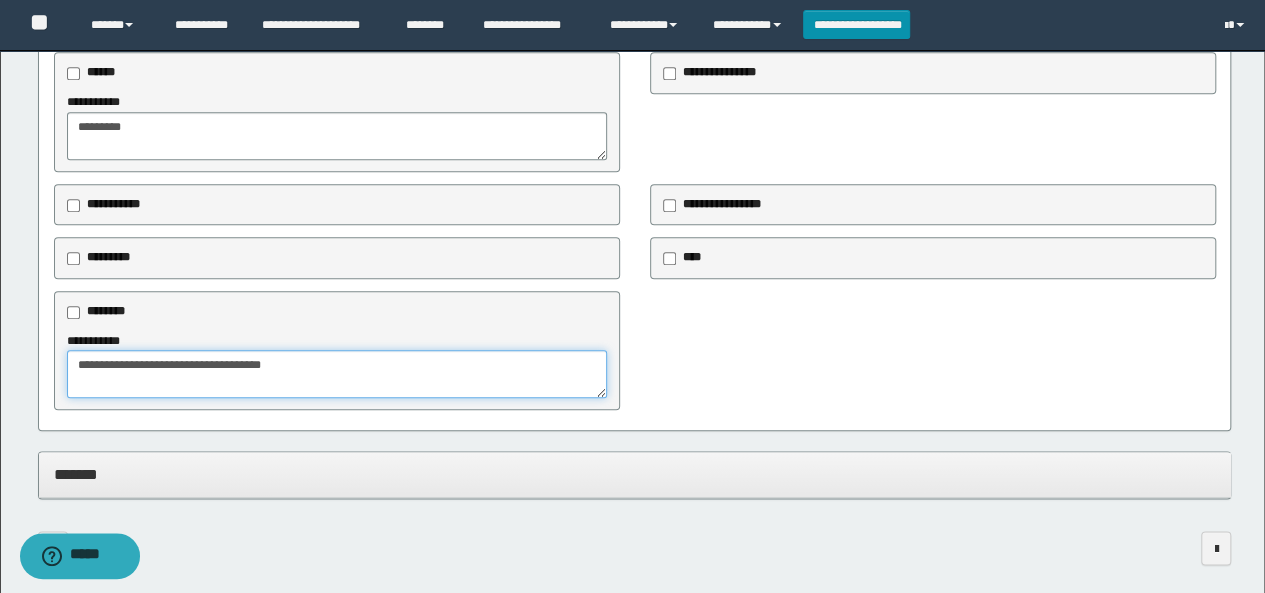 click on "**********" at bounding box center (337, 374) 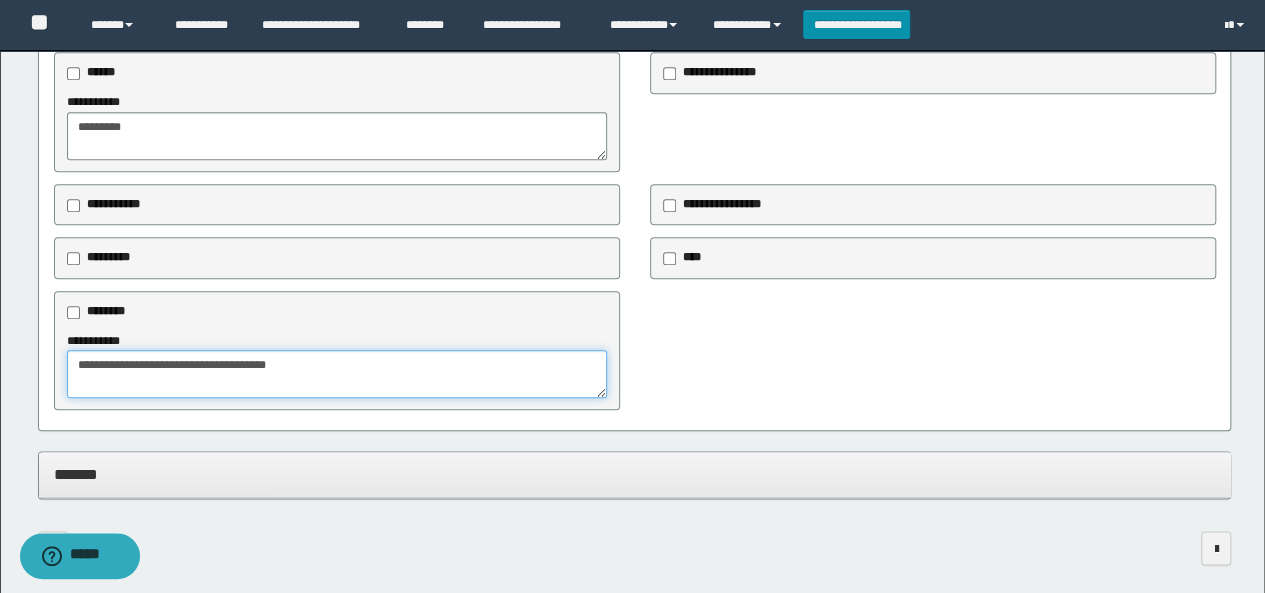paste on "**********" 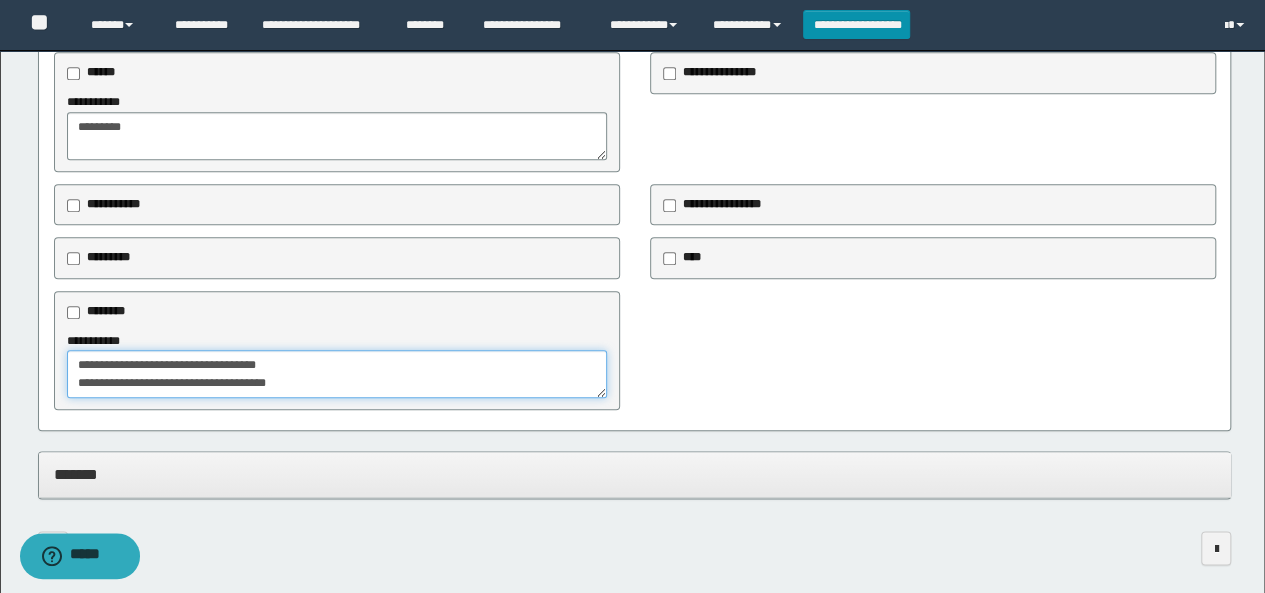 scroll, scrollTop: 12, scrollLeft: 0, axis: vertical 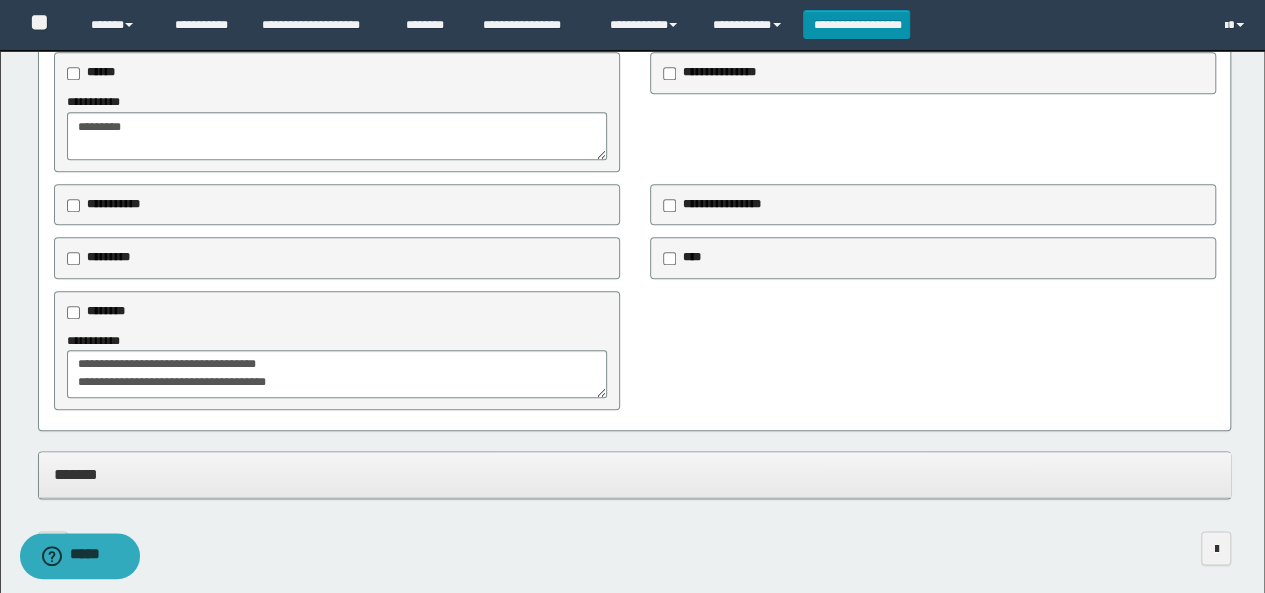 click on "**********" at bounding box center (635, 351) 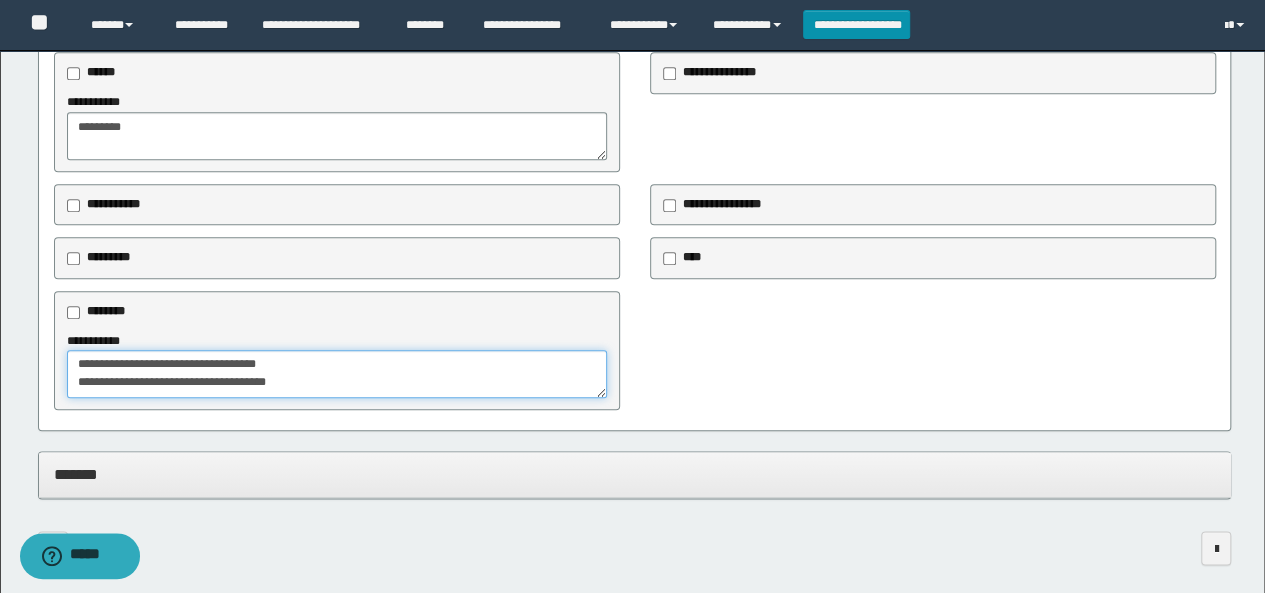click on "**********" at bounding box center [337, 373] 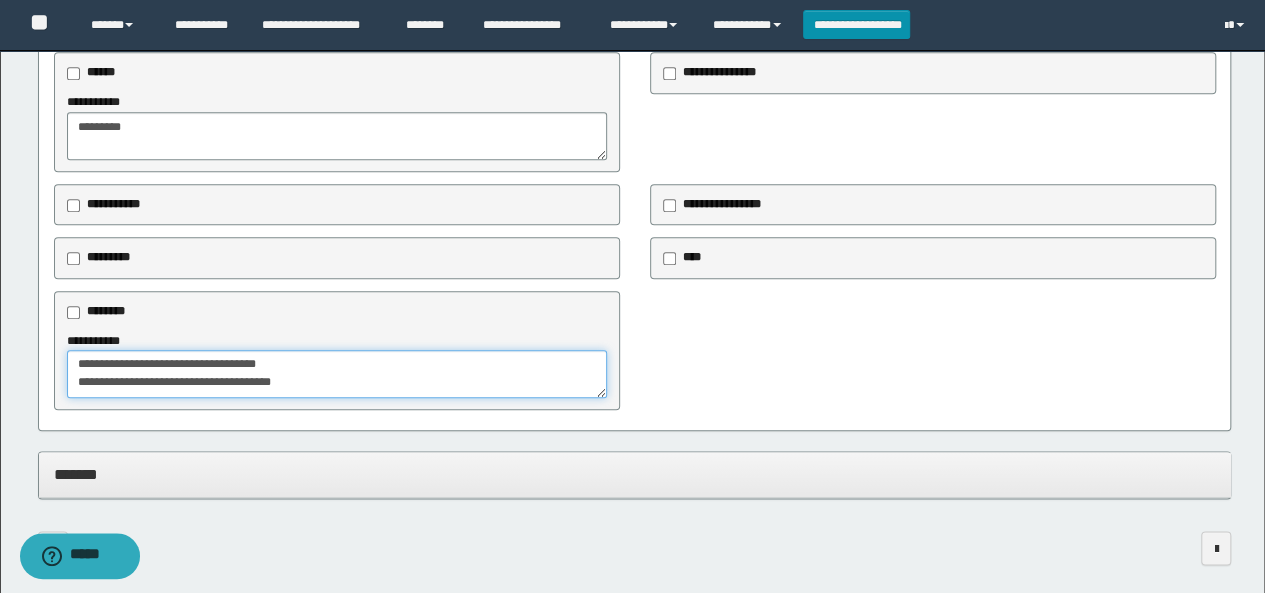 paste on "**********" 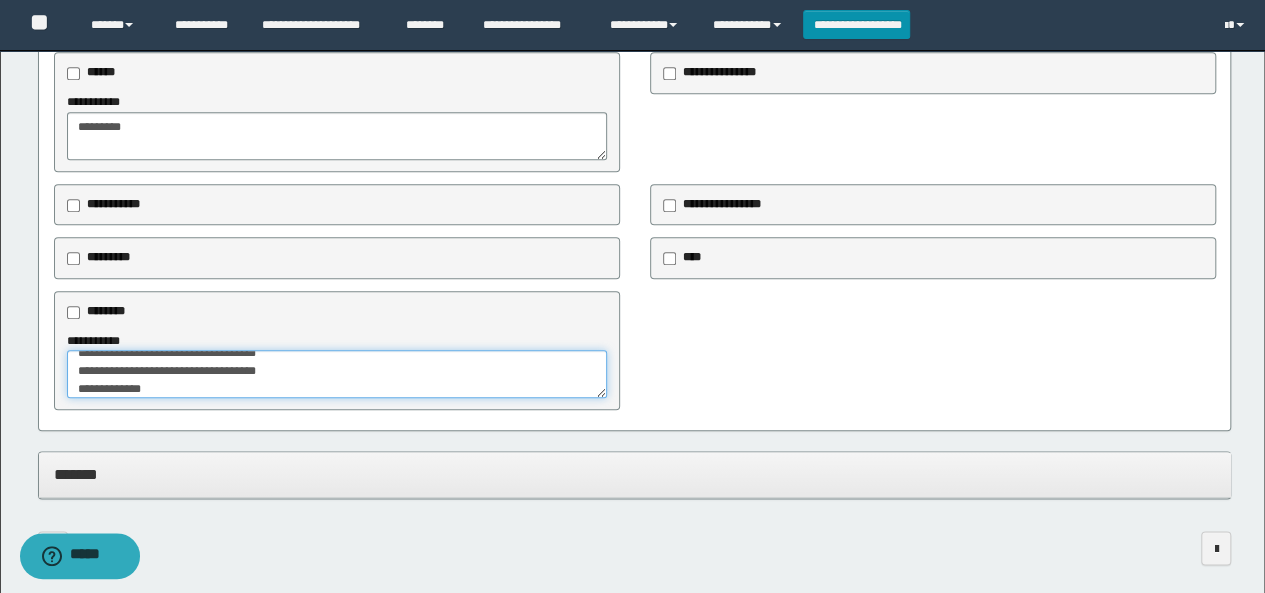 scroll, scrollTop: 30, scrollLeft: 0, axis: vertical 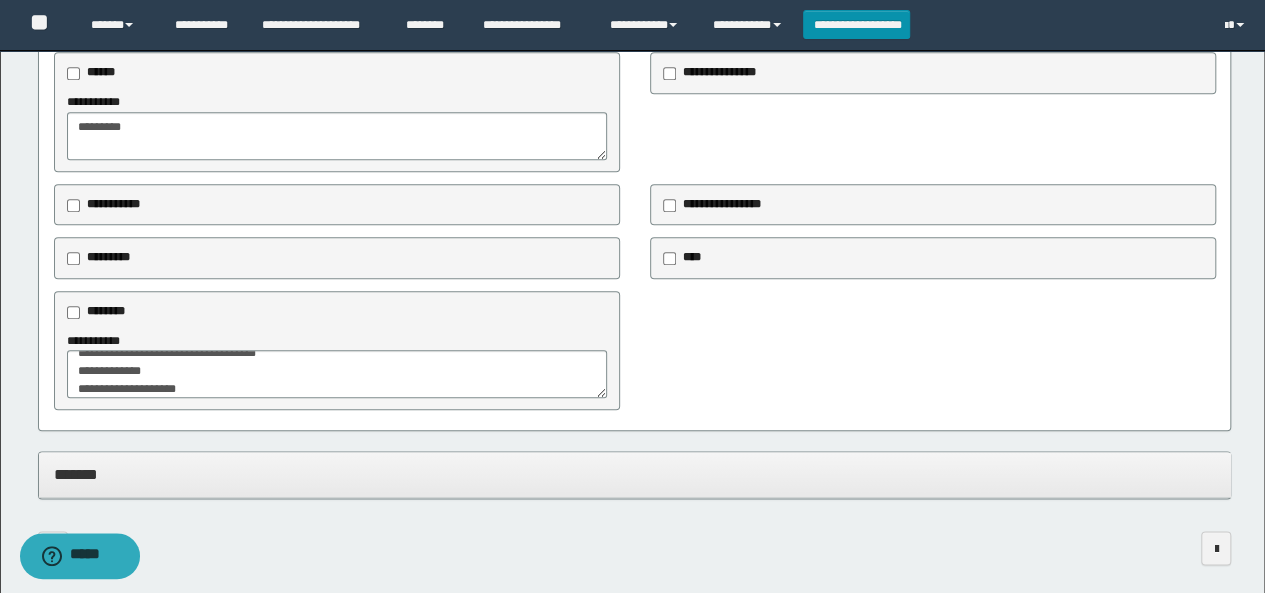 click on "**********" at bounding box center [337, 373] 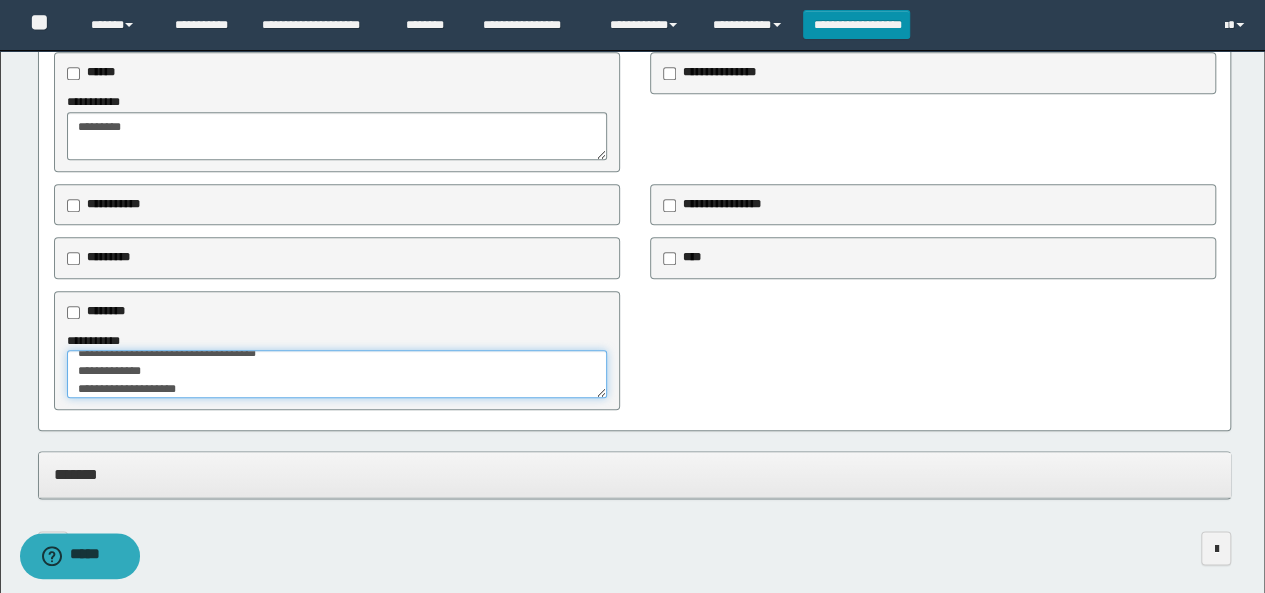click on "**********" at bounding box center (337, 373) 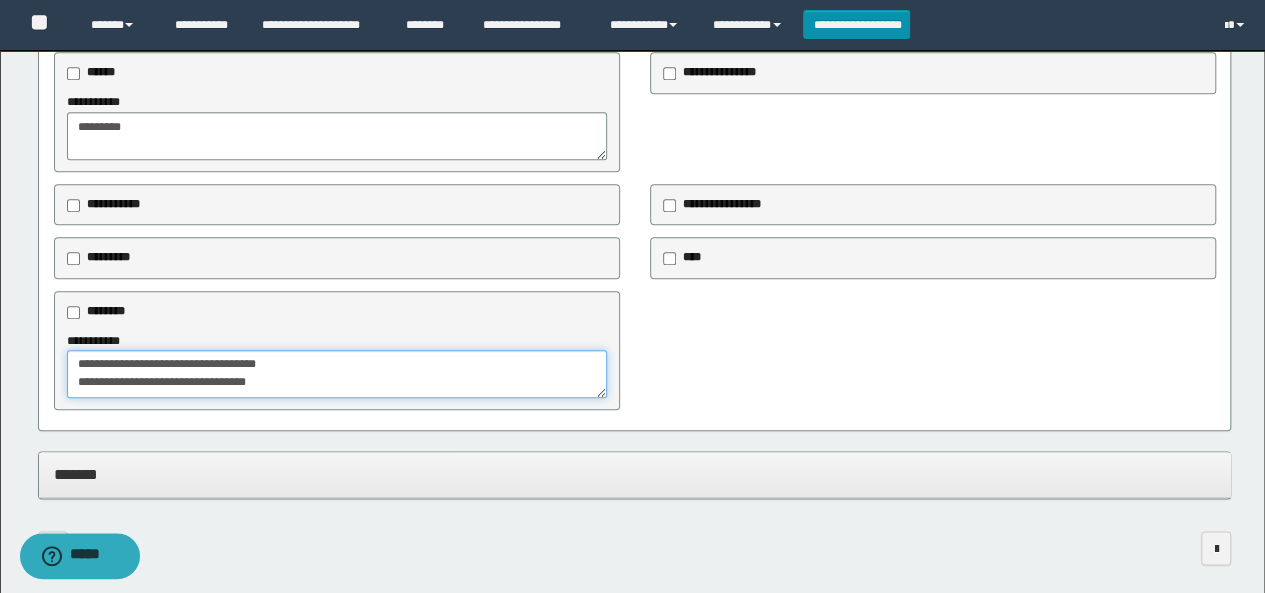 type on "**********" 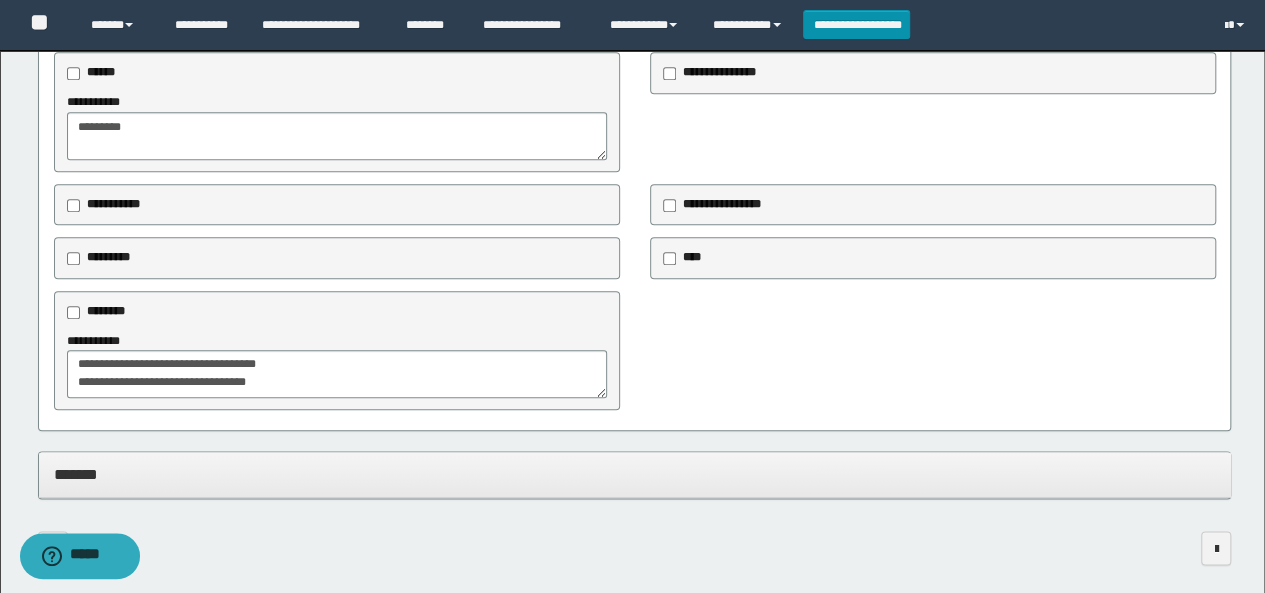 click on "**********" at bounding box center [635, 351] 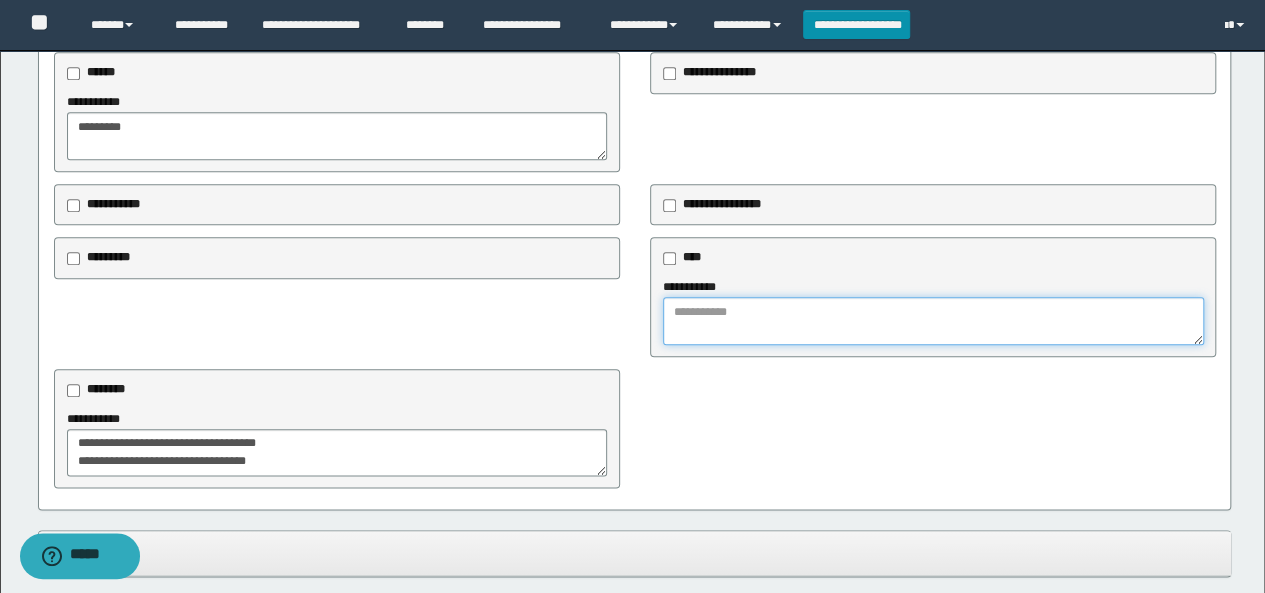 click at bounding box center [933, 321] 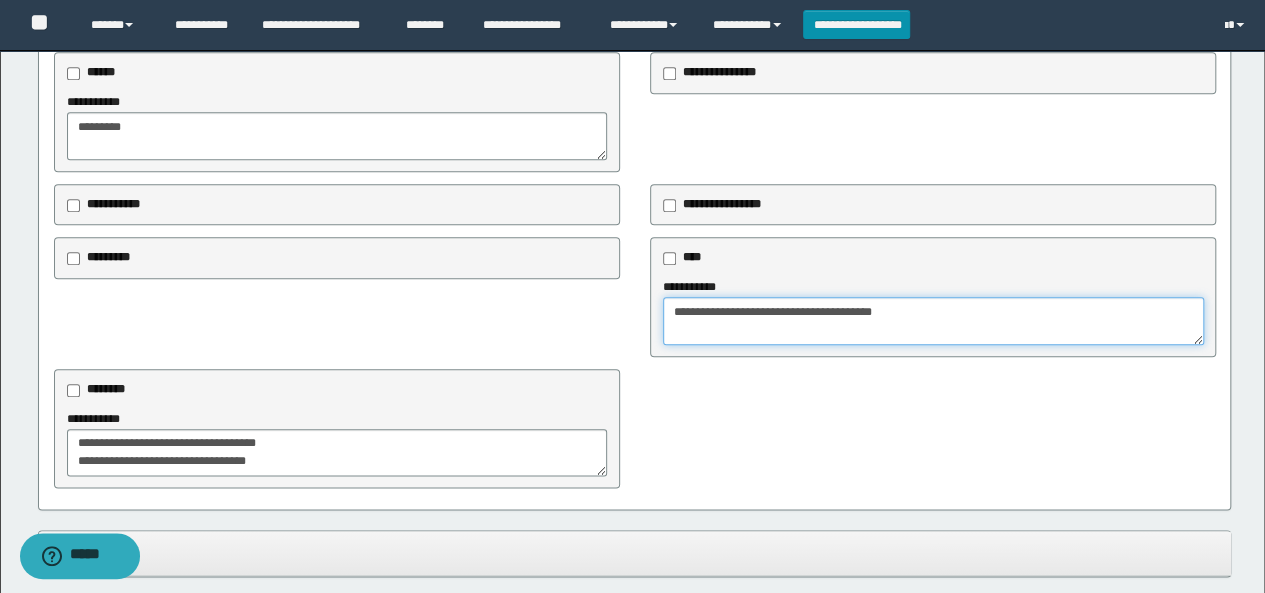 click on "**********" at bounding box center [933, 321] 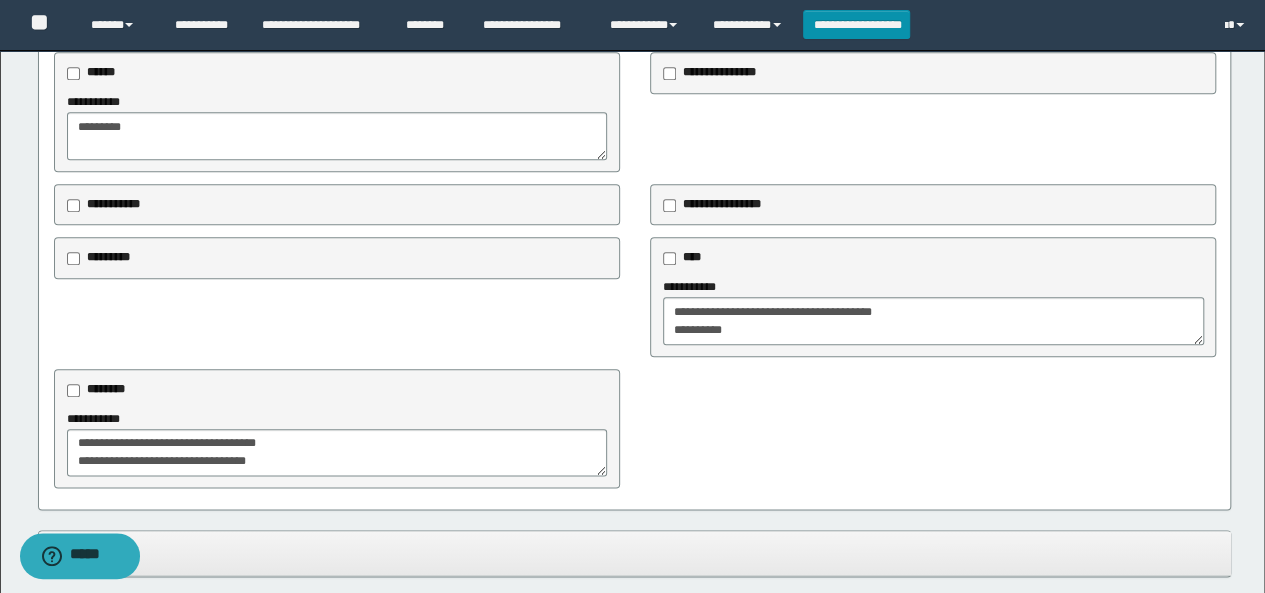 click on "****" at bounding box center (933, 258) 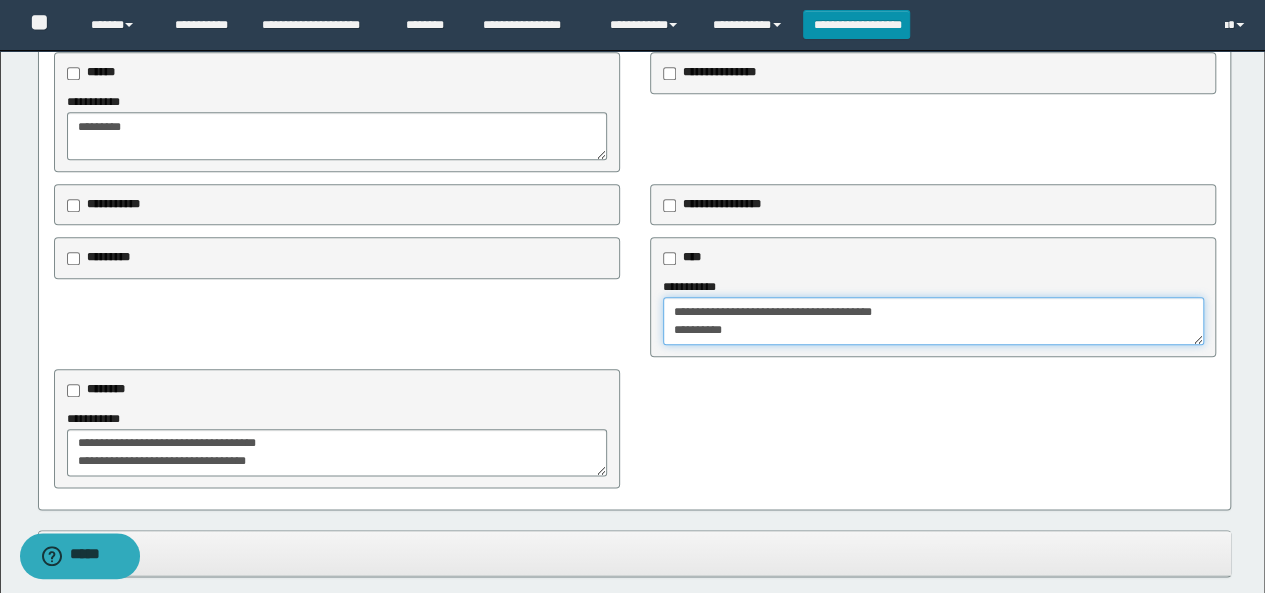click on "**********" at bounding box center [933, 321] 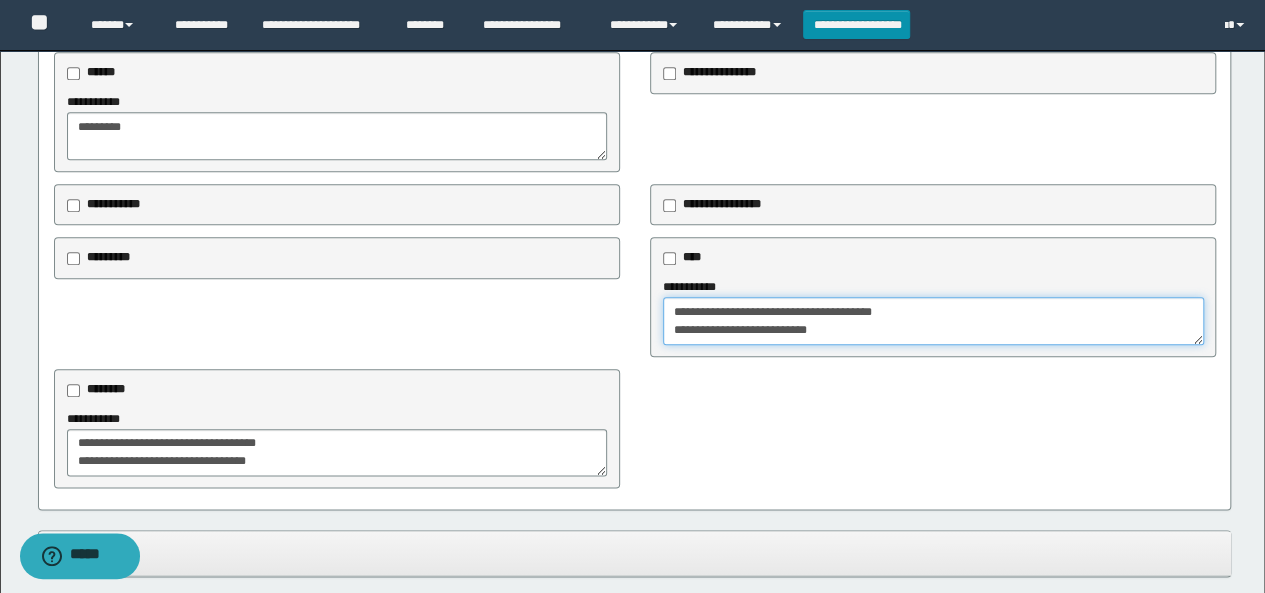 type on "**********" 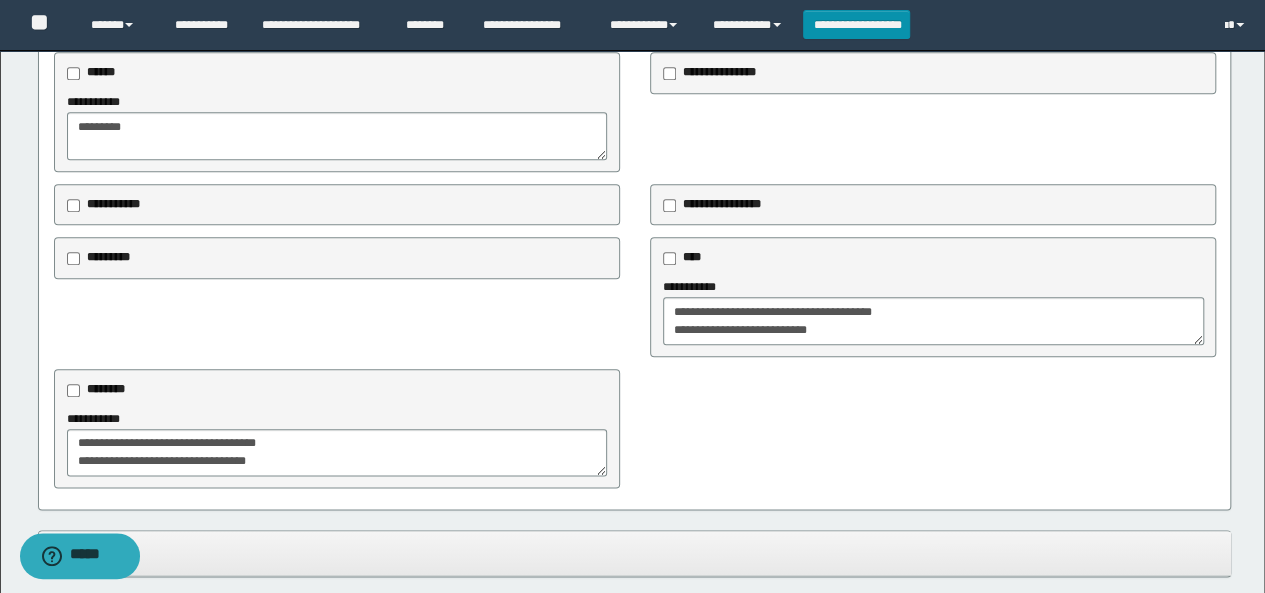 drag, startPoint x: 1167, startPoint y: 197, endPoint x: 1016, endPoint y: 267, distance: 166.43617 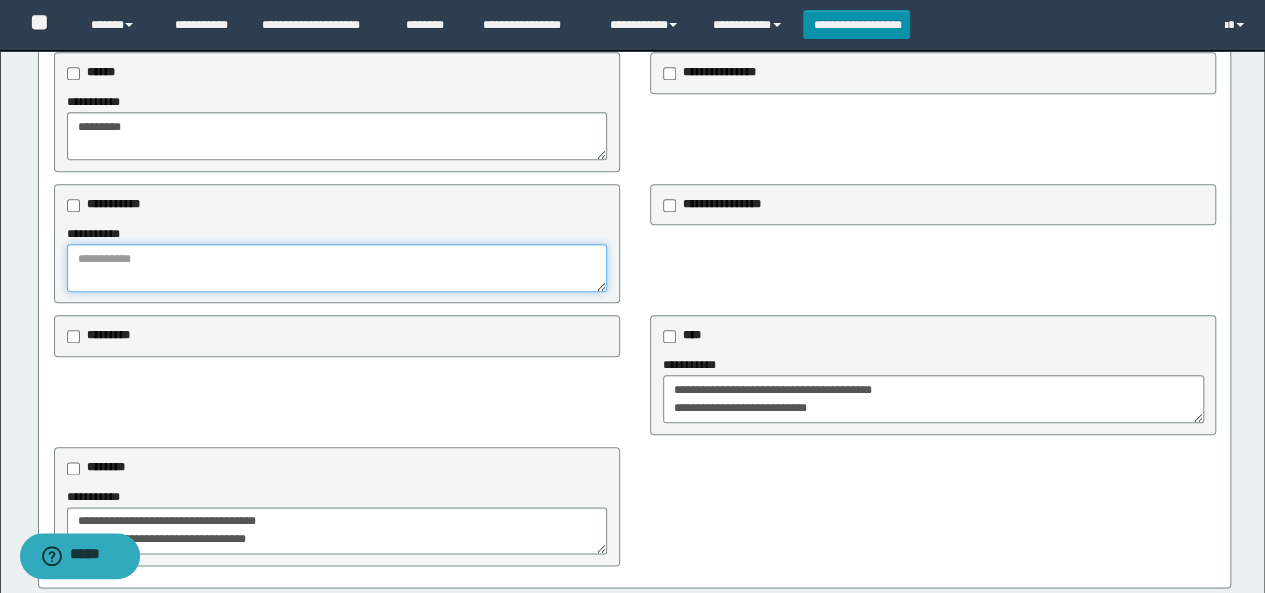 click at bounding box center [337, 268] 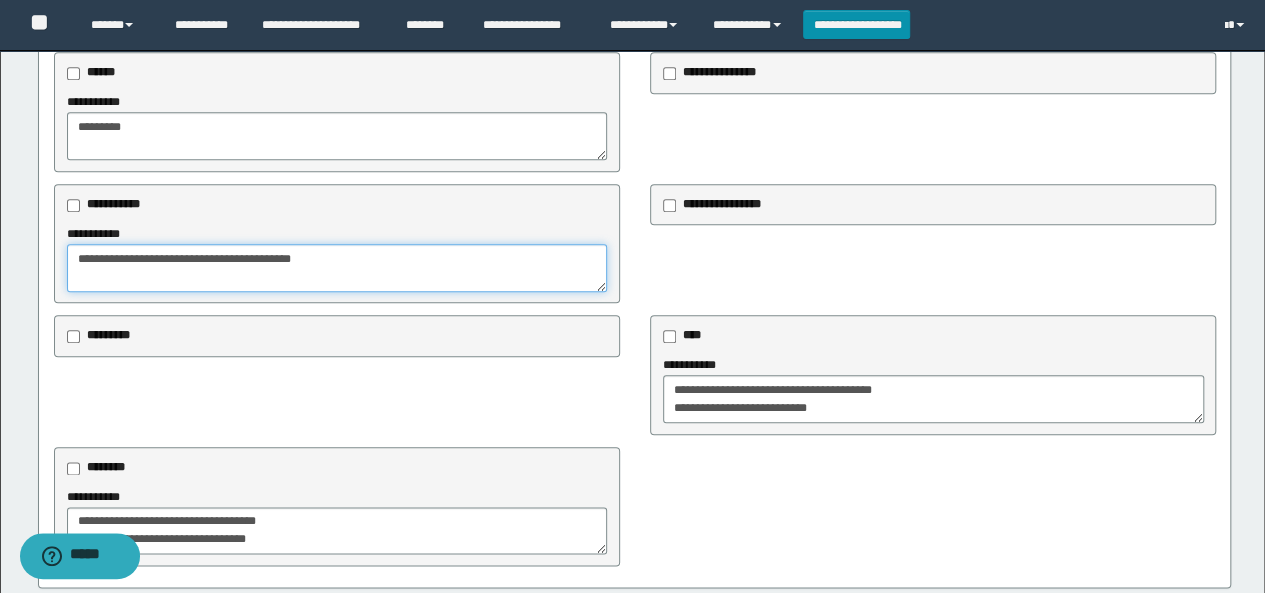 click on "**********" at bounding box center (337, 268) 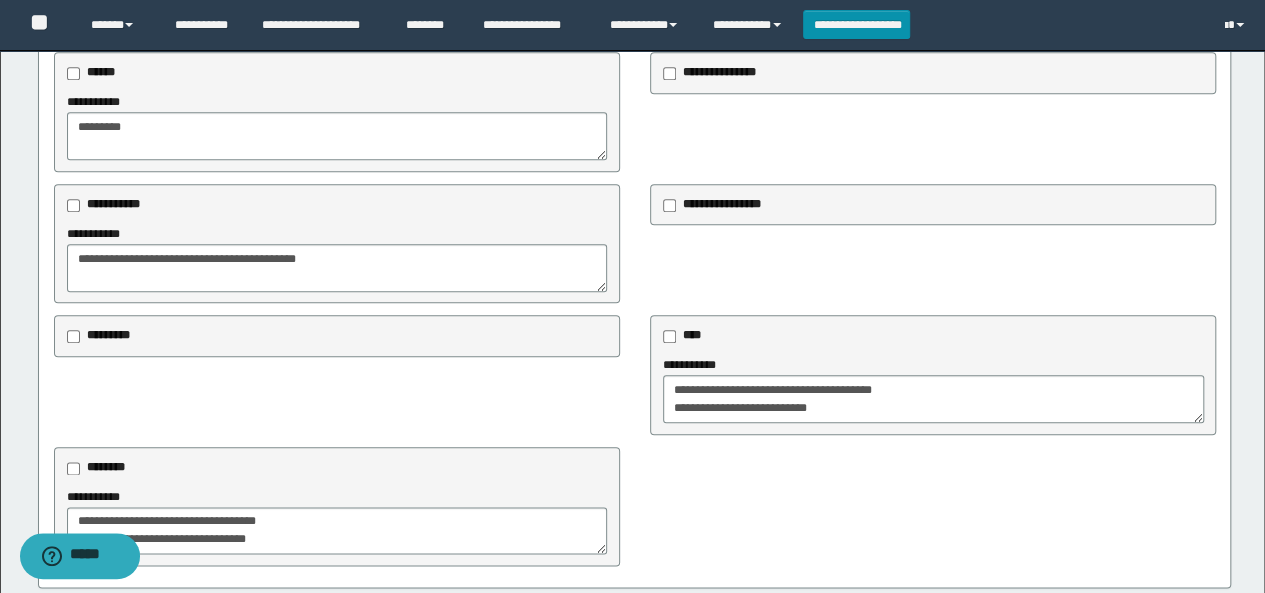 drag, startPoint x: 1189, startPoint y: 249, endPoint x: 1158, endPoint y: 277, distance: 41.773197 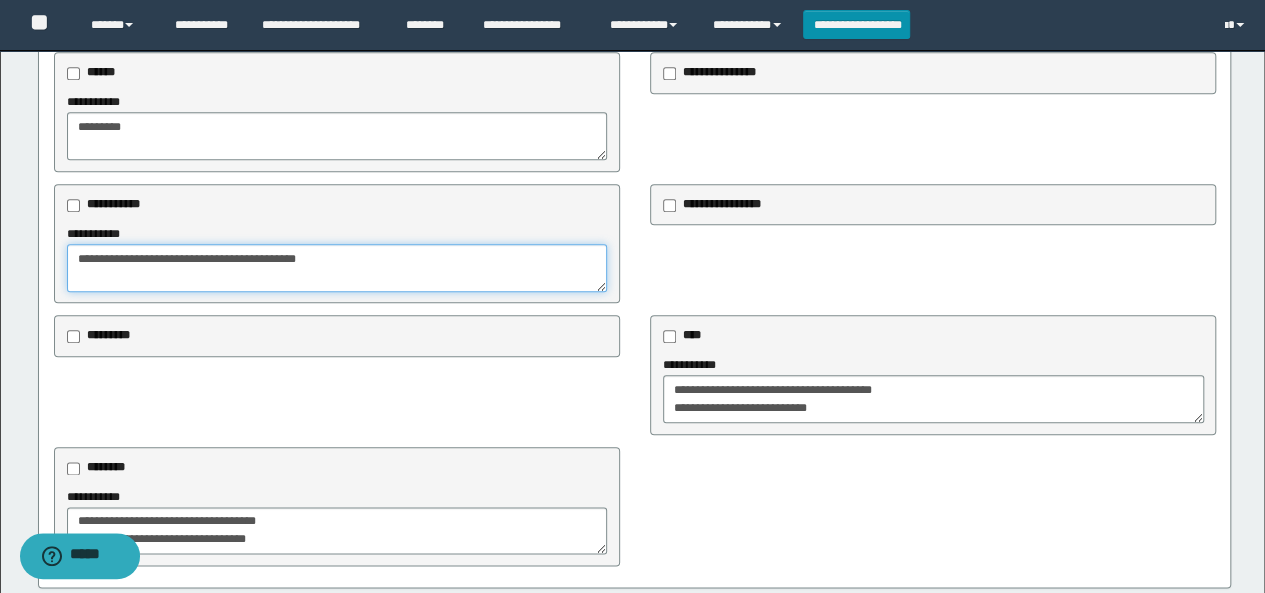 click on "**********" at bounding box center [337, 268] 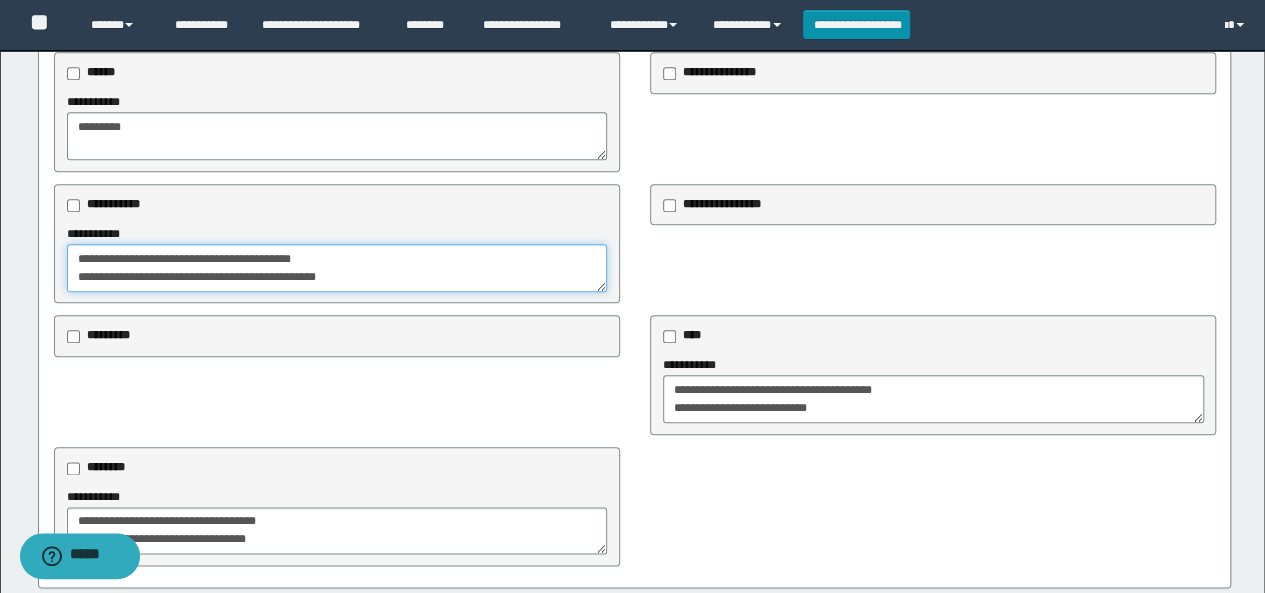 type on "**********" 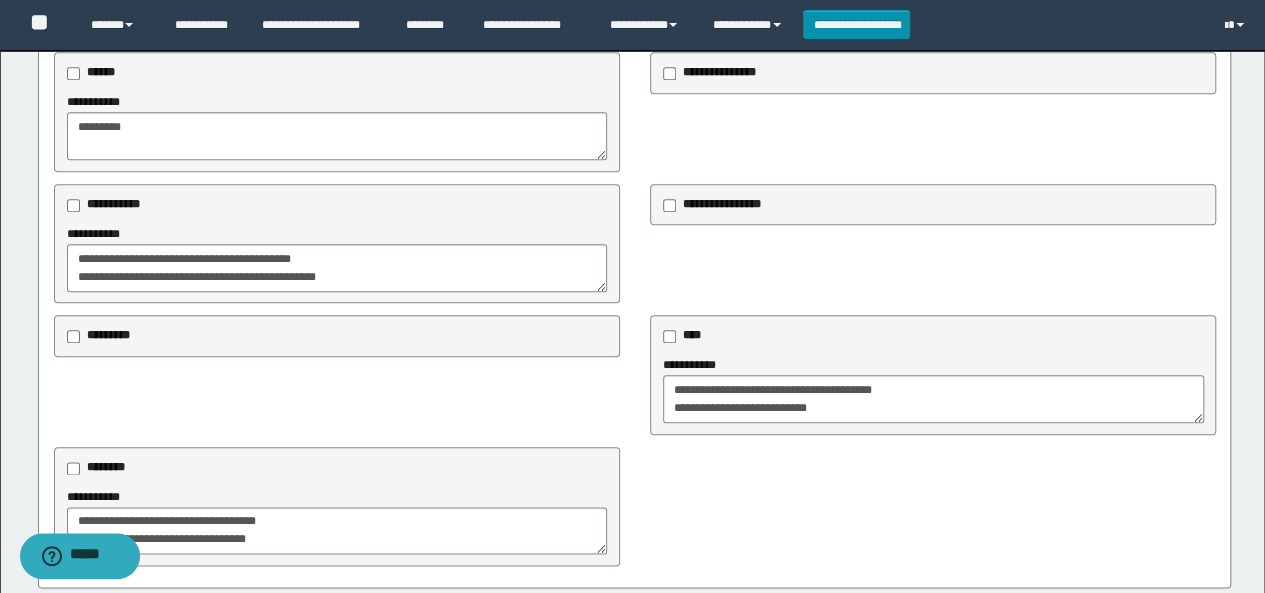click on "**********" at bounding box center [635, 112] 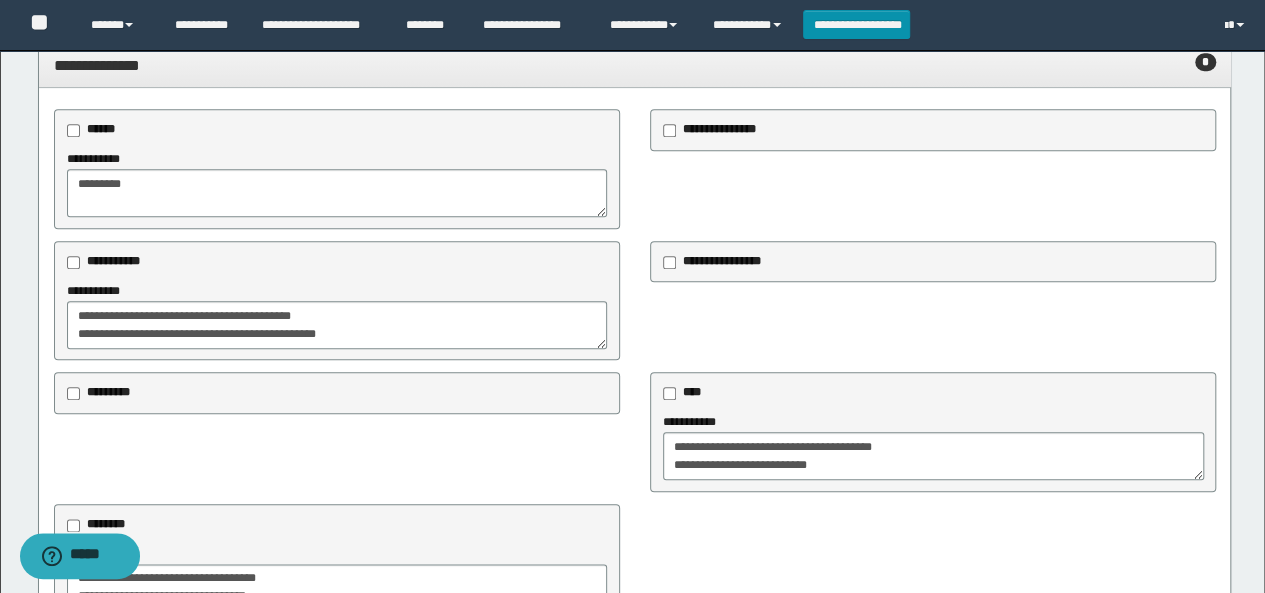 scroll, scrollTop: 874, scrollLeft: 0, axis: vertical 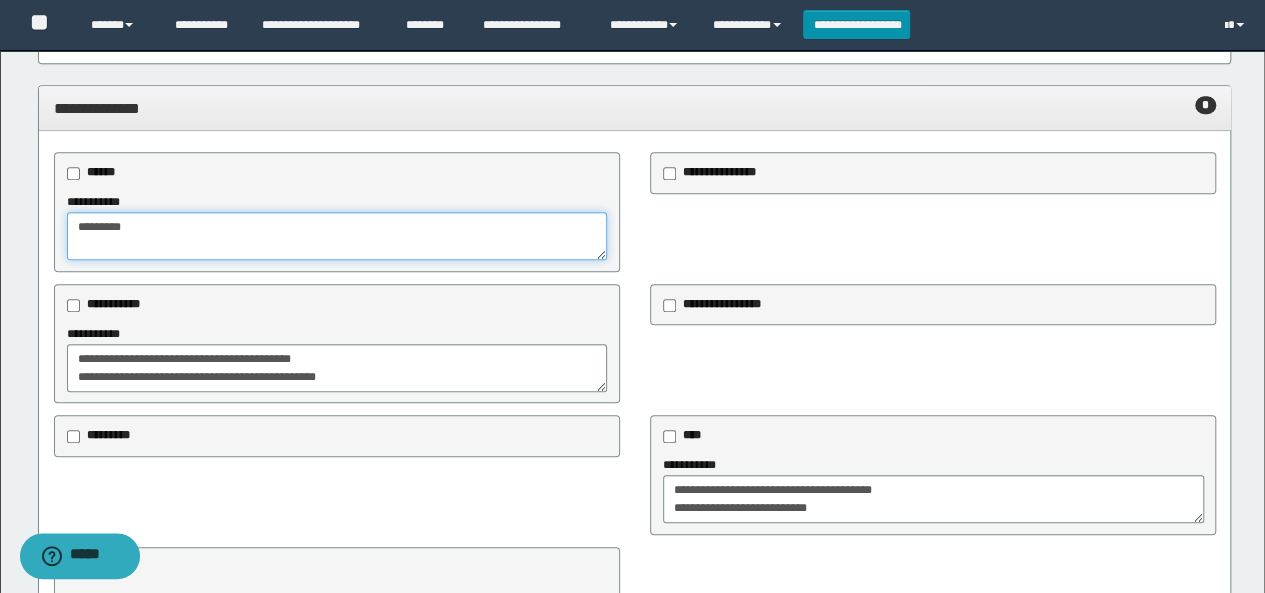 click on "********" at bounding box center [337, 236] 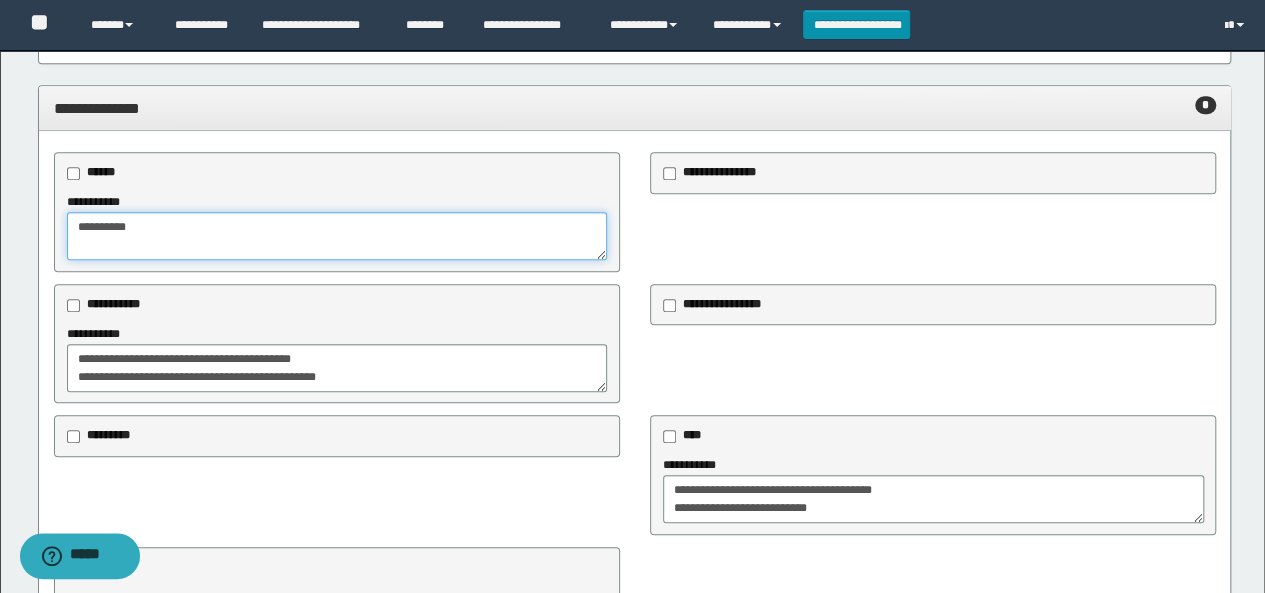 paste on "**********" 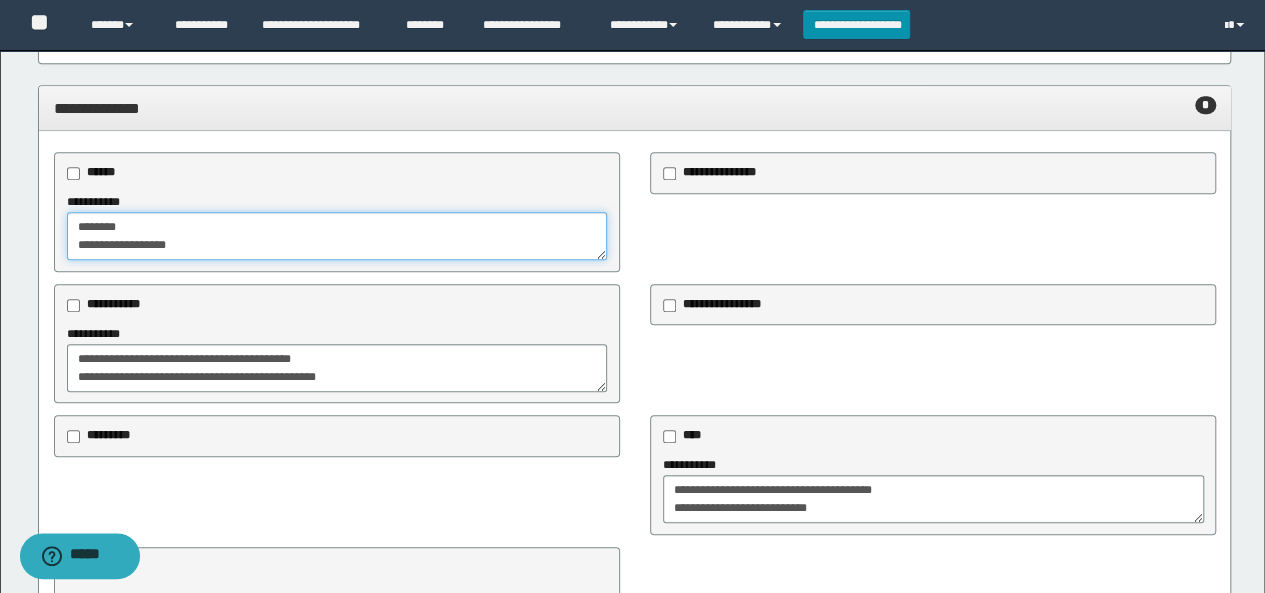 type on "**********" 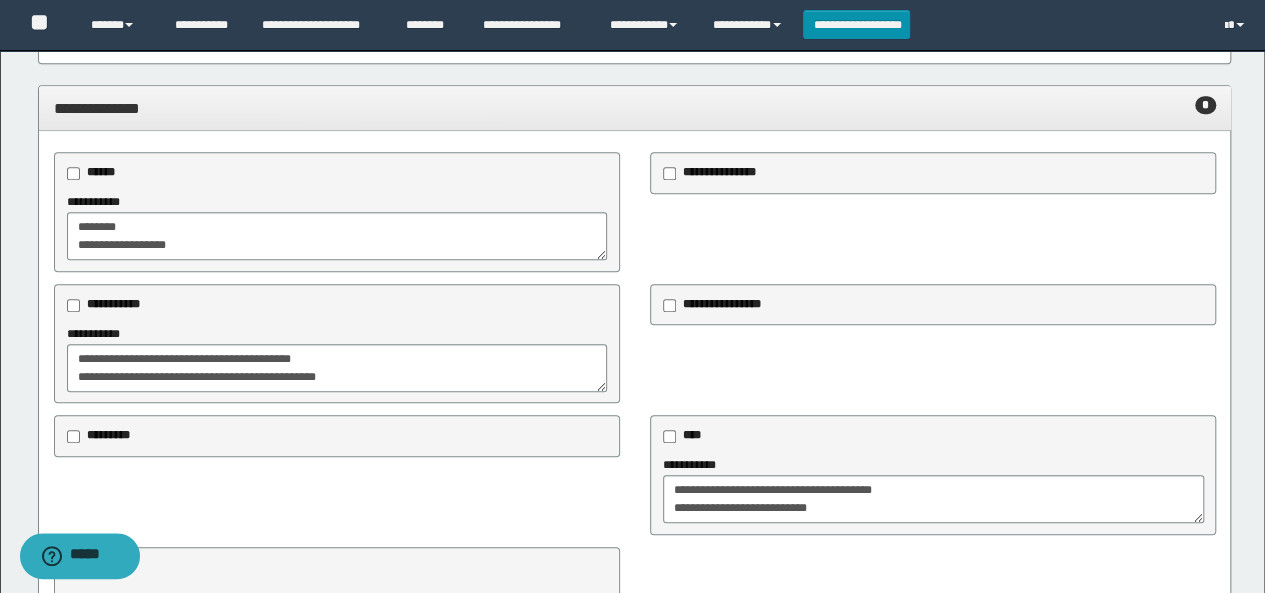 click on "**********" at bounding box center [635, 212] 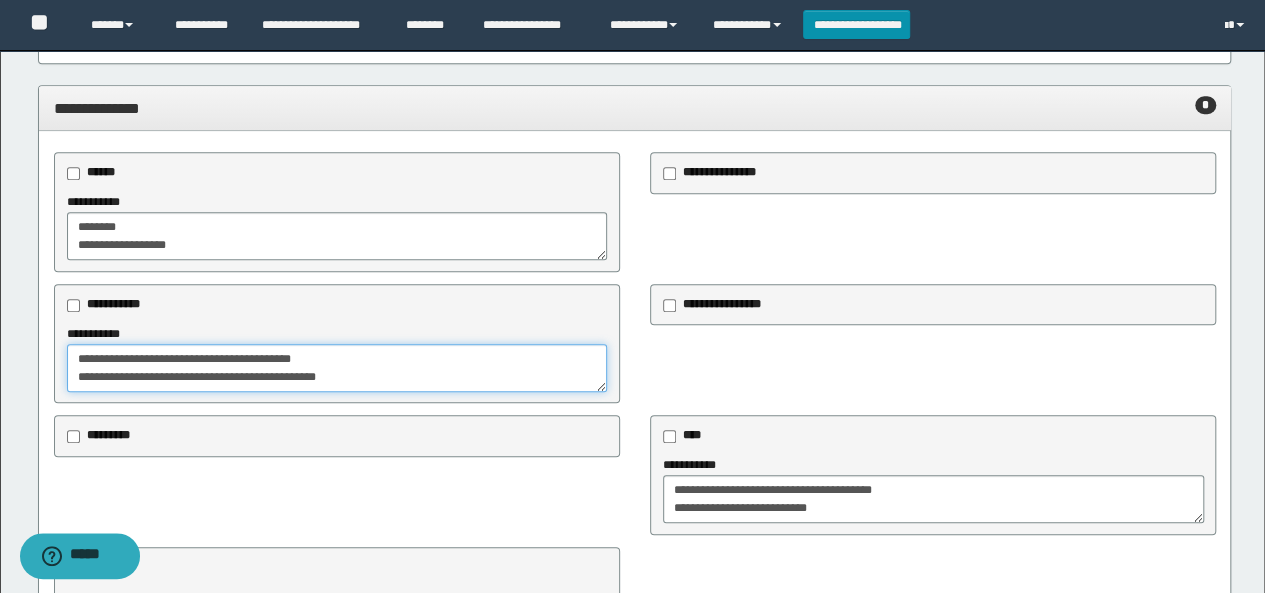 click on "**********" at bounding box center (337, 368) 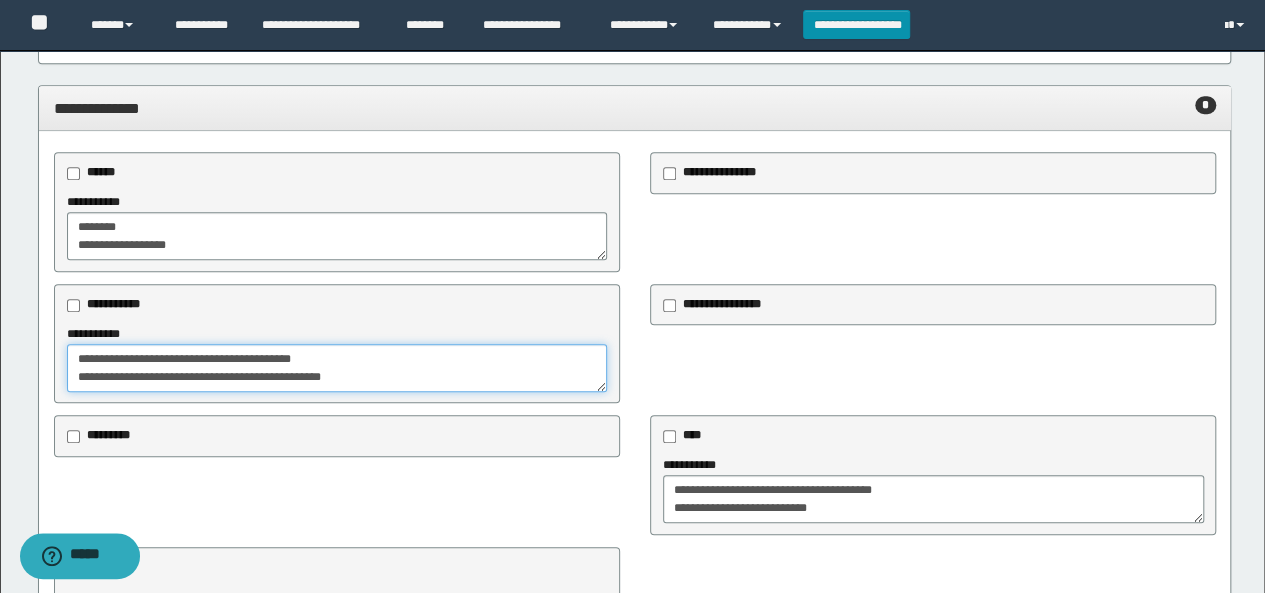 scroll, scrollTop: 12, scrollLeft: 0, axis: vertical 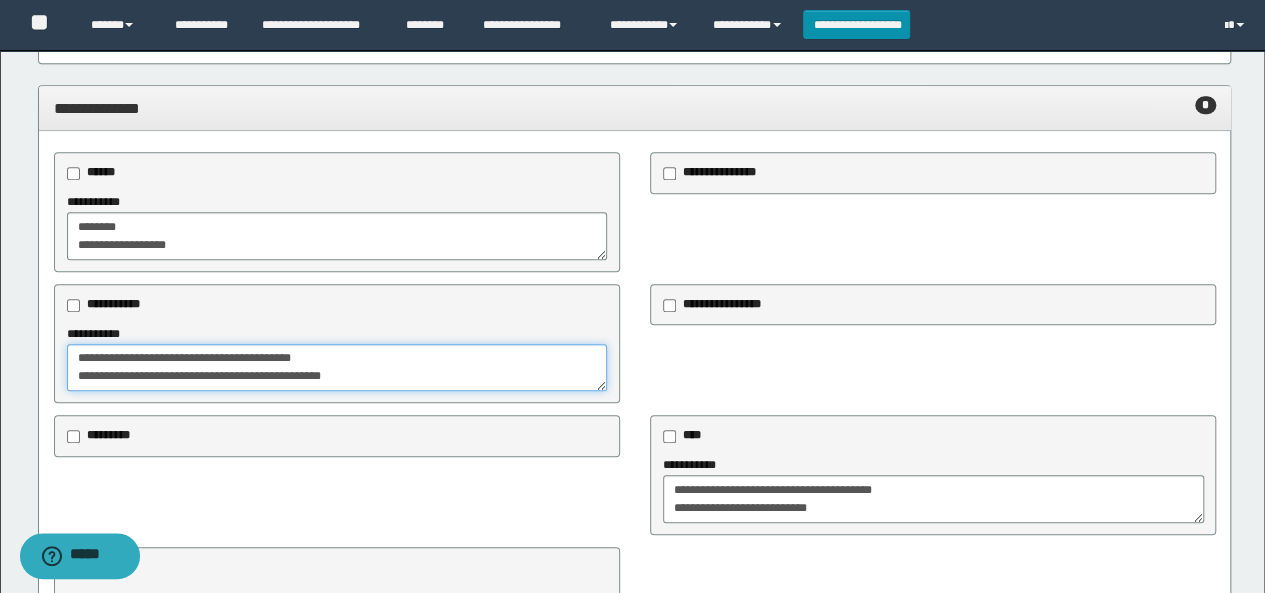 type on "**********" 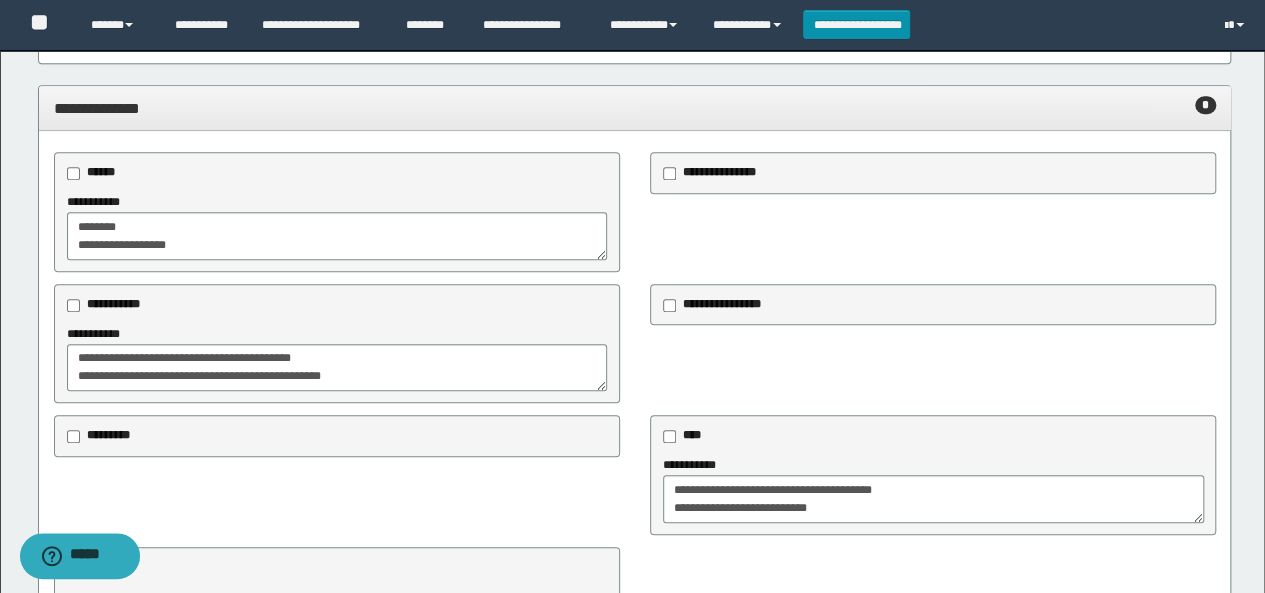 click on "**********" at bounding box center [635, 212] 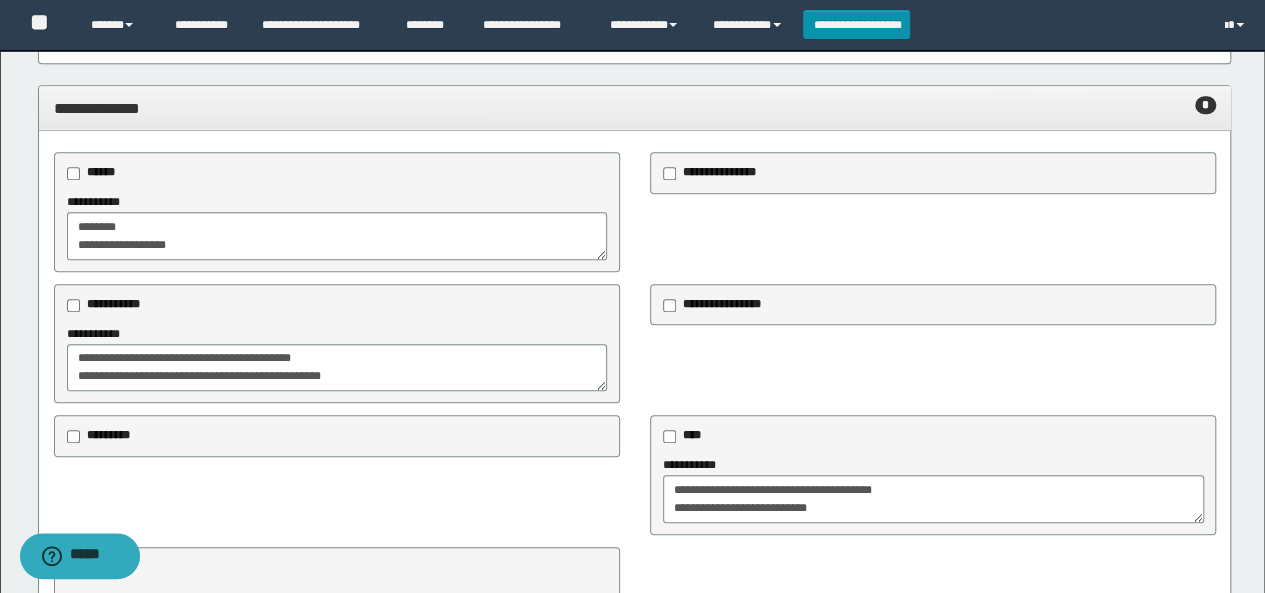 scroll, scrollTop: 18, scrollLeft: 0, axis: vertical 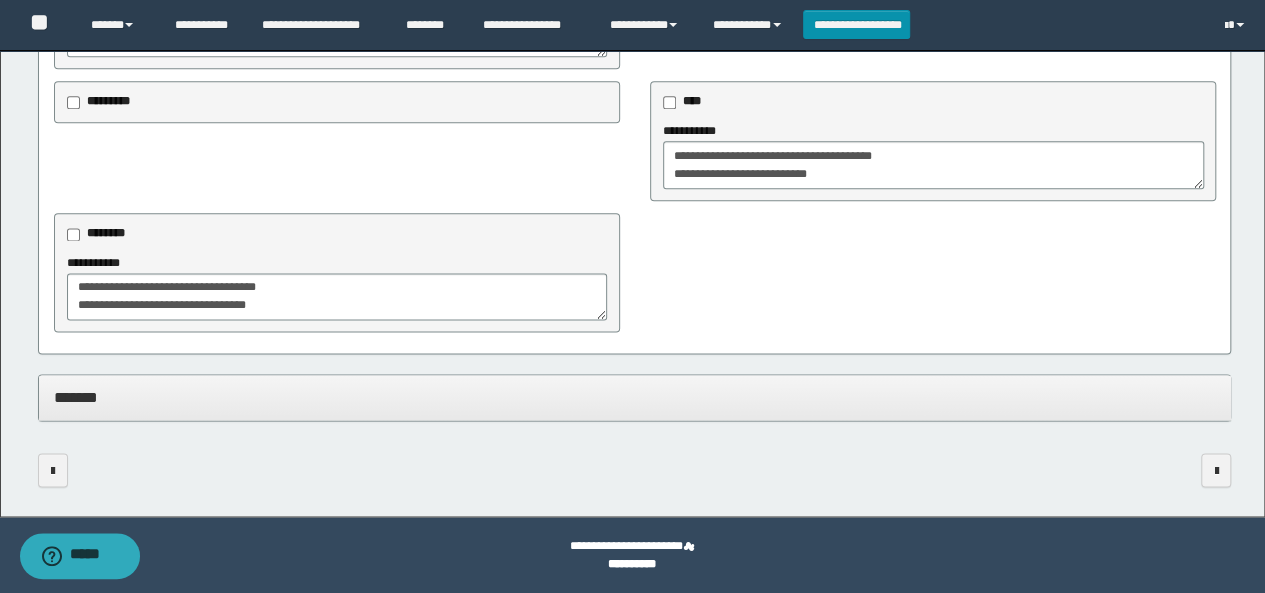 click on "*******" at bounding box center [635, 398] 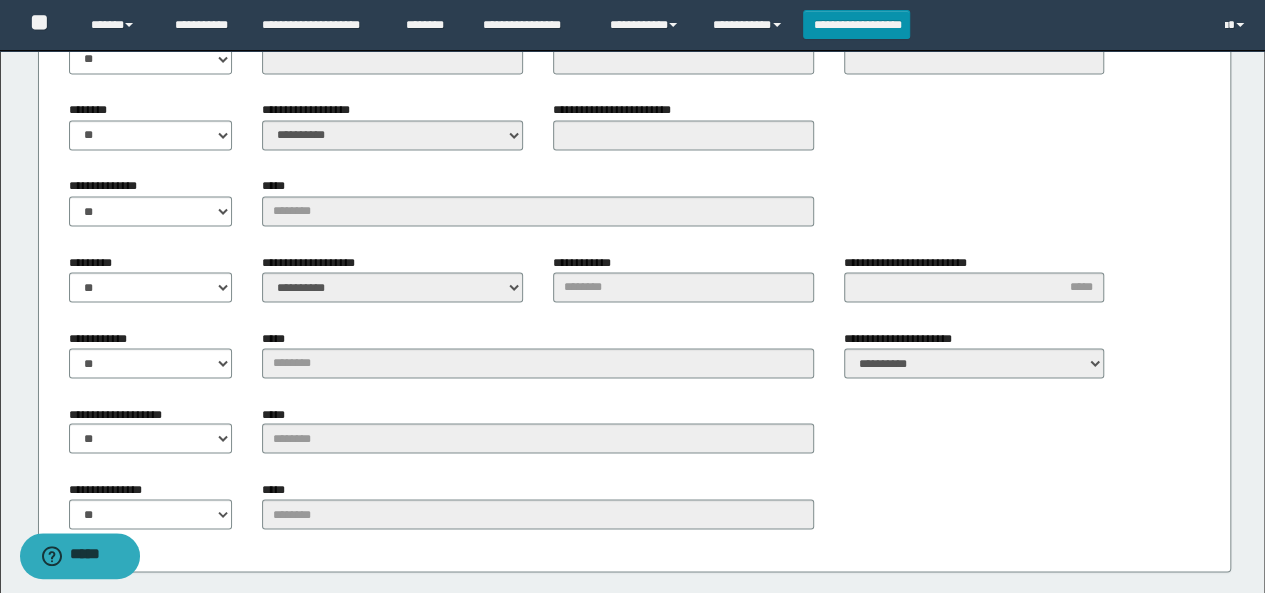 scroll, scrollTop: 1708, scrollLeft: 0, axis: vertical 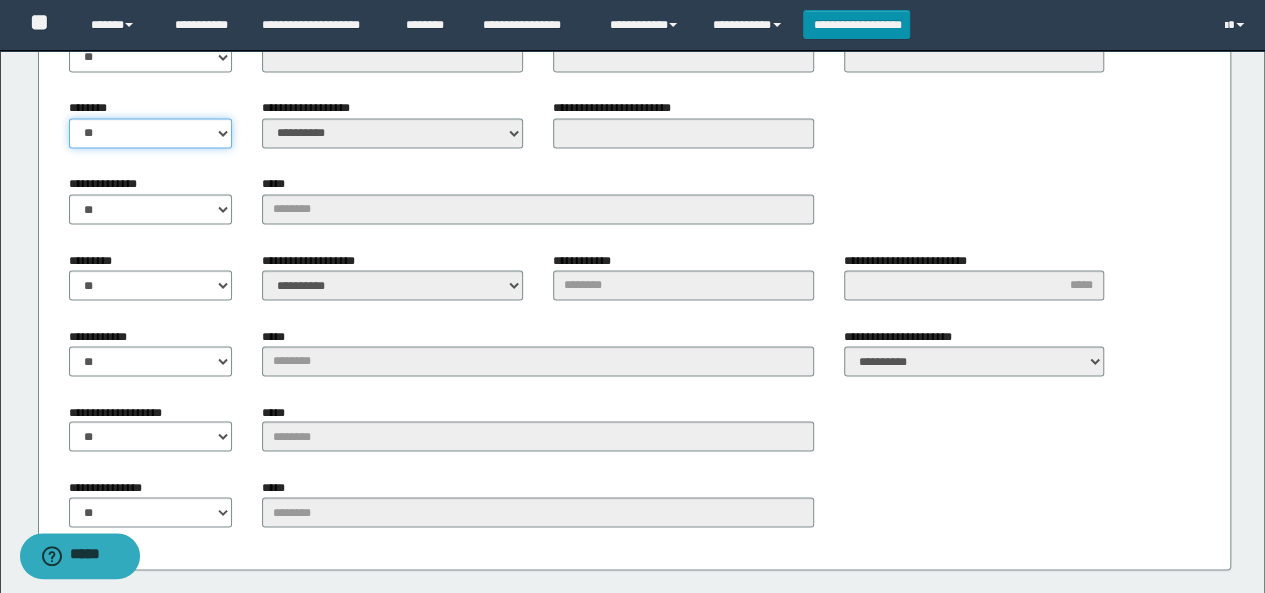 drag, startPoint x: 181, startPoint y: 135, endPoint x: 170, endPoint y: 142, distance: 13.038404 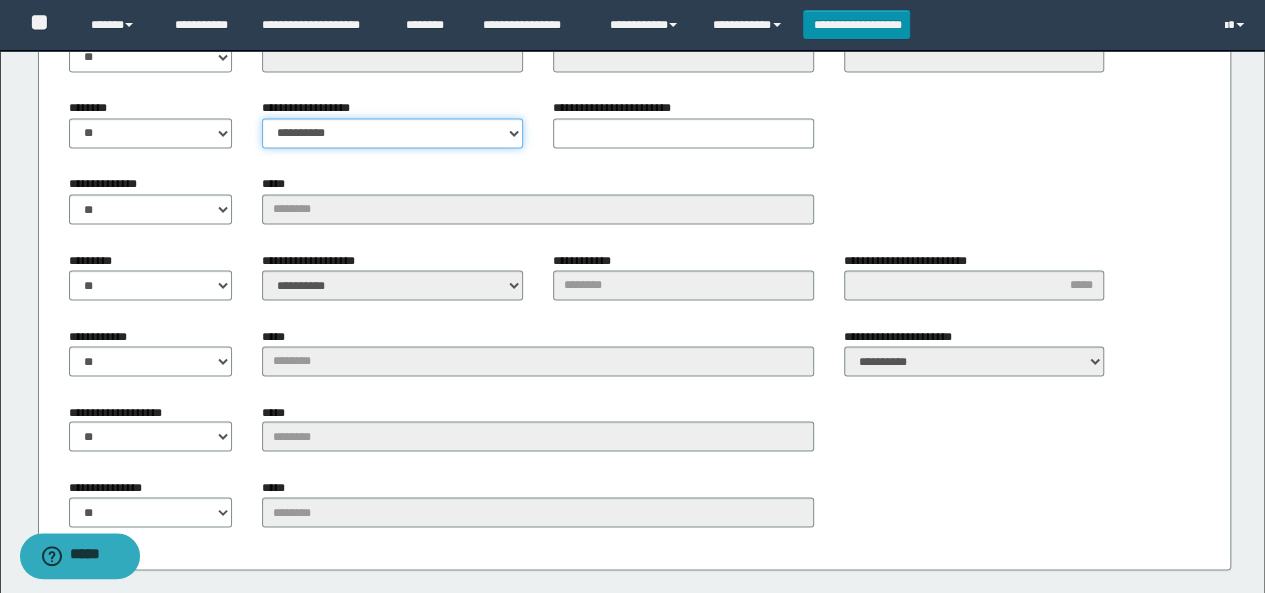 click on "**********" at bounding box center [392, 133] 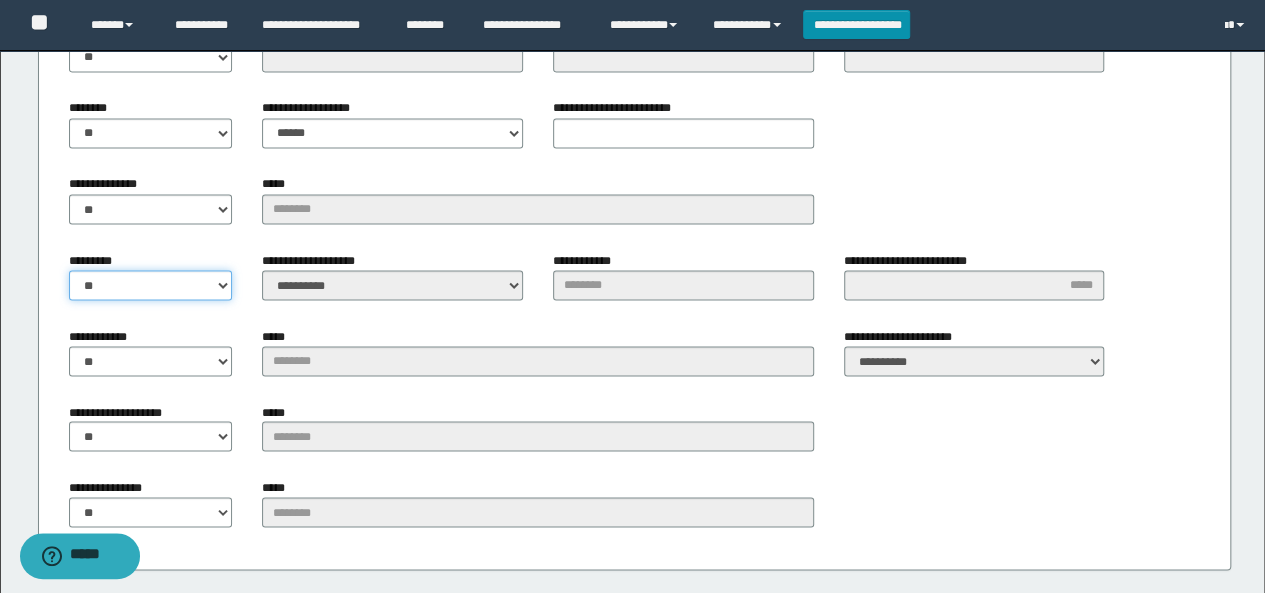 click on "**
**" at bounding box center [151, 285] 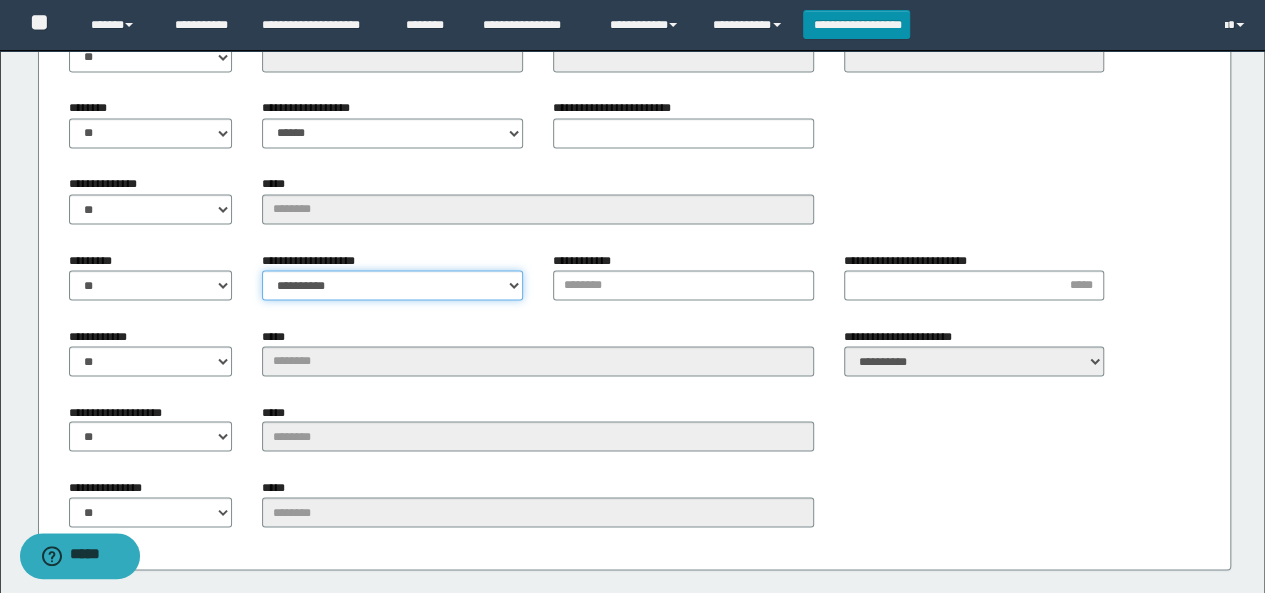 click on "**********" at bounding box center [392, 285] 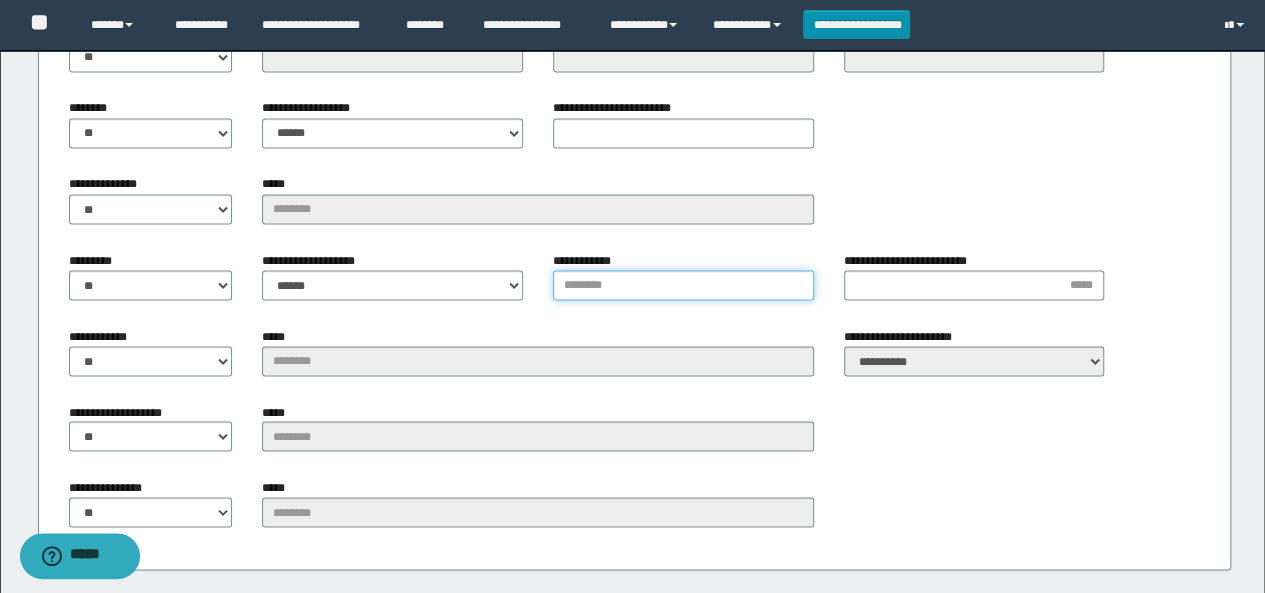 click on "**********" at bounding box center [683, 285] 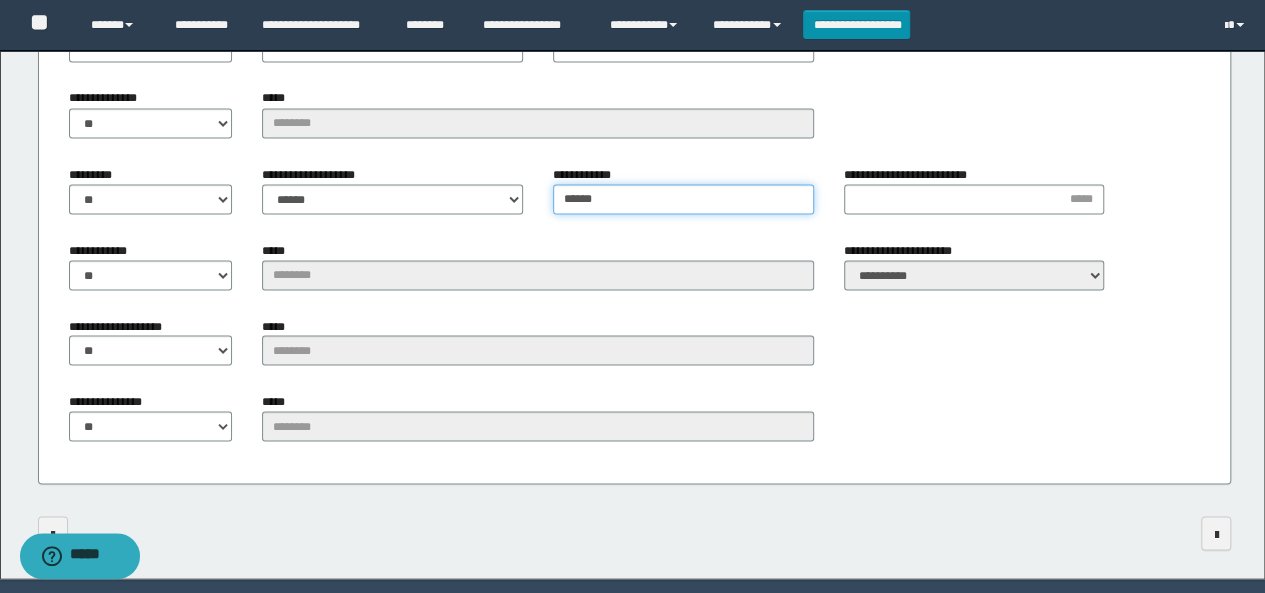 scroll, scrollTop: 1858, scrollLeft: 0, axis: vertical 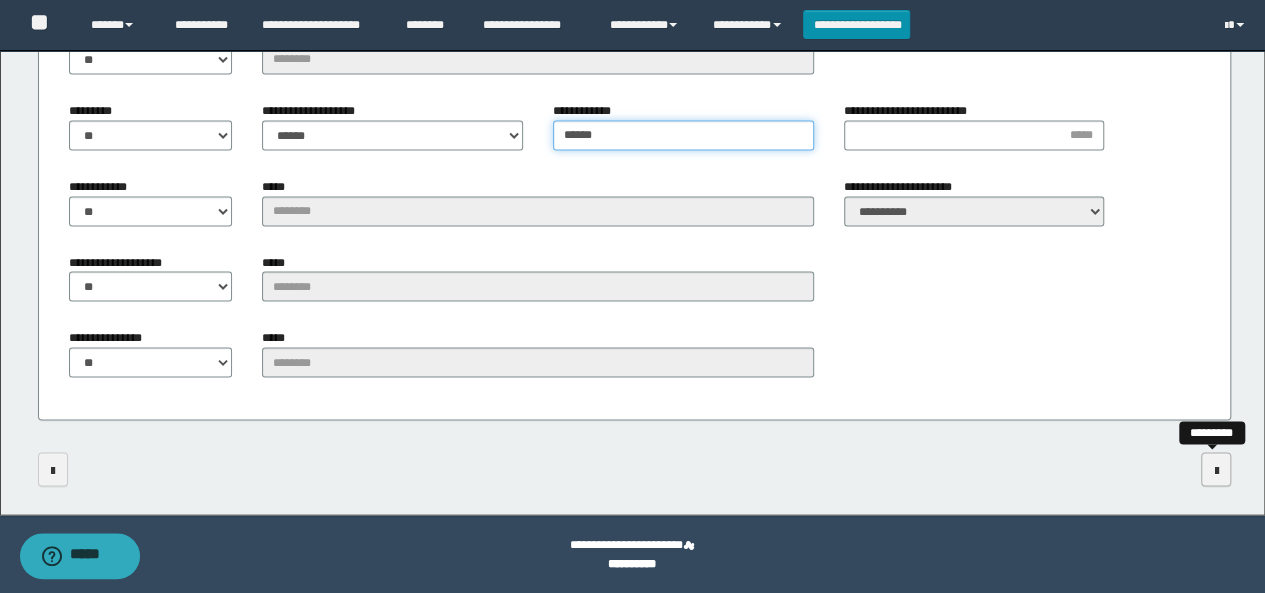 type on "******" 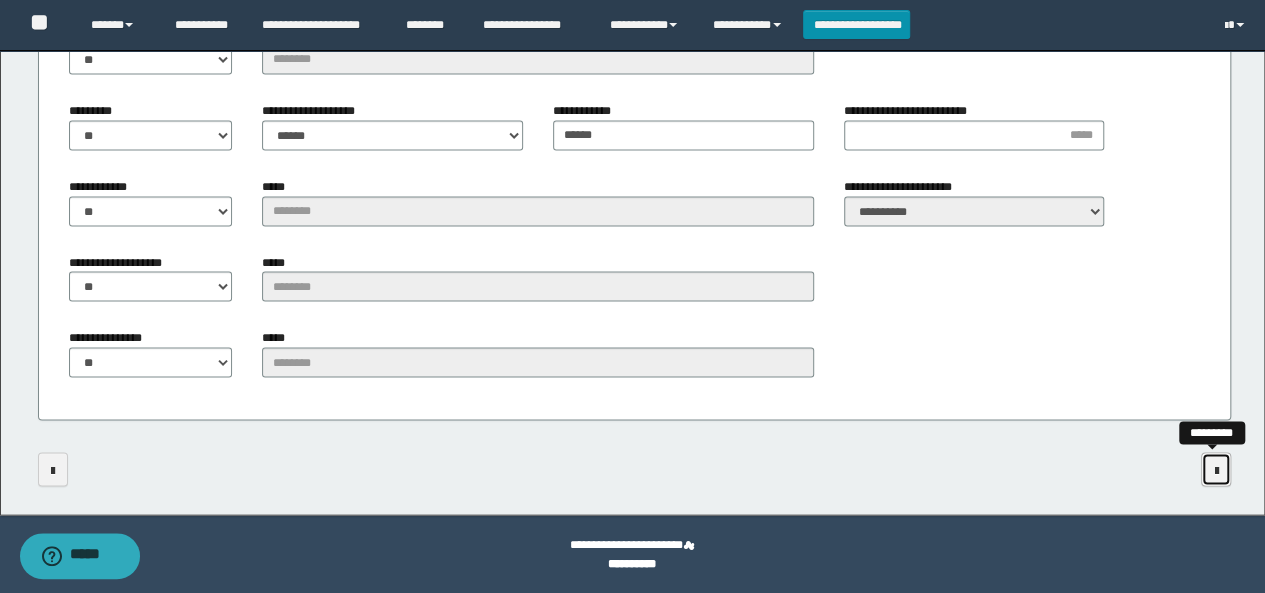 click at bounding box center (1216, 469) 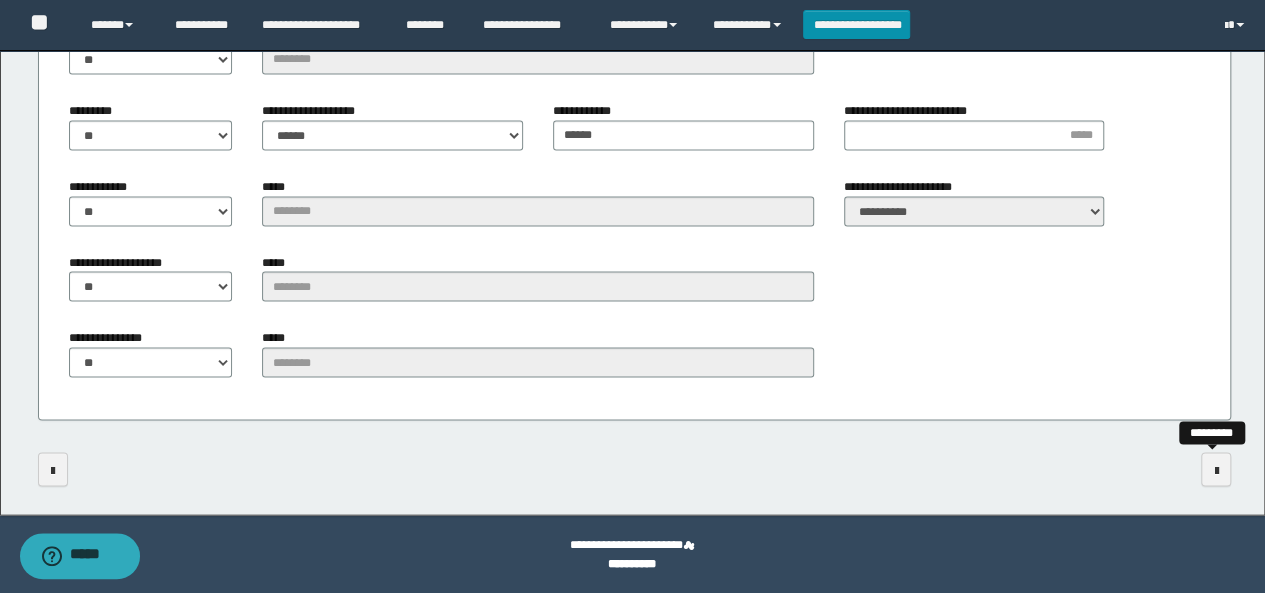 scroll, scrollTop: 0, scrollLeft: 0, axis: both 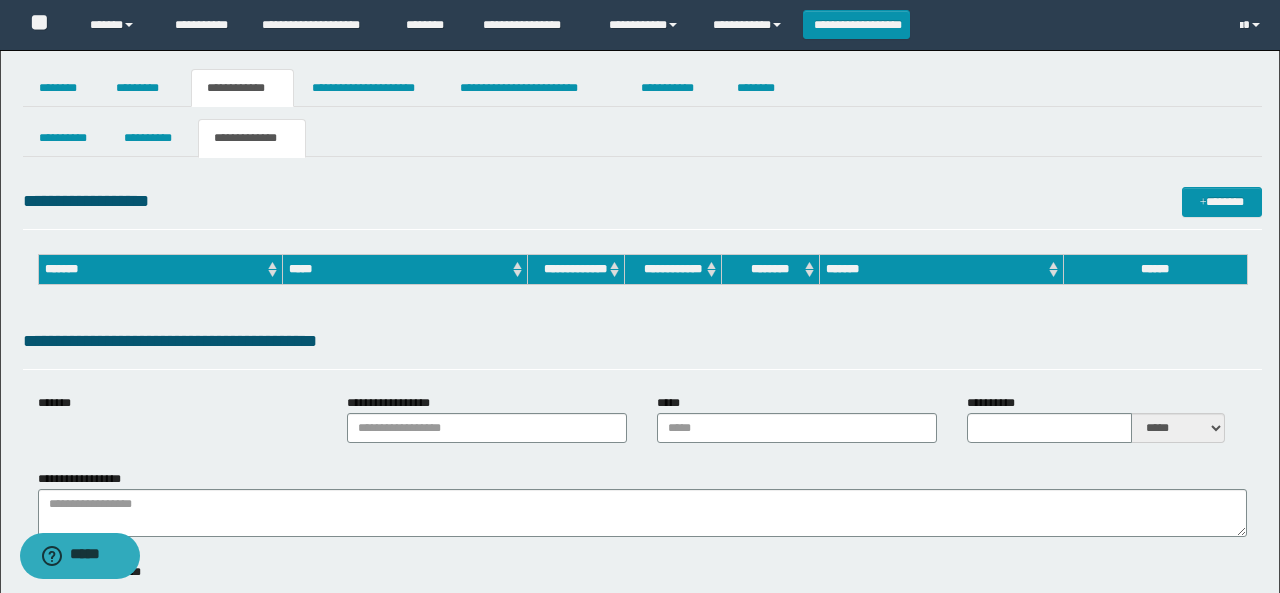 type on "**********" 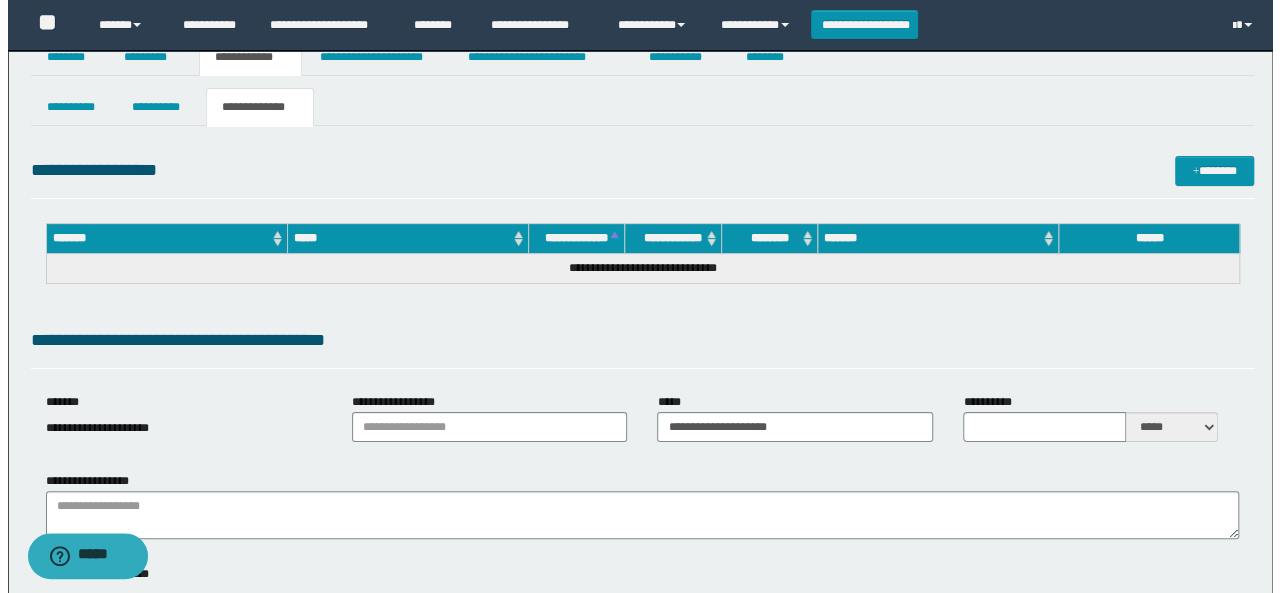 scroll, scrollTop: 0, scrollLeft: 0, axis: both 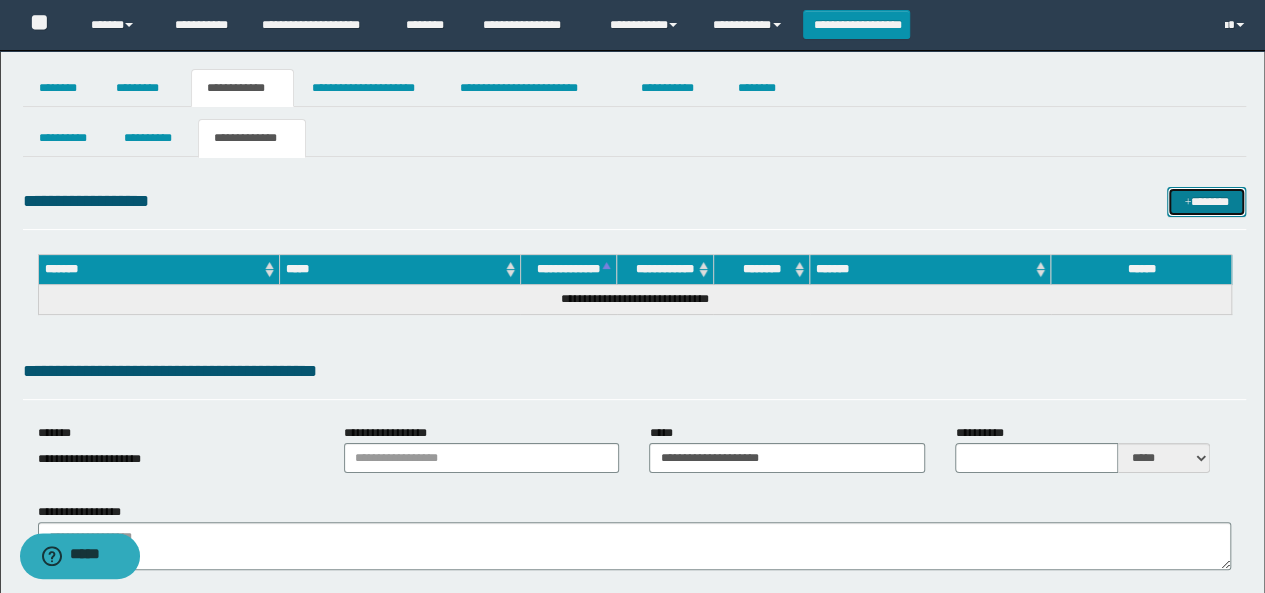click on "*******" at bounding box center (1206, 201) 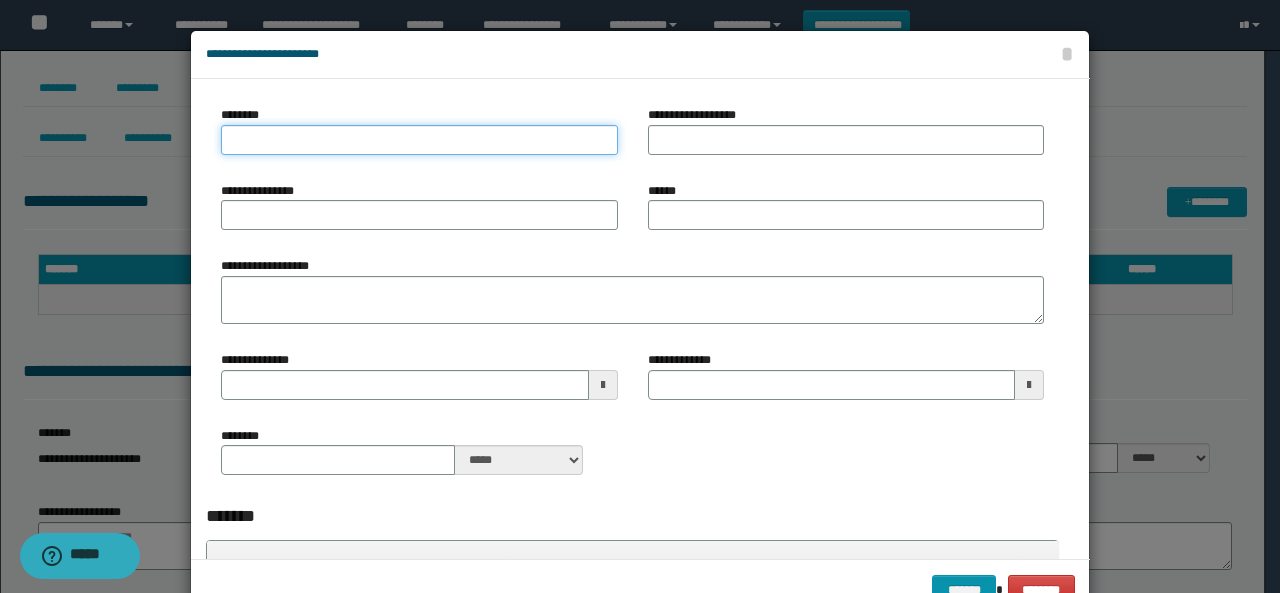 click on "********" at bounding box center [419, 140] 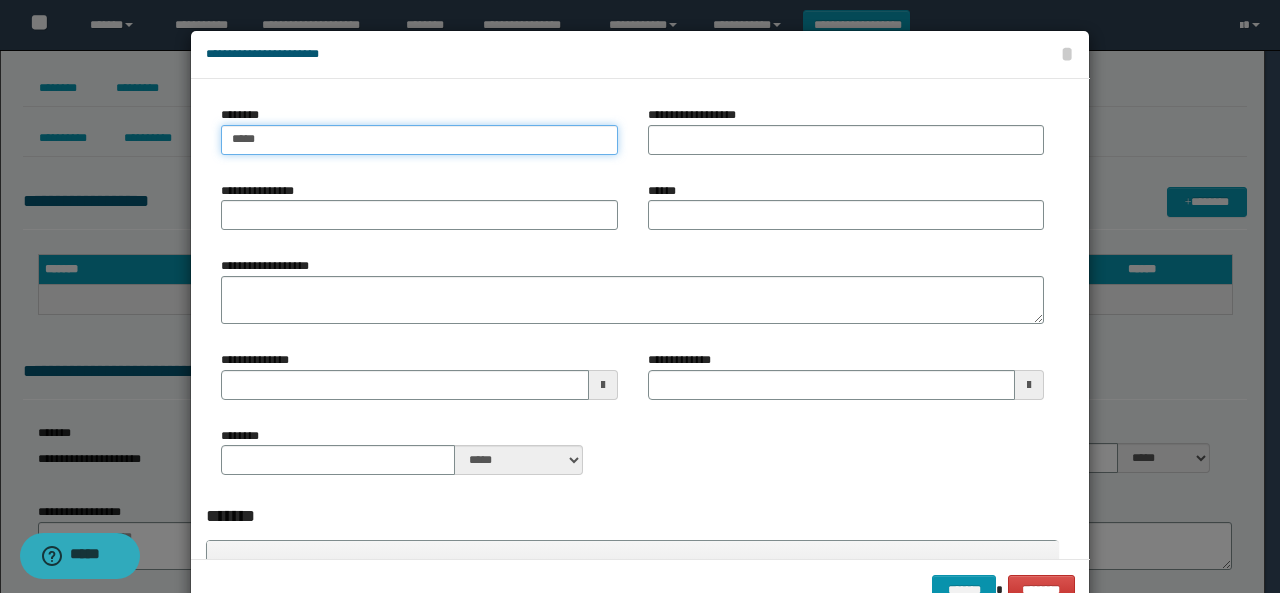type on "*****" 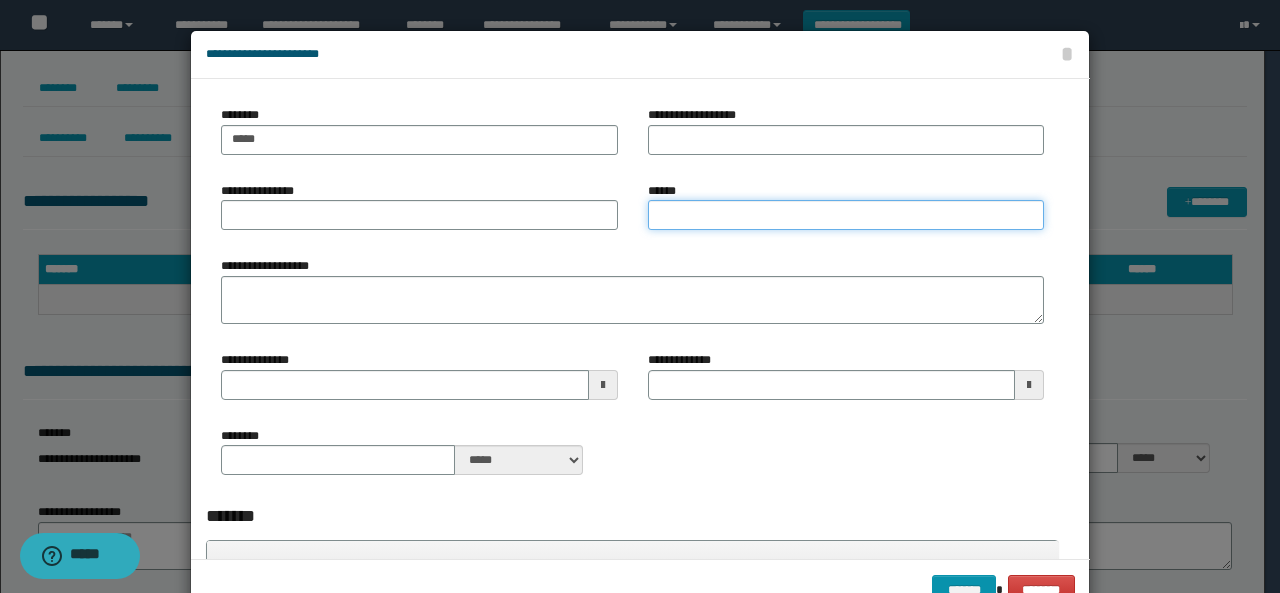 click on "******" at bounding box center (846, 215) 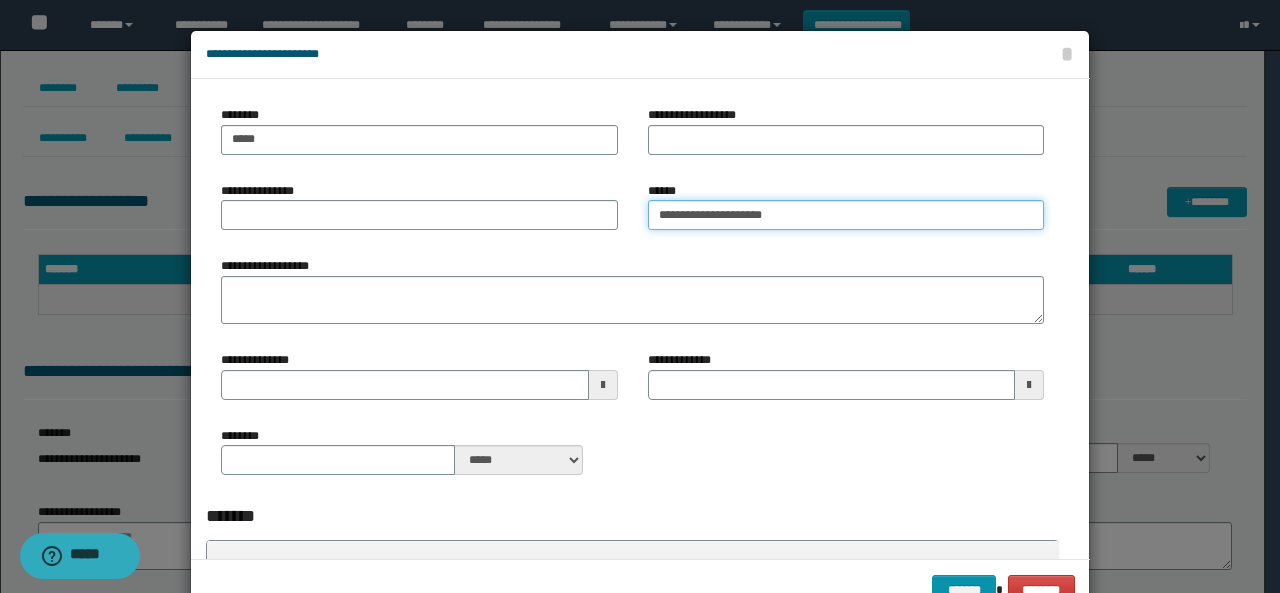 click on "**********" at bounding box center [846, 215] 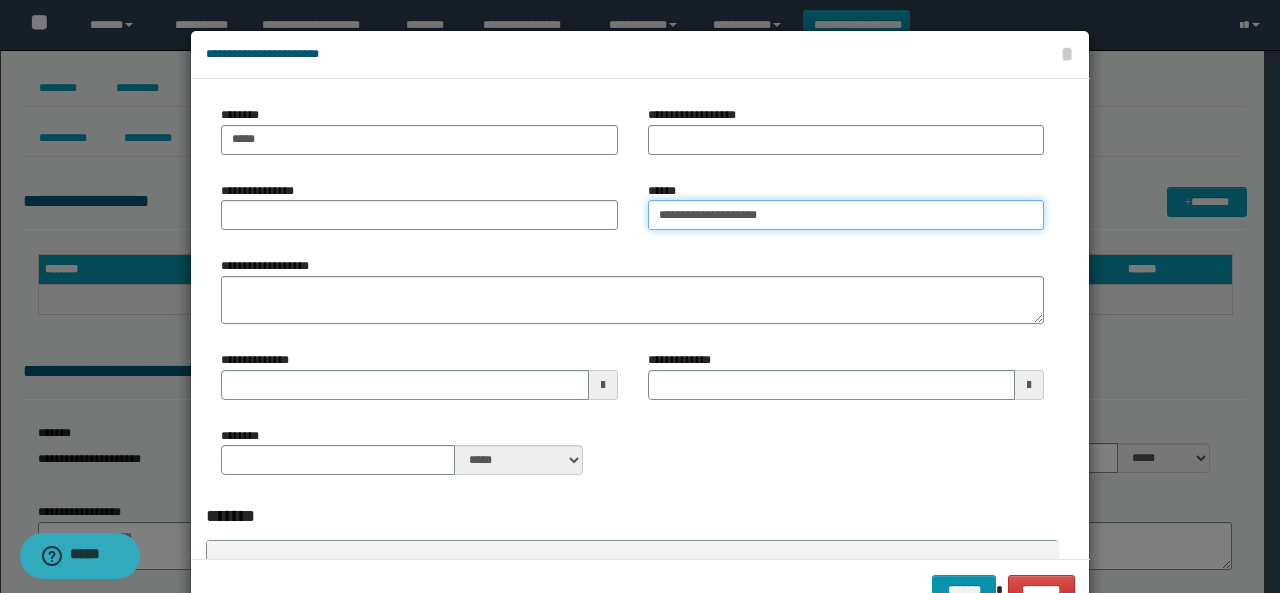 type on "**********" 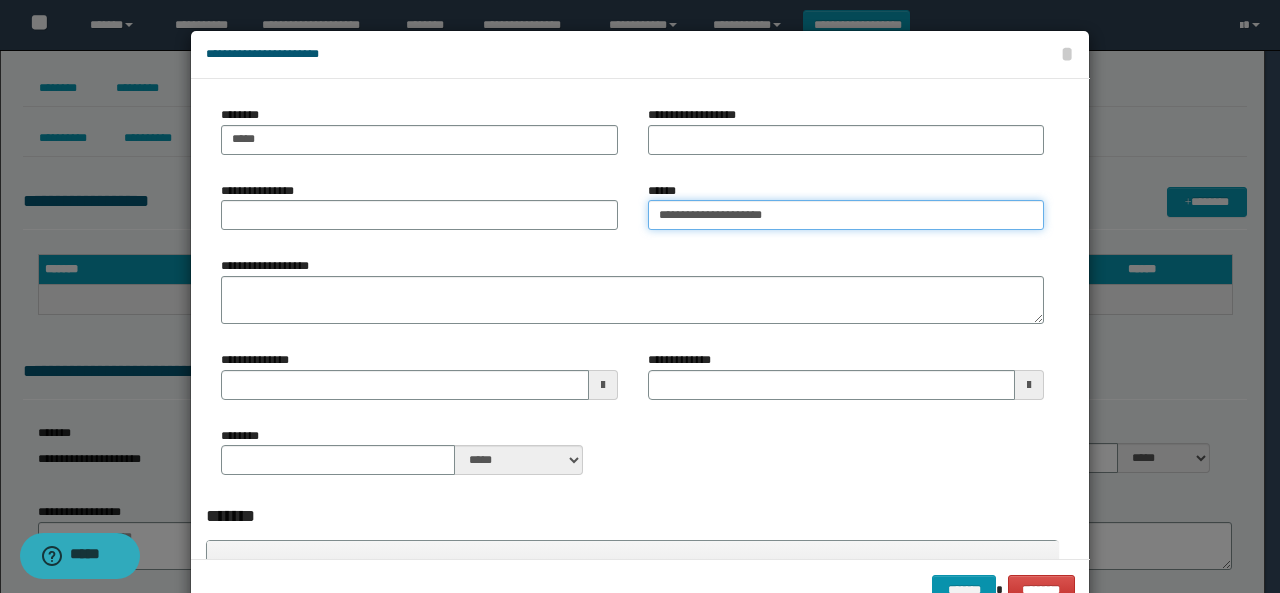 drag, startPoint x: 804, startPoint y: 221, endPoint x: 304, endPoint y: 152, distance: 504.73856 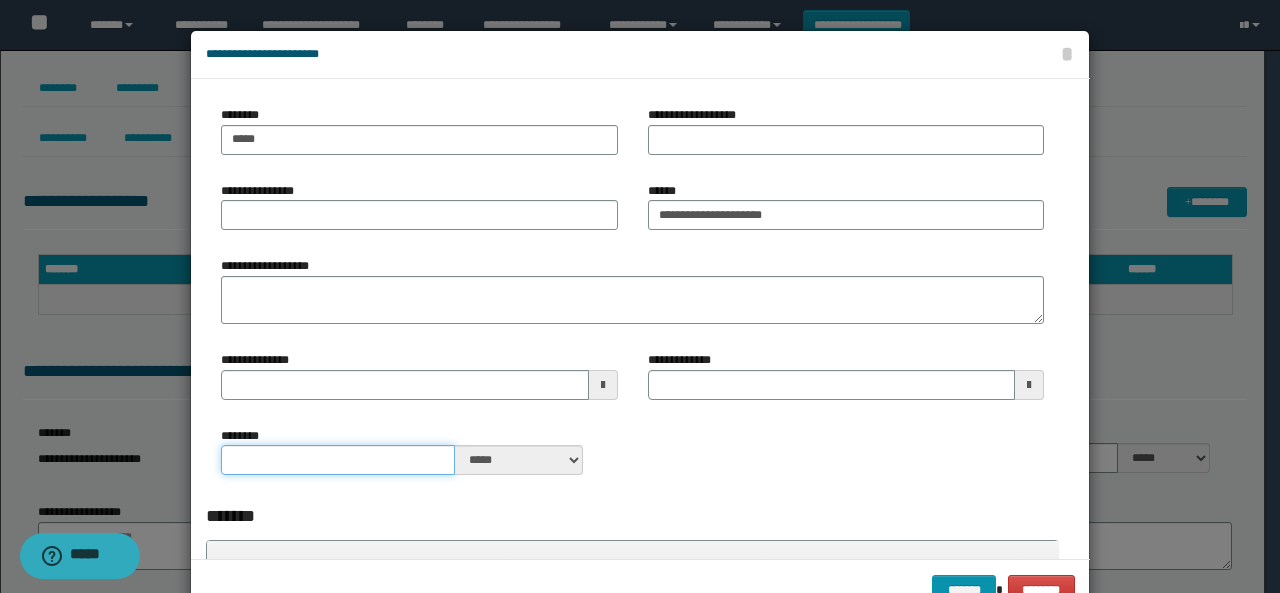 click on "********" at bounding box center (338, 460) 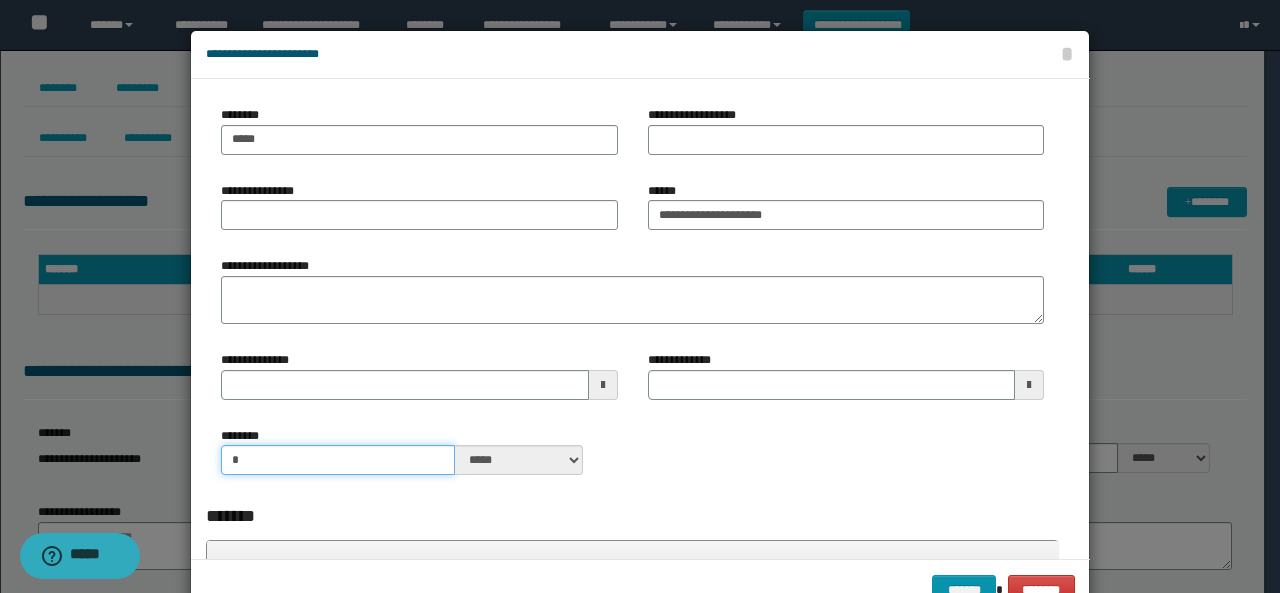 type on "*" 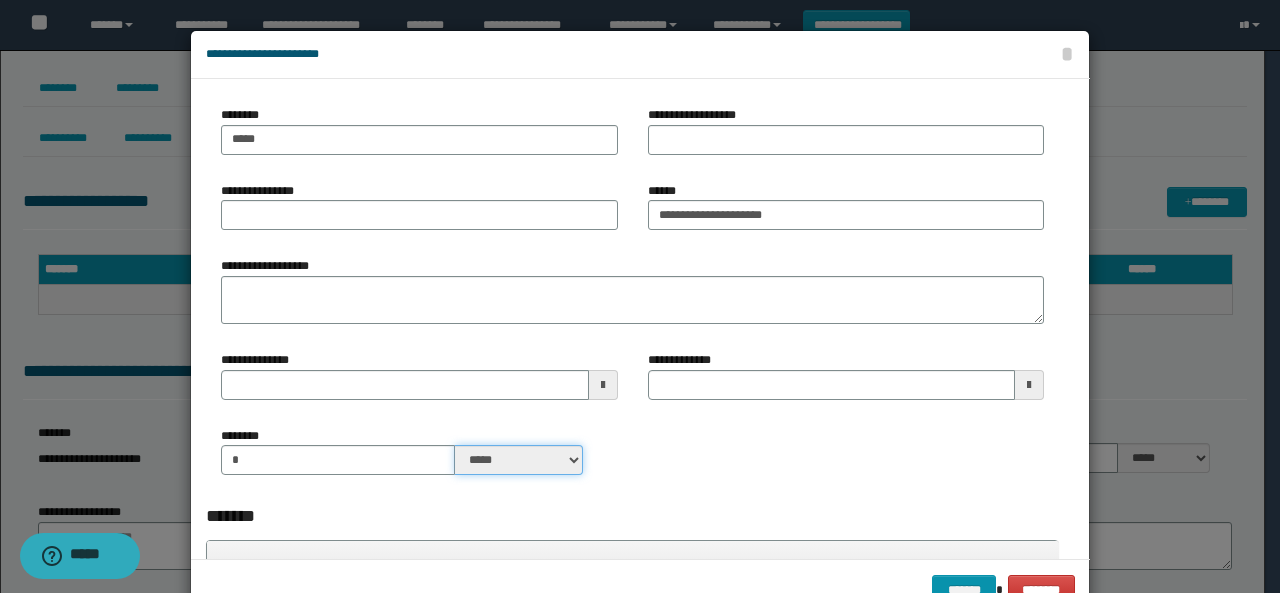 click on "*****
****" at bounding box center [519, 460] 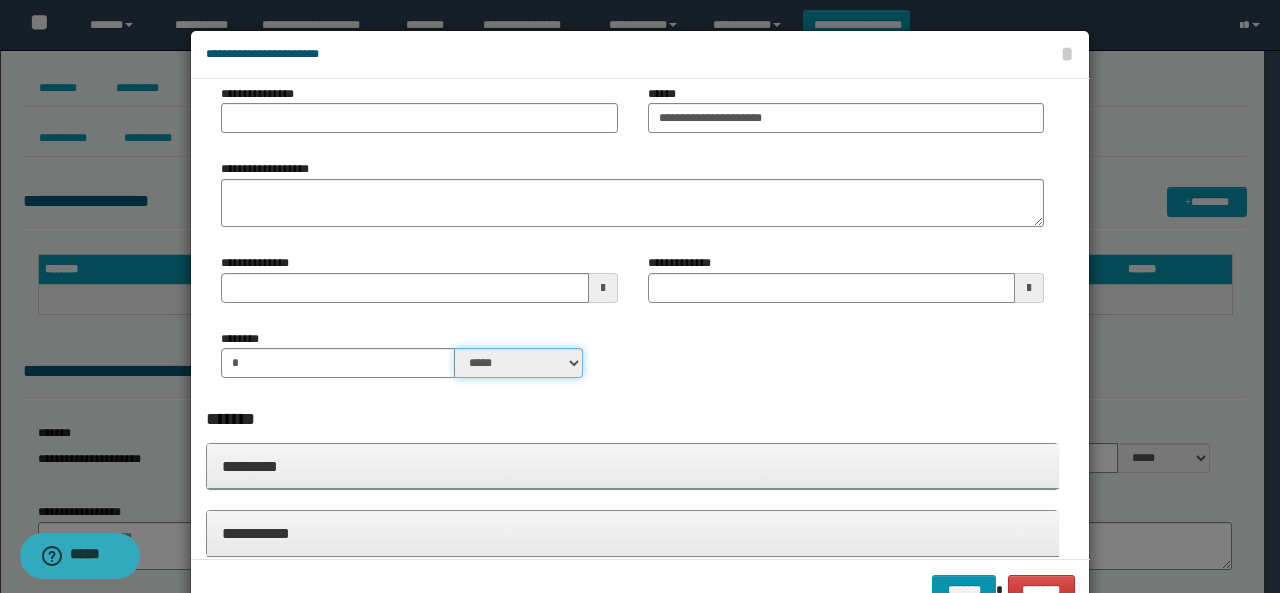 scroll, scrollTop: 300, scrollLeft: 0, axis: vertical 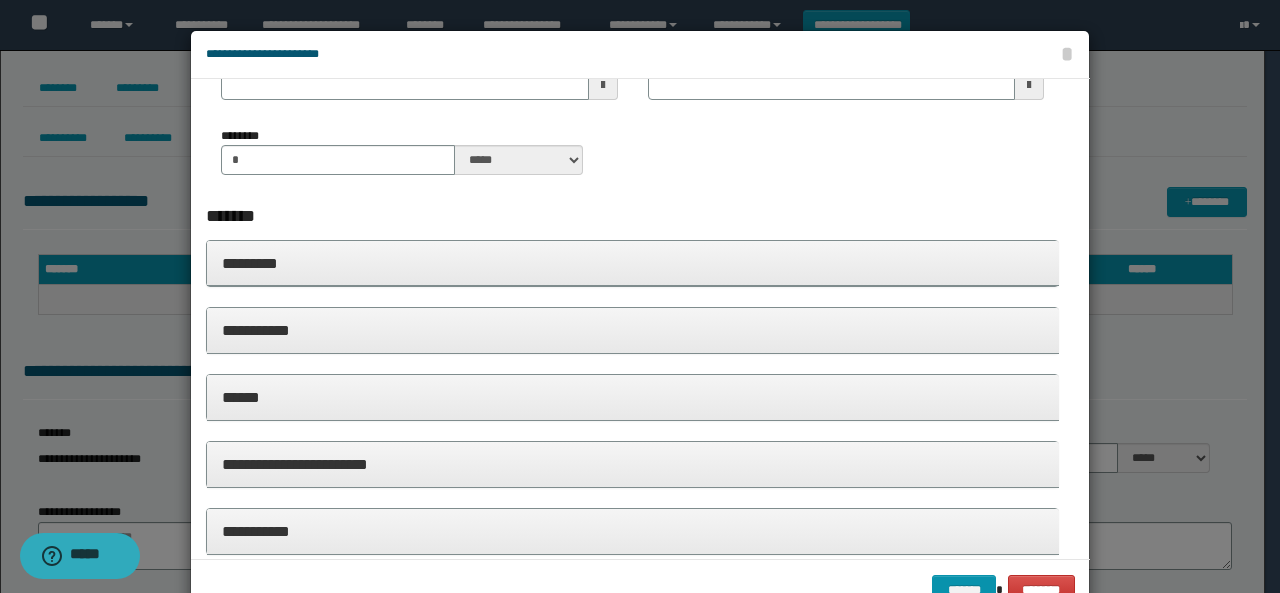 click on "**********" at bounding box center (633, 330) 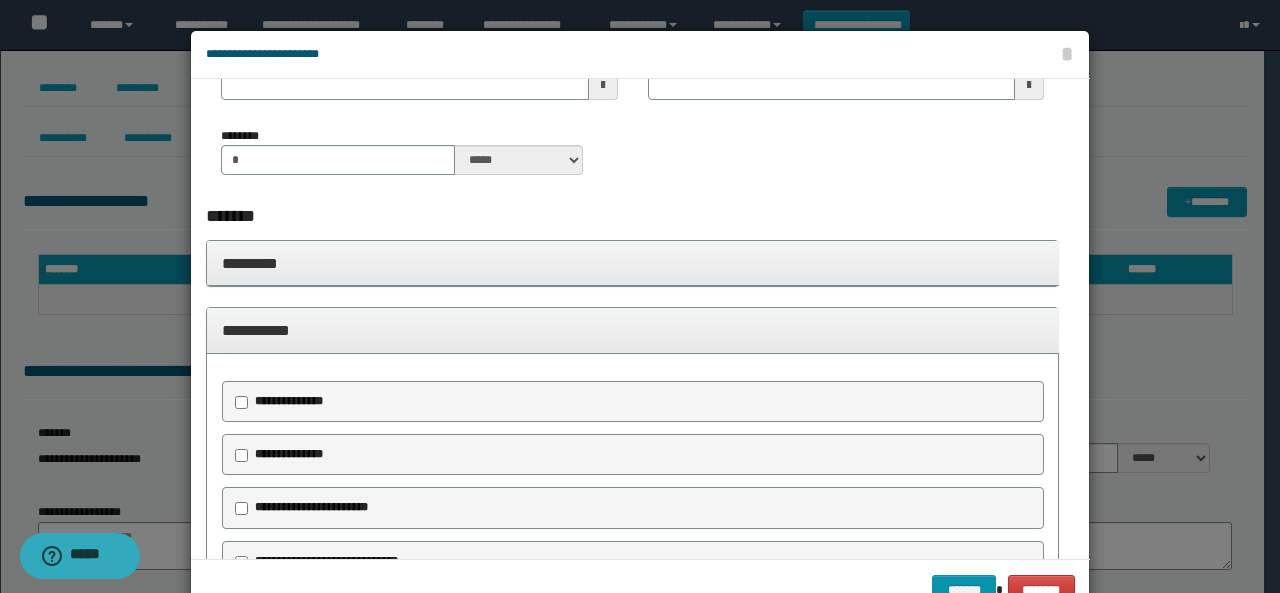 scroll, scrollTop: 500, scrollLeft: 0, axis: vertical 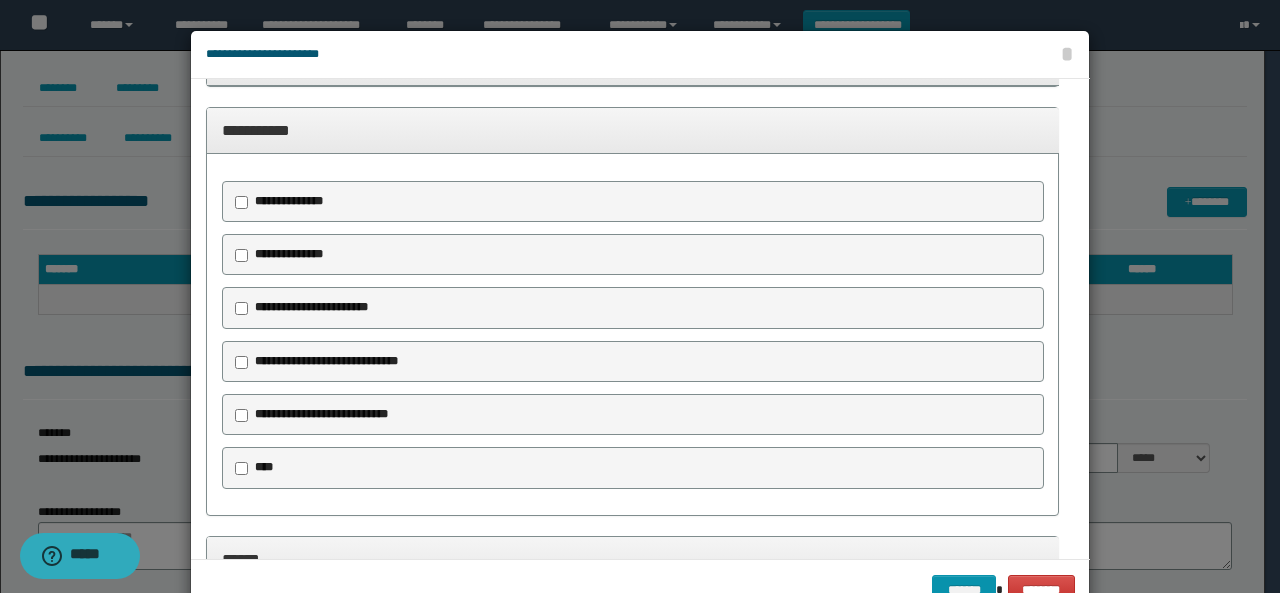 click on "**********" at bounding box center (321, 414) 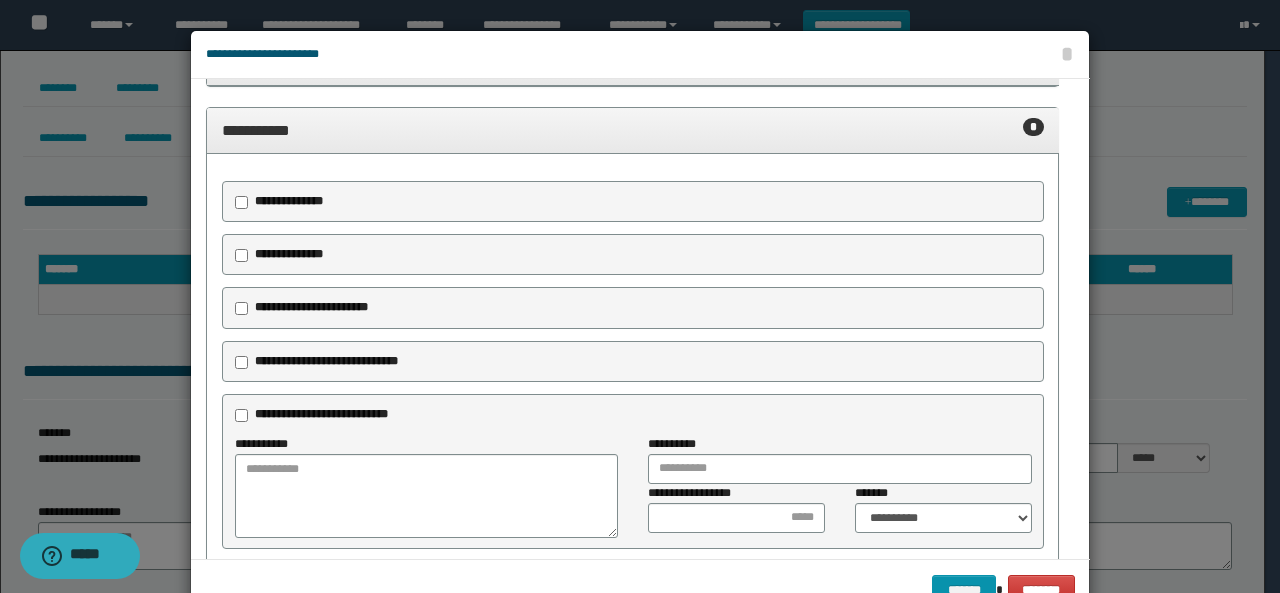 click on "**********" at bounding box center [311, 307] 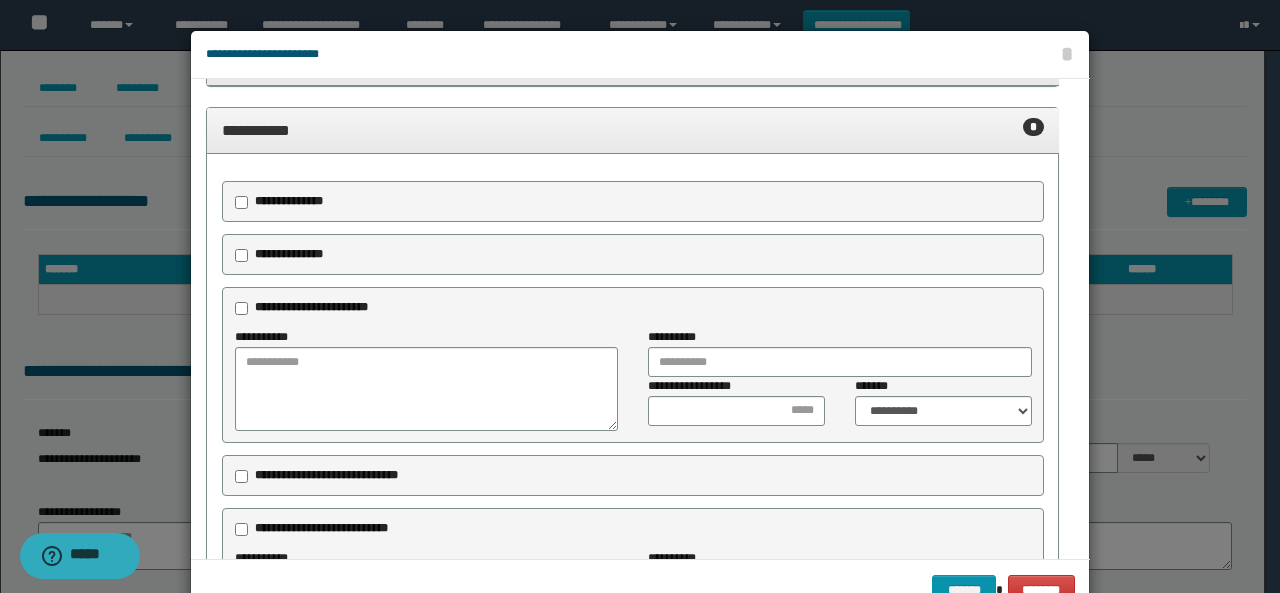 click on "**********" at bounding box center [289, 201] 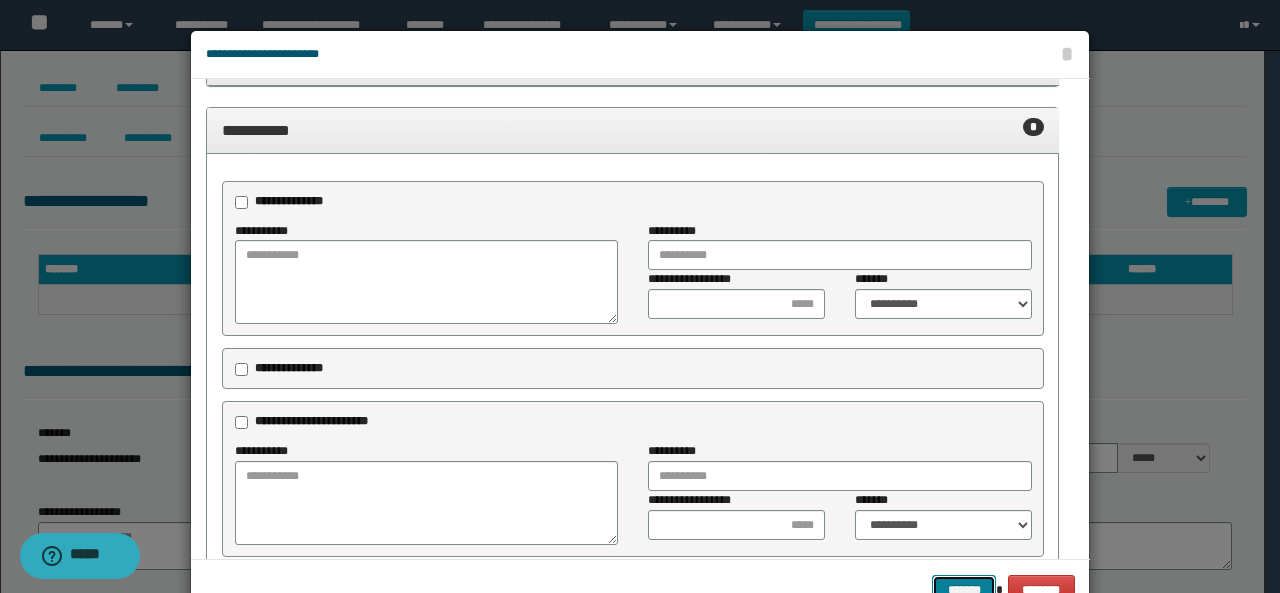 click on "*******" at bounding box center (964, 589) 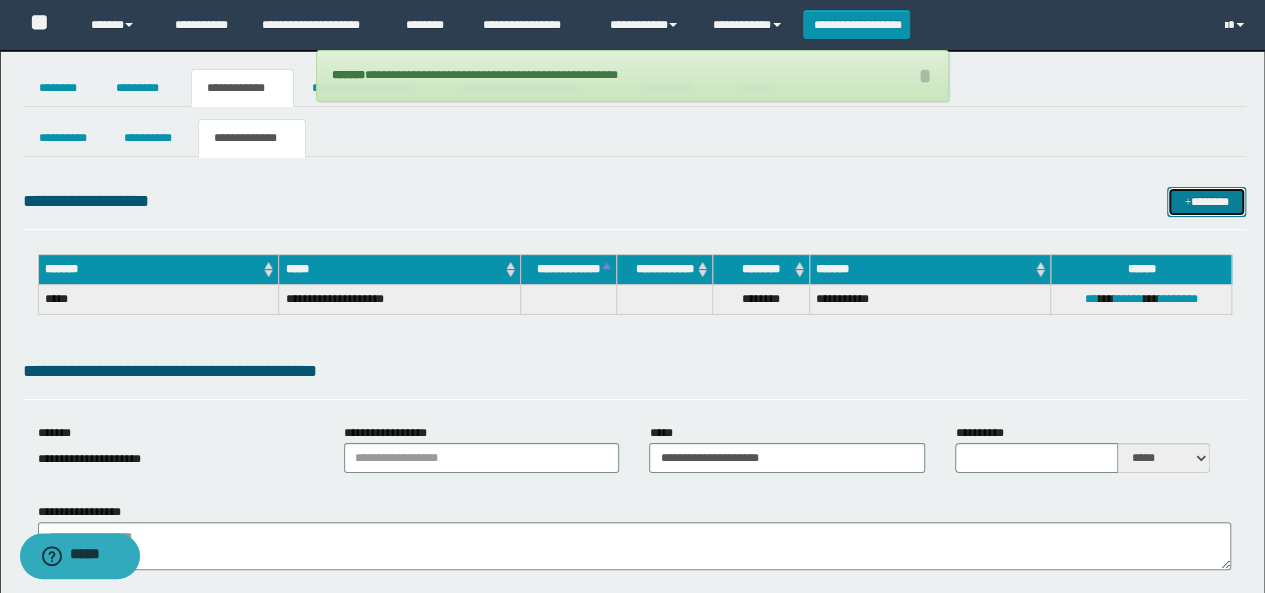 click on "*******" at bounding box center [1206, 201] 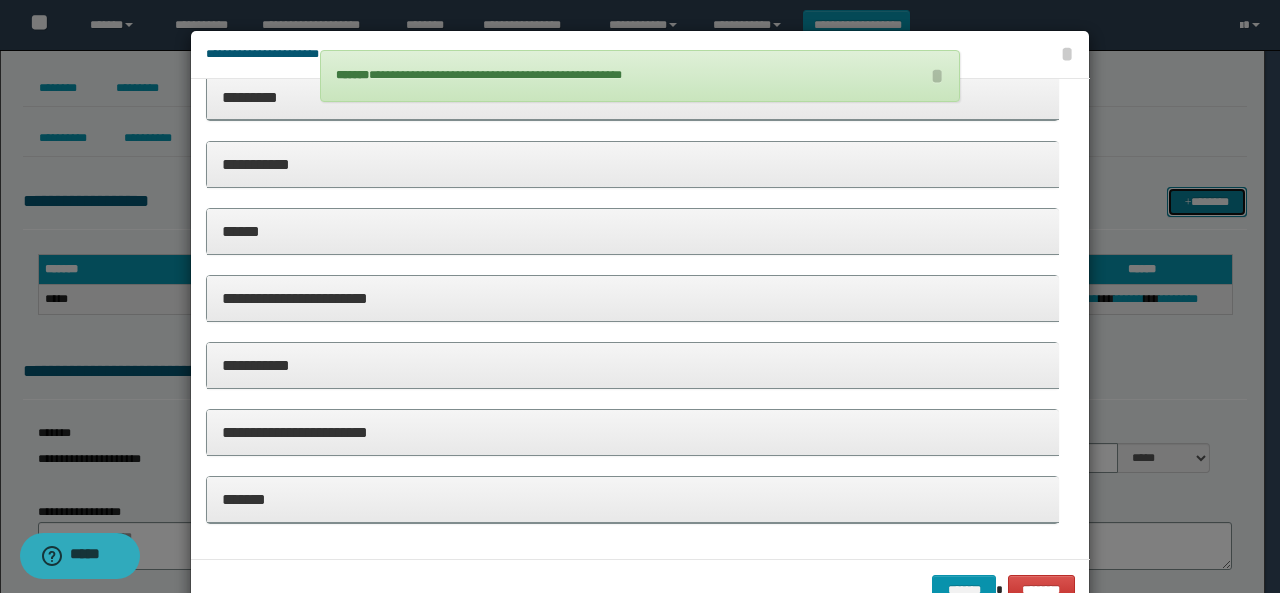 scroll, scrollTop: 466, scrollLeft: 0, axis: vertical 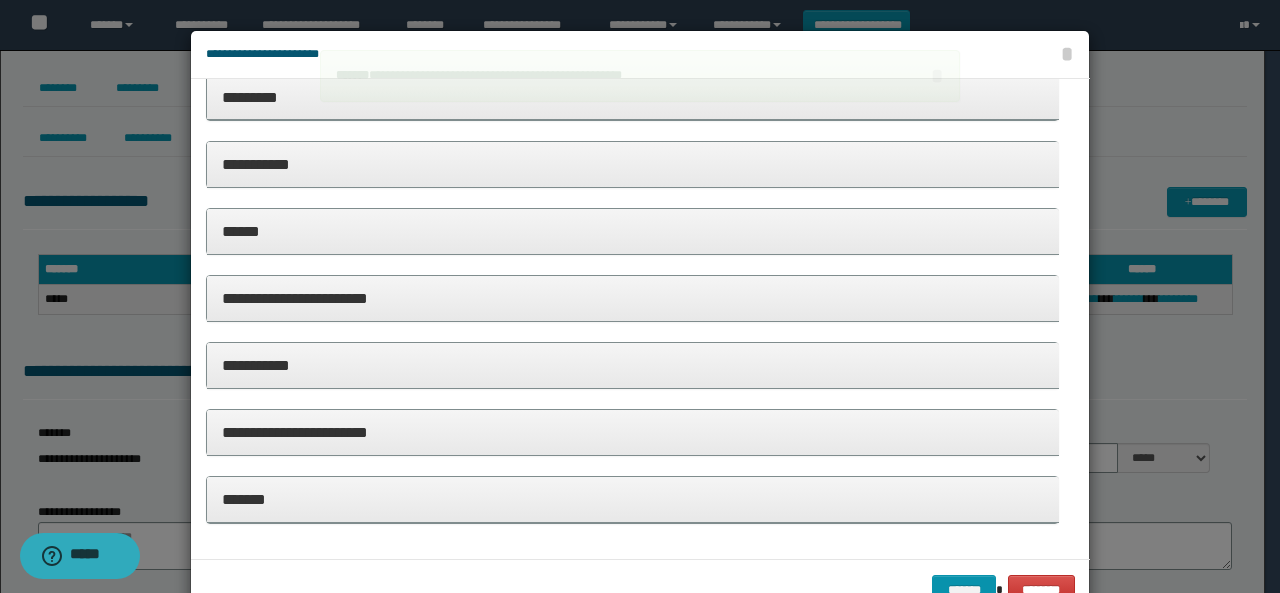 click on "**********" at bounding box center (633, 164) 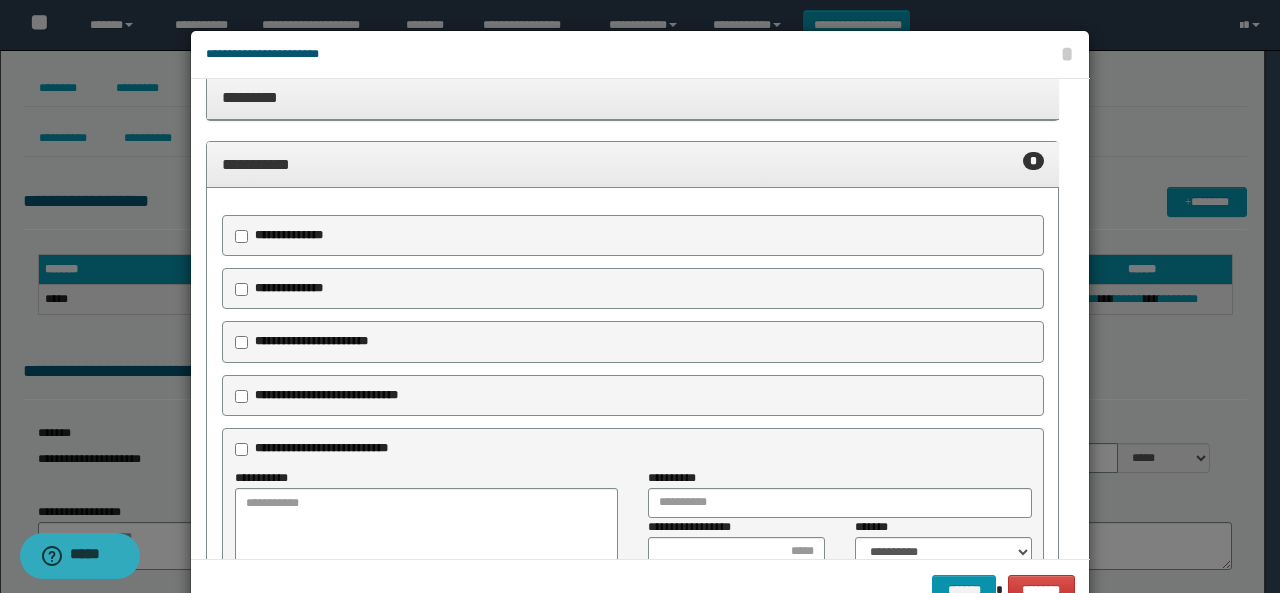 click on "**********" at bounding box center [314, 342] 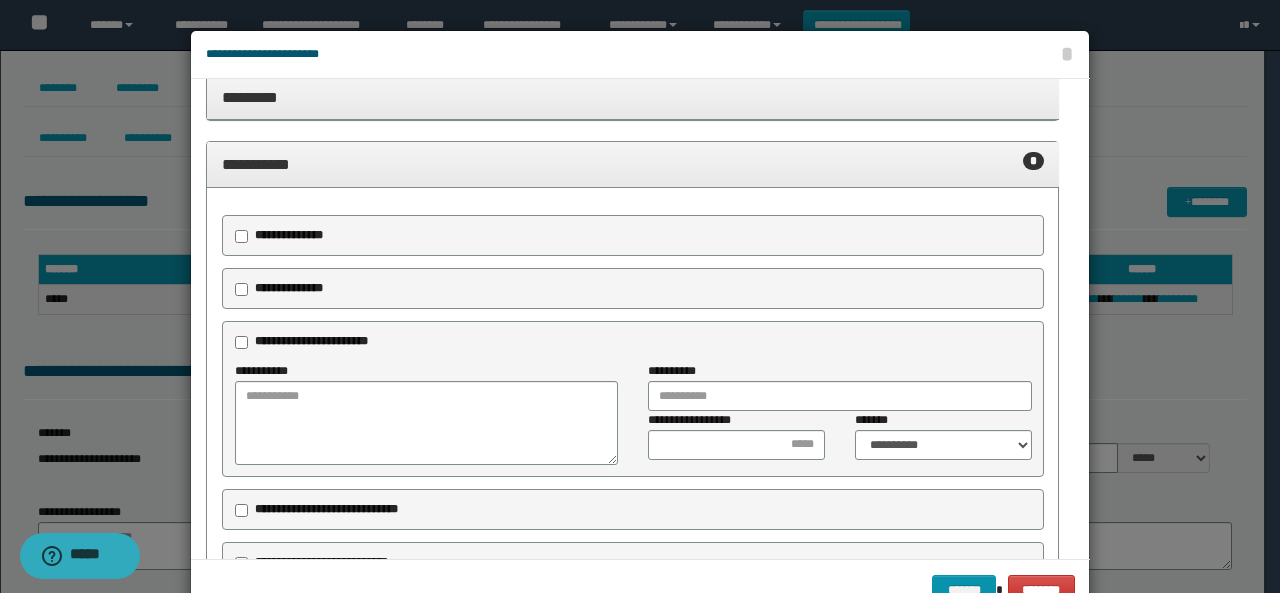 click on "**********" at bounding box center (289, 235) 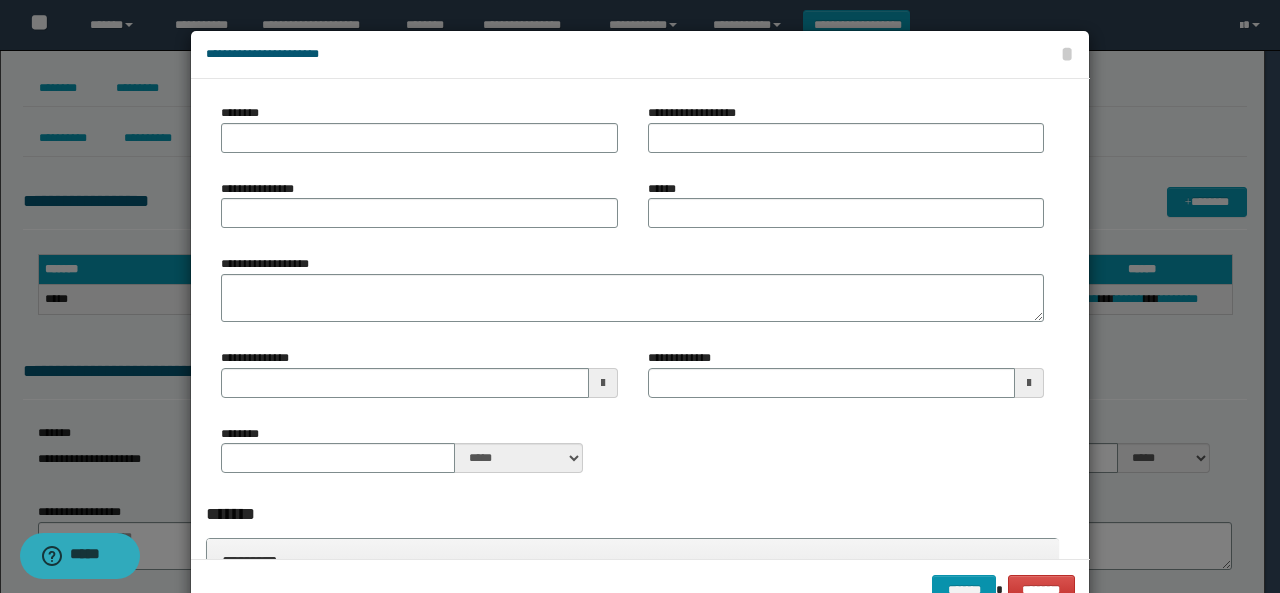 scroll, scrollTop: 0, scrollLeft: 0, axis: both 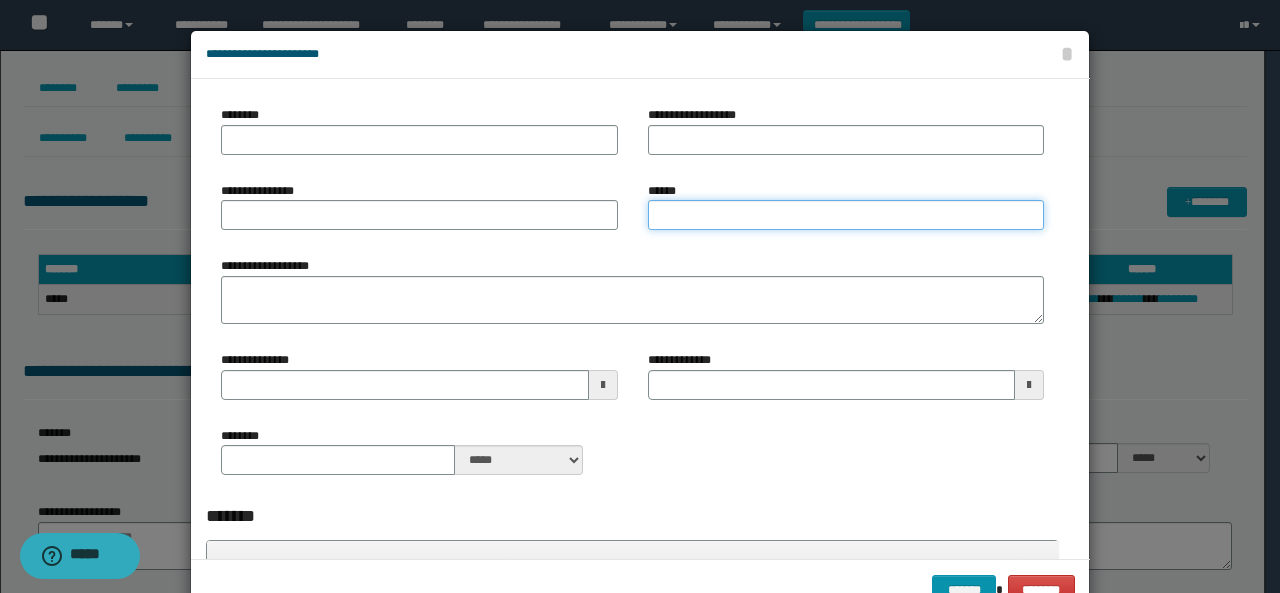 click on "******" at bounding box center [846, 215] 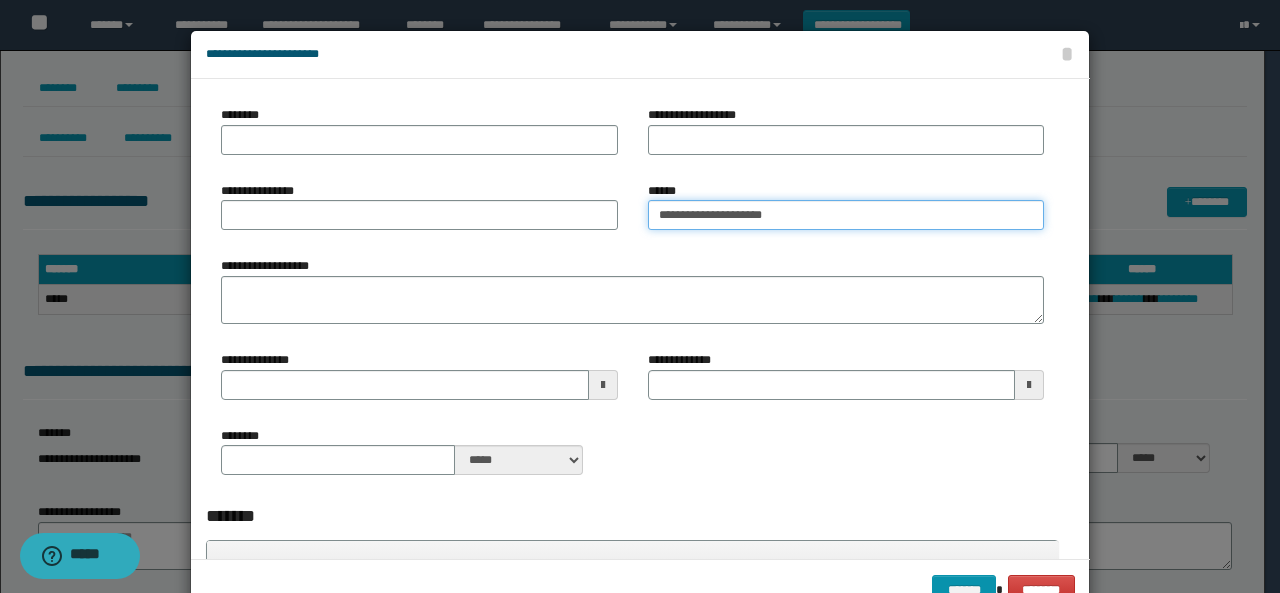 type 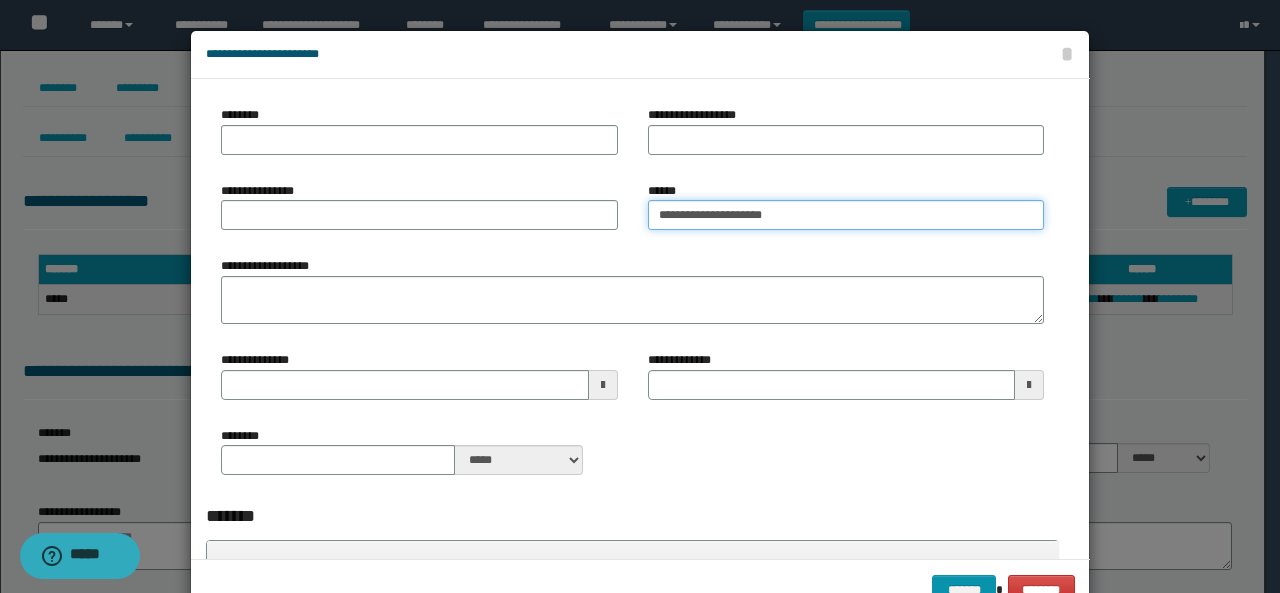 type on "**********" 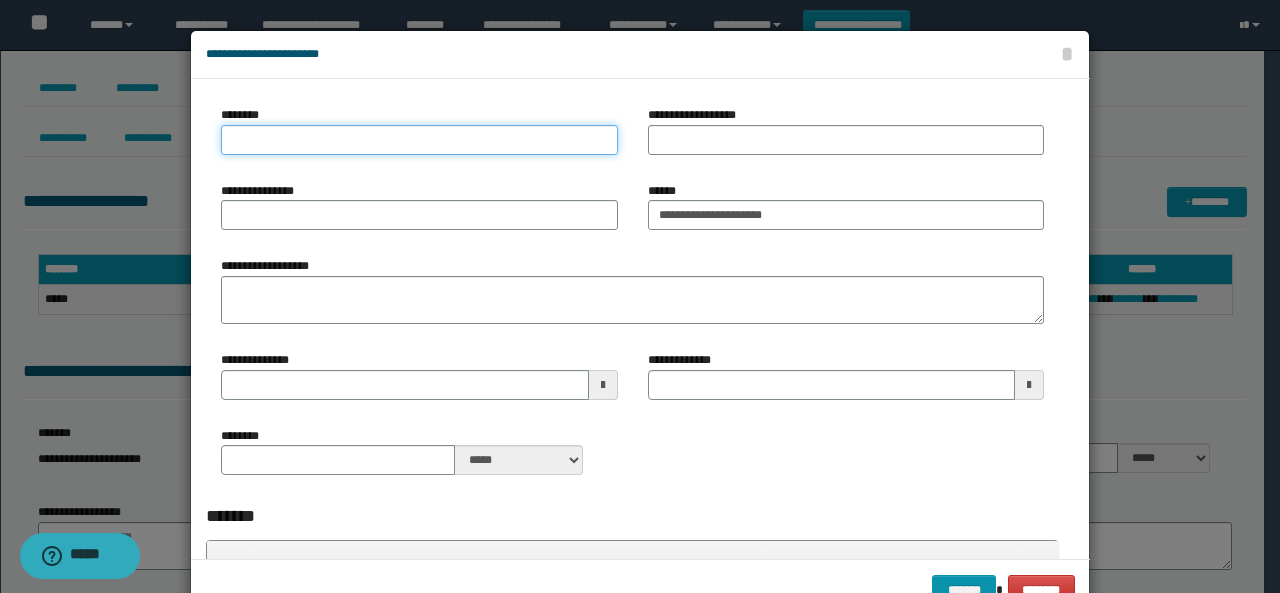 click on "********" at bounding box center [419, 140] 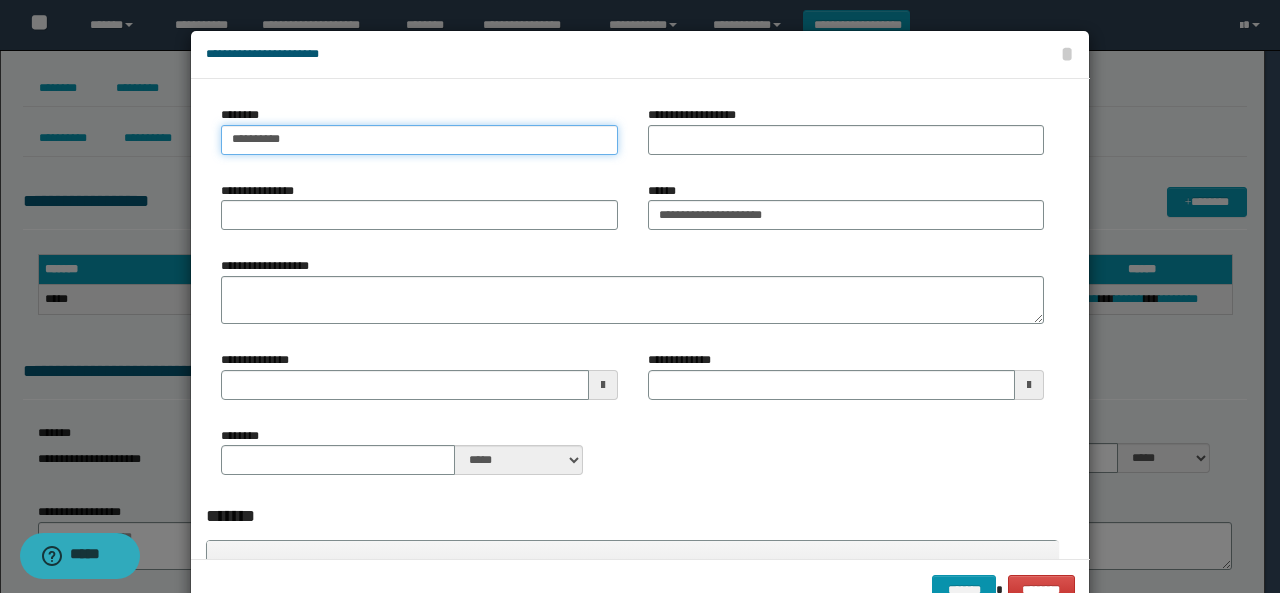 type on "*********" 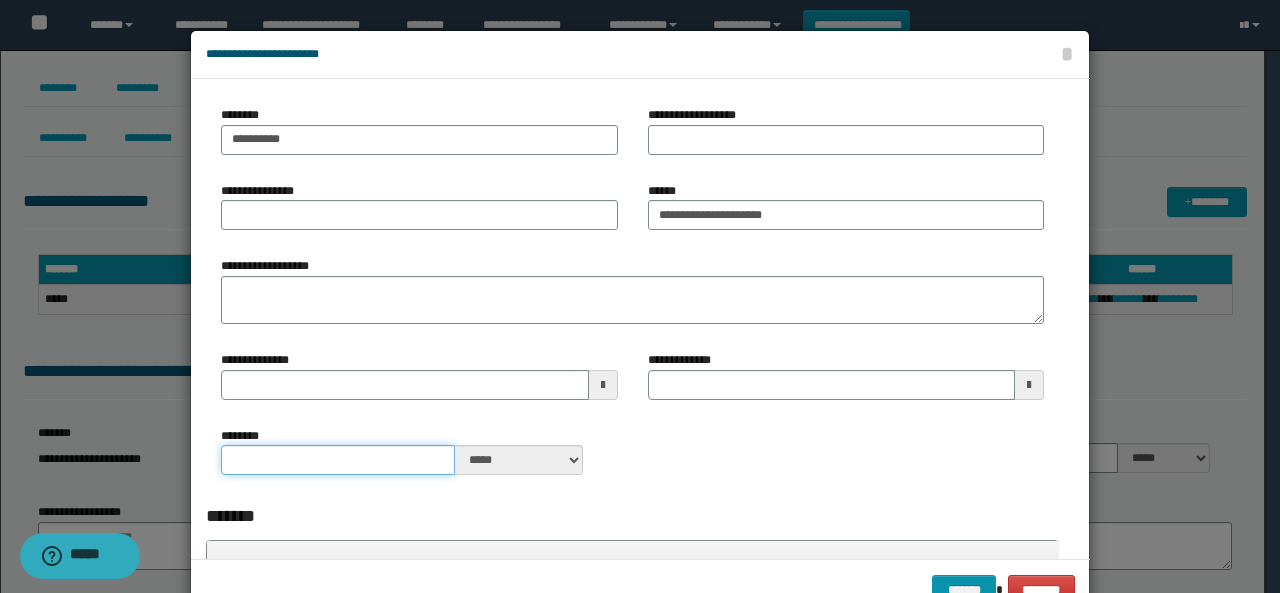 click on "********" at bounding box center (338, 460) 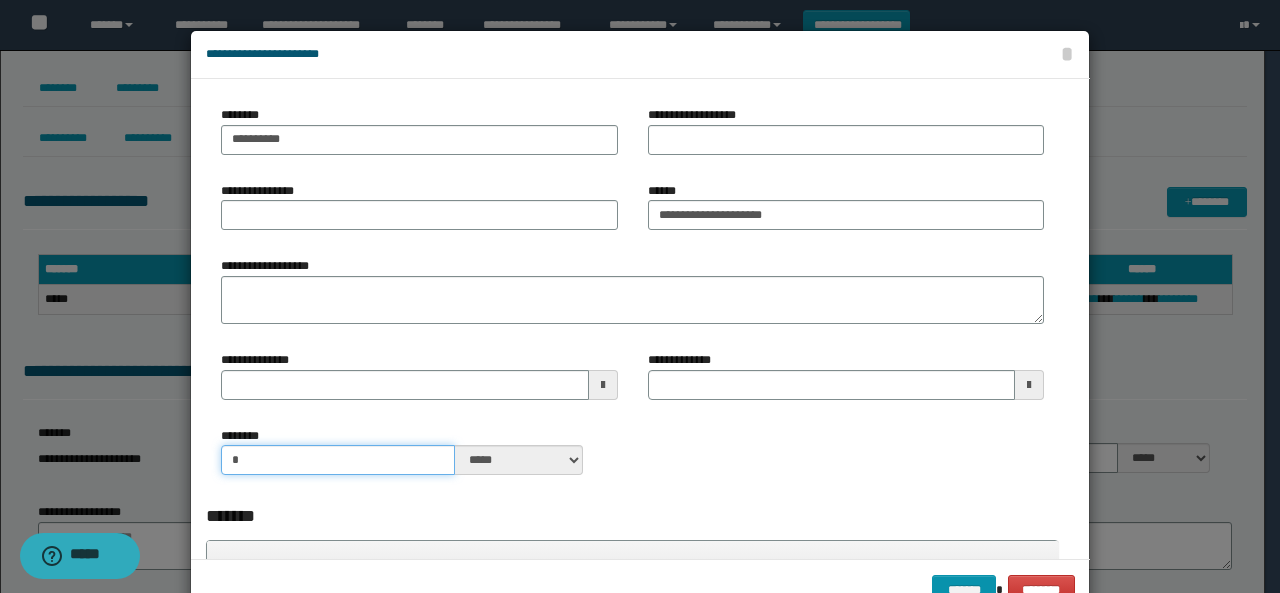 scroll, scrollTop: 300, scrollLeft: 0, axis: vertical 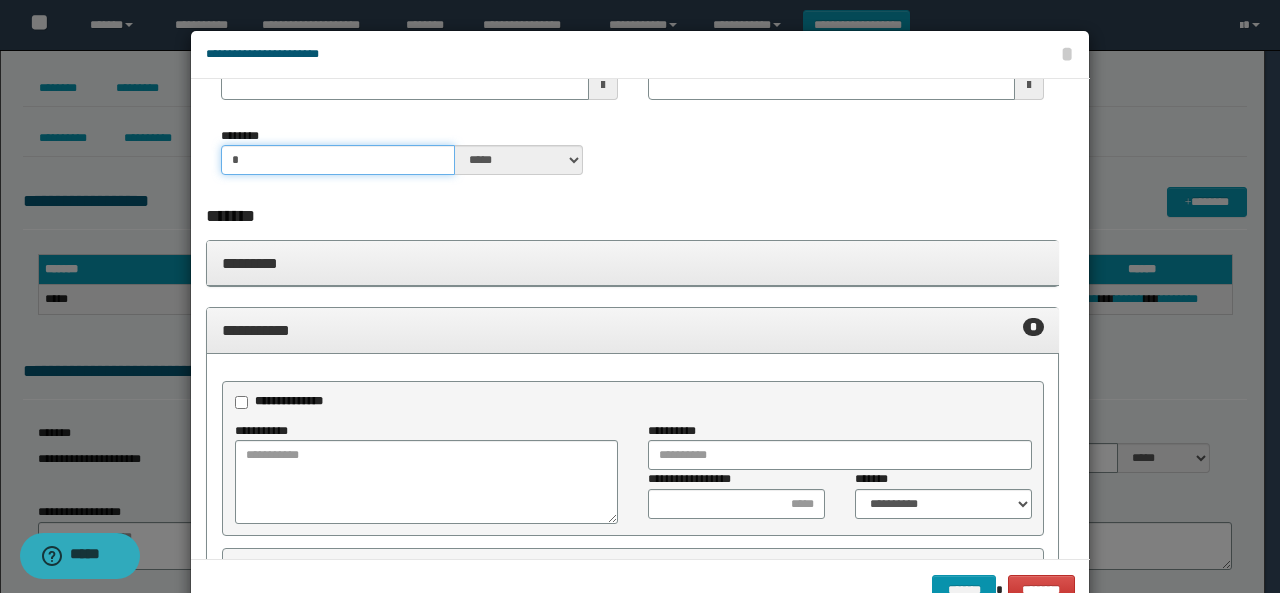 type on "*" 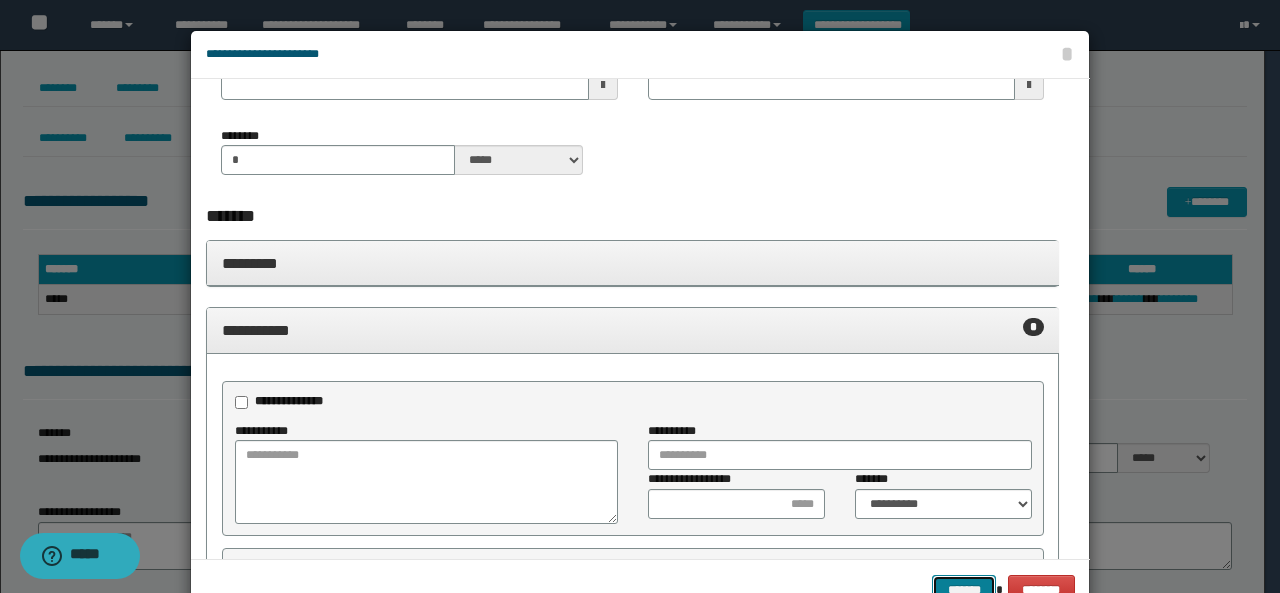 click on "*******" at bounding box center (964, 589) 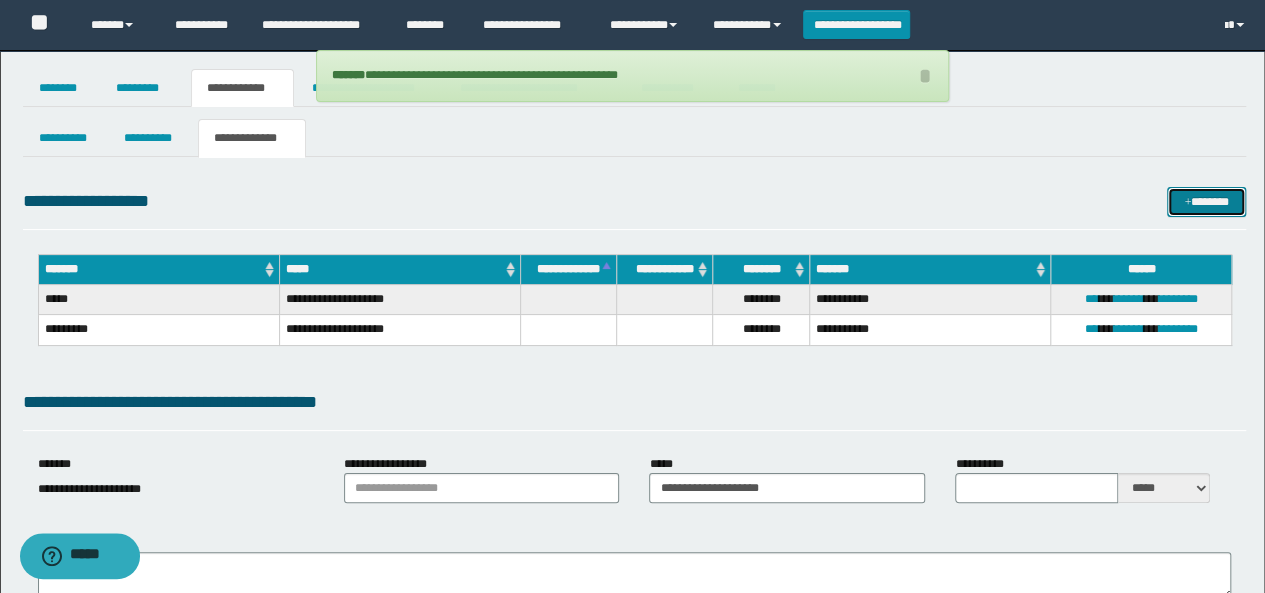 click on "*******" at bounding box center [1206, 201] 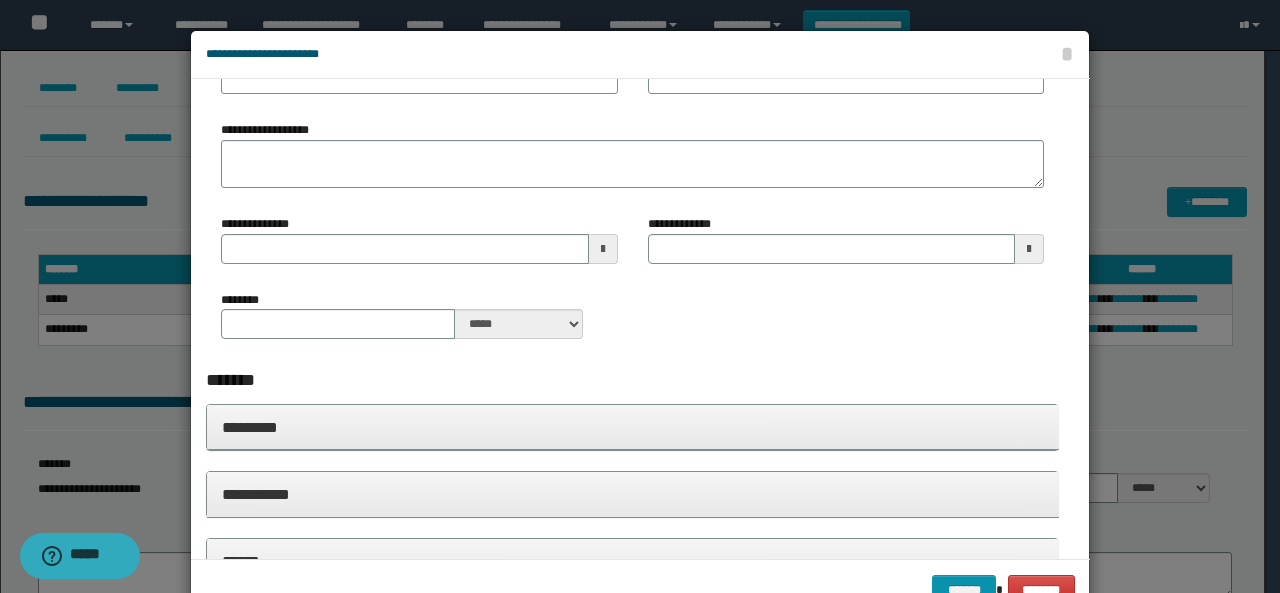 scroll, scrollTop: 0, scrollLeft: 0, axis: both 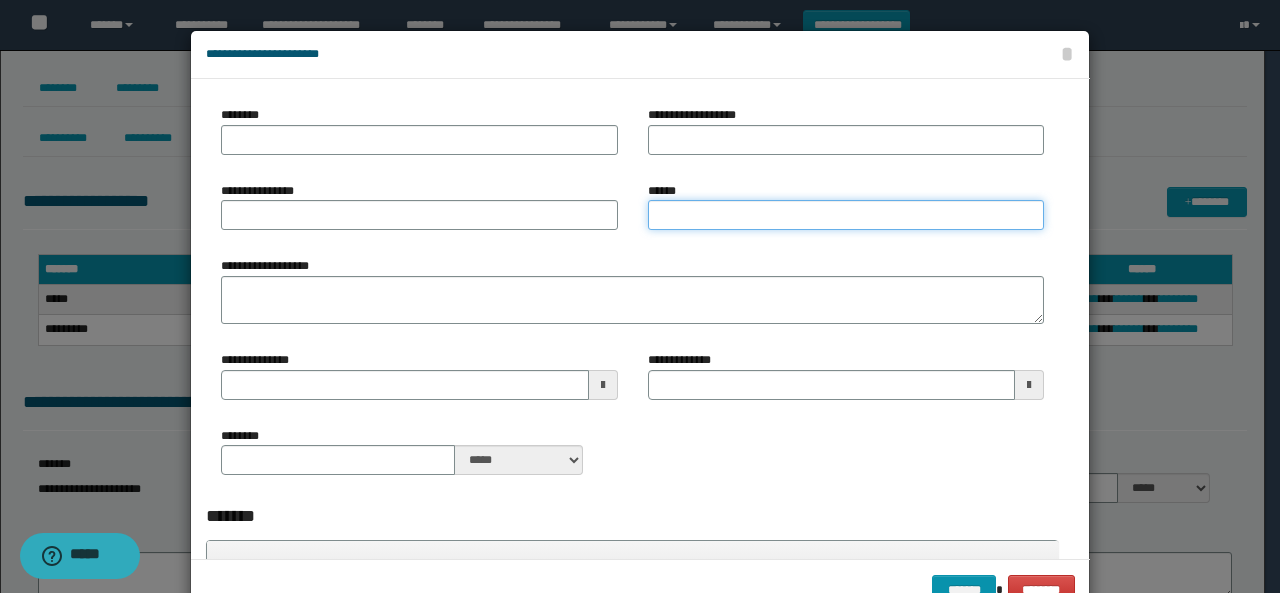 click on "******" at bounding box center (846, 215) 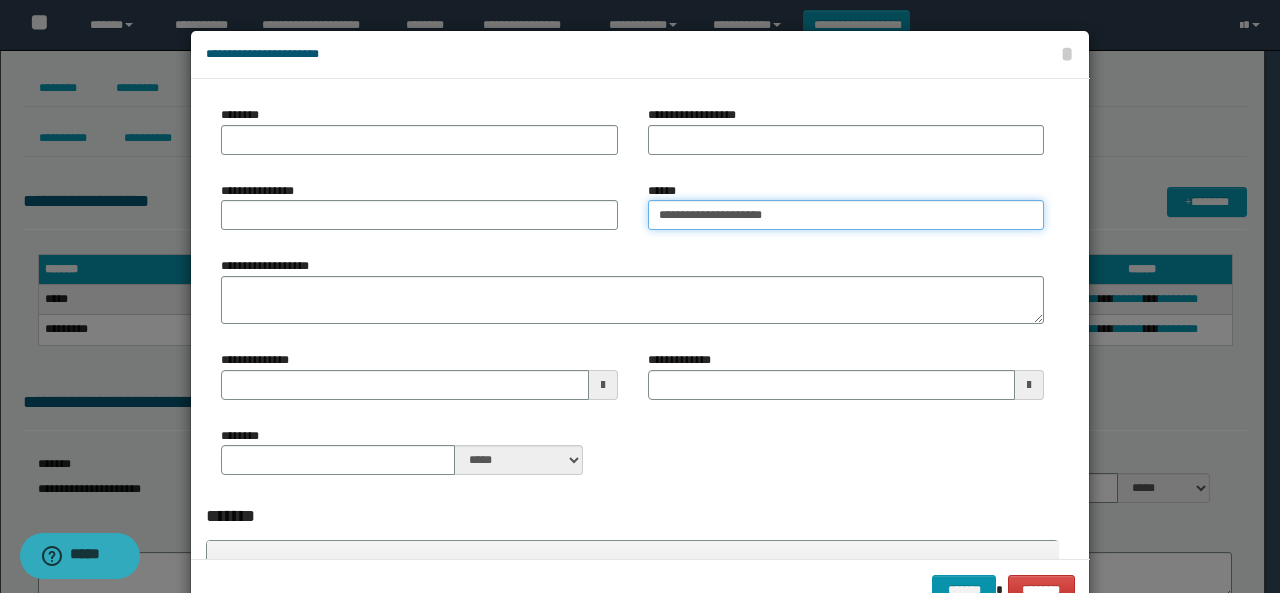 type on "**********" 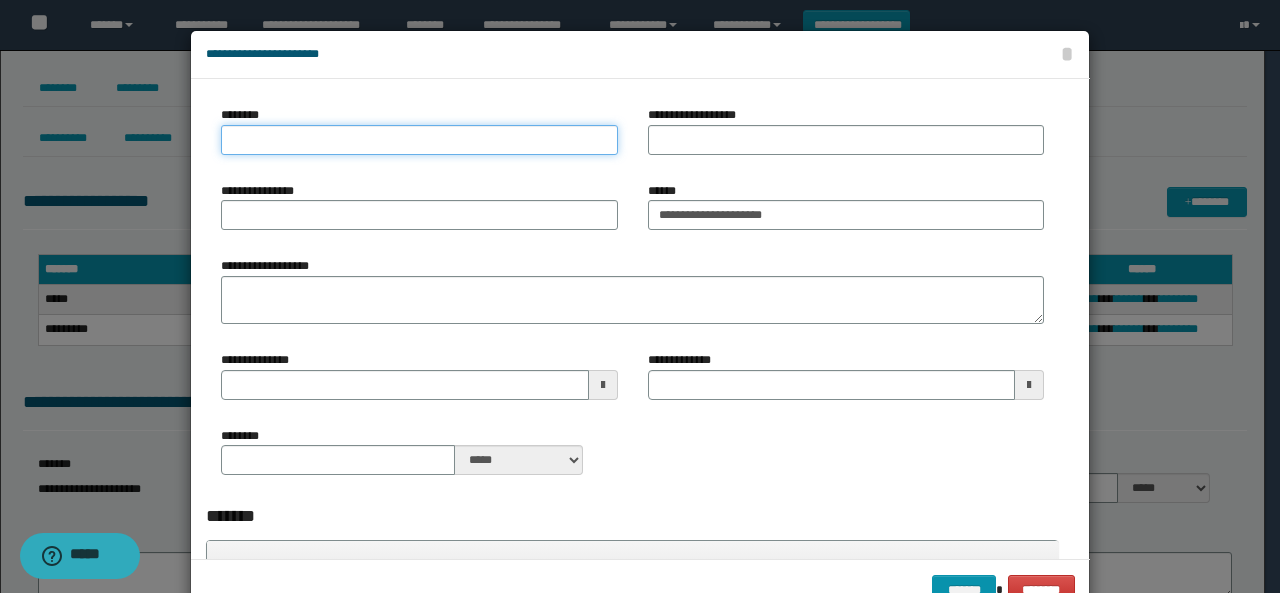 click on "********" at bounding box center (419, 140) 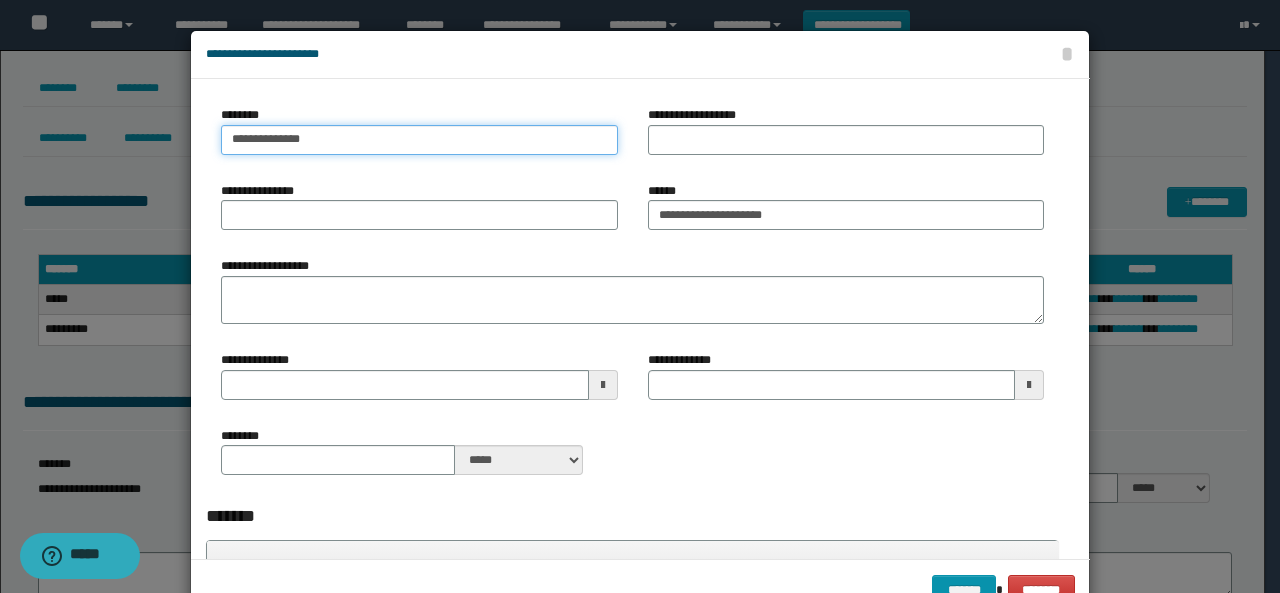 type on "**********" 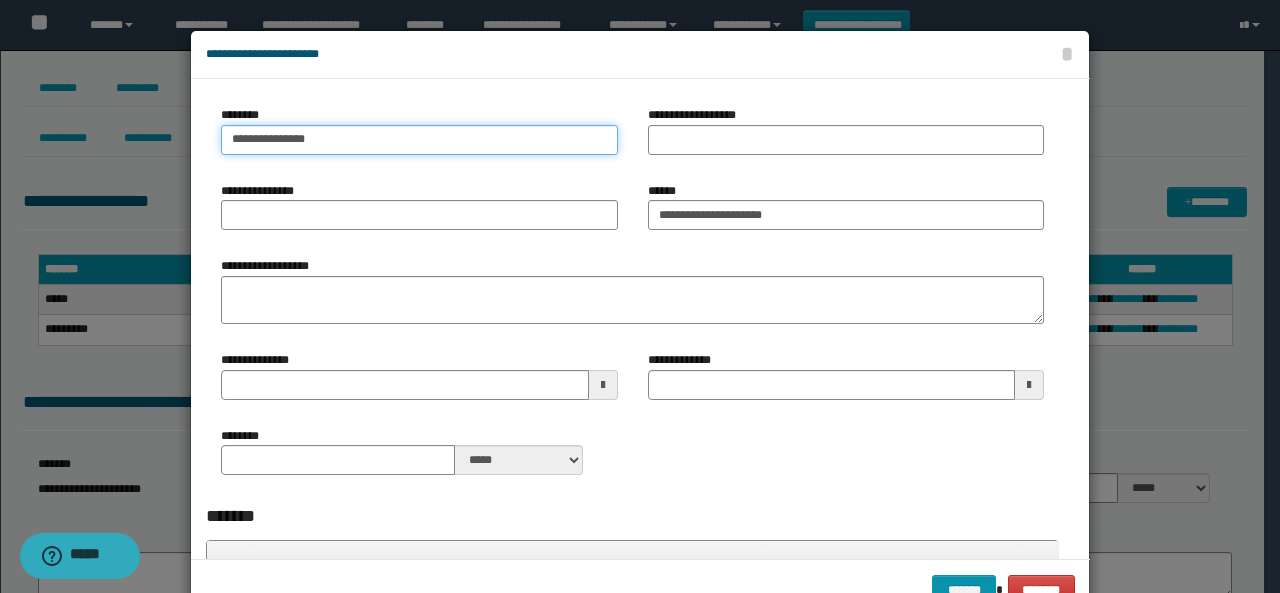 type 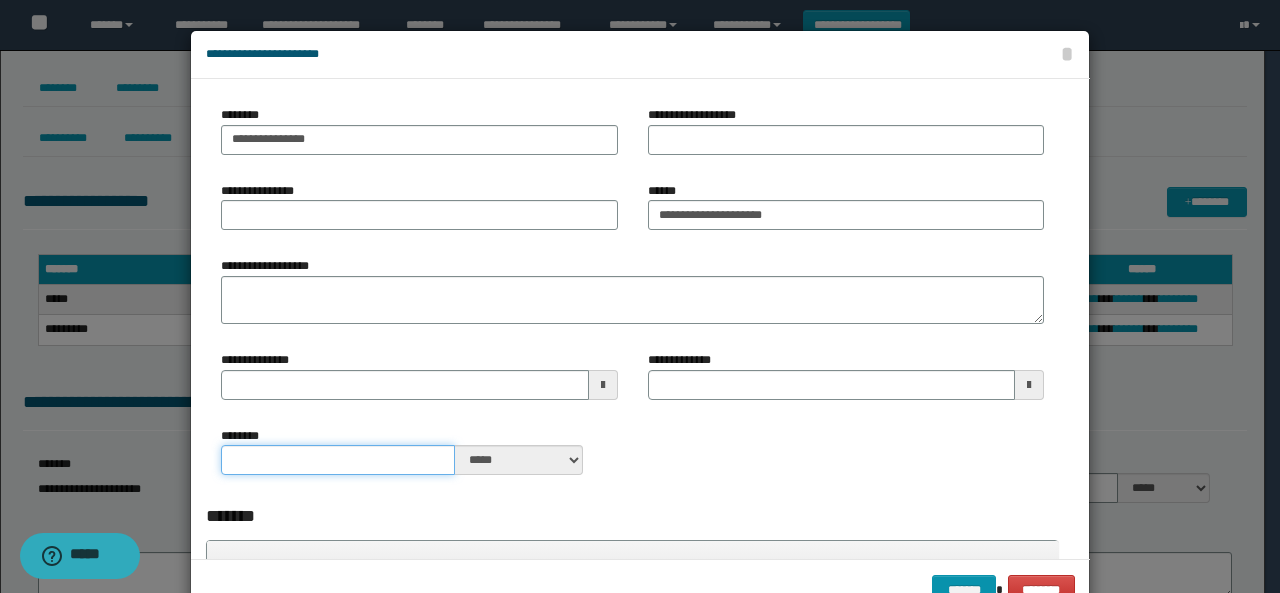 click on "********" at bounding box center [338, 460] 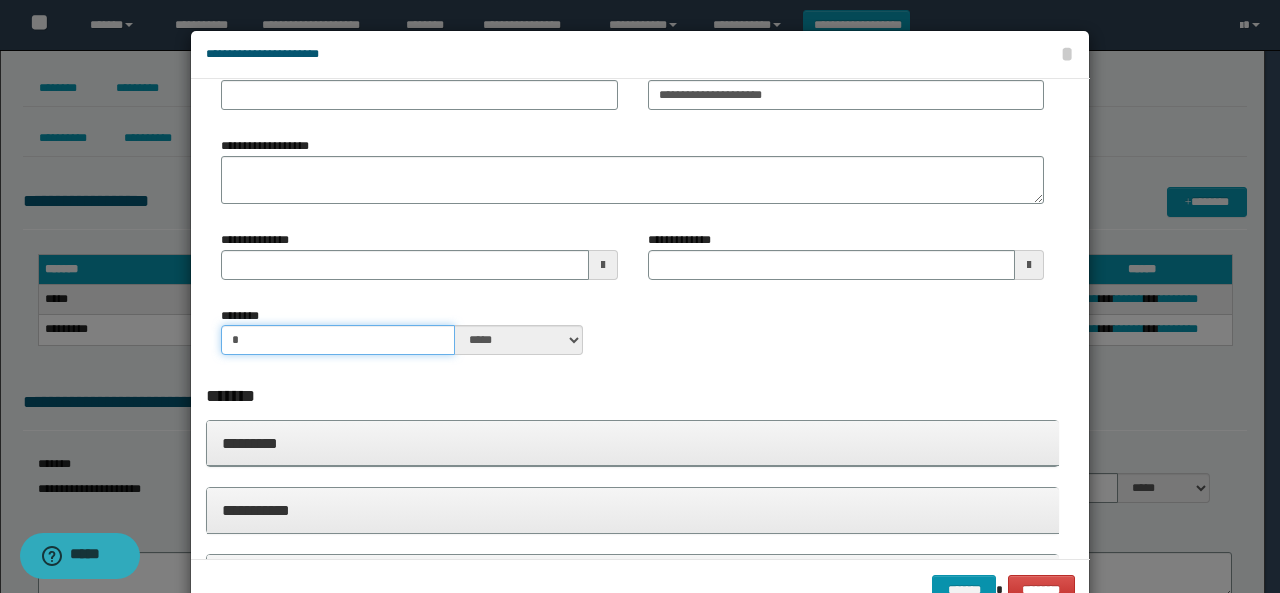 scroll, scrollTop: 300, scrollLeft: 0, axis: vertical 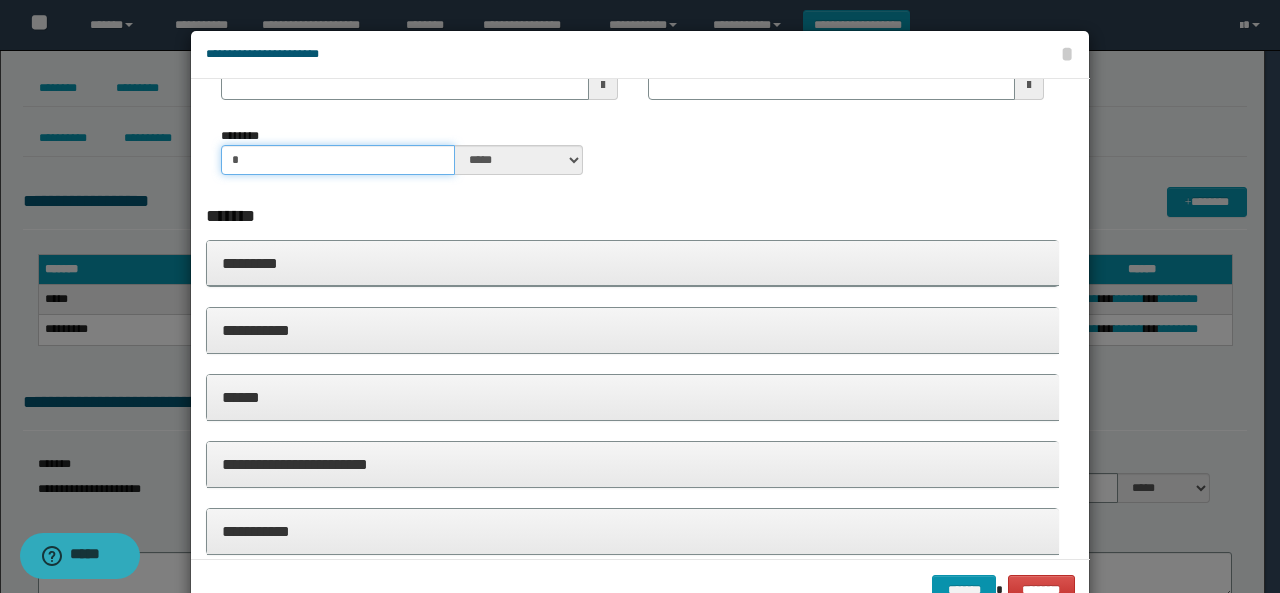 type on "*" 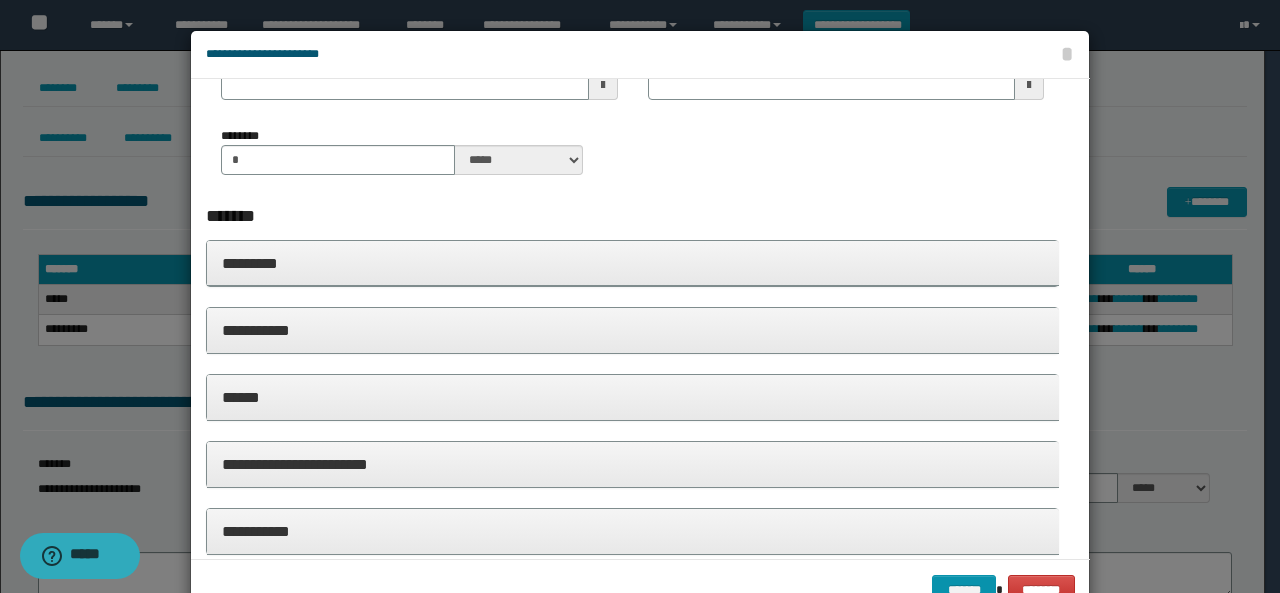 click on "**********" at bounding box center [633, 330] 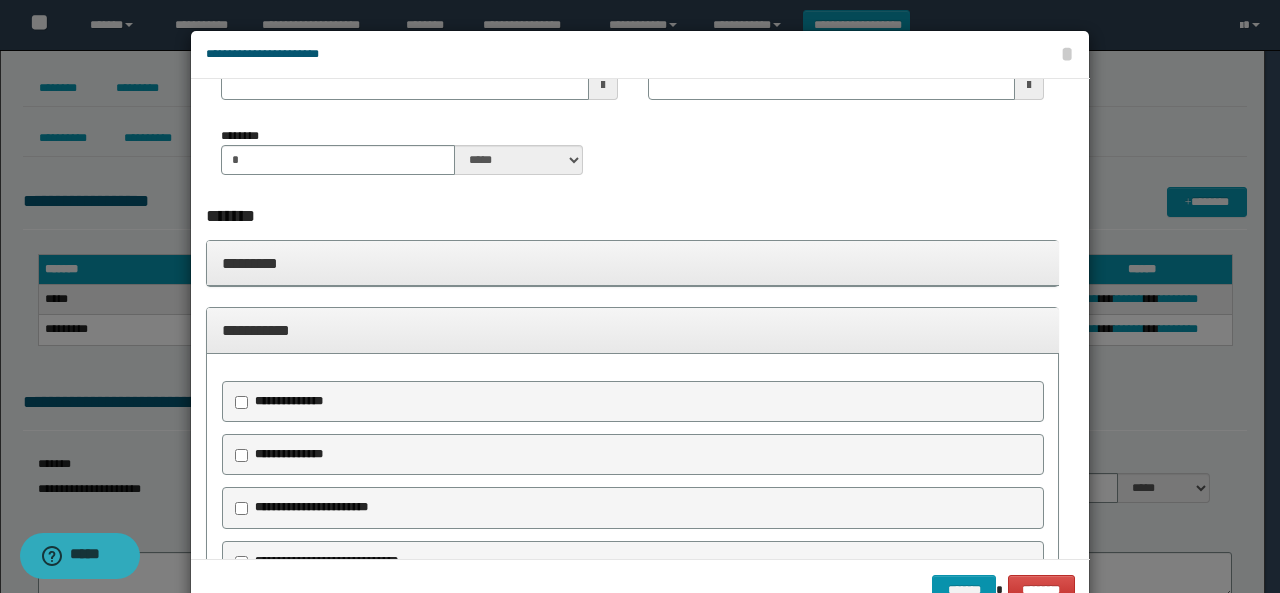 click on "**********" at bounding box center (289, 454) 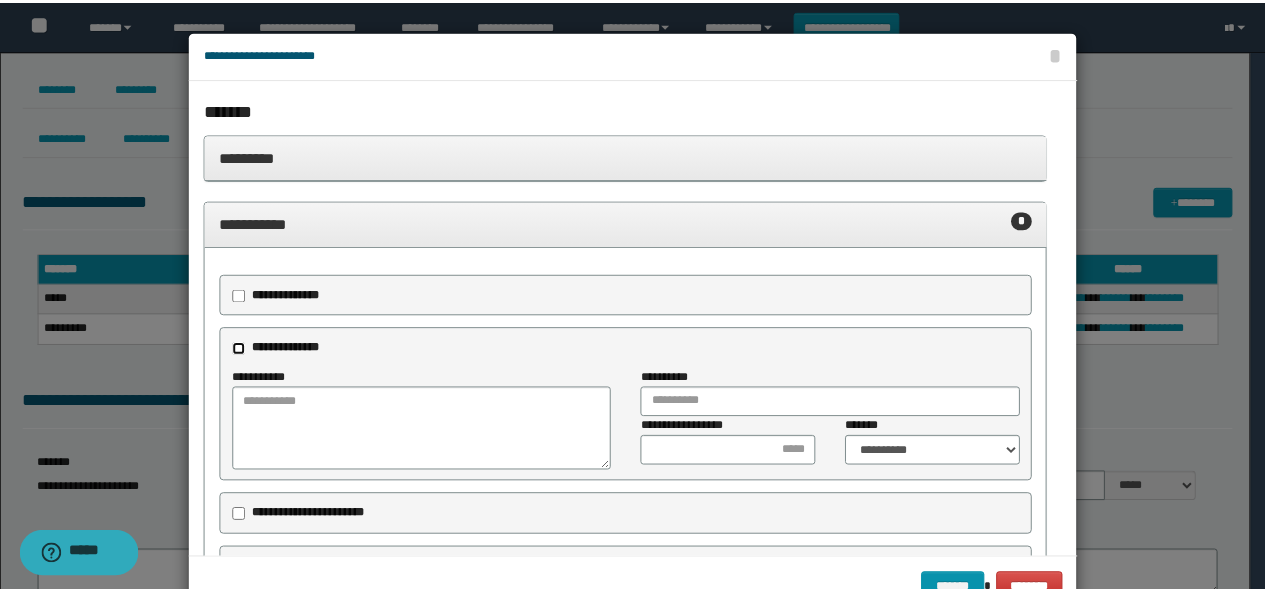scroll, scrollTop: 600, scrollLeft: 0, axis: vertical 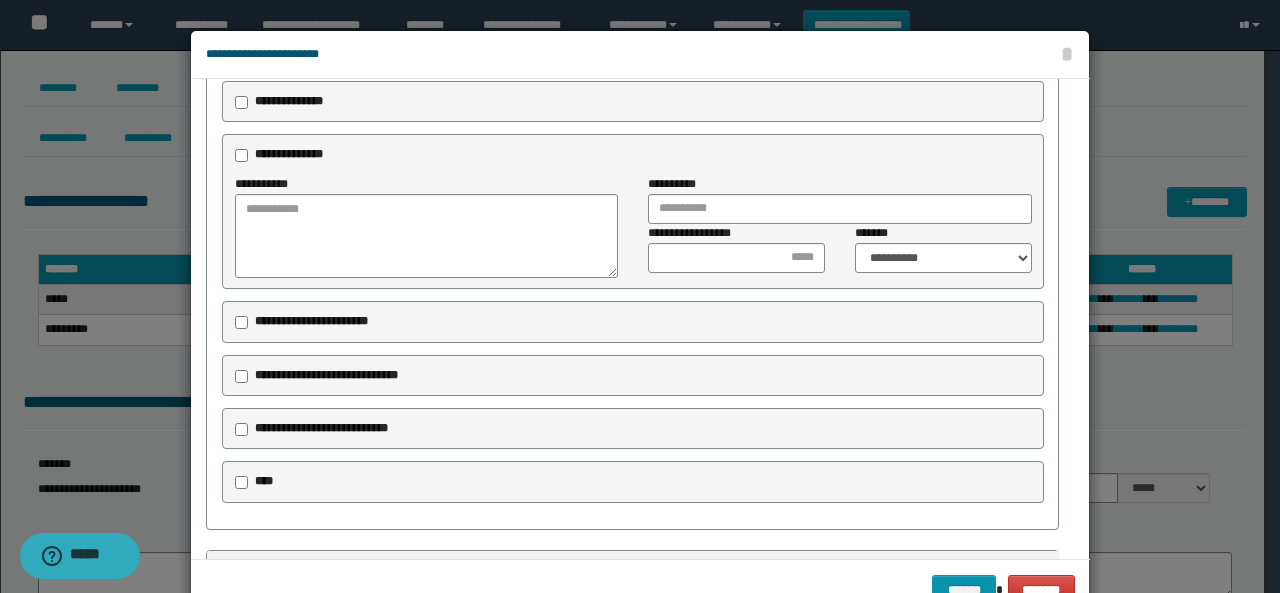 click on "**********" at bounding box center (321, 428) 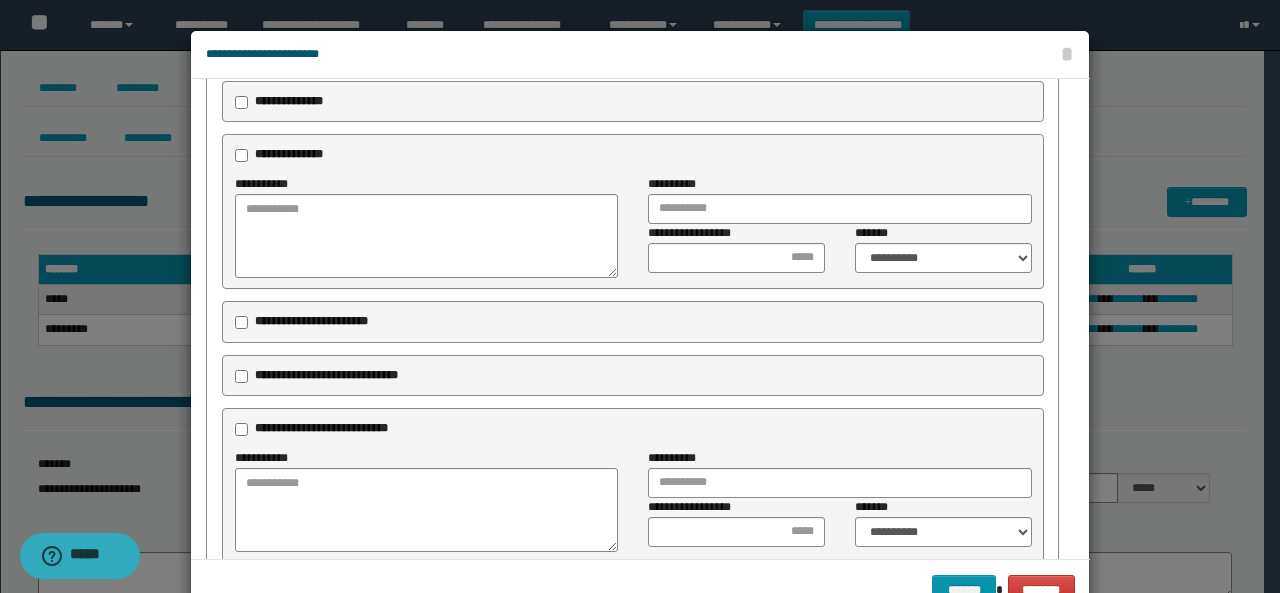 click on "**********" at bounding box center [326, 375] 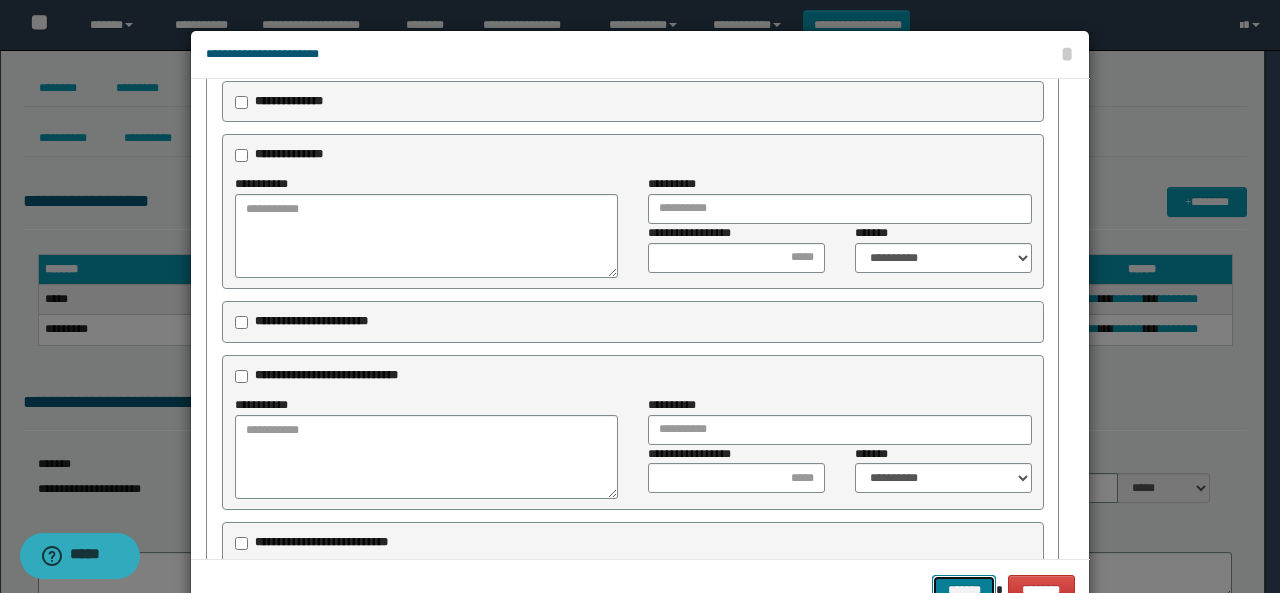 click on "*******" at bounding box center (964, 589) 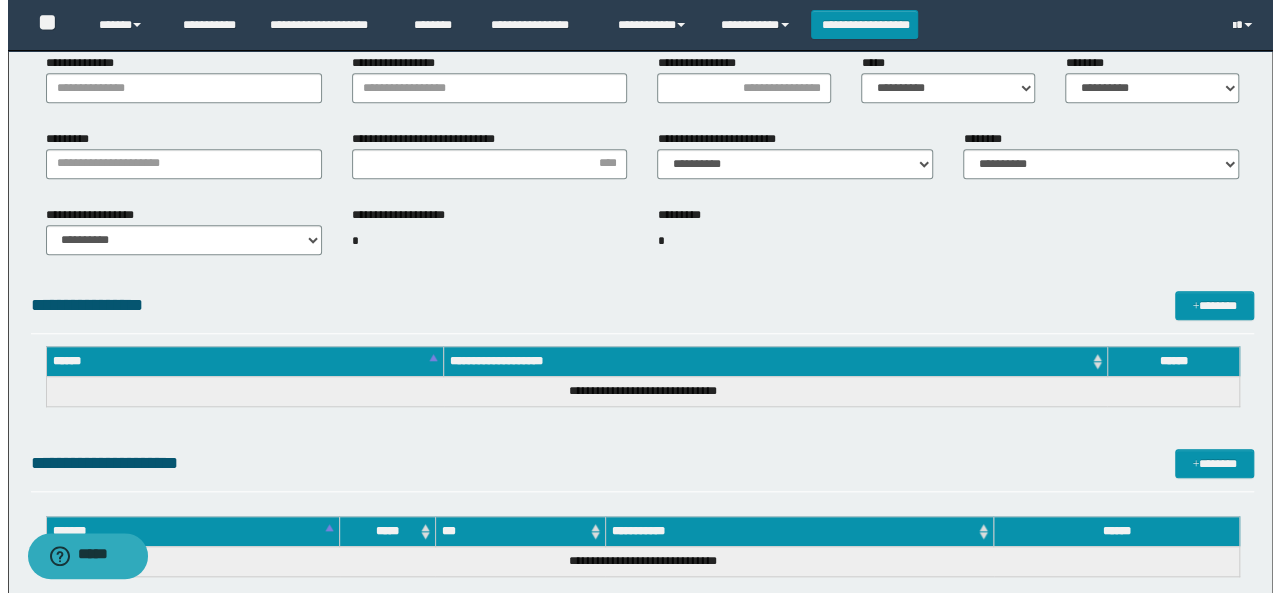 scroll, scrollTop: 700, scrollLeft: 0, axis: vertical 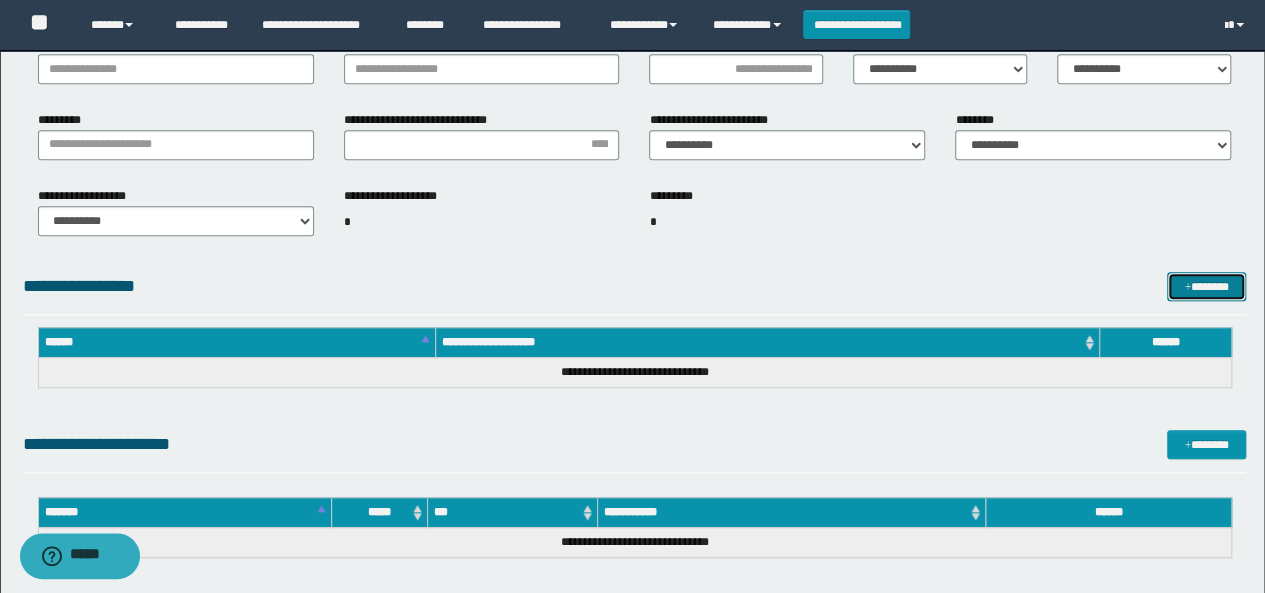 click on "*******" at bounding box center [1206, 286] 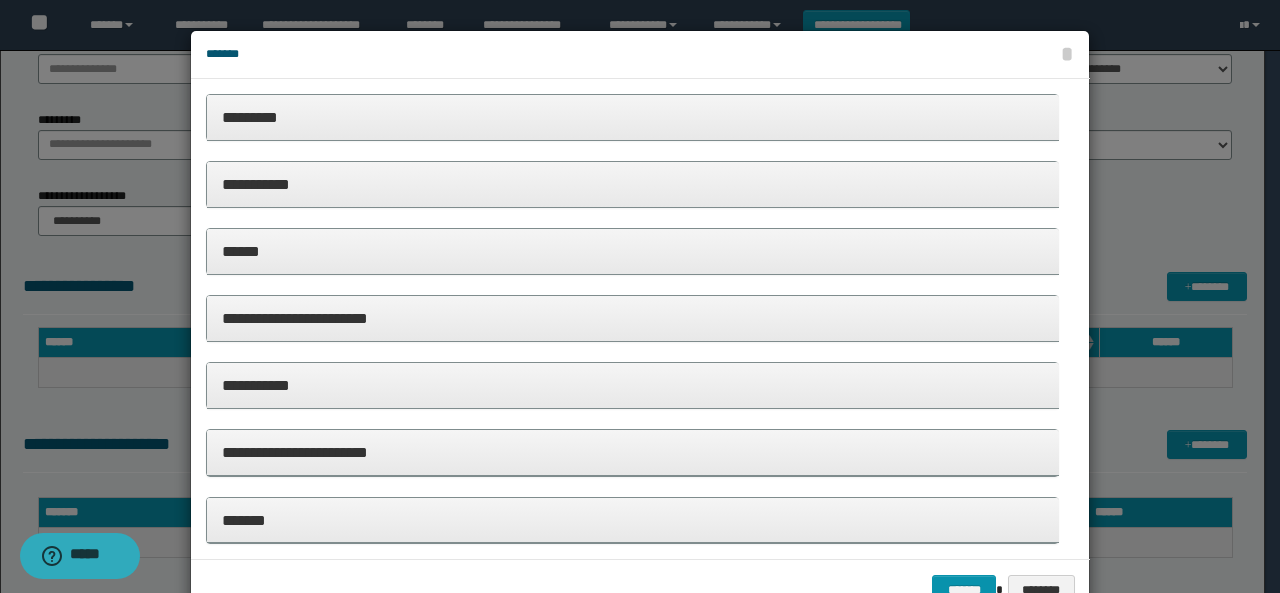click on "**********" at bounding box center (633, 184) 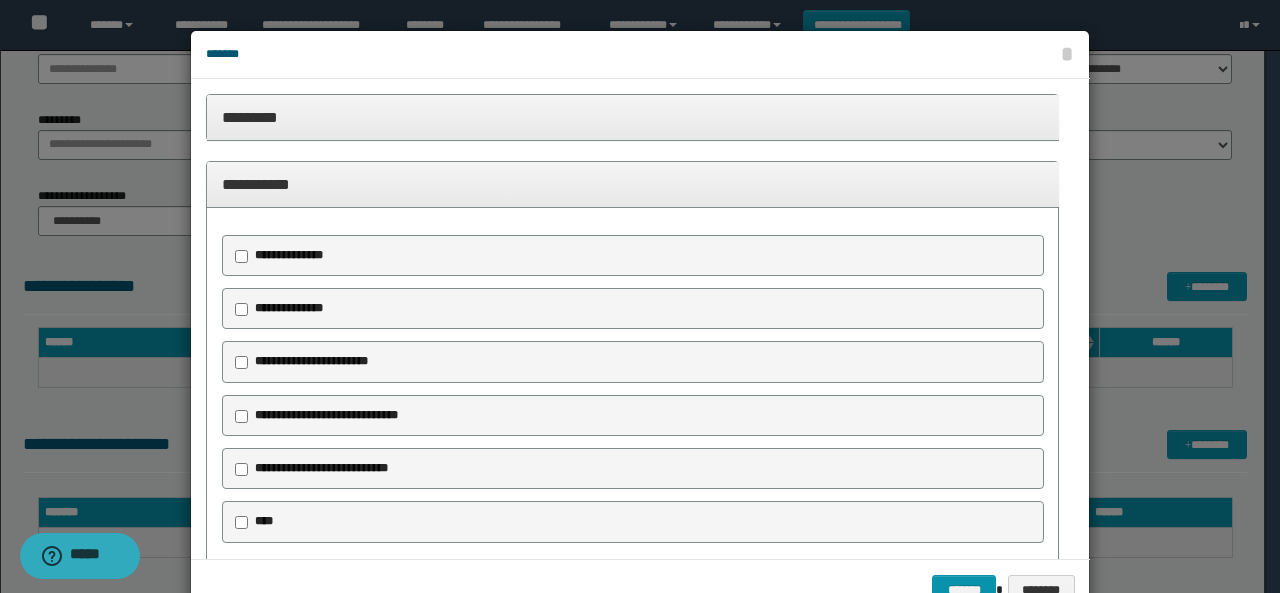 click on "**********" at bounding box center (289, 308) 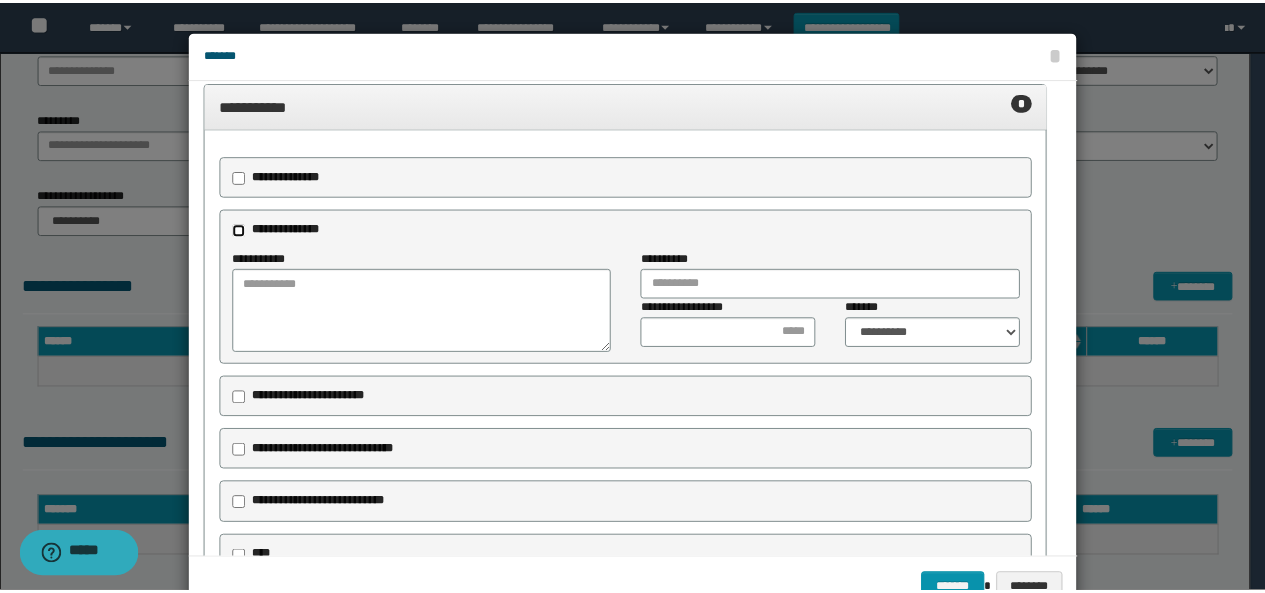 scroll, scrollTop: 300, scrollLeft: 0, axis: vertical 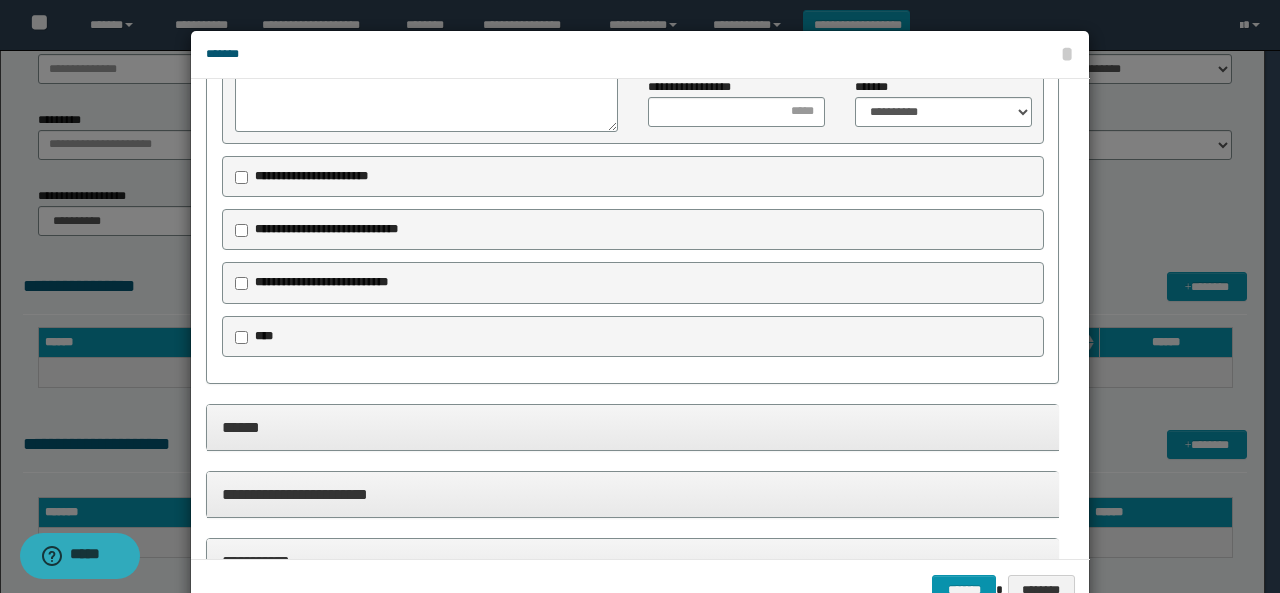 click on "**********" at bounding box center [321, 282] 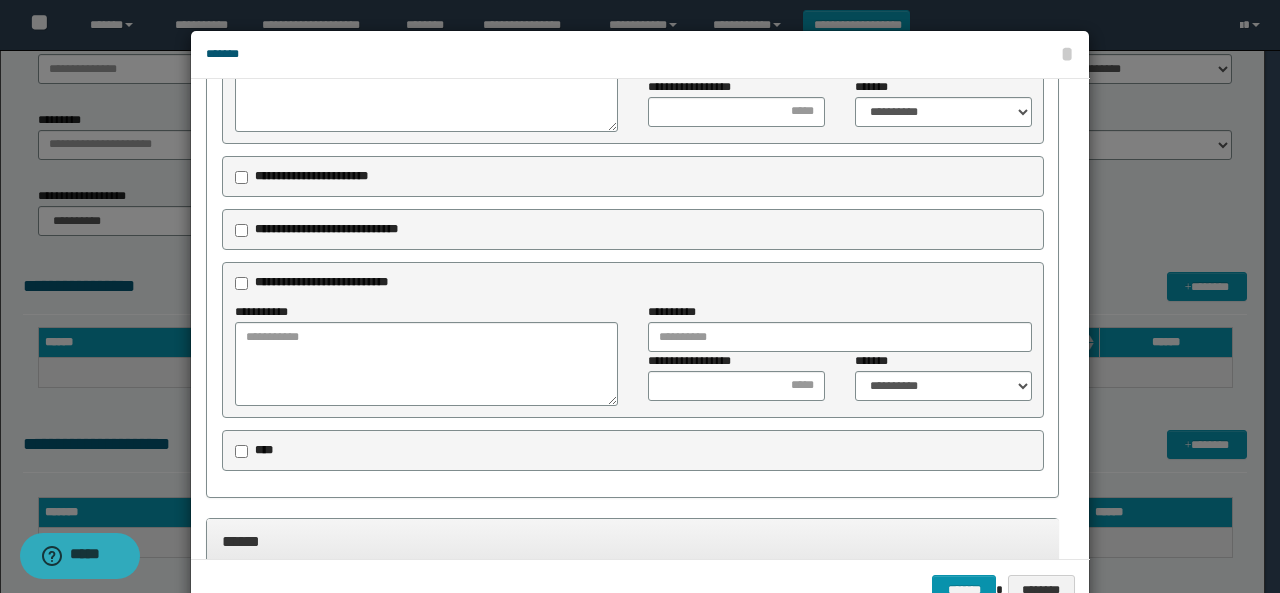 click on "**********" at bounding box center [326, 229] 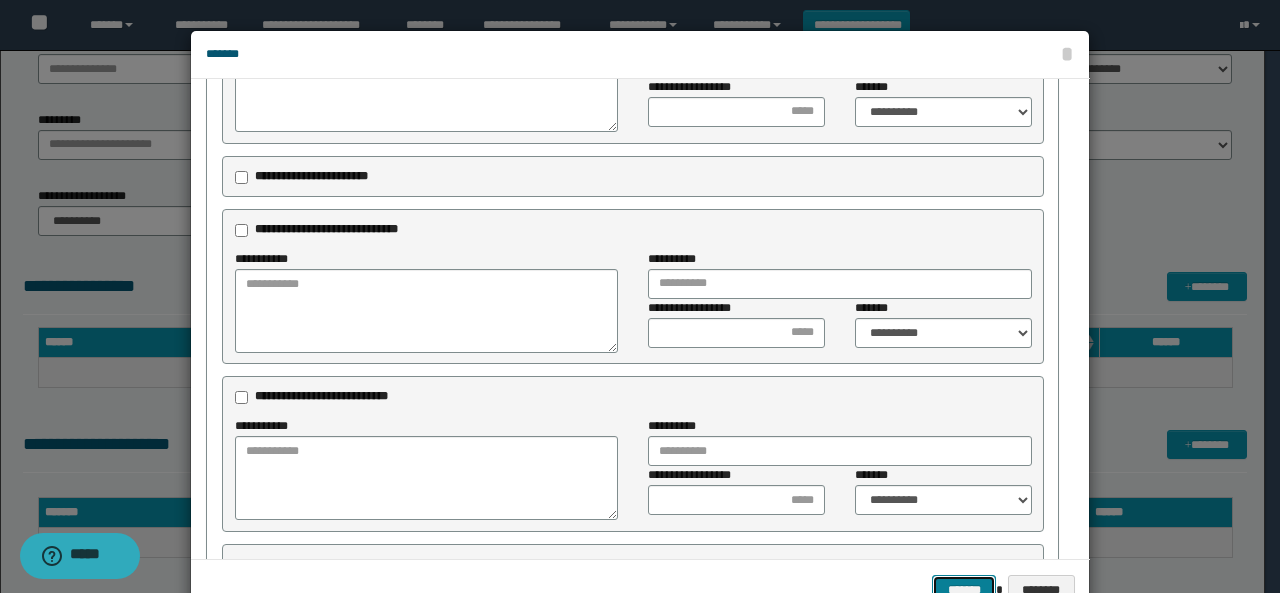 click on "*******" at bounding box center (964, 589) 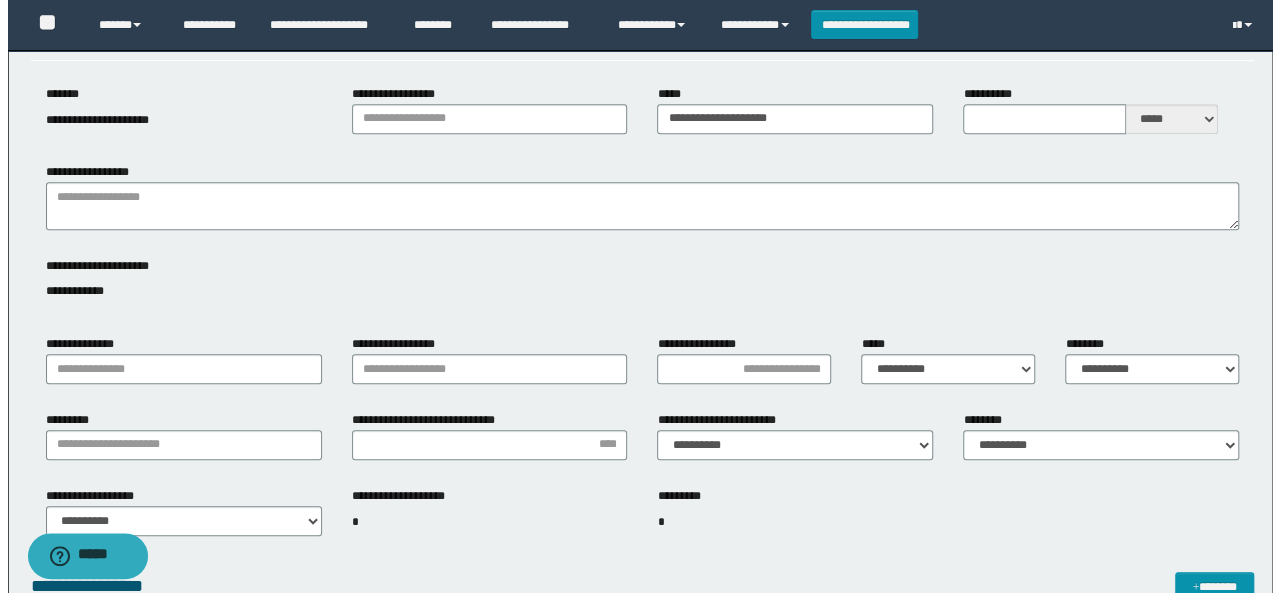 scroll, scrollTop: 0, scrollLeft: 0, axis: both 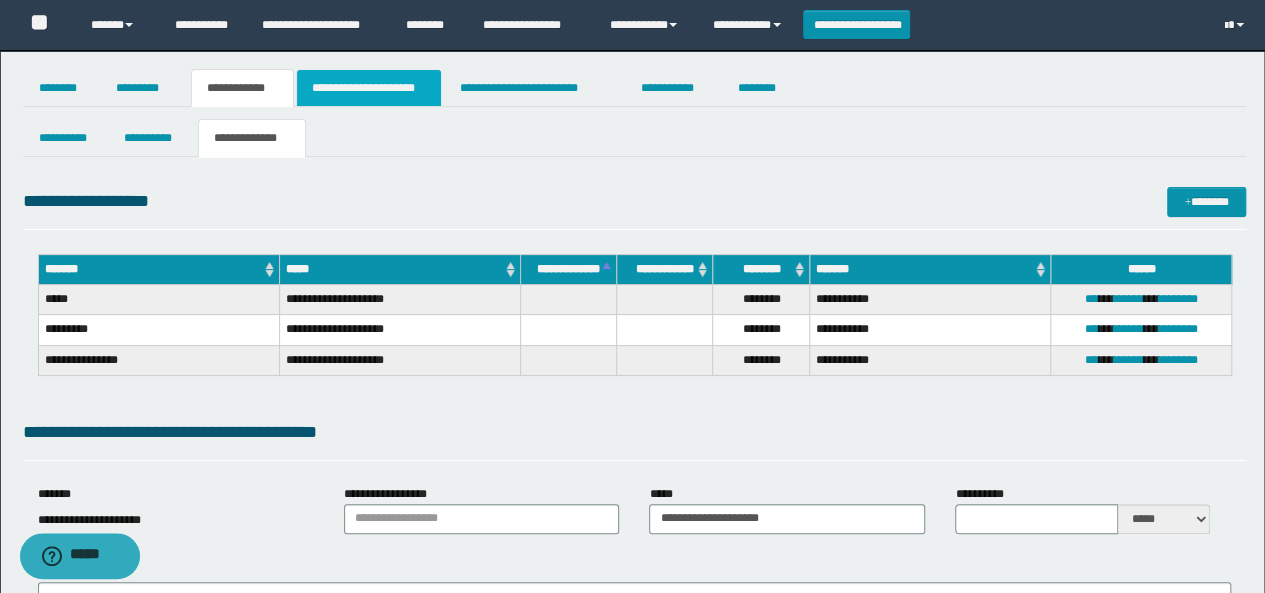 click on "**********" at bounding box center (369, 88) 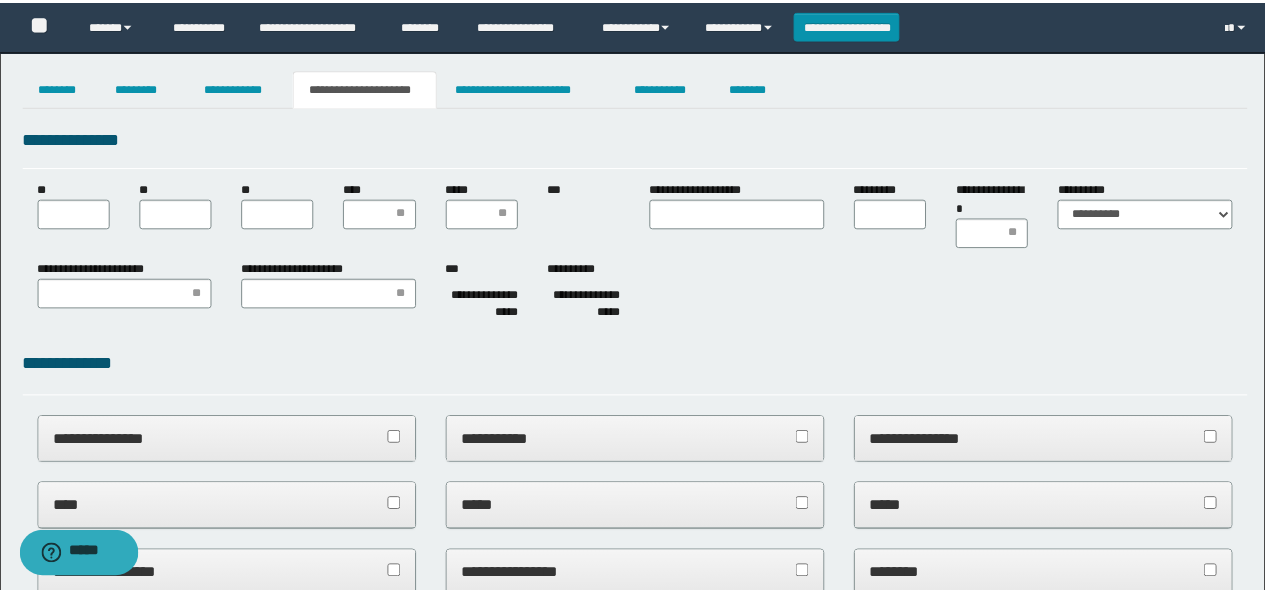 scroll, scrollTop: 0, scrollLeft: 0, axis: both 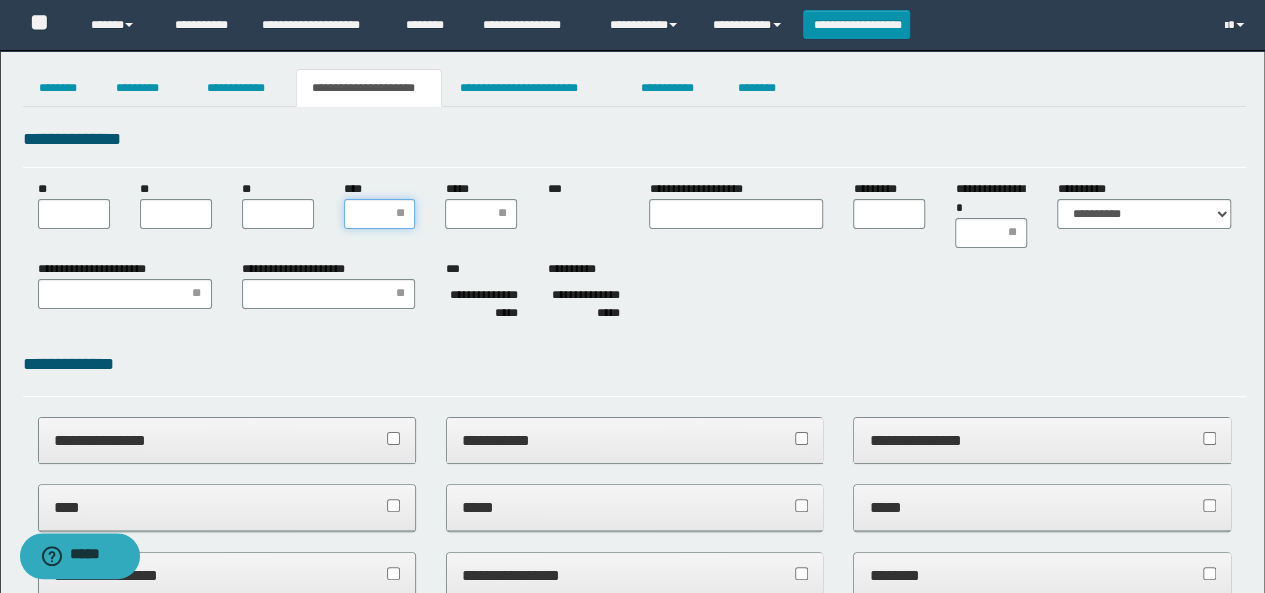 click on "****" at bounding box center (380, 214) 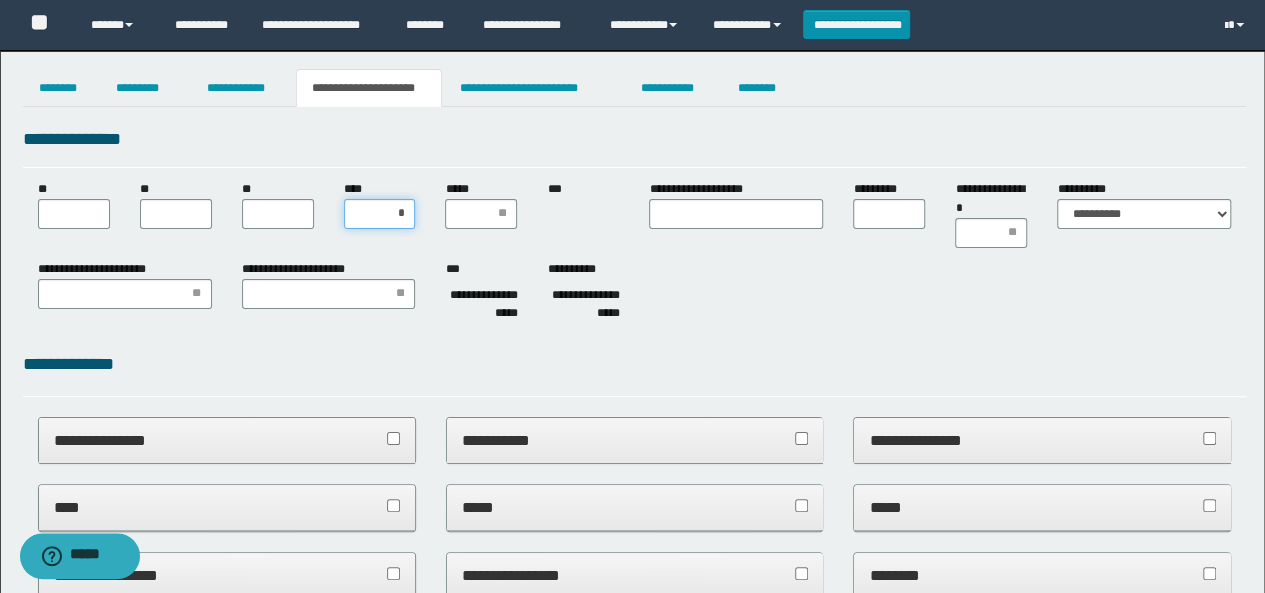 type on "**" 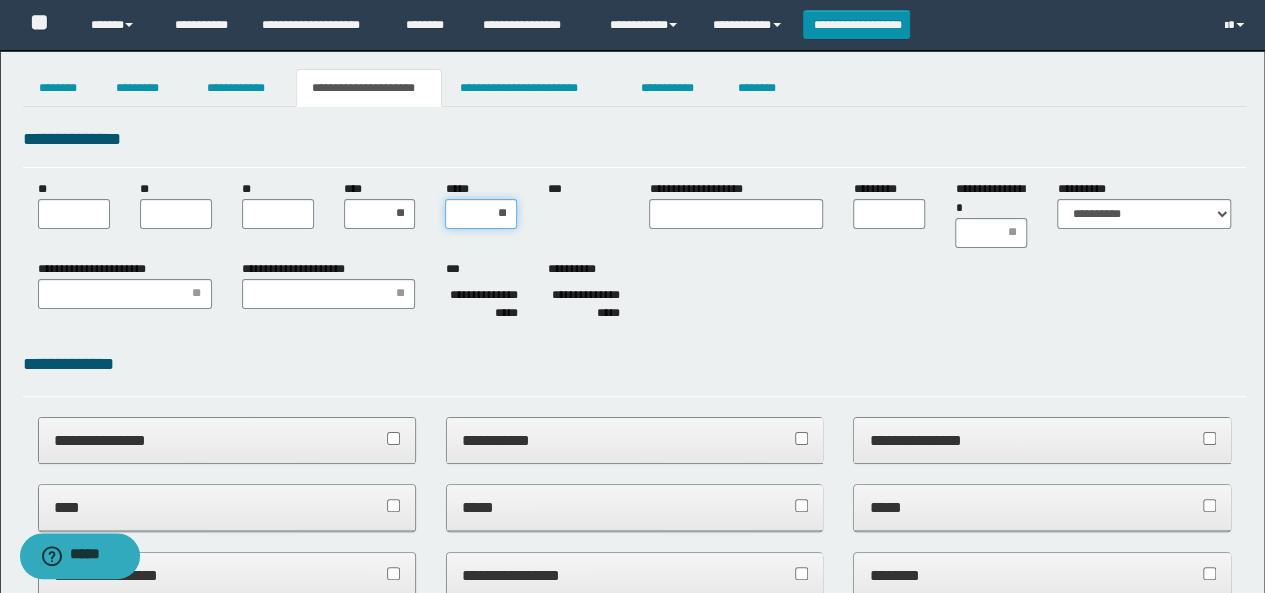 type on "***" 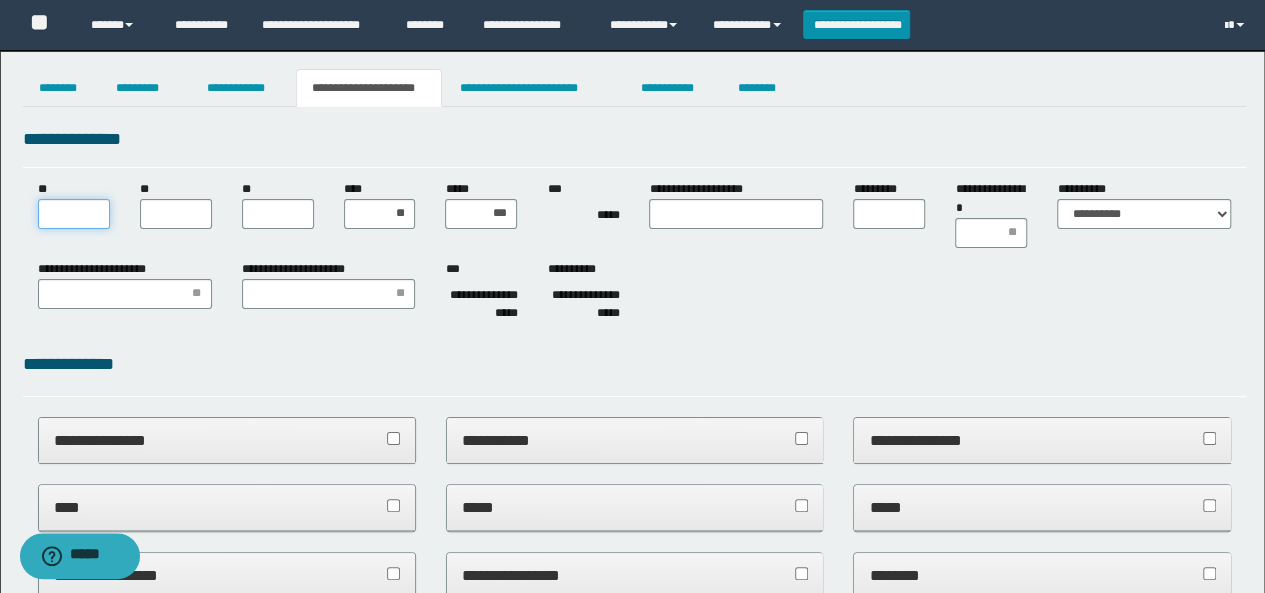 click on "**" at bounding box center (74, 214) 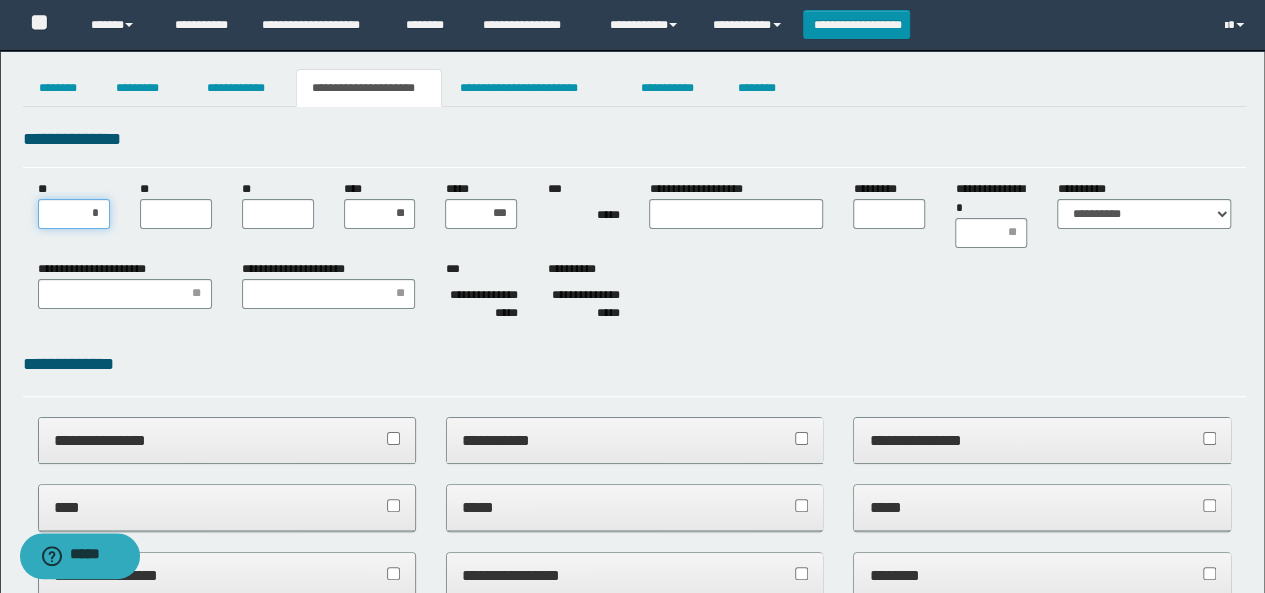 type on "**" 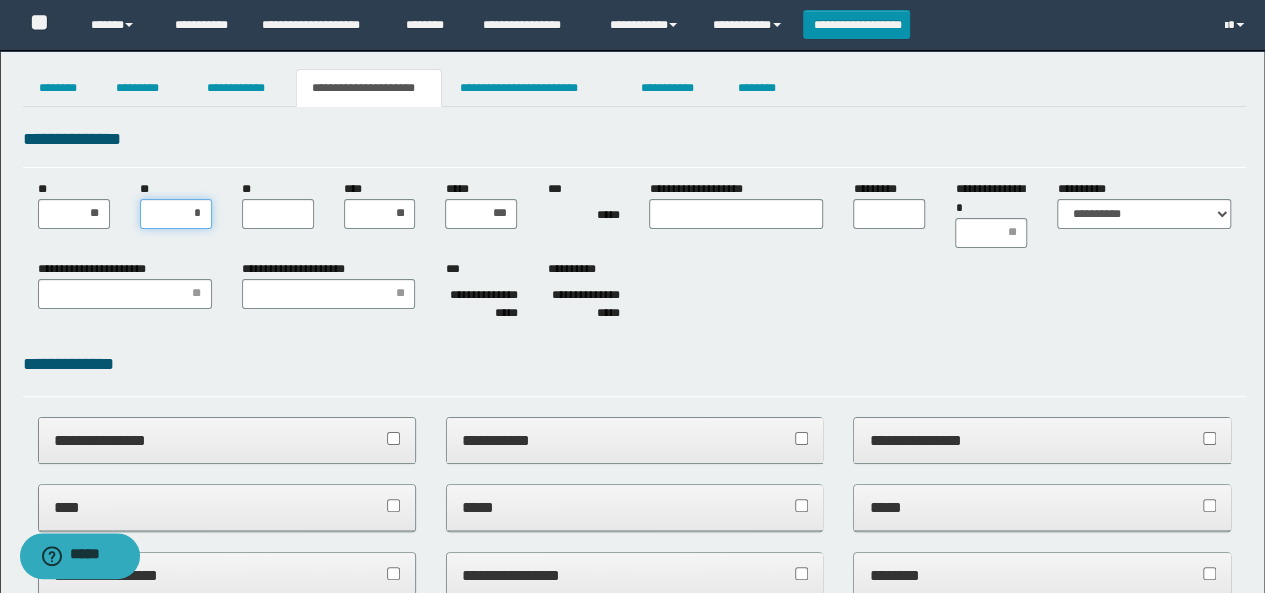 type on "**" 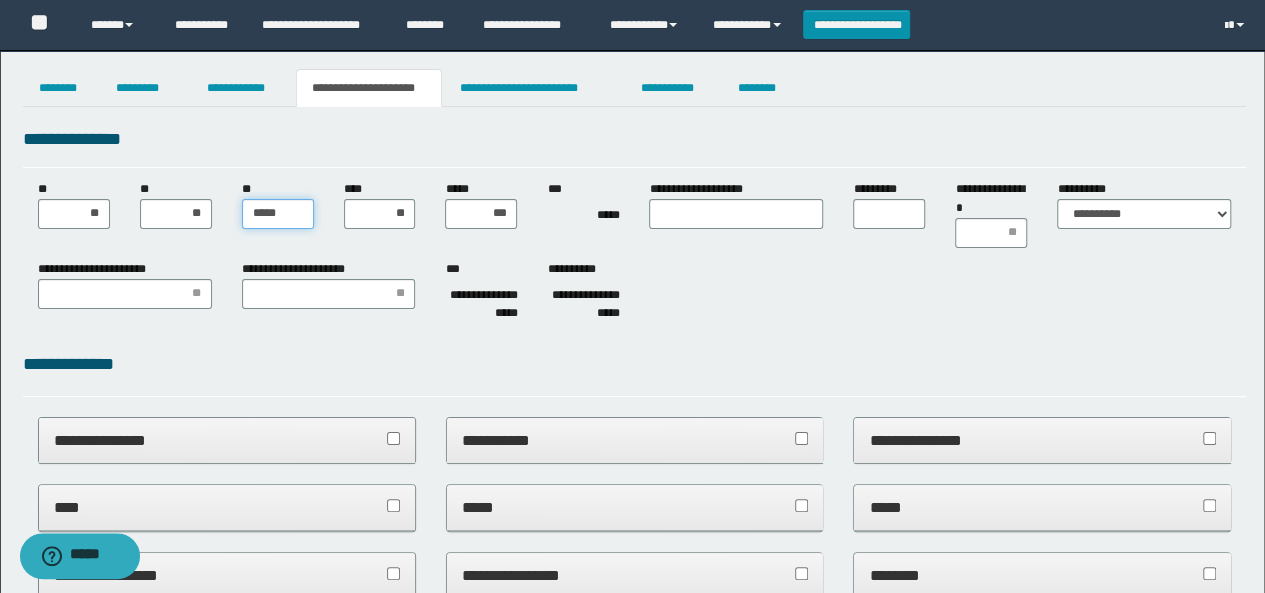 type on "******" 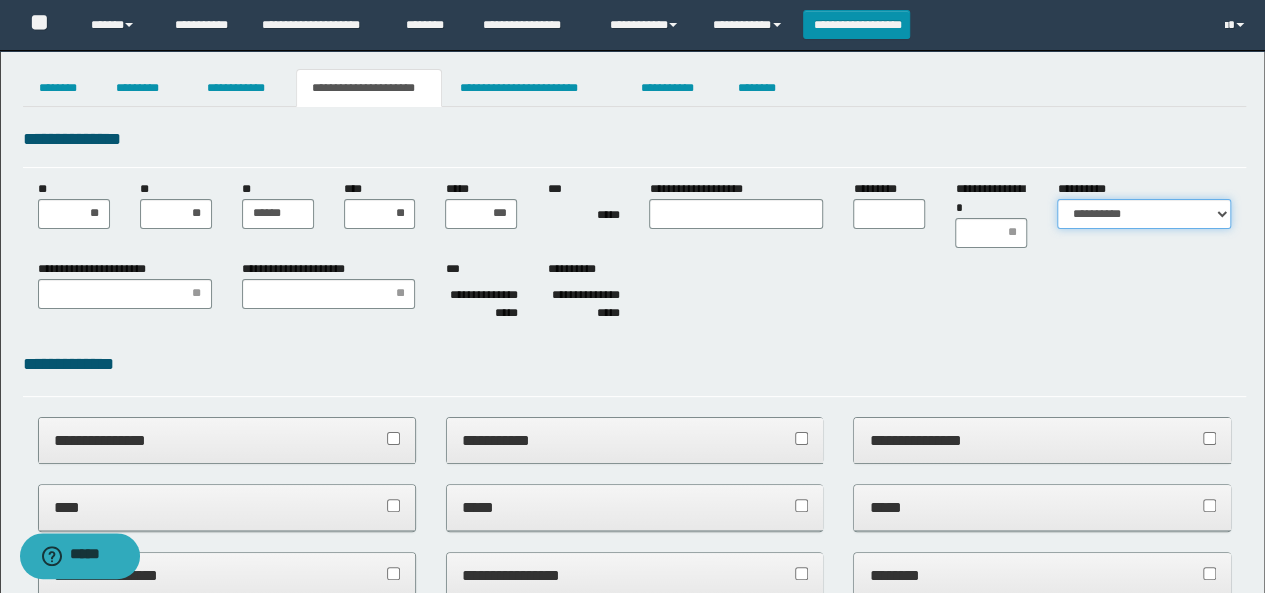 click on "**********" at bounding box center [1144, 214] 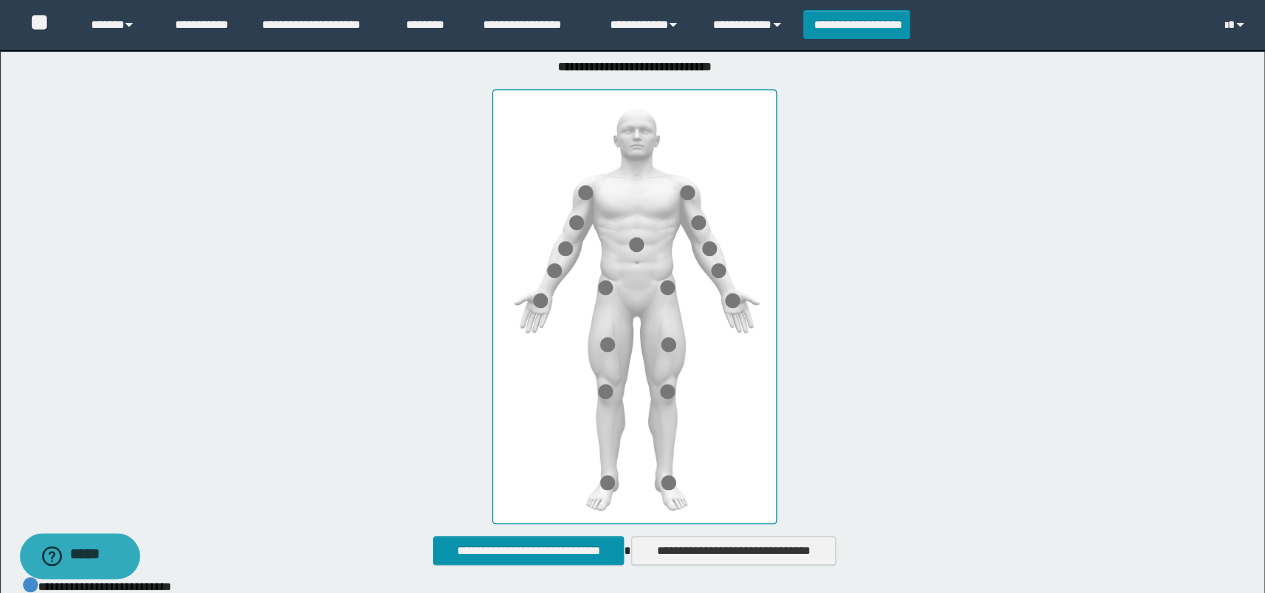 scroll, scrollTop: 800, scrollLeft: 0, axis: vertical 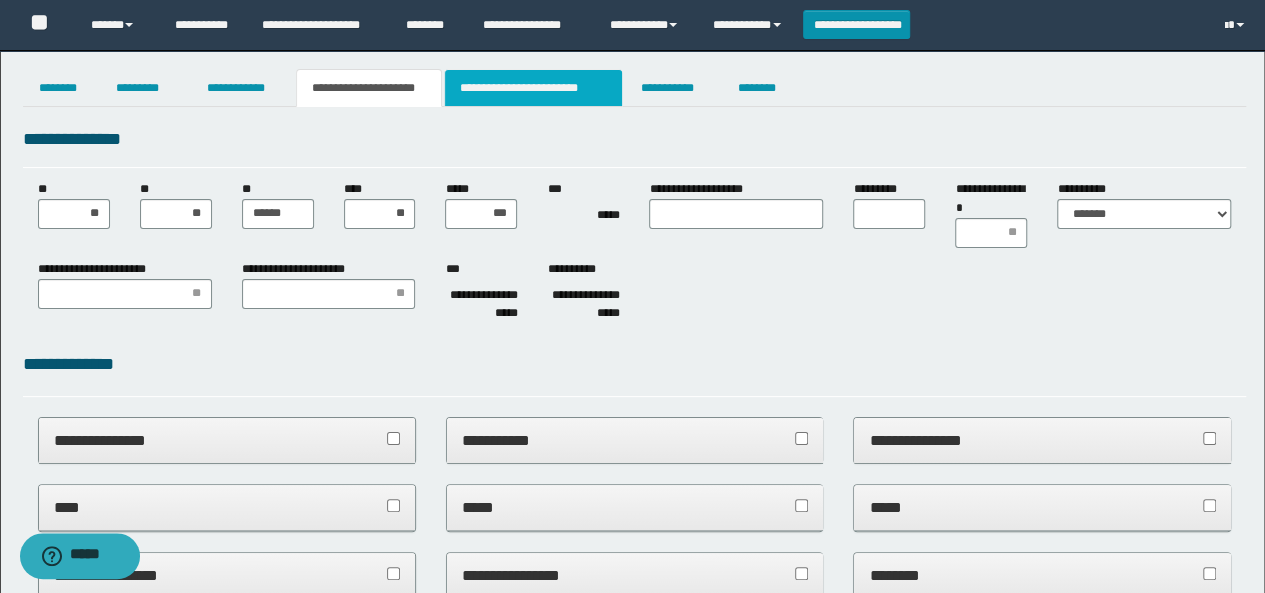 click on "**********" at bounding box center (533, 88) 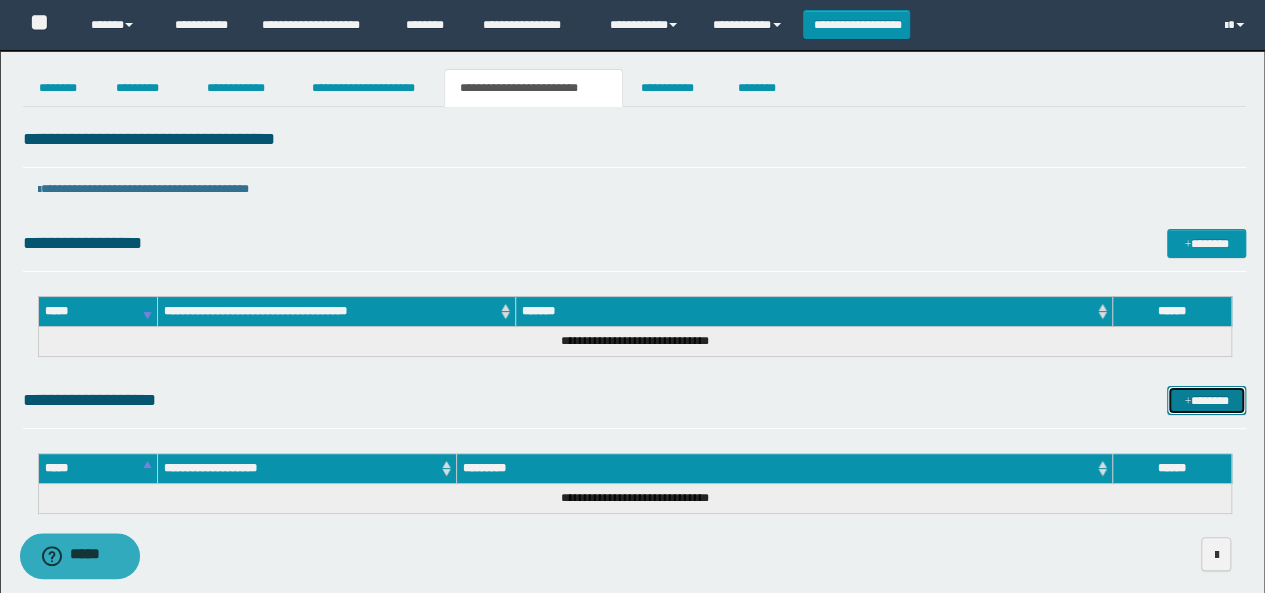 click at bounding box center (1187, 402) 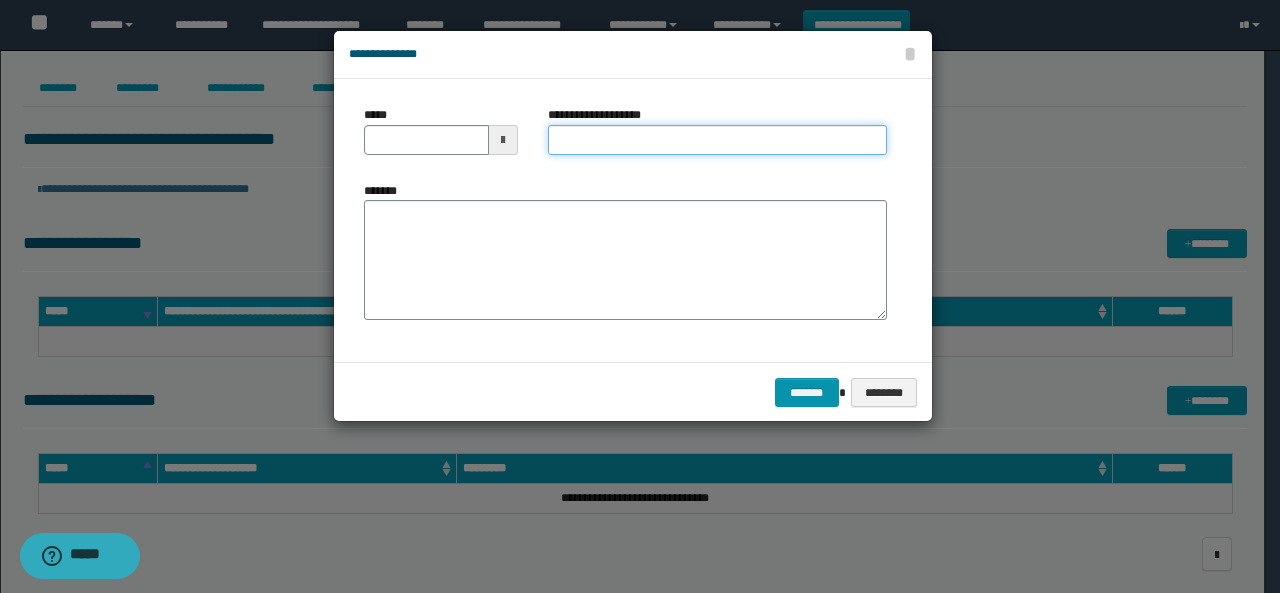 click on "**********" at bounding box center [717, 140] 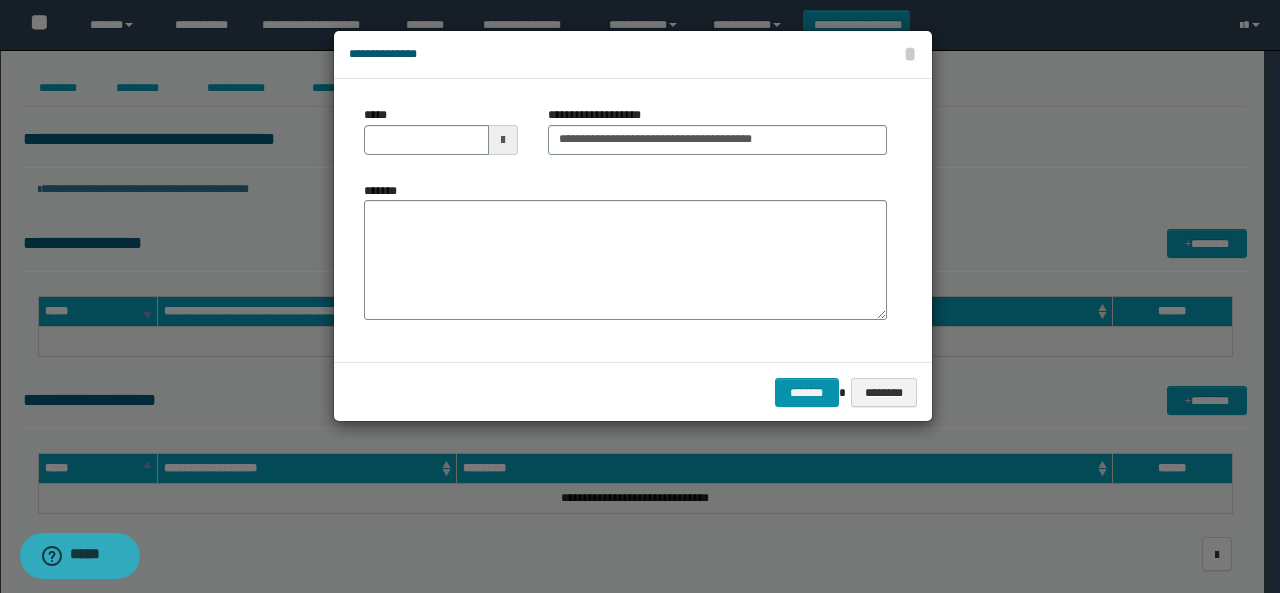 click at bounding box center (503, 140) 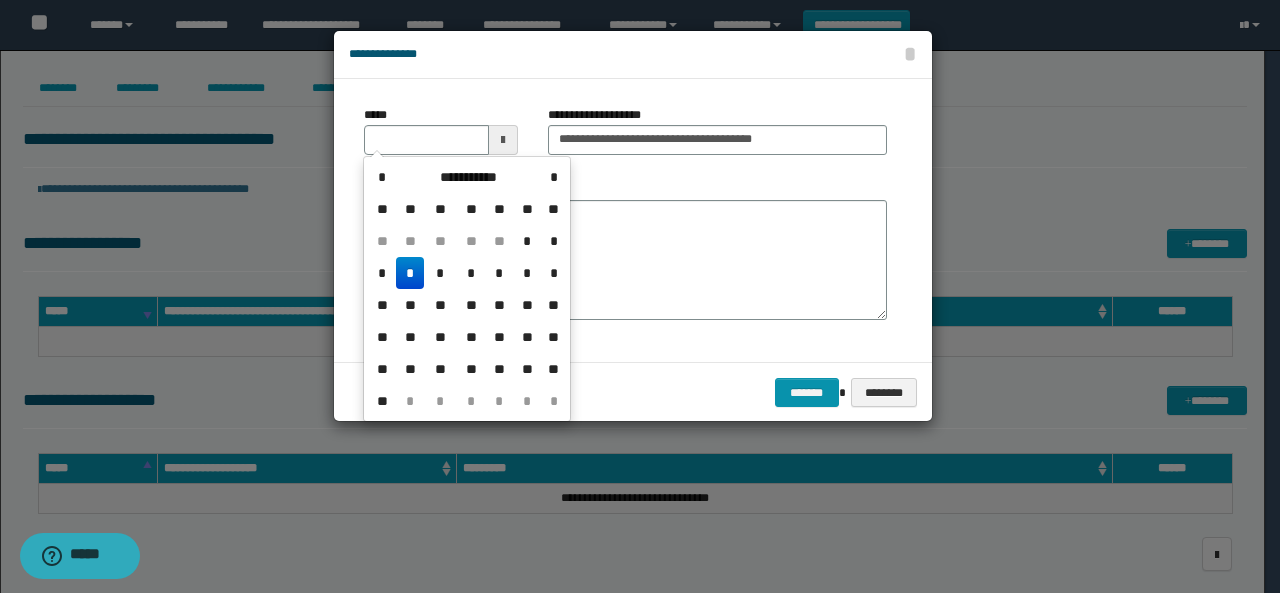 click on "*" at bounding box center [410, 273] 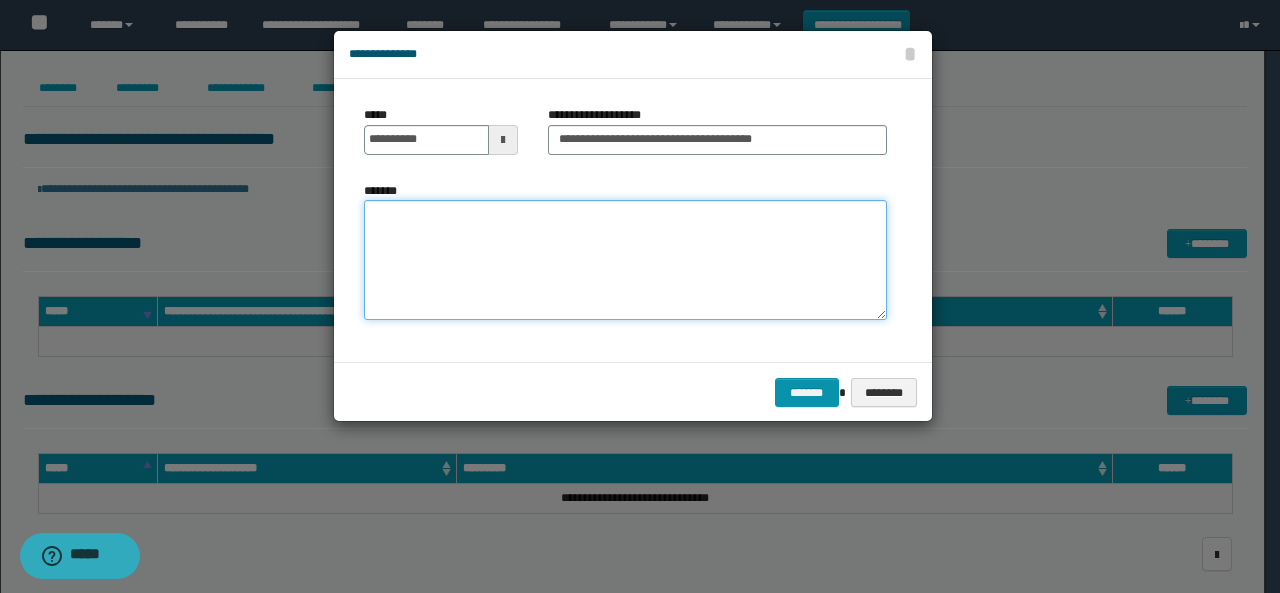 click on "*******" at bounding box center [625, 260] 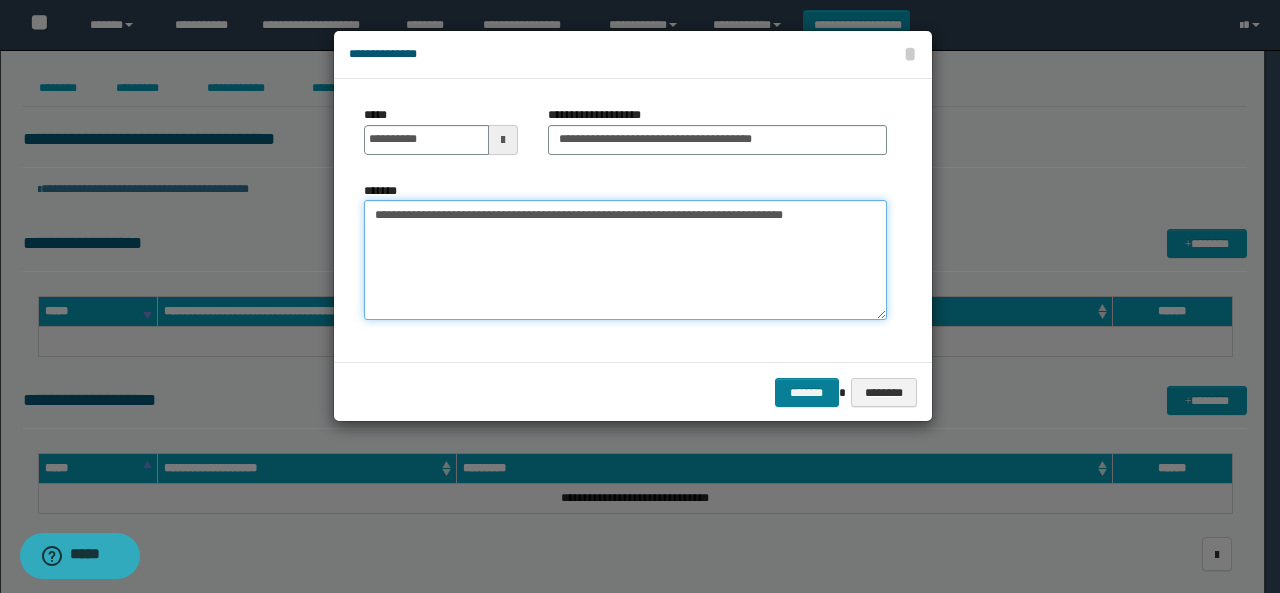 type on "**********" 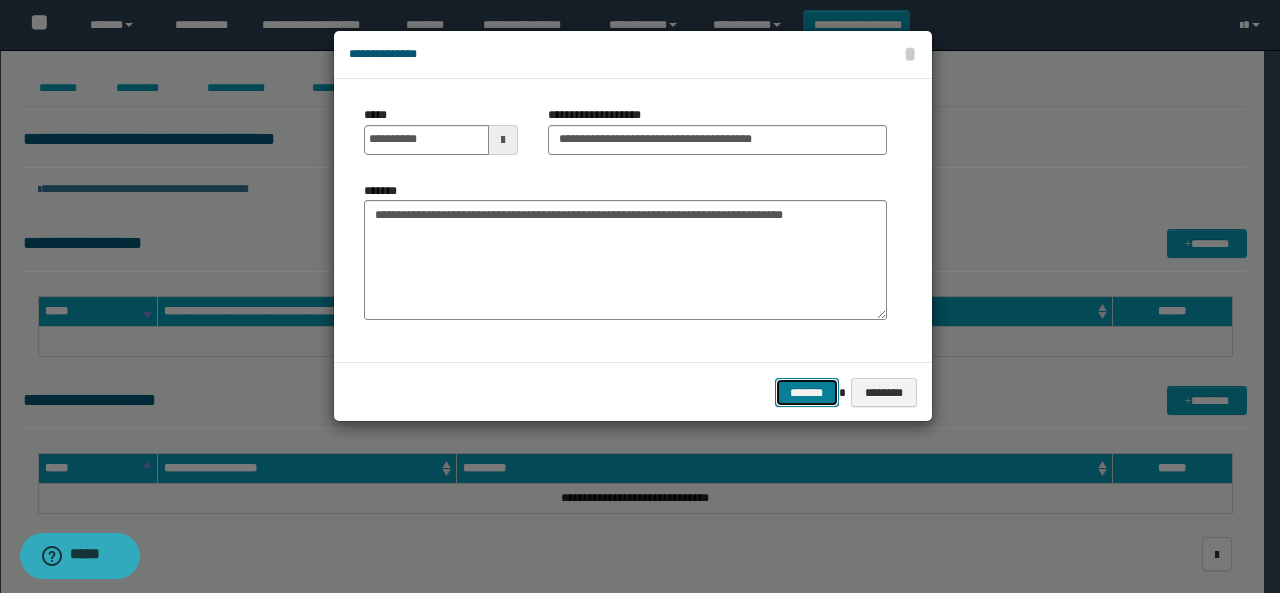 click on "*******" at bounding box center (807, 392) 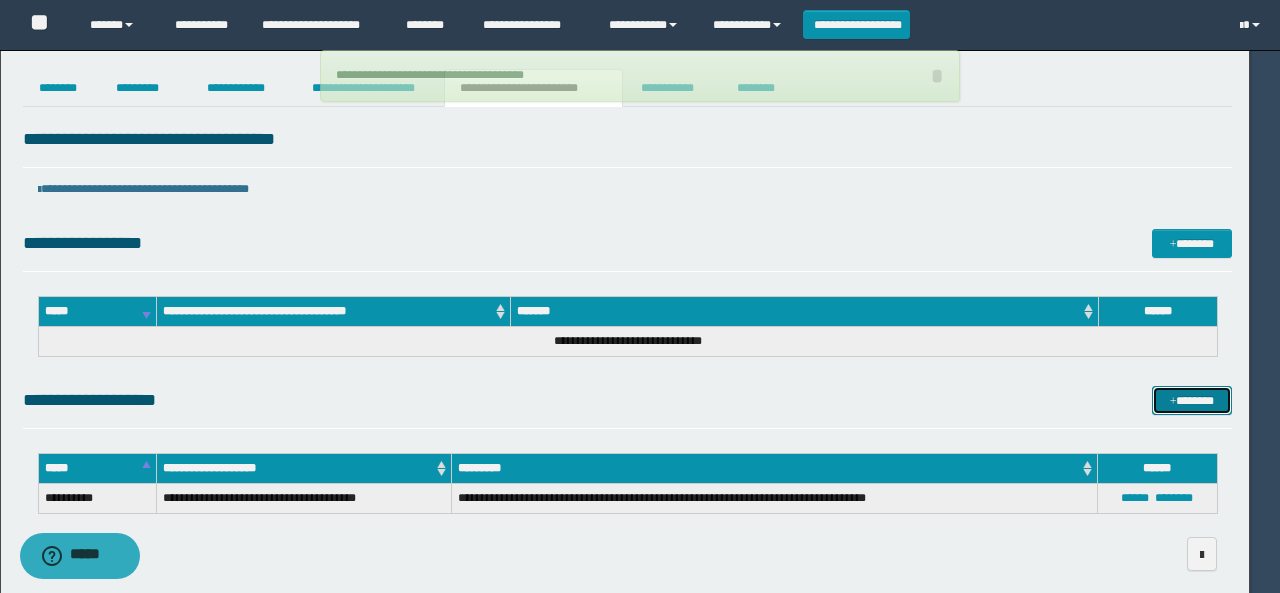 type 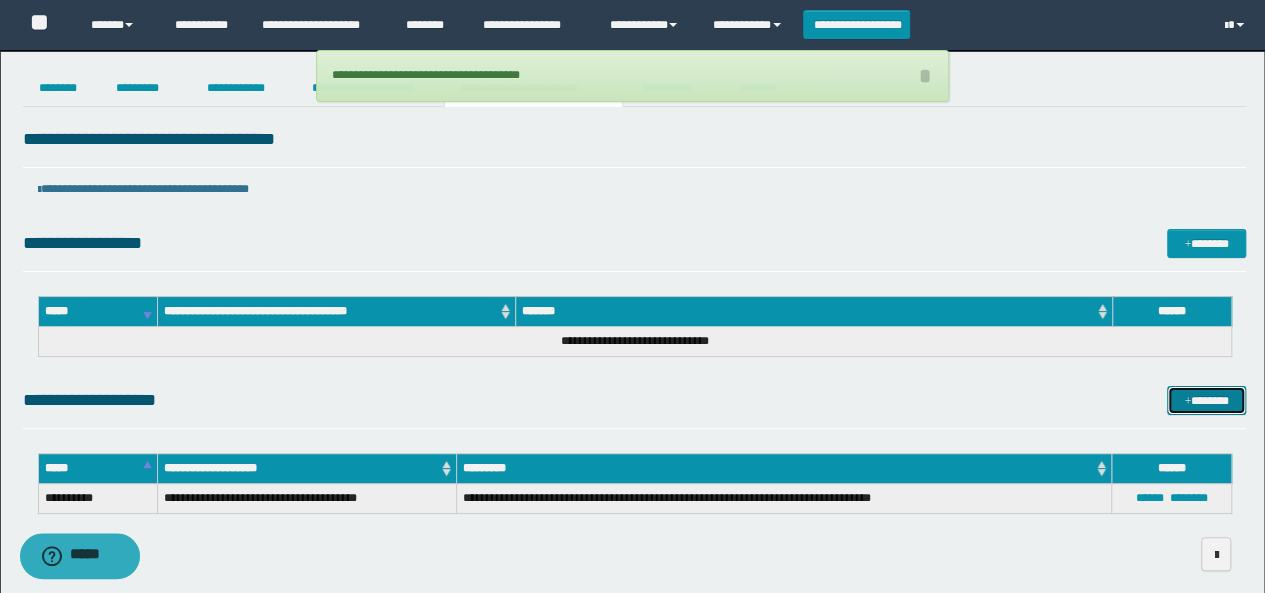 click on "*******" at bounding box center [1206, 400] 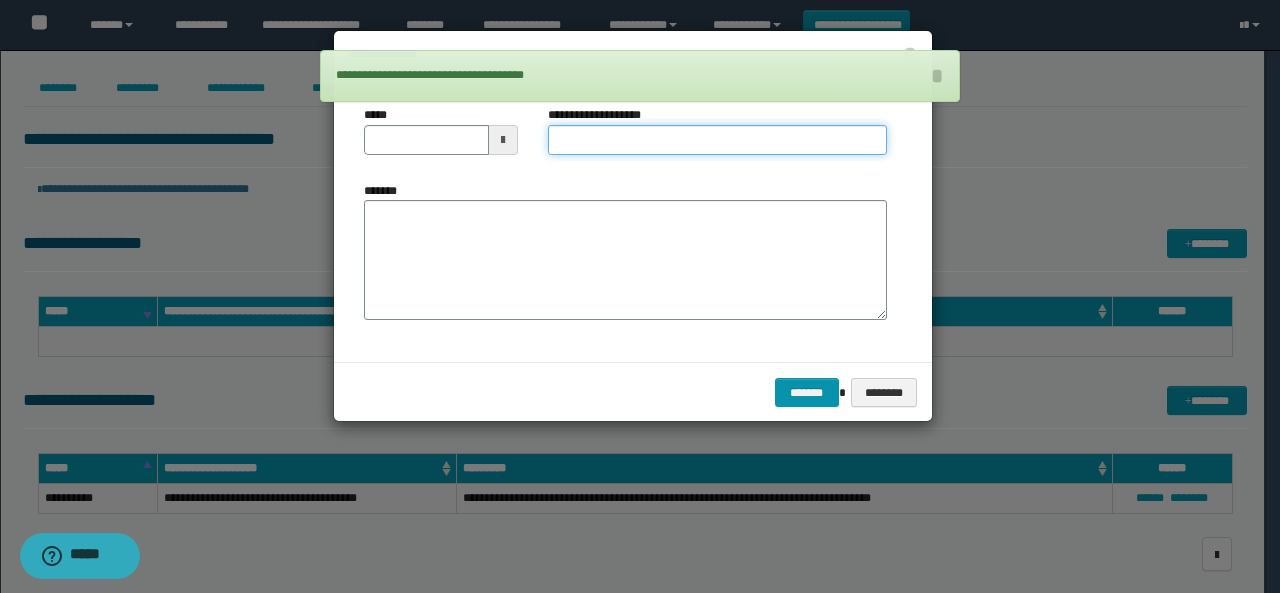 click on "**********" at bounding box center (717, 140) 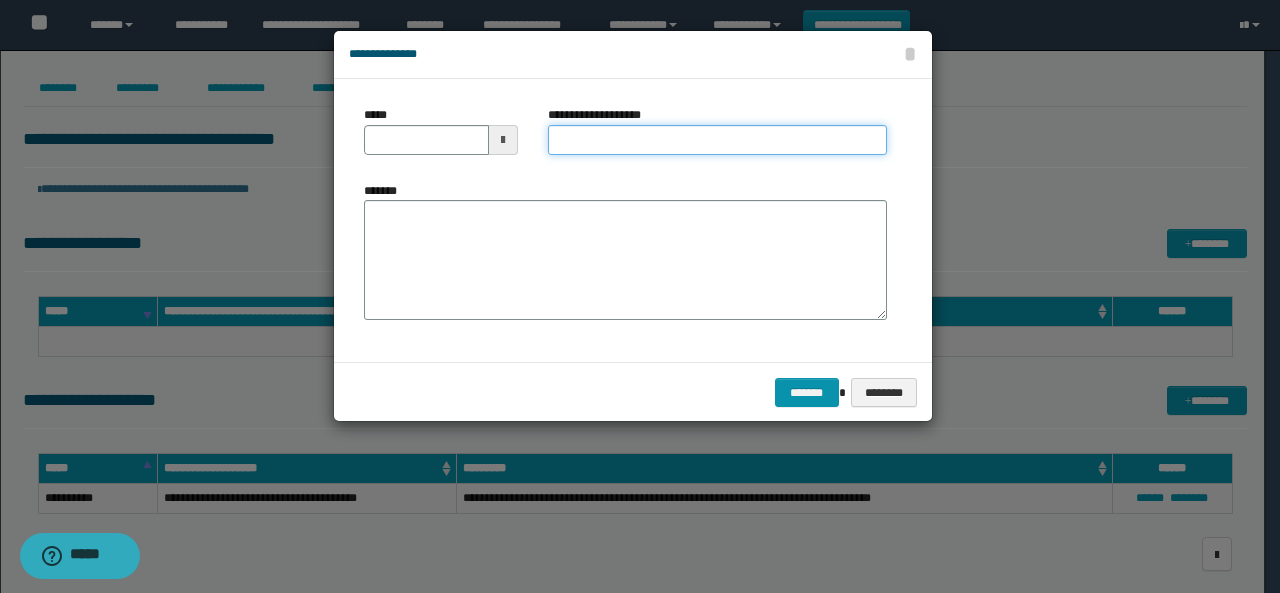 type on "**********" 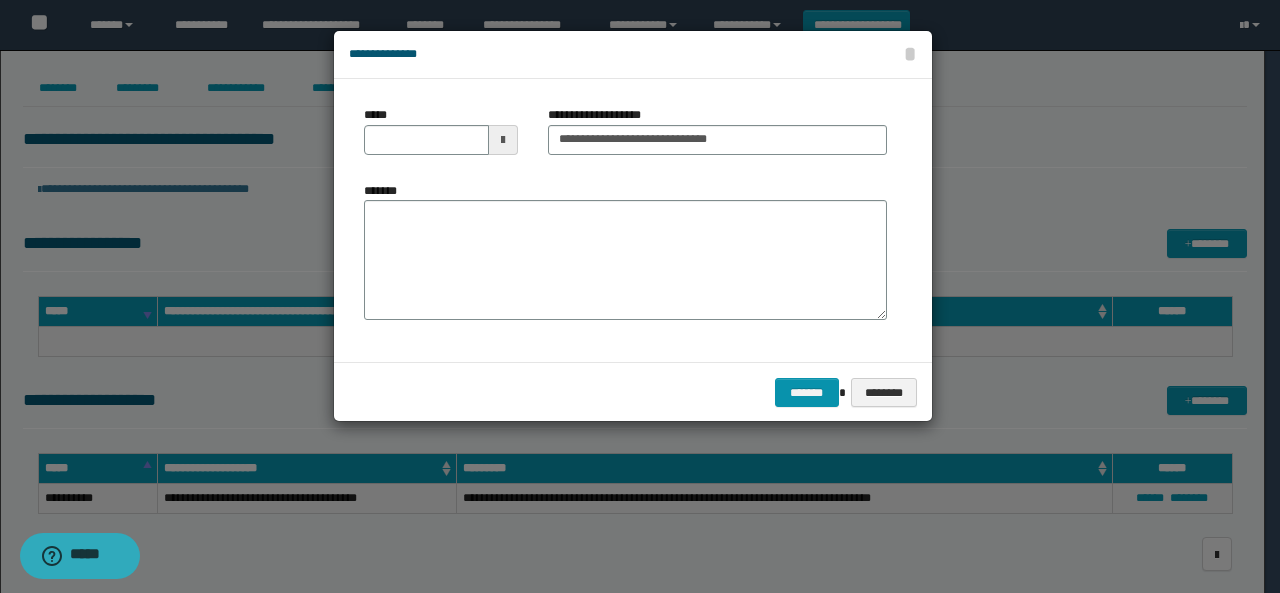 click at bounding box center (503, 140) 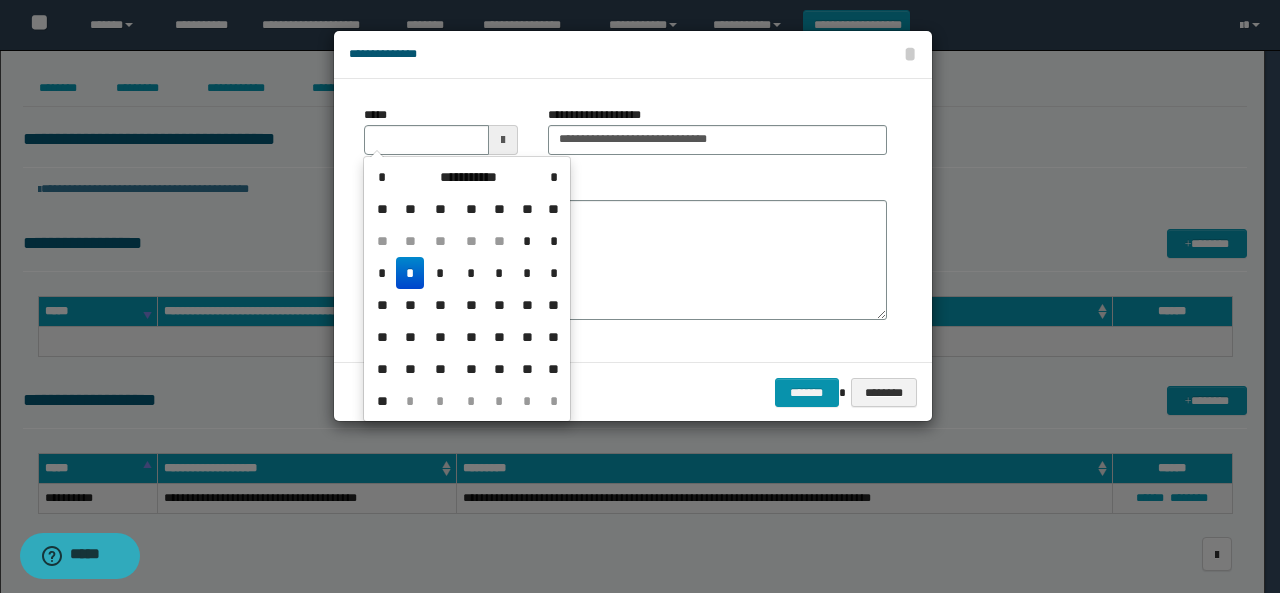 click on "*" at bounding box center [410, 273] 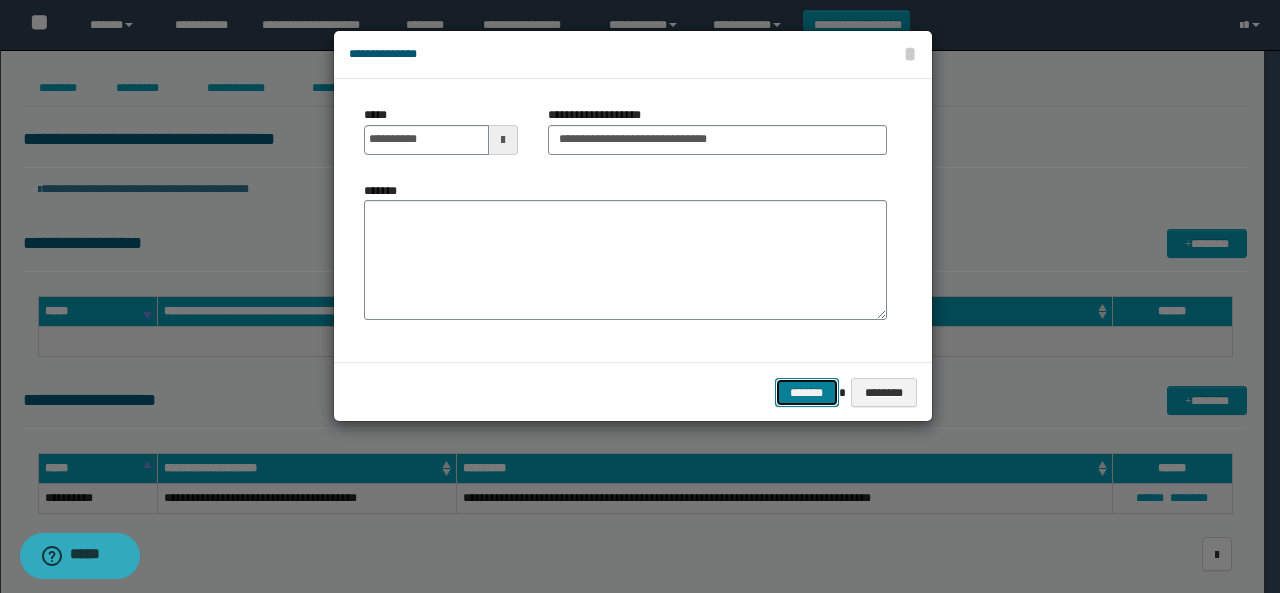 click on "*******" at bounding box center [807, 392] 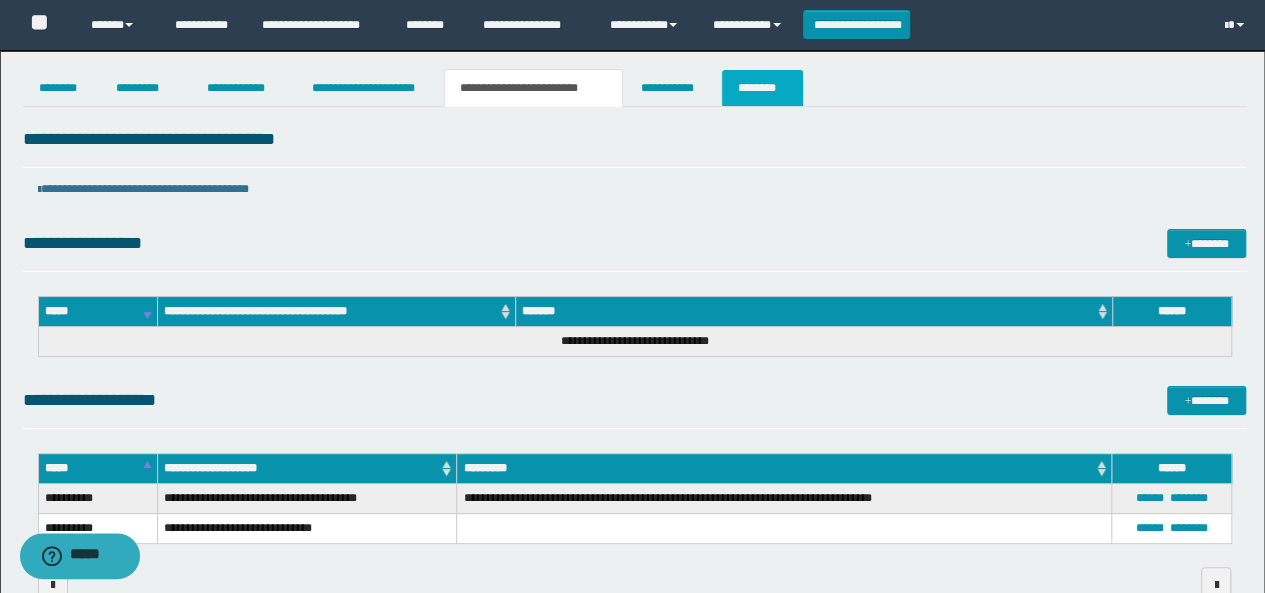 click on "********" at bounding box center (762, 88) 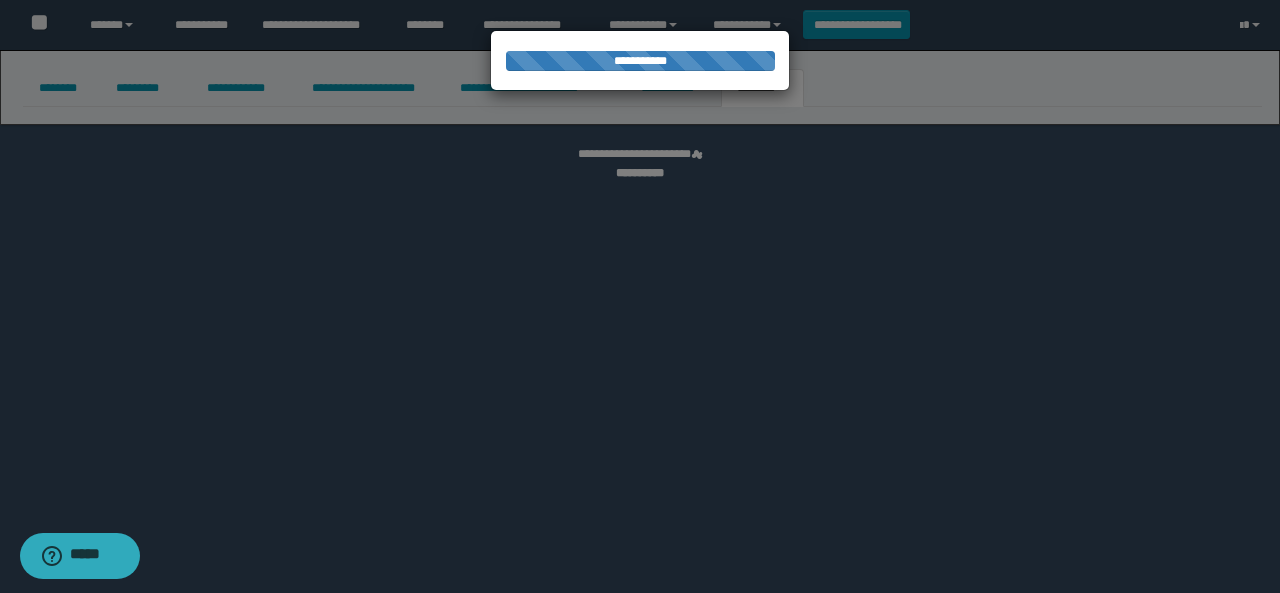select 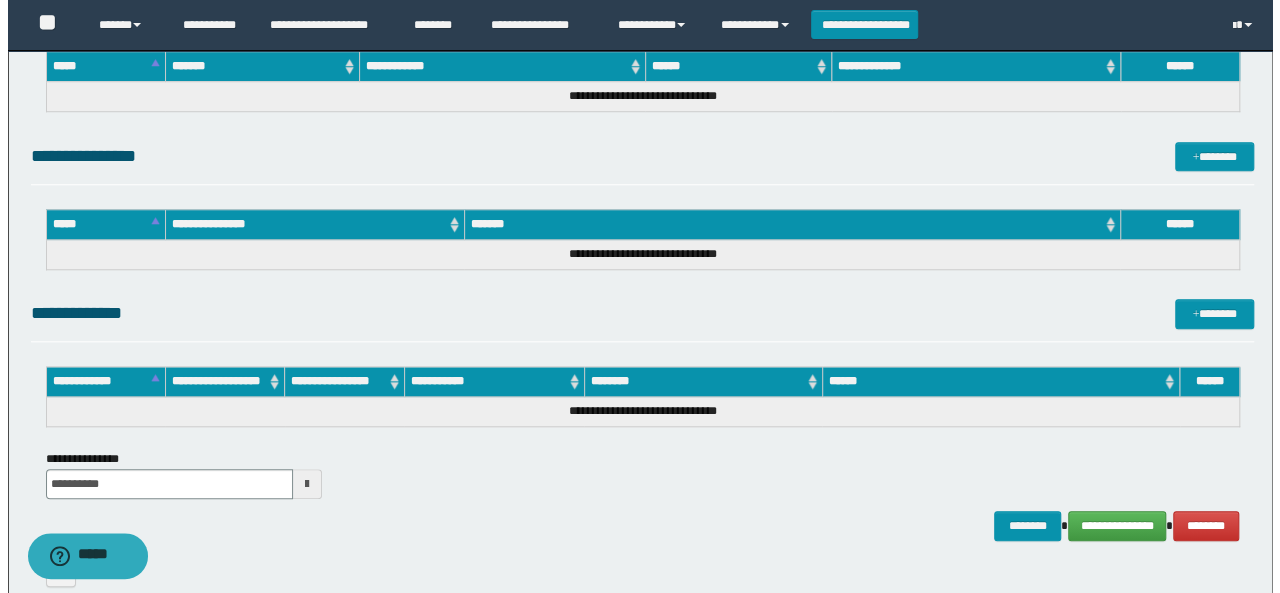 scroll, scrollTop: 818, scrollLeft: 0, axis: vertical 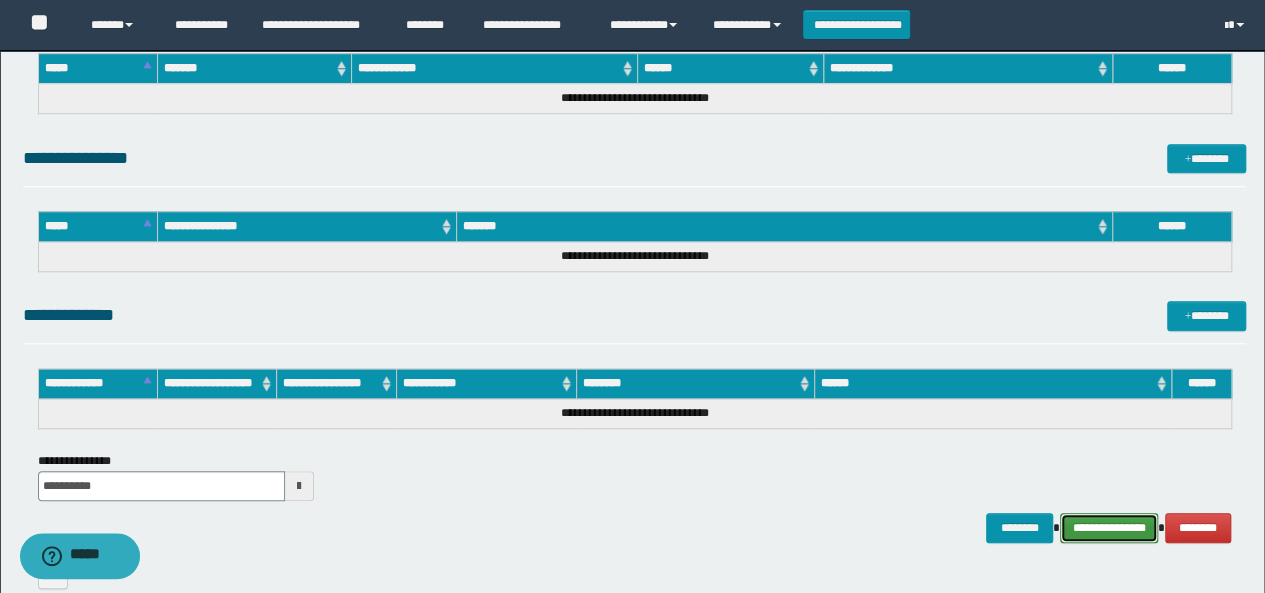 click on "**********" at bounding box center (1109, 527) 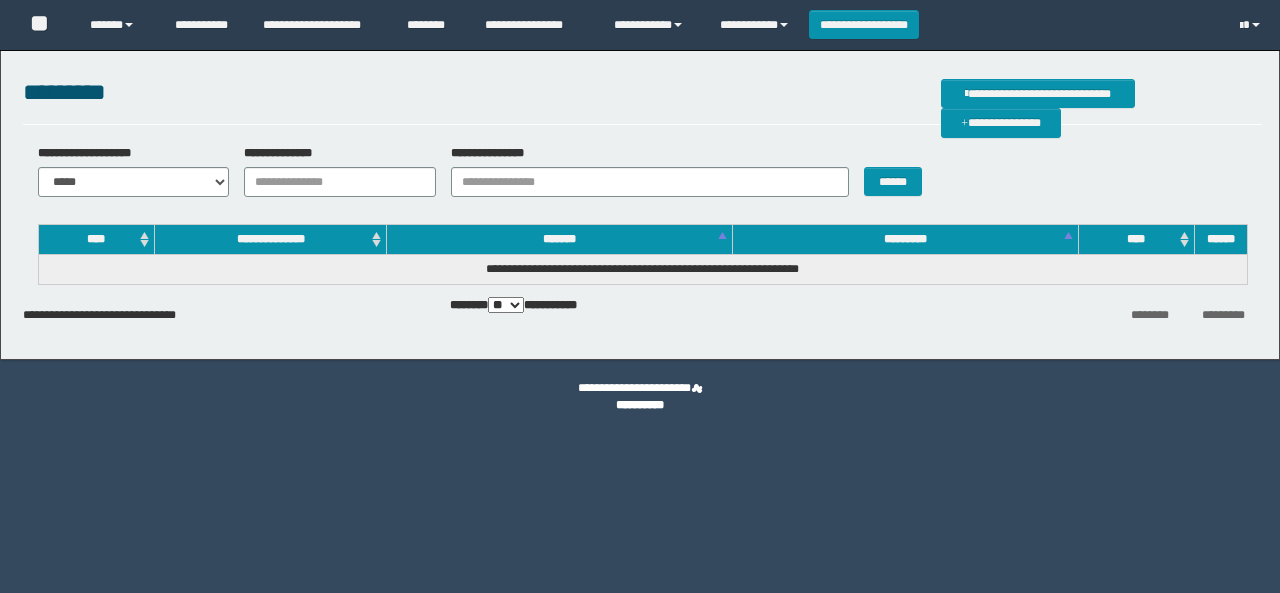 scroll, scrollTop: 0, scrollLeft: 0, axis: both 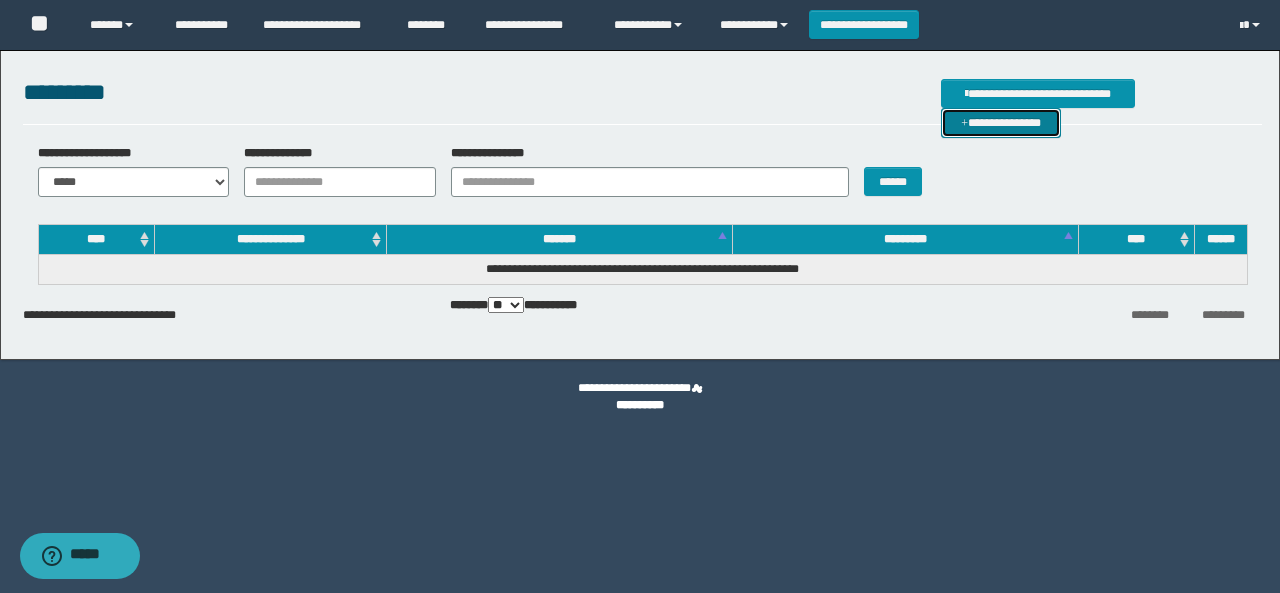click on "**********" at bounding box center [1001, 122] 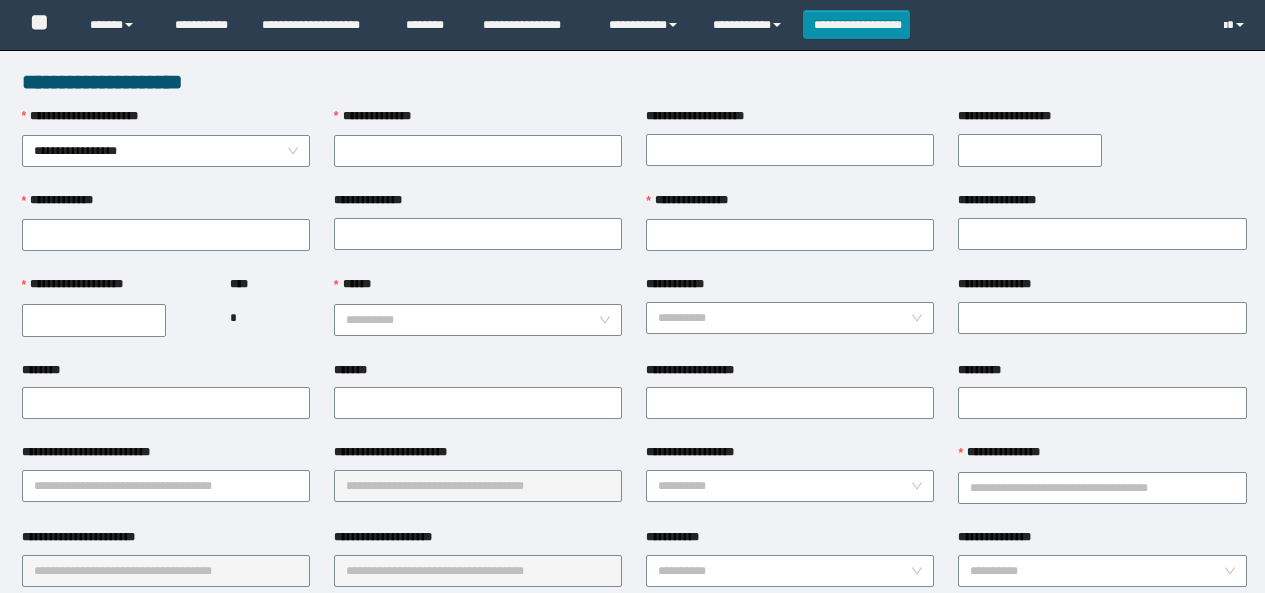 scroll, scrollTop: 0, scrollLeft: 0, axis: both 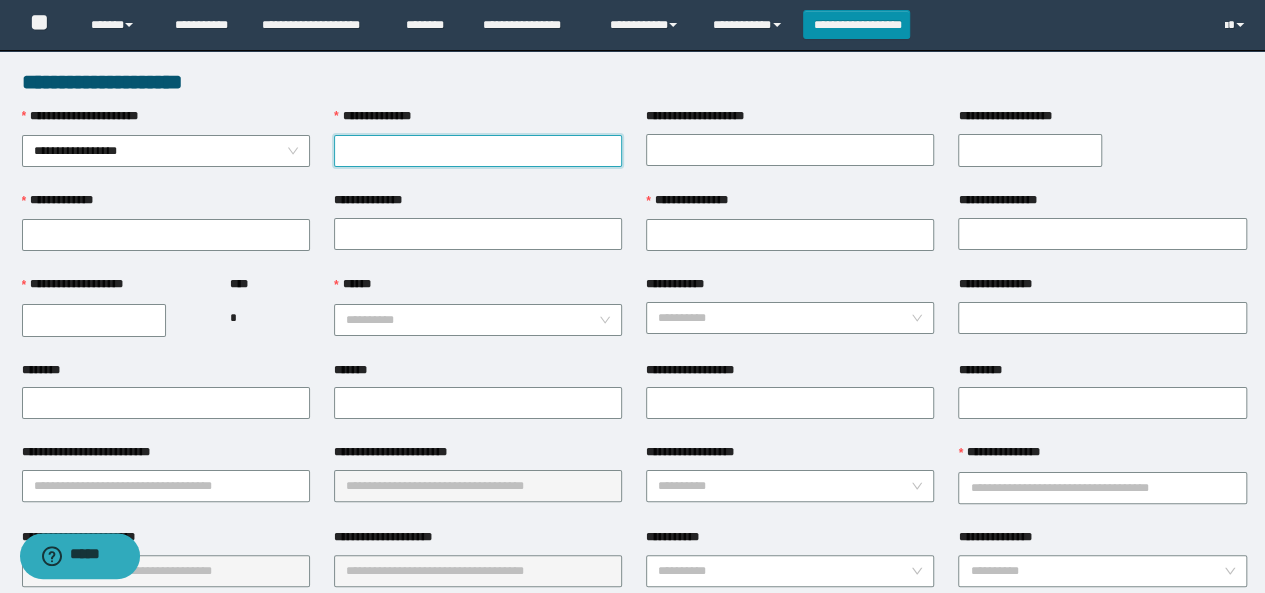 paste on "**********" 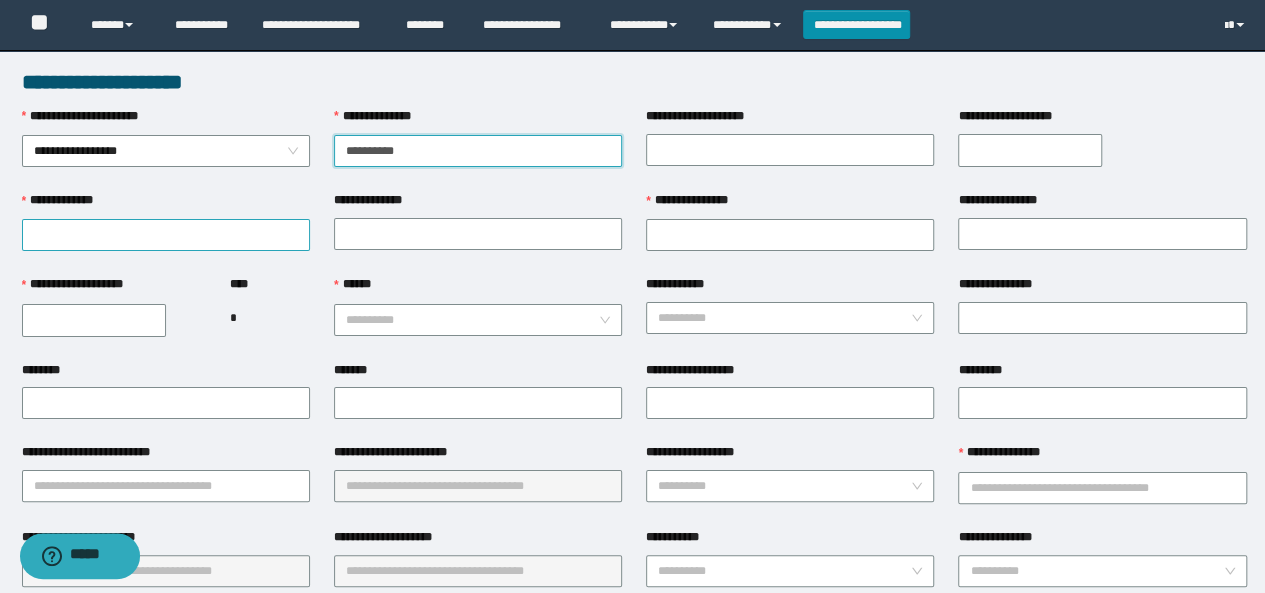 type on "**********" 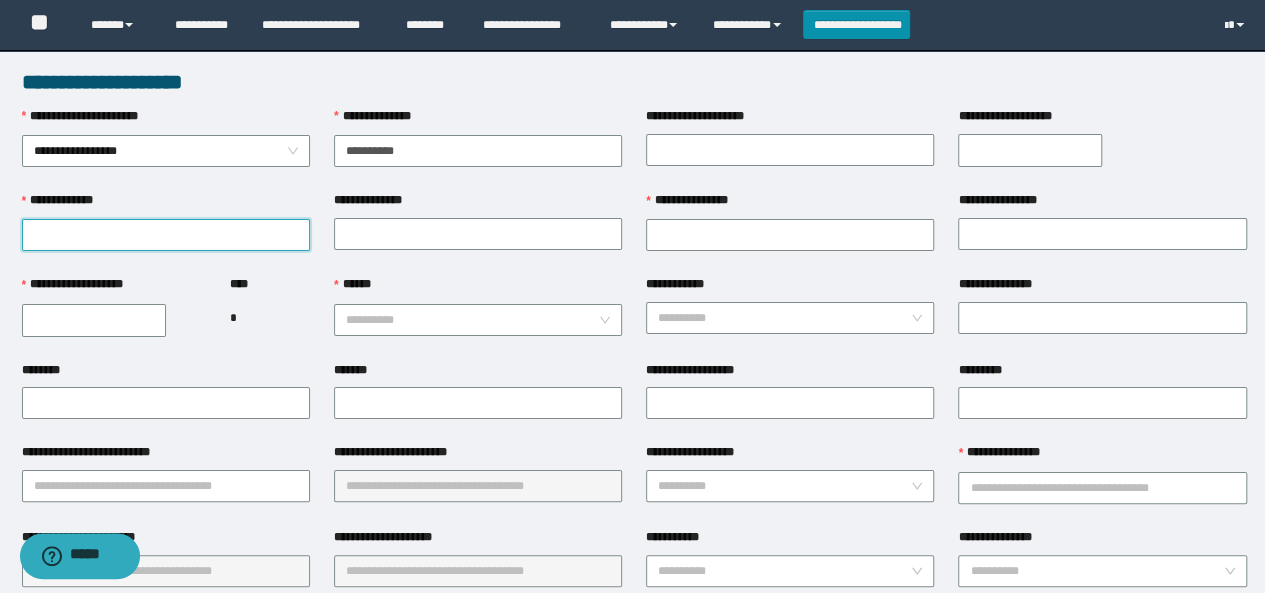 click on "**********" at bounding box center (166, 235) 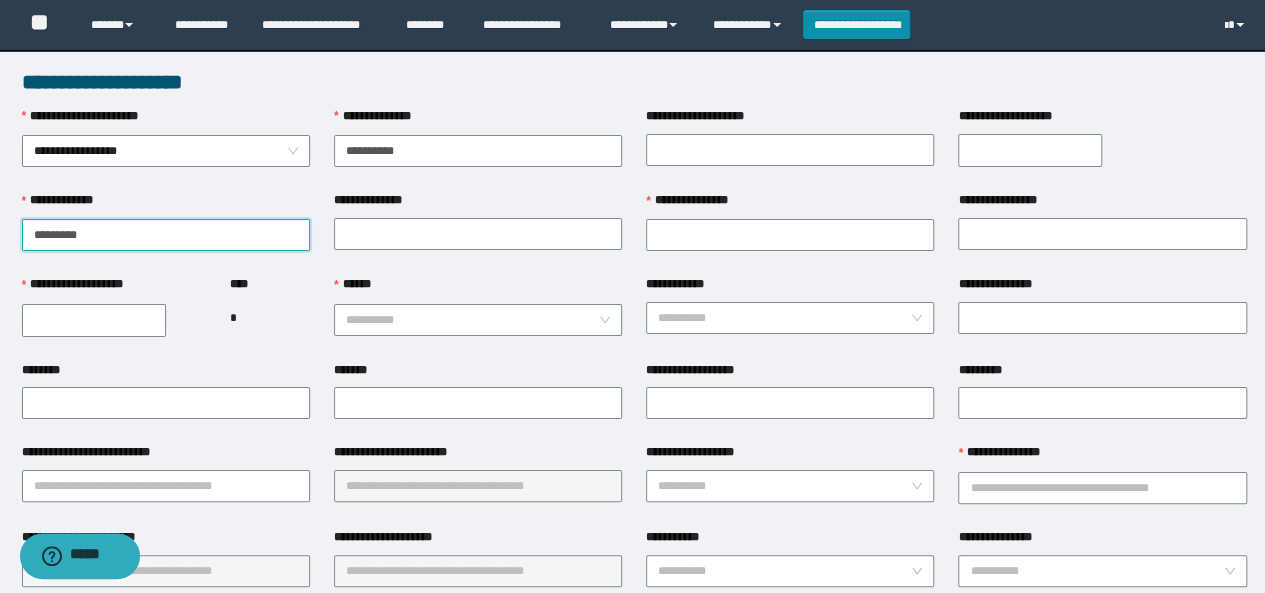 type on "*********" 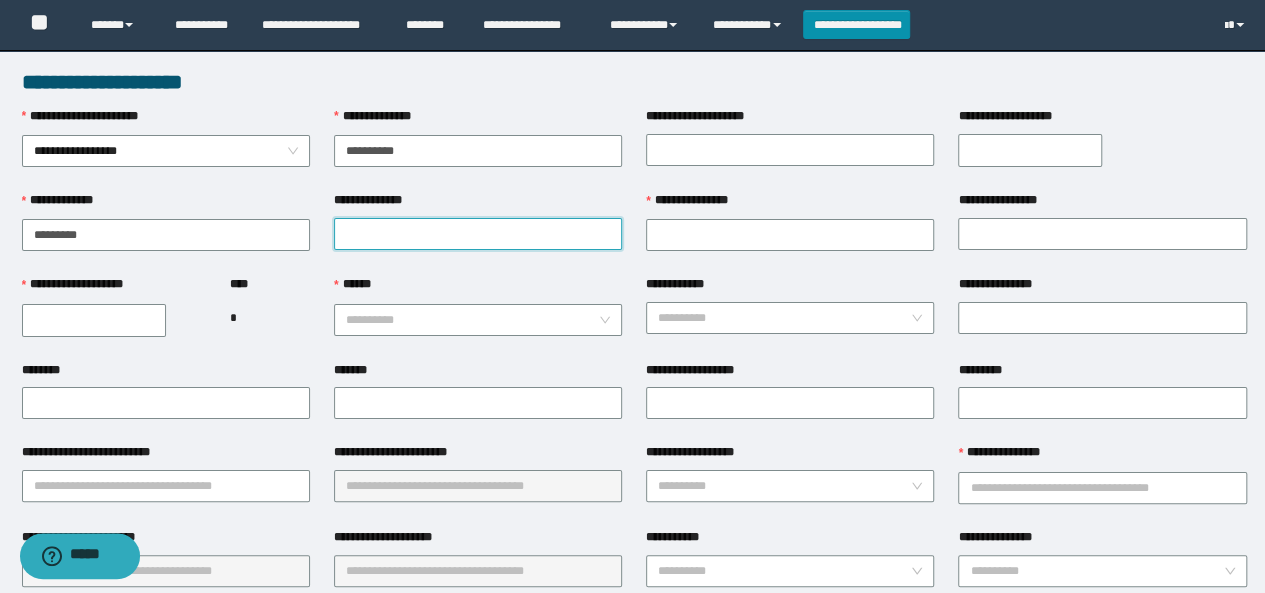 click on "**********" at bounding box center [478, 234] 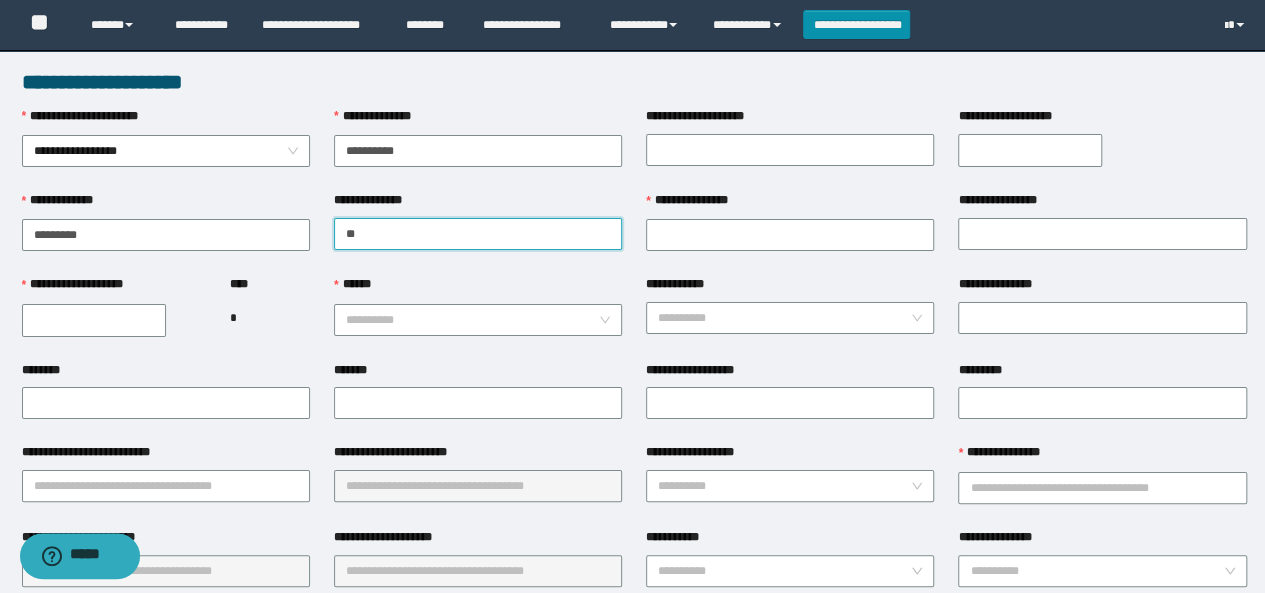 type on "******" 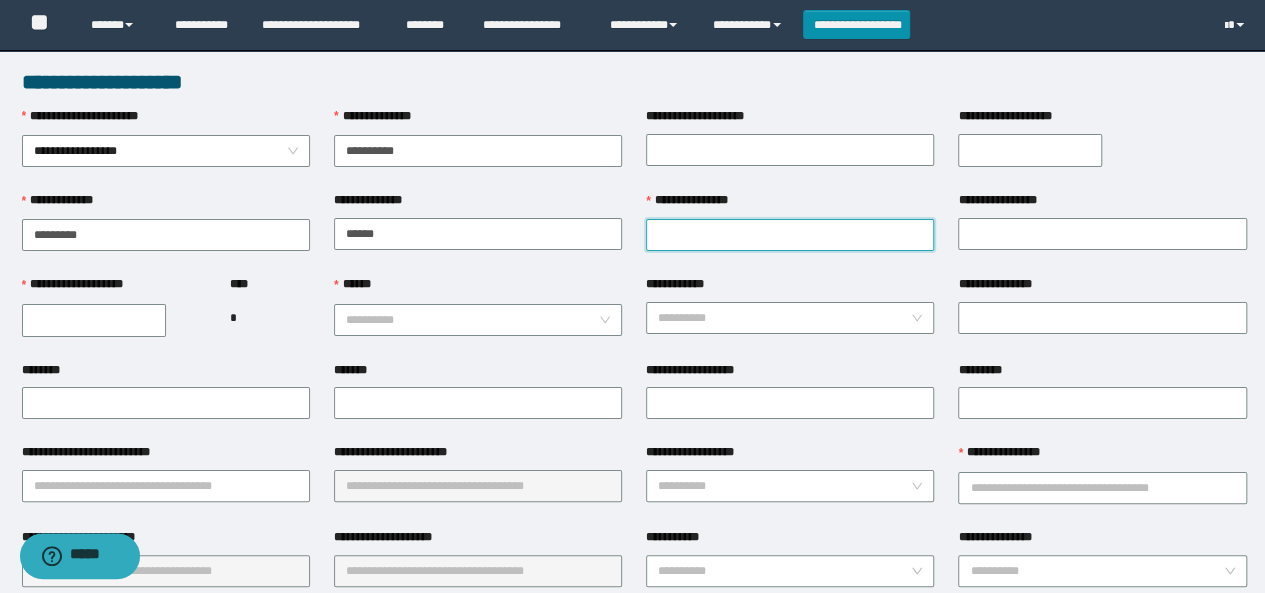click on "**********" at bounding box center (790, 235) 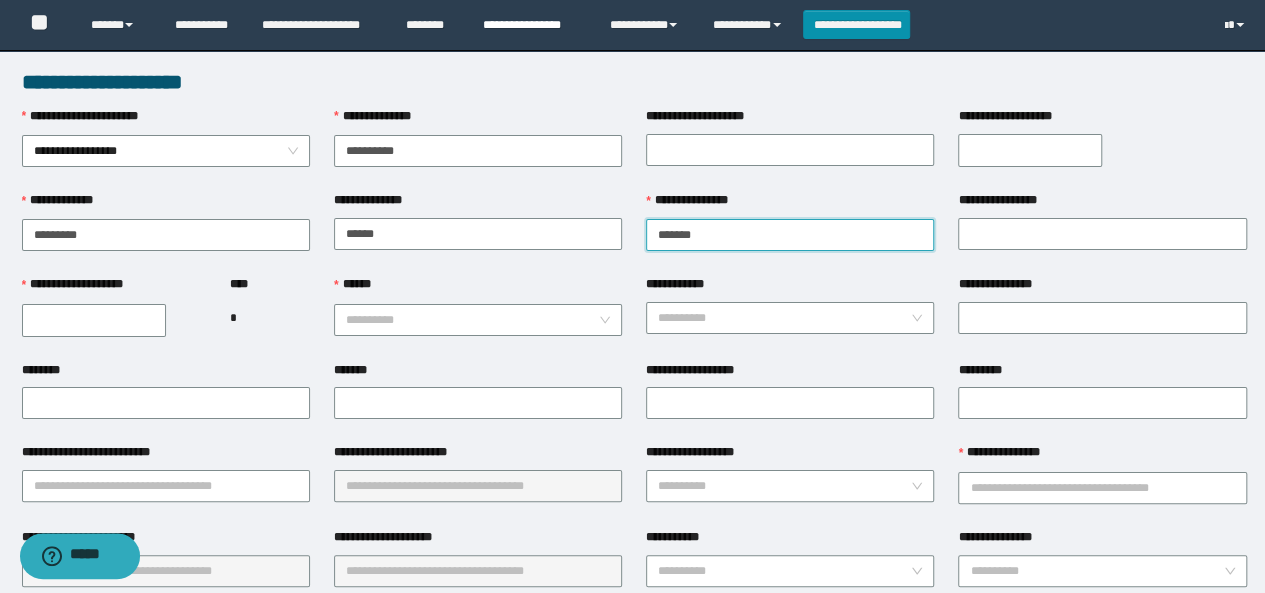 type on "******" 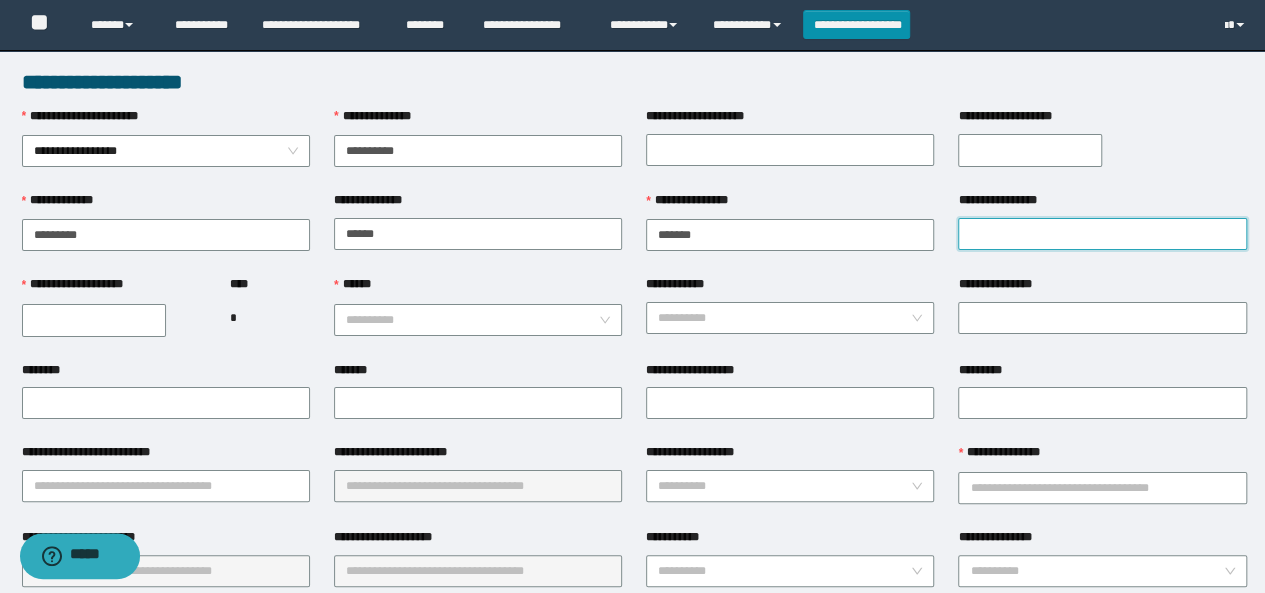 click on "**********" at bounding box center (1102, 234) 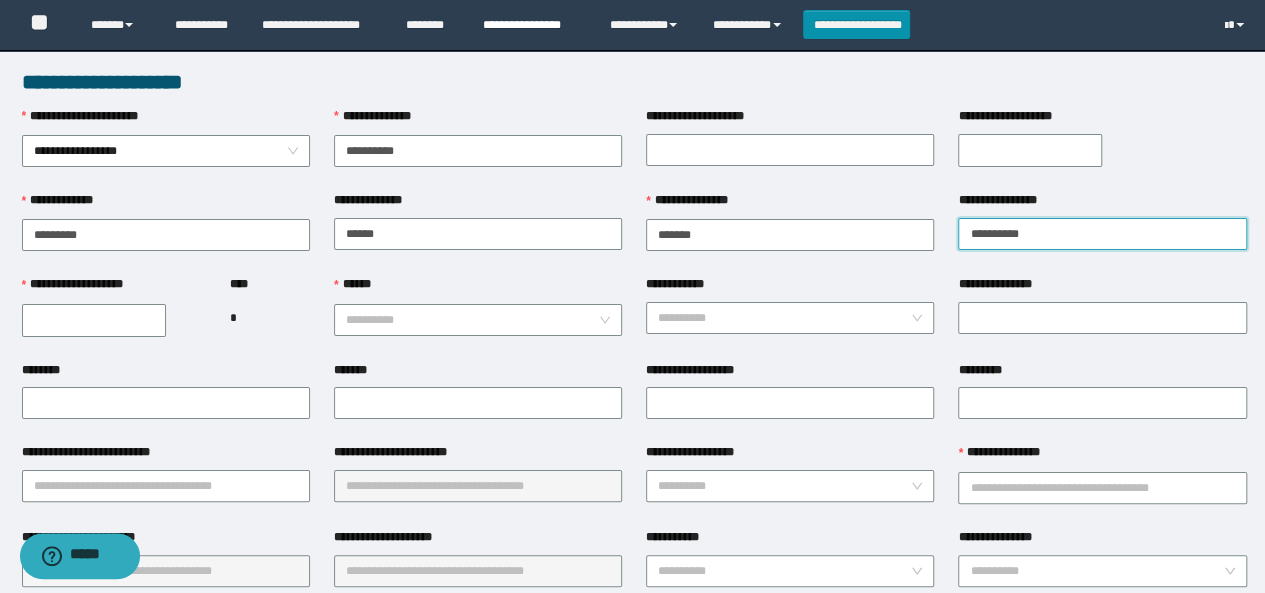 type on "**********" 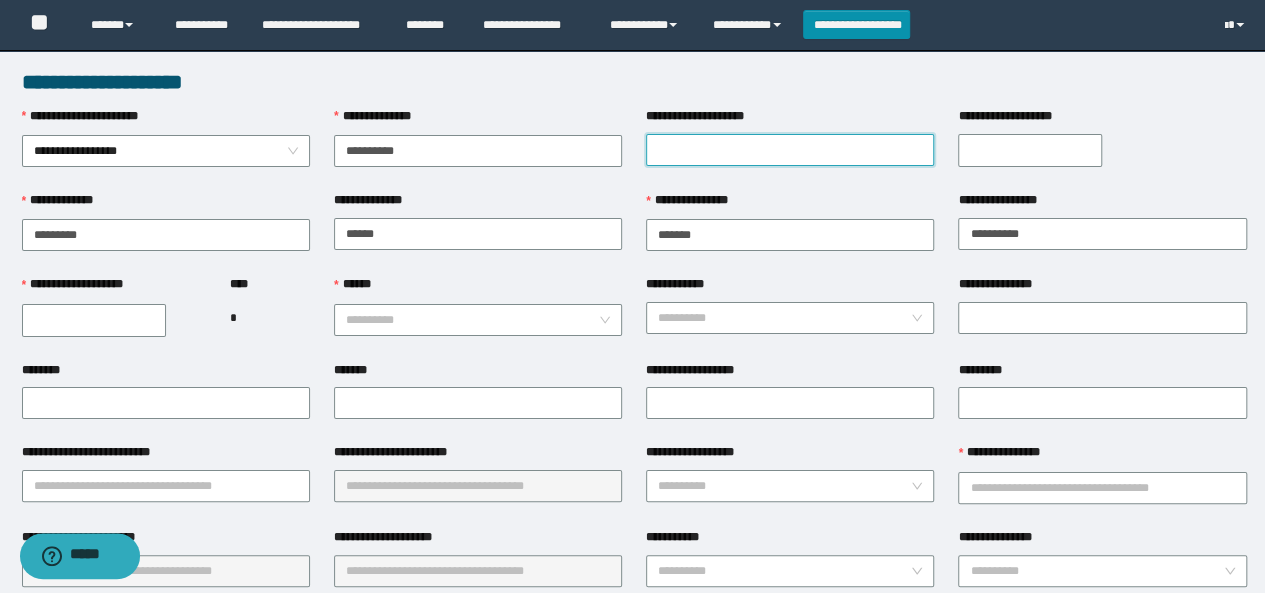 click on "**********" at bounding box center (790, 150) 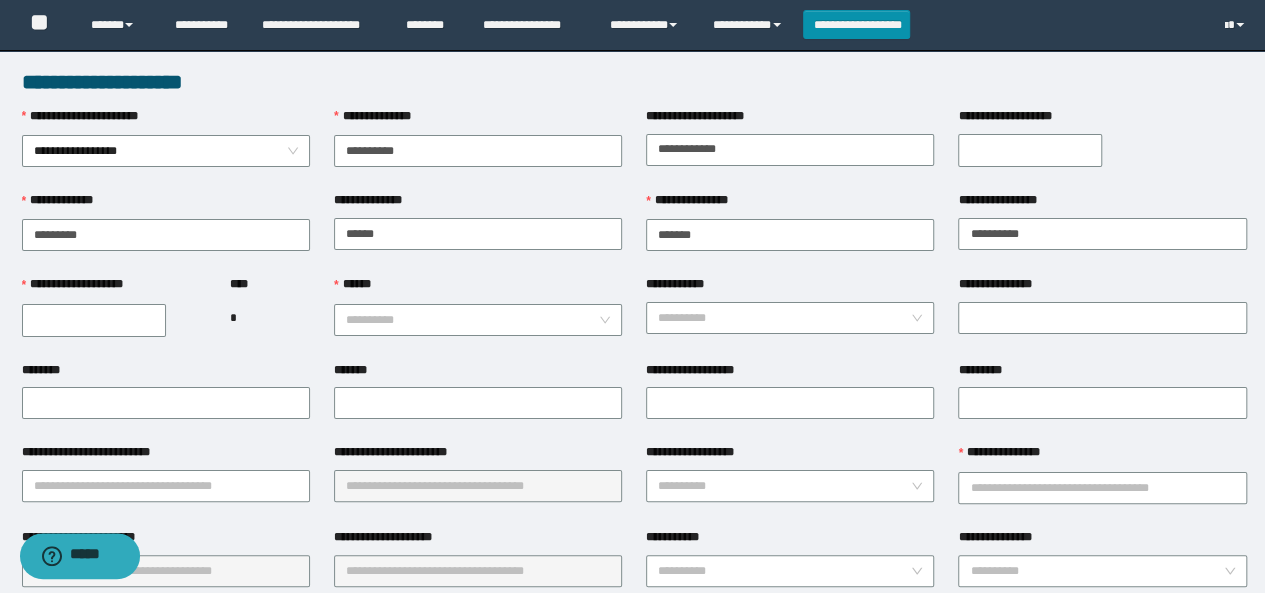 click on "**********" at bounding box center (94, 320) 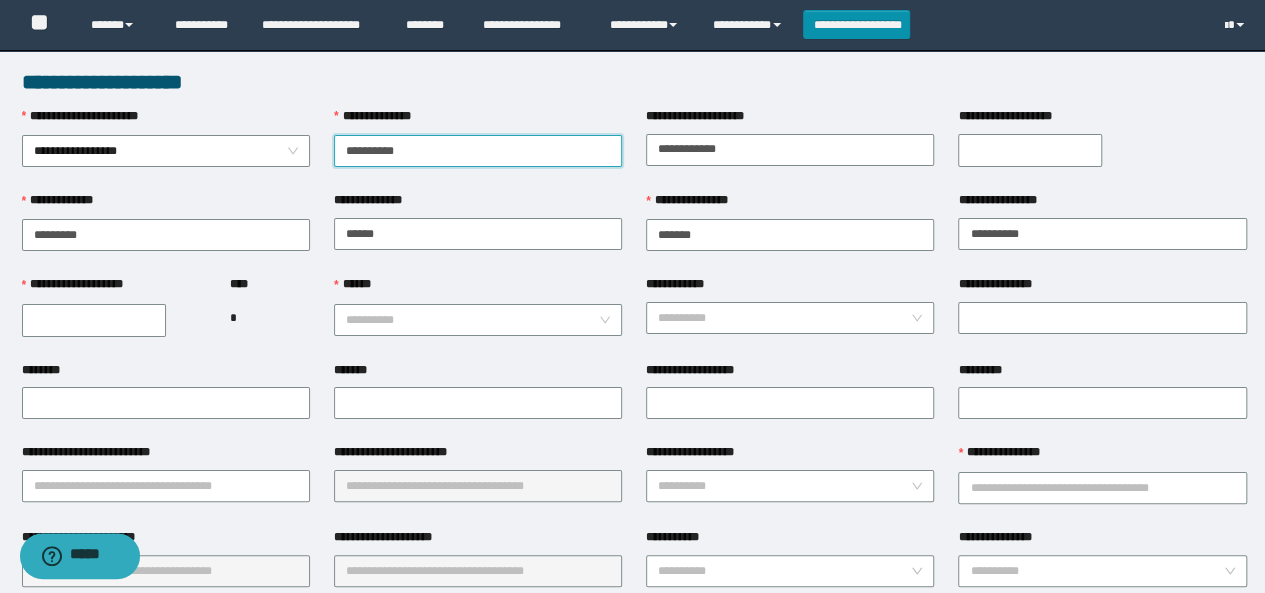 click on "**********" at bounding box center (478, 151) 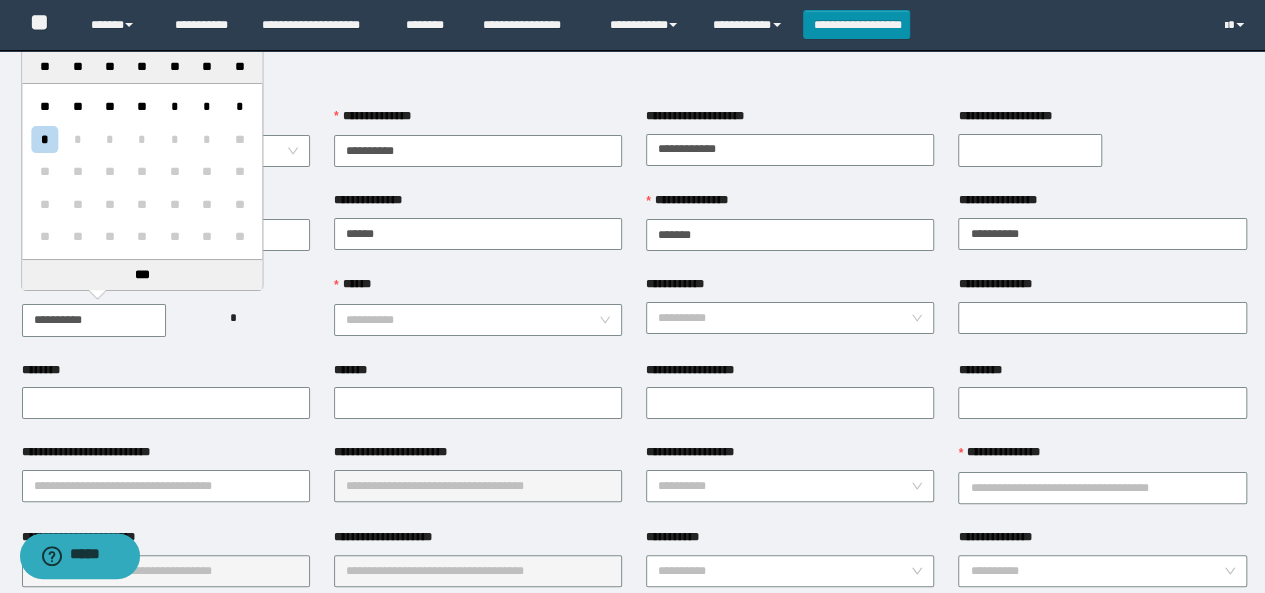 click on "**********" at bounding box center (94, 320) 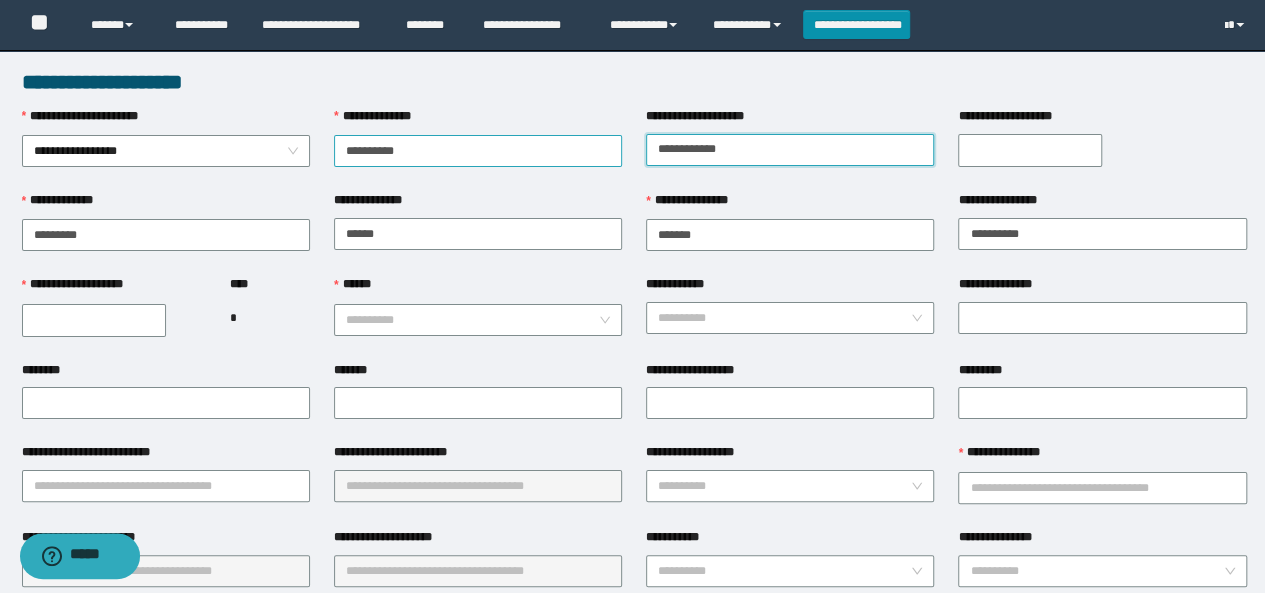 drag, startPoint x: 767, startPoint y: 147, endPoint x: 454, endPoint y: 151, distance: 313.02554 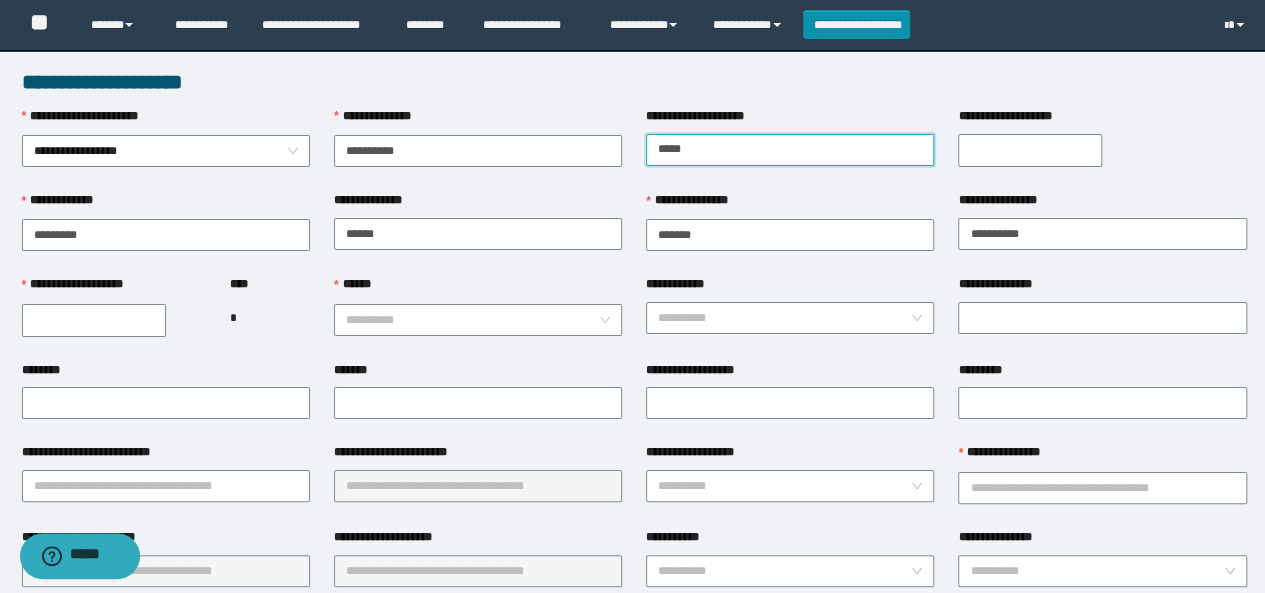 type on "*****" 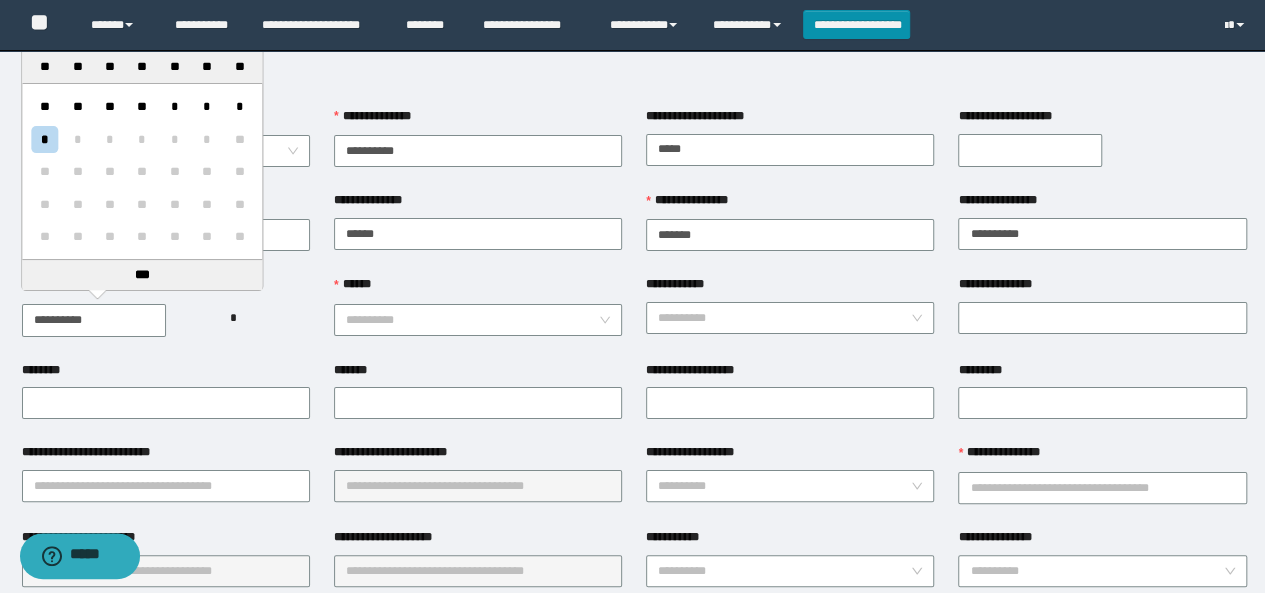 click on "**********" at bounding box center (94, 320) 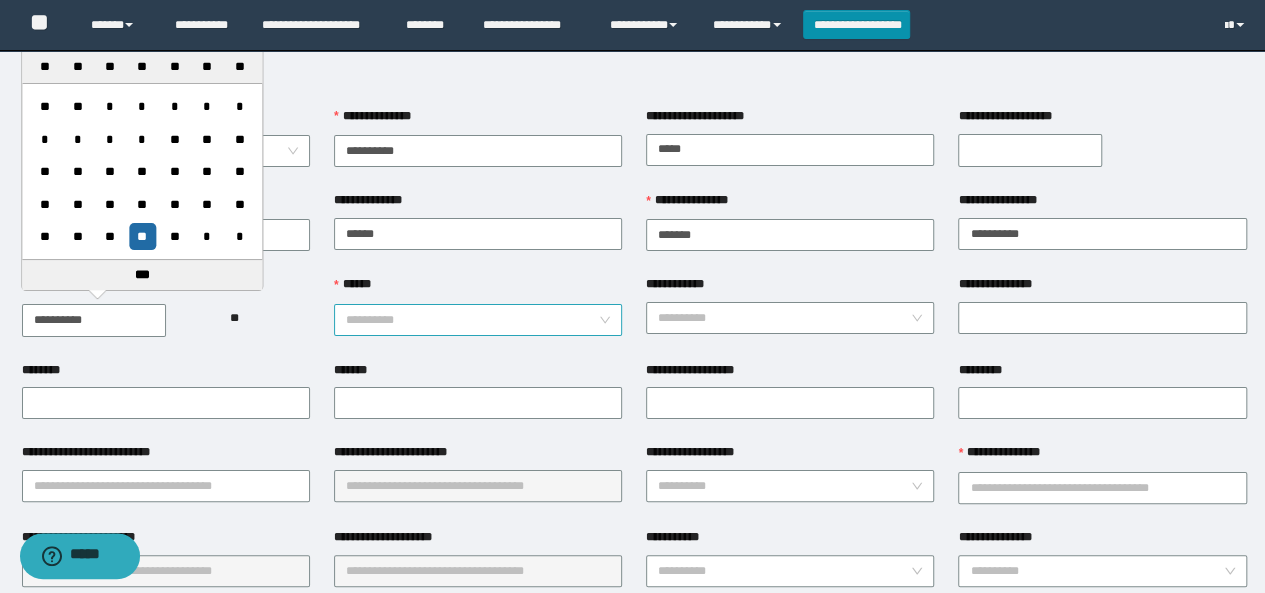 type on "**********" 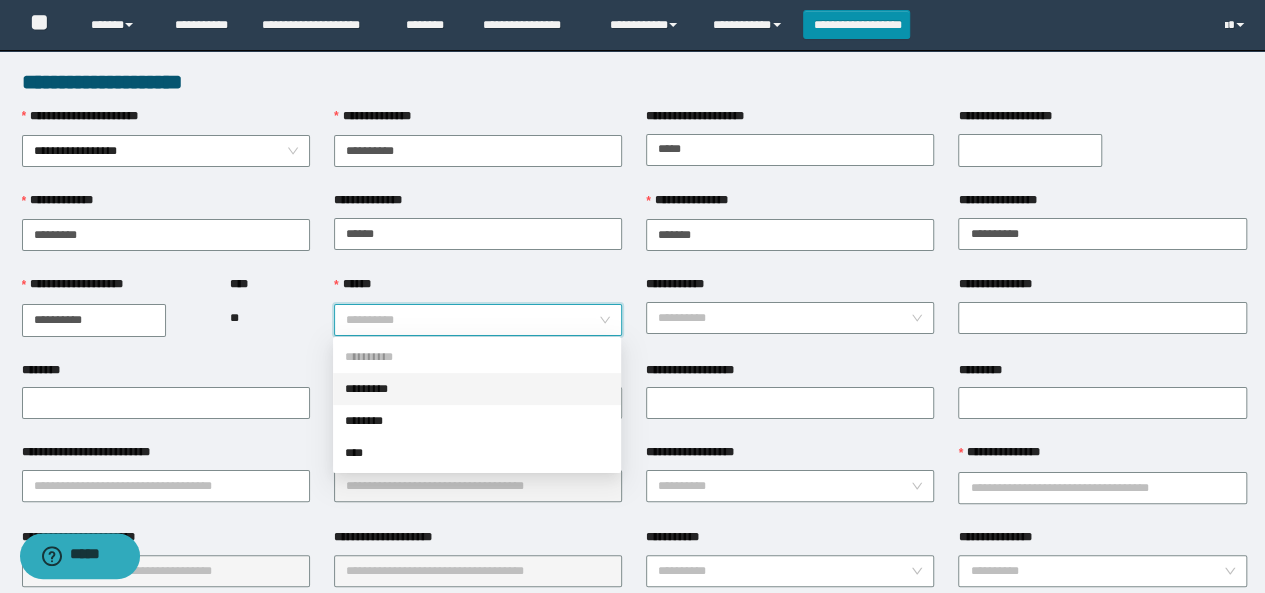 drag, startPoint x: 388, startPoint y: 391, endPoint x: 601, endPoint y: 361, distance: 215.1023 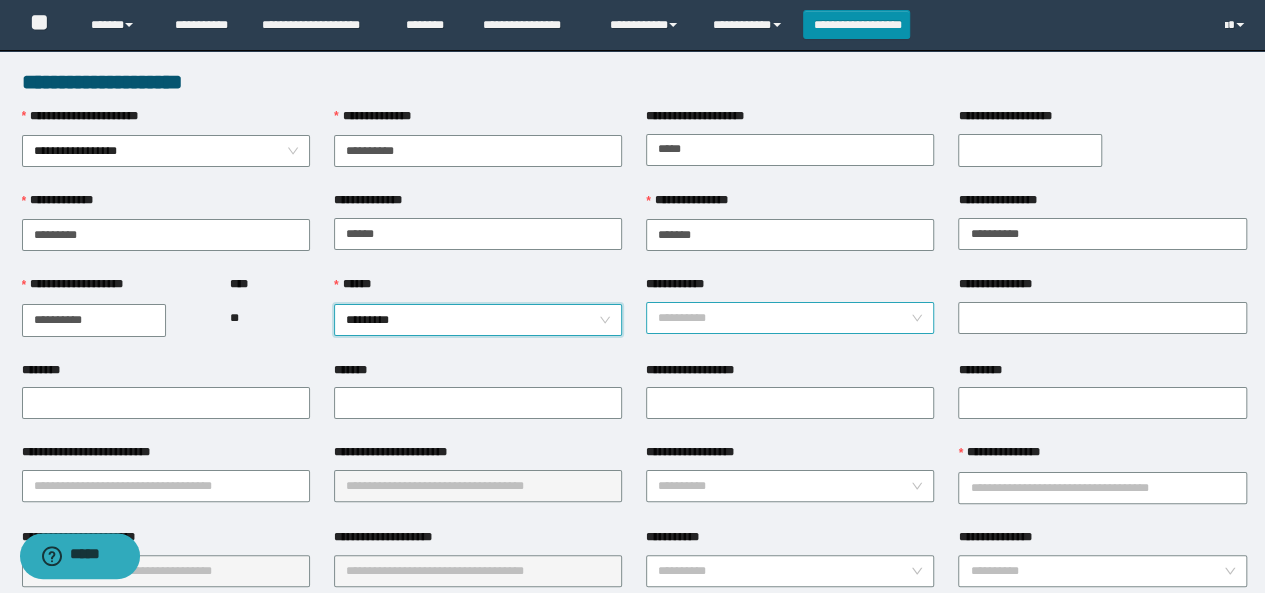 click on "**********" at bounding box center [784, 318] 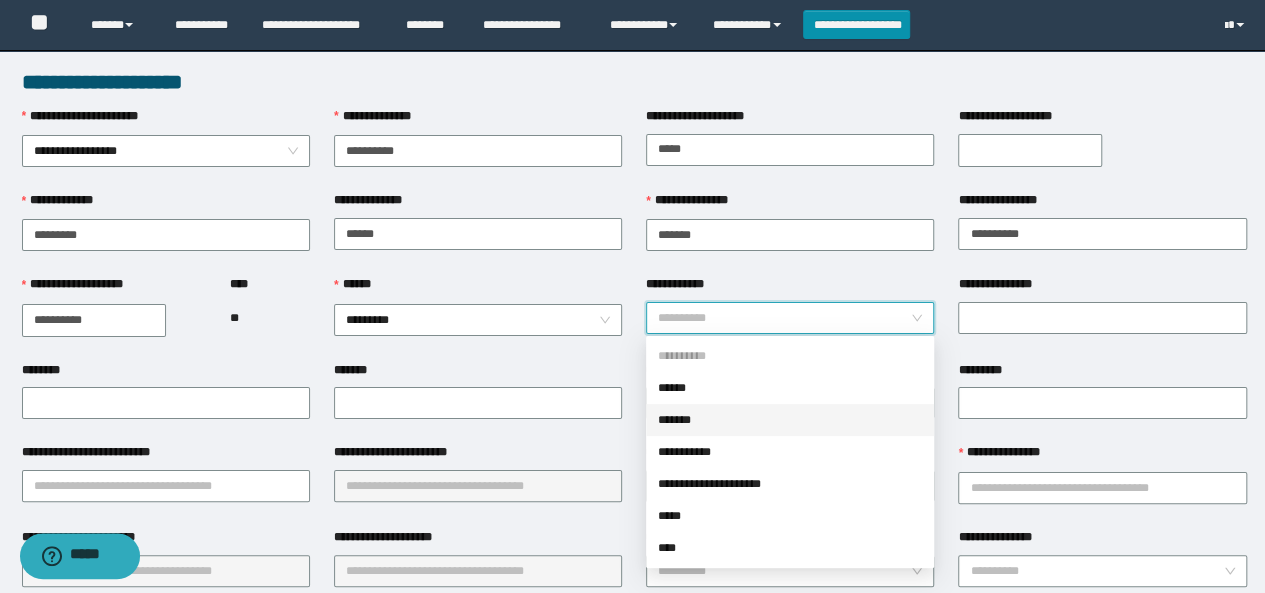 click on "*******" at bounding box center (790, 420) 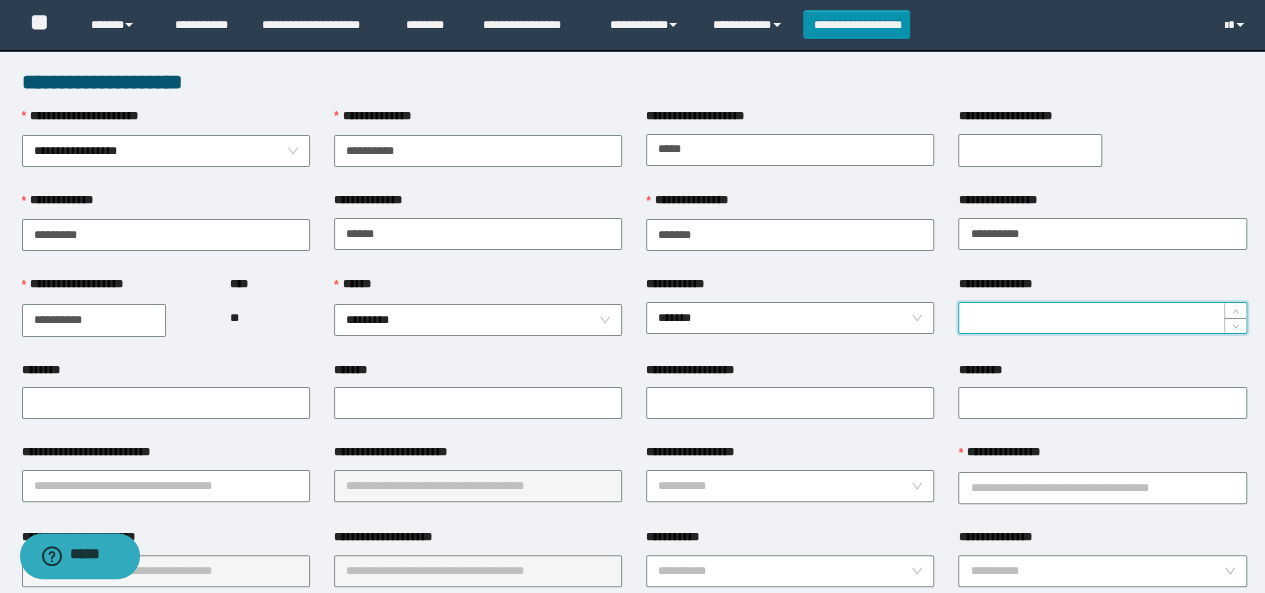 click on "**********" at bounding box center (1102, 318) 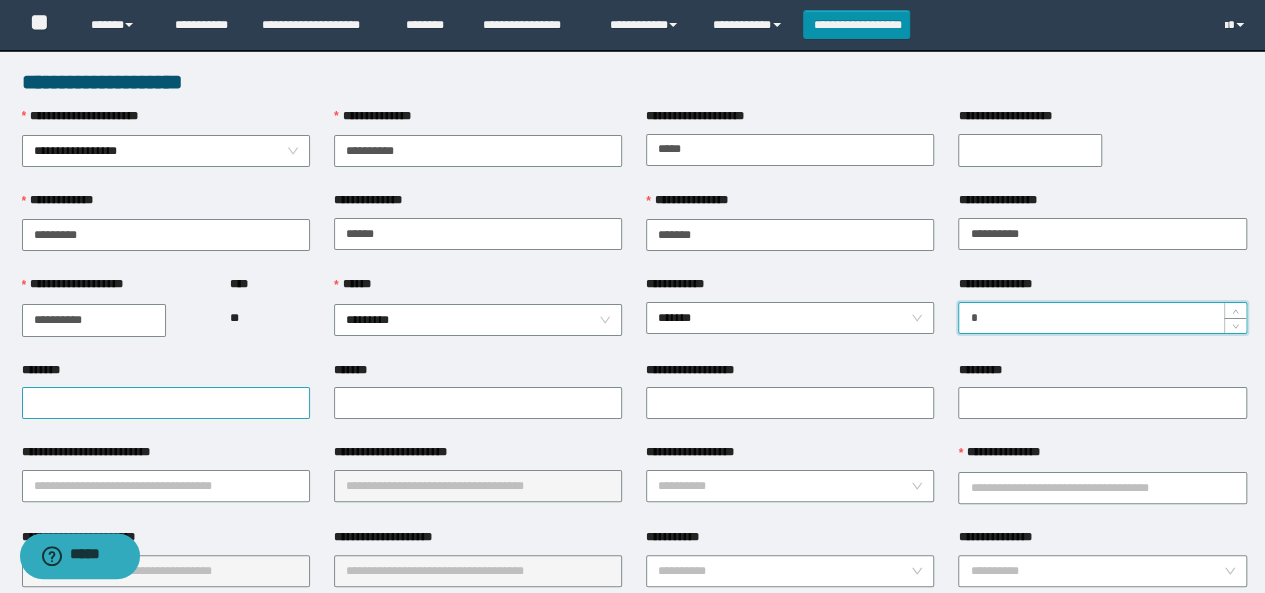 type on "*" 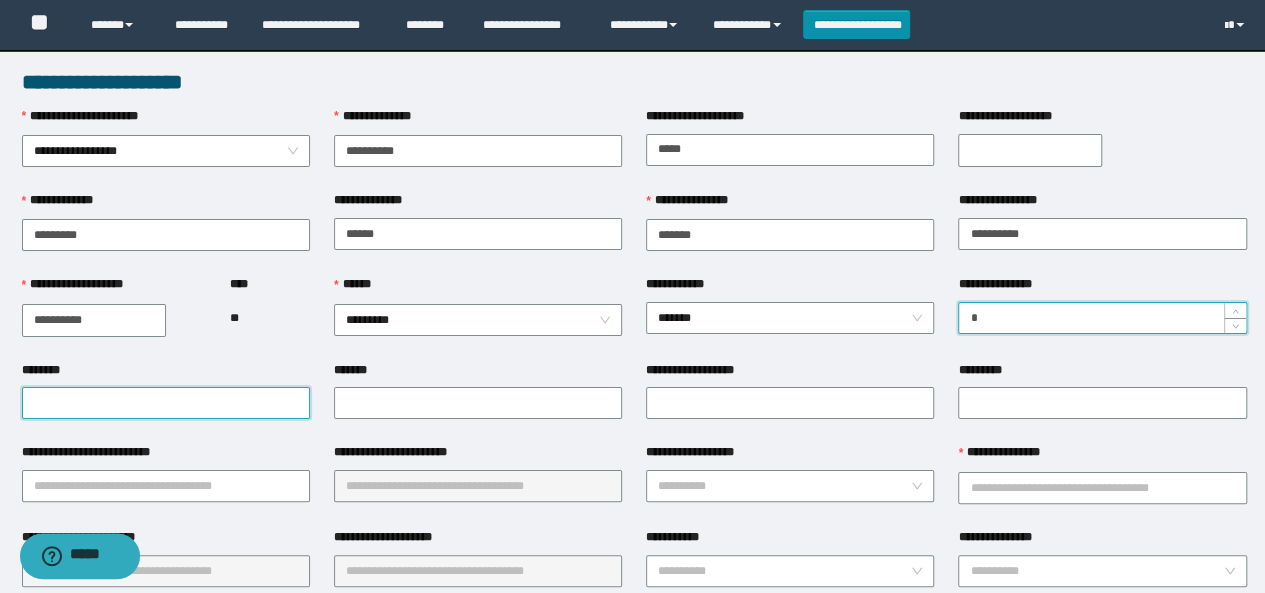 click on "********" at bounding box center [166, 403] 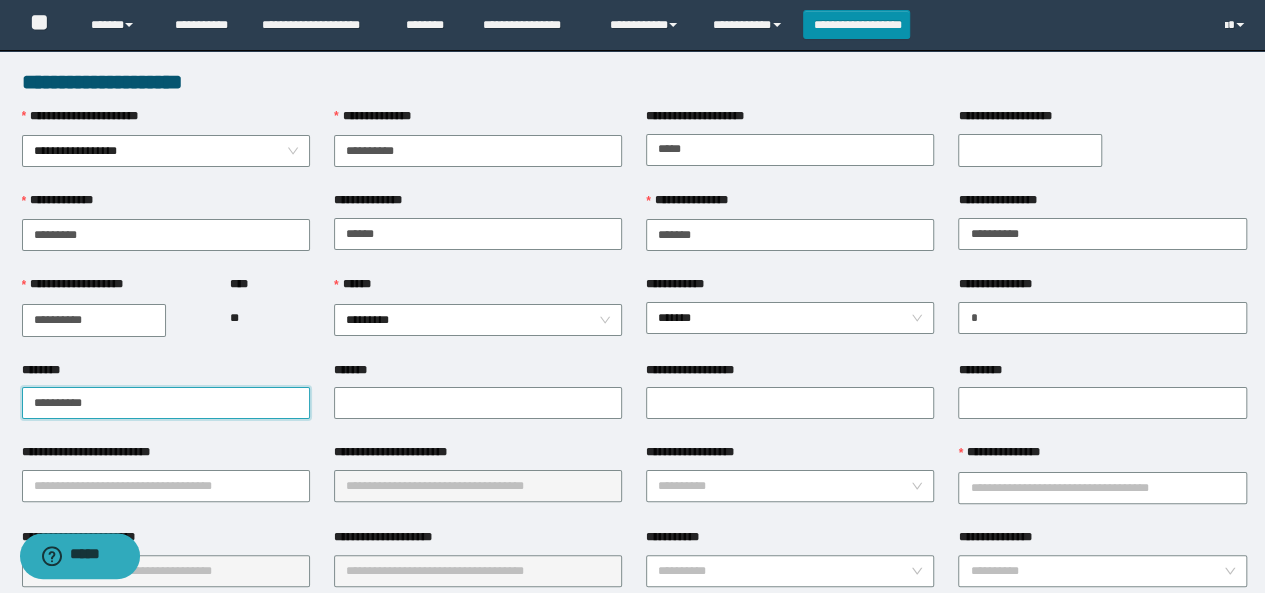 drag, startPoint x: 138, startPoint y: 401, endPoint x: 0, endPoint y: 383, distance: 139.16896 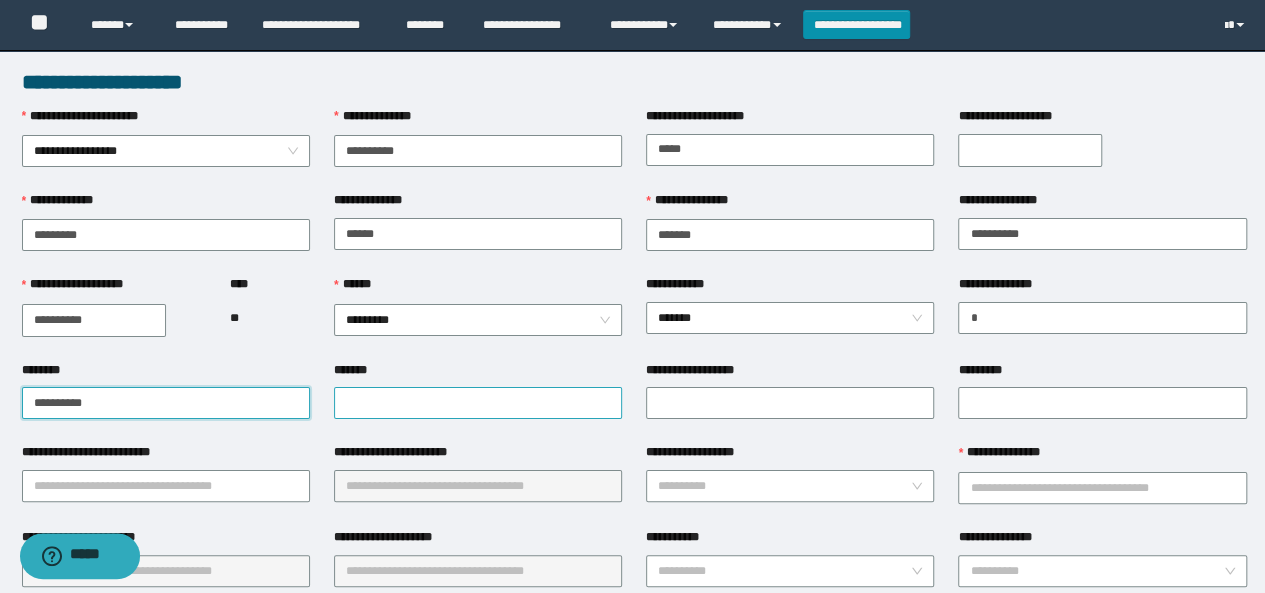 type on "**********" 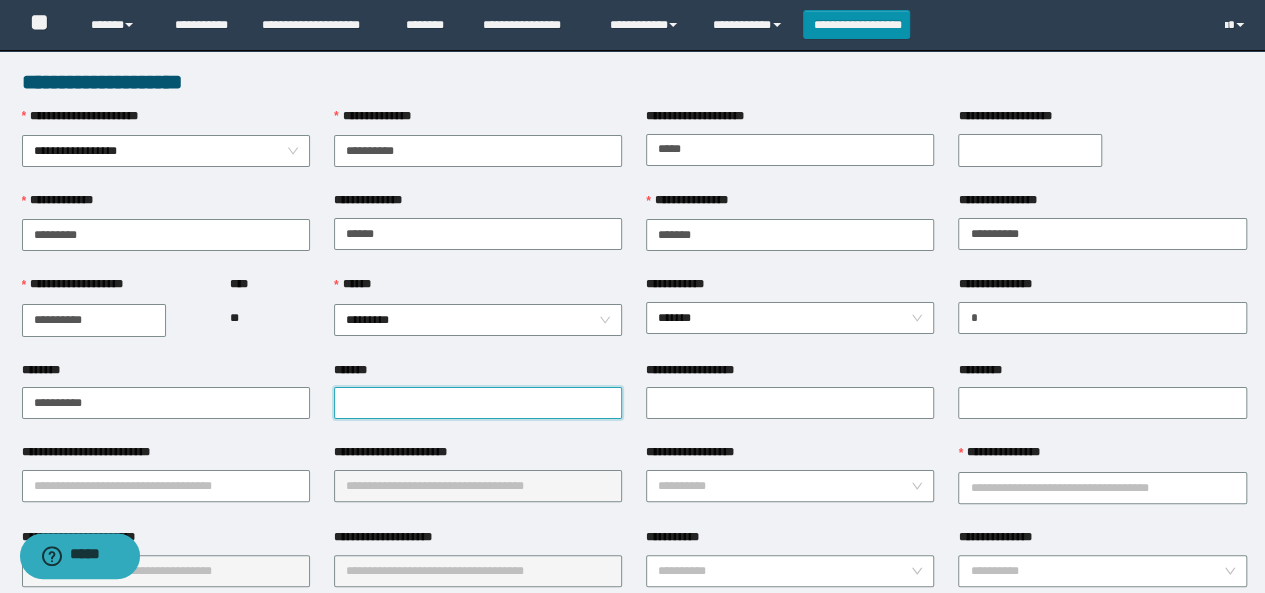 paste on "**********" 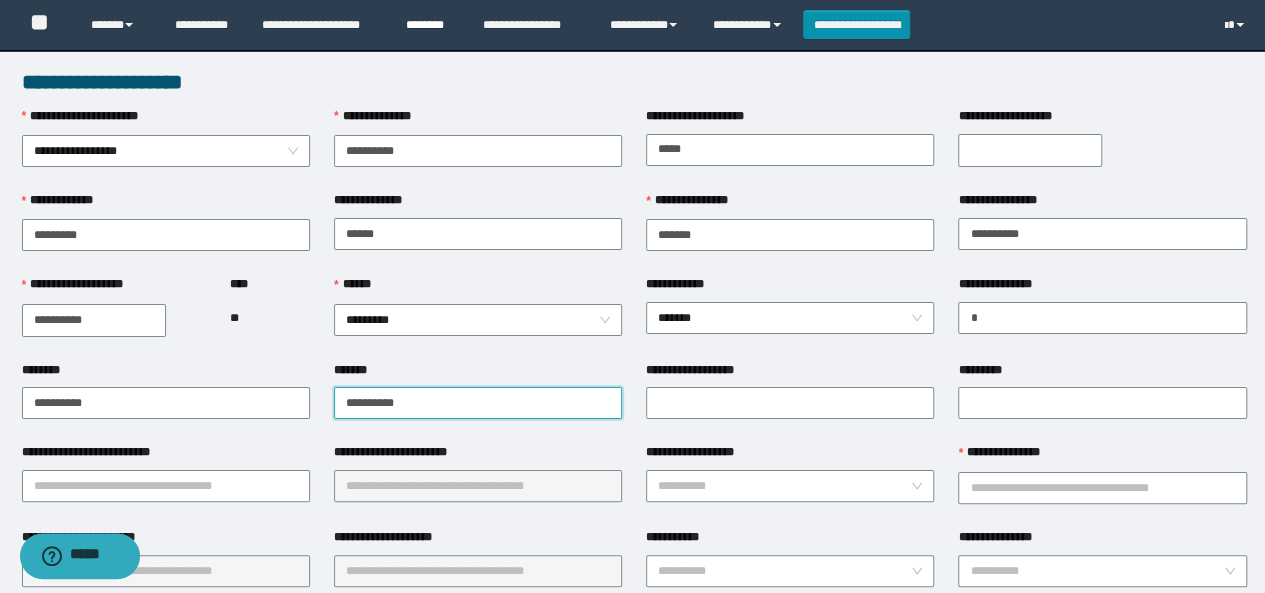type on "**********" 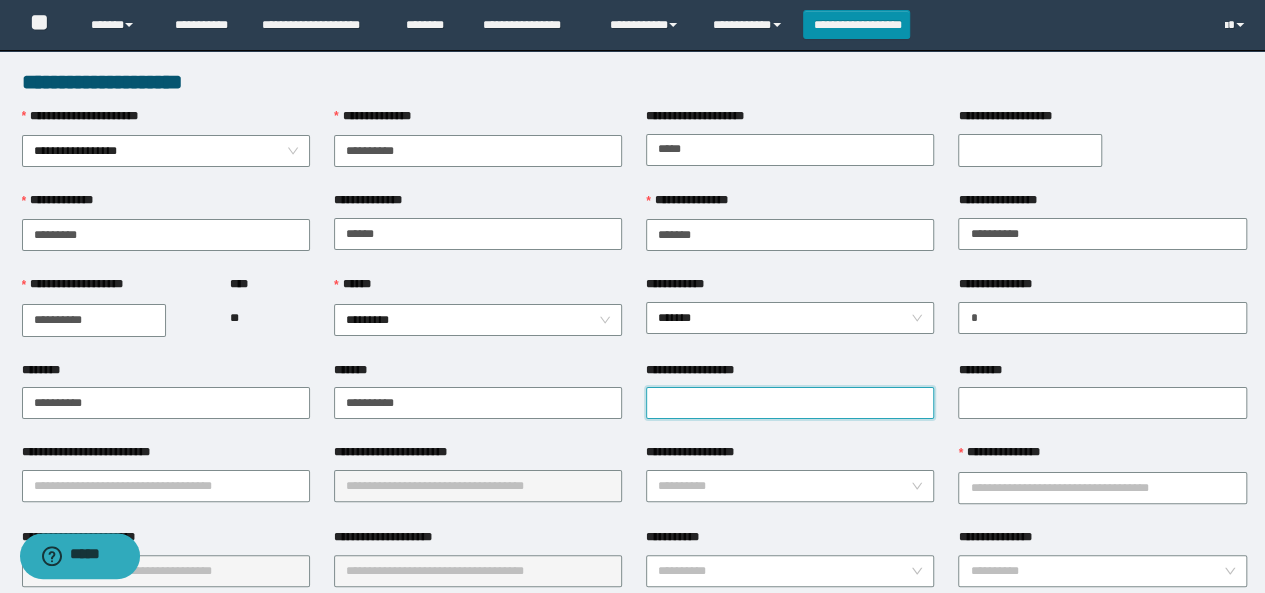 click on "**********" at bounding box center [790, 403] 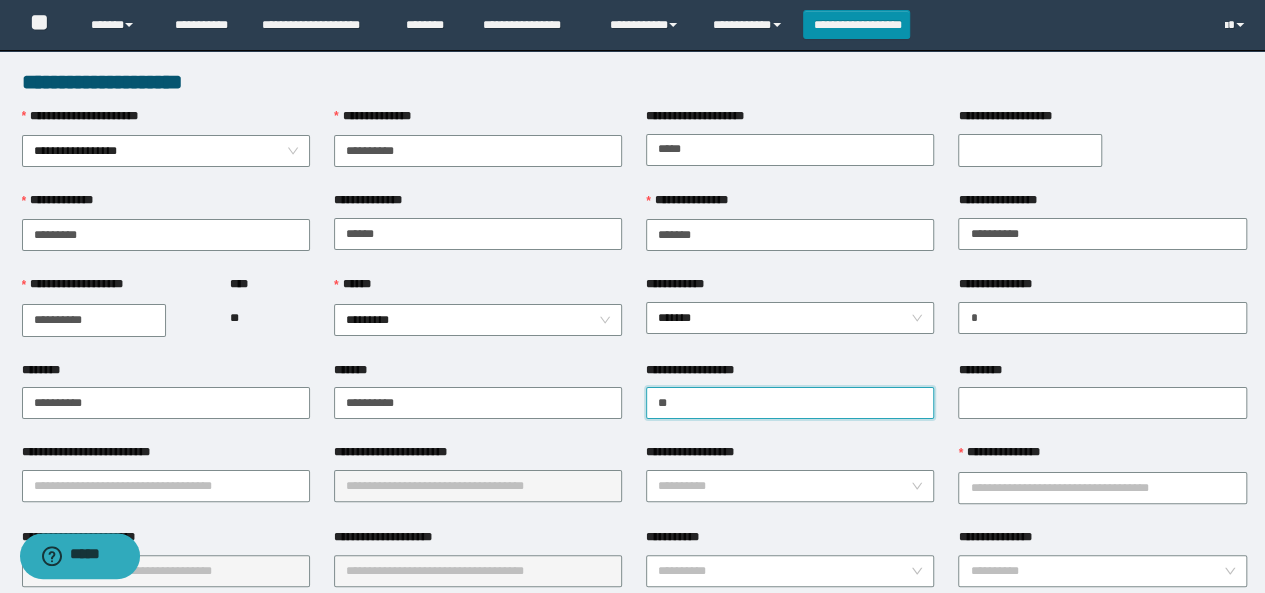 type on "*" 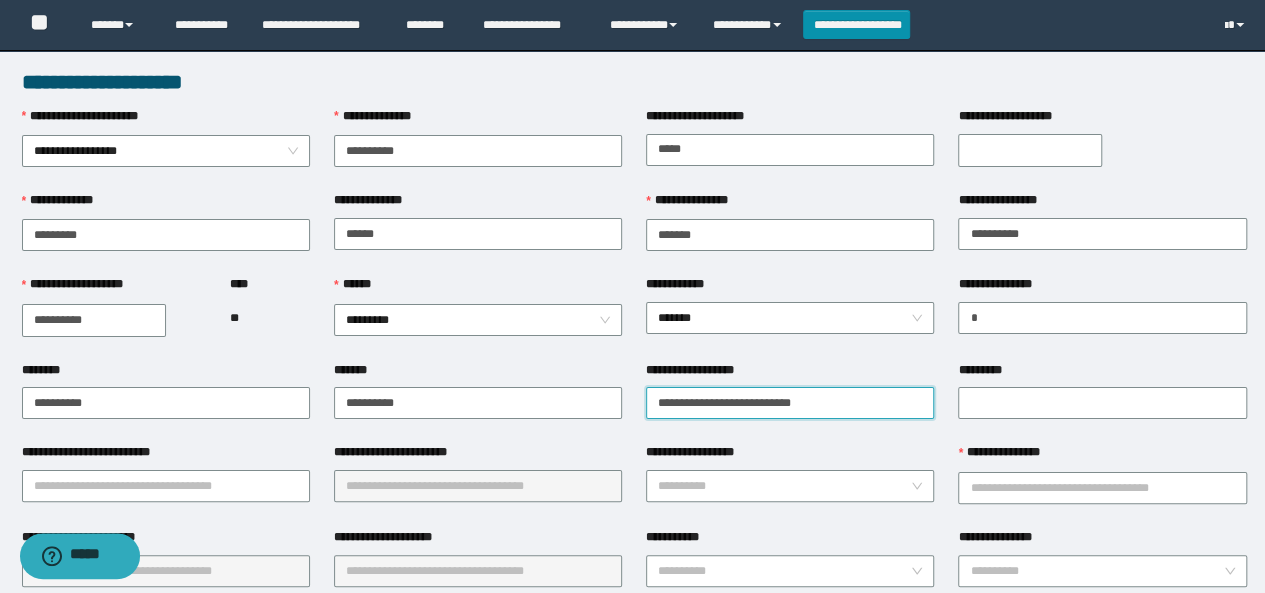 type on "**********" 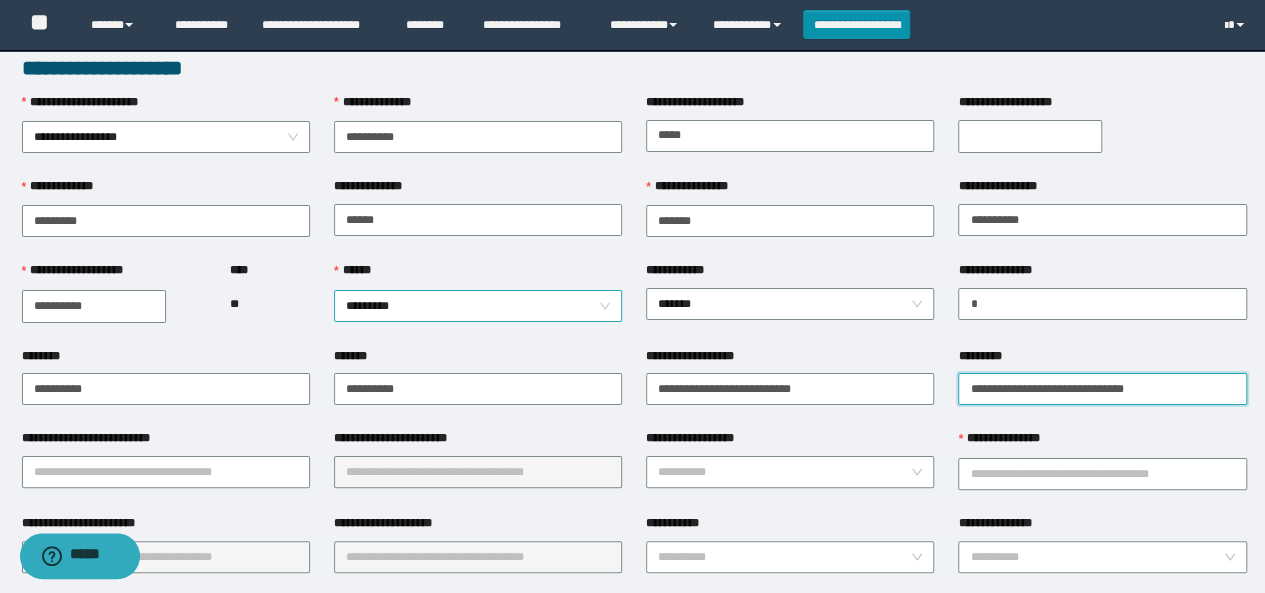 scroll, scrollTop: 300, scrollLeft: 0, axis: vertical 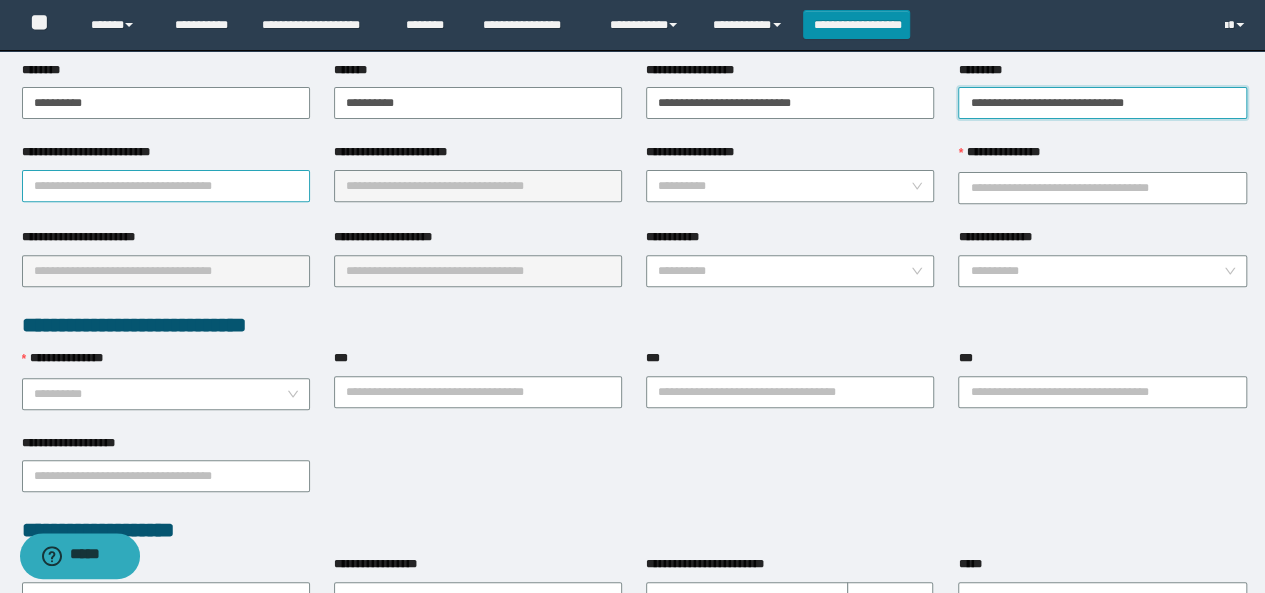 type on "**********" 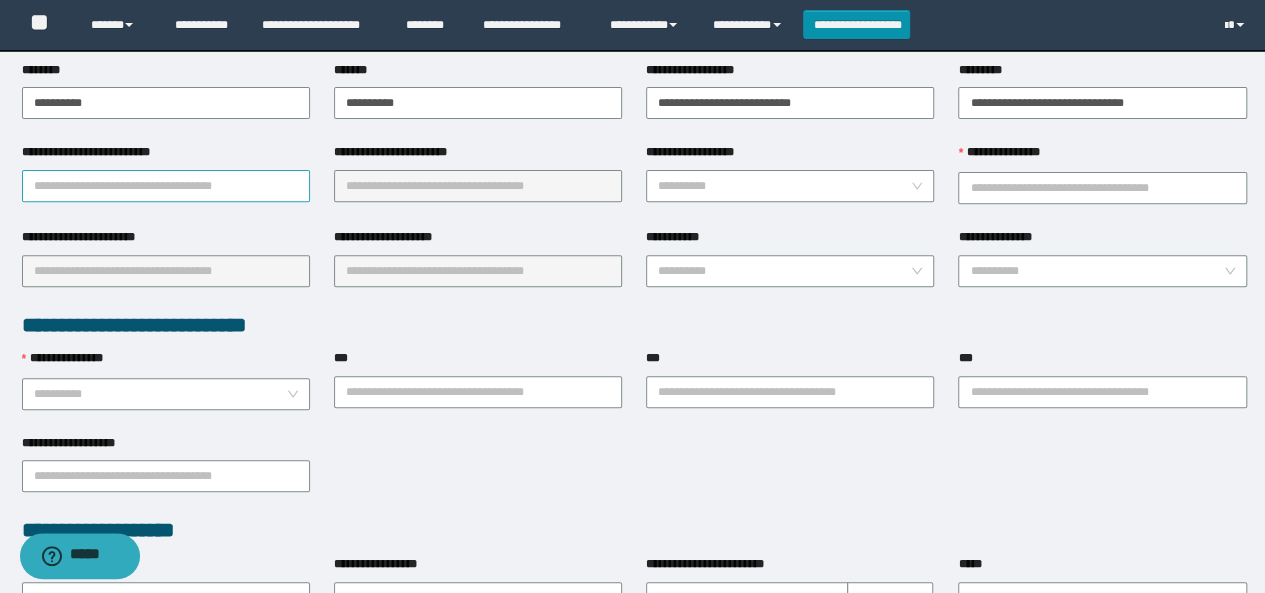 click on "**********" at bounding box center (166, 186) 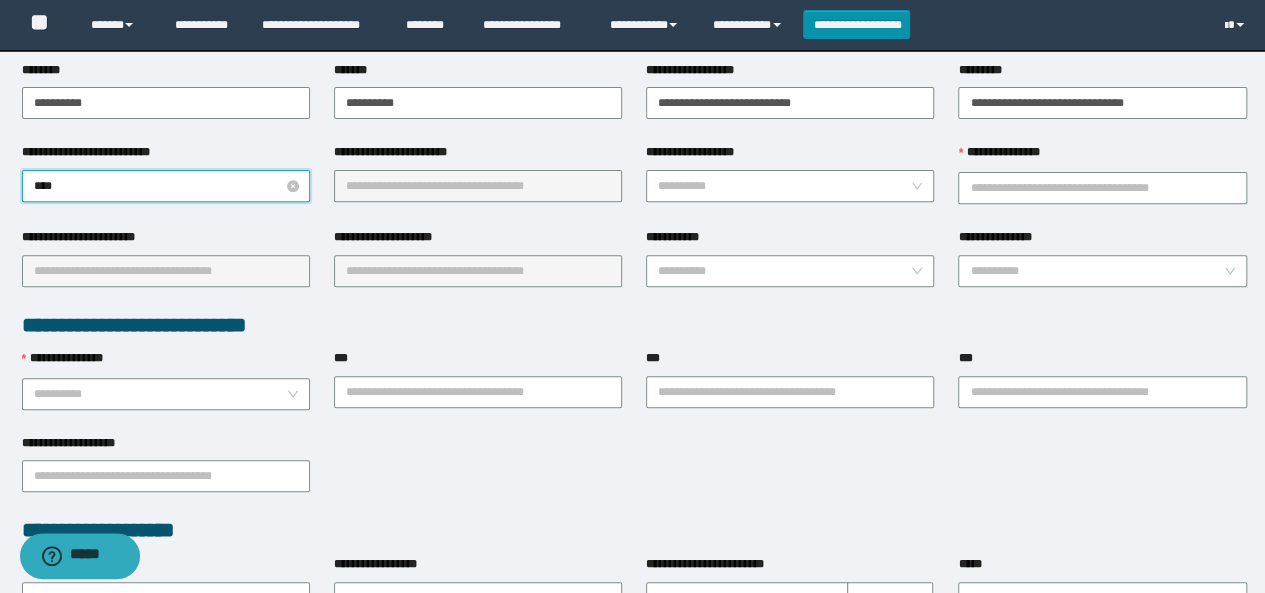type on "*****" 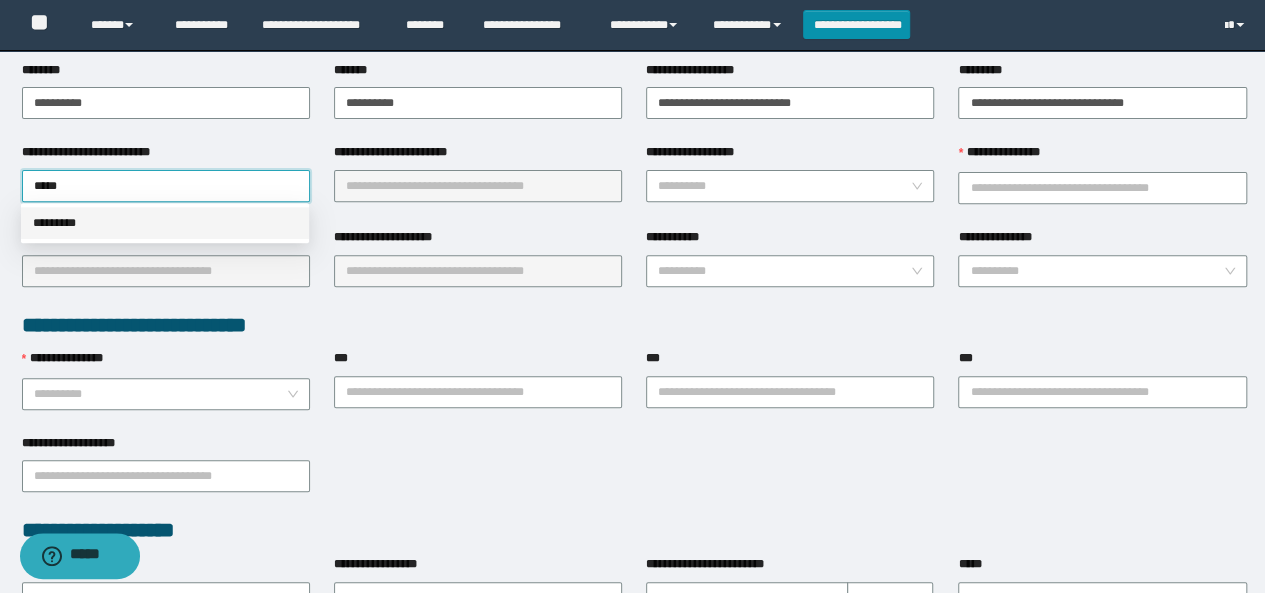 click on "*********" at bounding box center (165, 223) 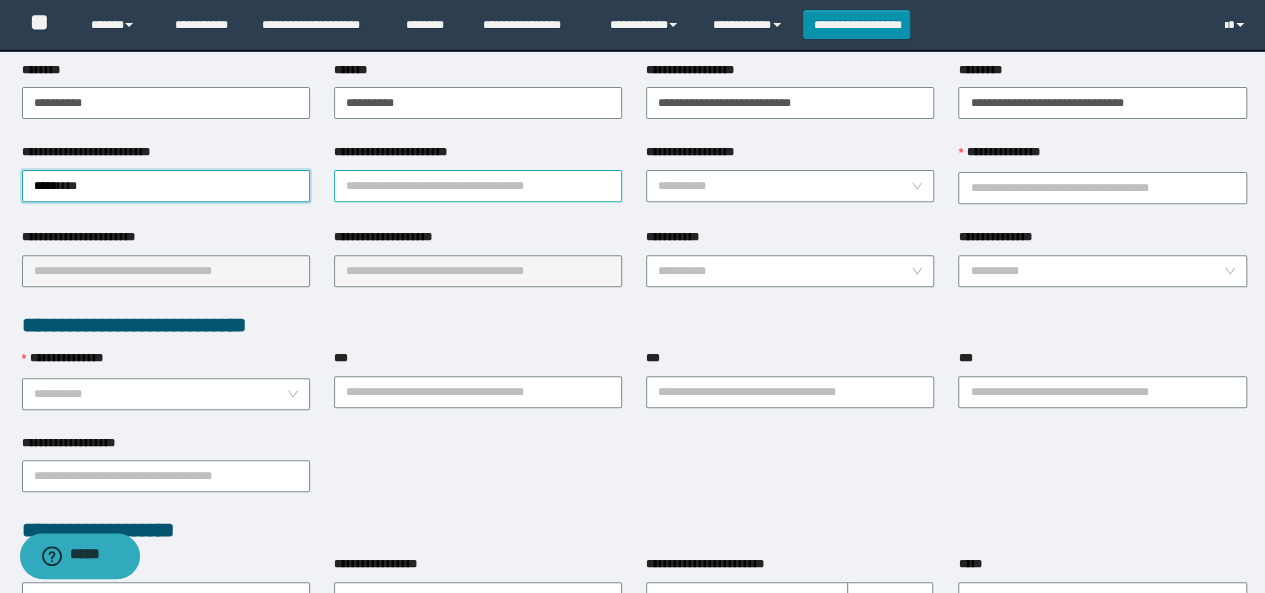 click on "**********" at bounding box center (478, 186) 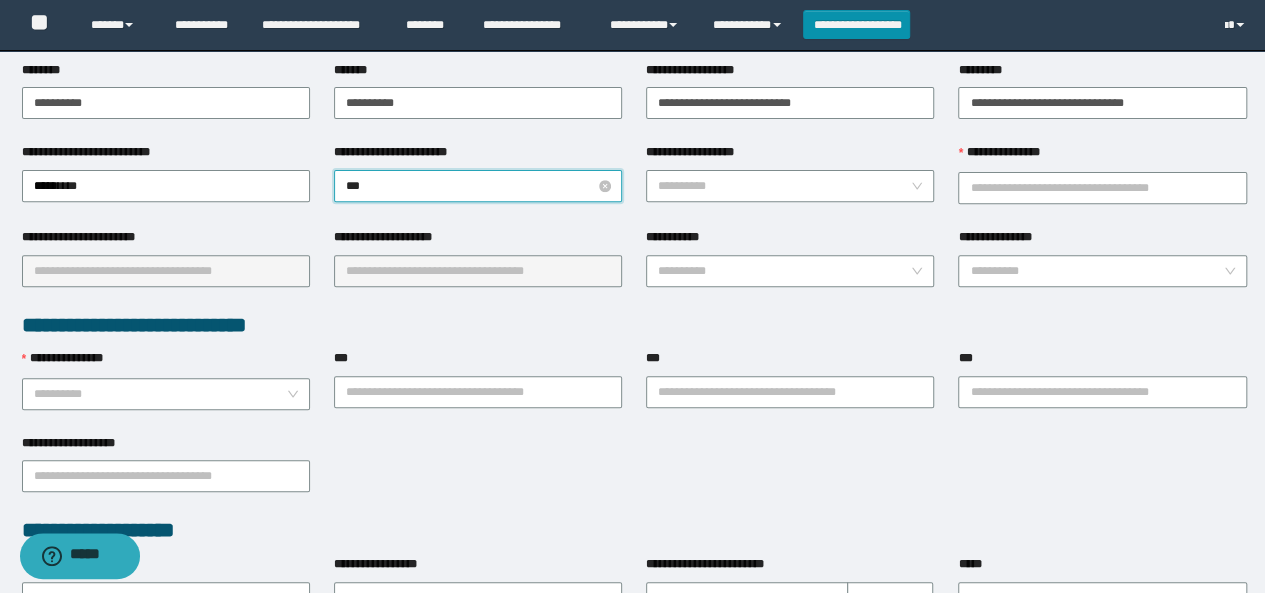 type on "****" 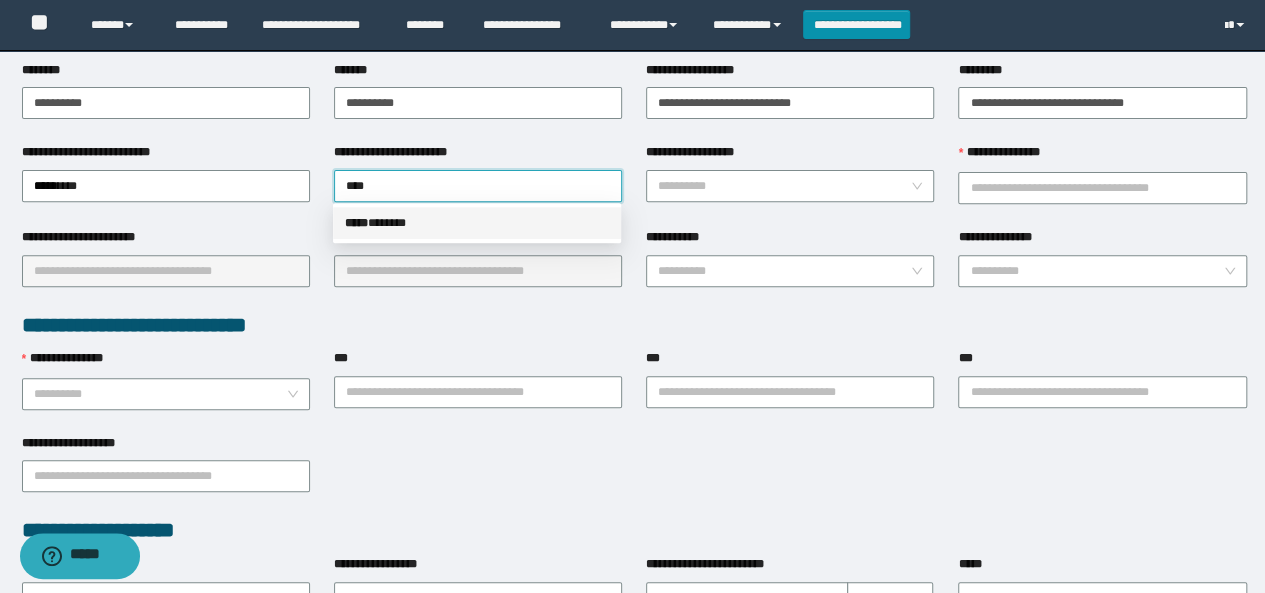 click on "*****" at bounding box center [356, 223] 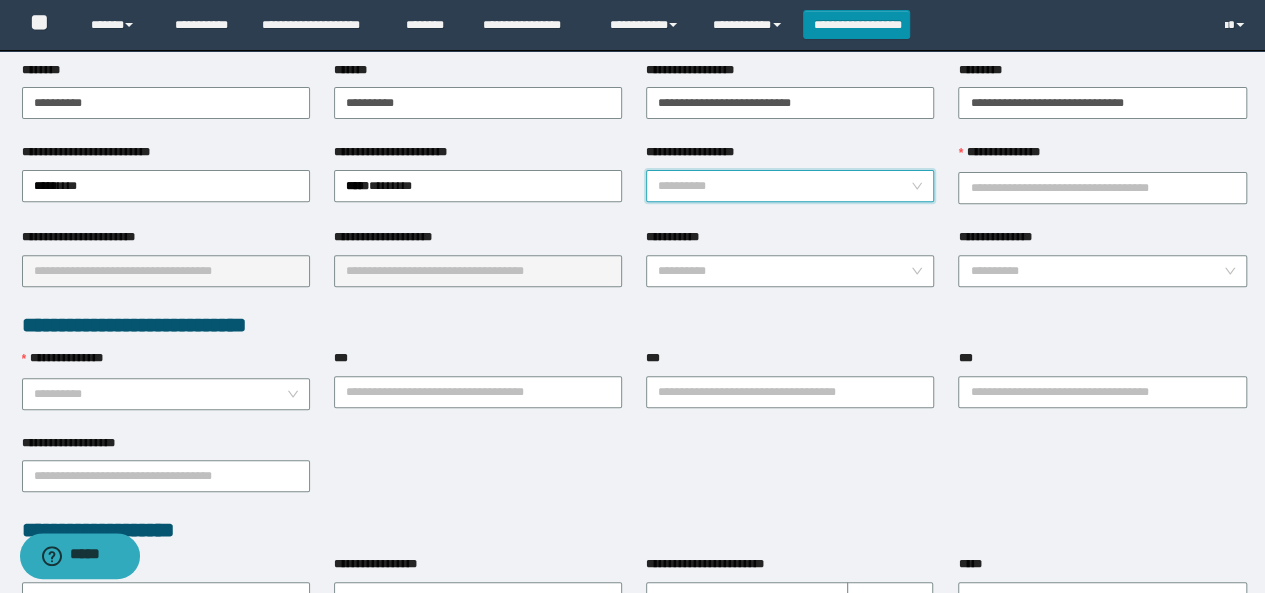 click on "**********" at bounding box center [784, 186] 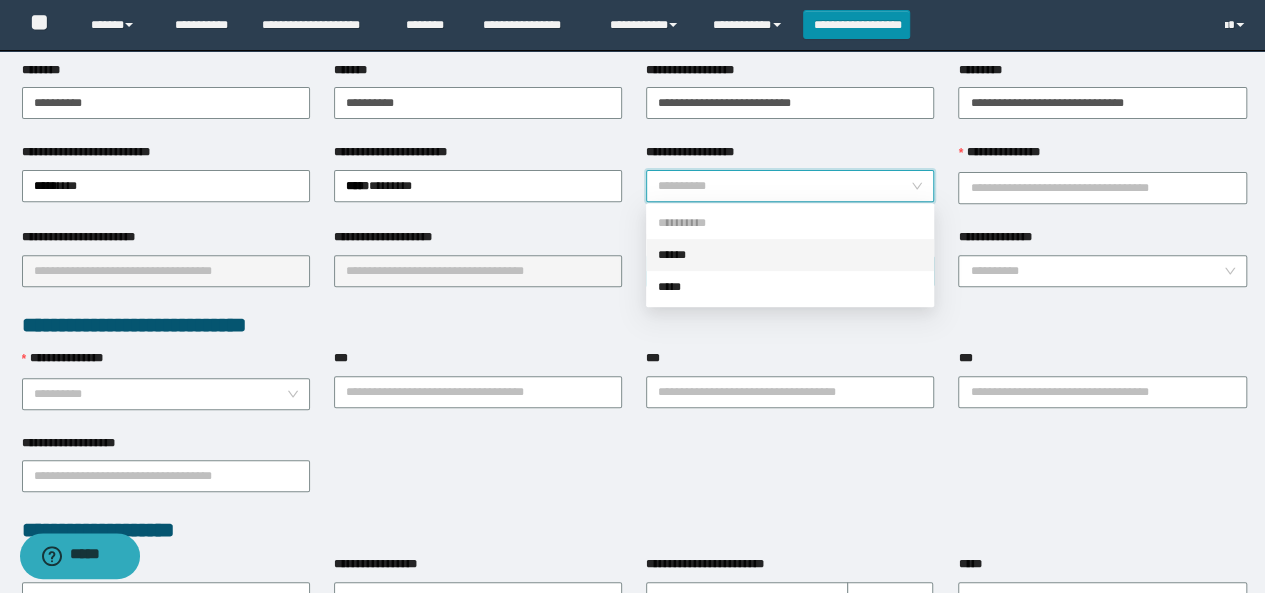 click on "******" at bounding box center [790, 255] 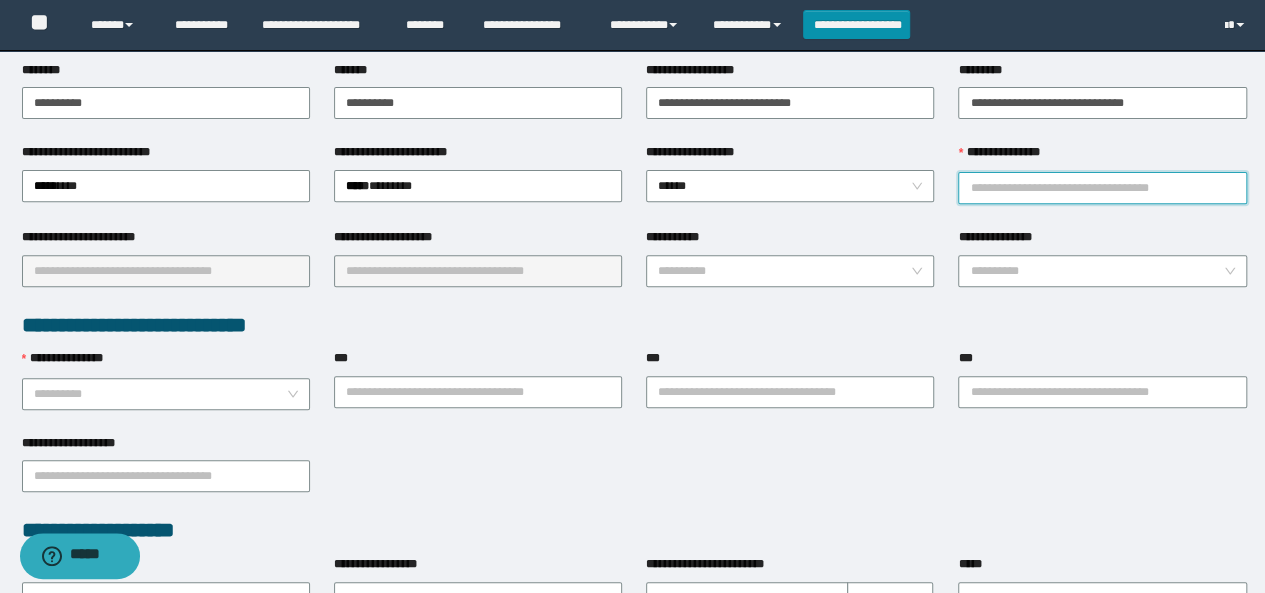 click on "**********" at bounding box center (1102, 188) 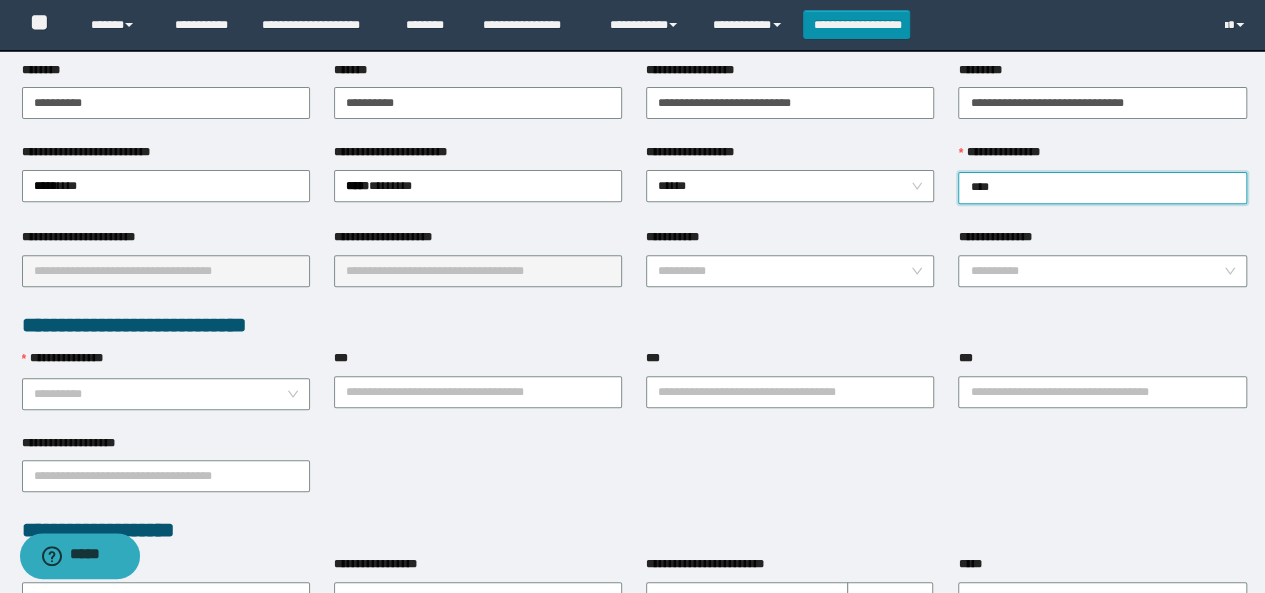 type on "*****" 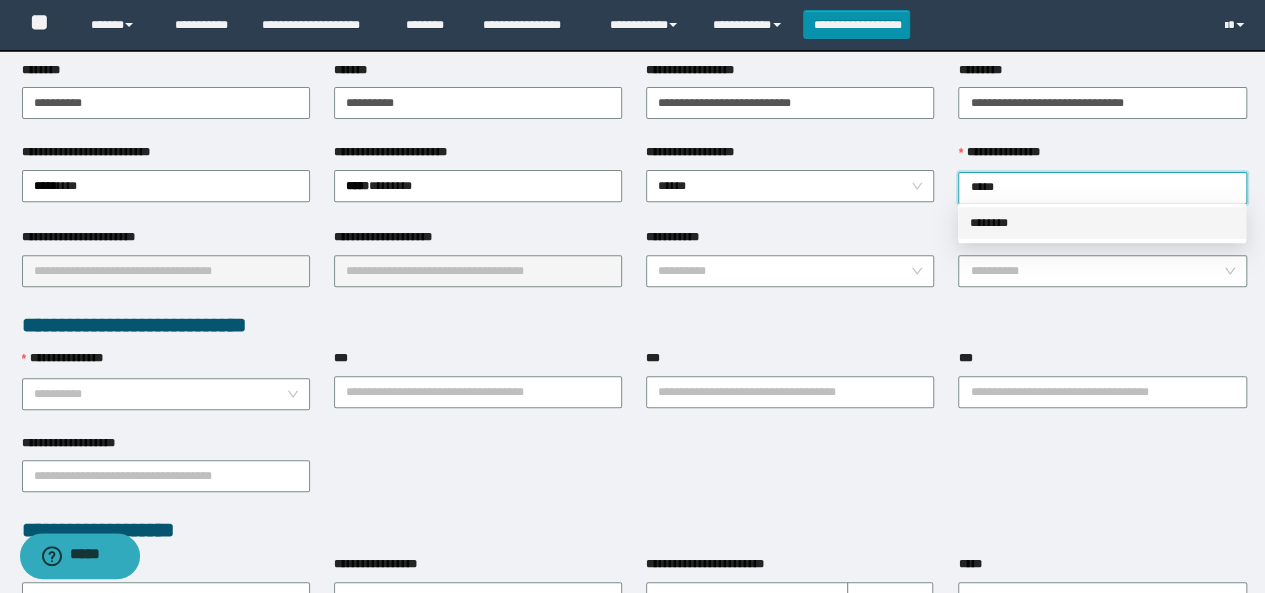 drag, startPoint x: 994, startPoint y: 219, endPoint x: 175, endPoint y: 314, distance: 824.49133 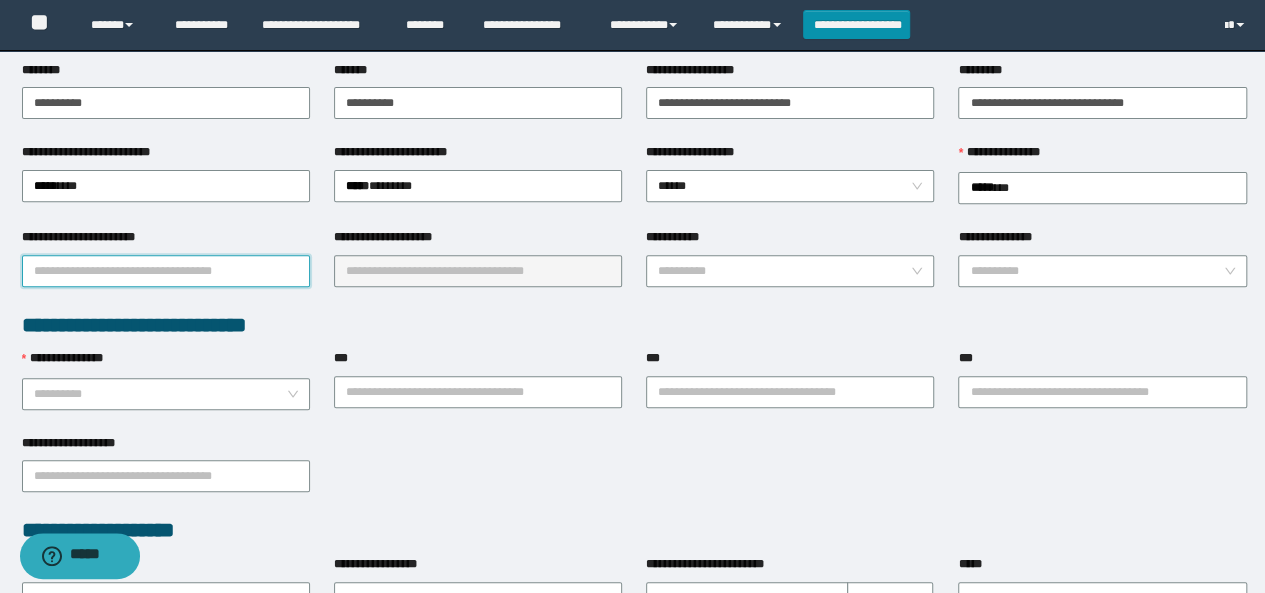 click on "**********" at bounding box center (166, 271) 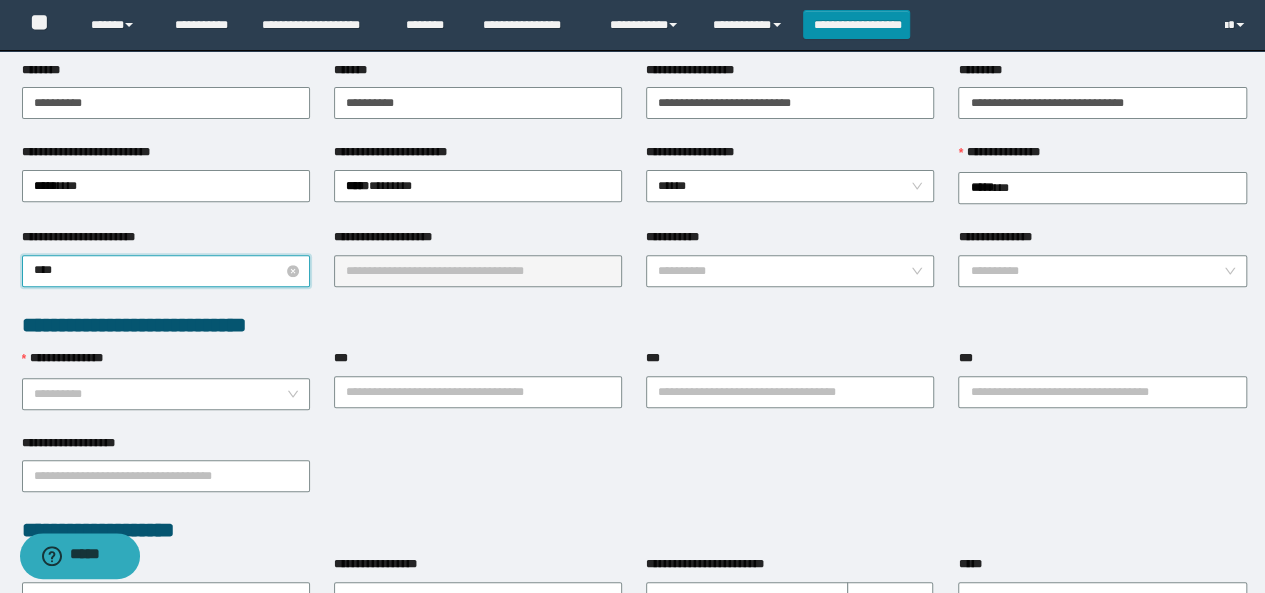 type on "*****" 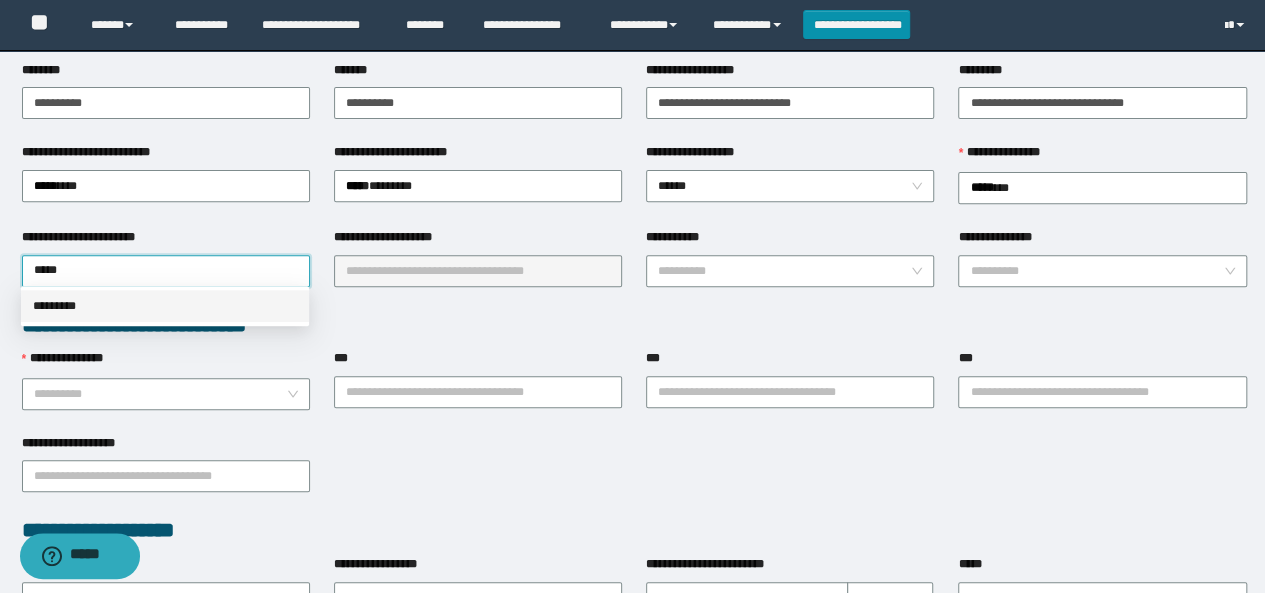 click on "*********" at bounding box center (165, 306) 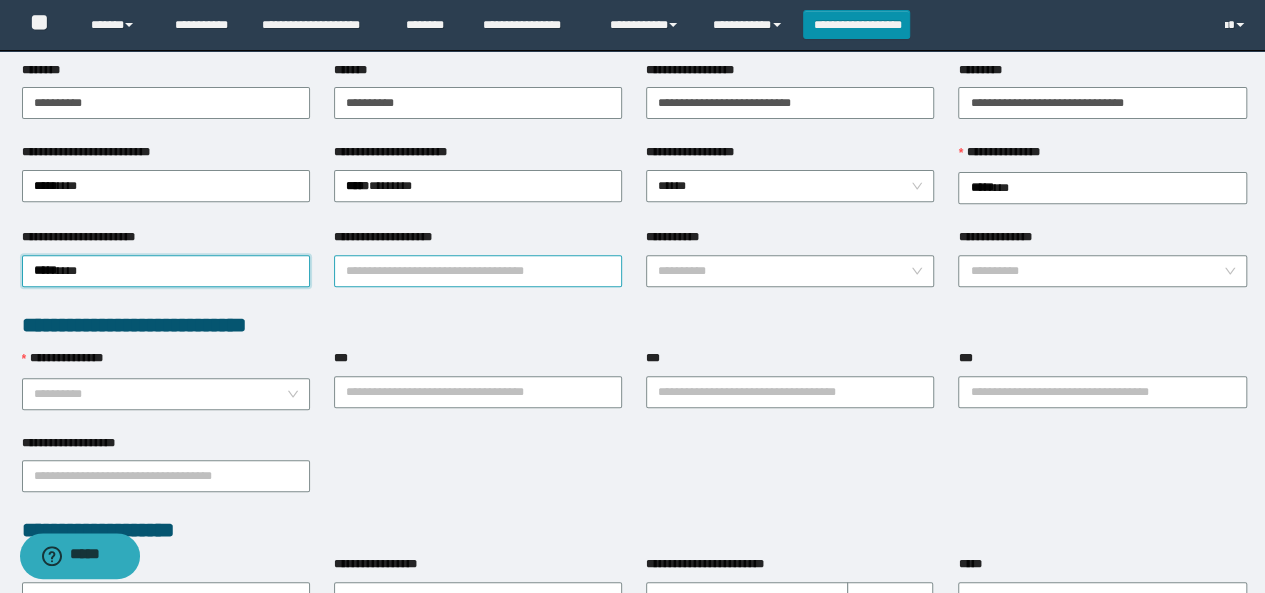 click on "**********" at bounding box center [478, 271] 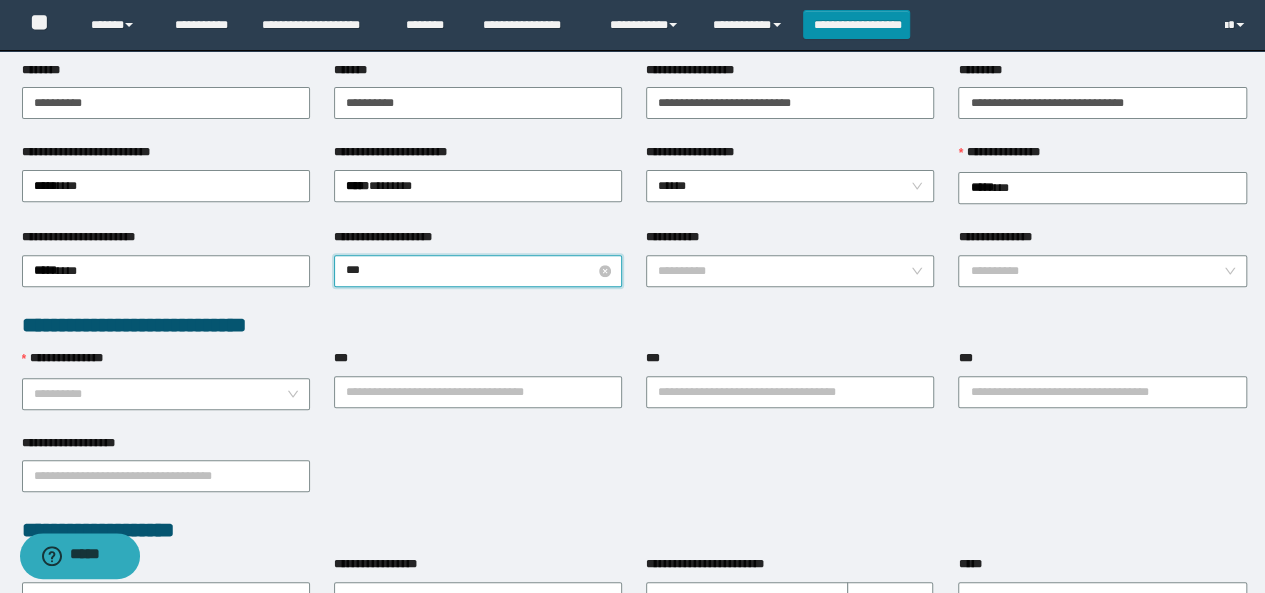 type on "****" 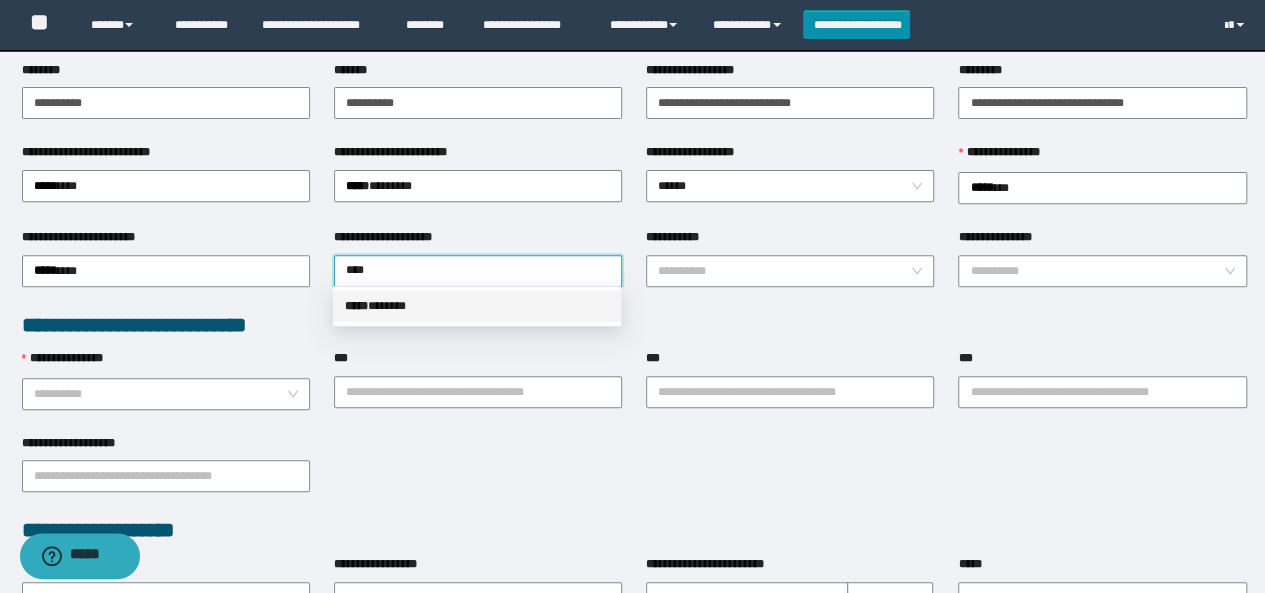 click on "*****" at bounding box center [356, 306] 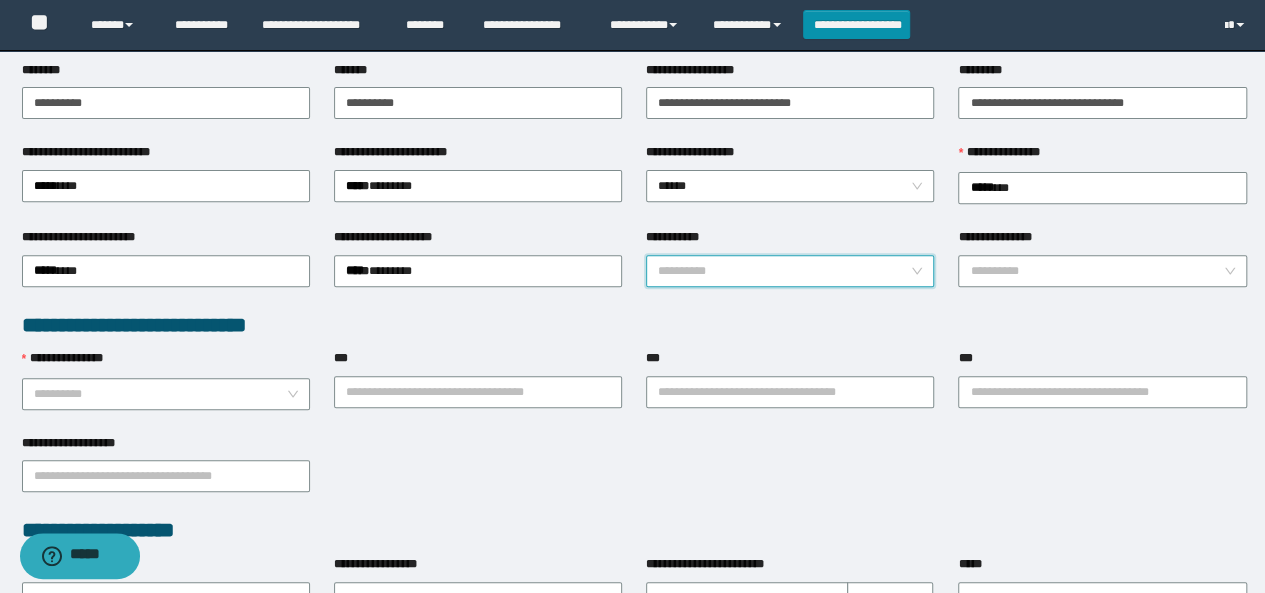 click on "**********" at bounding box center (784, 271) 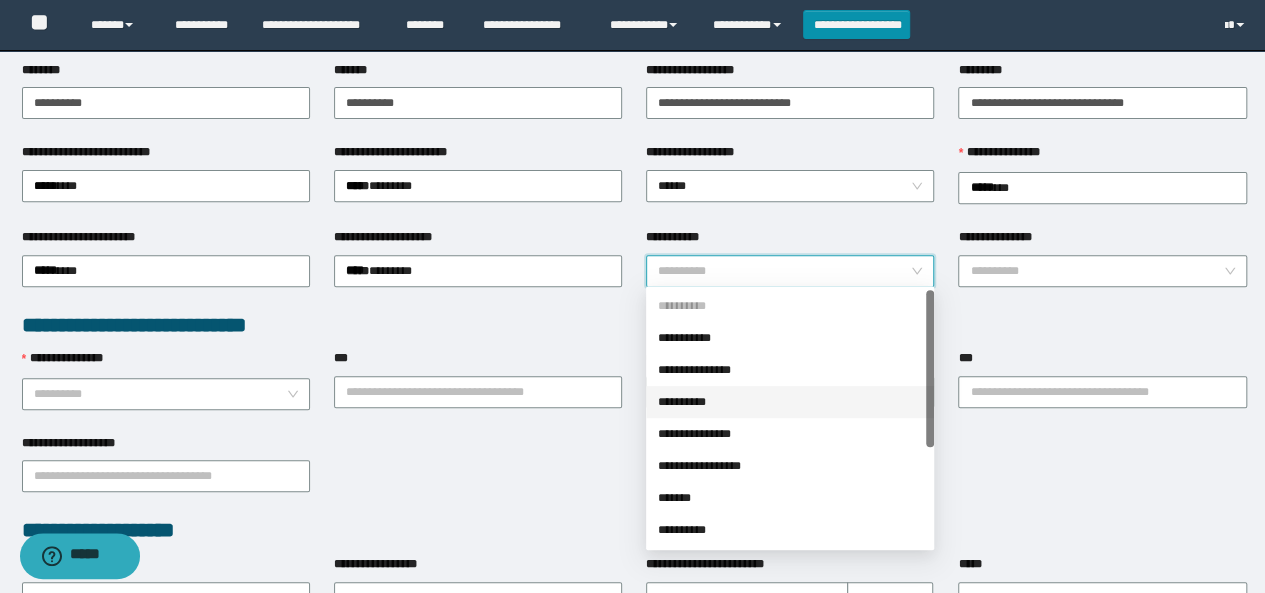 scroll, scrollTop: 160, scrollLeft: 0, axis: vertical 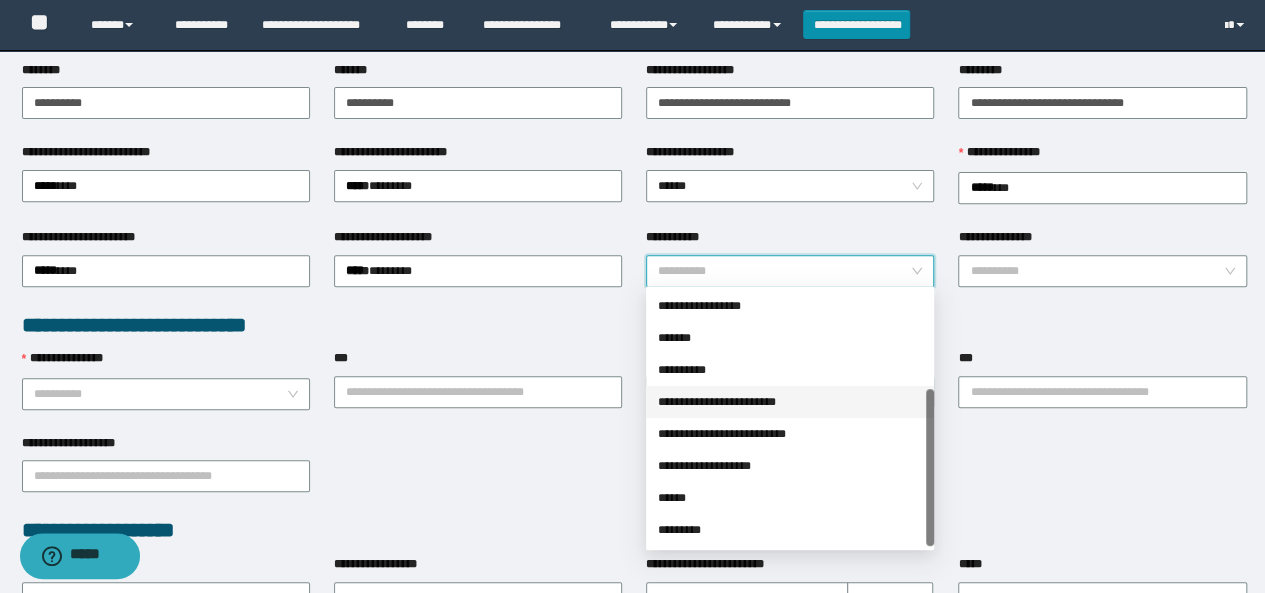 click on "**********" at bounding box center (790, 402) 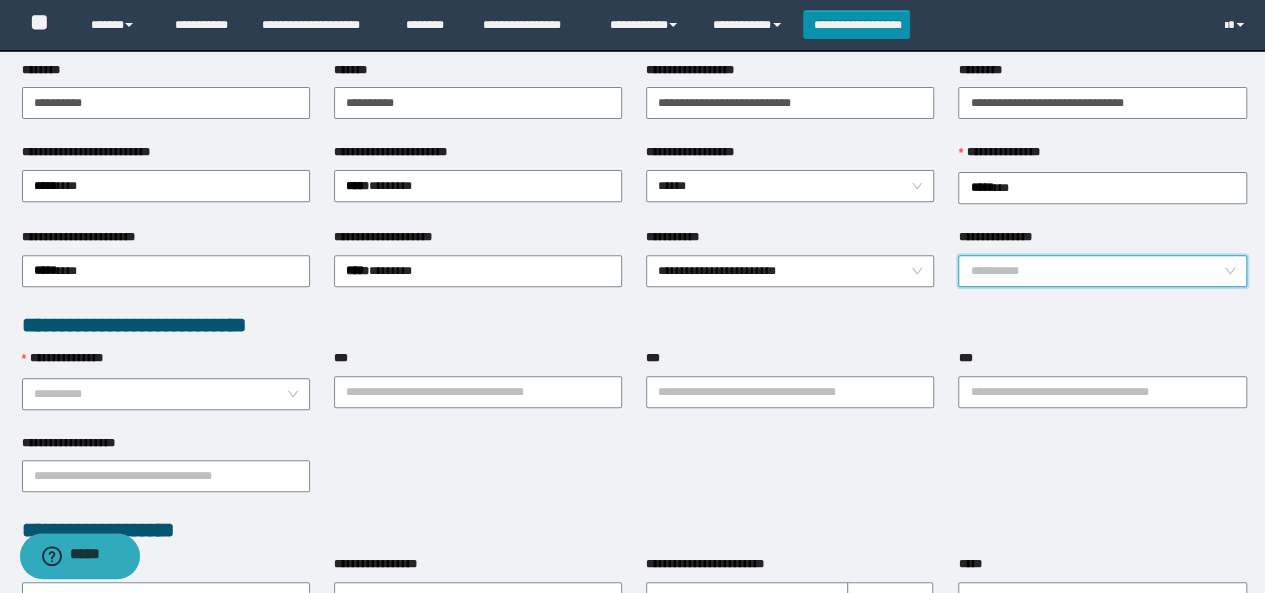 click on "**********" at bounding box center (1096, 271) 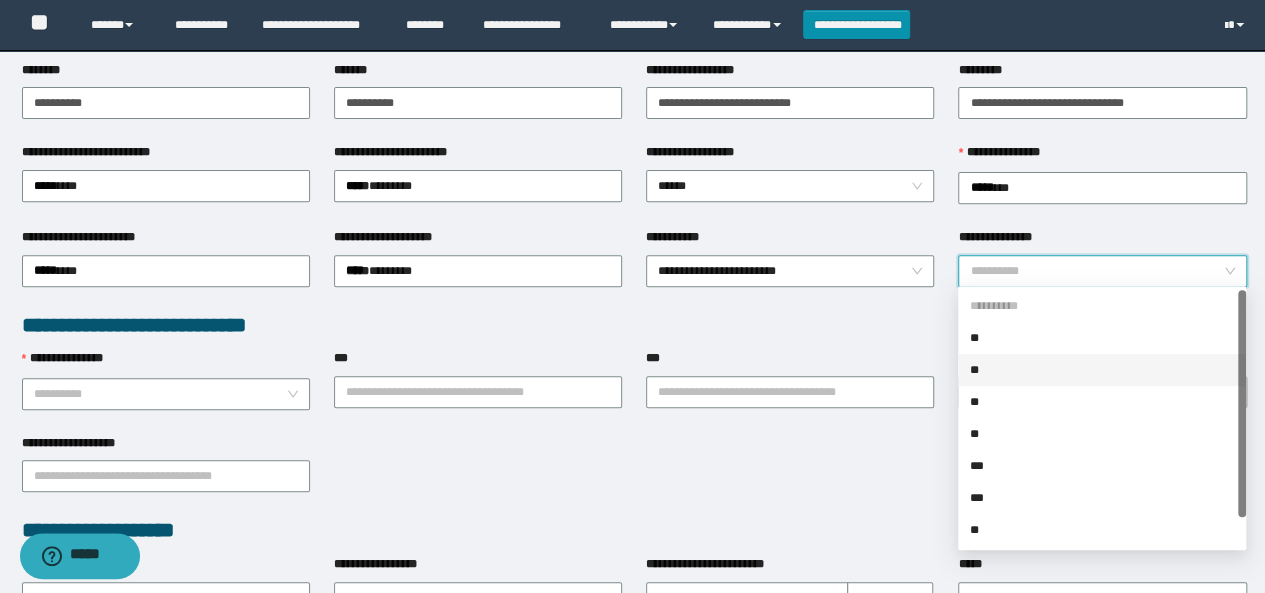 scroll, scrollTop: 32, scrollLeft: 0, axis: vertical 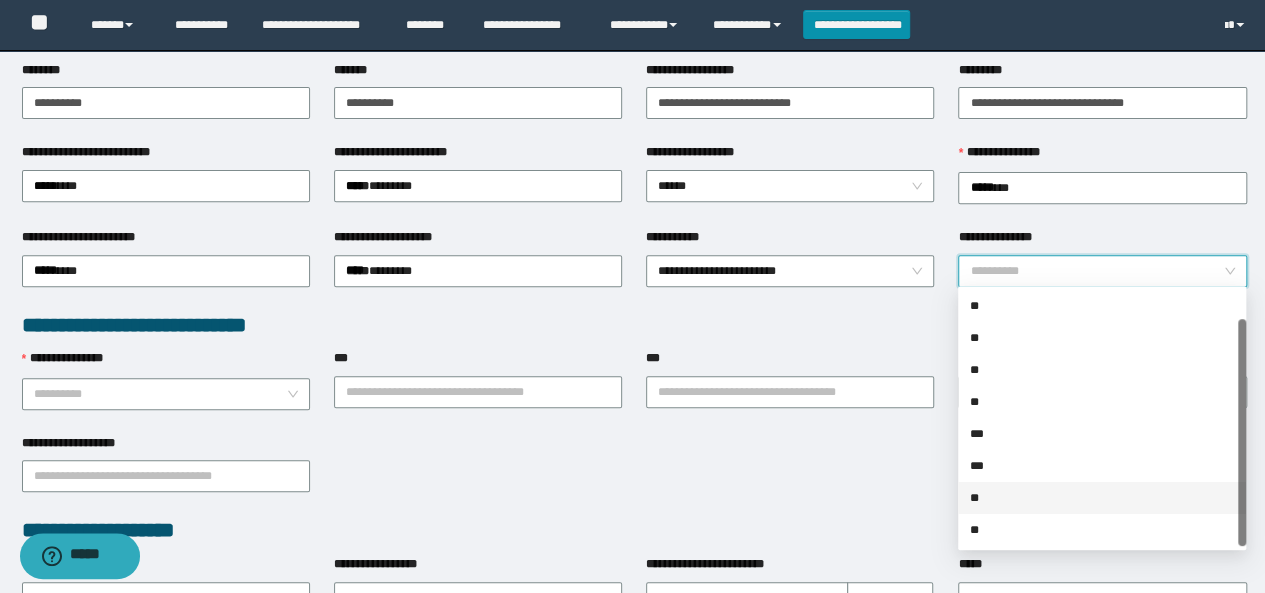 drag, startPoint x: 994, startPoint y: 501, endPoint x: 902, endPoint y: 468, distance: 97.73945 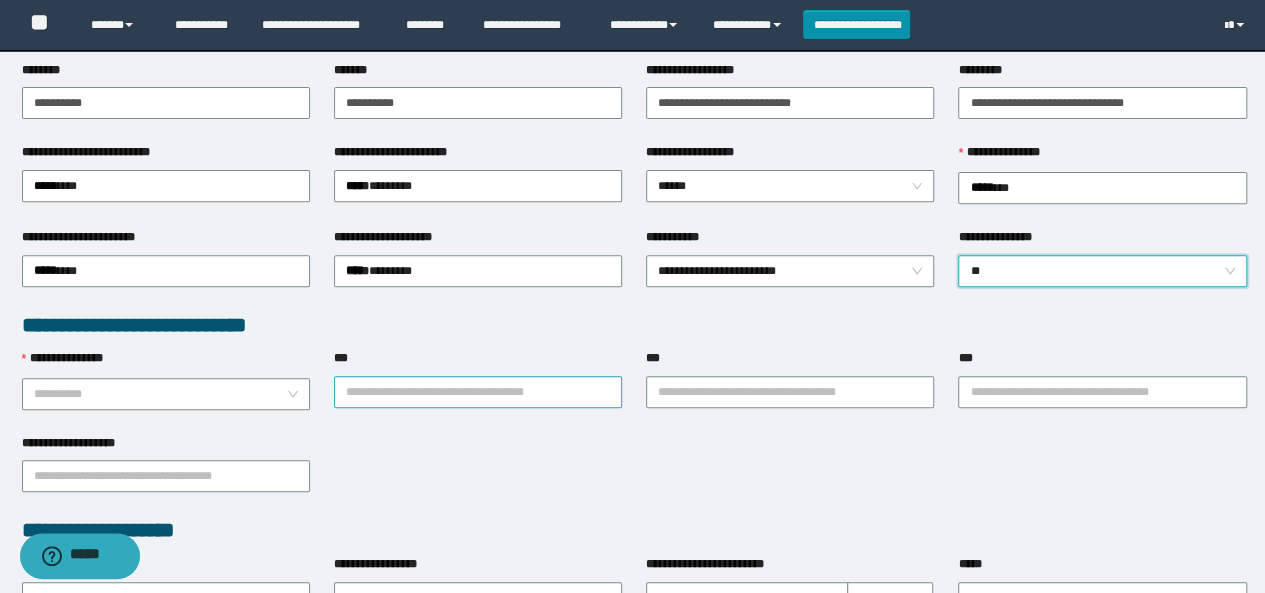 click on "***" at bounding box center (478, 392) 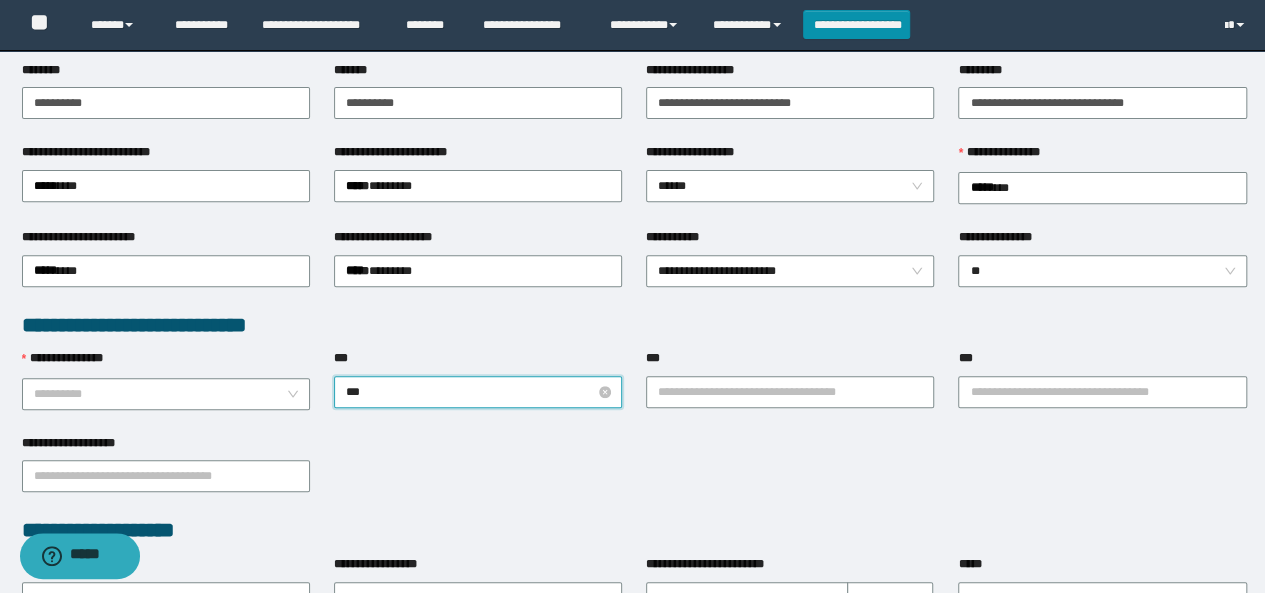 type on "****" 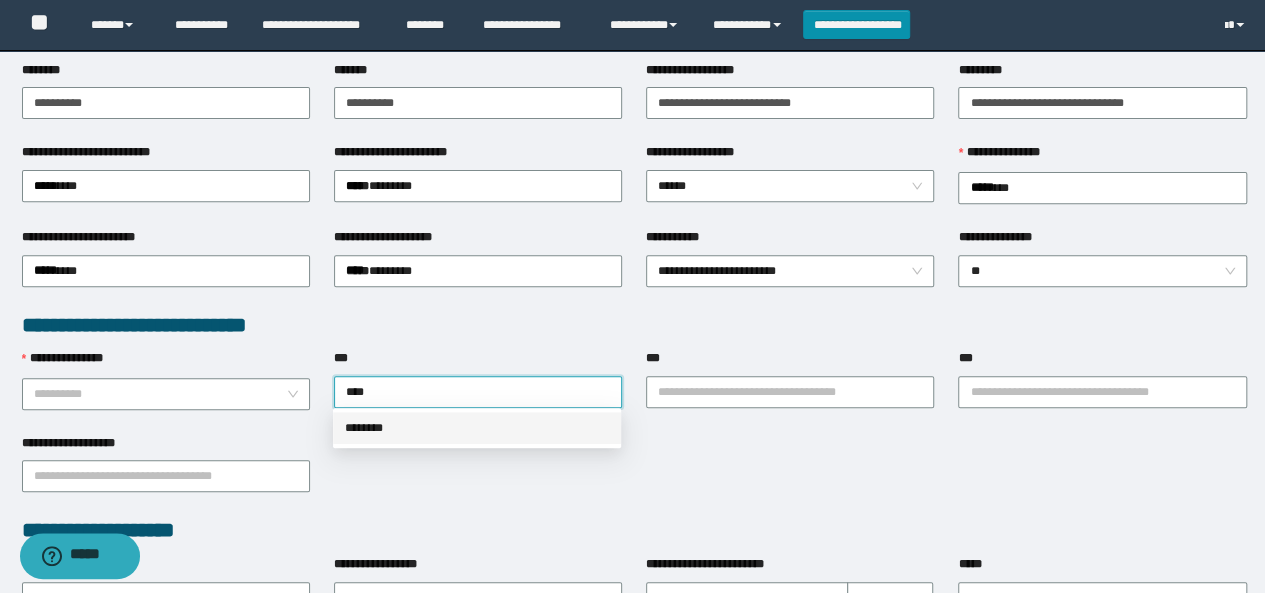 click on "********" at bounding box center [477, 428] 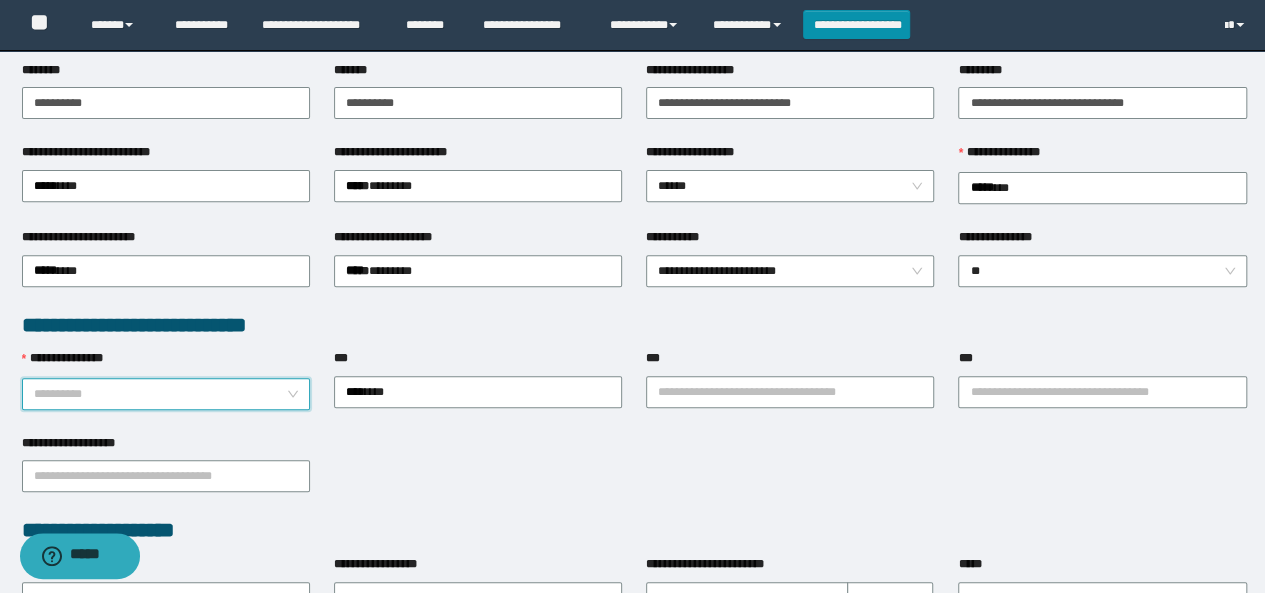 click on "**********" at bounding box center (160, 394) 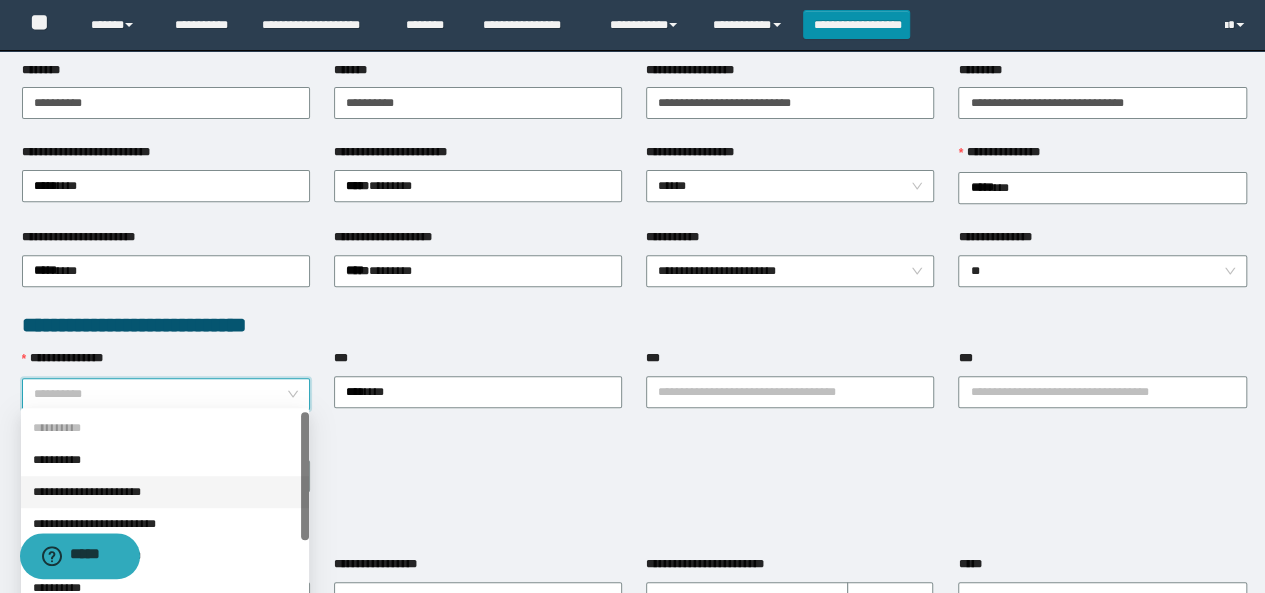 click on "**********" at bounding box center (165, 492) 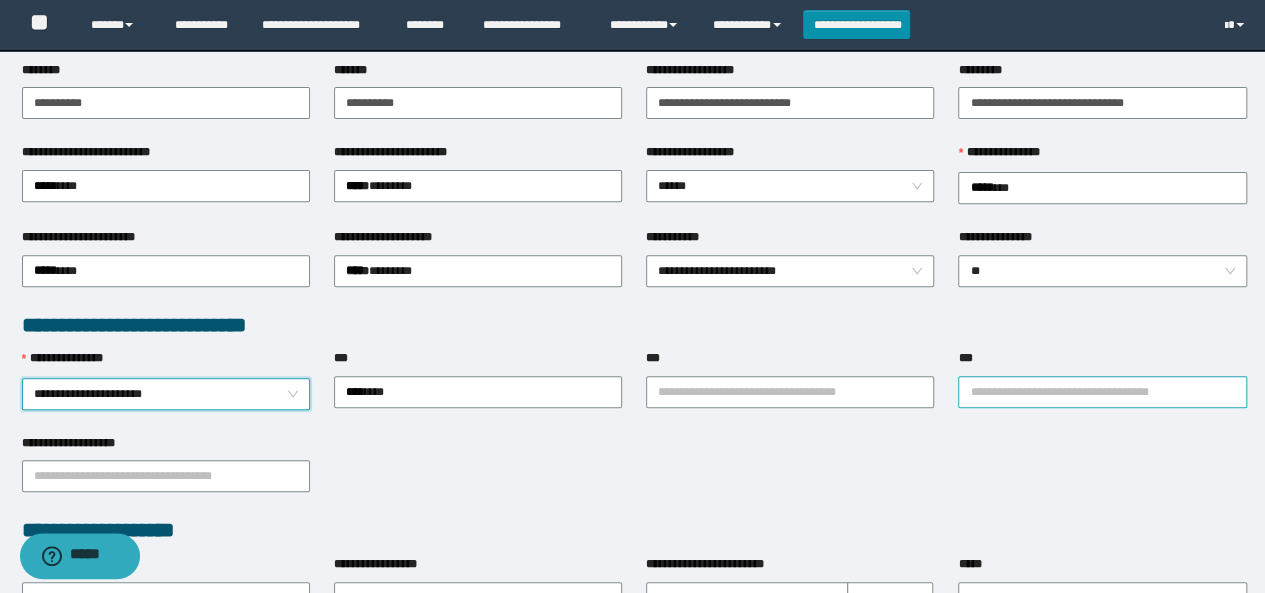 click on "***" at bounding box center (1102, 392) 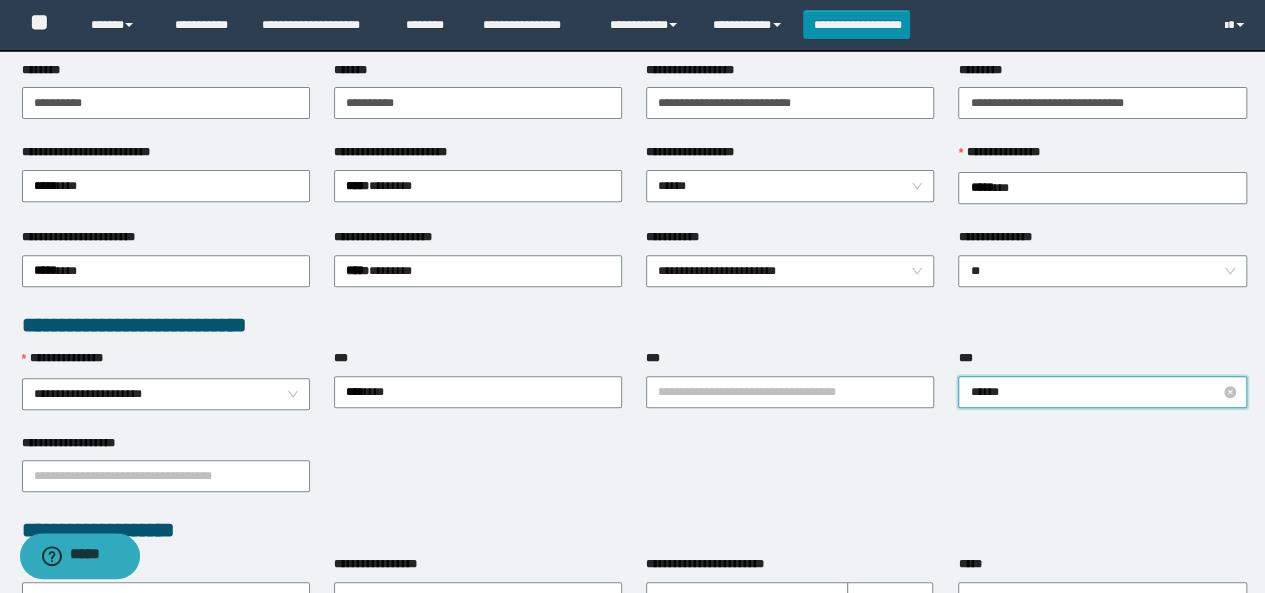 type on "*******" 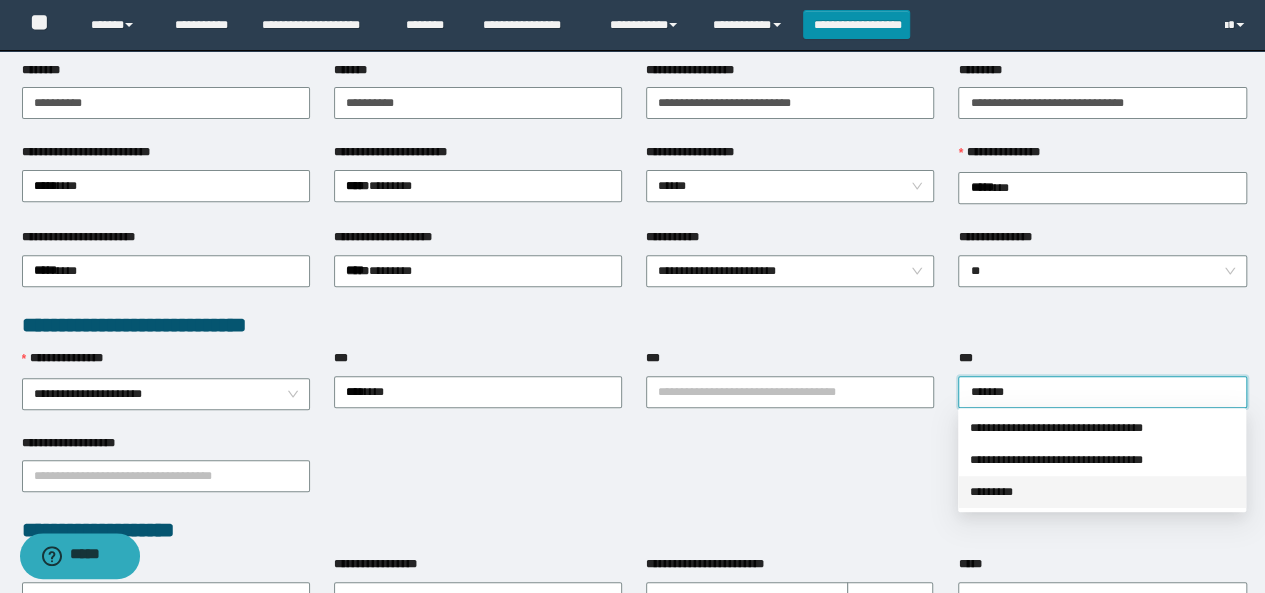 click on "*********" at bounding box center [1102, 492] 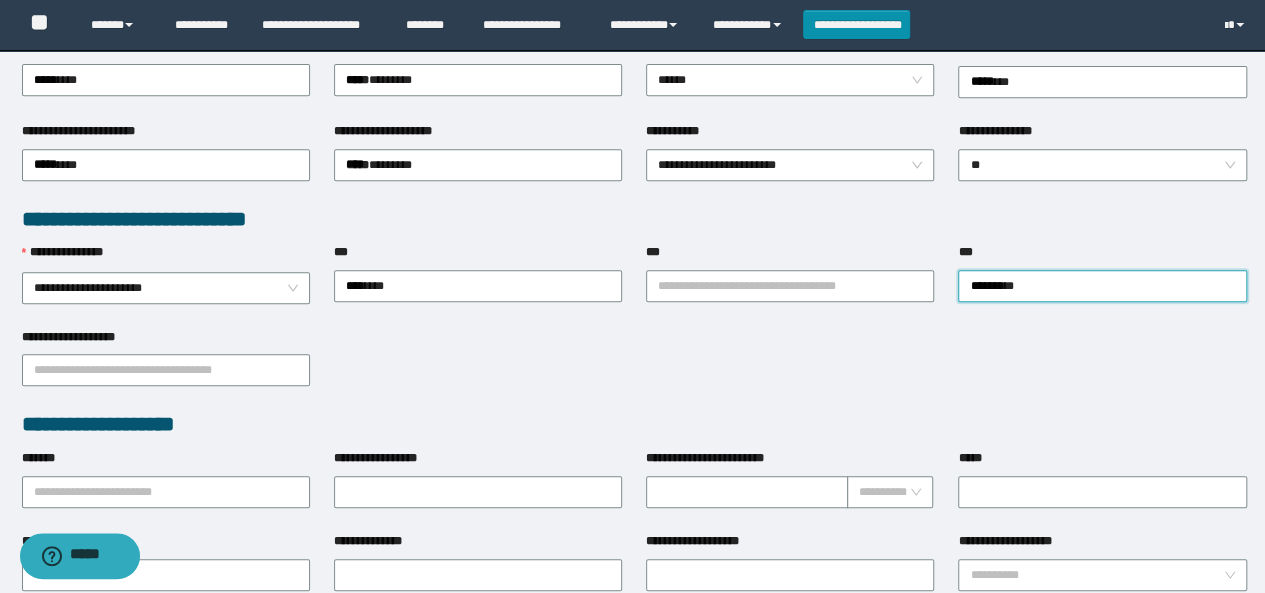 scroll, scrollTop: 600, scrollLeft: 0, axis: vertical 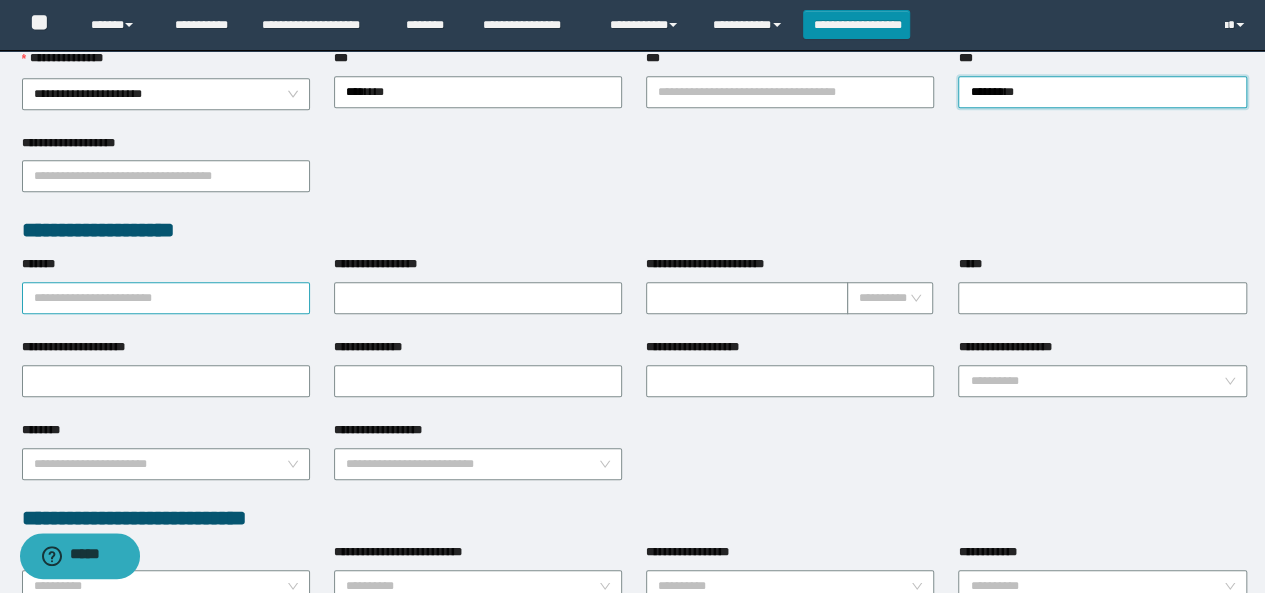 click on "*******" at bounding box center [166, 298] 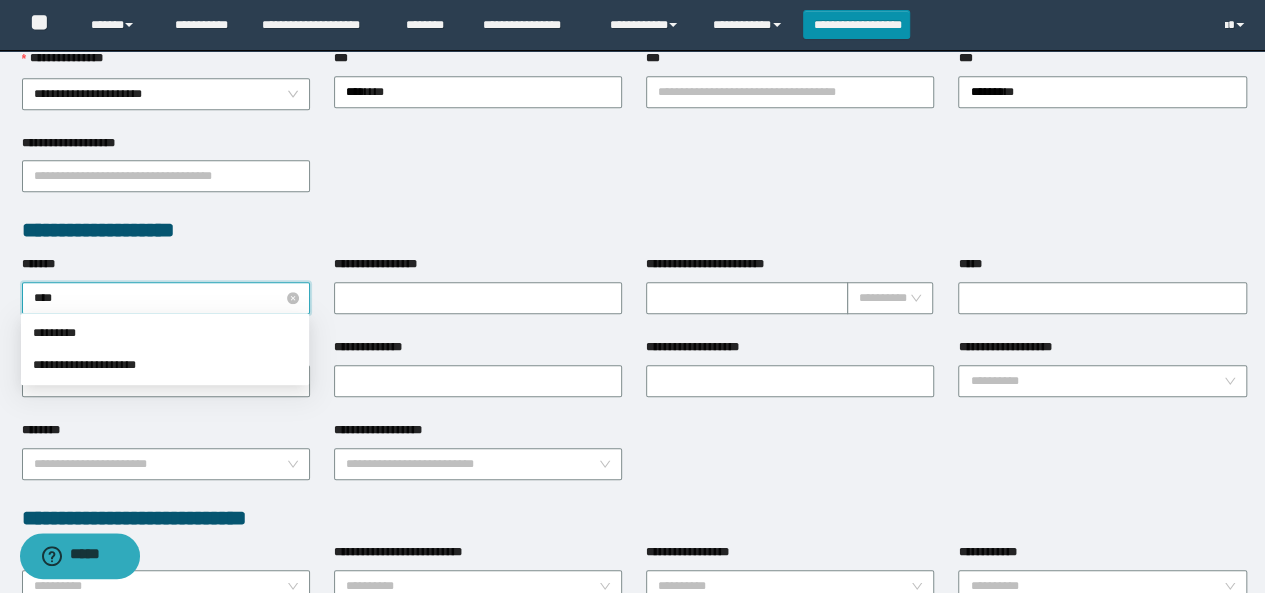 type on "*****" 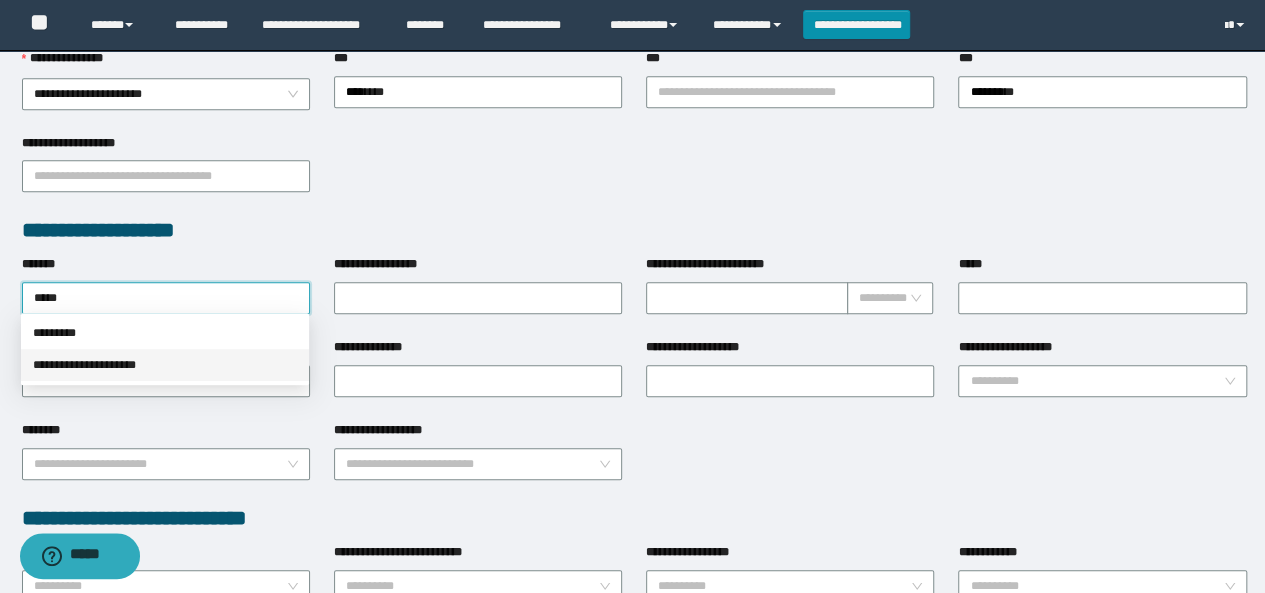 click on "**********" at bounding box center [165, 365] 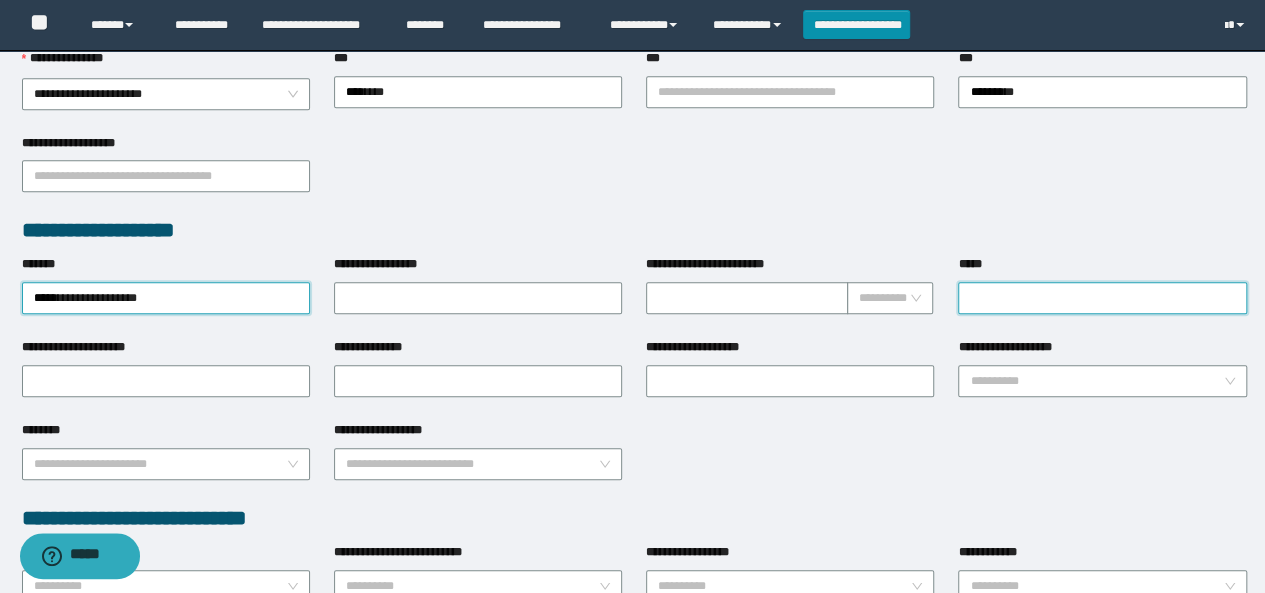 click on "*****" at bounding box center [1102, 298] 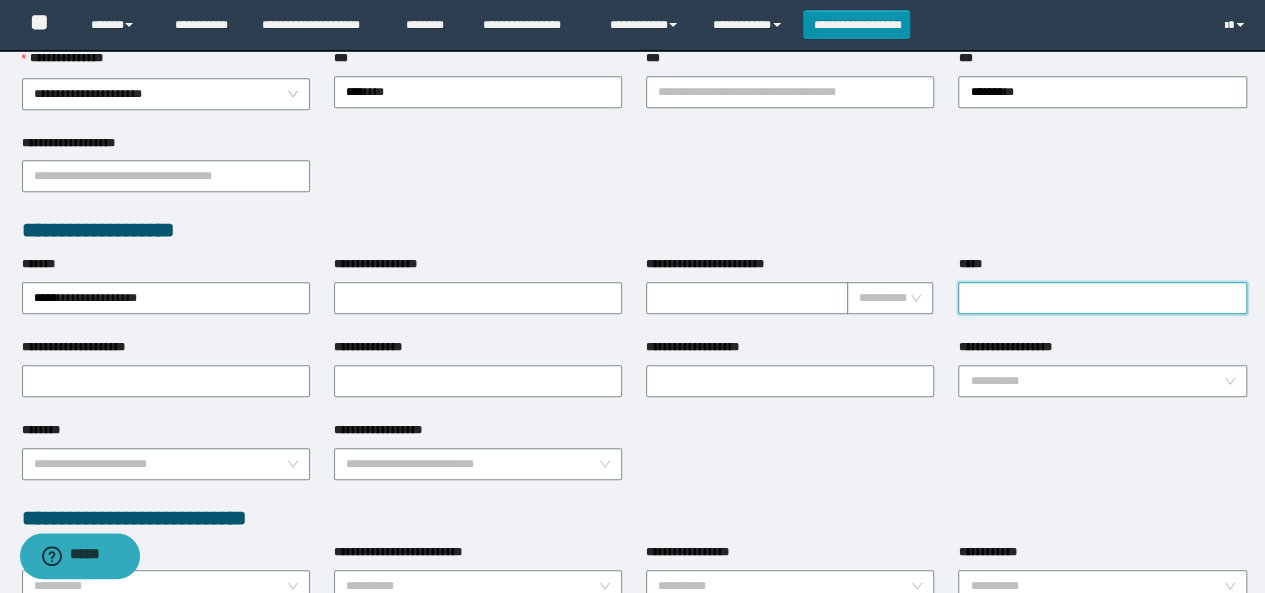 paste on "**********" 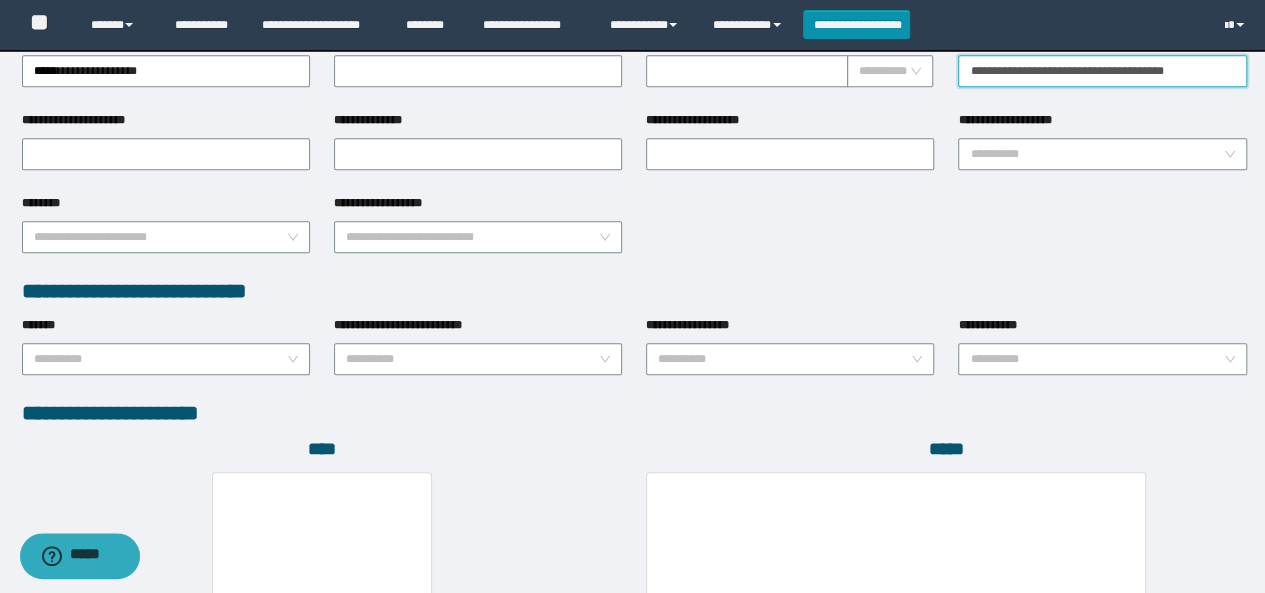 scroll, scrollTop: 900, scrollLeft: 0, axis: vertical 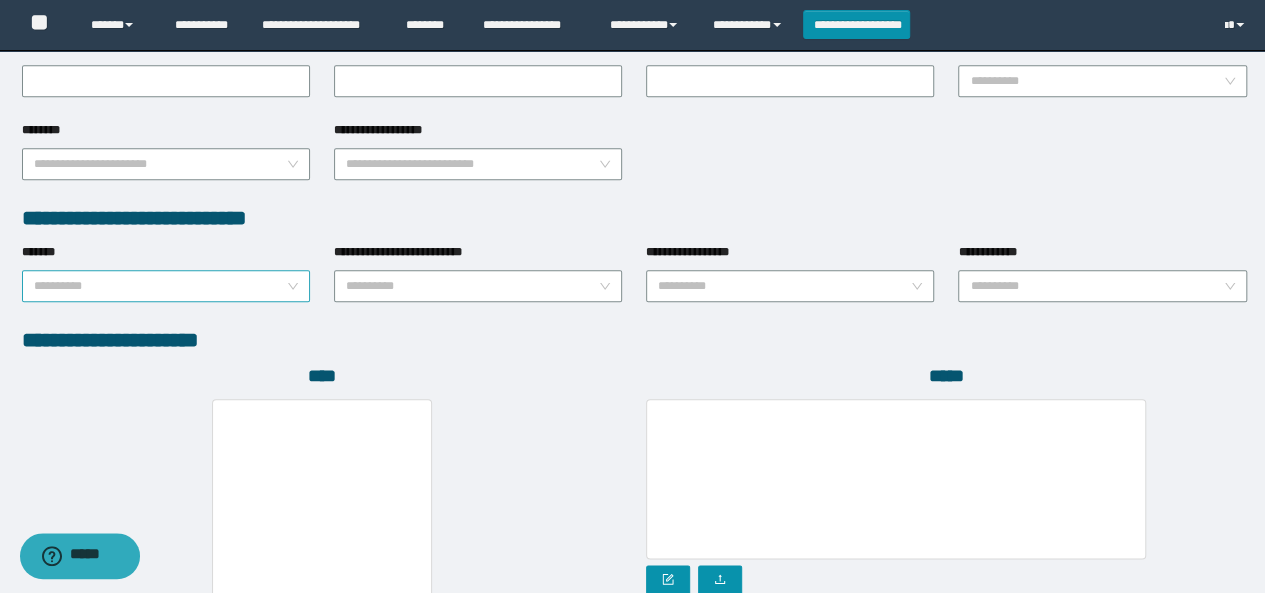 type on "**********" 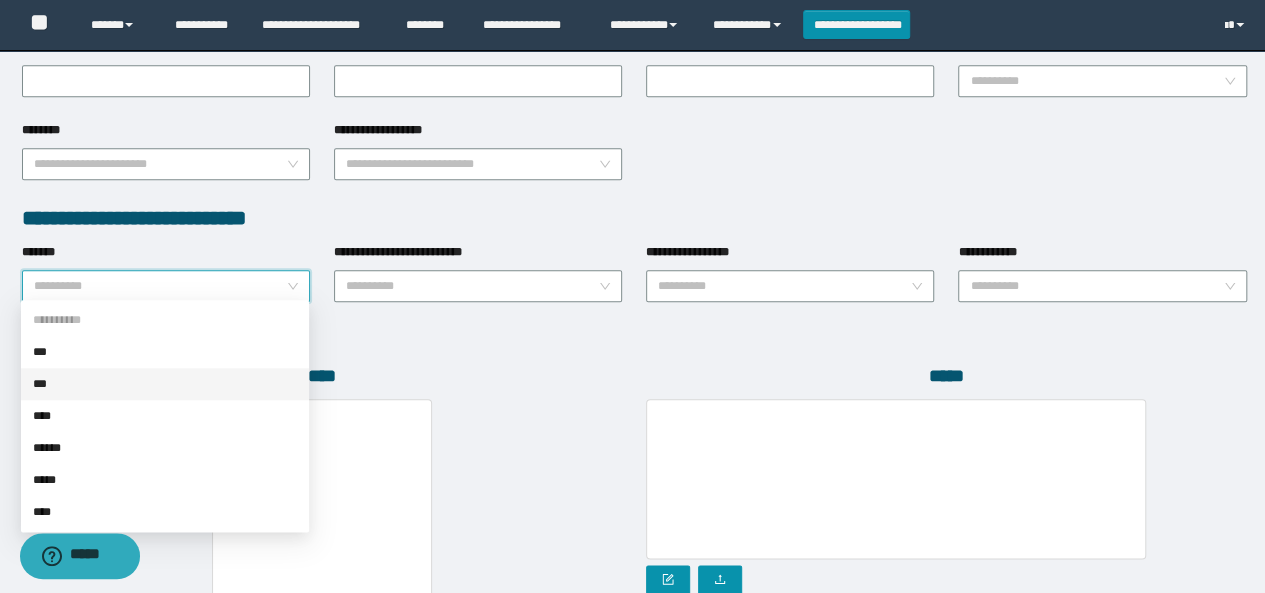 click on "***" at bounding box center (165, 384) 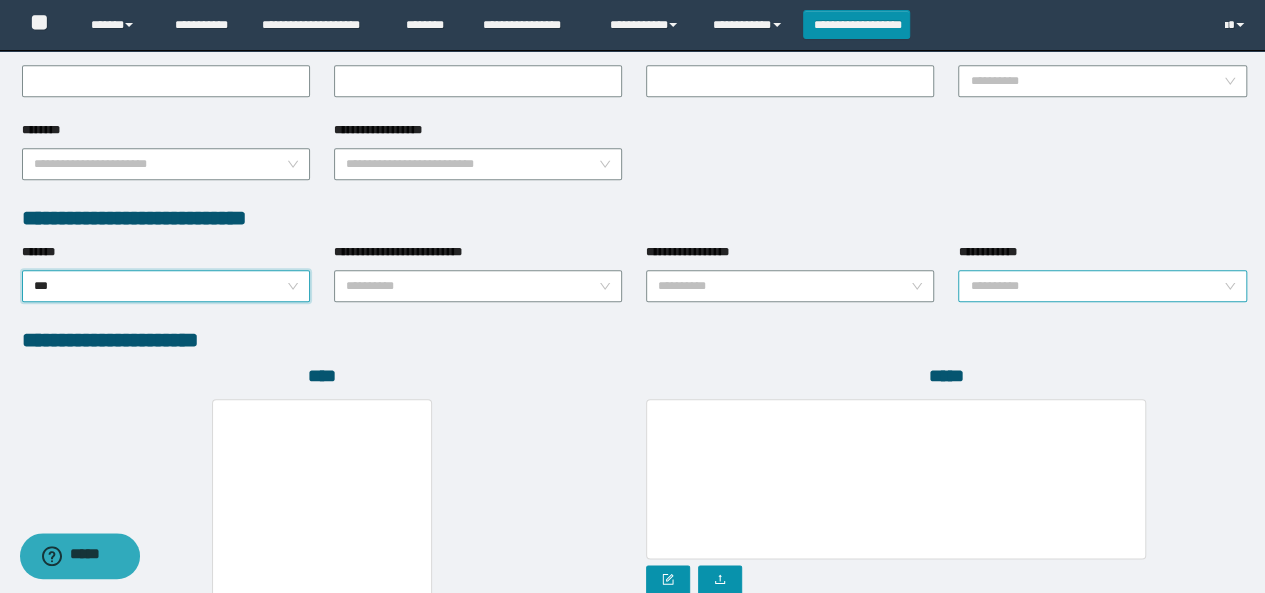 click on "**********" at bounding box center (1096, 286) 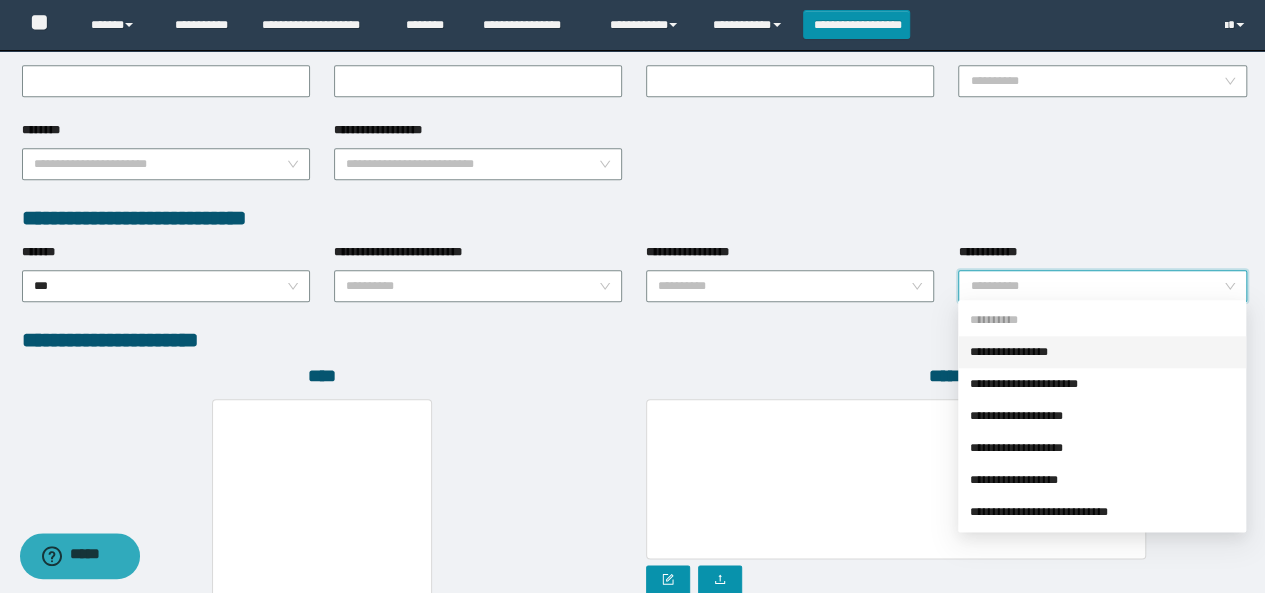 click on "**********" at bounding box center [1102, 352] 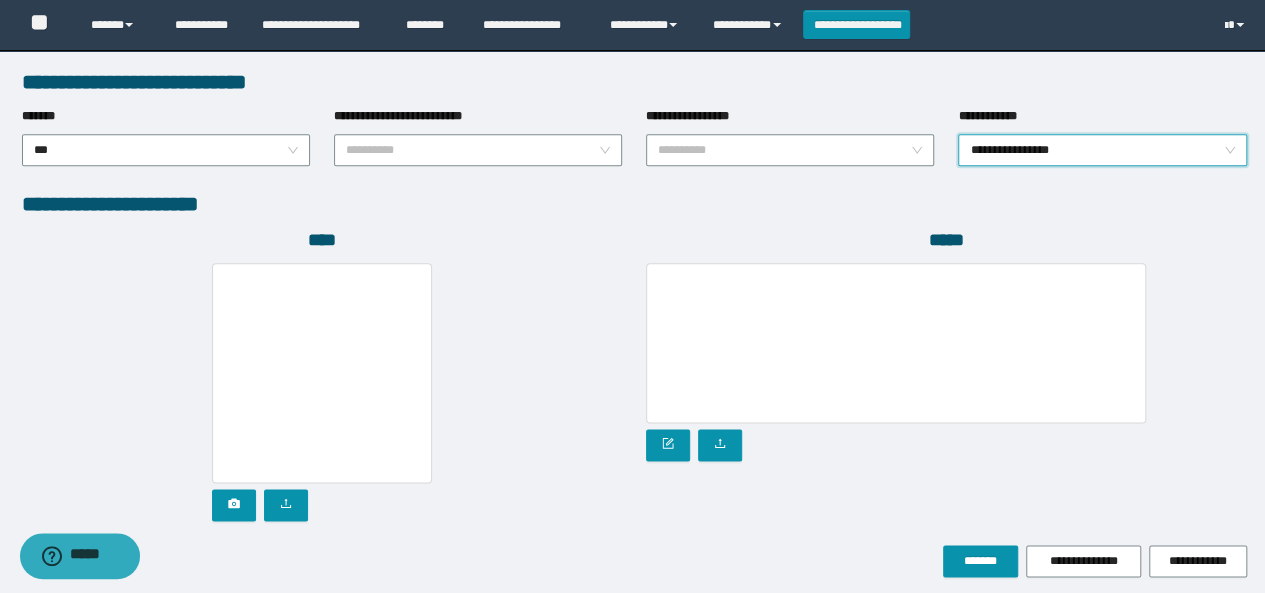 scroll, scrollTop: 1110, scrollLeft: 0, axis: vertical 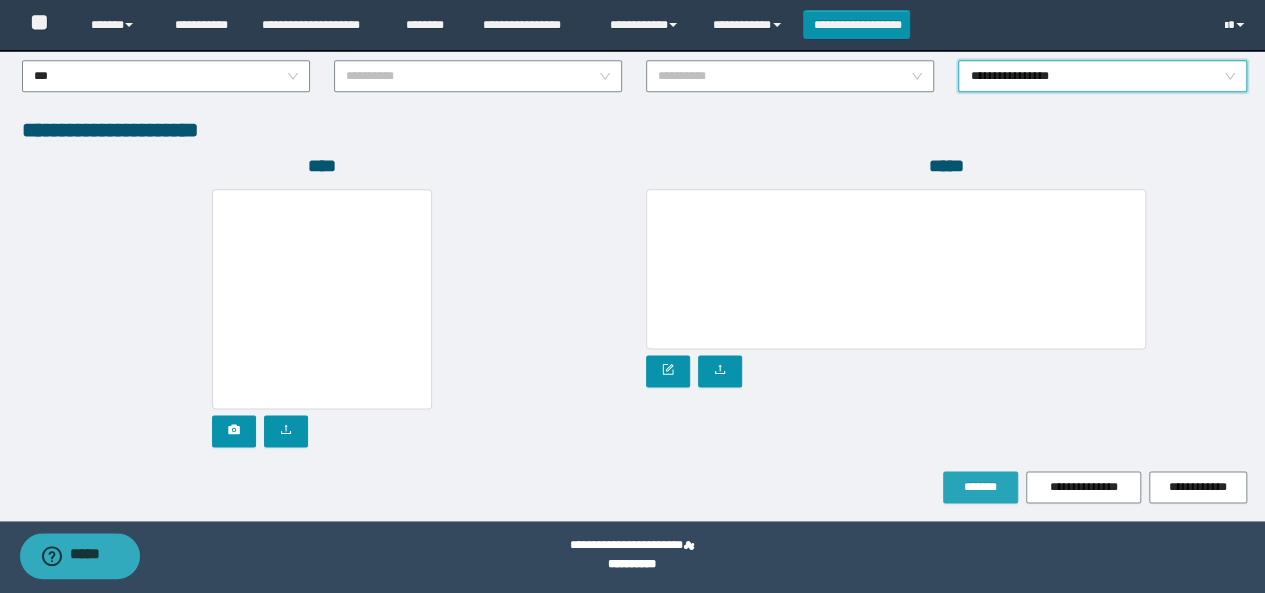 click on "*******" at bounding box center [980, 487] 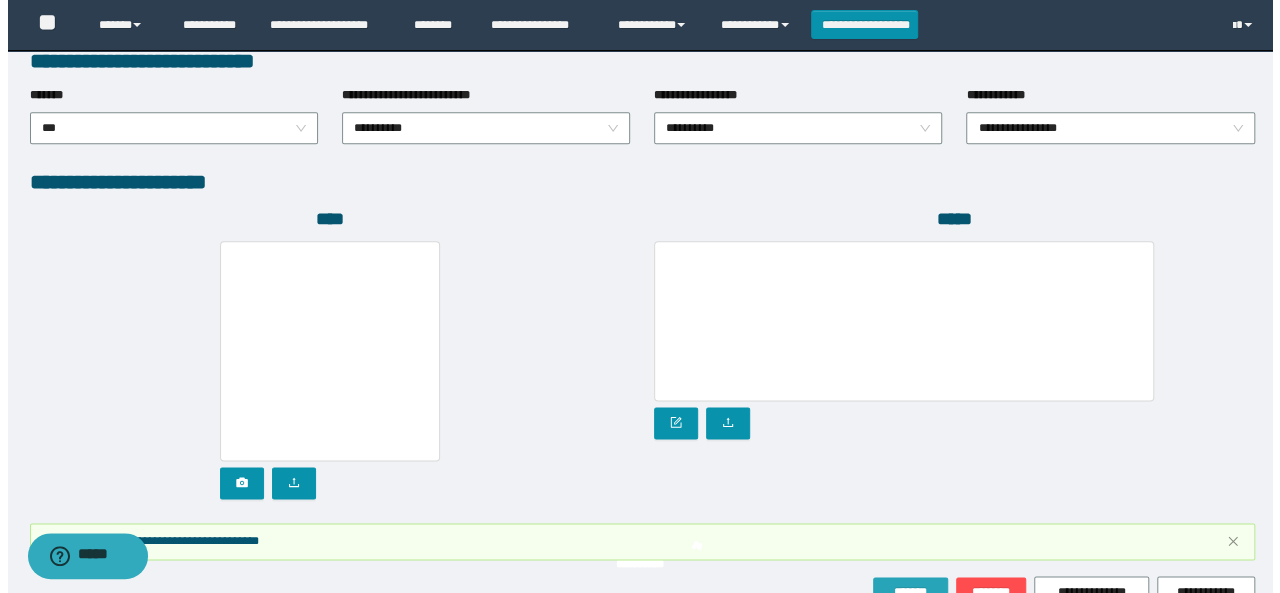 scroll, scrollTop: 1163, scrollLeft: 0, axis: vertical 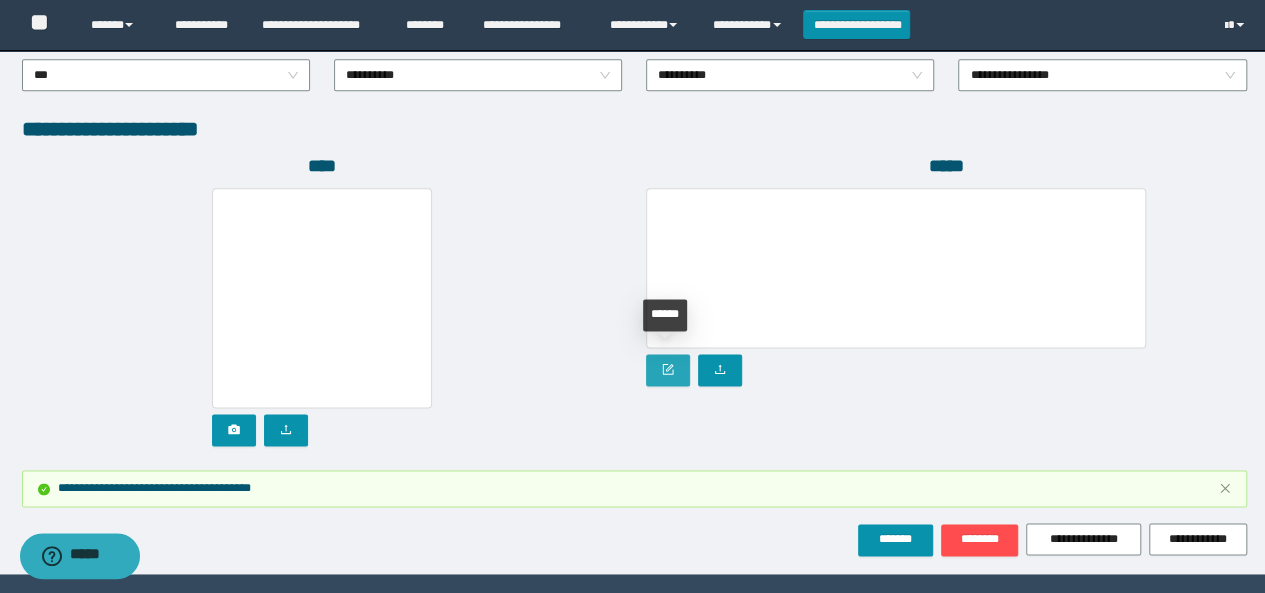 click at bounding box center [668, 370] 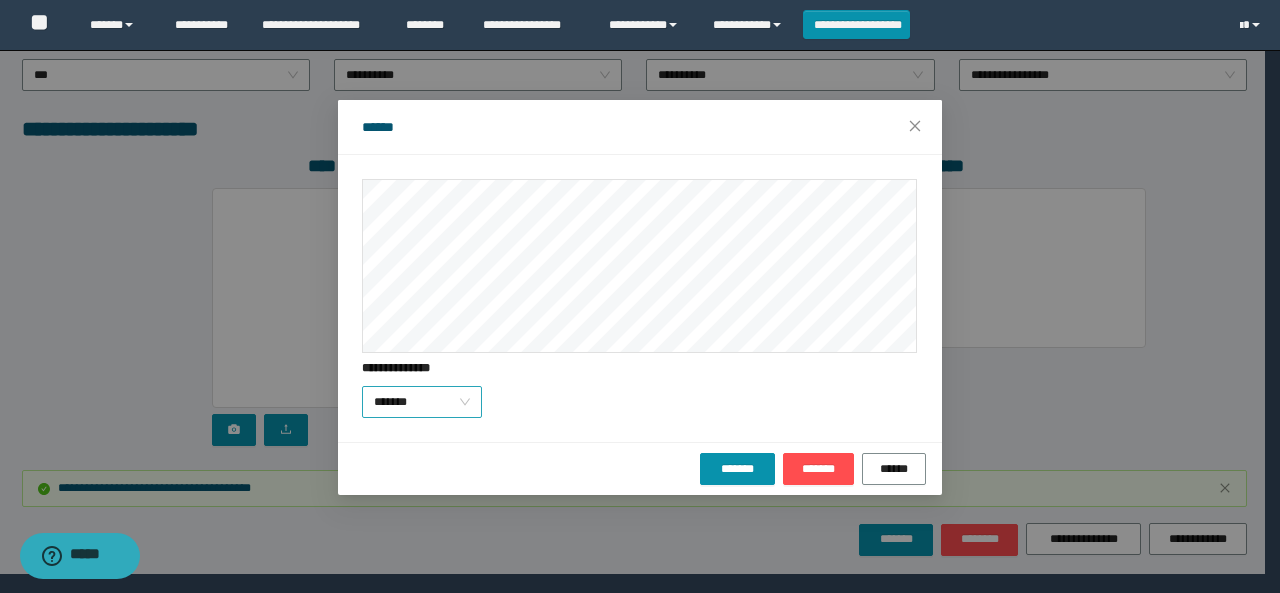 click on "*******" at bounding box center (422, 402) 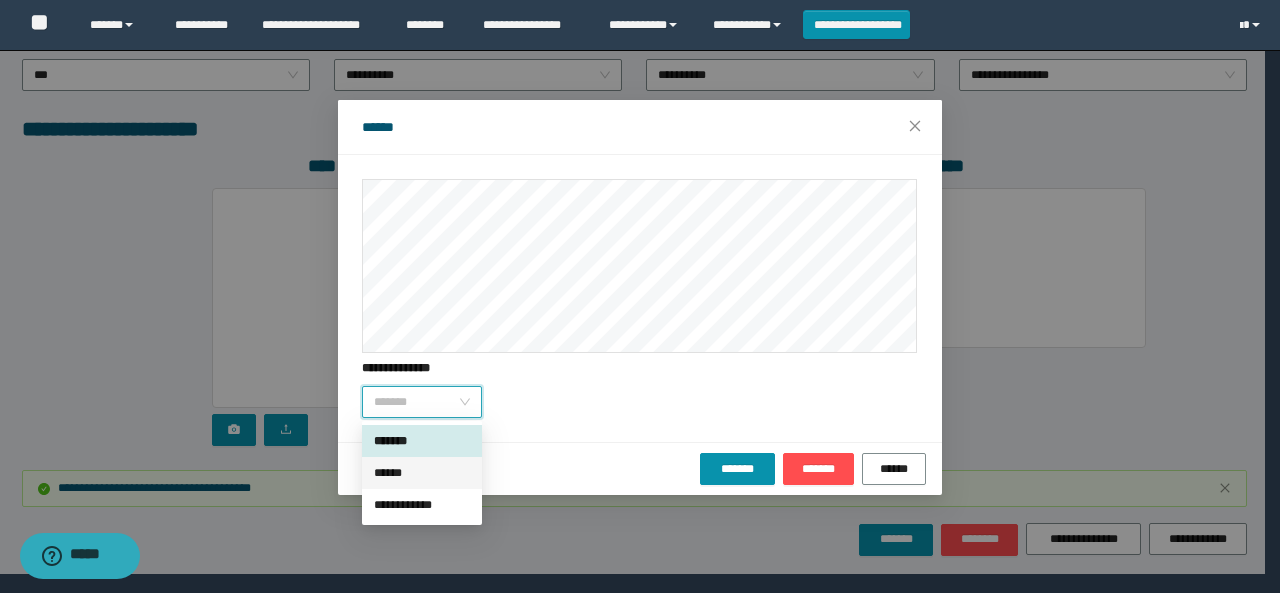click on "******" at bounding box center [422, 473] 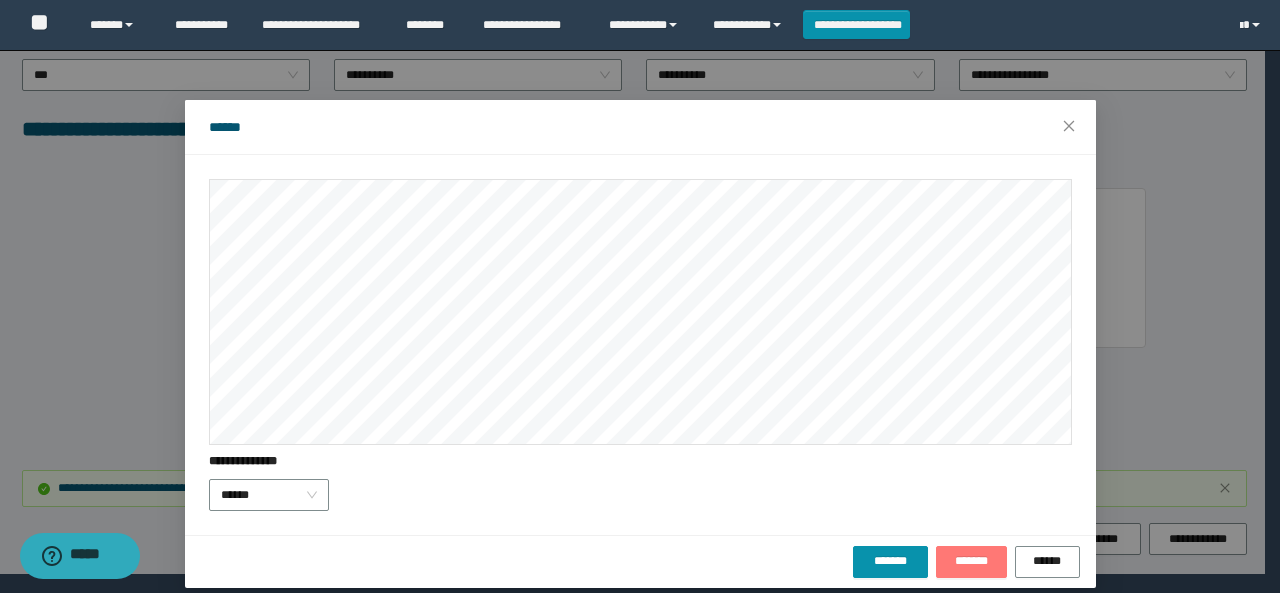 click on "*******" at bounding box center [971, 561] 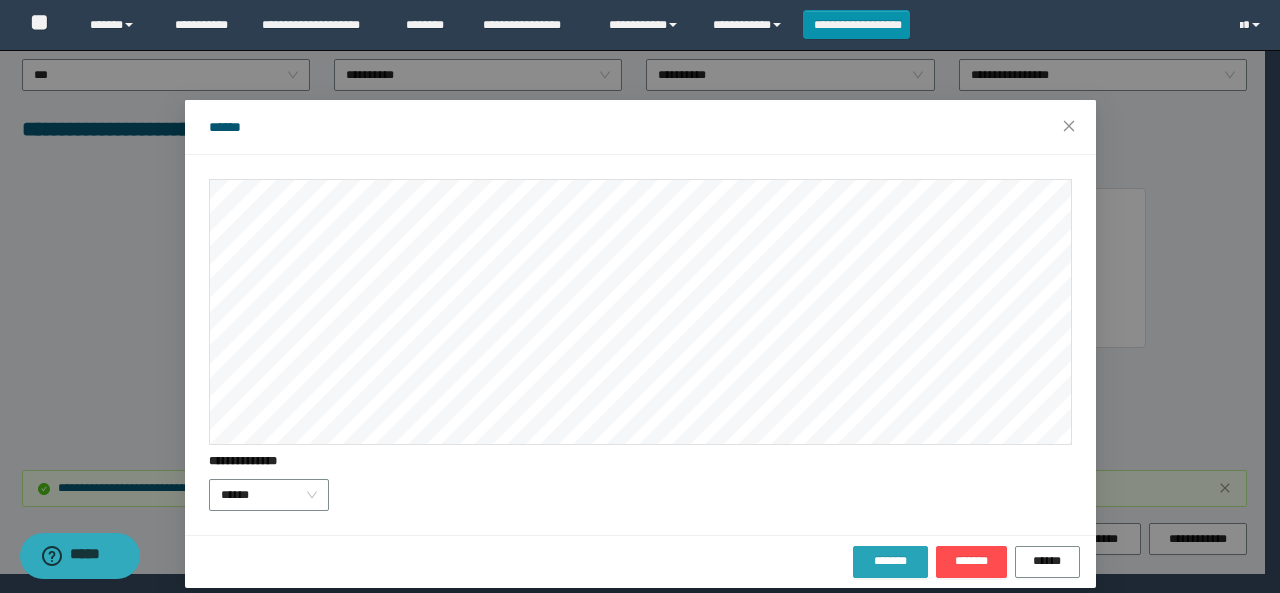 click on "*******" at bounding box center (890, 561) 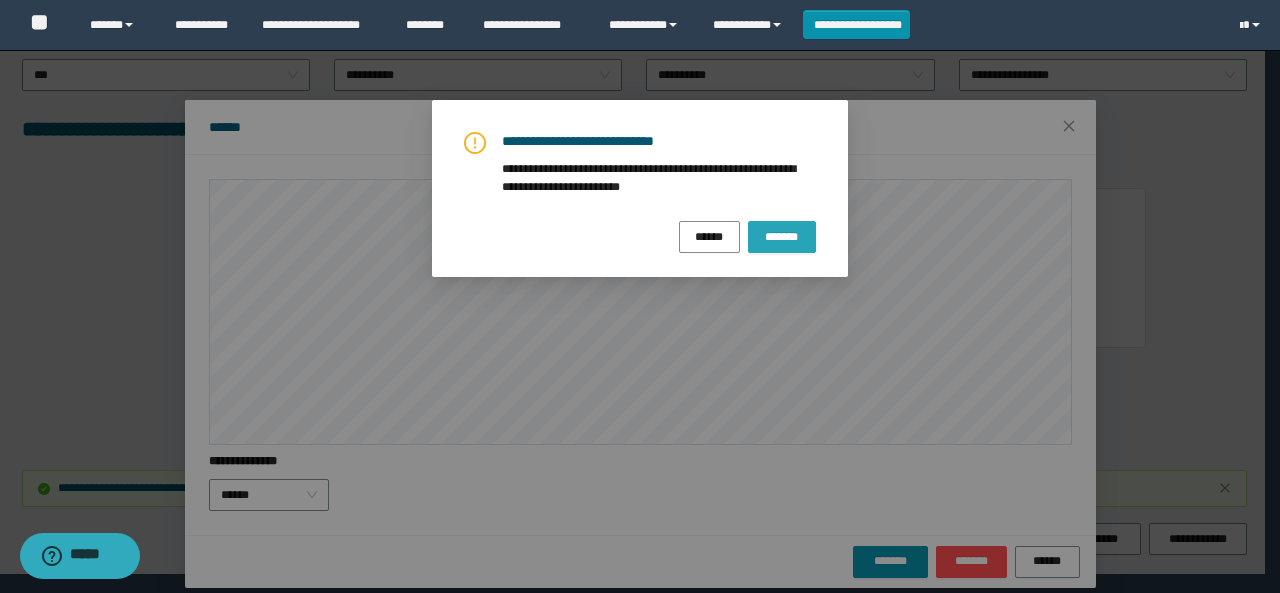 click on "*******" at bounding box center [782, 237] 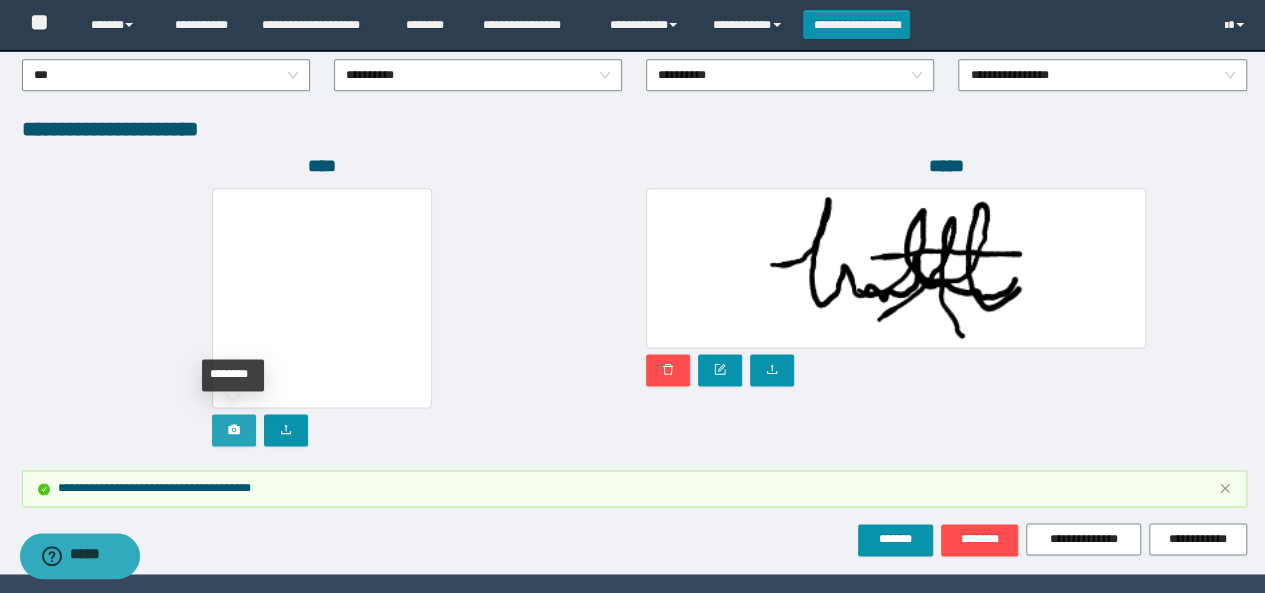 click at bounding box center (234, 430) 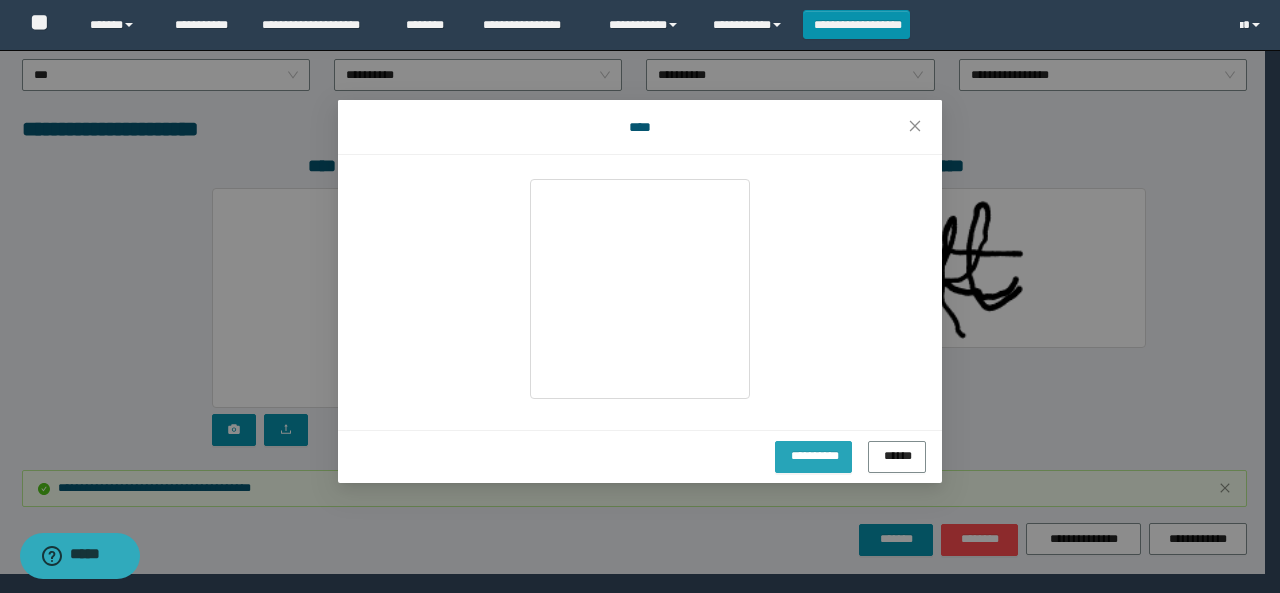 click on "**********" at bounding box center [814, 457] 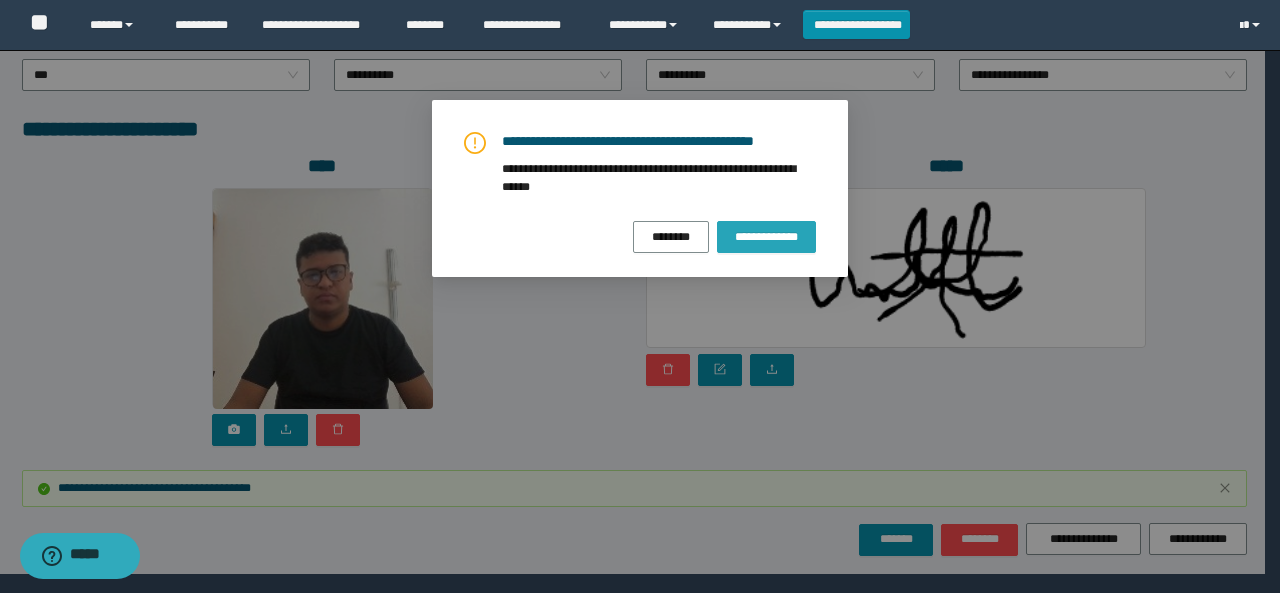 click on "**********" at bounding box center (766, 237) 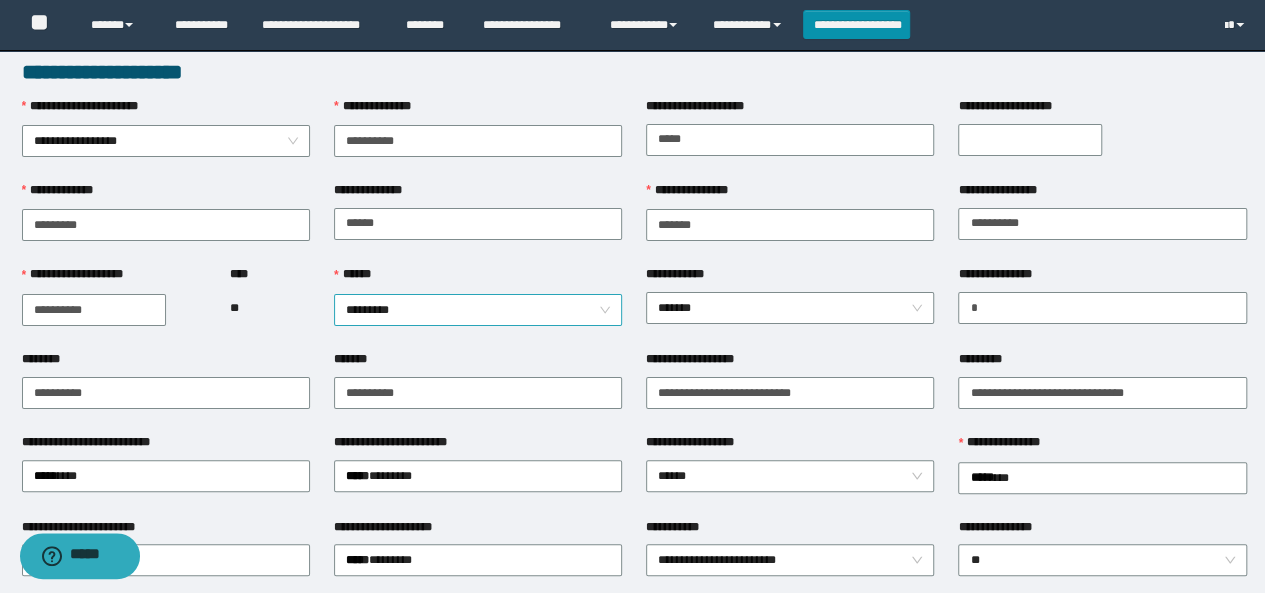 scroll, scrollTop: 0, scrollLeft: 0, axis: both 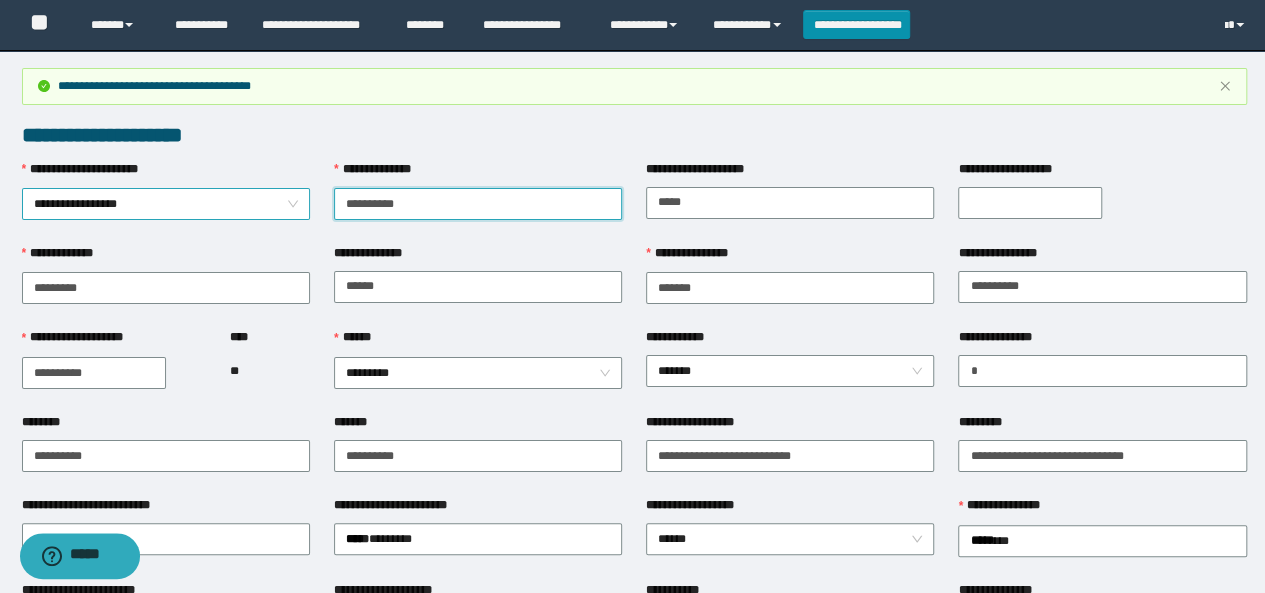 drag, startPoint x: 435, startPoint y: 205, endPoint x: 248, endPoint y: 189, distance: 187.68324 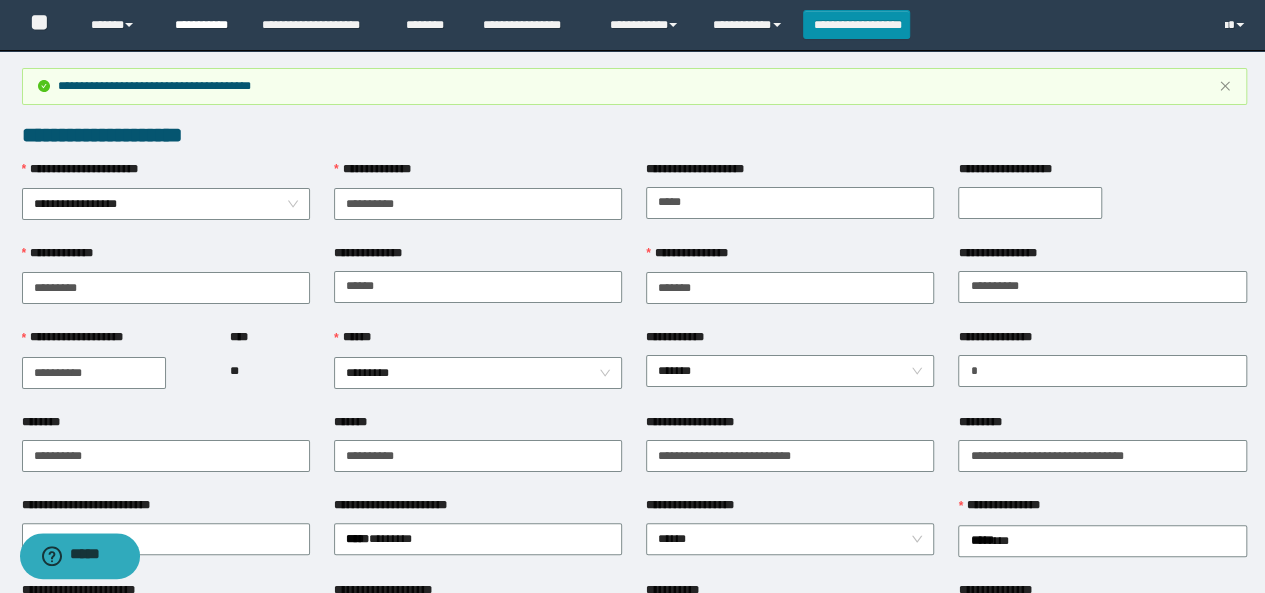 click on "**********" at bounding box center (203, 25) 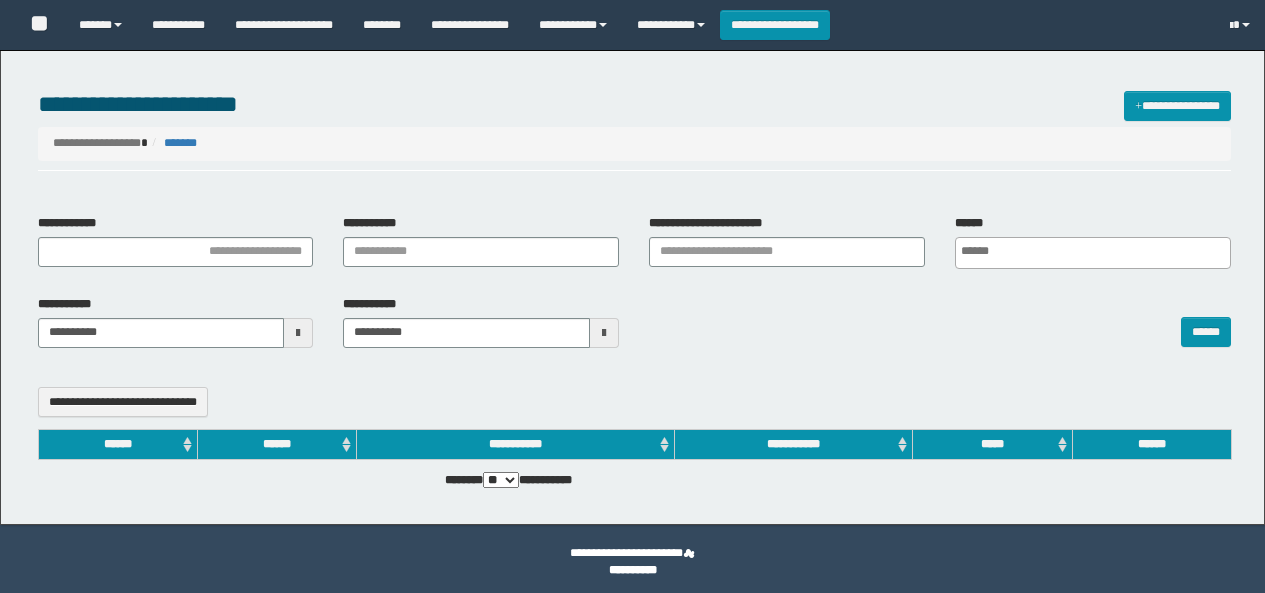 select 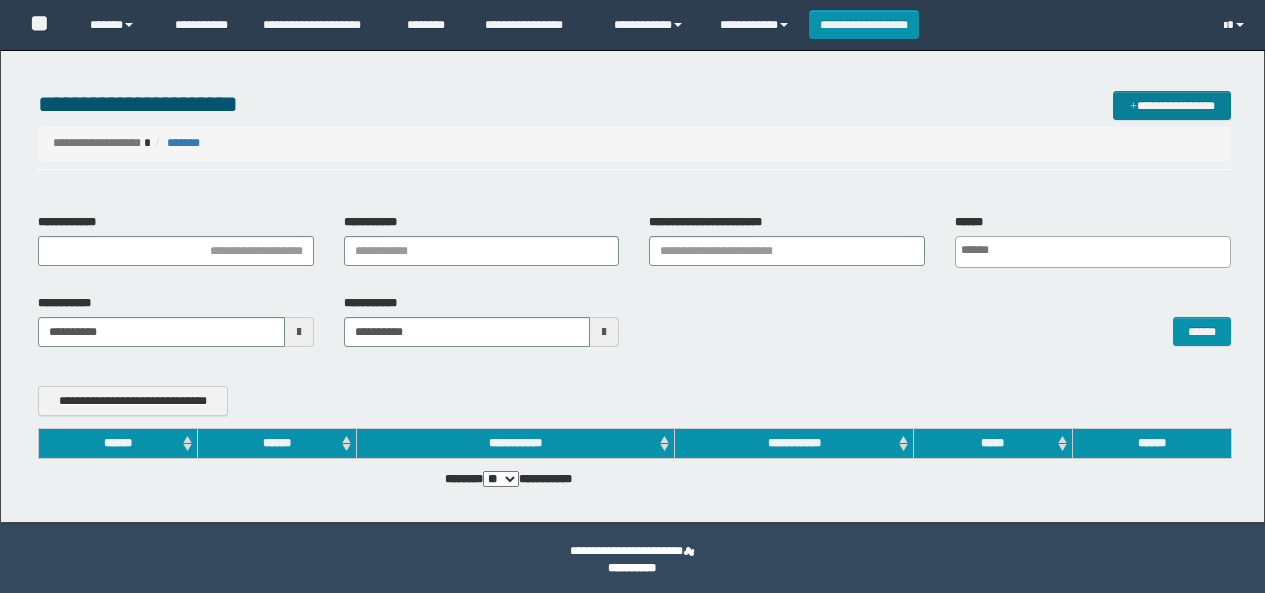 scroll, scrollTop: 0, scrollLeft: 0, axis: both 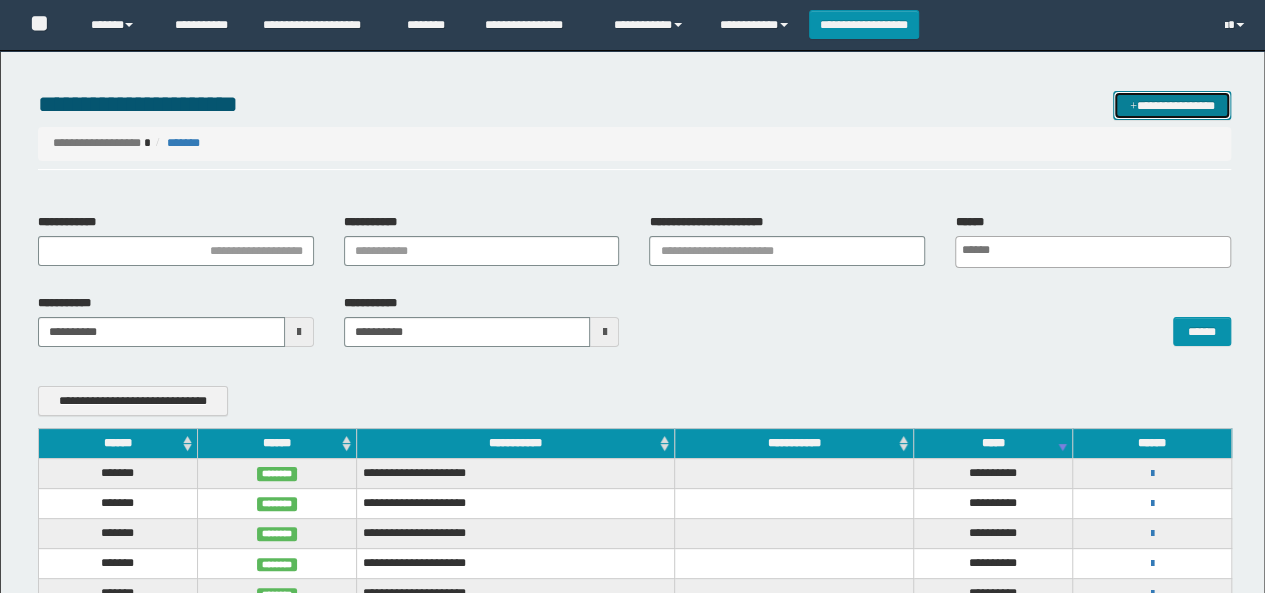 click on "**********" at bounding box center [1172, 105] 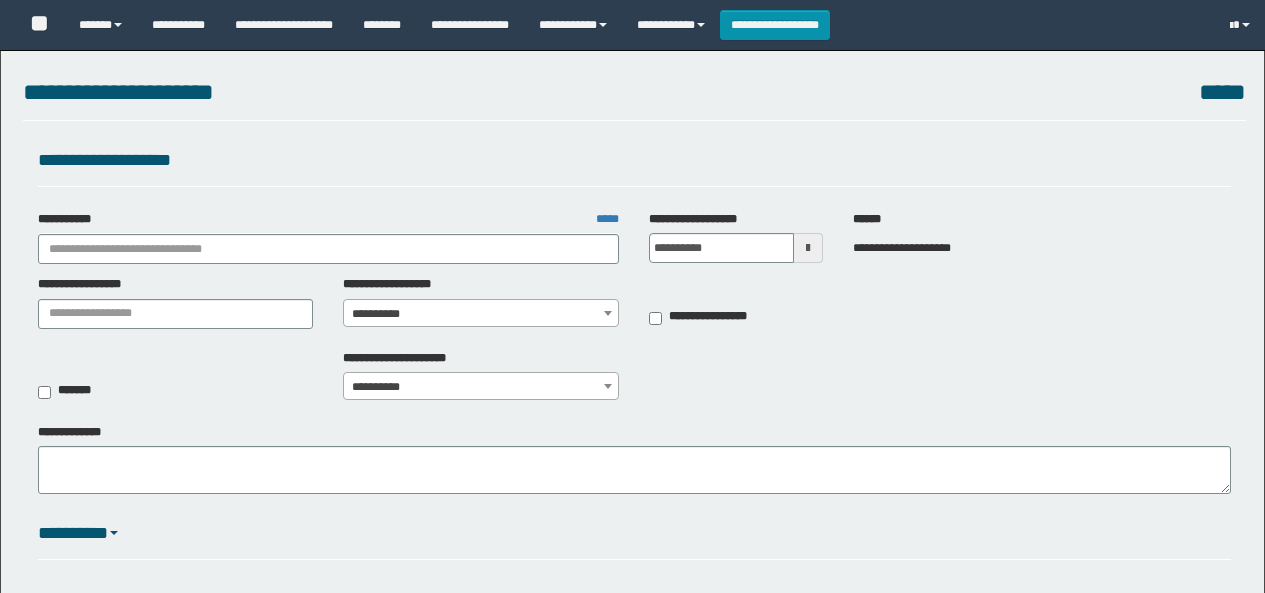 scroll, scrollTop: 0, scrollLeft: 0, axis: both 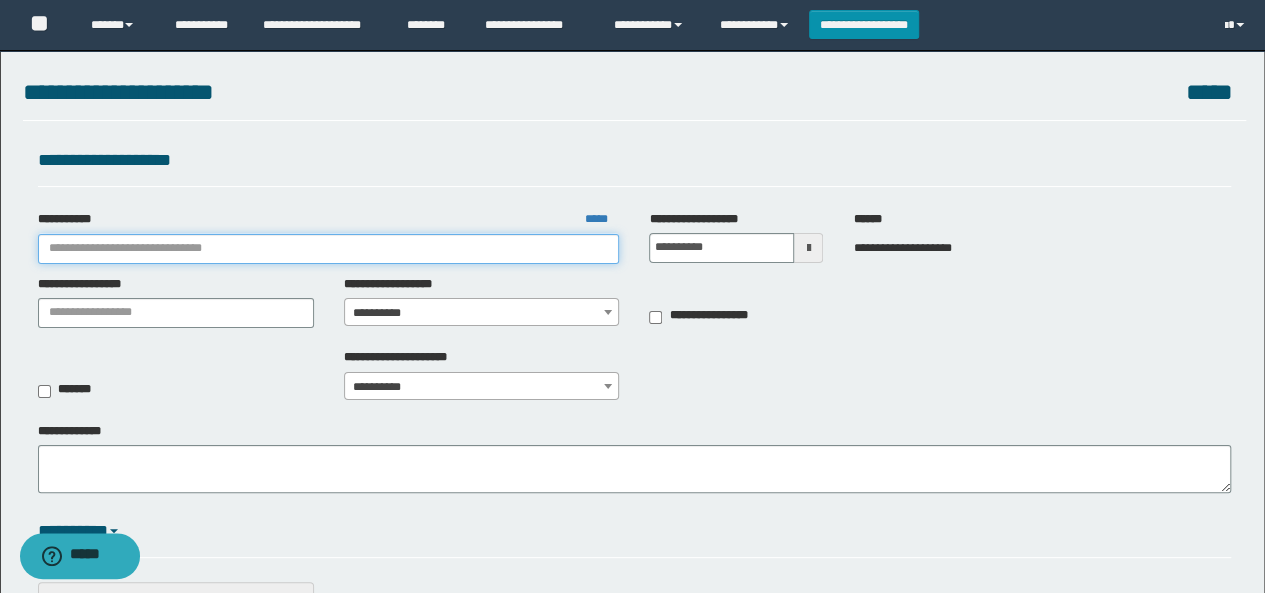 click on "**********" at bounding box center [329, 249] 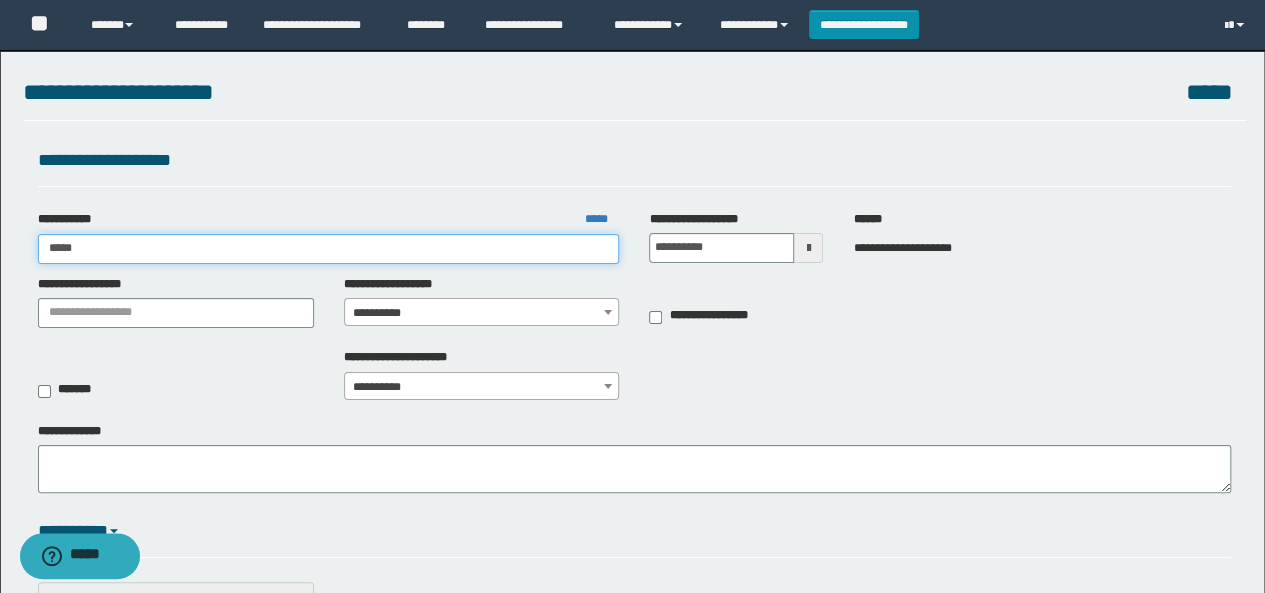 type on "******" 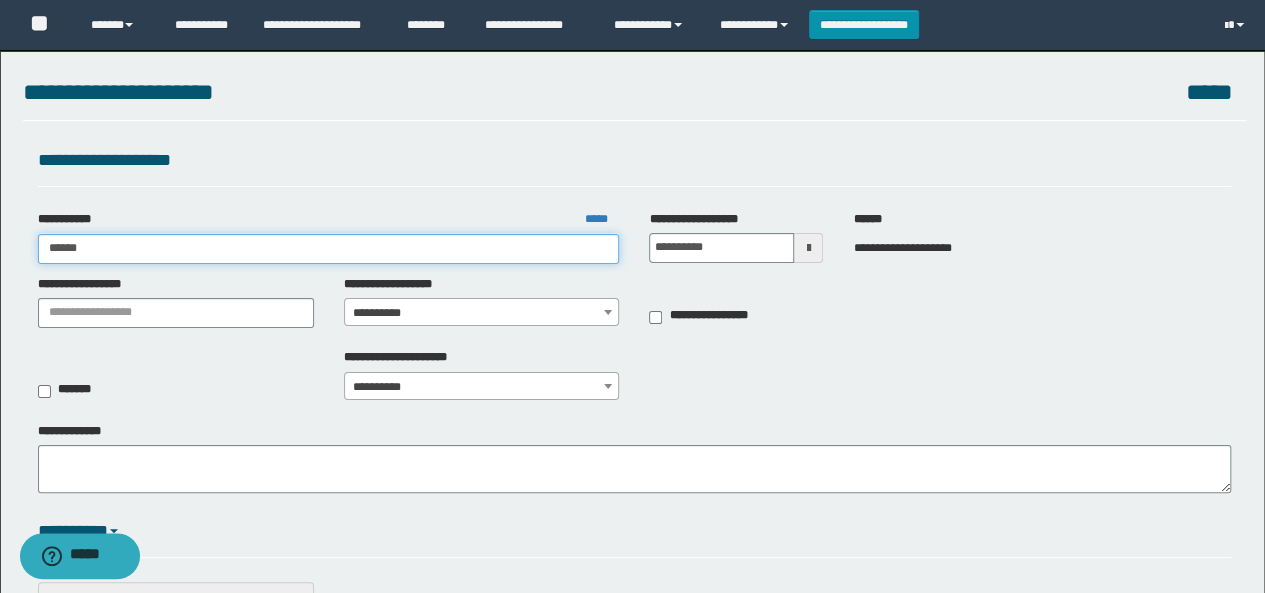 type on "******" 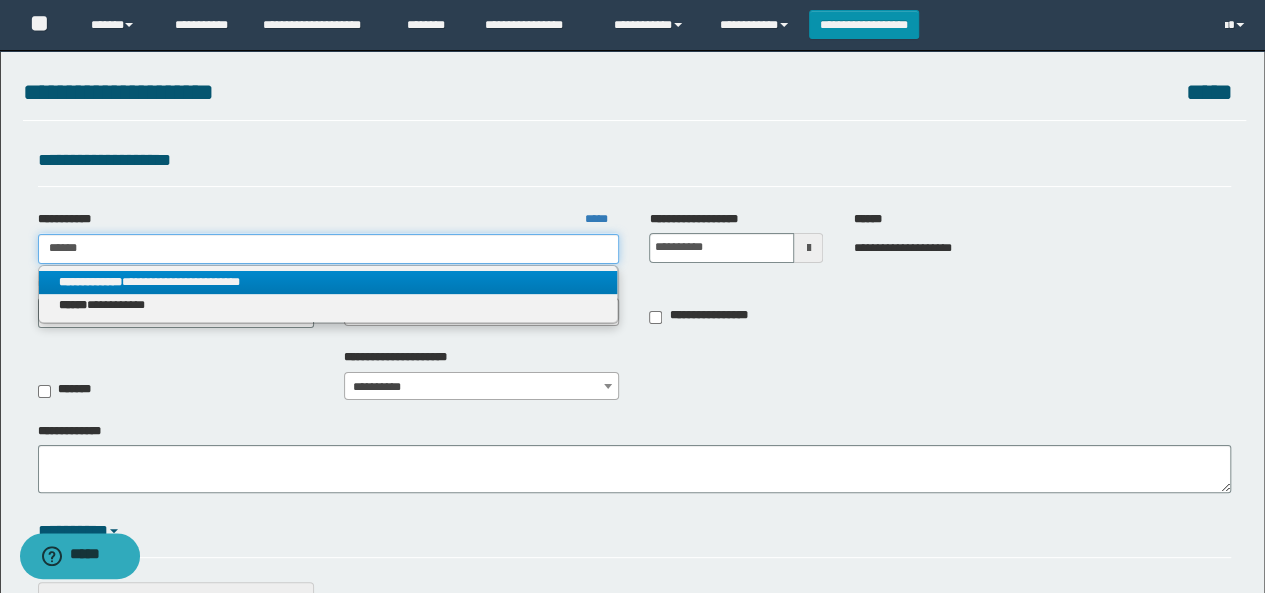 type on "******" 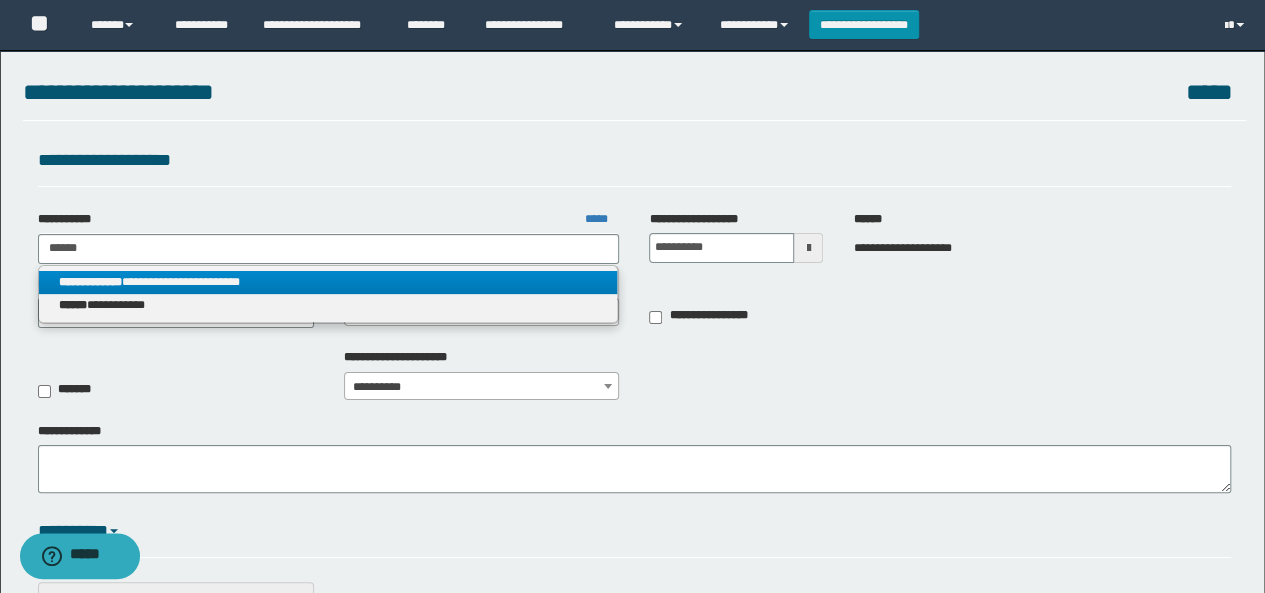 click on "**********" at bounding box center [328, 282] 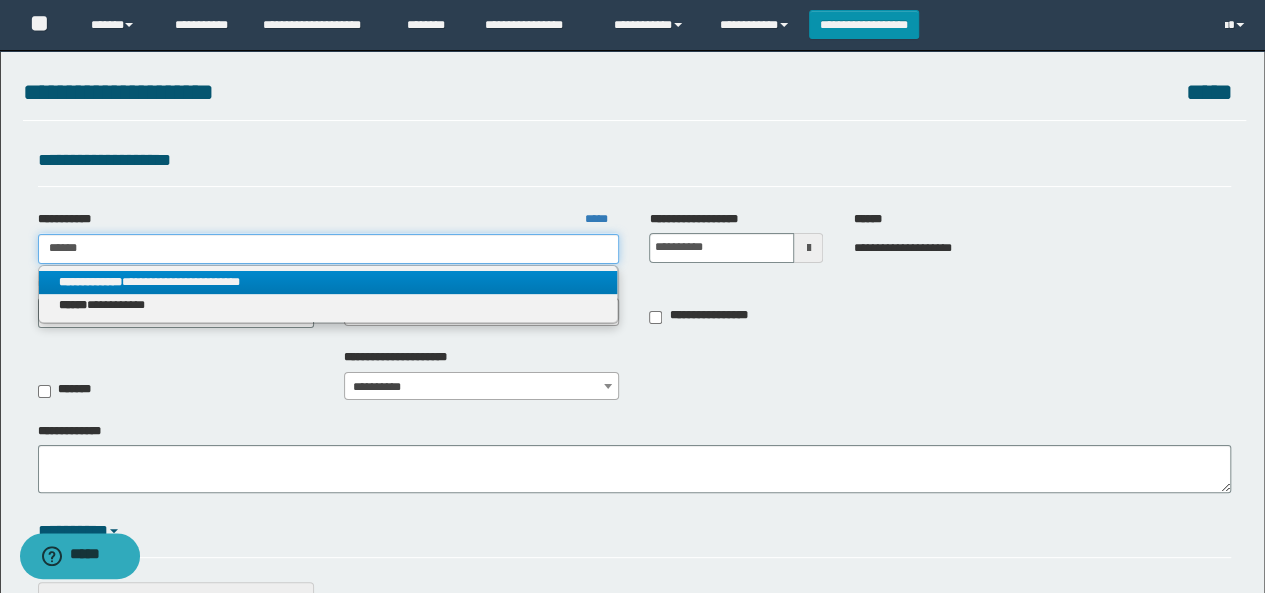 type 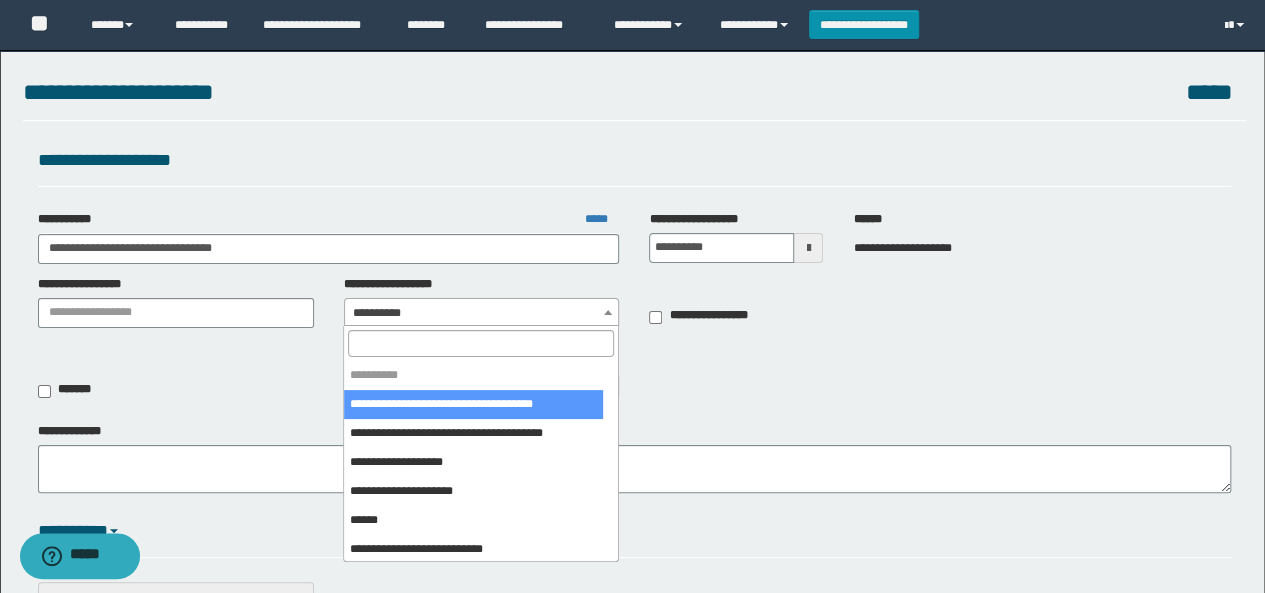 click on "**********" at bounding box center (482, 313) 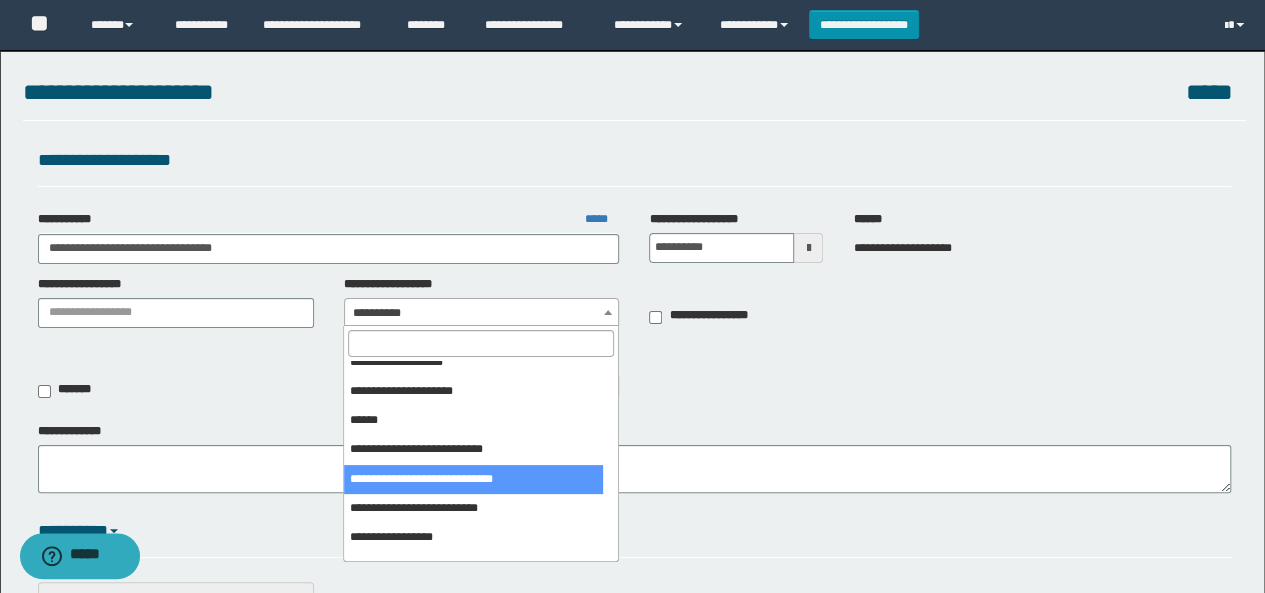scroll, scrollTop: 200, scrollLeft: 0, axis: vertical 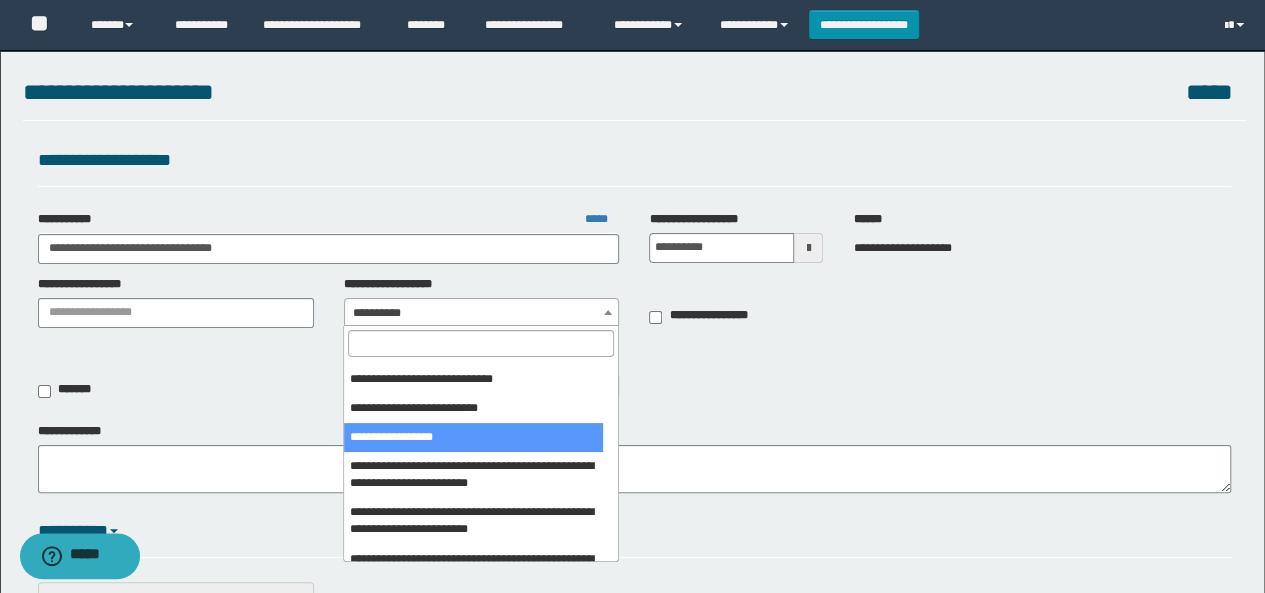 drag, startPoint x: 419, startPoint y: 443, endPoint x: 319, endPoint y: 441, distance: 100.02 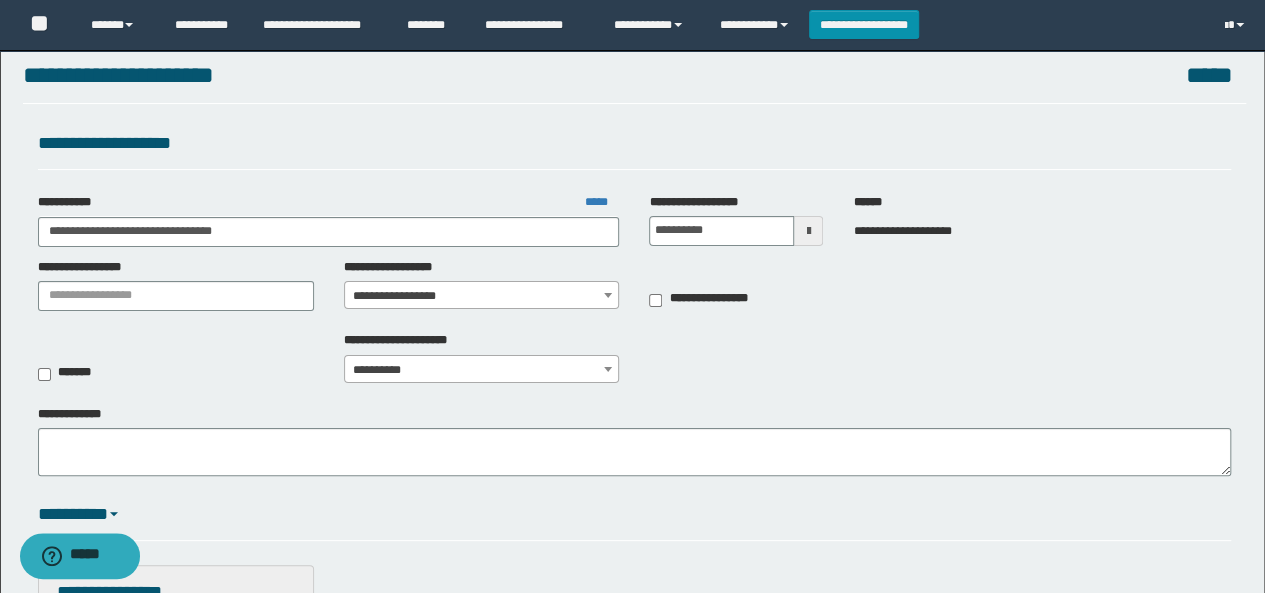 scroll, scrollTop: 300, scrollLeft: 0, axis: vertical 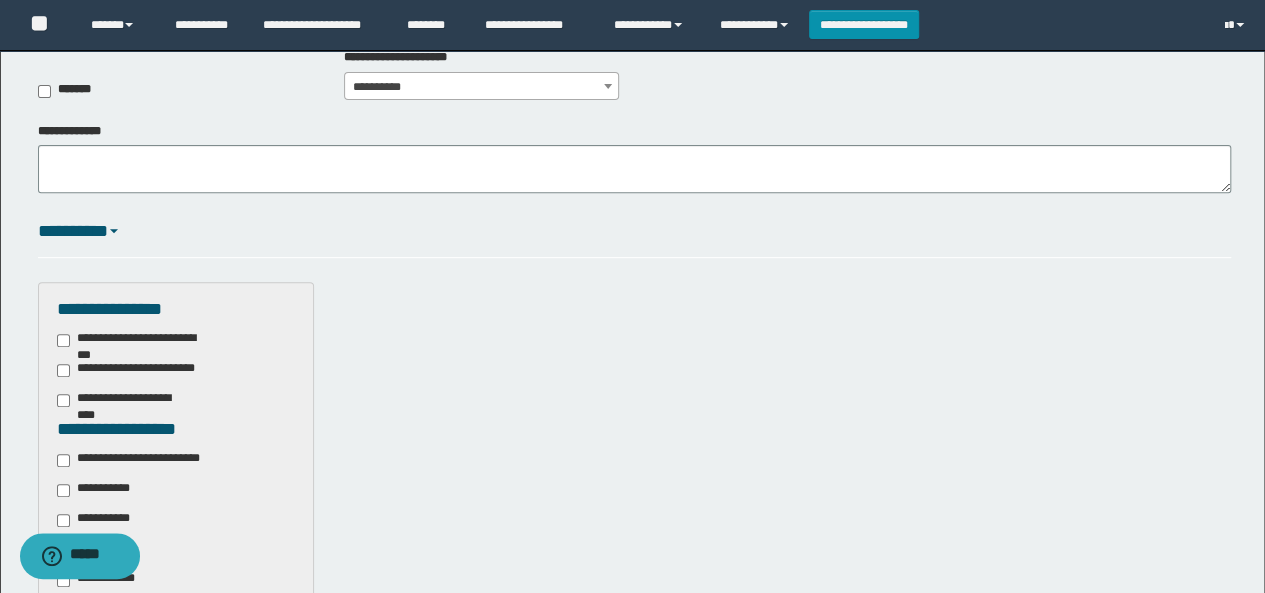 click on "**********" at bounding box center [143, 460] 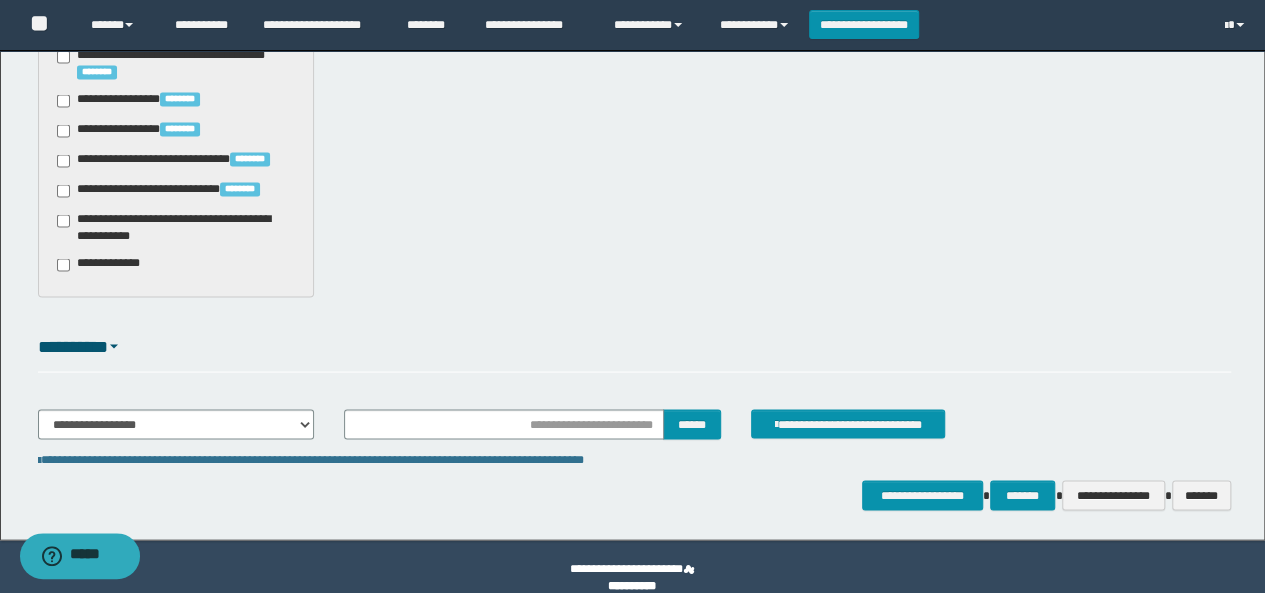 scroll, scrollTop: 1862, scrollLeft: 0, axis: vertical 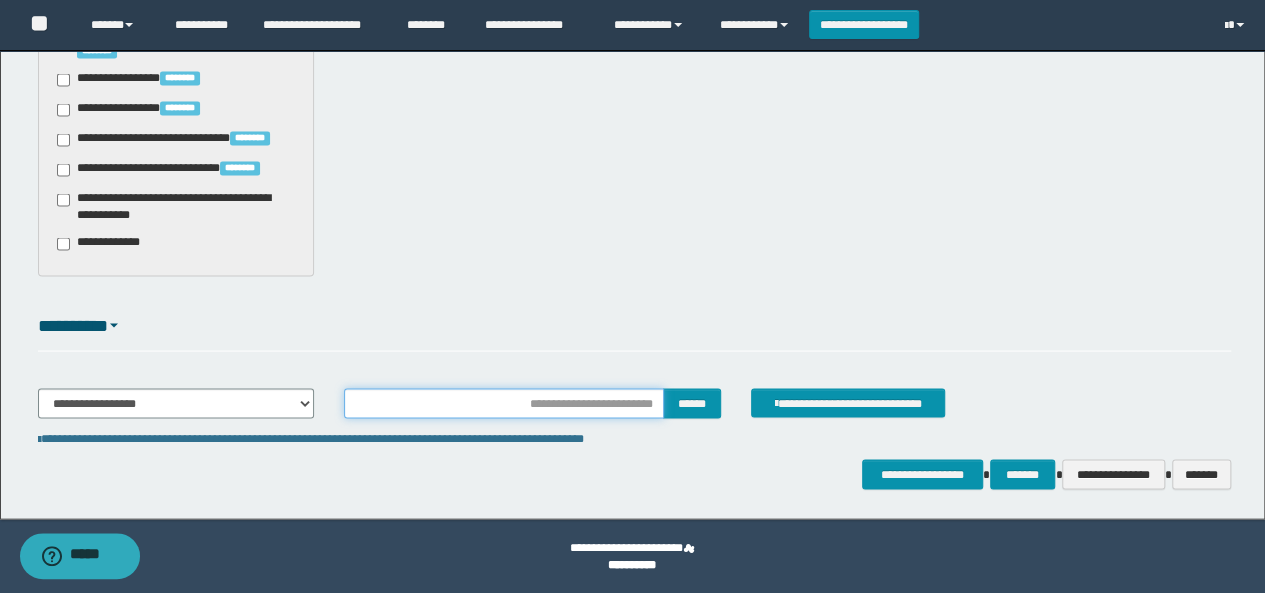 click at bounding box center (504, 403) 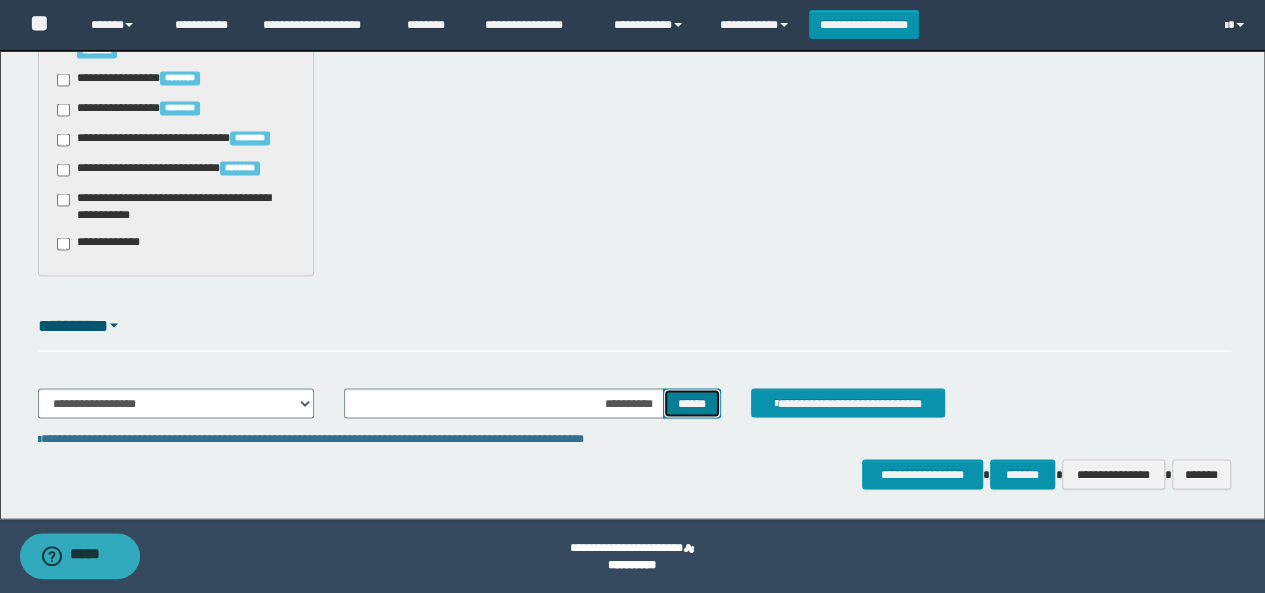 click on "******" at bounding box center (692, 402) 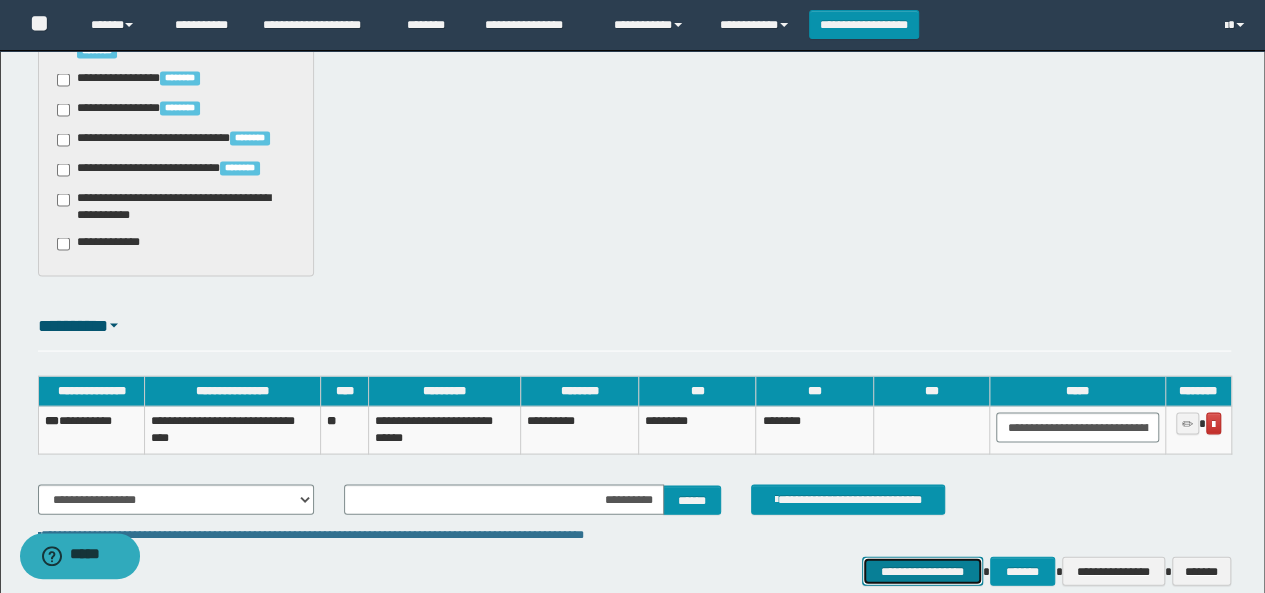 click on "**********" at bounding box center (922, 570) 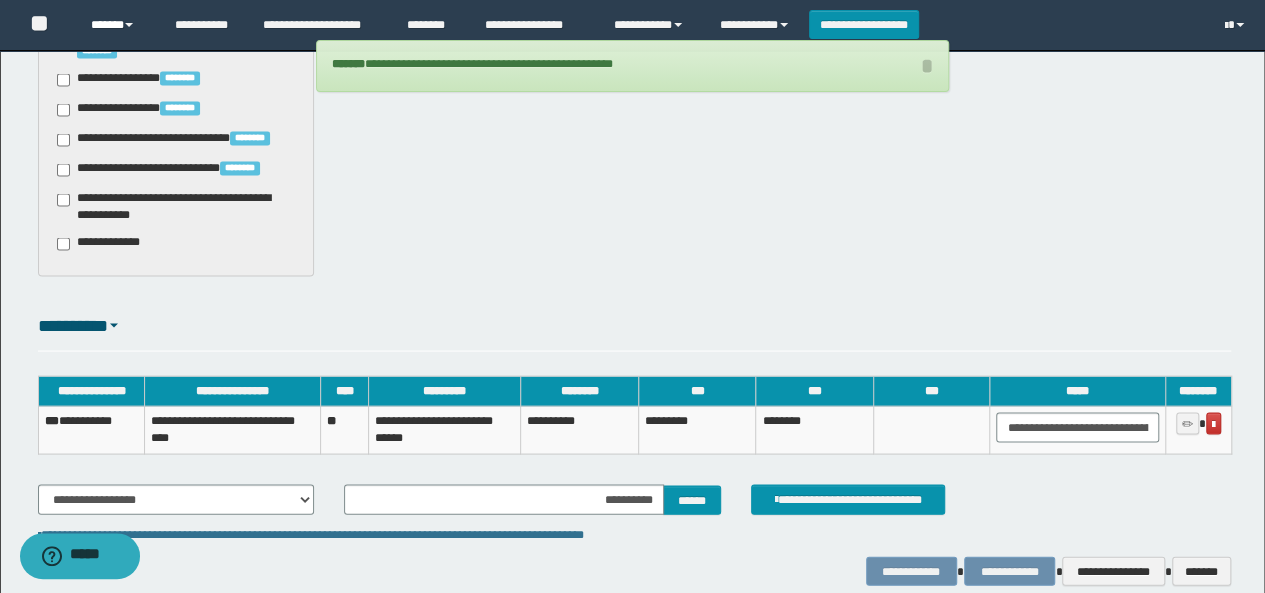 click on "******" at bounding box center (117, 25) 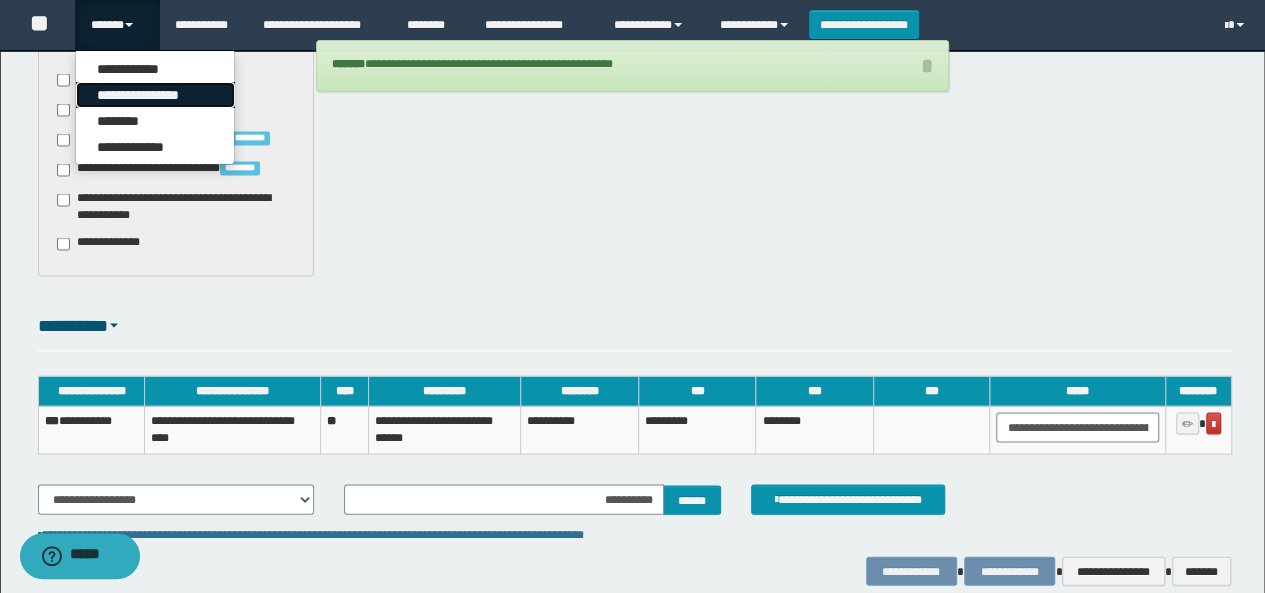 click on "**********" at bounding box center (155, 95) 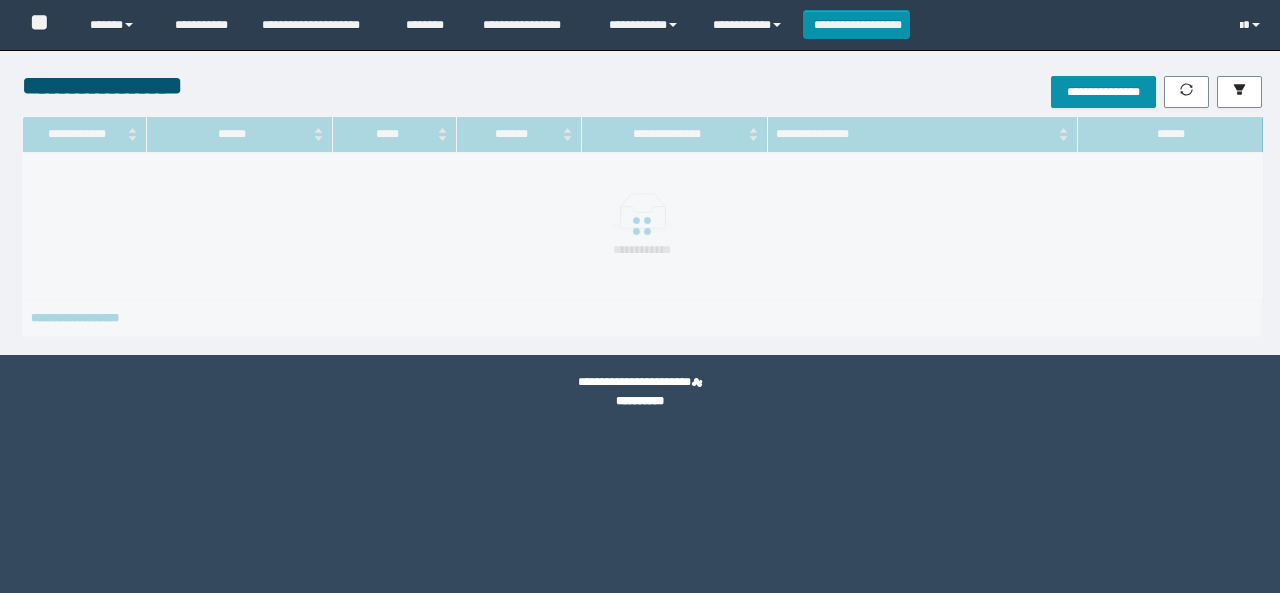 scroll, scrollTop: 0, scrollLeft: 0, axis: both 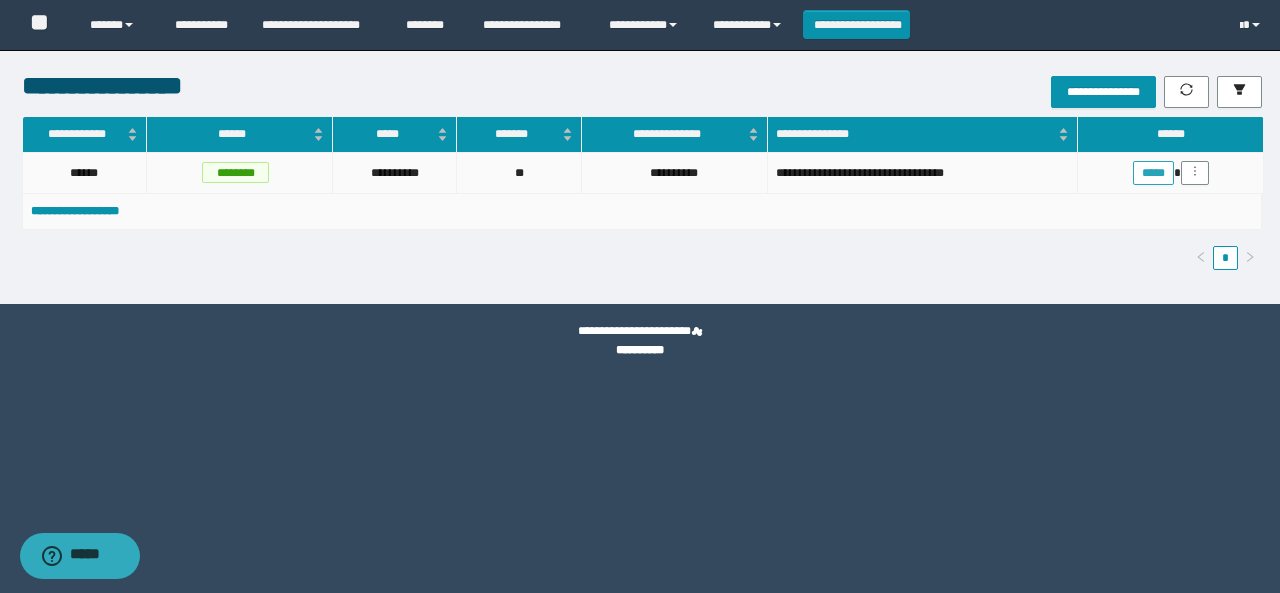 click on "*****" at bounding box center [1153, 173] 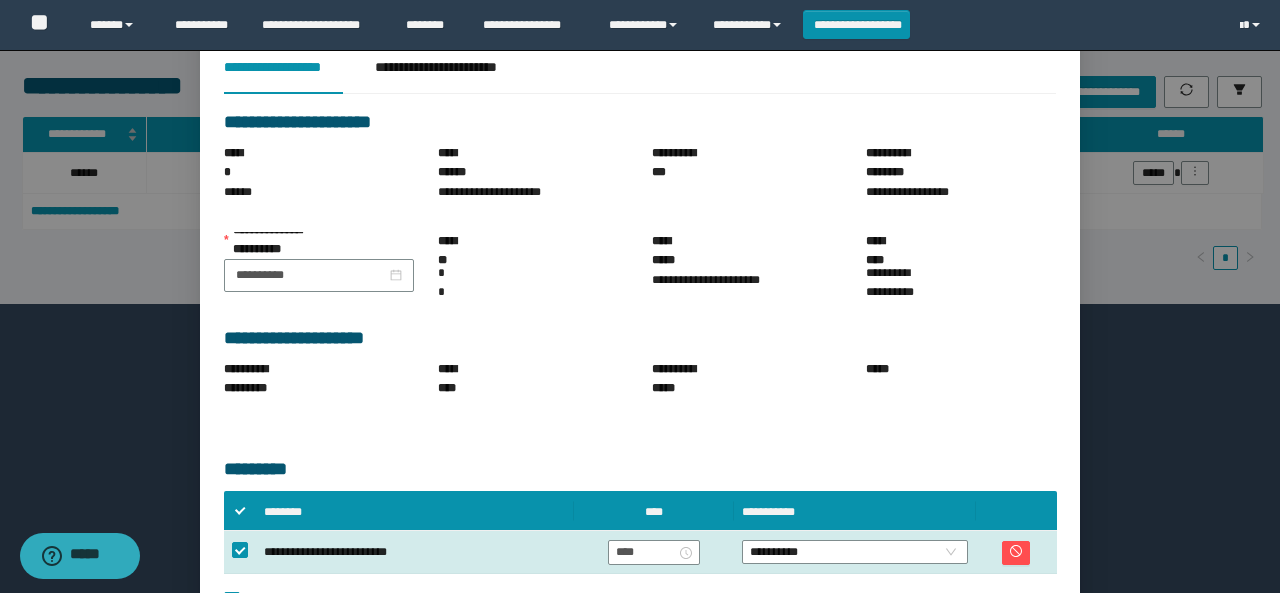 scroll, scrollTop: 400, scrollLeft: 0, axis: vertical 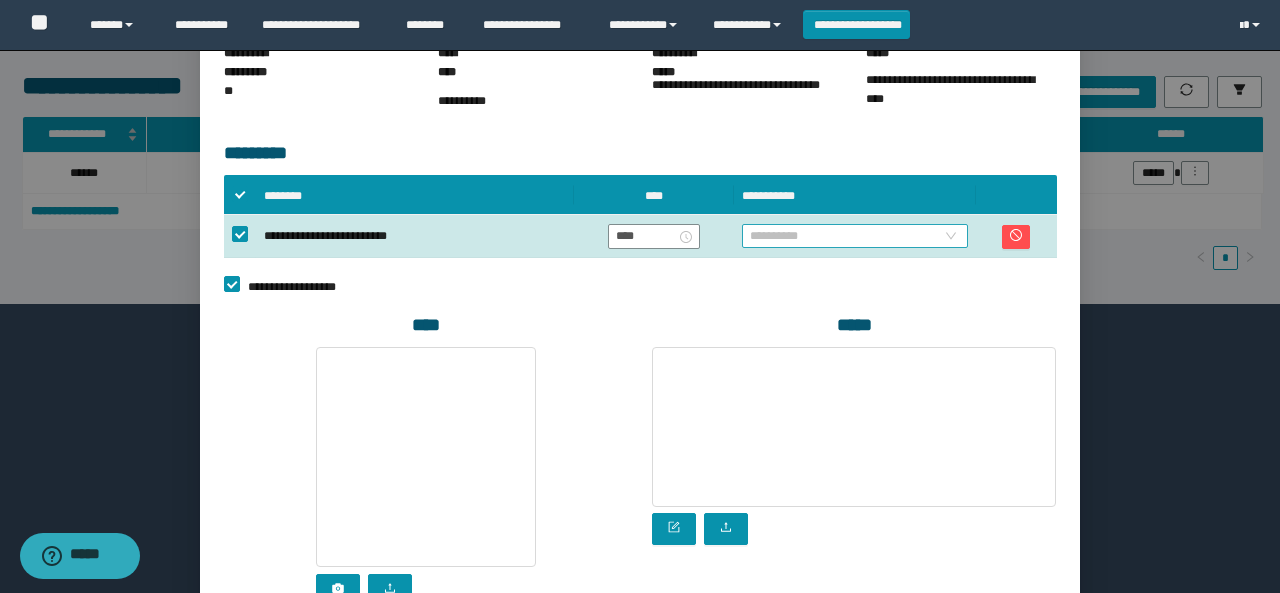 click on "**********" at bounding box center (855, 236) 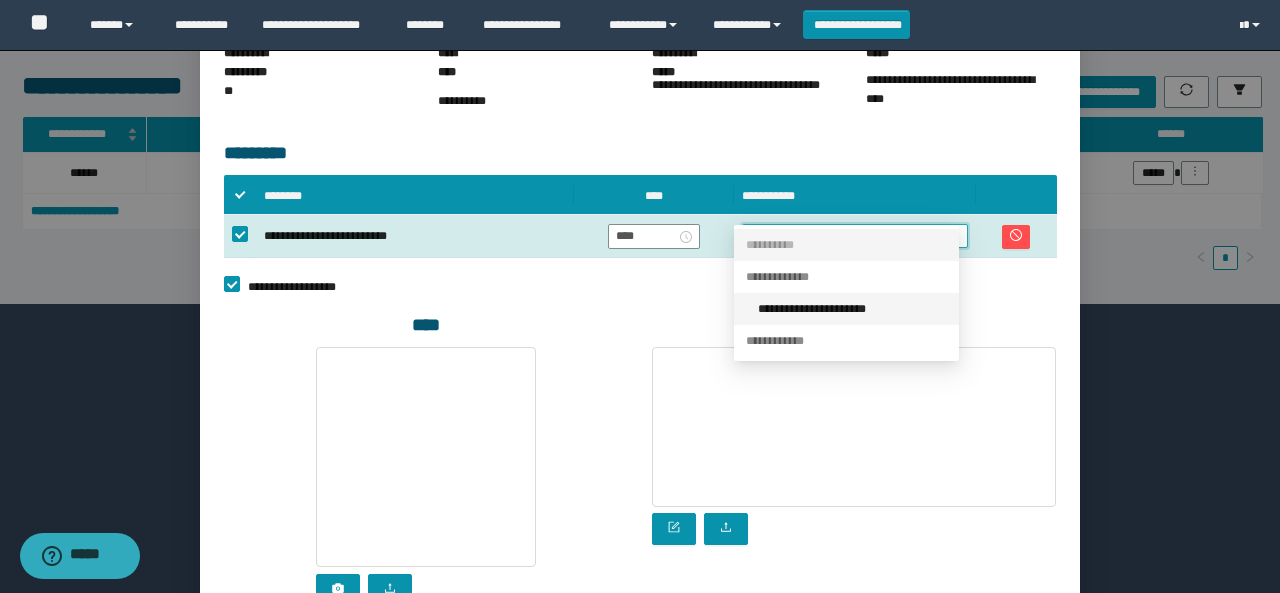 click on "**********" at bounding box center [852, 309] 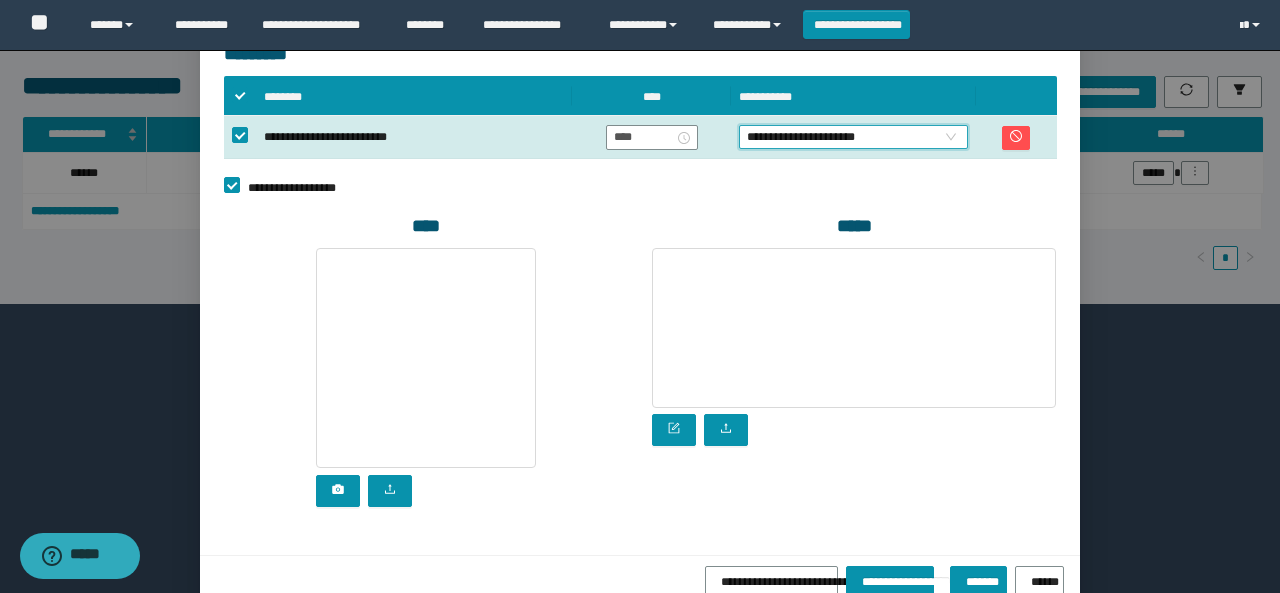 scroll, scrollTop: 504, scrollLeft: 0, axis: vertical 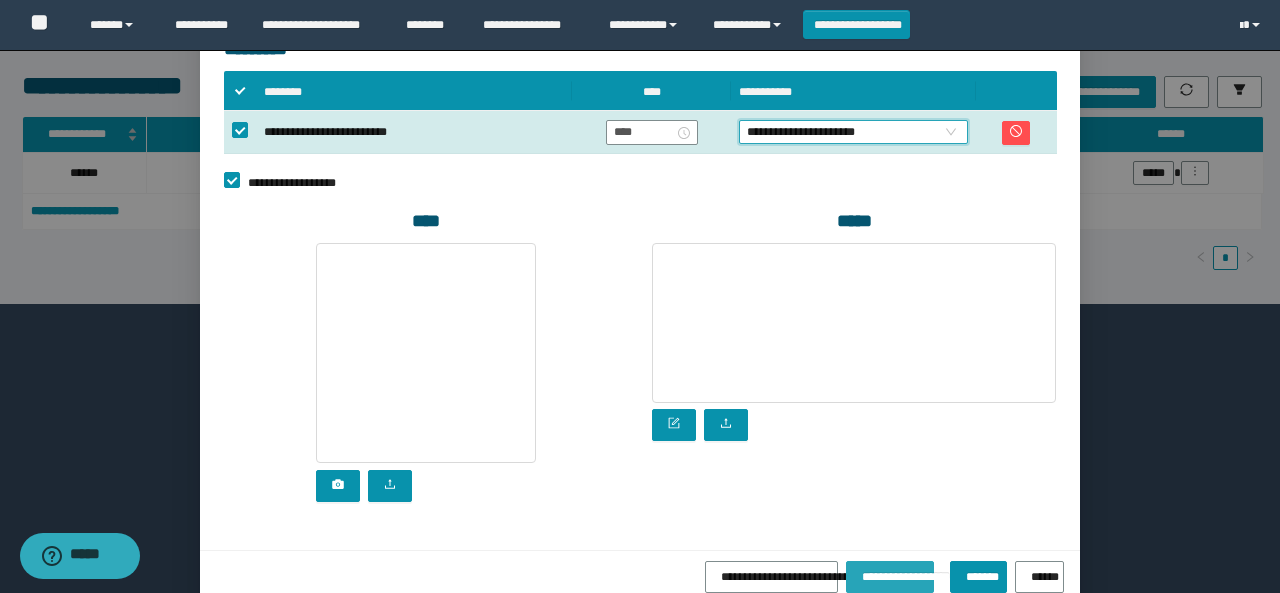 click on "**********" at bounding box center [890, 577] 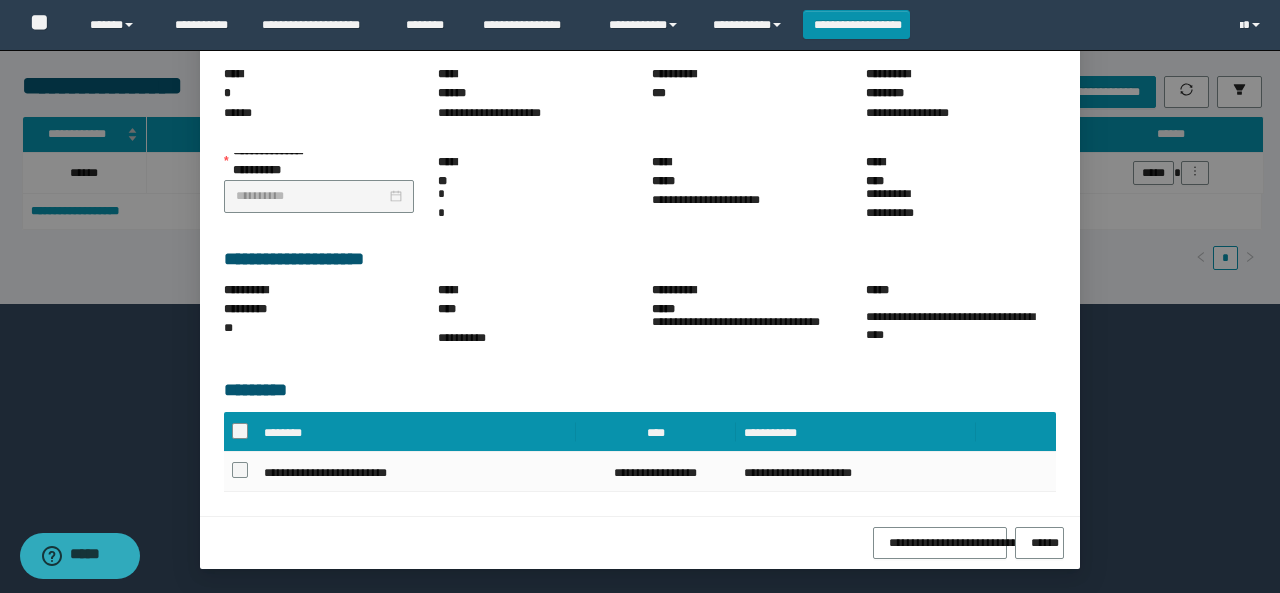 scroll, scrollTop: 185, scrollLeft: 0, axis: vertical 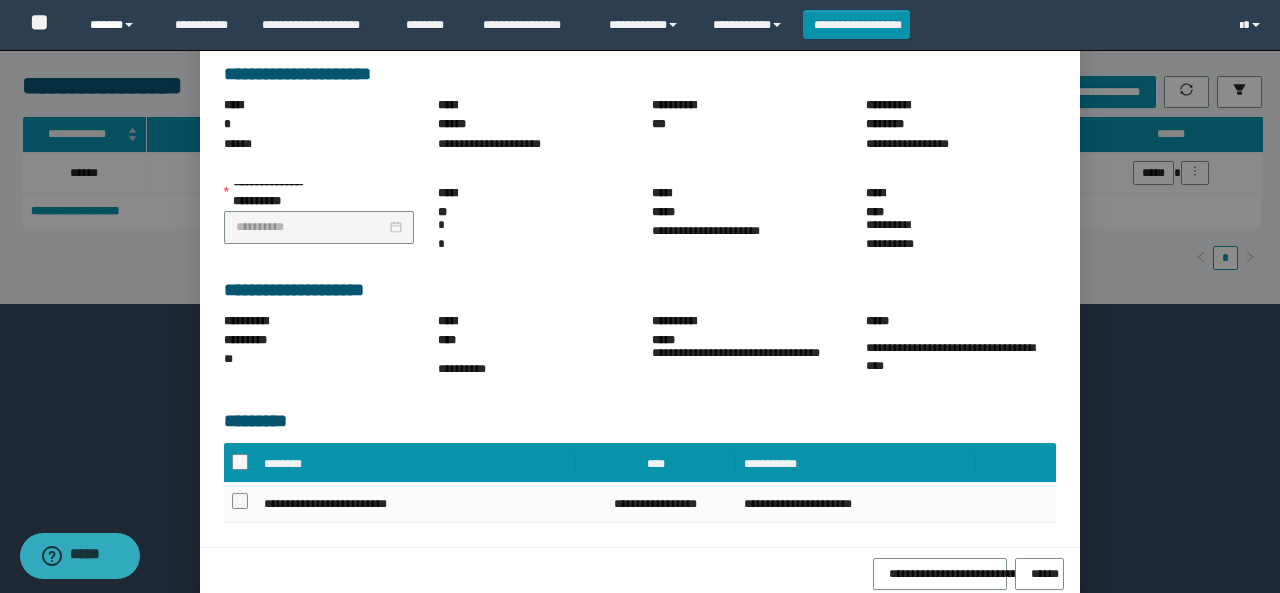 click on "******" at bounding box center [117, 25] 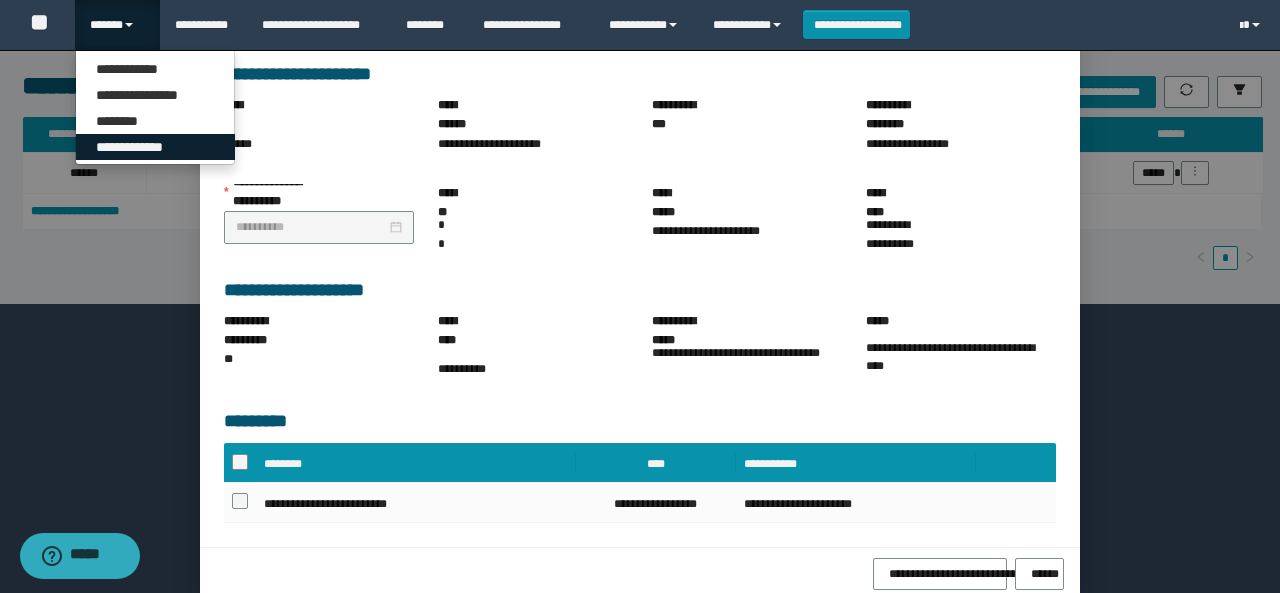 click on "**********" at bounding box center [155, 147] 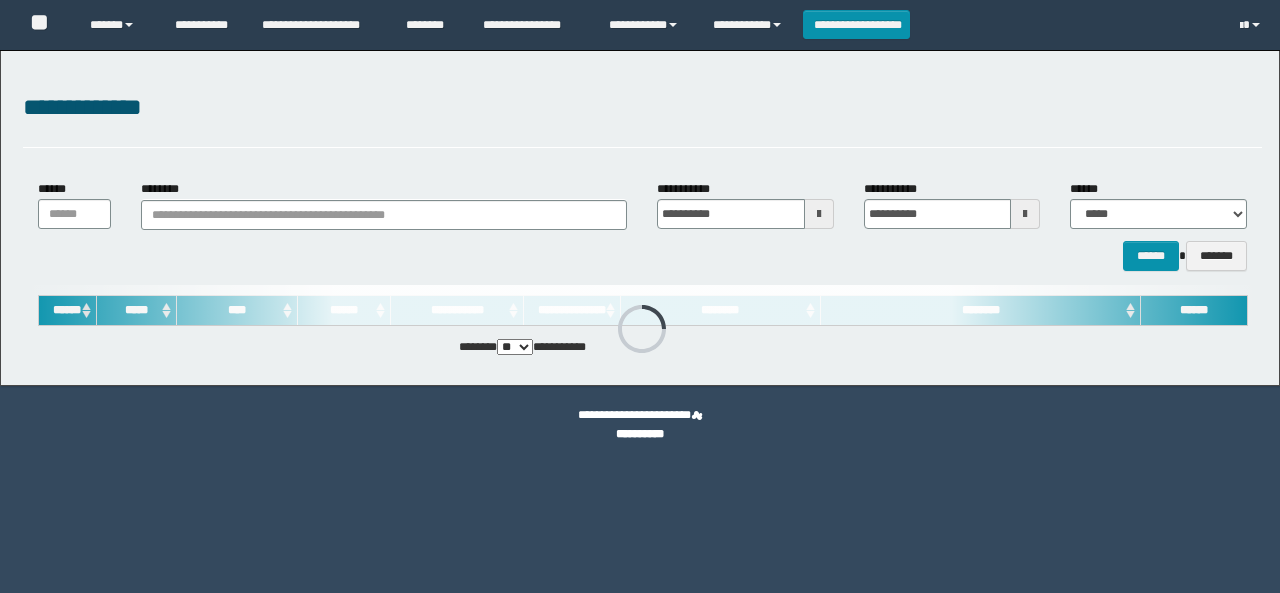 scroll, scrollTop: 0, scrollLeft: 0, axis: both 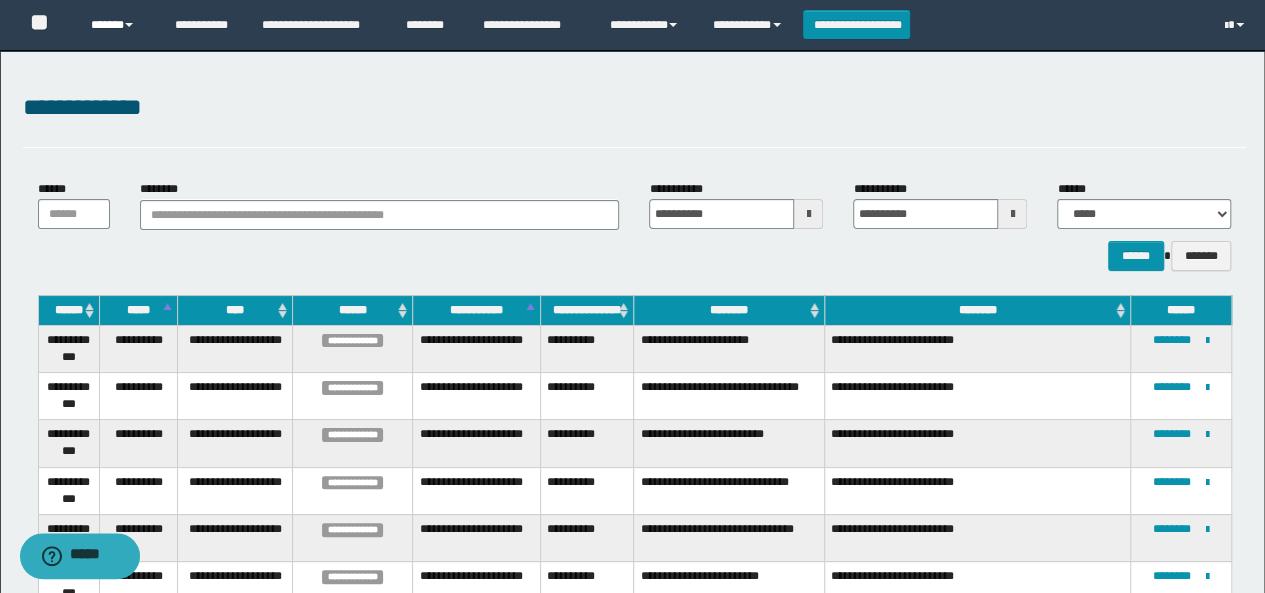 click on "******" at bounding box center (117, 25) 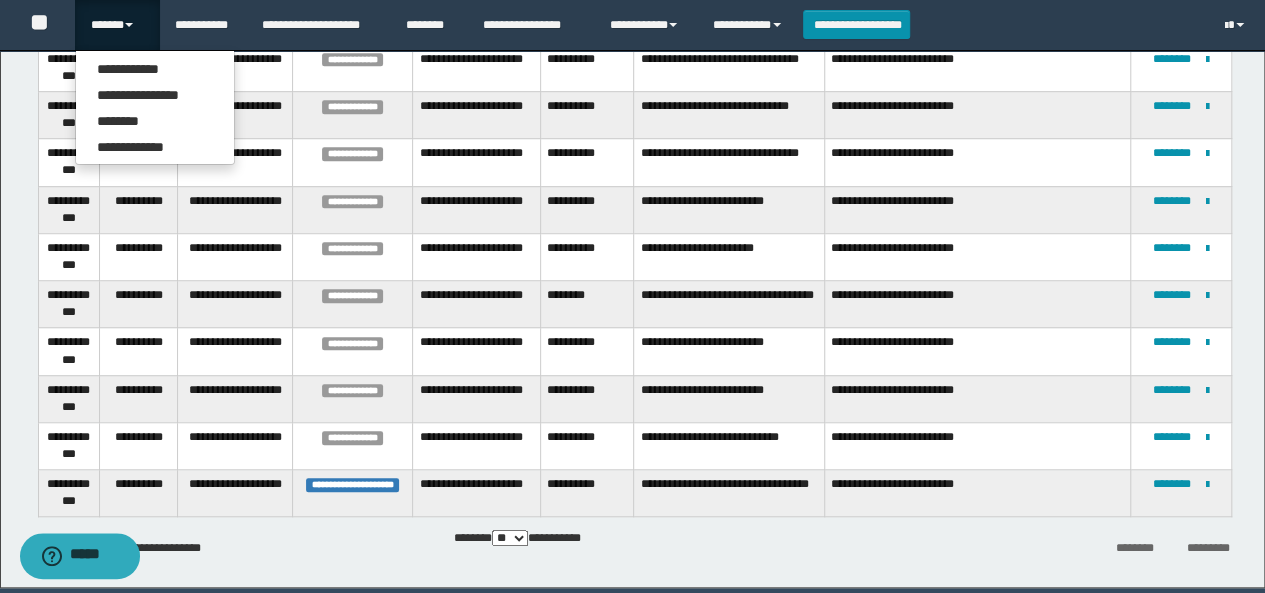 scroll, scrollTop: 684, scrollLeft: 0, axis: vertical 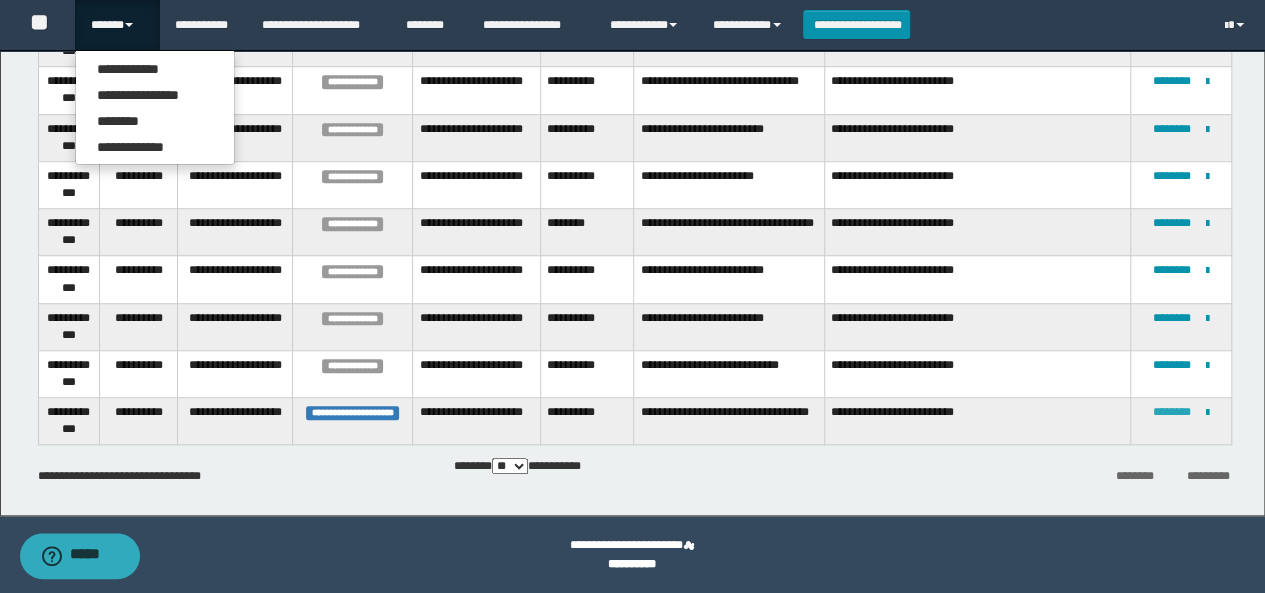 click on "********" at bounding box center [1172, 412] 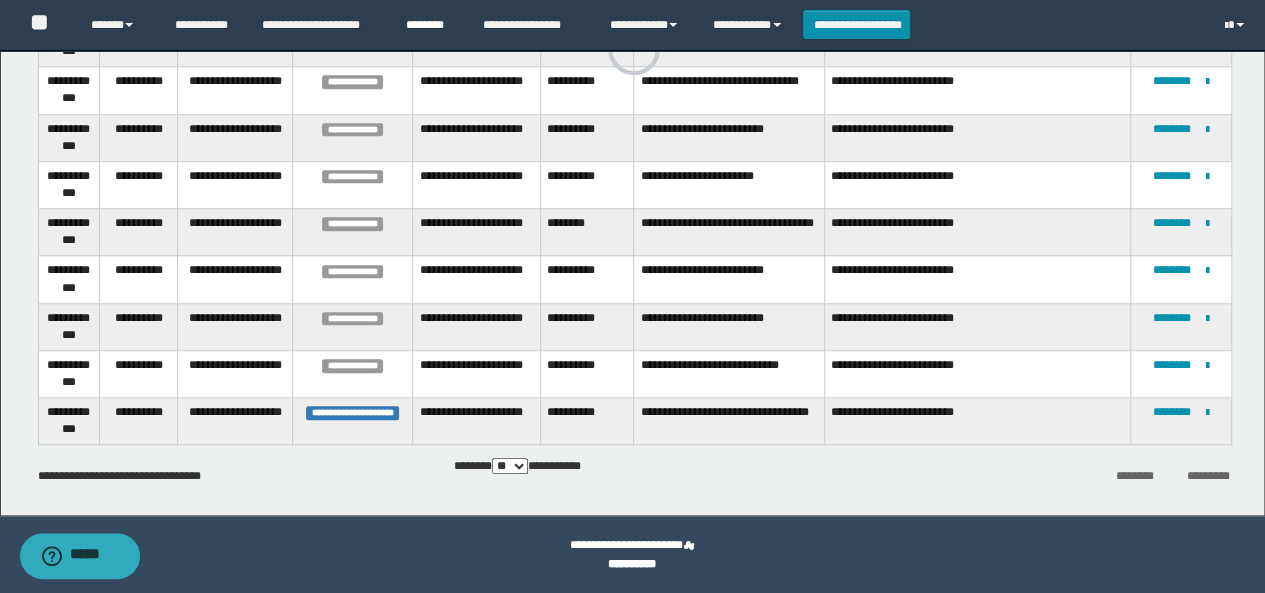 scroll, scrollTop: 0, scrollLeft: 0, axis: both 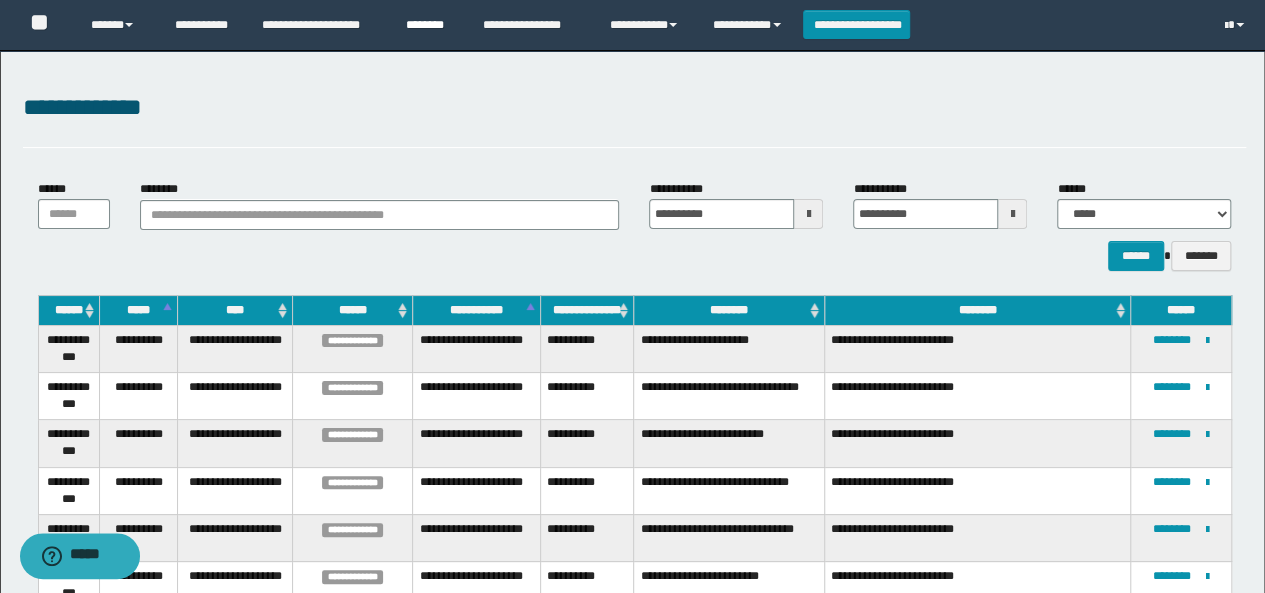 click on "********" at bounding box center [429, 25] 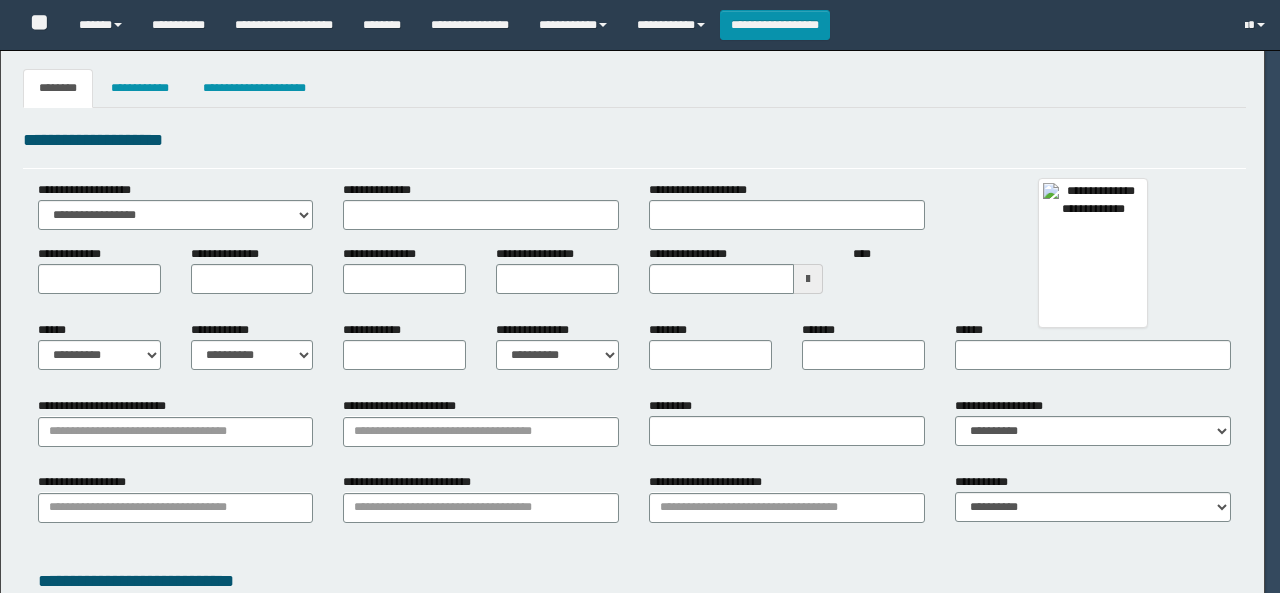 select on "****" 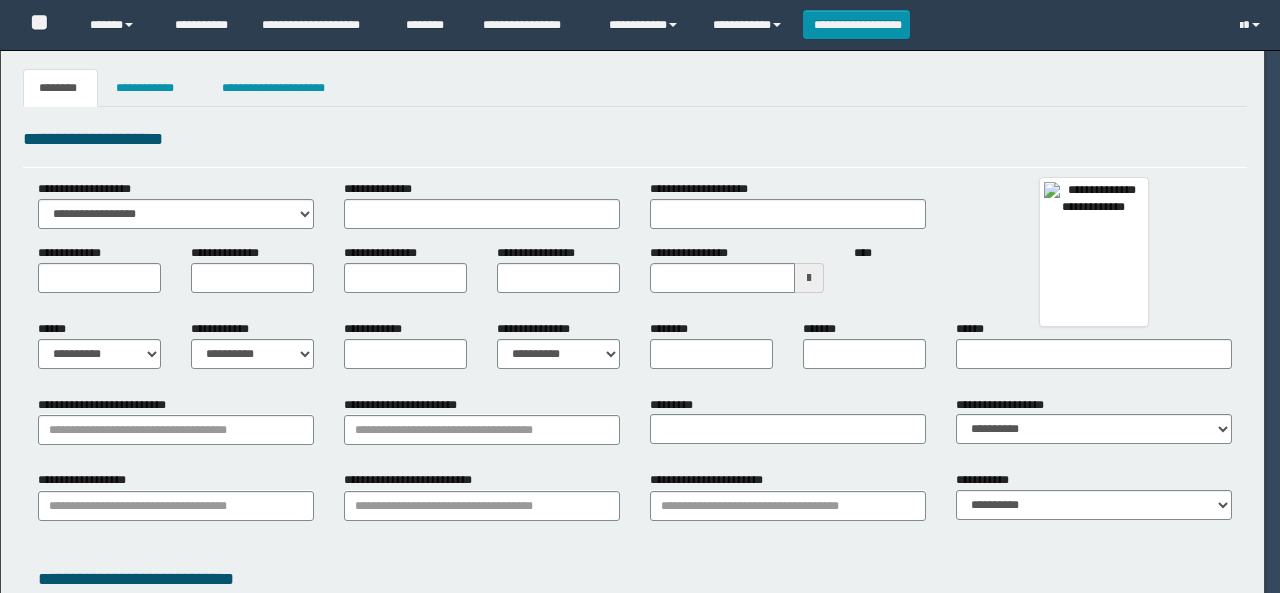 scroll, scrollTop: 0, scrollLeft: 0, axis: both 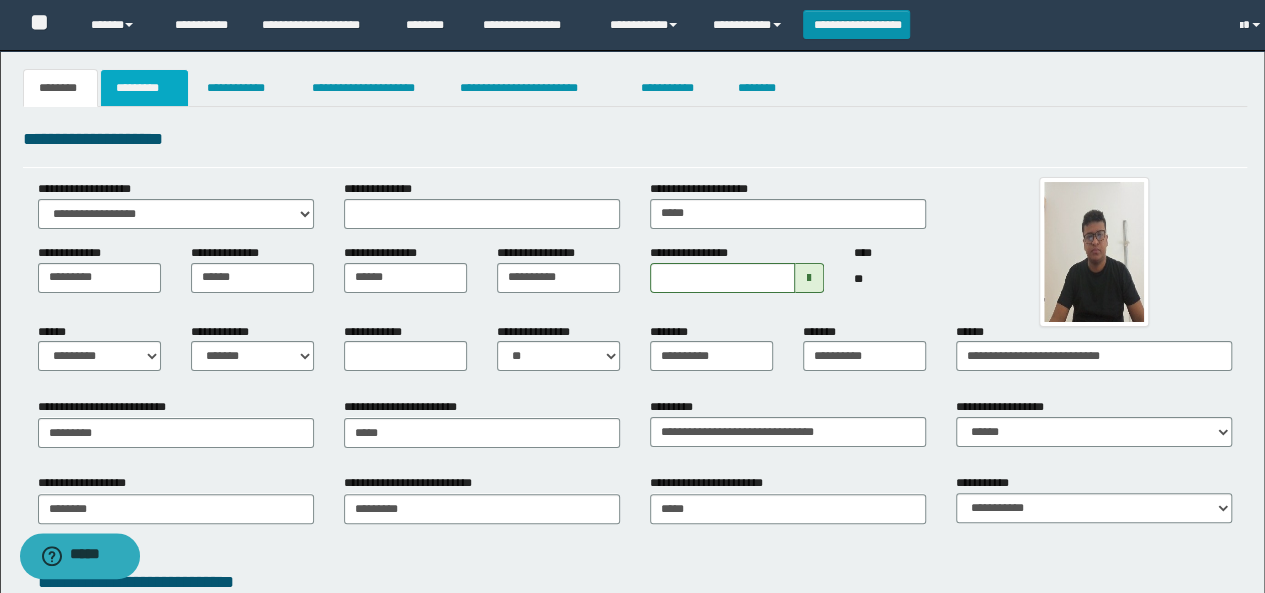 click on "*********" at bounding box center (144, 88) 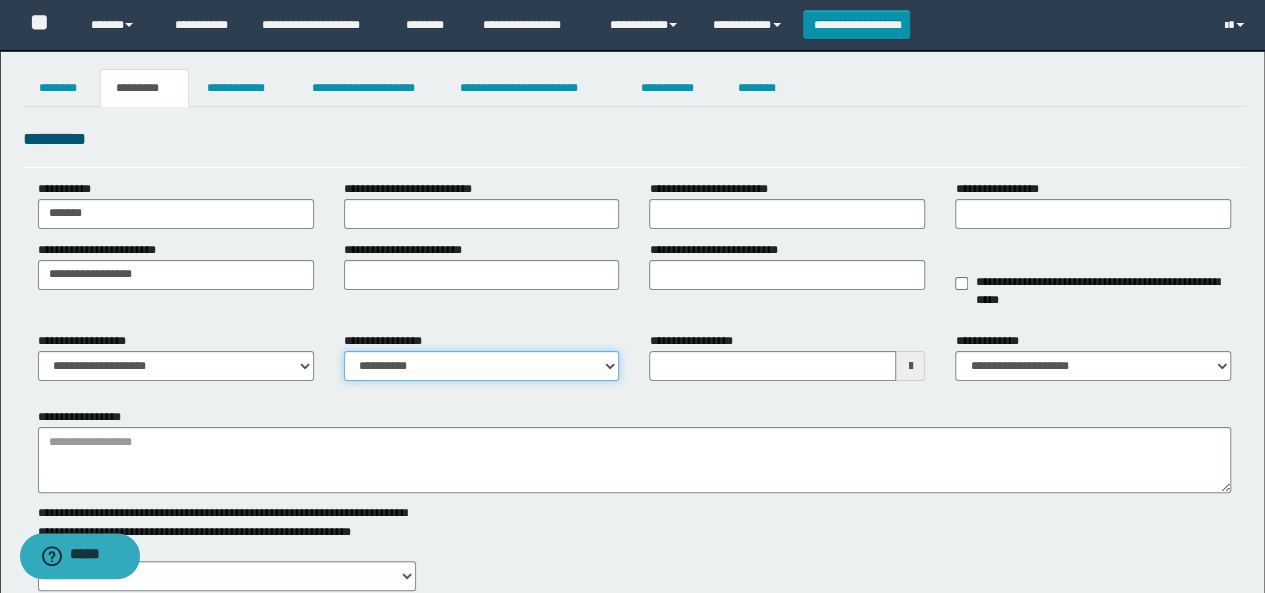 drag, startPoint x: 394, startPoint y: 359, endPoint x: 395, endPoint y: 374, distance: 15.033297 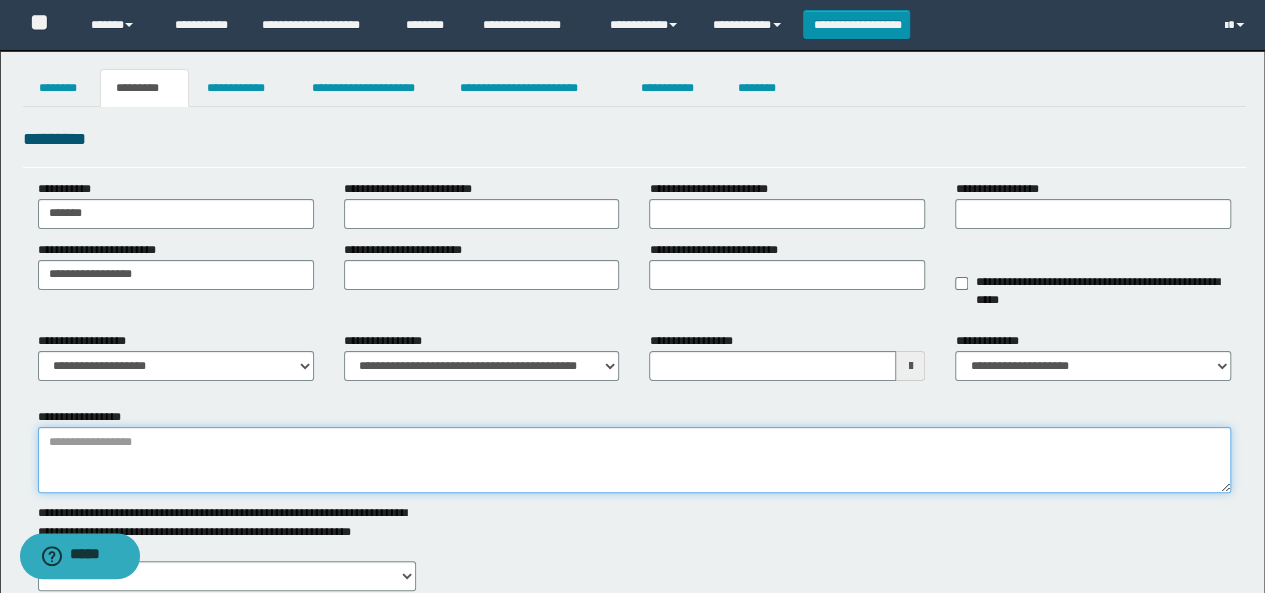 click on "**********" at bounding box center (635, 460) 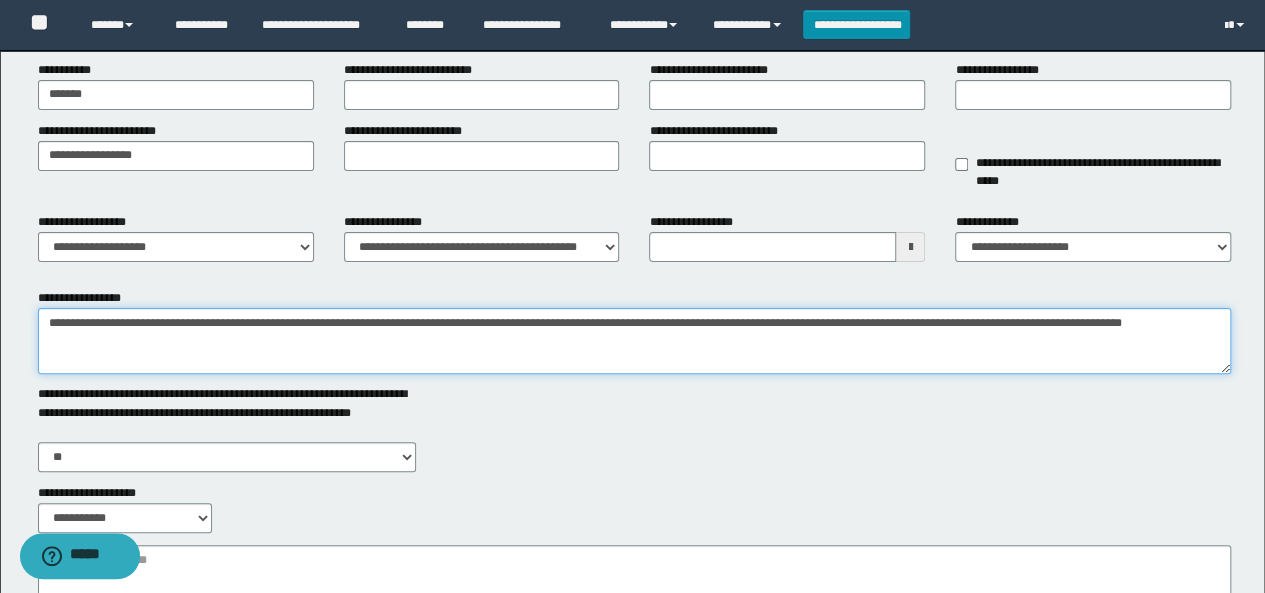 scroll, scrollTop: 350, scrollLeft: 0, axis: vertical 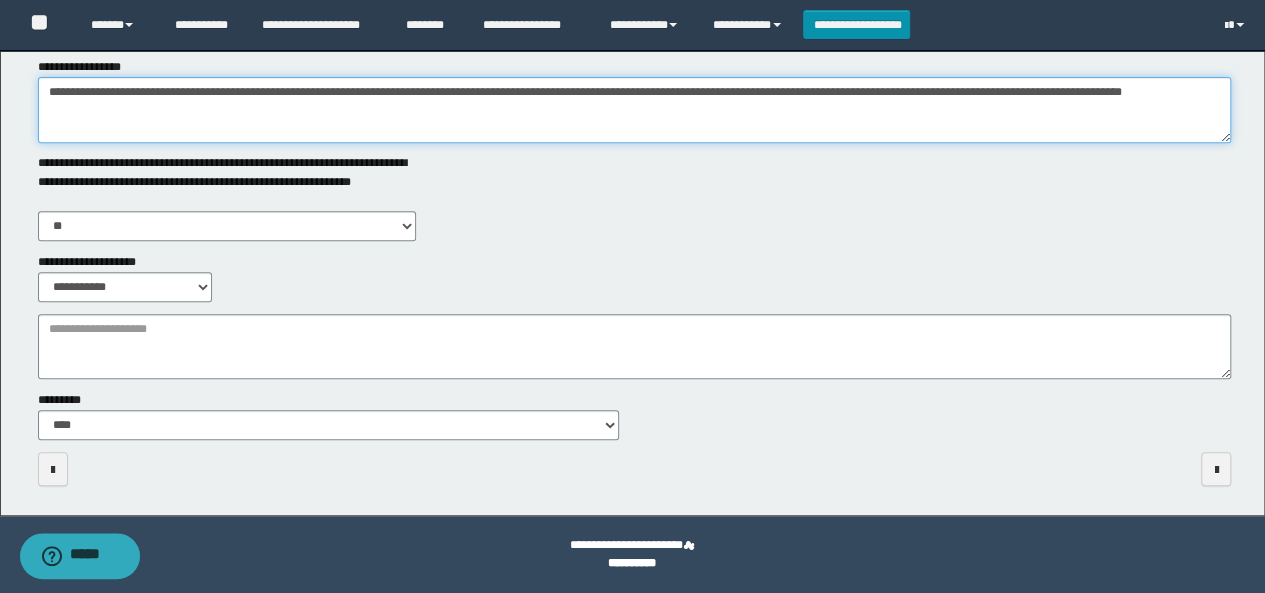 type on "**********" 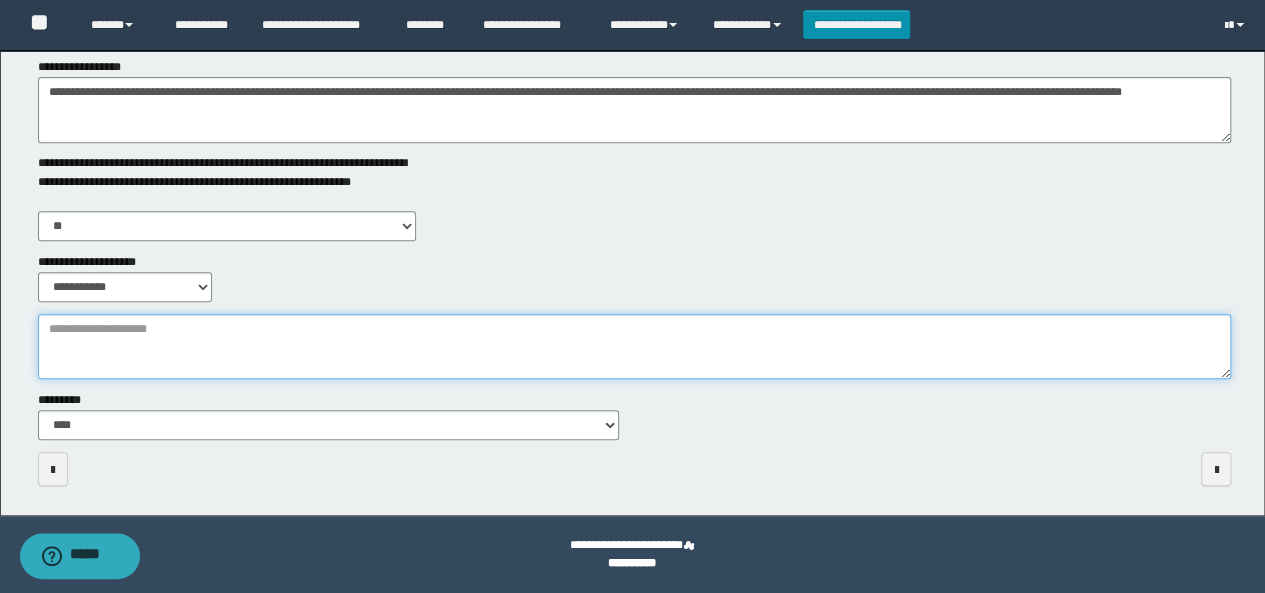click on "**********" at bounding box center [635, 346] 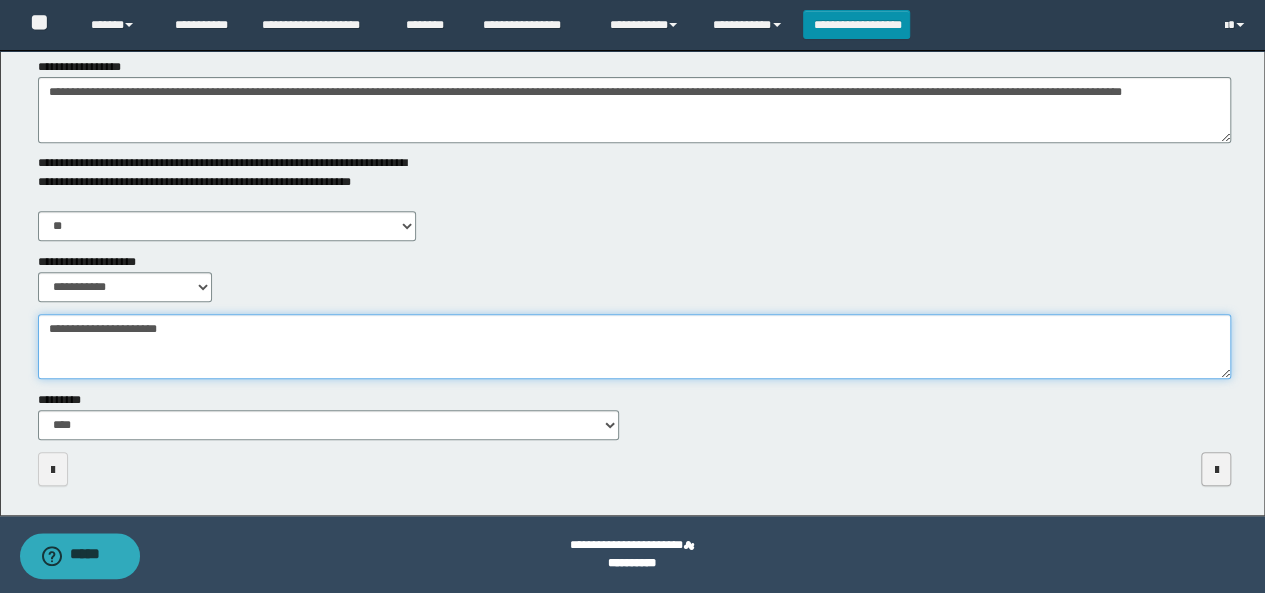 type on "**********" 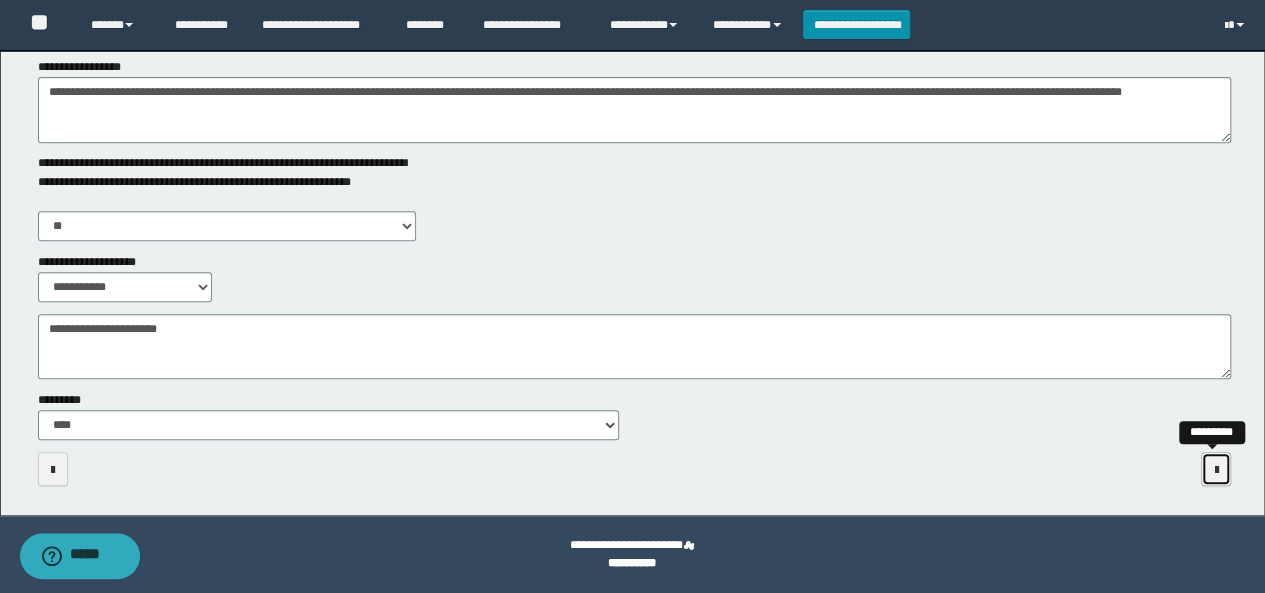 click at bounding box center (1216, 469) 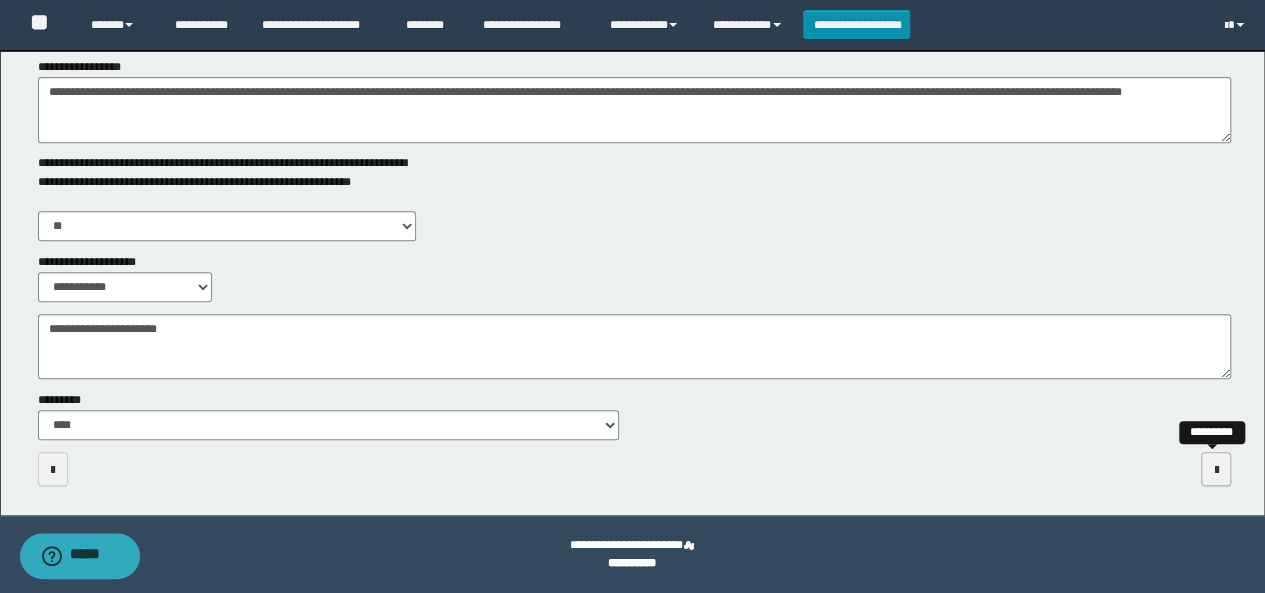 scroll, scrollTop: 0, scrollLeft: 0, axis: both 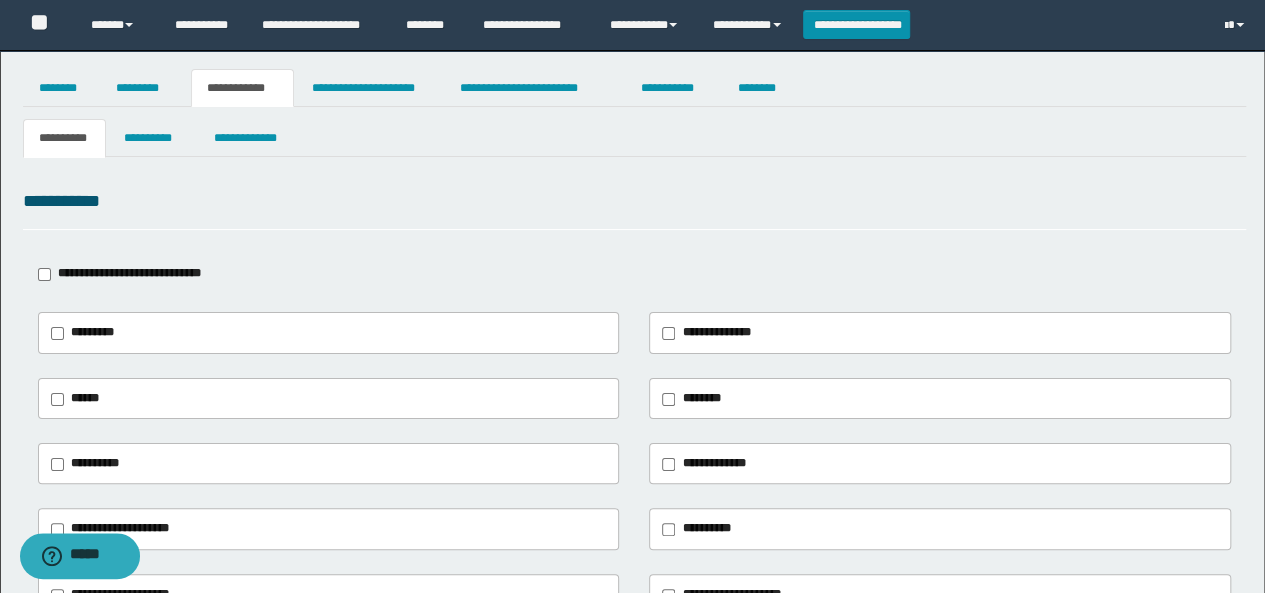 click on "**********" at bounding box center [129, 273] 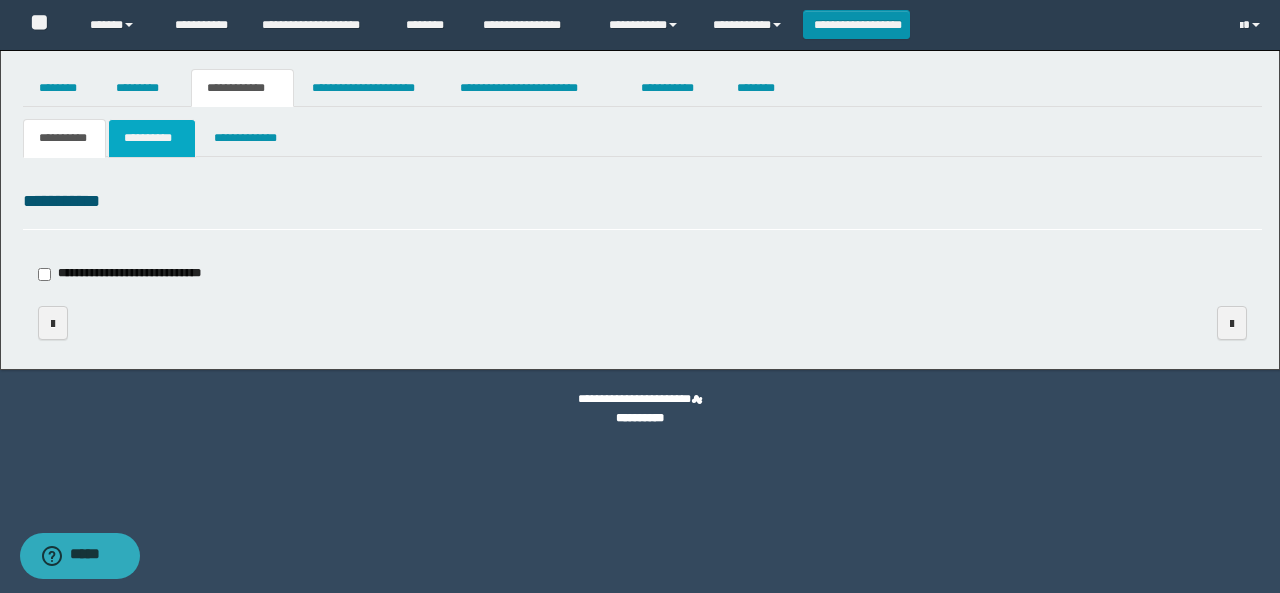 click on "**********" at bounding box center (151, 138) 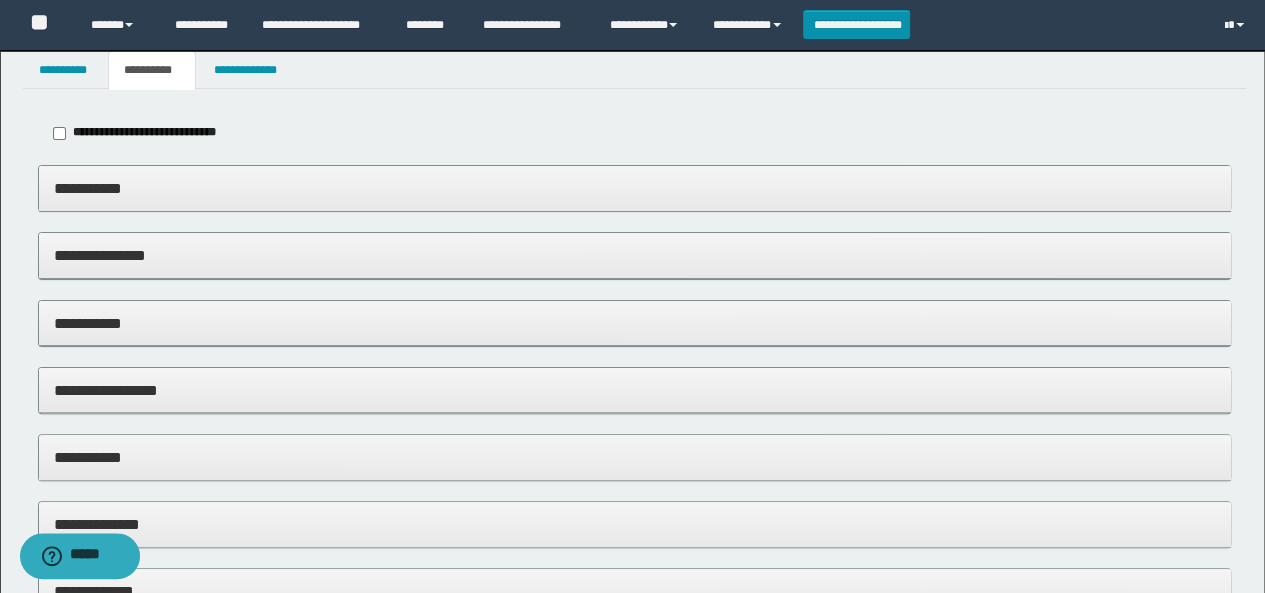scroll, scrollTop: 100, scrollLeft: 0, axis: vertical 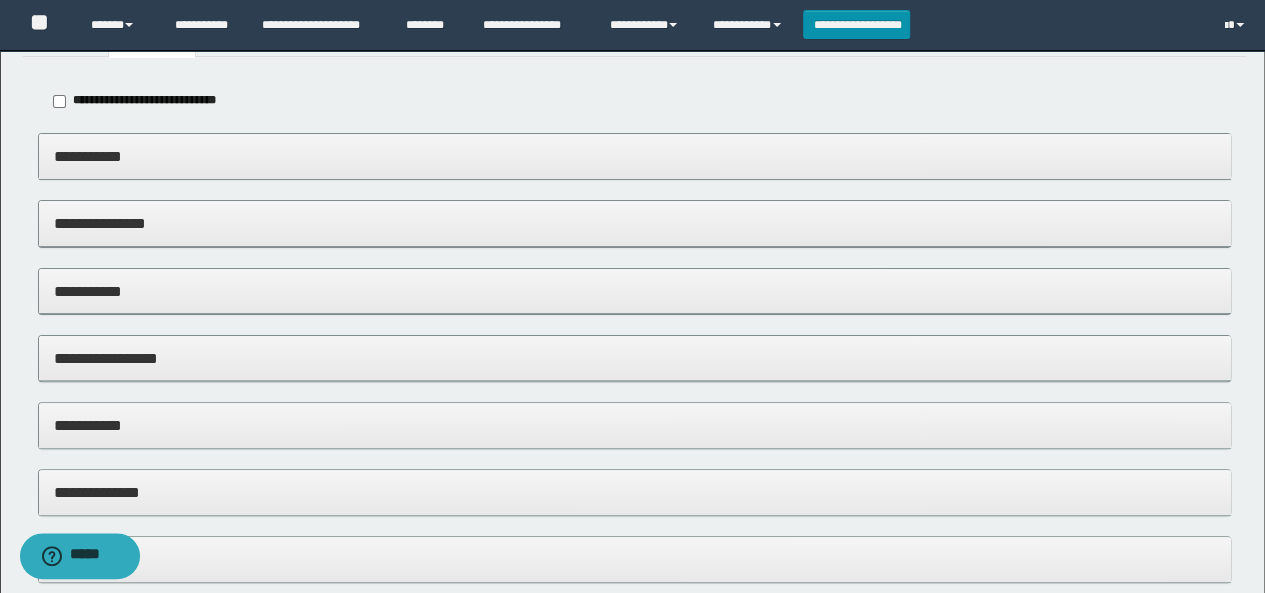 click on "**********" at bounding box center (635, 156) 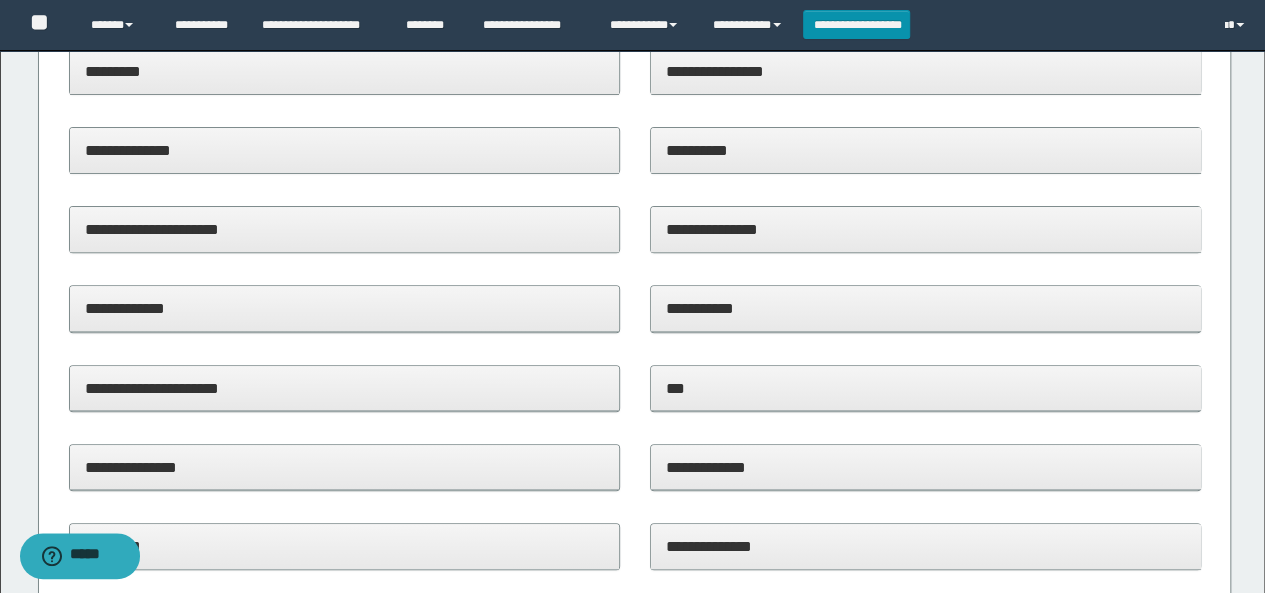scroll, scrollTop: 500, scrollLeft: 0, axis: vertical 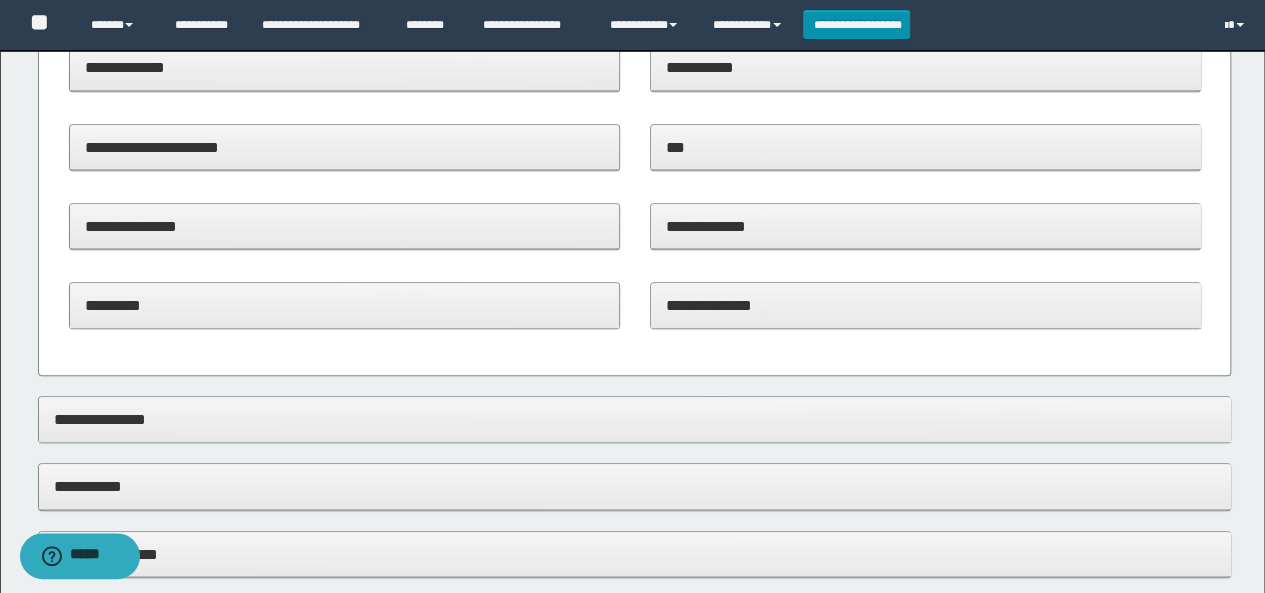click on "**********" at bounding box center (926, 305) 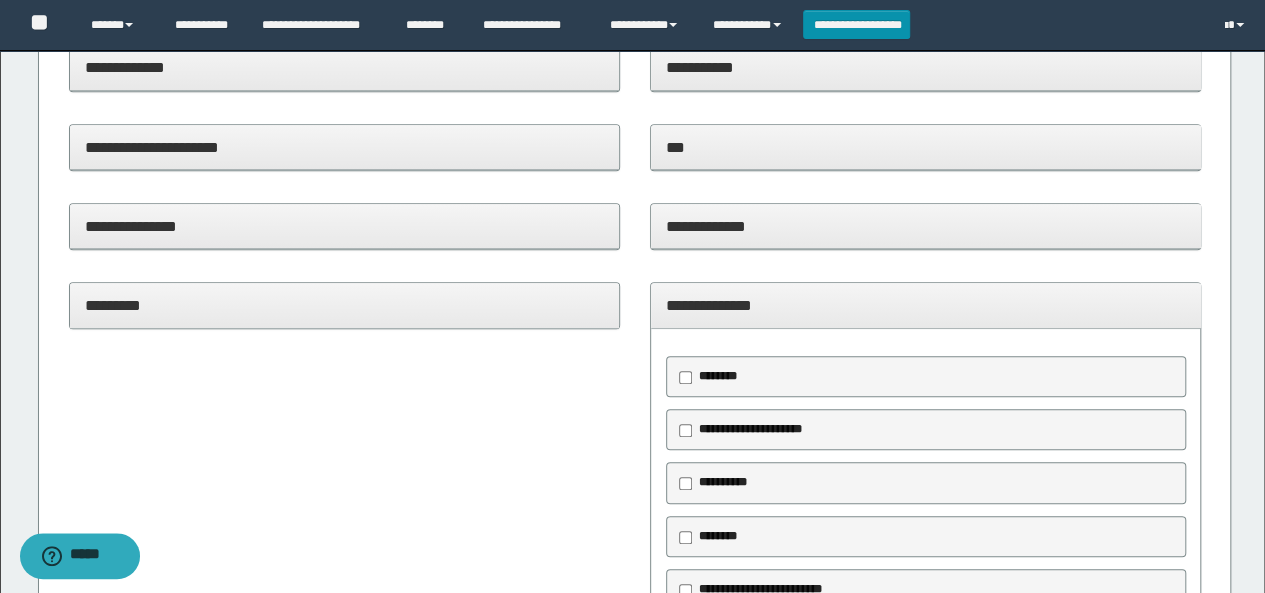 click on "**********" at bounding box center [750, 429] 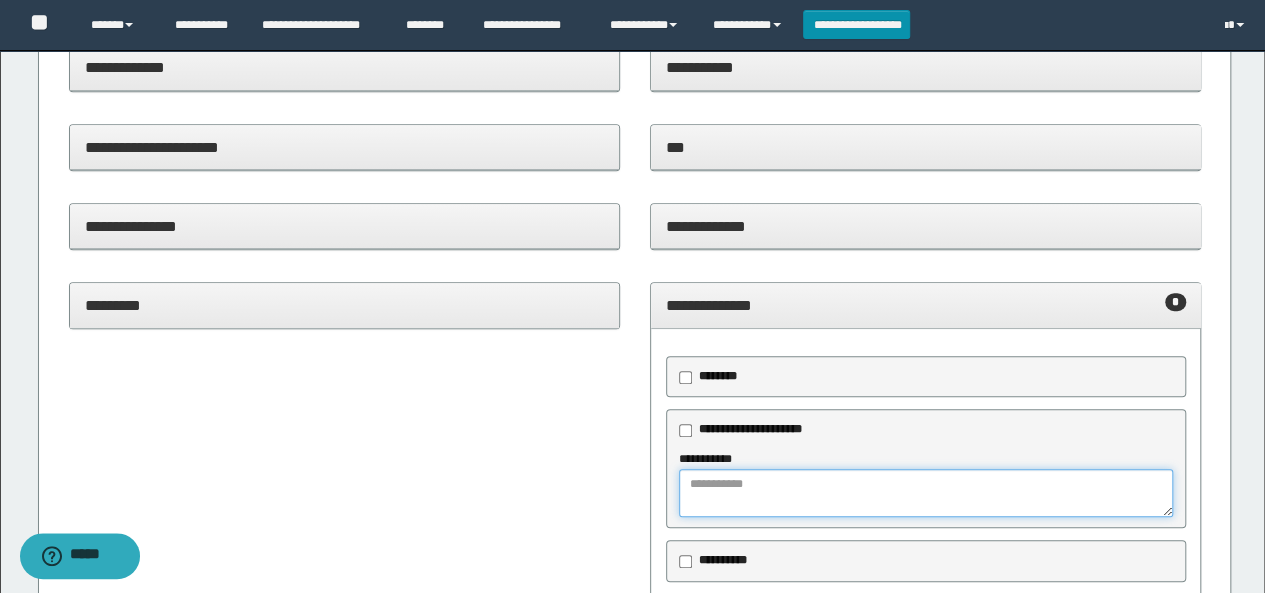 click at bounding box center [926, 493] 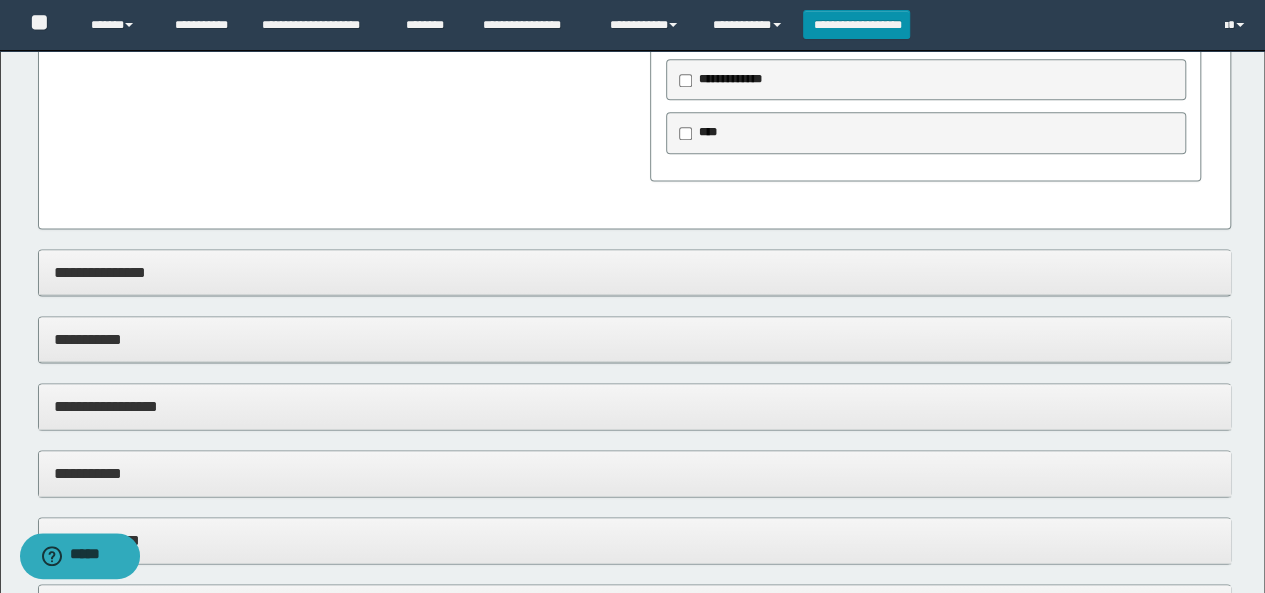 scroll, scrollTop: 1400, scrollLeft: 0, axis: vertical 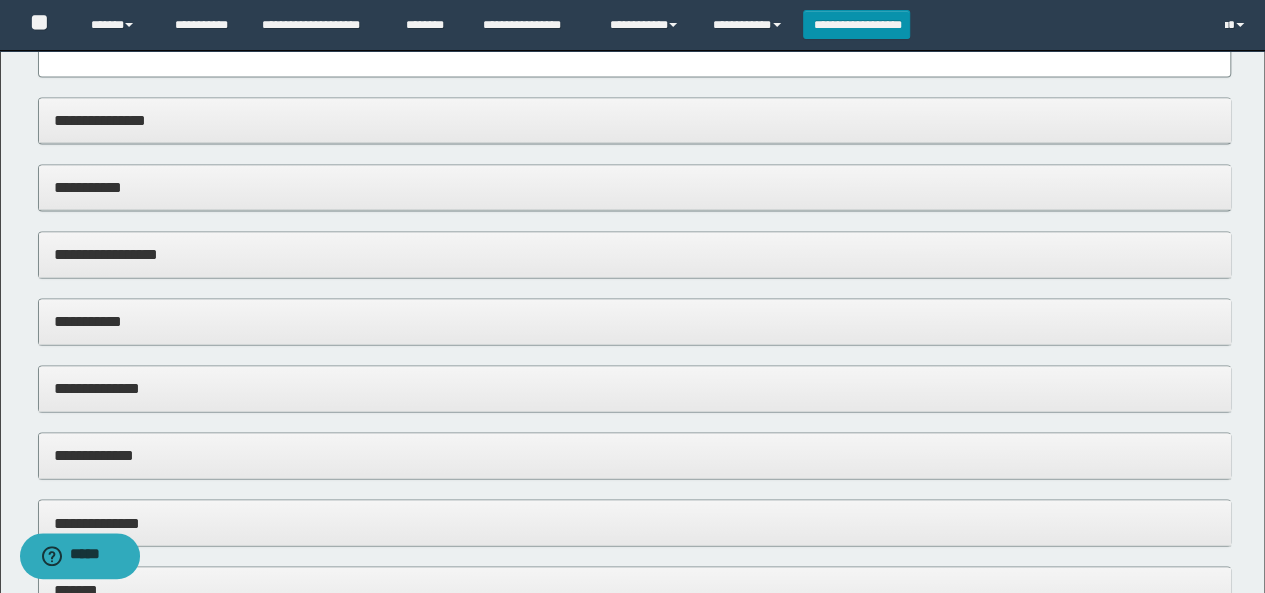 type on "**********" 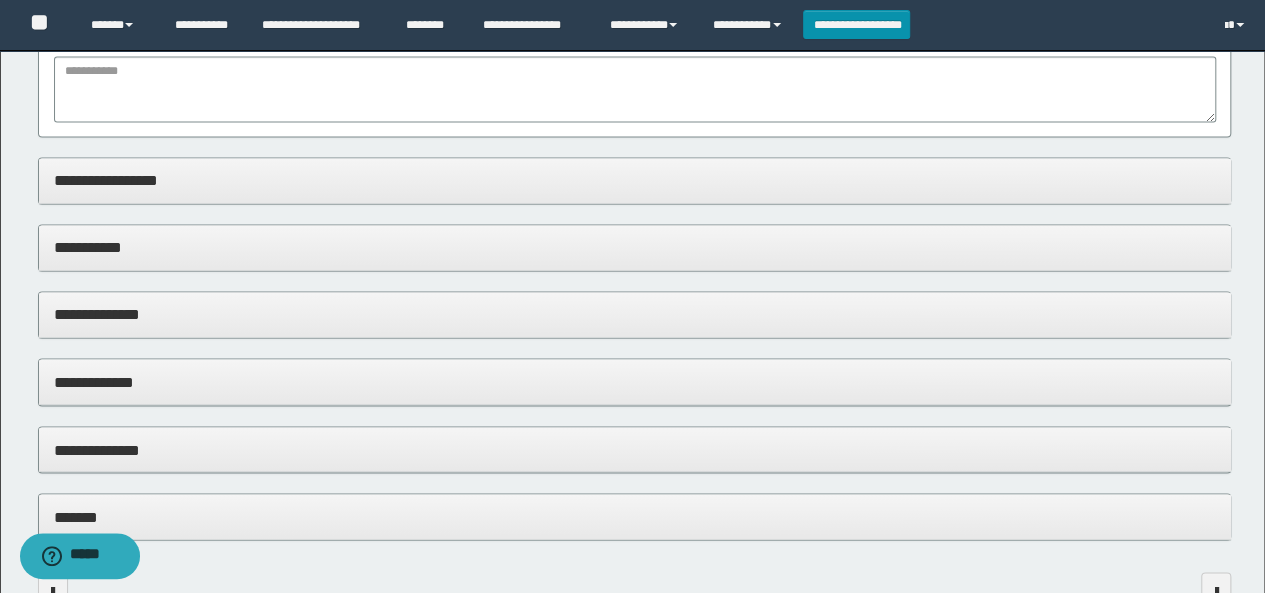 scroll, scrollTop: 1689, scrollLeft: 0, axis: vertical 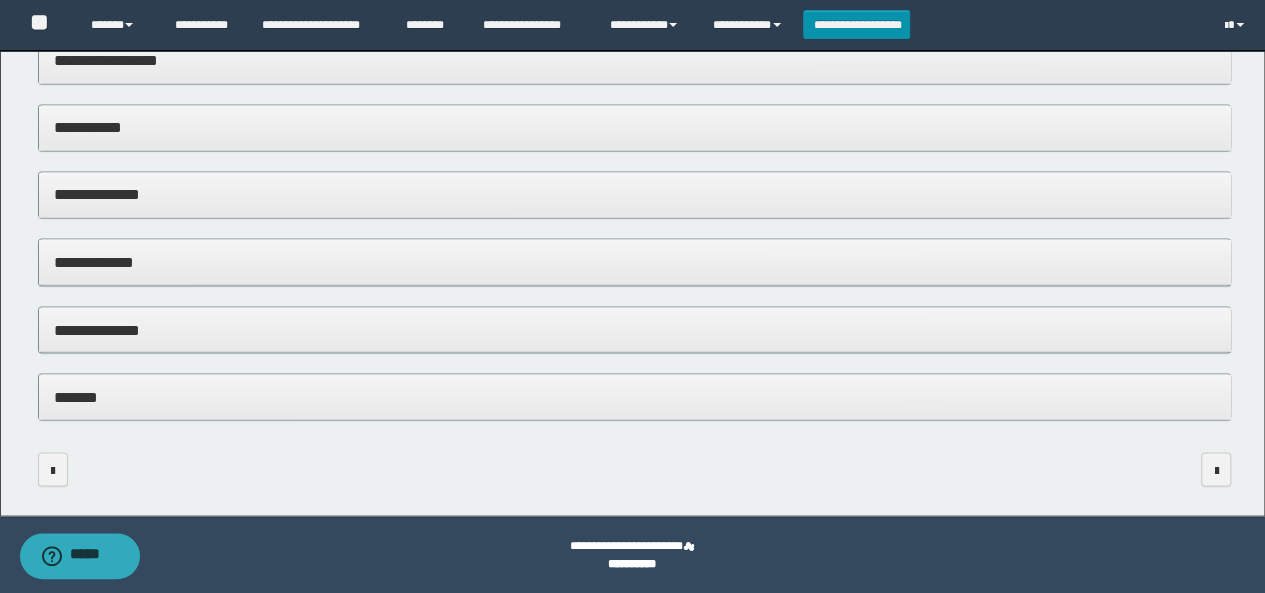 click on "*******" at bounding box center (635, 396) 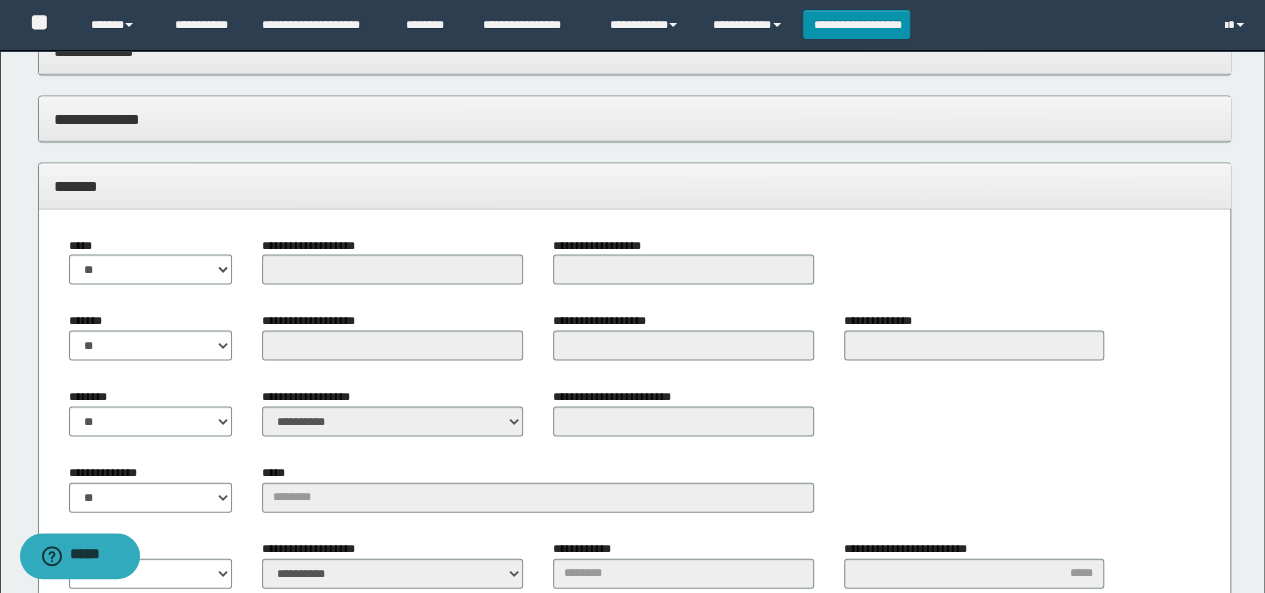 scroll, scrollTop: 1989, scrollLeft: 0, axis: vertical 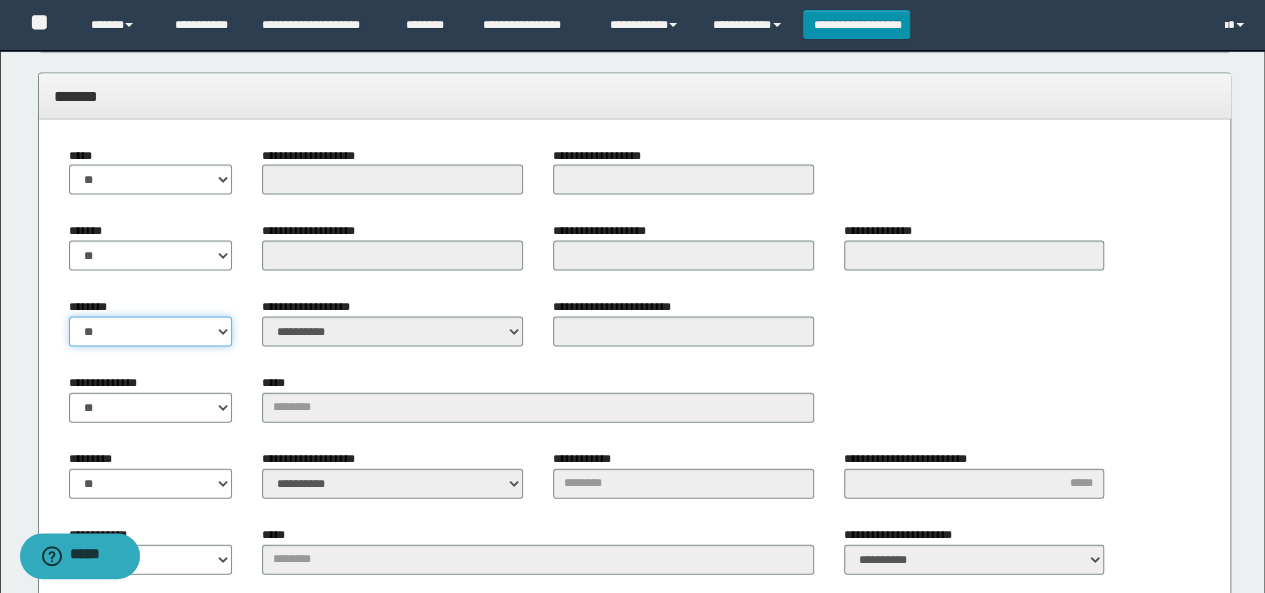 click on "**
**" at bounding box center (151, 332) 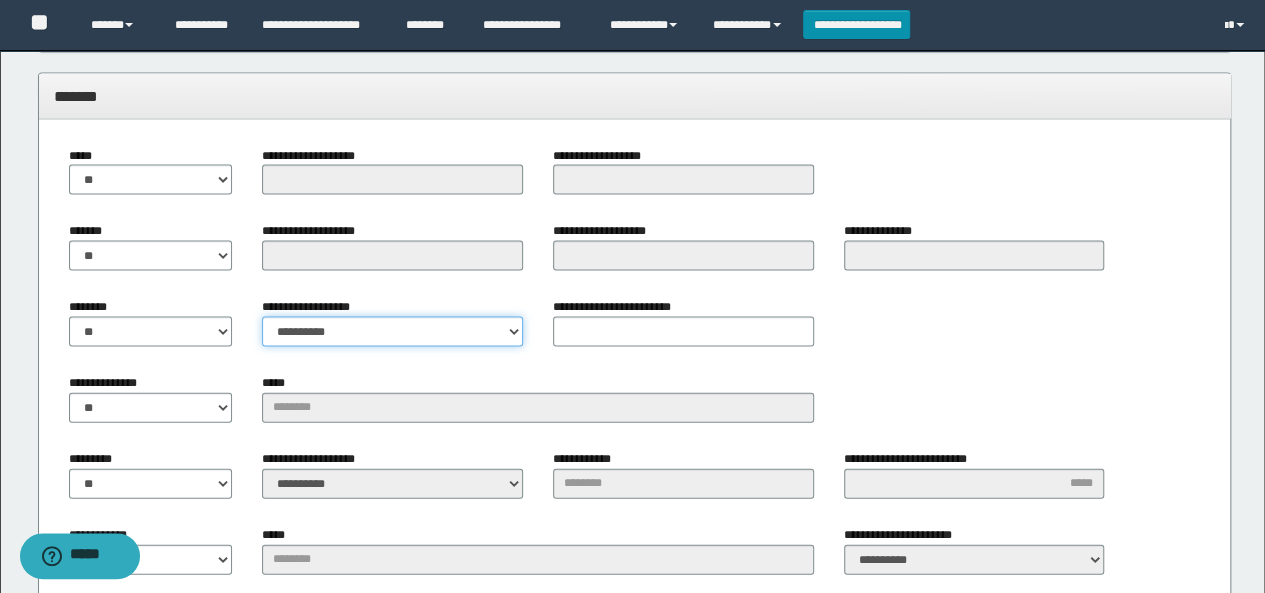 click on "**********" at bounding box center (392, 332) 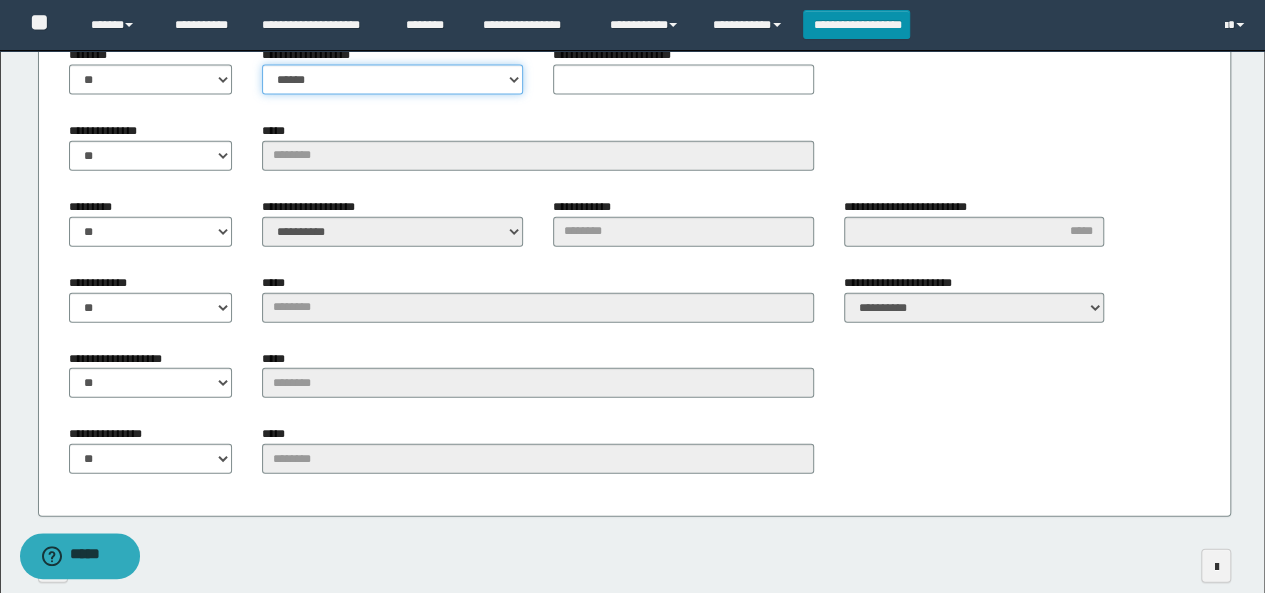 scroll, scrollTop: 2289, scrollLeft: 0, axis: vertical 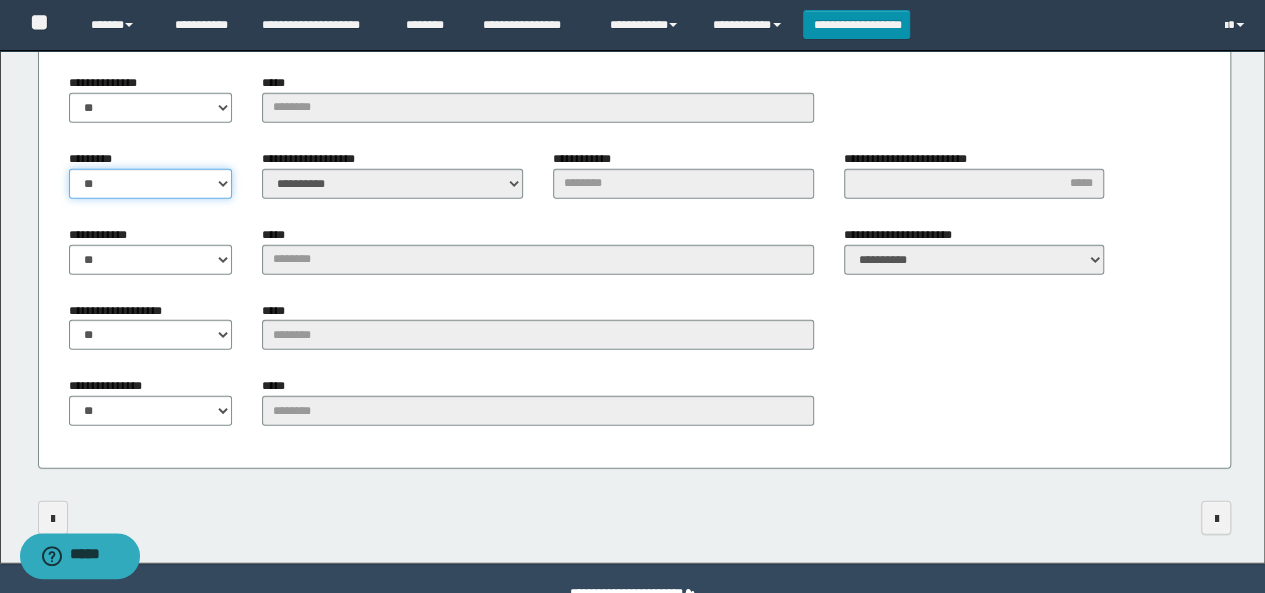 click on "**
**" at bounding box center (151, 184) 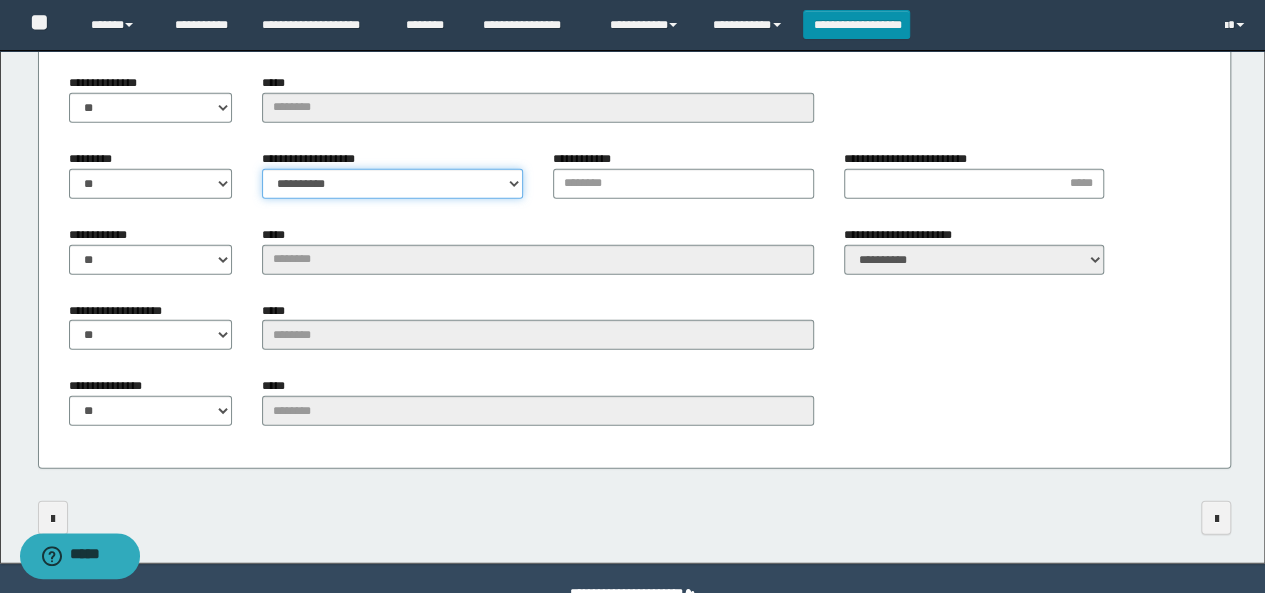 click on "**********" at bounding box center [392, 184] 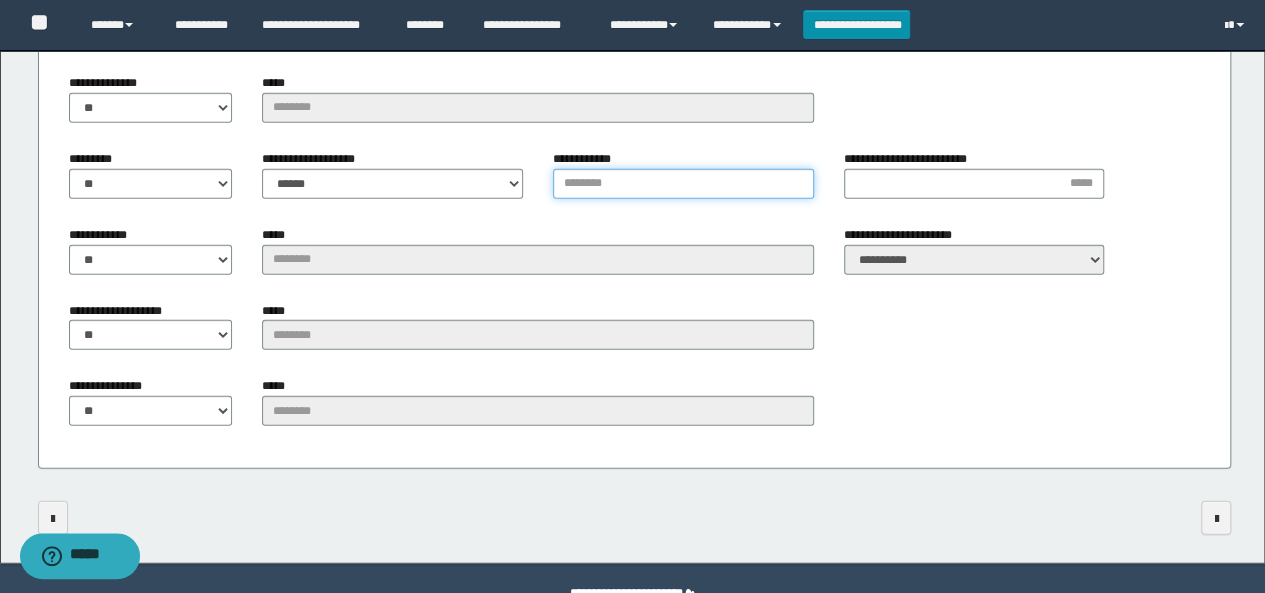 click on "**********" at bounding box center [683, 184] 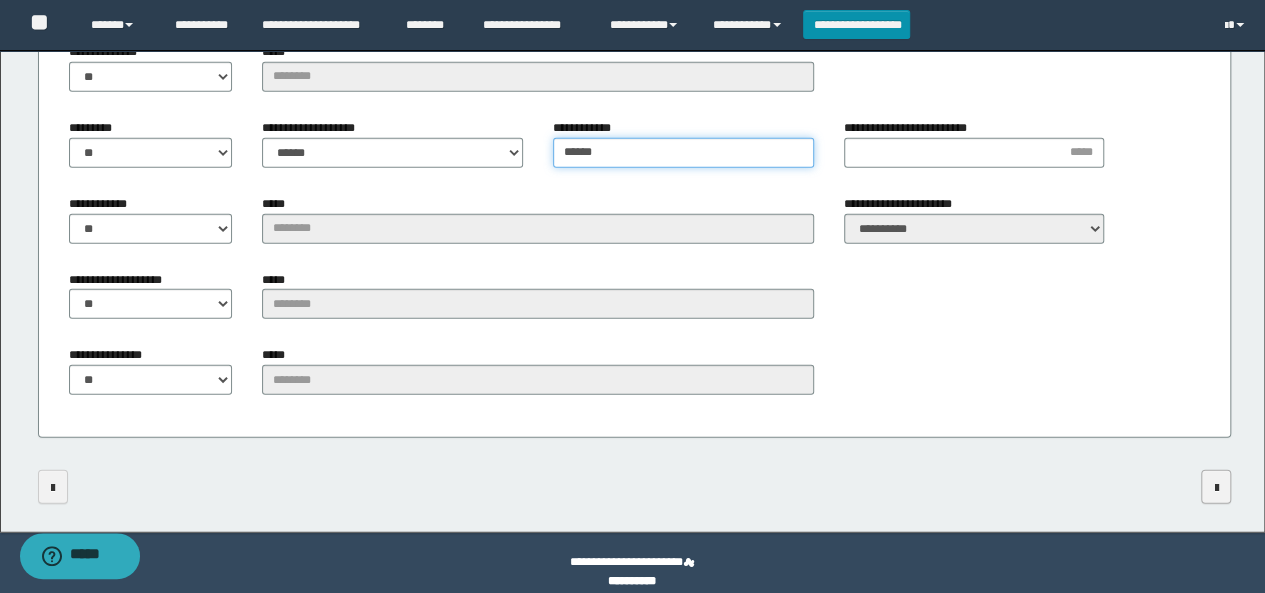scroll, scrollTop: 2338, scrollLeft: 0, axis: vertical 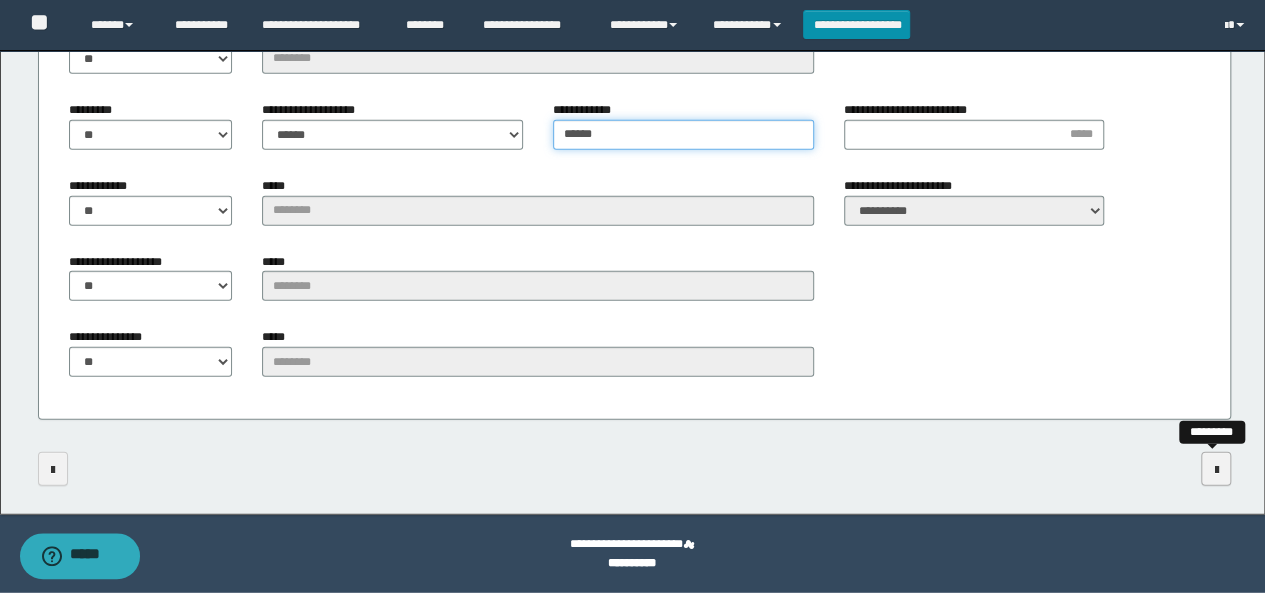 type on "******" 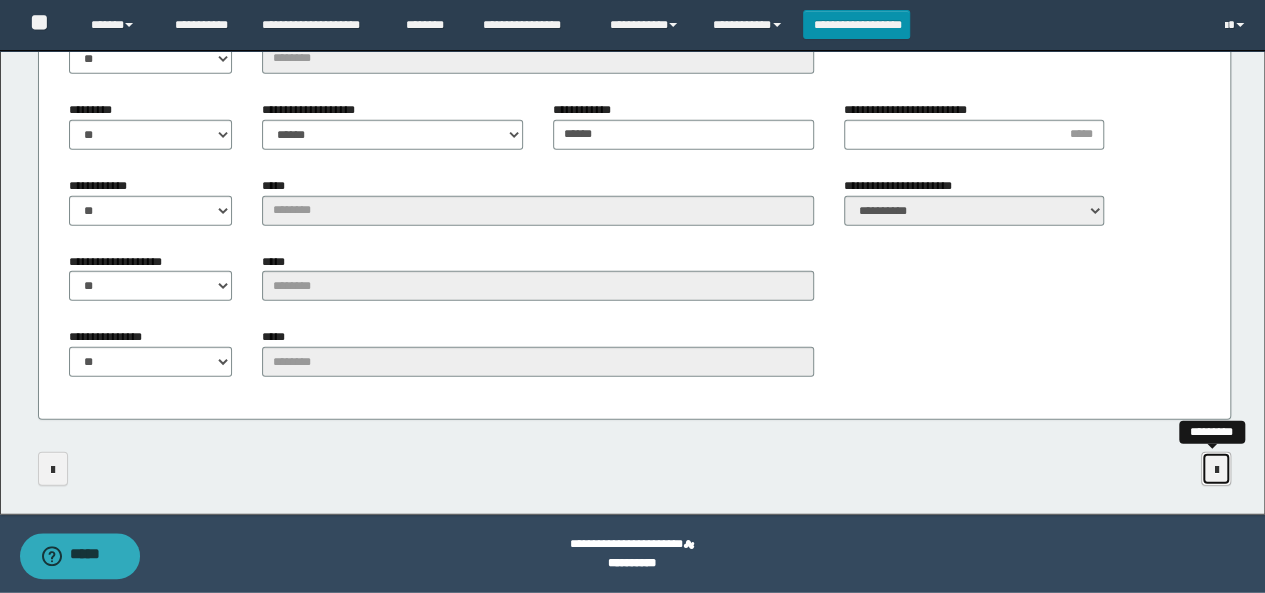 click at bounding box center (1216, 470) 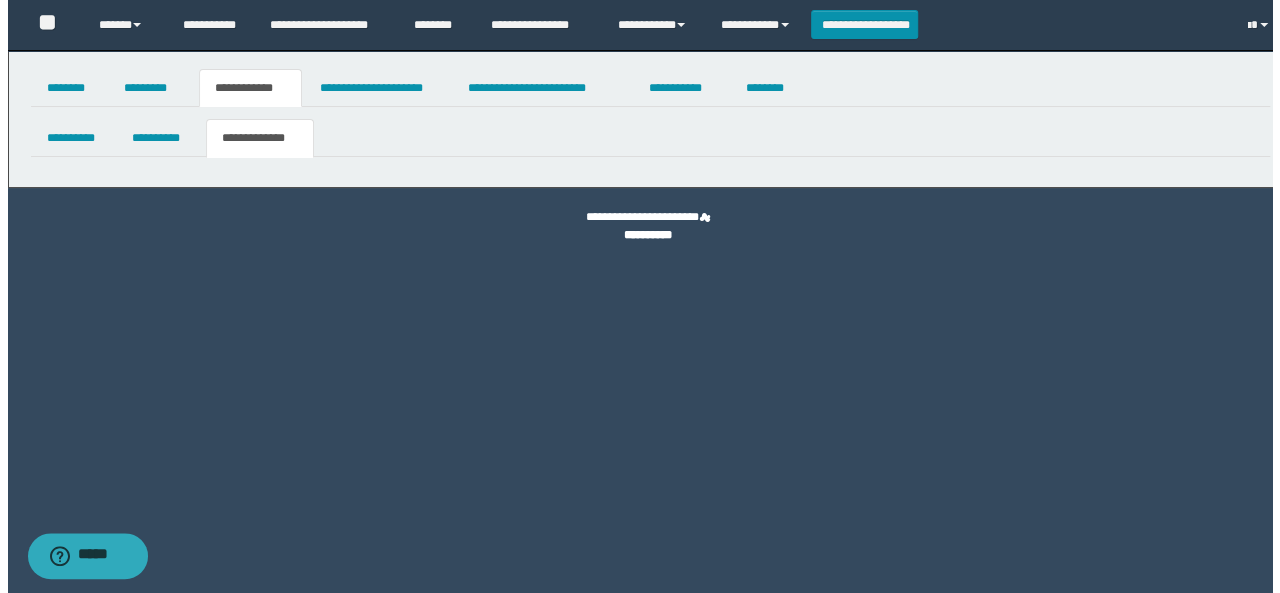 scroll, scrollTop: 0, scrollLeft: 0, axis: both 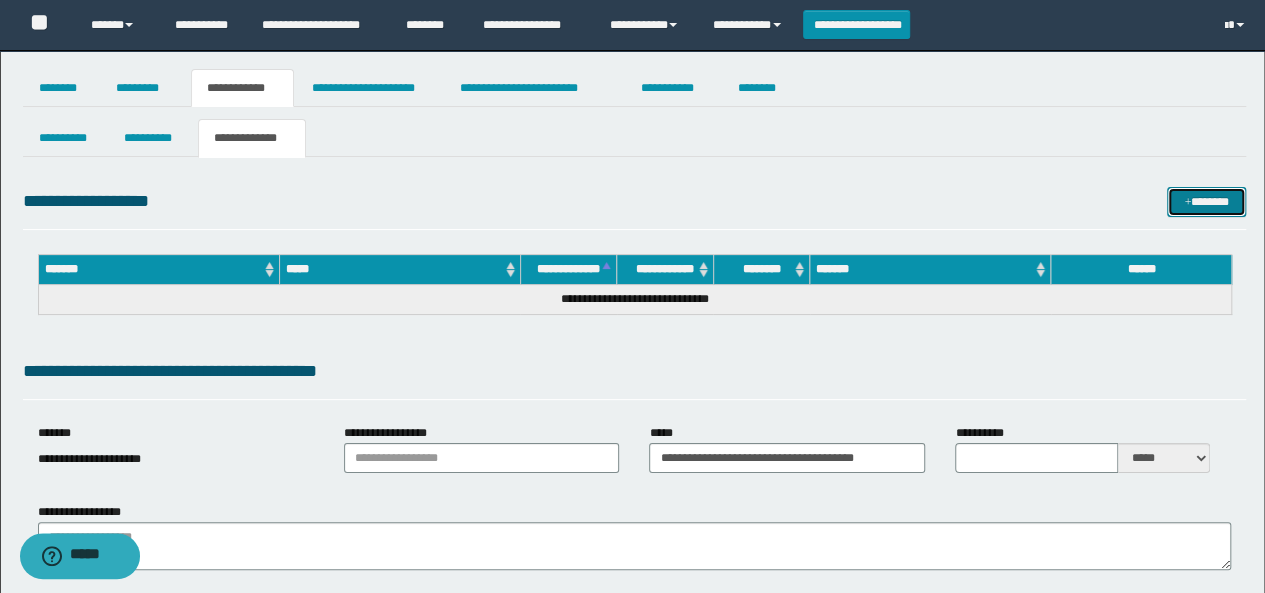 click on "*******" at bounding box center [1206, 201] 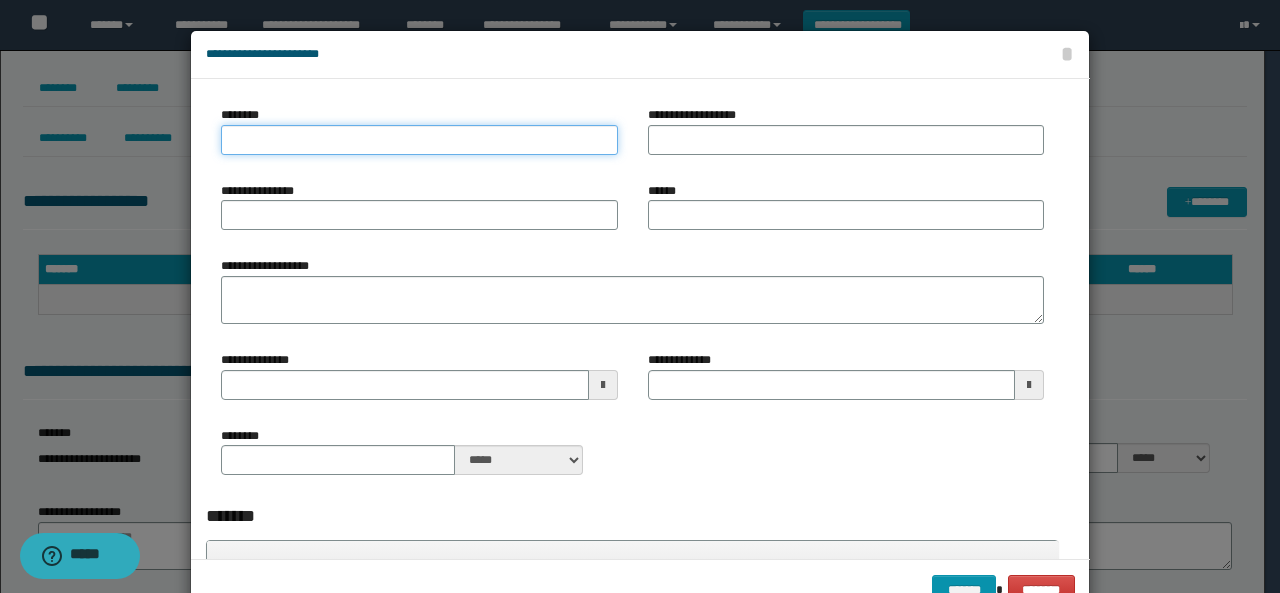 click on "********" at bounding box center [419, 140] 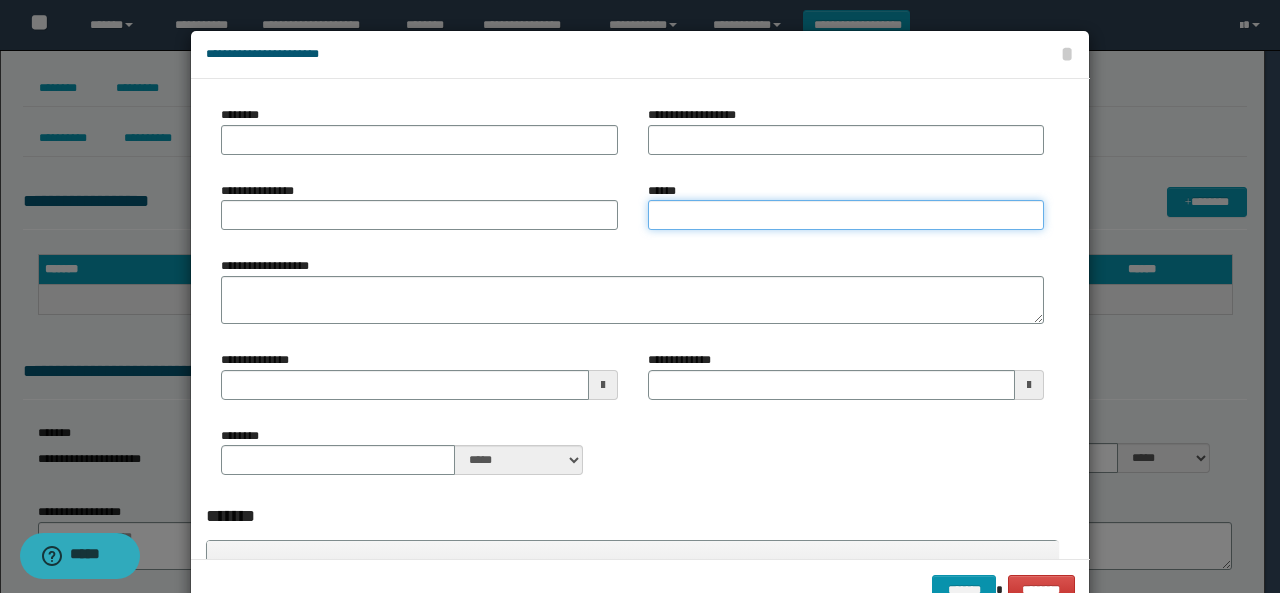 click on "******" at bounding box center (846, 215) 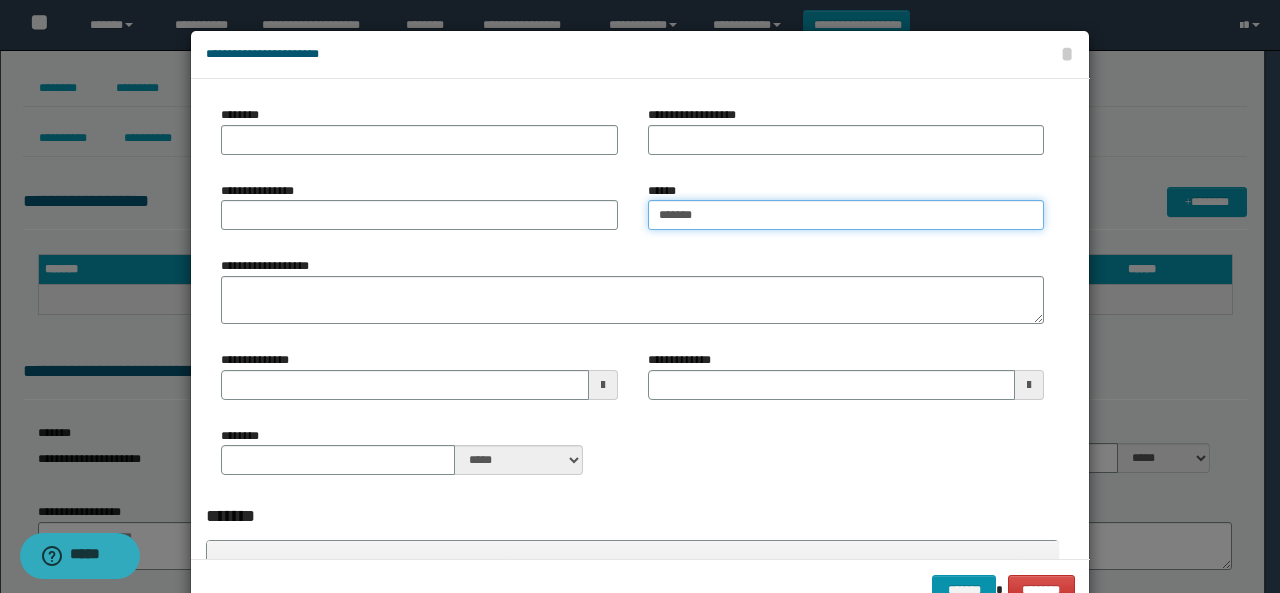 type on "******" 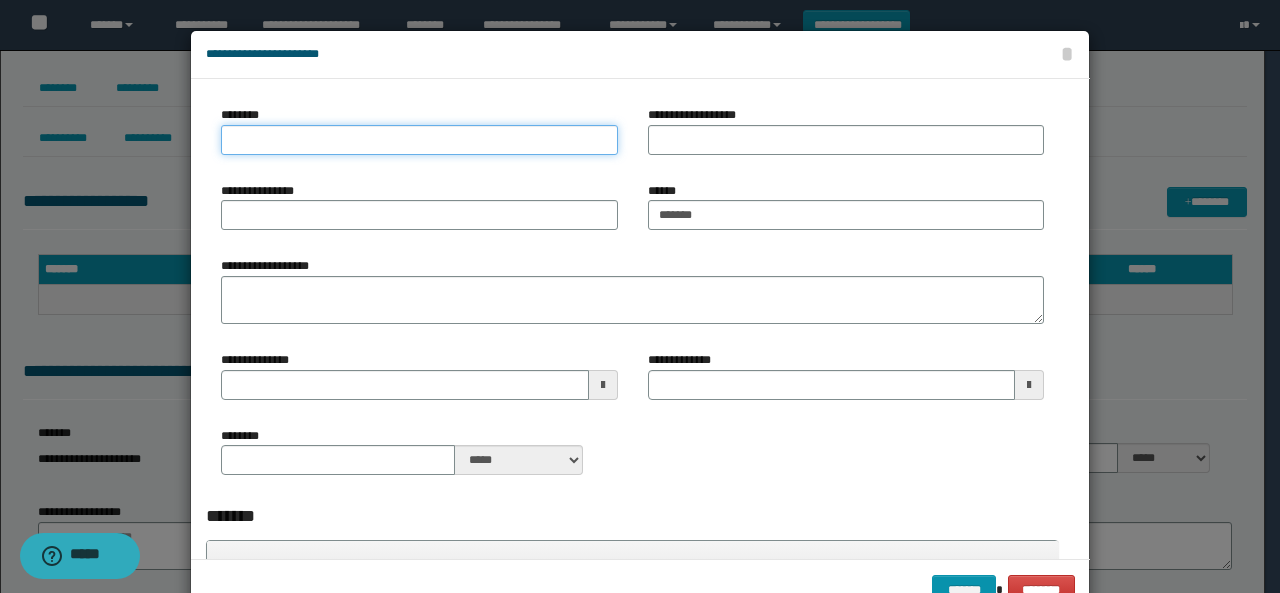 click on "********" at bounding box center [419, 140] 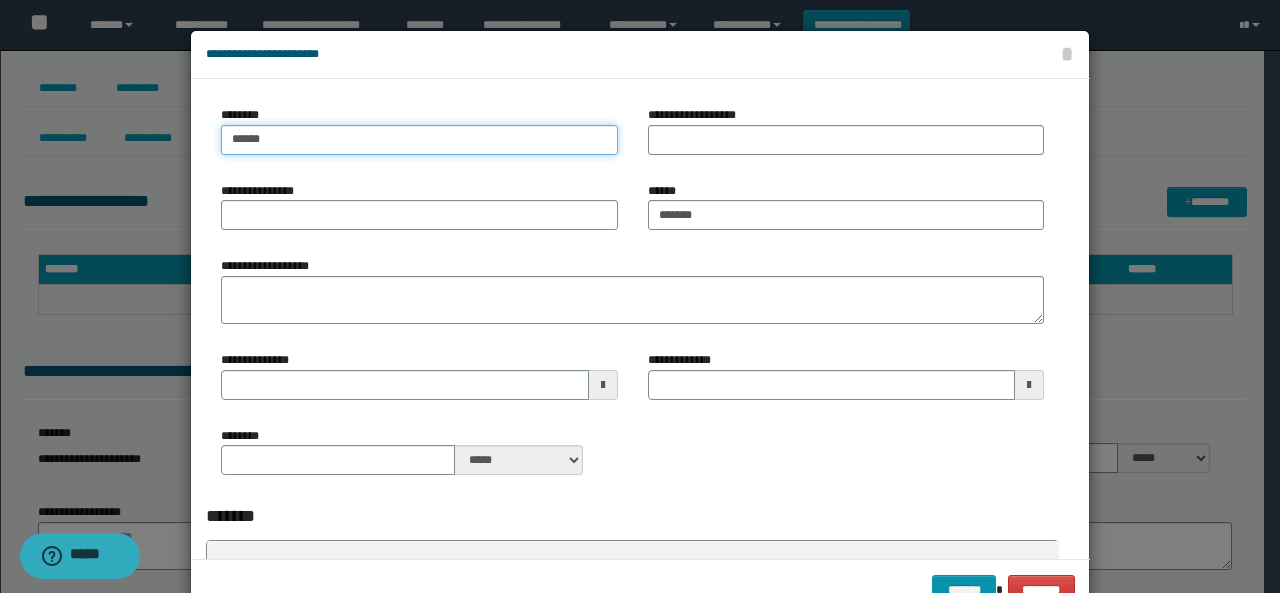 type on "*****" 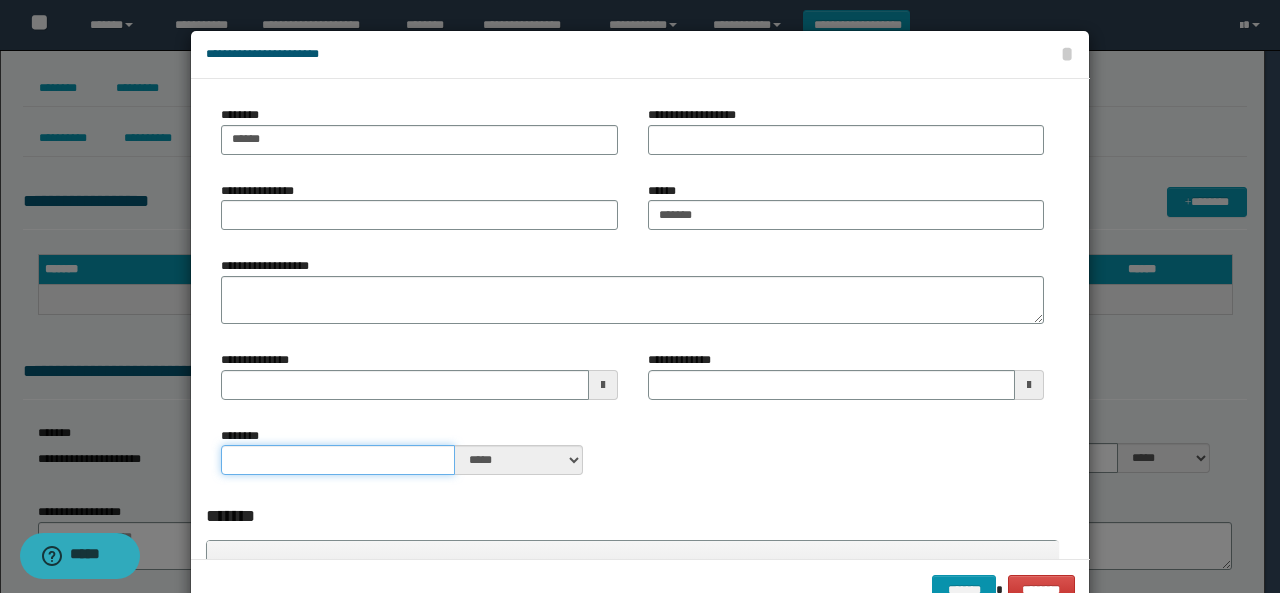 click on "********" at bounding box center (338, 460) 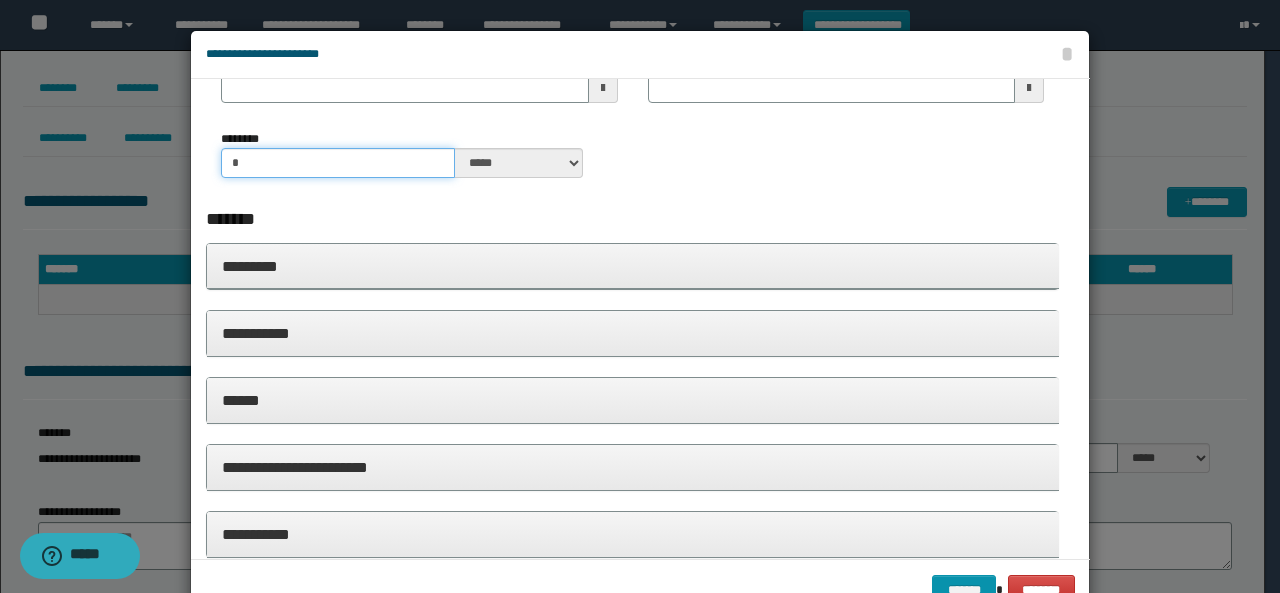 scroll, scrollTop: 300, scrollLeft: 0, axis: vertical 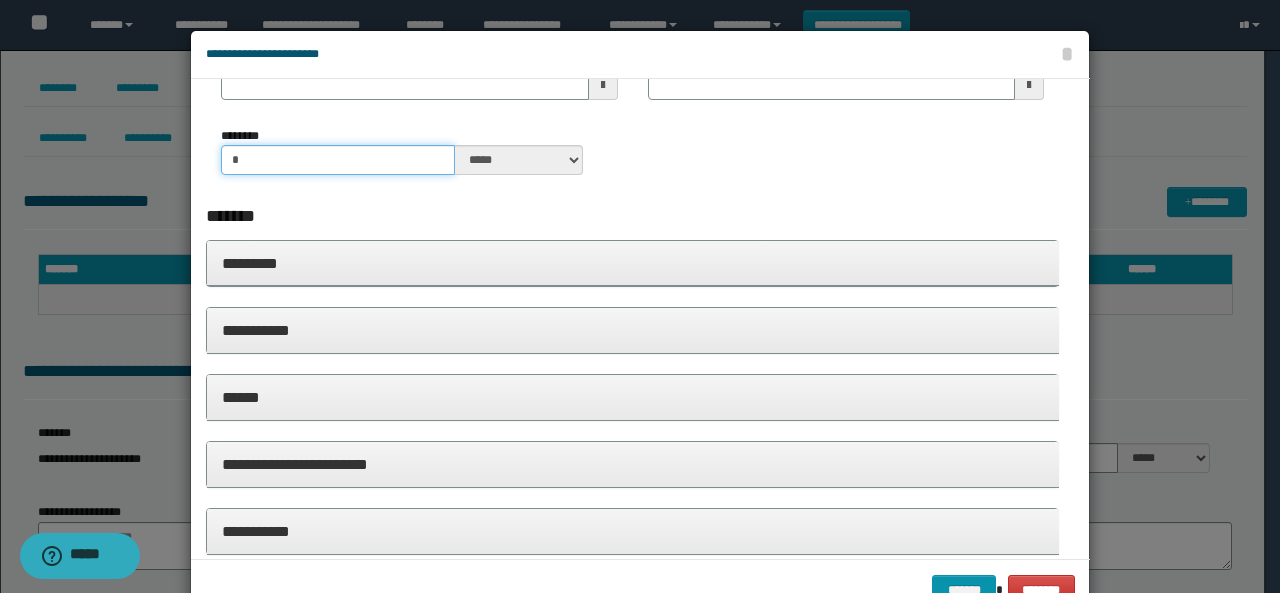 type on "*" 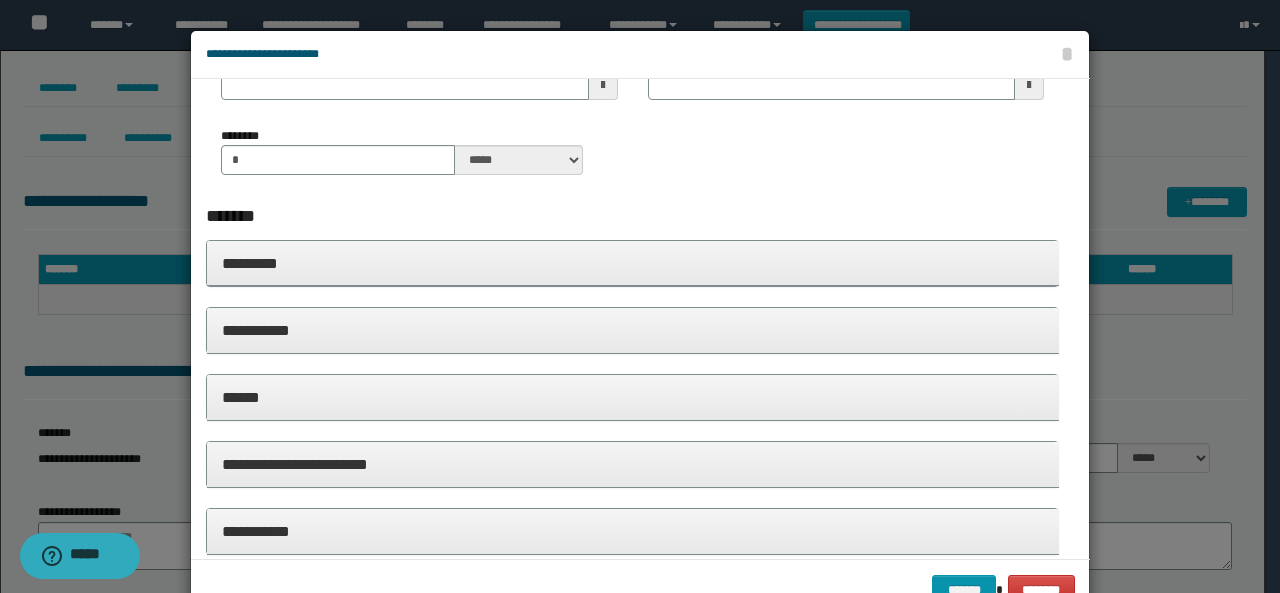 click on "**********" at bounding box center (633, 331) 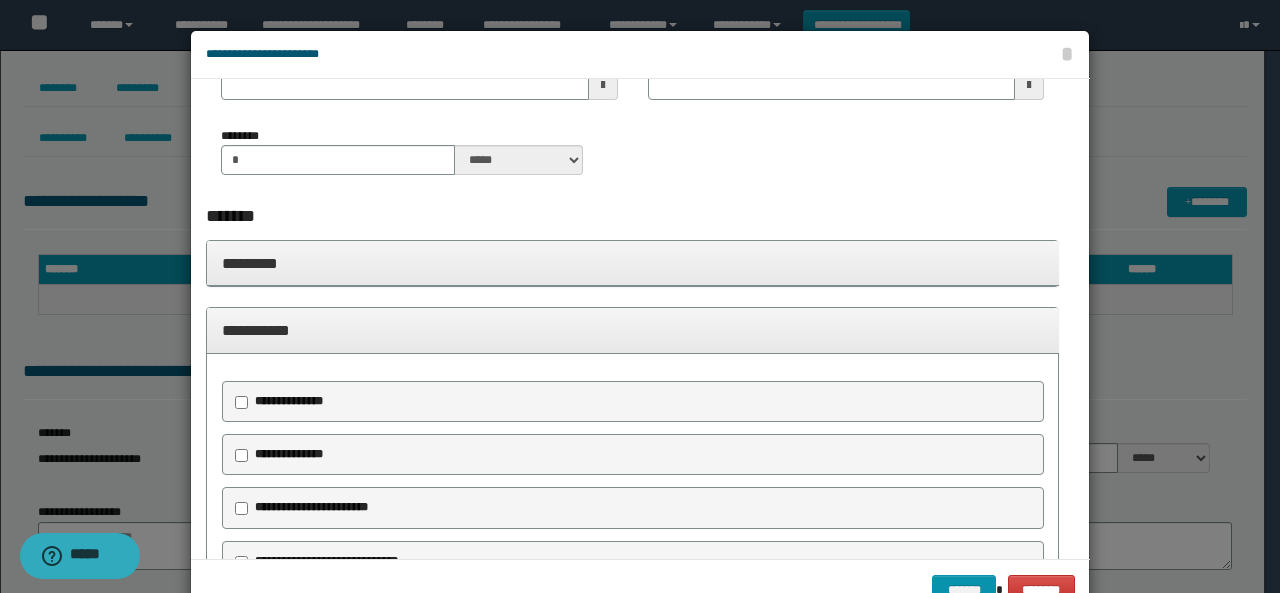 scroll, scrollTop: 500, scrollLeft: 0, axis: vertical 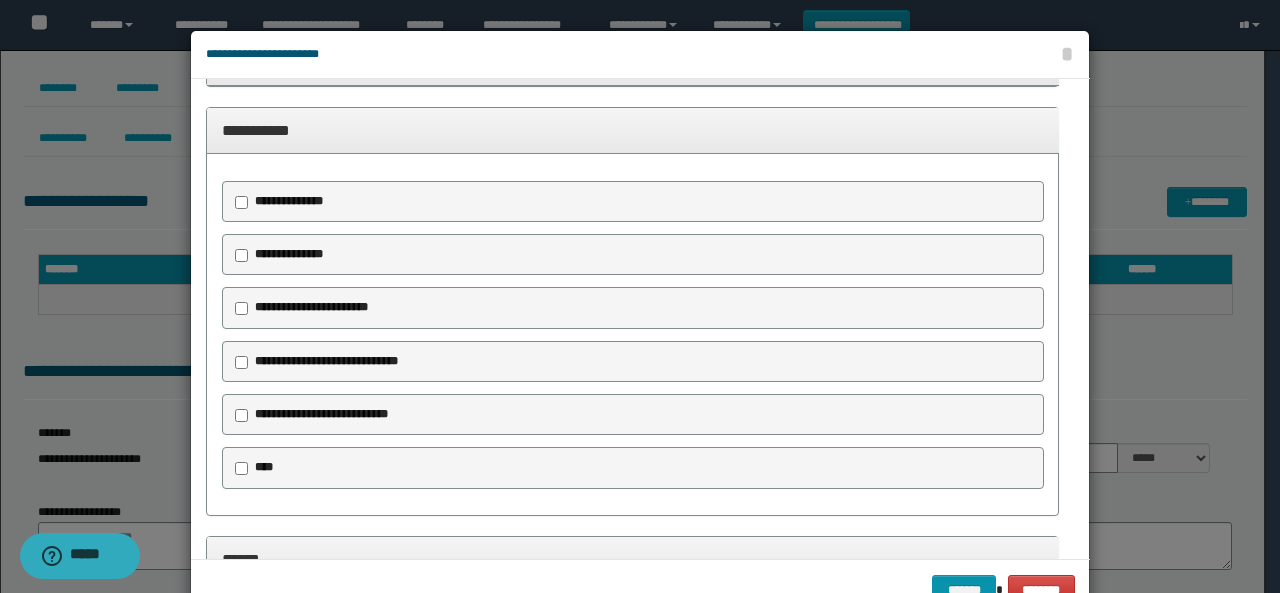 click on "**********" at bounding box center (326, 361) 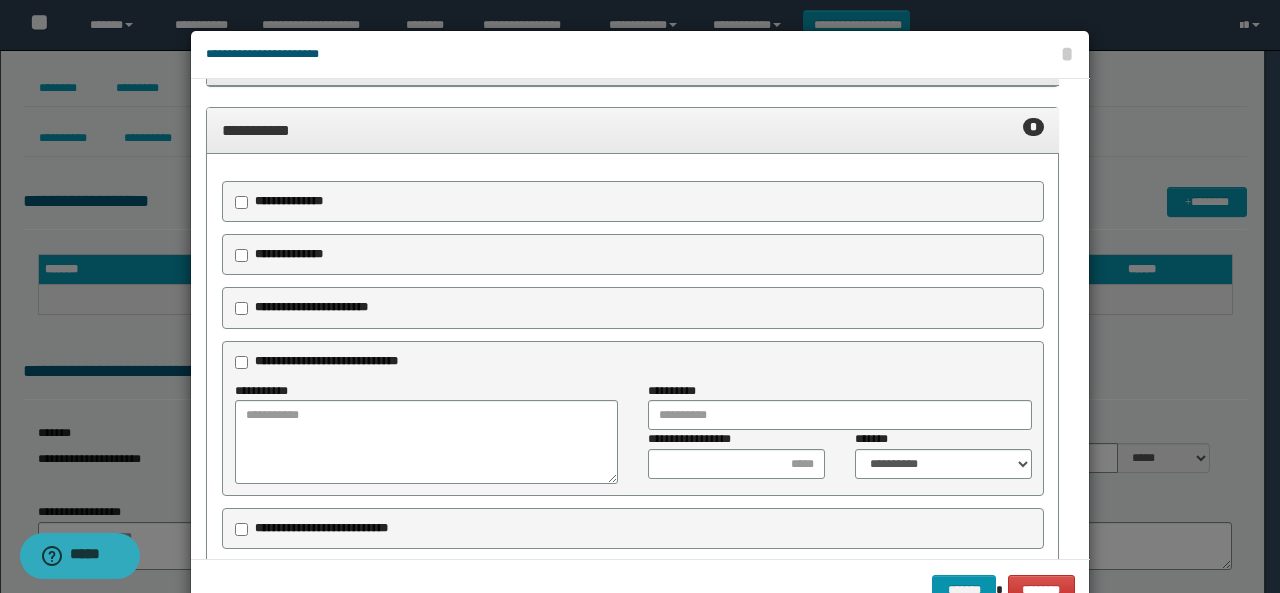 click on "**********" at bounding box center [289, 254] 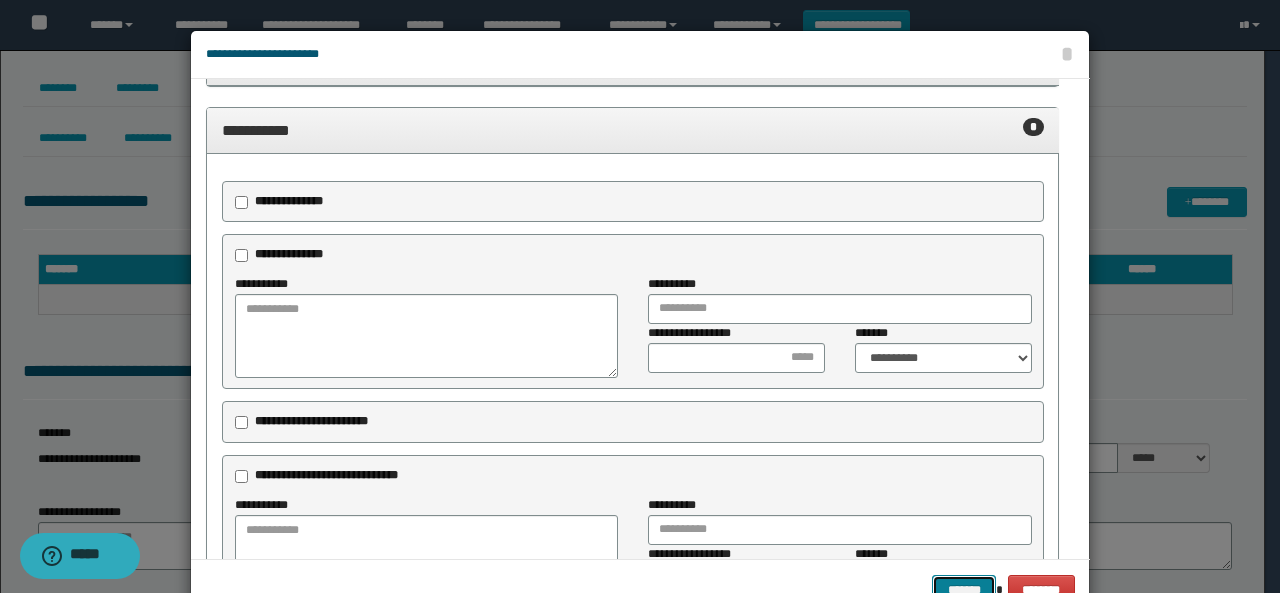 click on "*******" at bounding box center [964, 589] 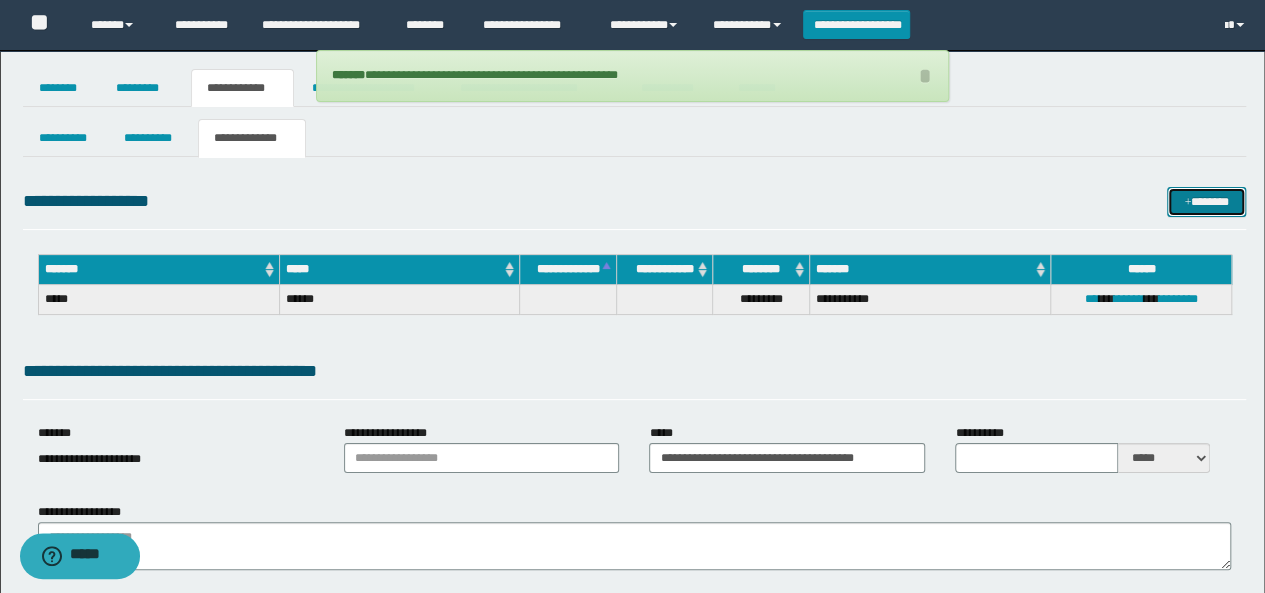 click on "*******" at bounding box center (1206, 201) 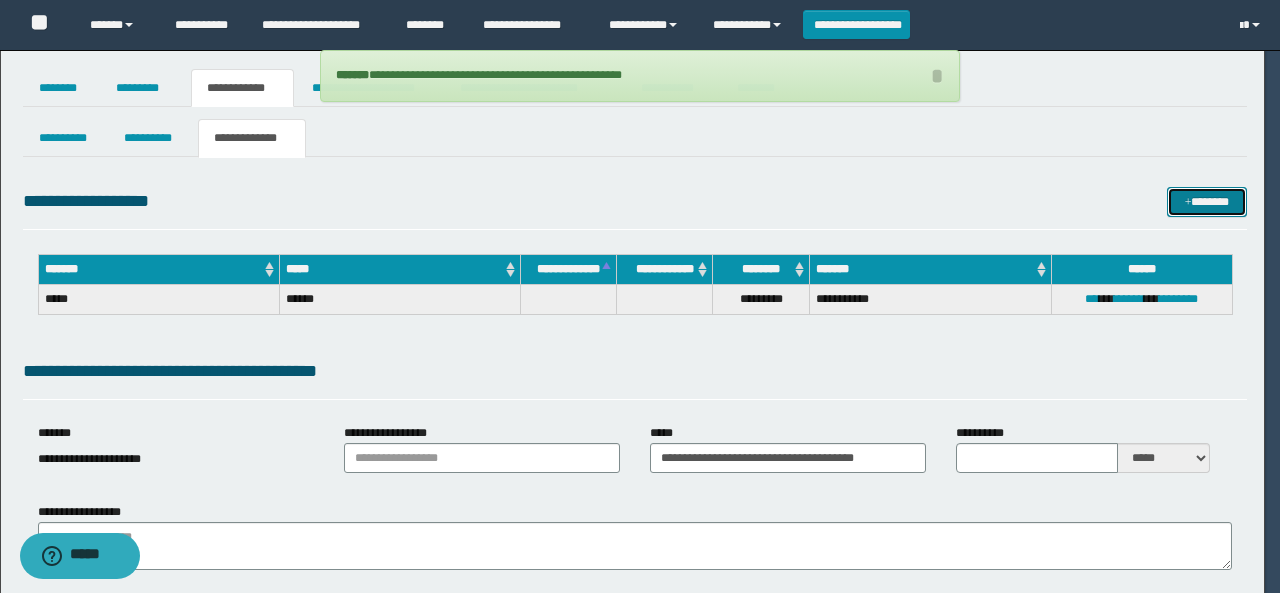 scroll, scrollTop: 466, scrollLeft: 0, axis: vertical 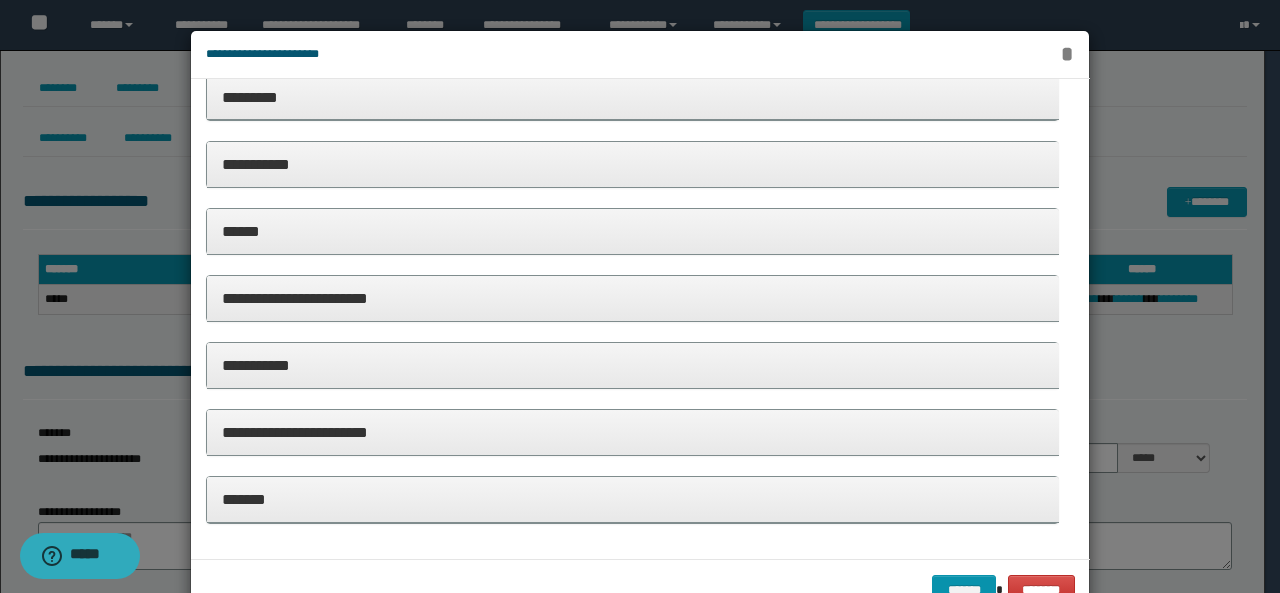 click on "*" at bounding box center (1067, 54) 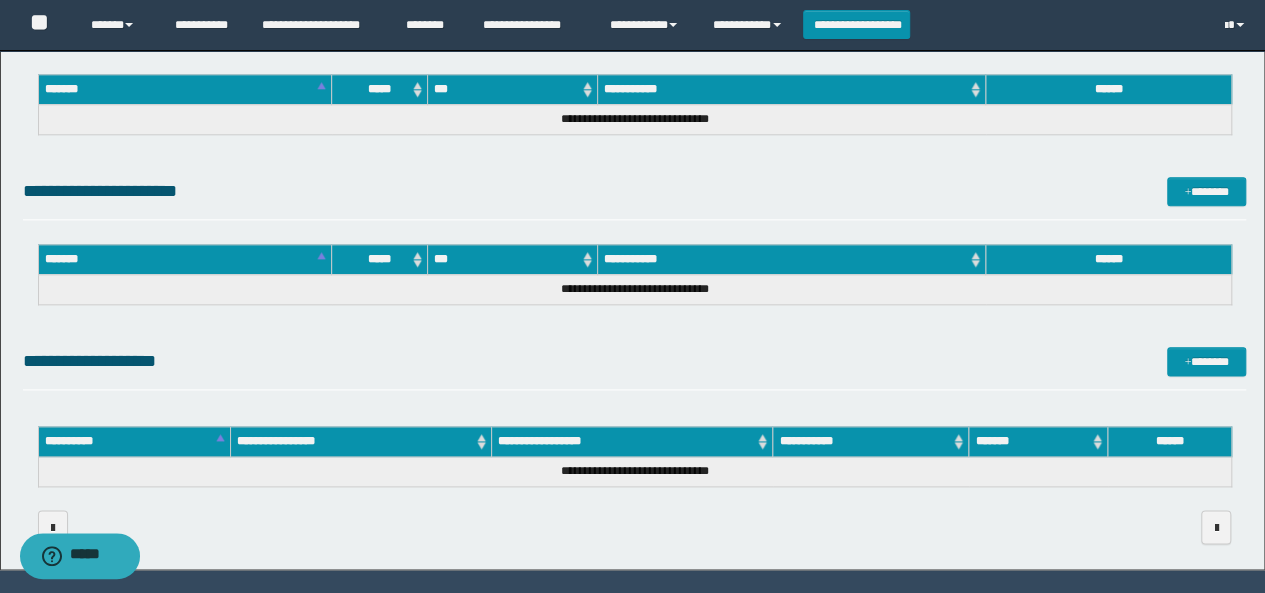 scroll, scrollTop: 1117, scrollLeft: 0, axis: vertical 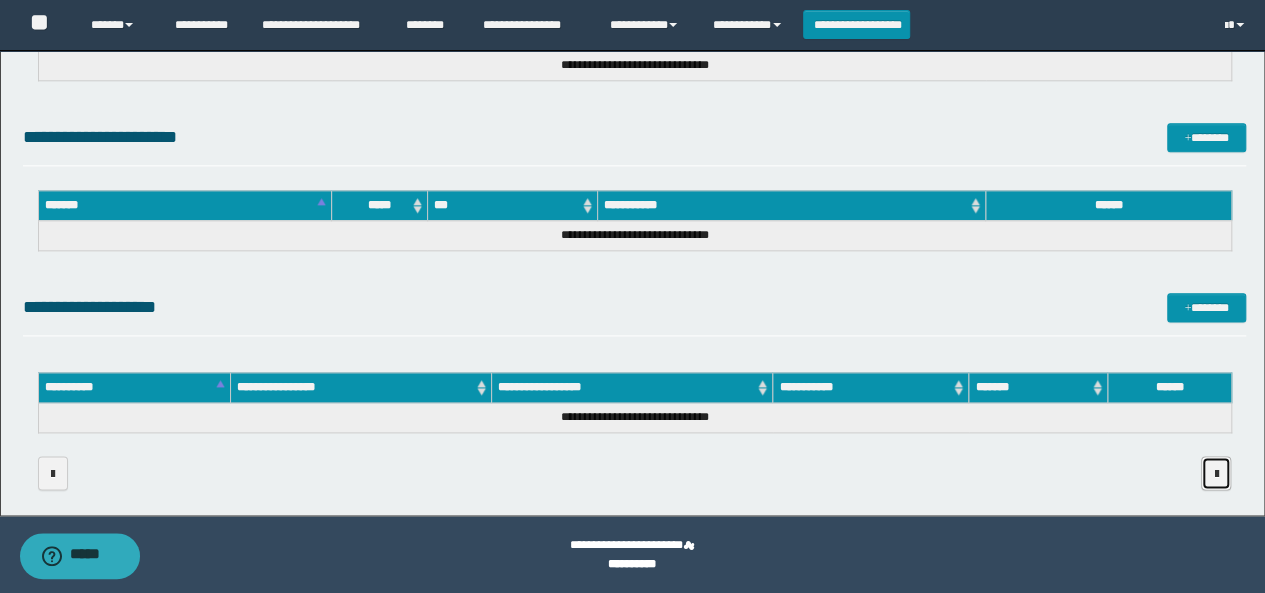 click at bounding box center [1216, 474] 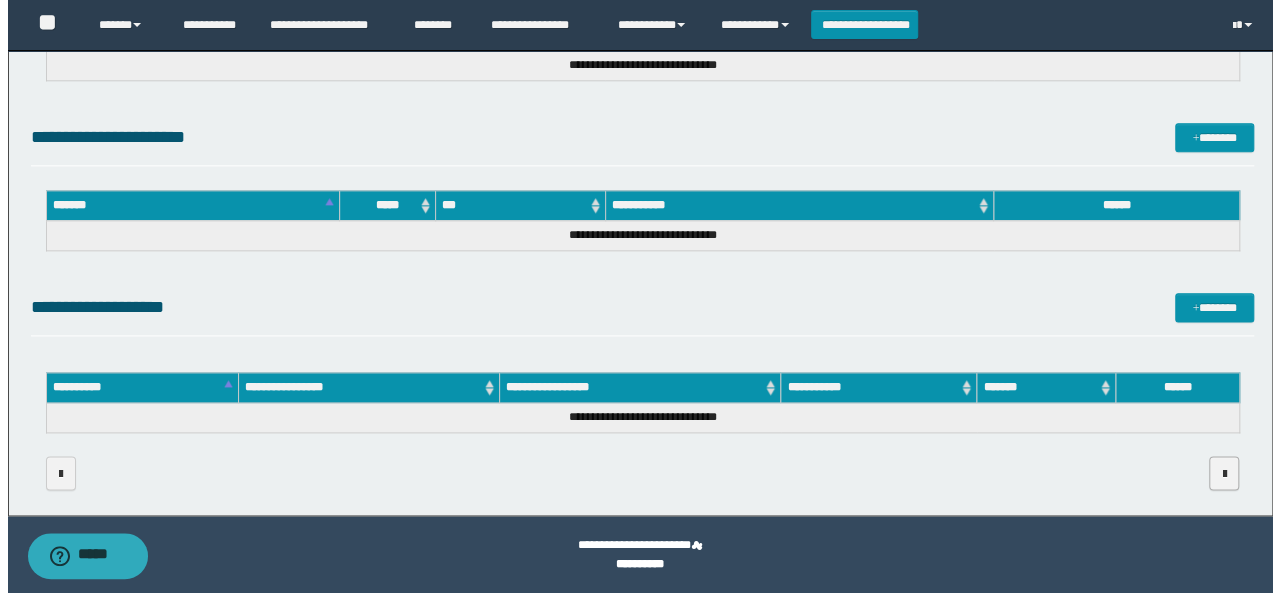 scroll, scrollTop: 0, scrollLeft: 0, axis: both 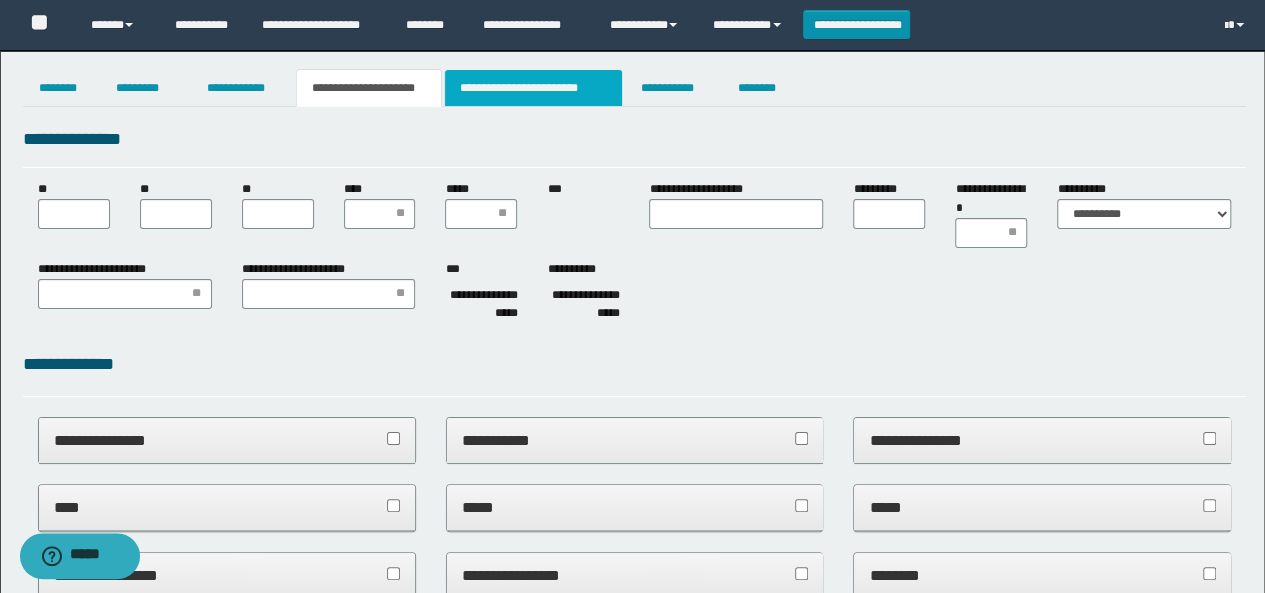 click on "**********" at bounding box center [533, 88] 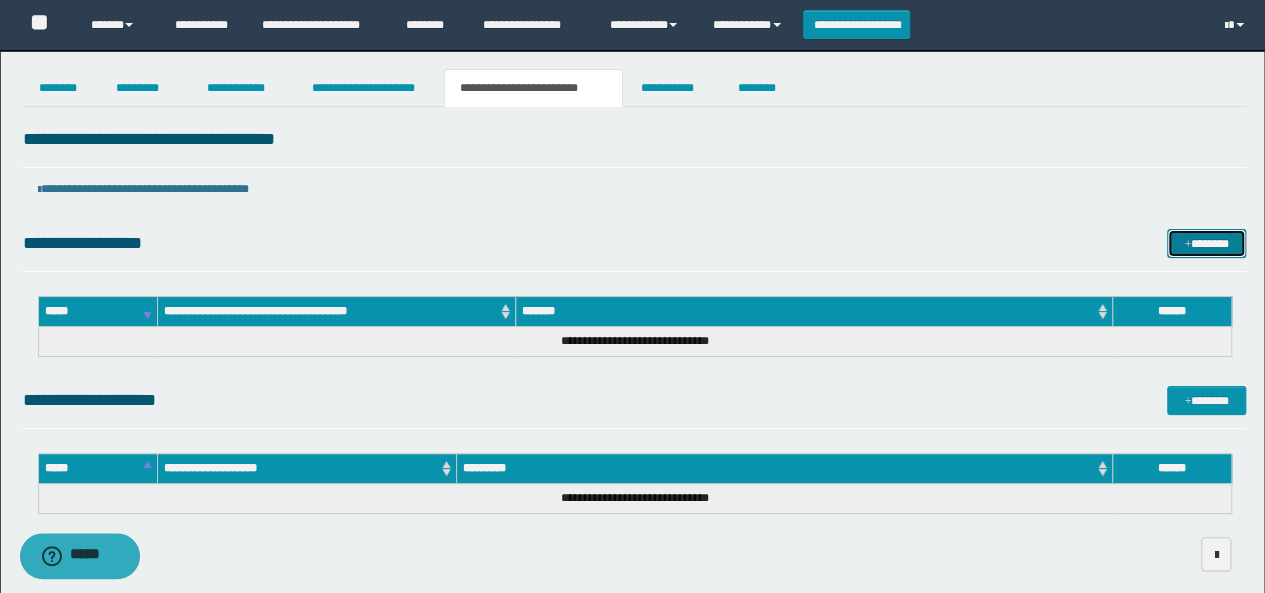 click at bounding box center [1187, 245] 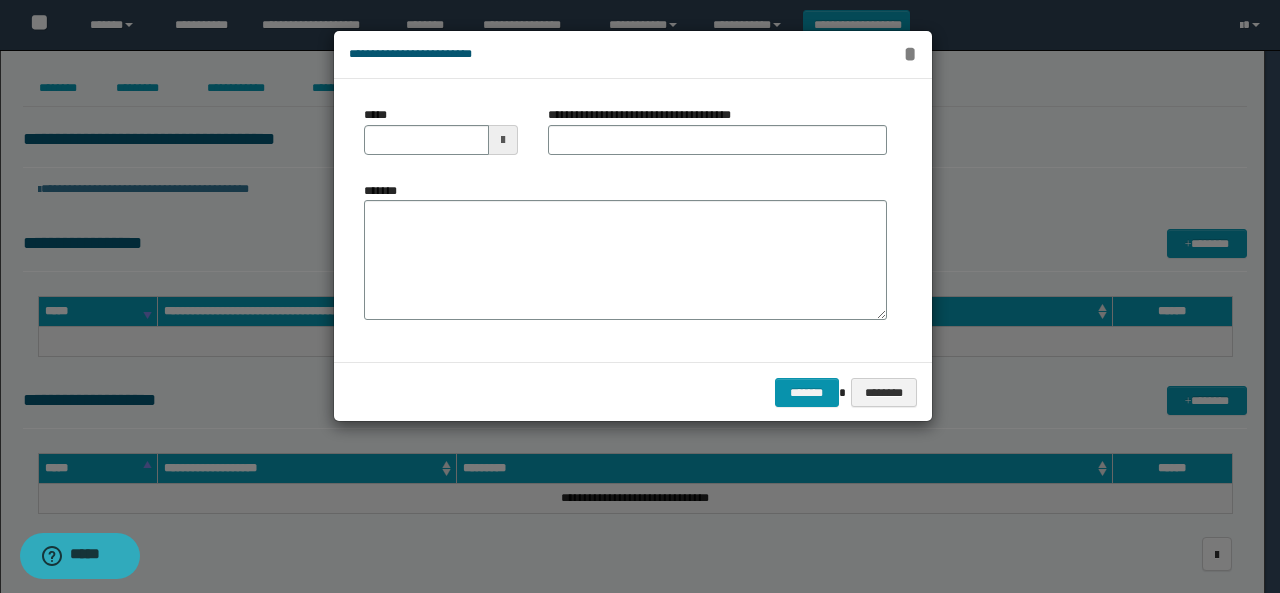 click on "*" at bounding box center (909, 54) 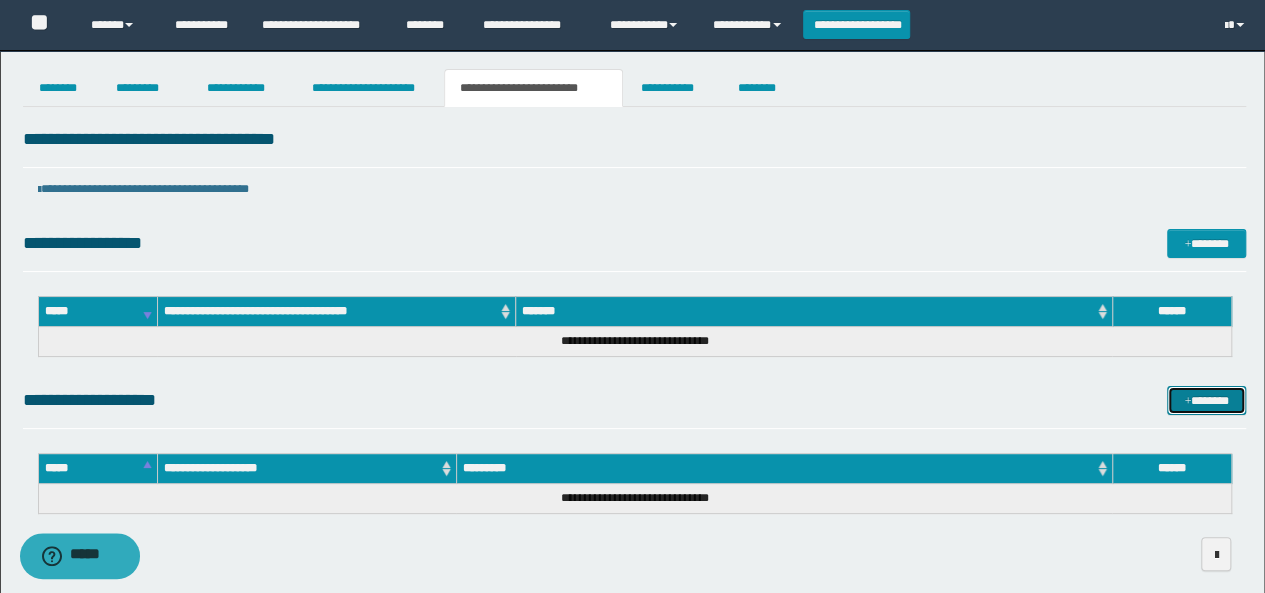 click on "*******" at bounding box center [1206, 400] 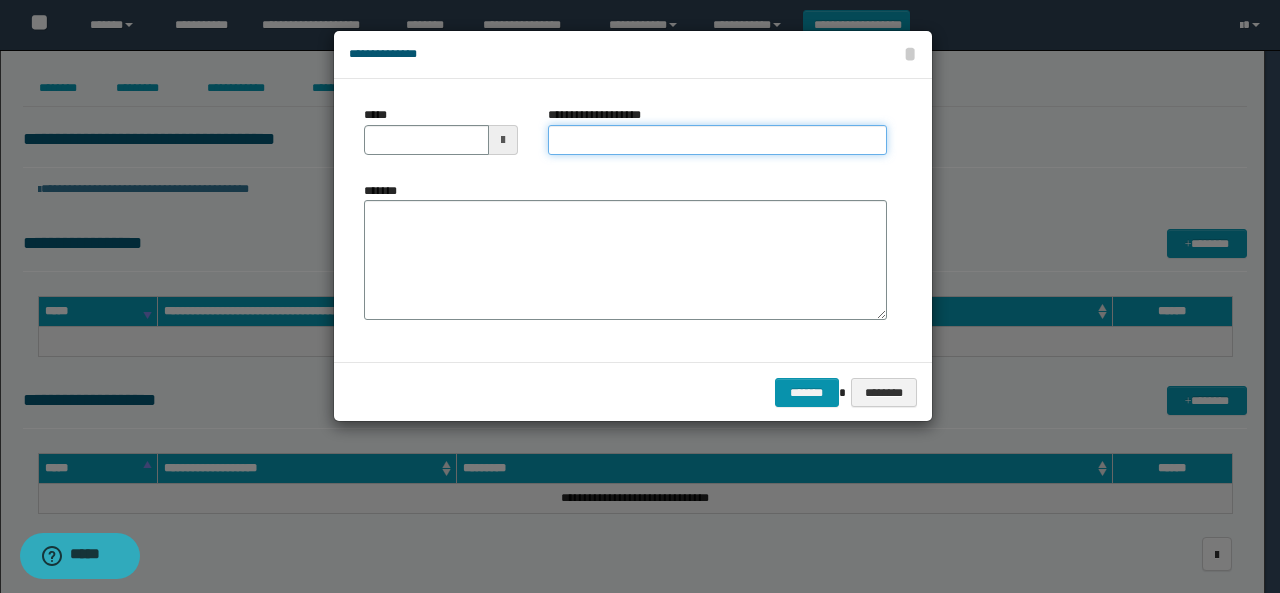 click on "**********" at bounding box center (717, 140) 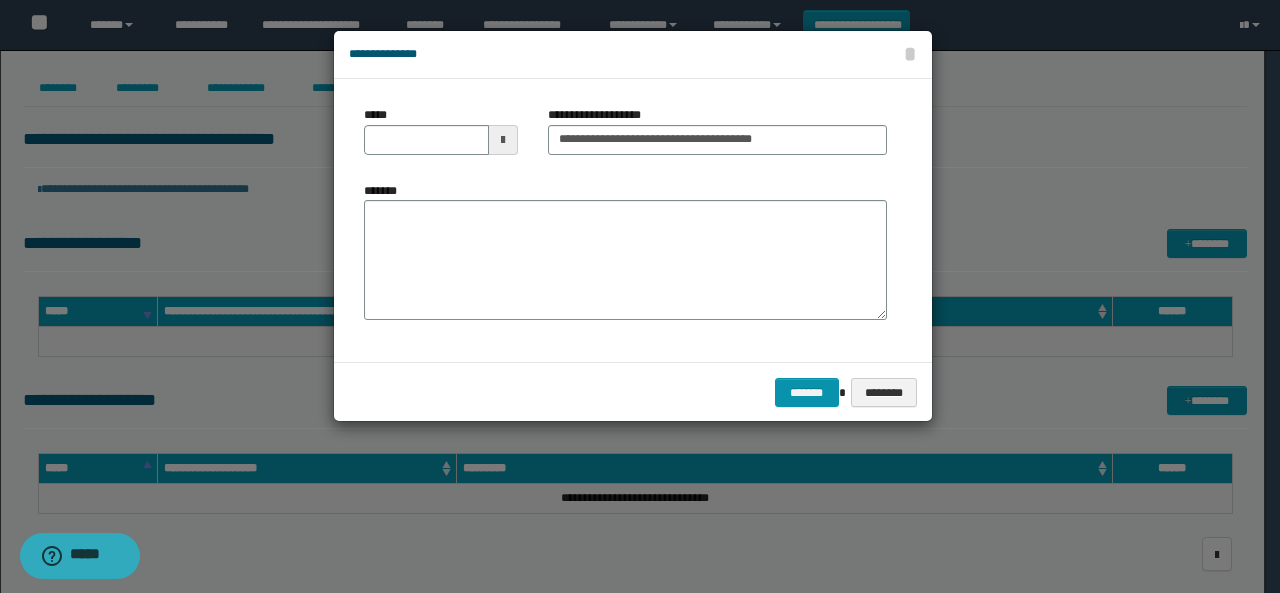 click at bounding box center [503, 140] 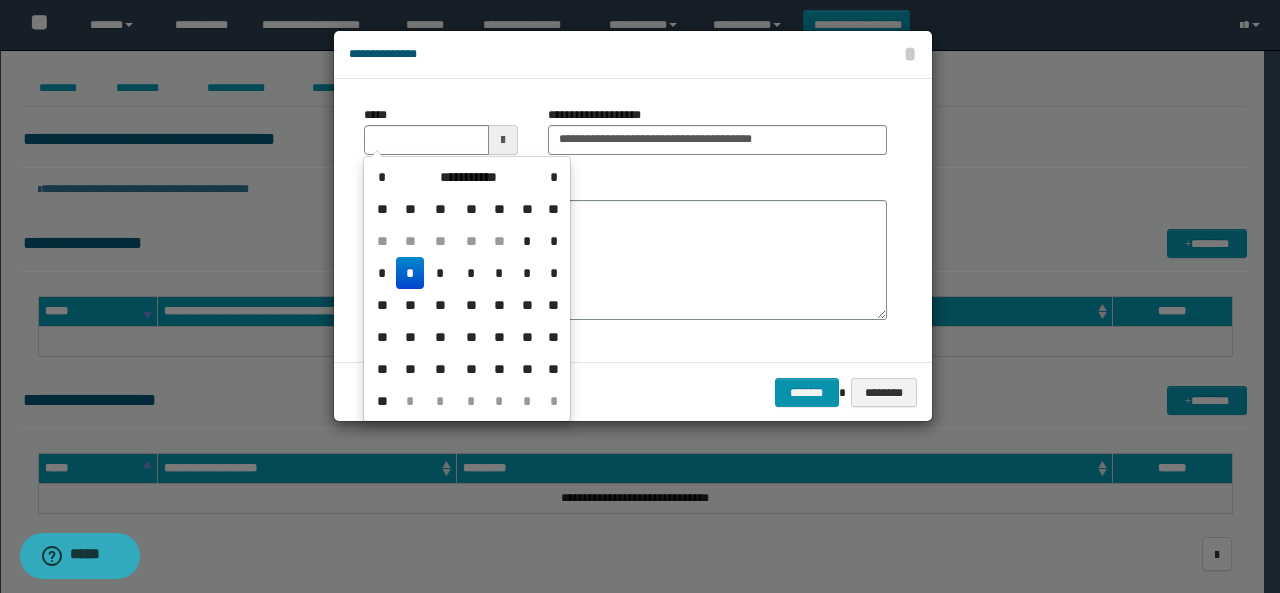 click on "*" at bounding box center [410, 273] 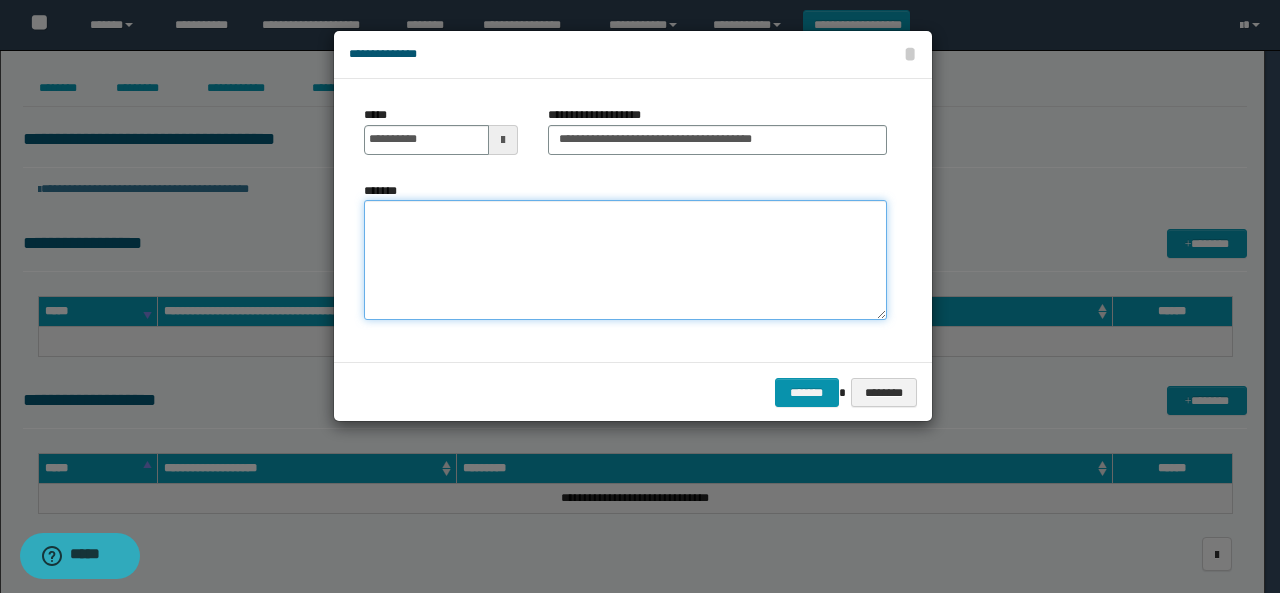 click on "*******" at bounding box center [625, 260] 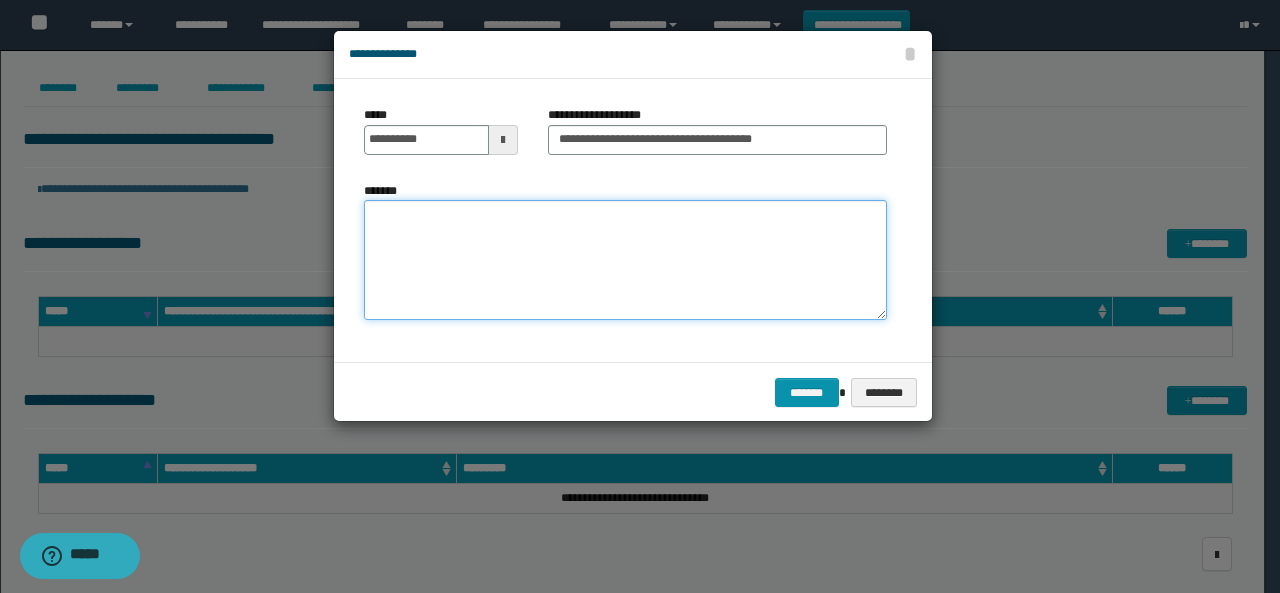 paste on "**********" 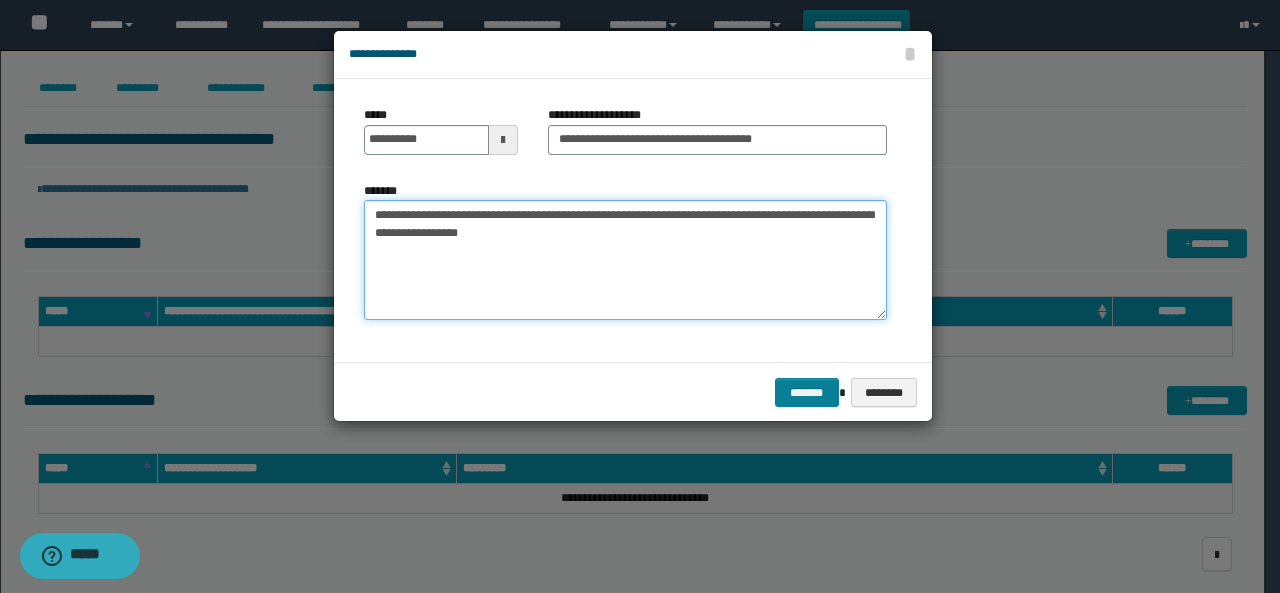 type on "**********" 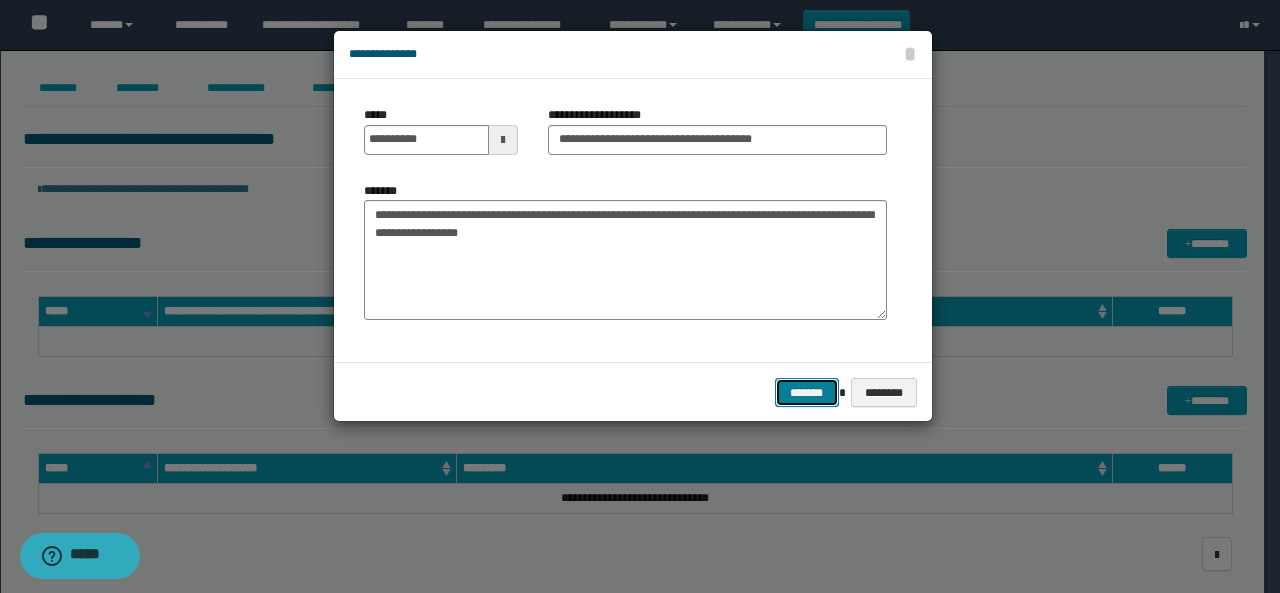 click on "*******" at bounding box center [807, 392] 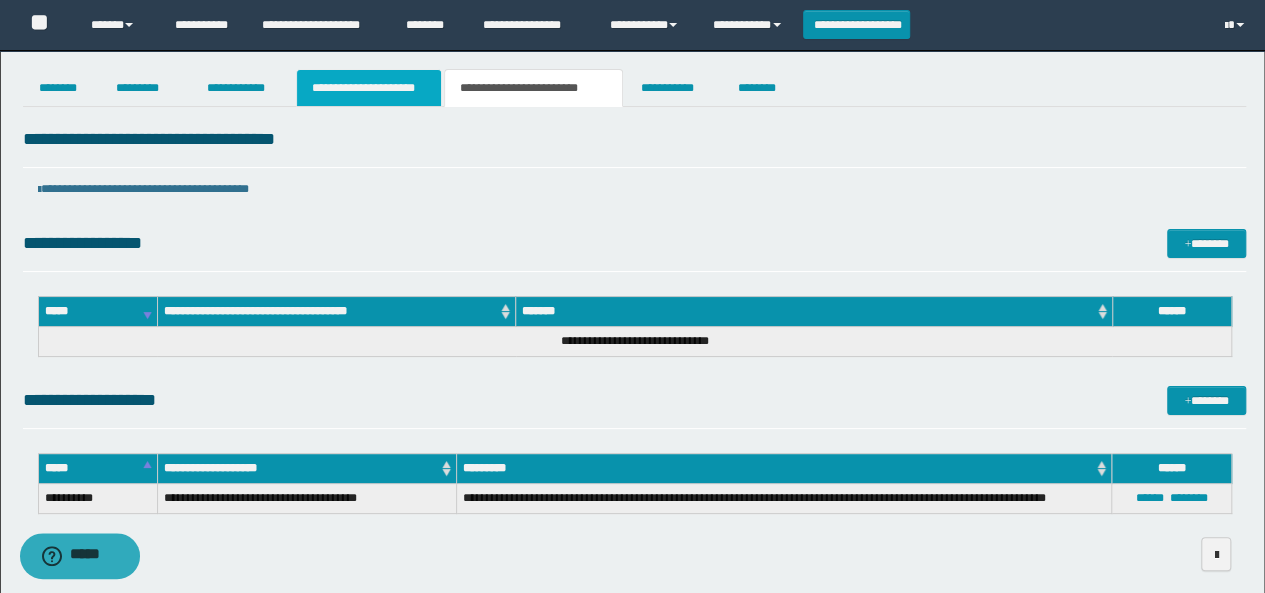 click on "**********" at bounding box center [369, 88] 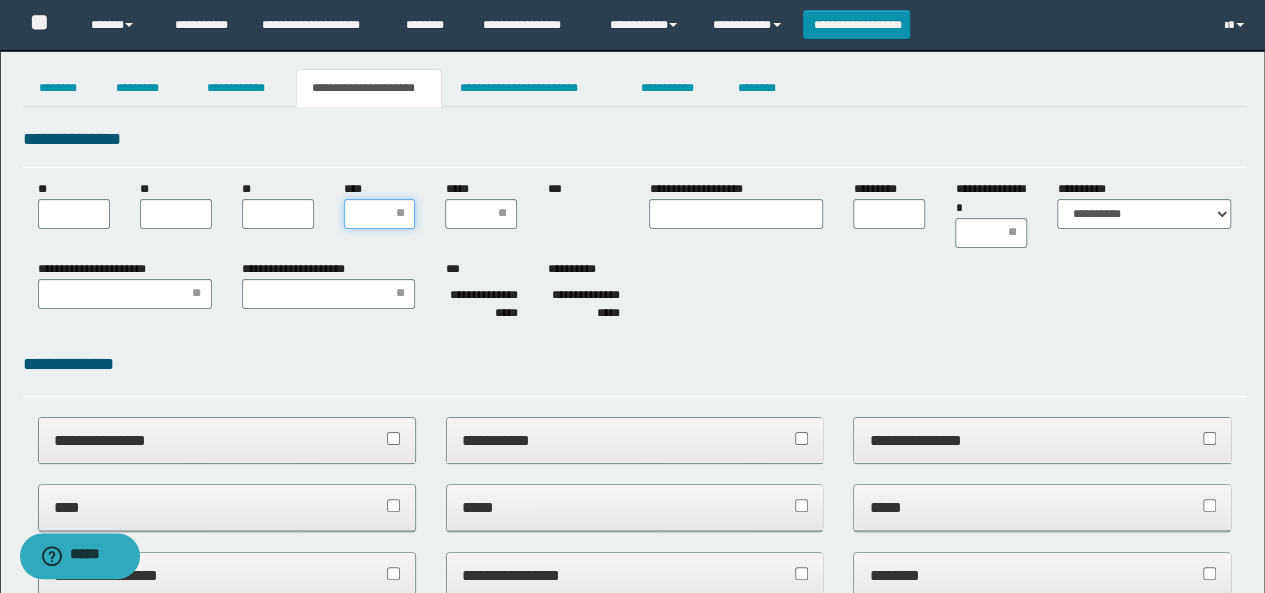 click on "****" at bounding box center (380, 214) 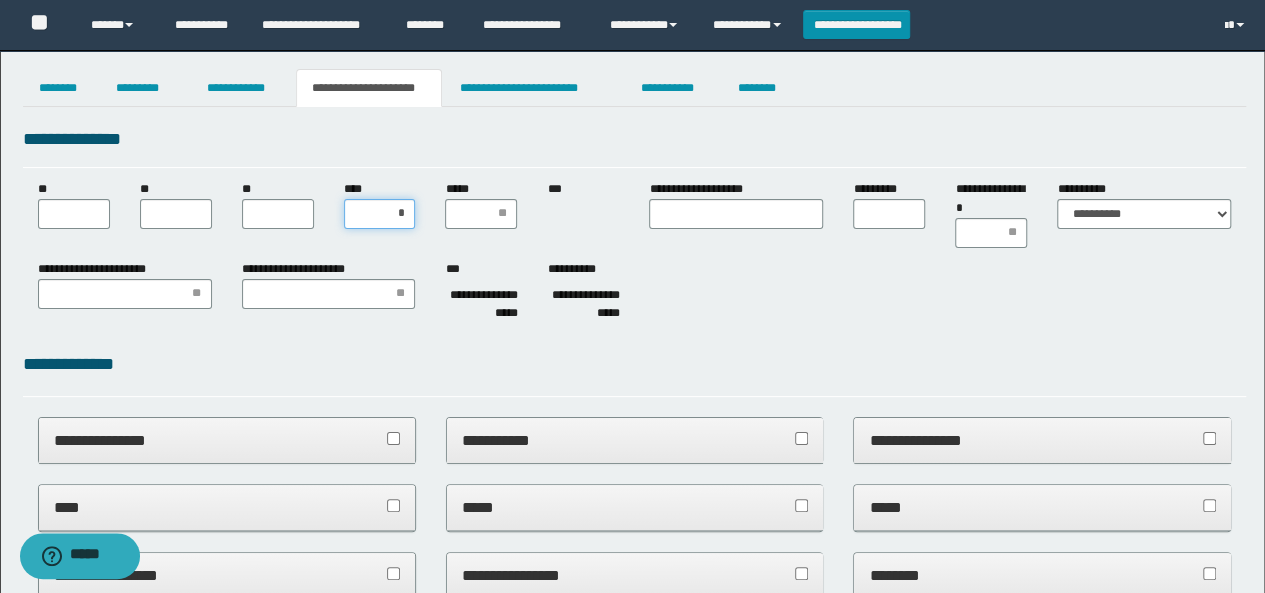 type on "**" 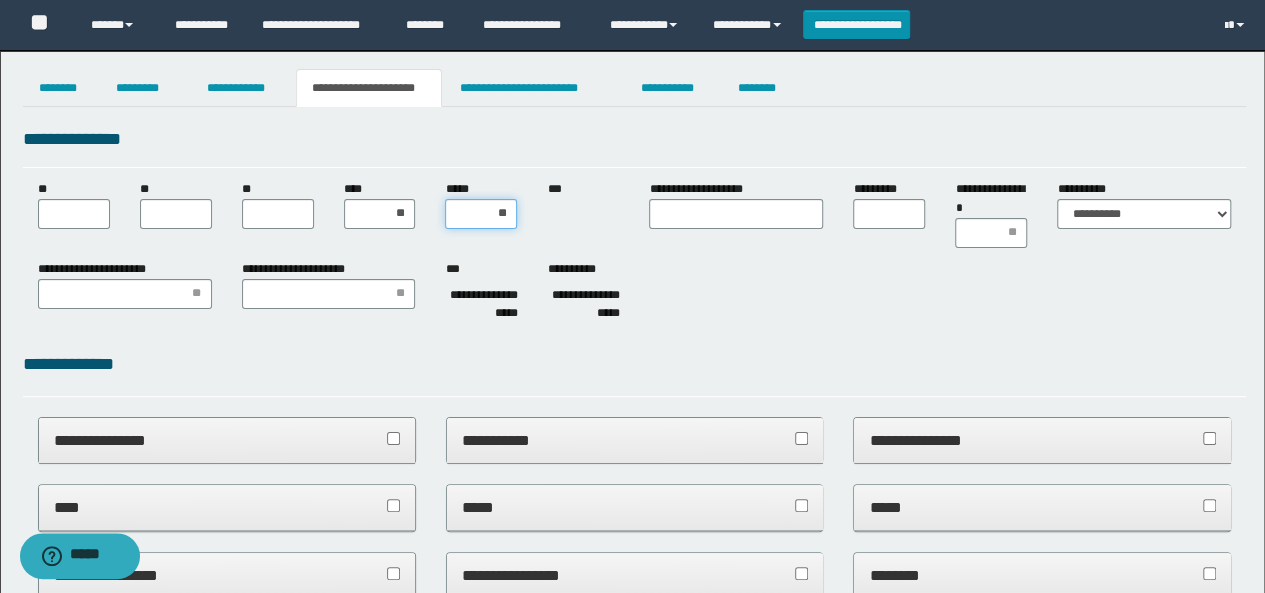 type on "***" 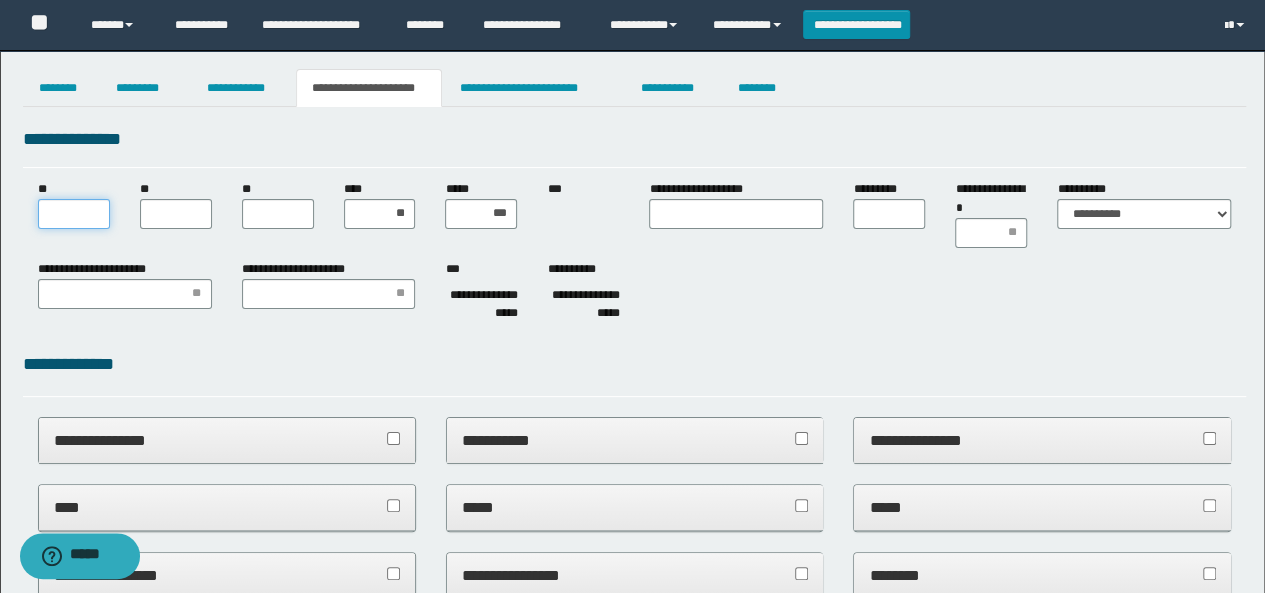 click on "**" at bounding box center [74, 214] 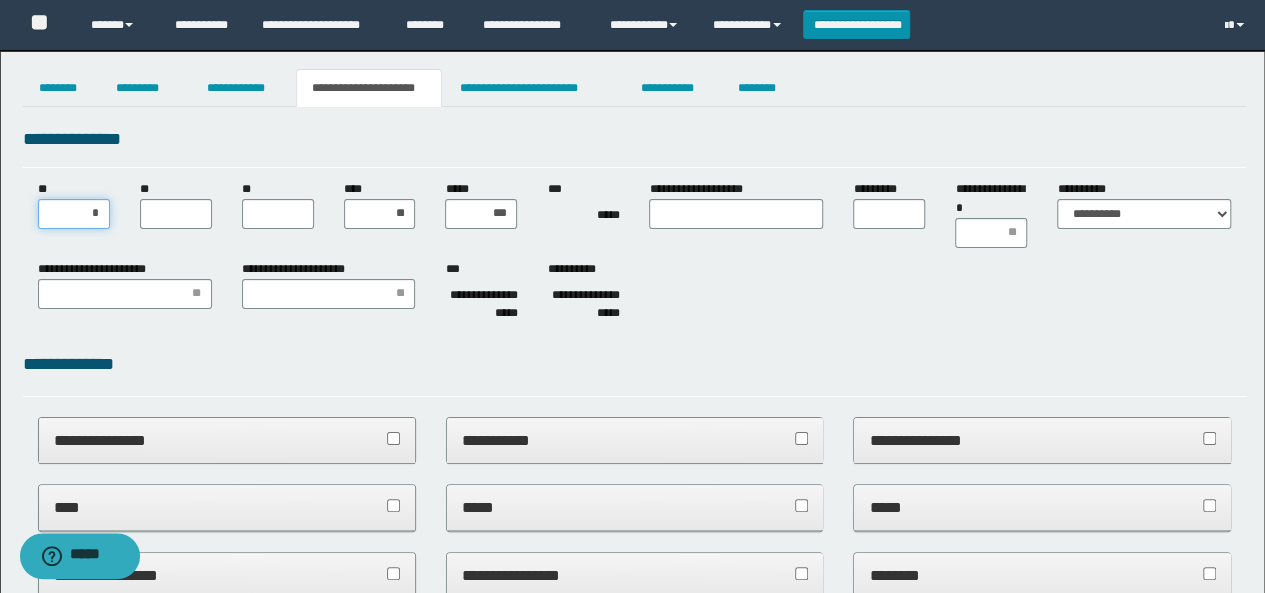 type on "**" 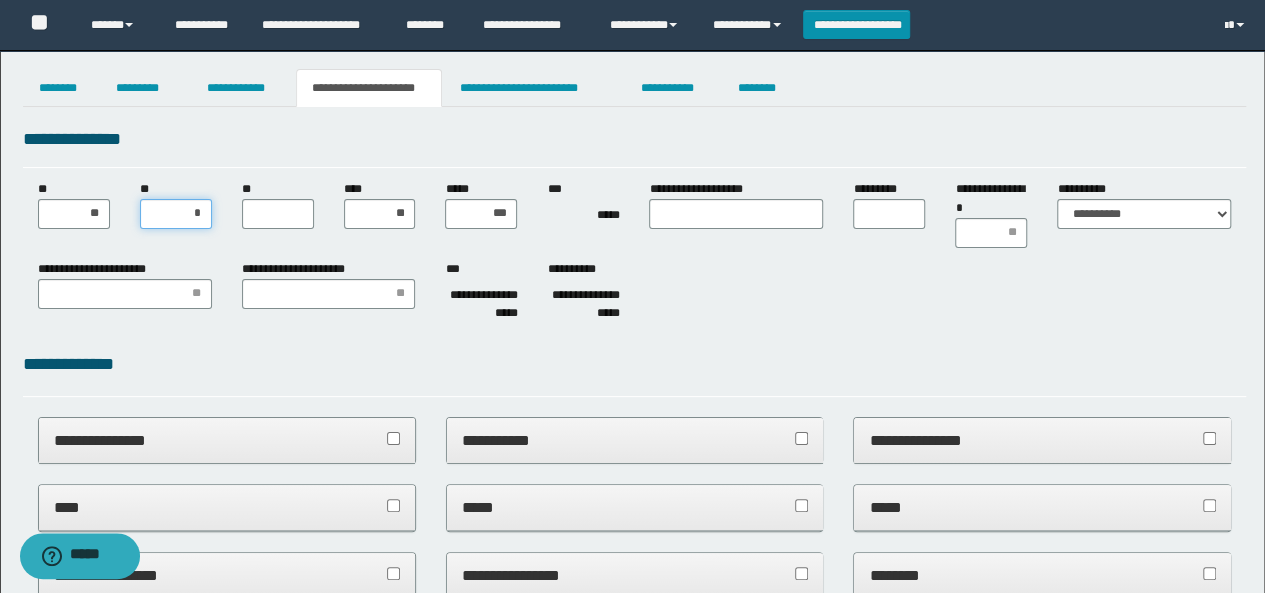 type on "**" 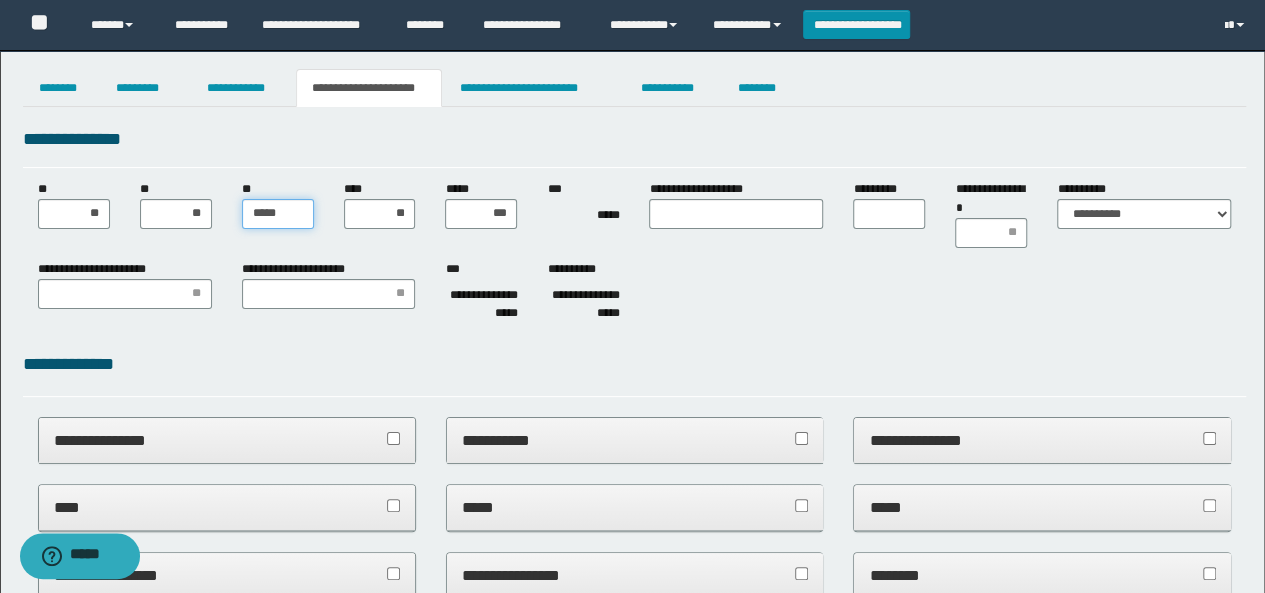 type on "******" 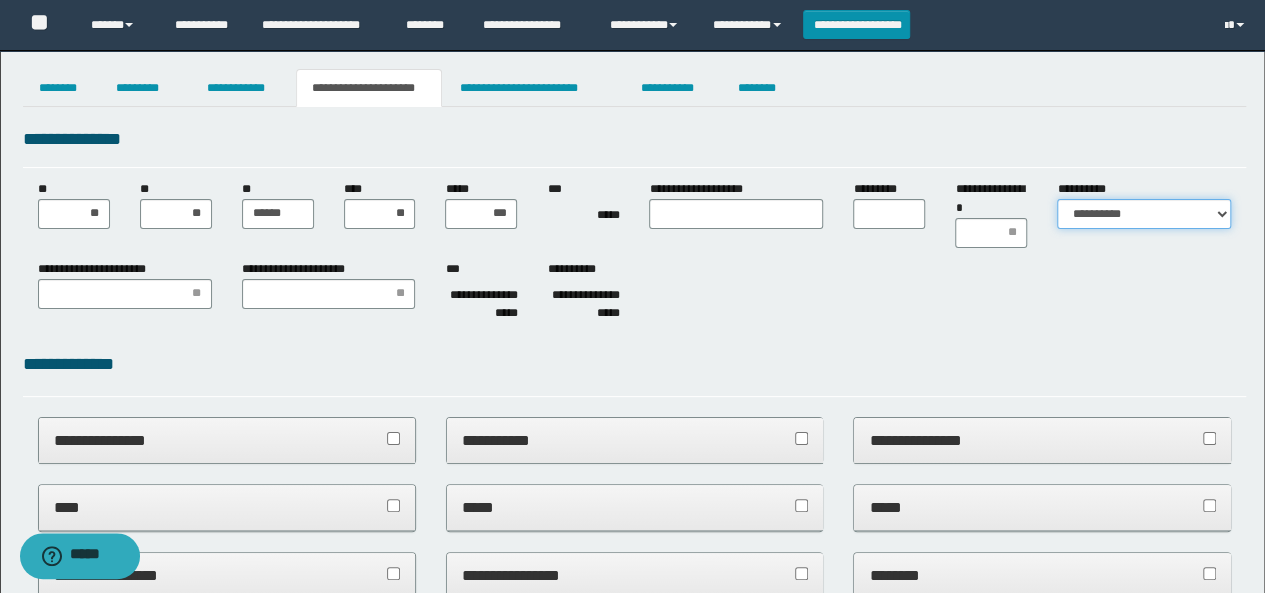 click on "**********" at bounding box center [1144, 214] 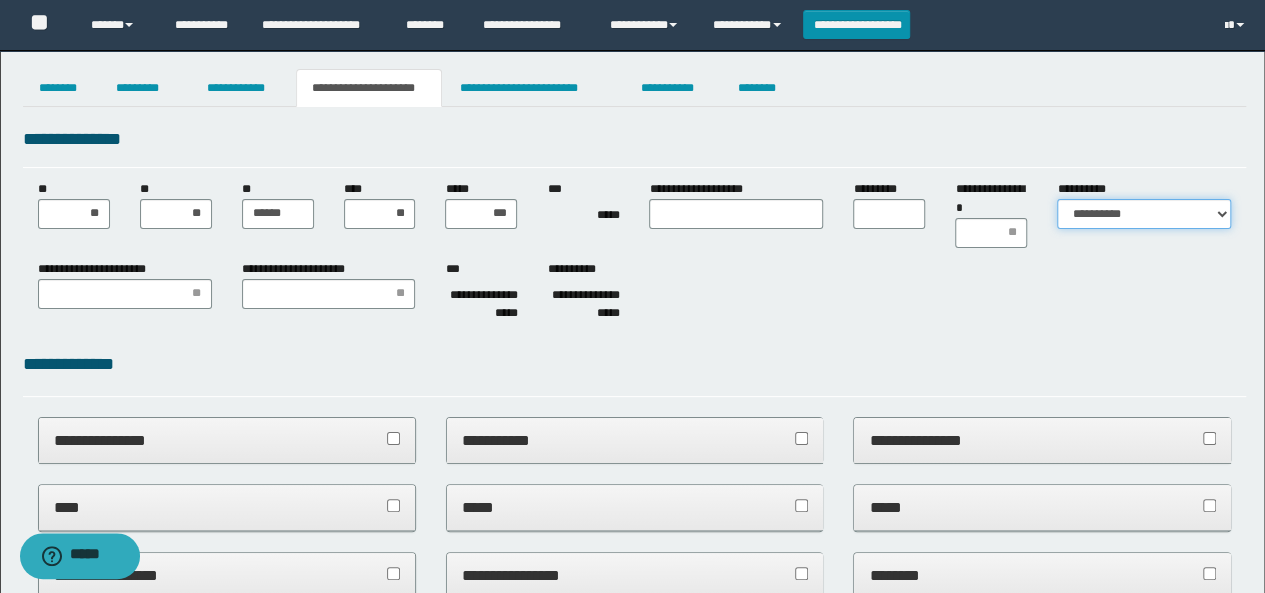 select on "*" 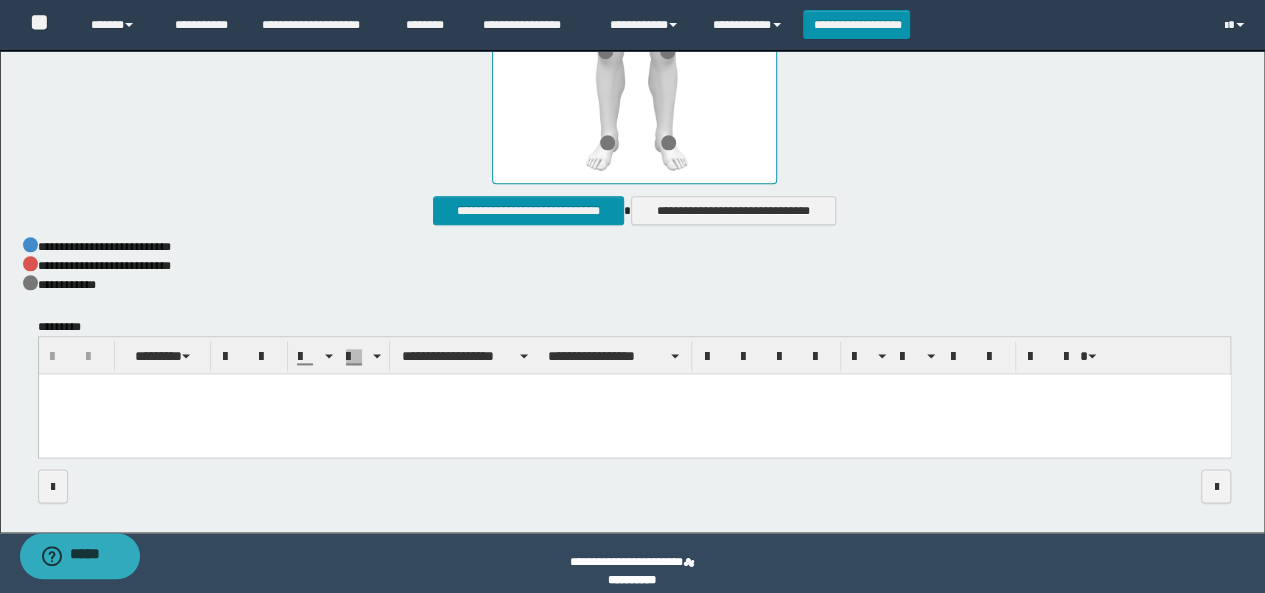 scroll, scrollTop: 1124, scrollLeft: 0, axis: vertical 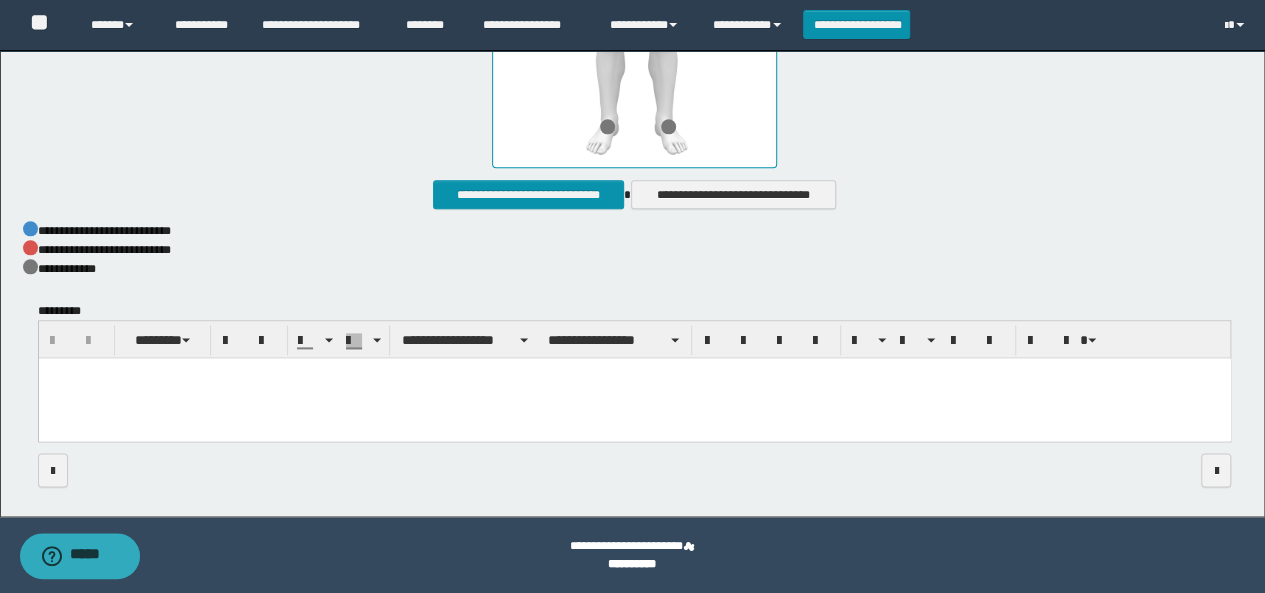 click at bounding box center (634, 399) 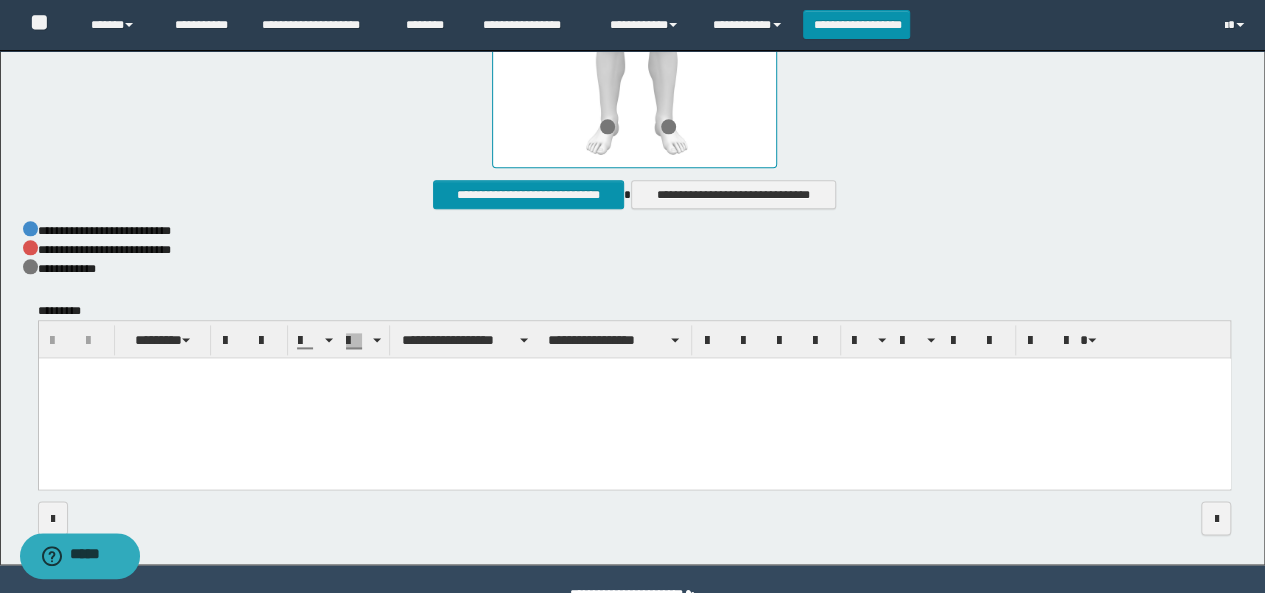type 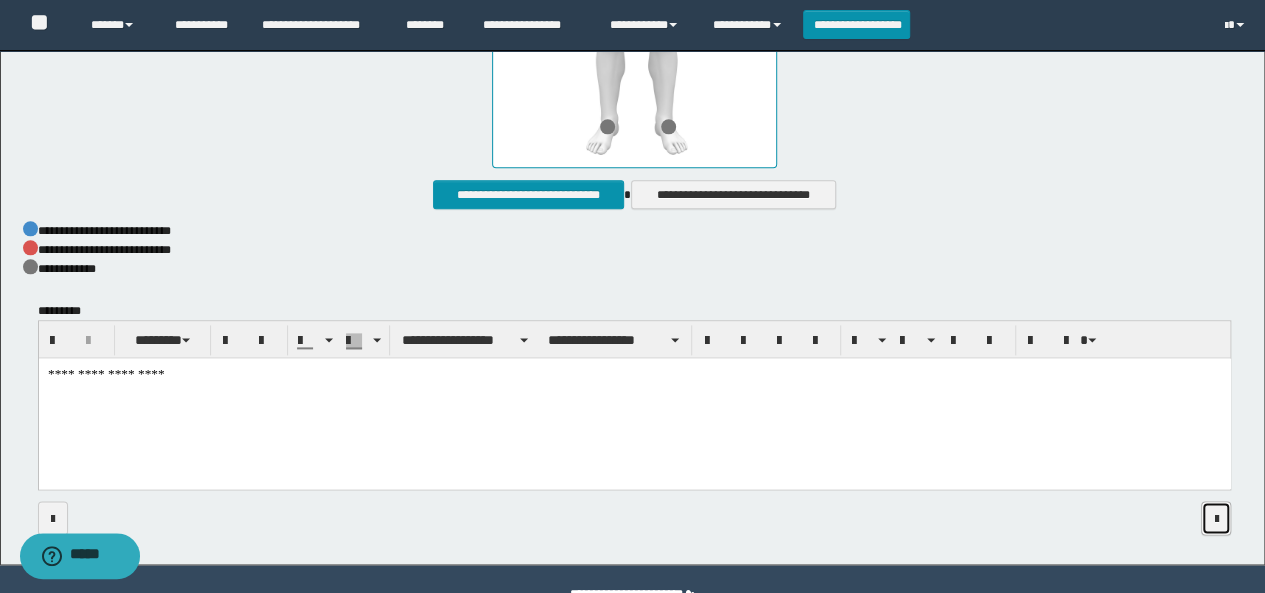 click at bounding box center [1216, 519] 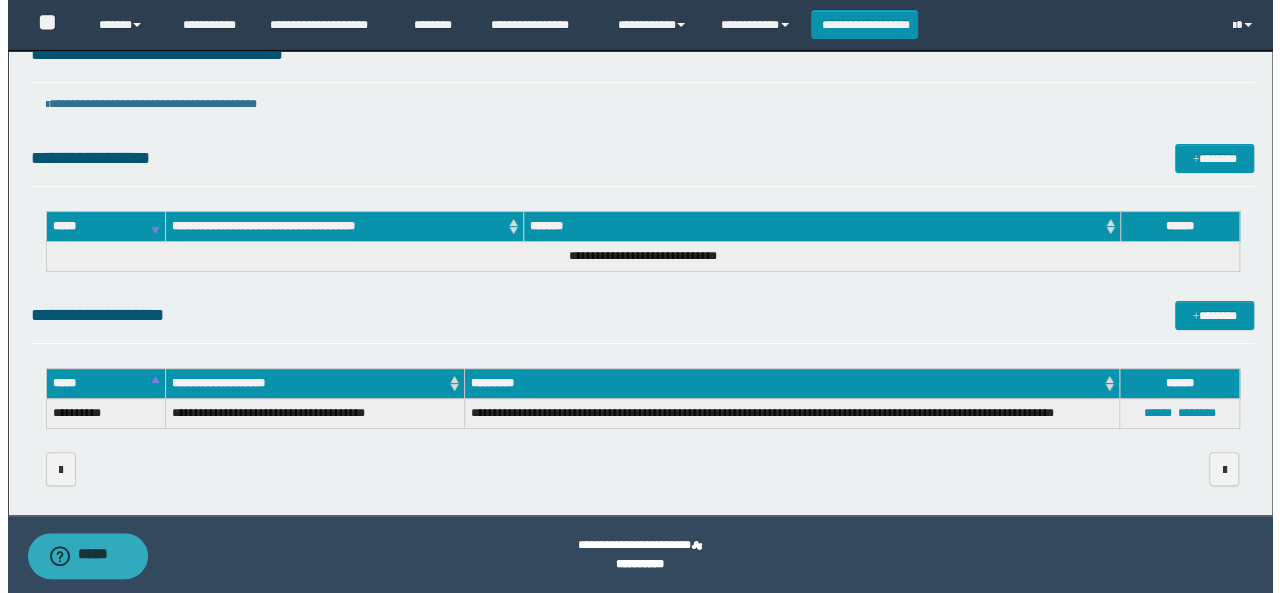 scroll, scrollTop: 0, scrollLeft: 0, axis: both 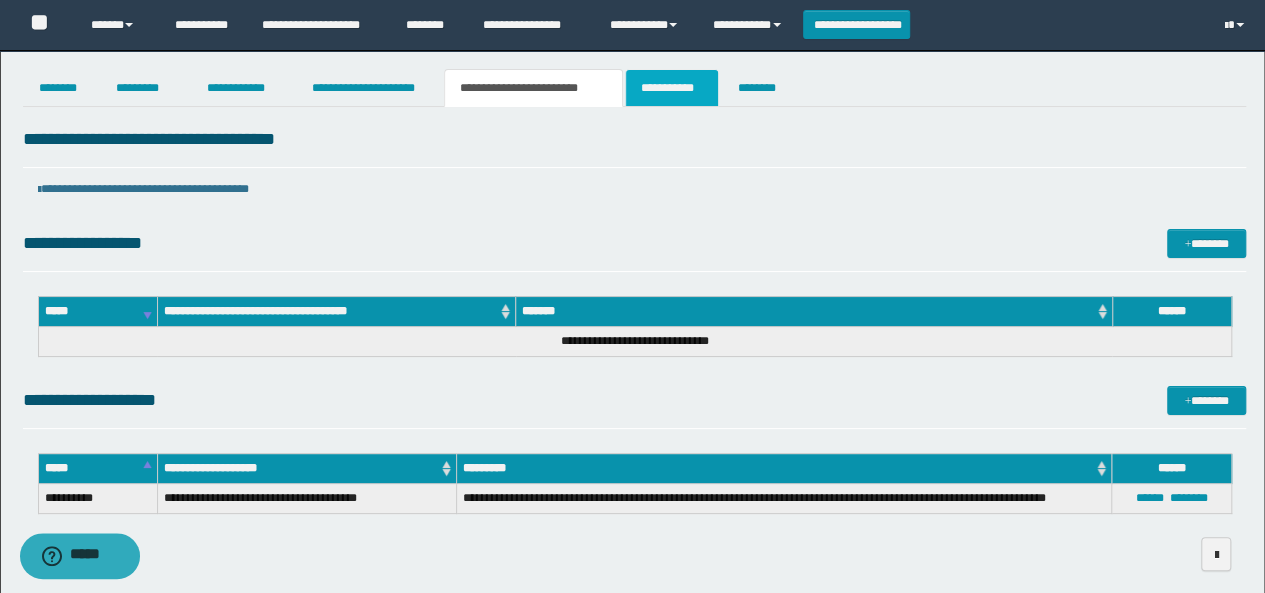 click on "**********" at bounding box center (672, 88) 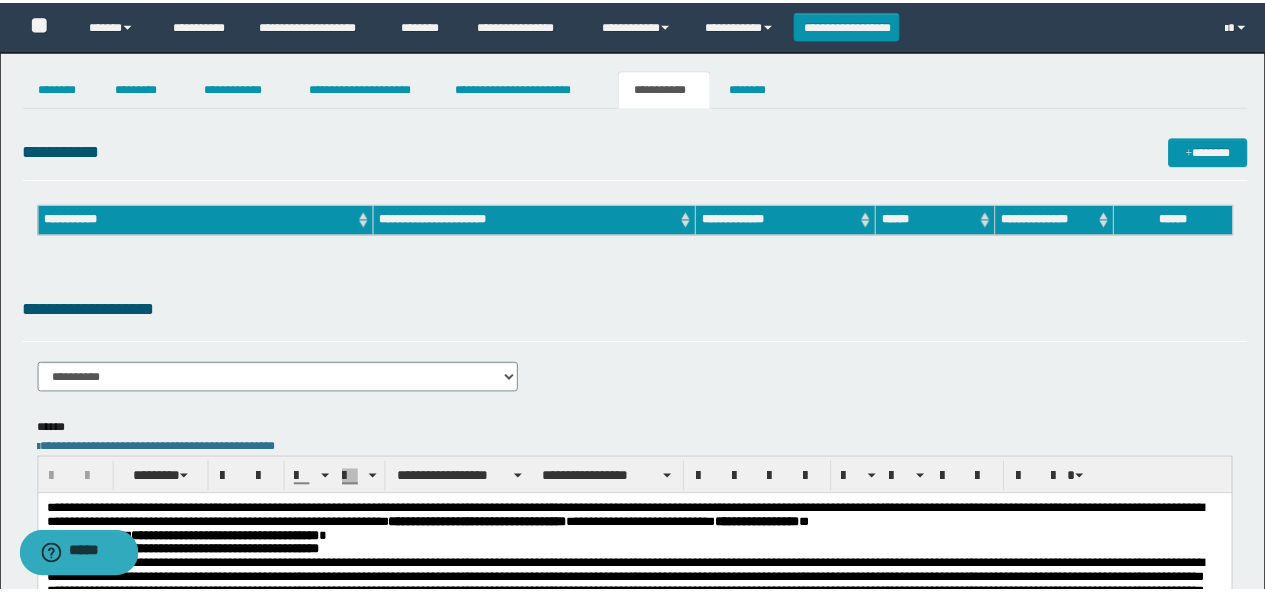 scroll, scrollTop: 0, scrollLeft: 0, axis: both 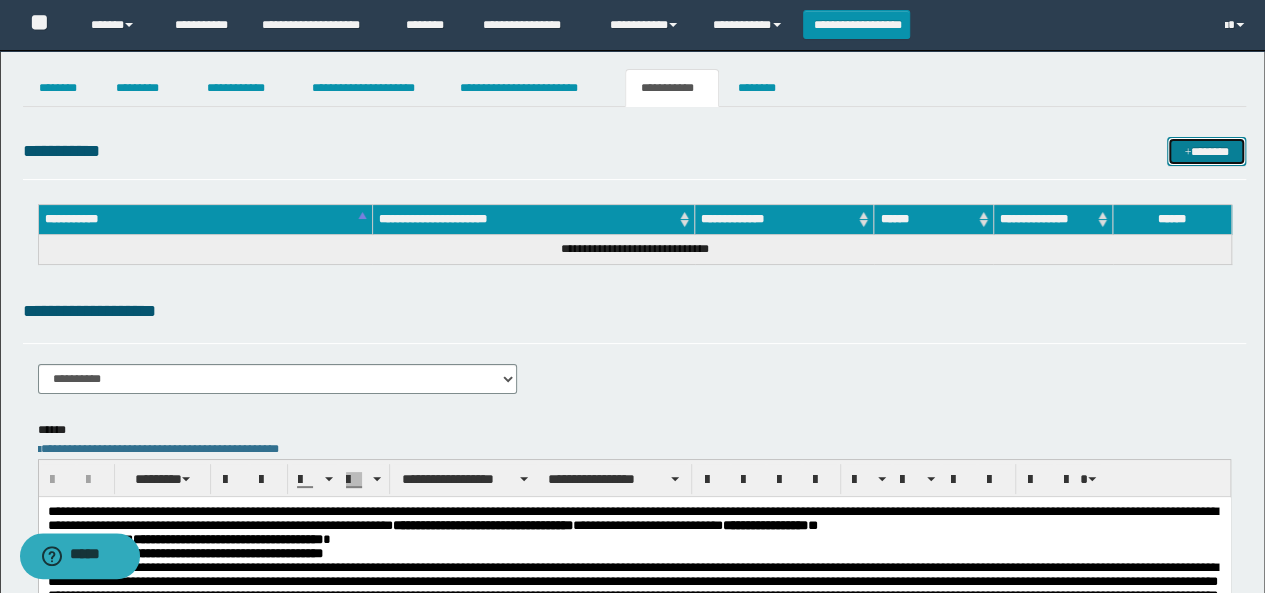 click on "*******" at bounding box center (1206, 151) 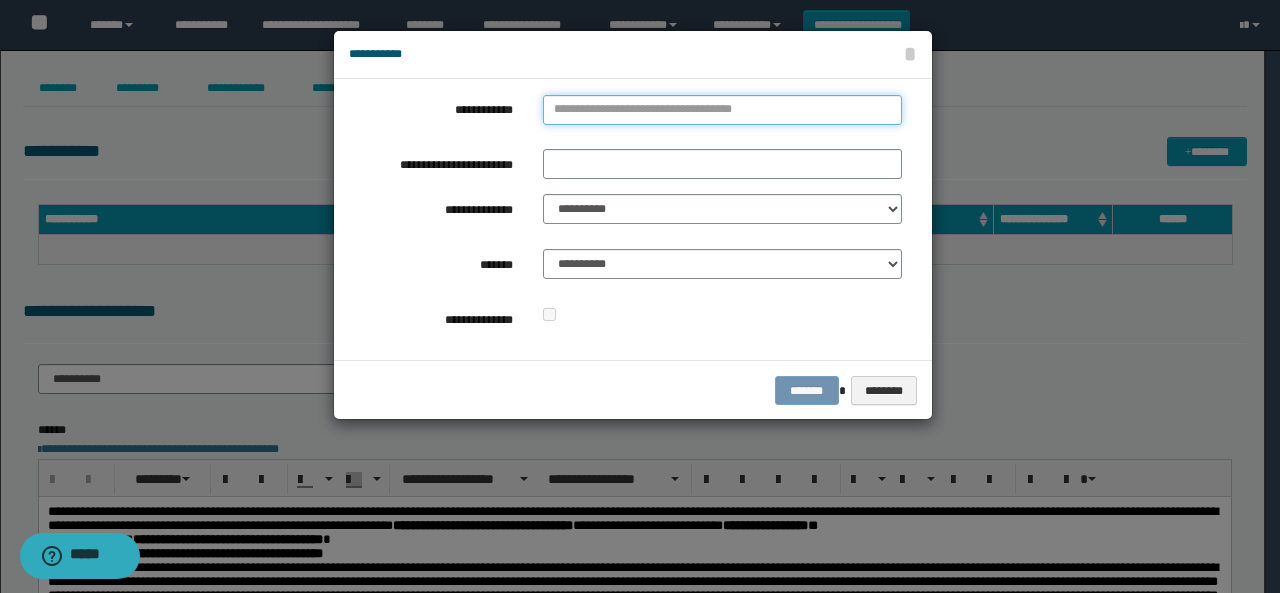 click on "**********" at bounding box center (722, 110) 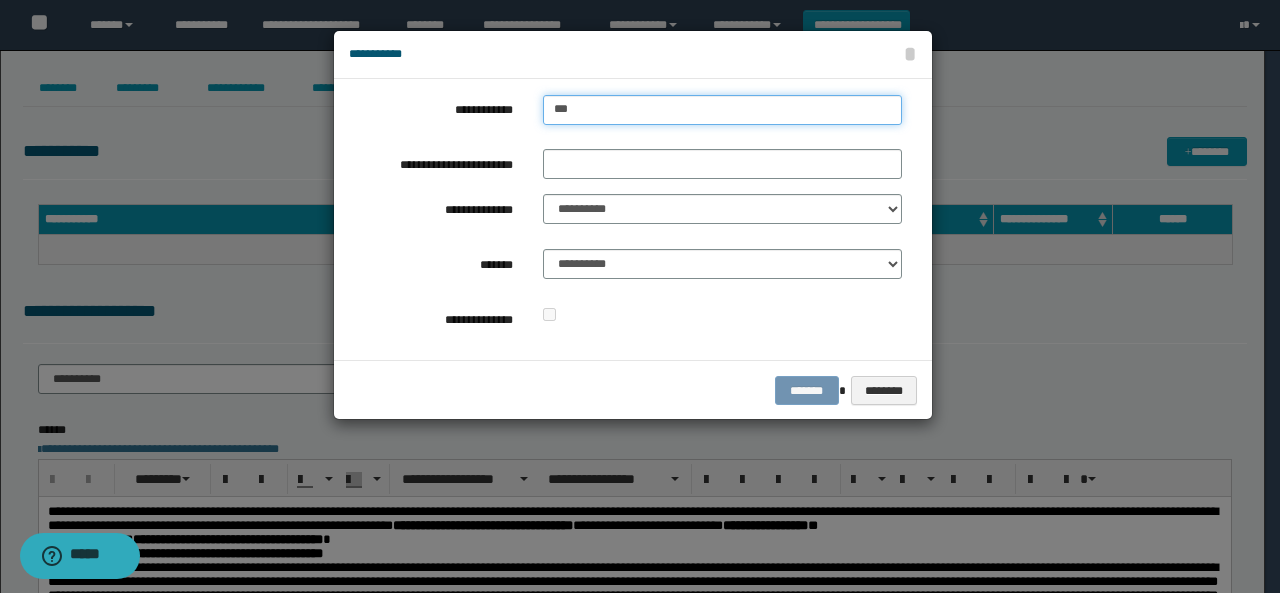 type on "****" 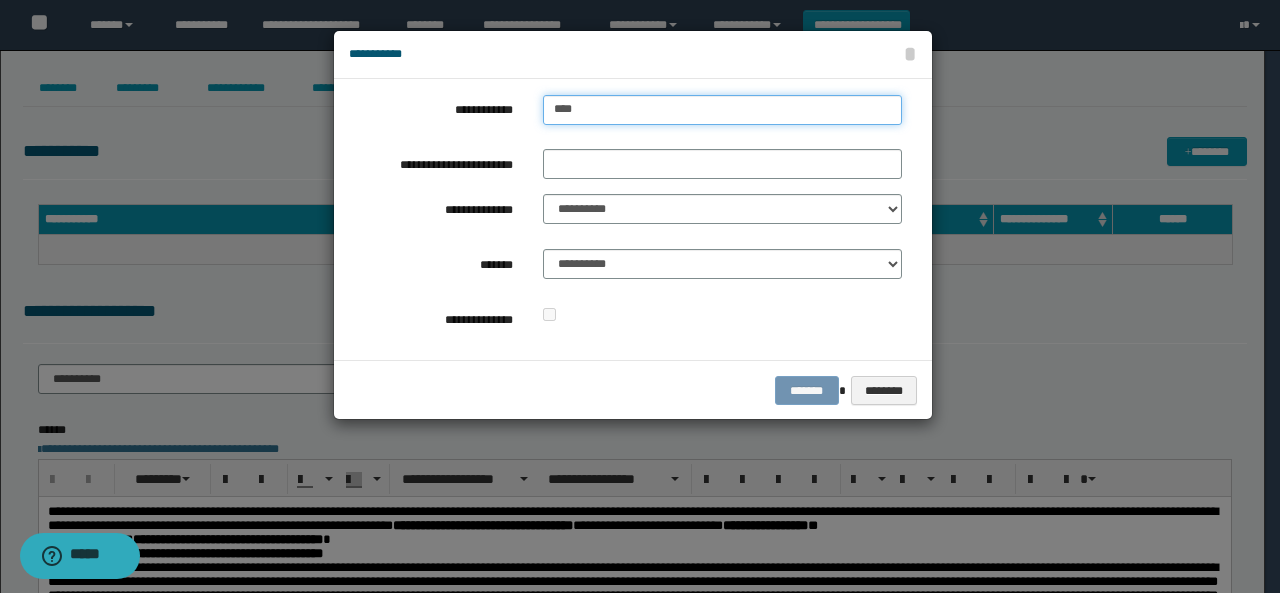 type on "****" 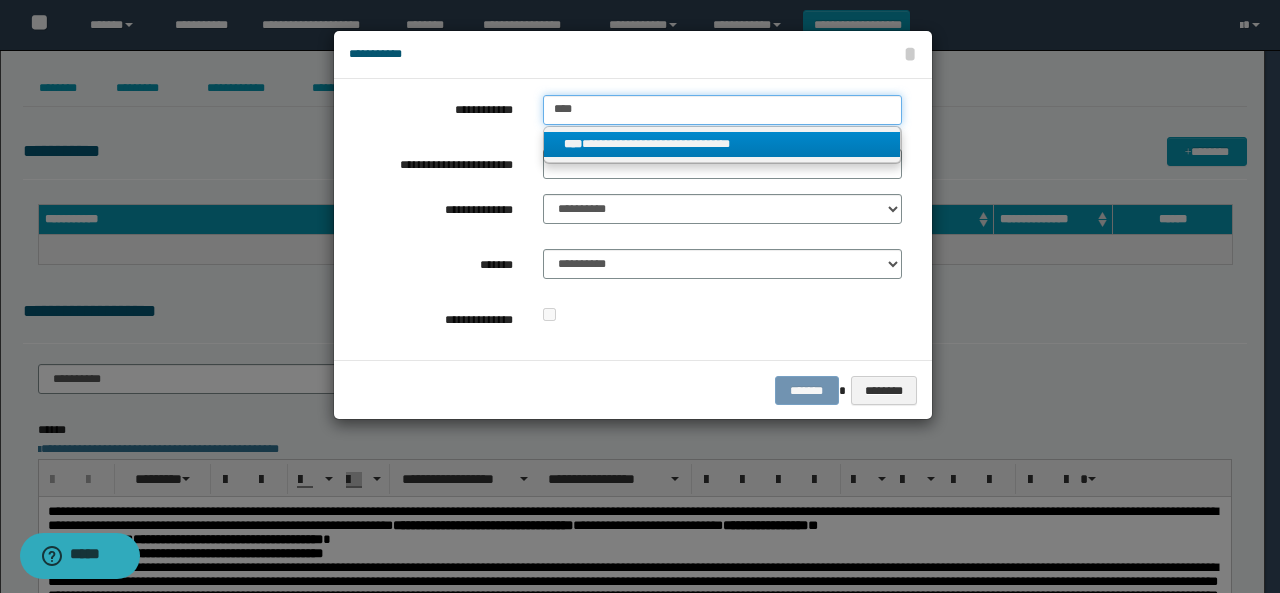 type on "****" 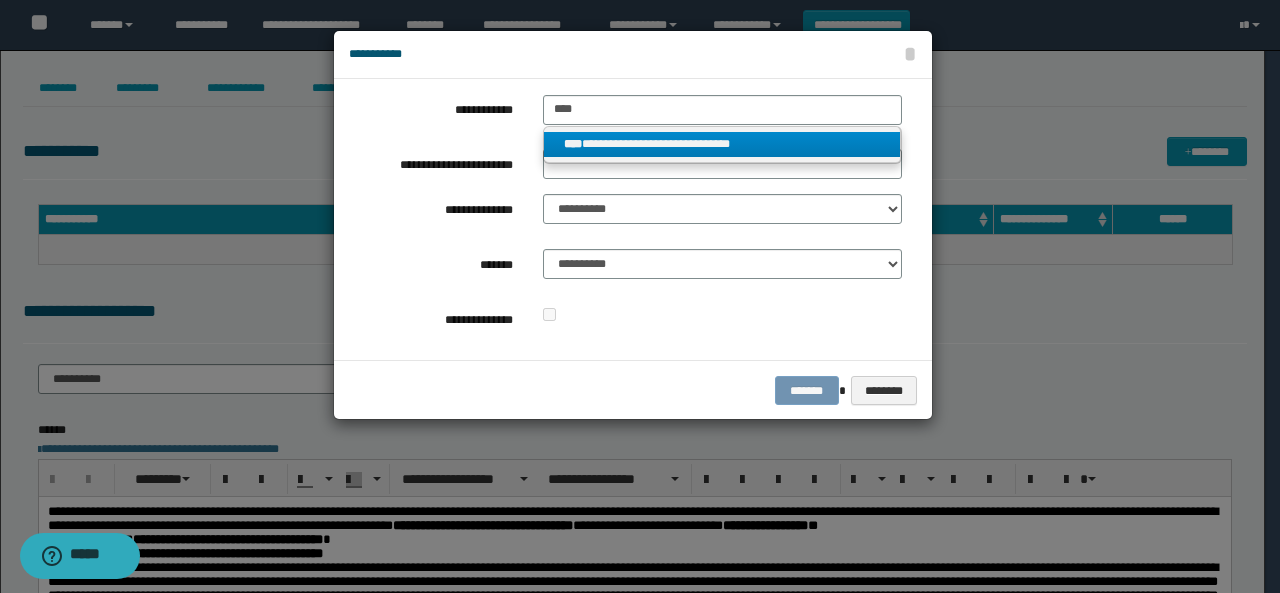 click on "**********" at bounding box center (722, 144) 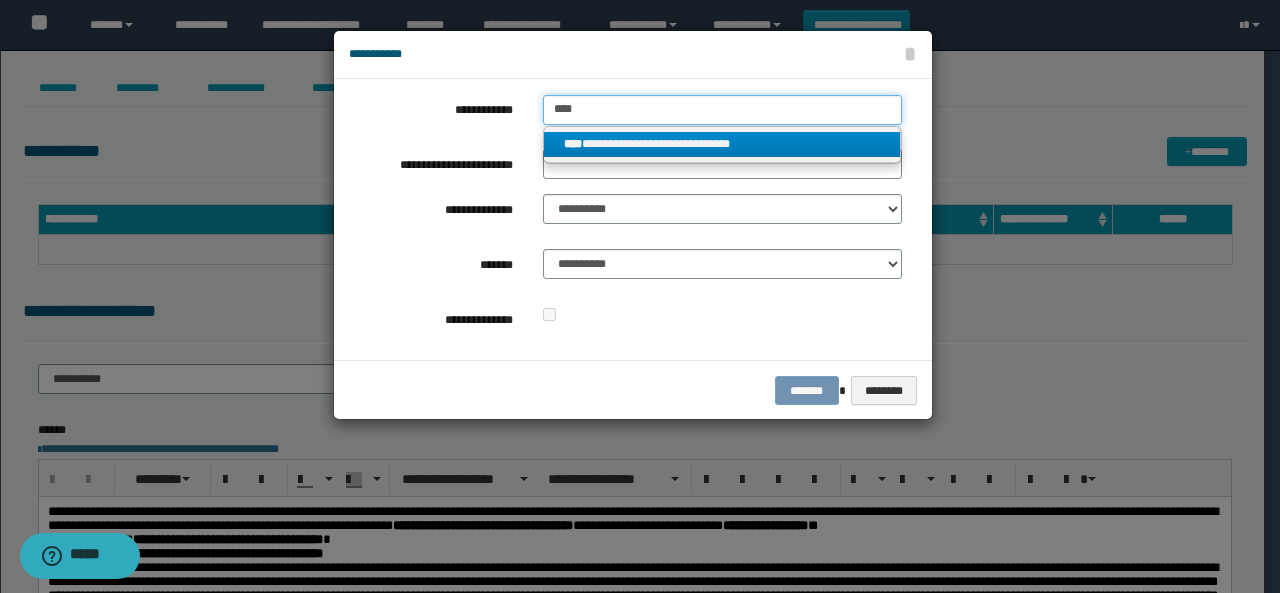type 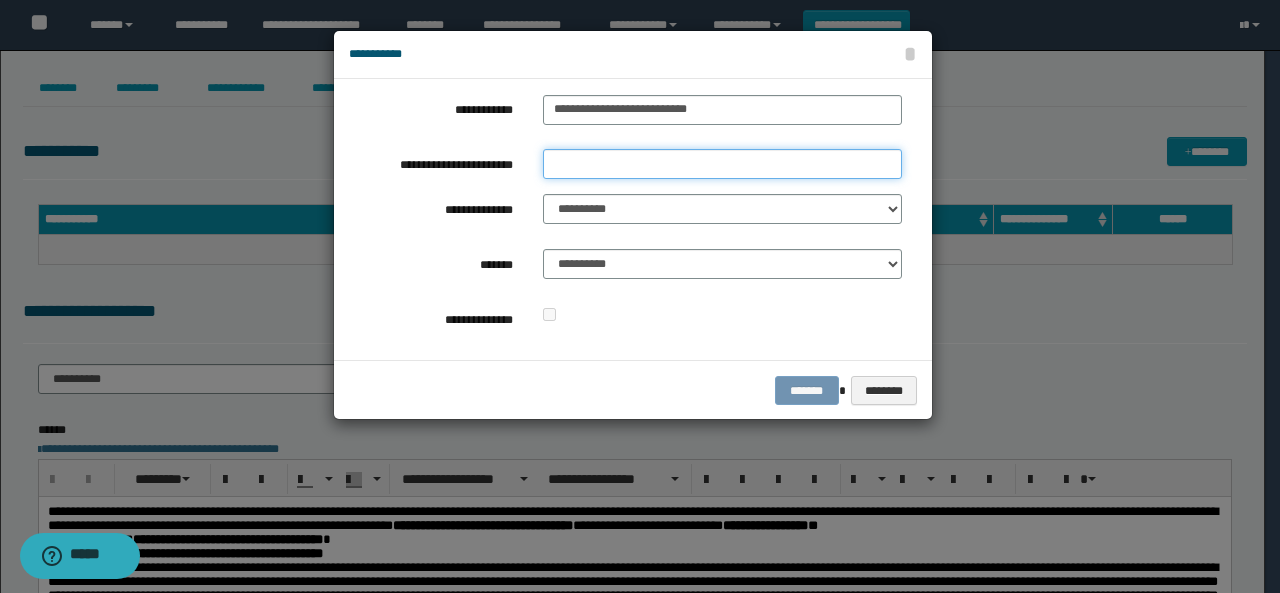 drag, startPoint x: 616, startPoint y: 159, endPoint x: 616, endPoint y: 187, distance: 28 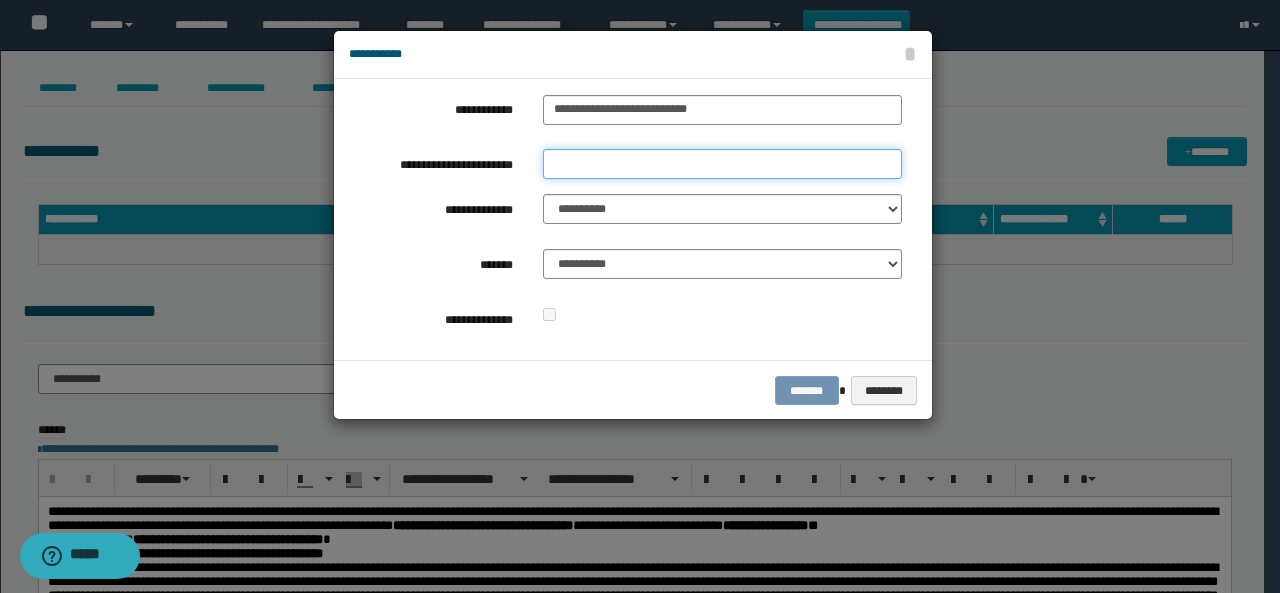 type on "**" 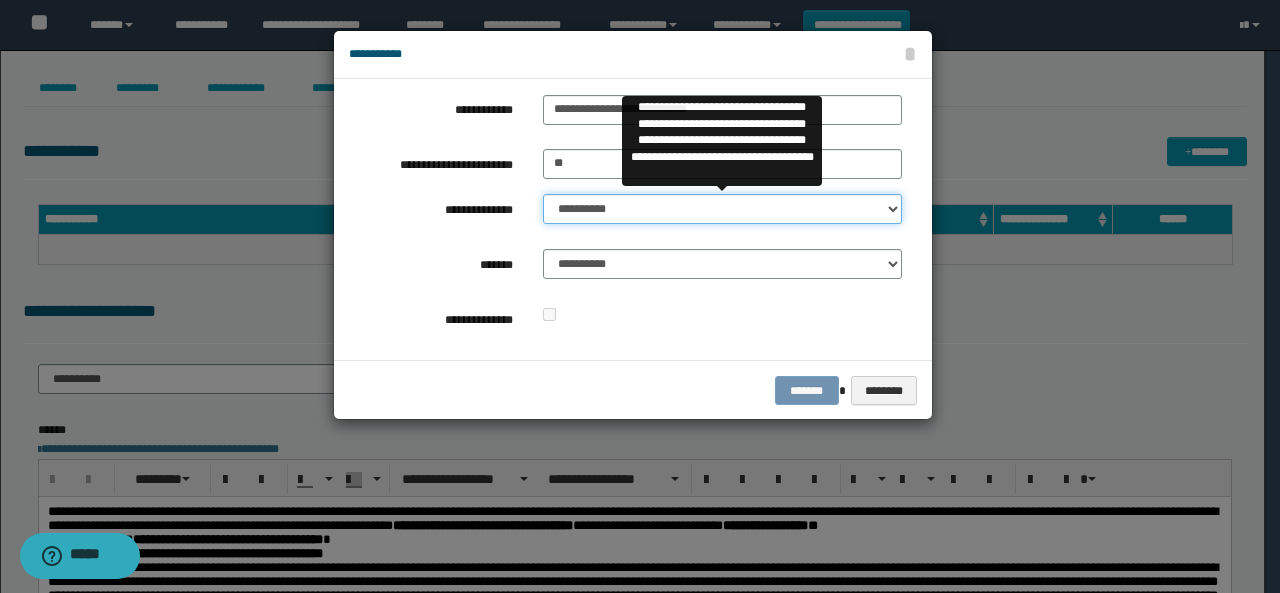 drag, startPoint x: 629, startPoint y: 214, endPoint x: 614, endPoint y: 220, distance: 16.155495 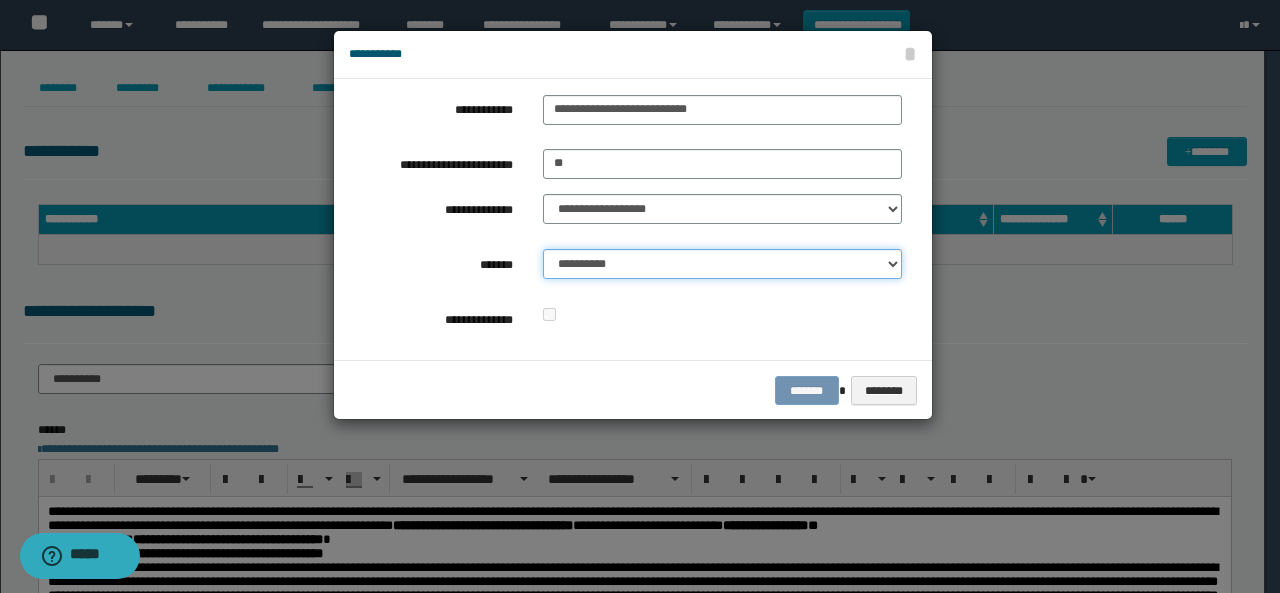 click on "**********" at bounding box center [722, 264] 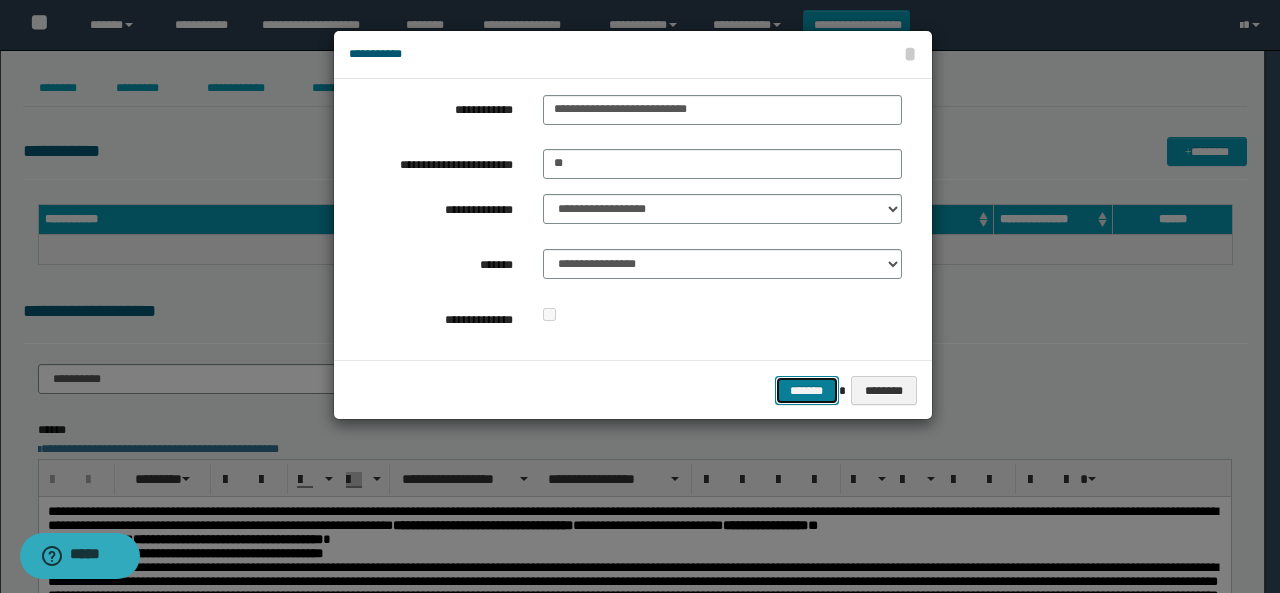 click on "*******" at bounding box center (807, 390) 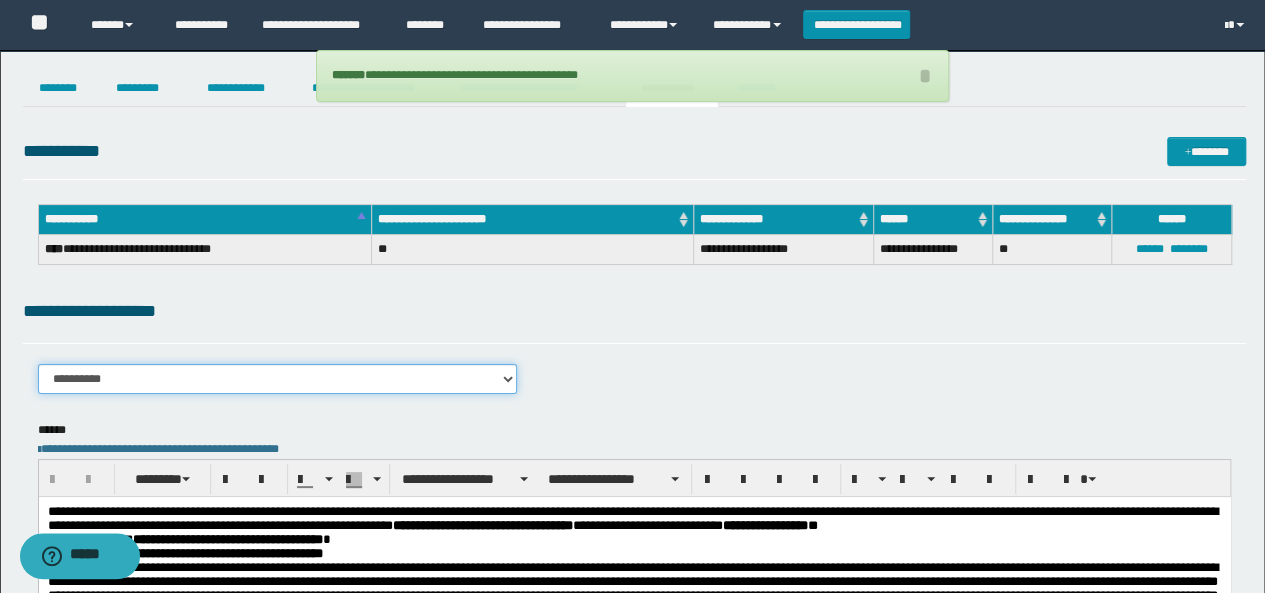 click on "**********" at bounding box center (278, 379) 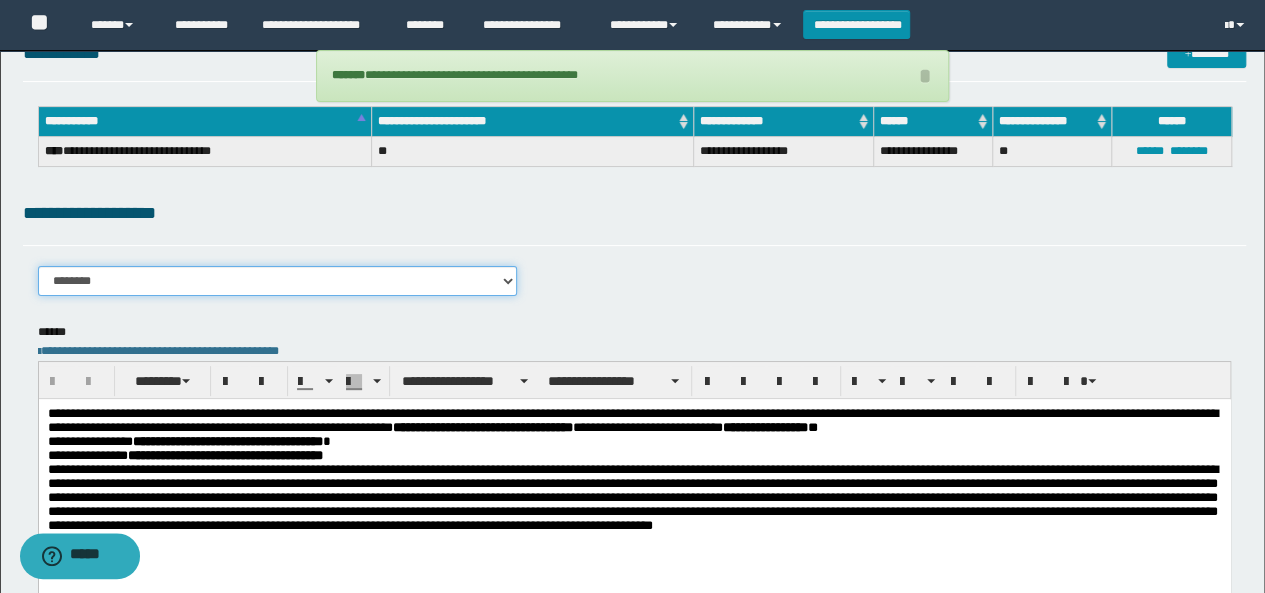 scroll, scrollTop: 400, scrollLeft: 0, axis: vertical 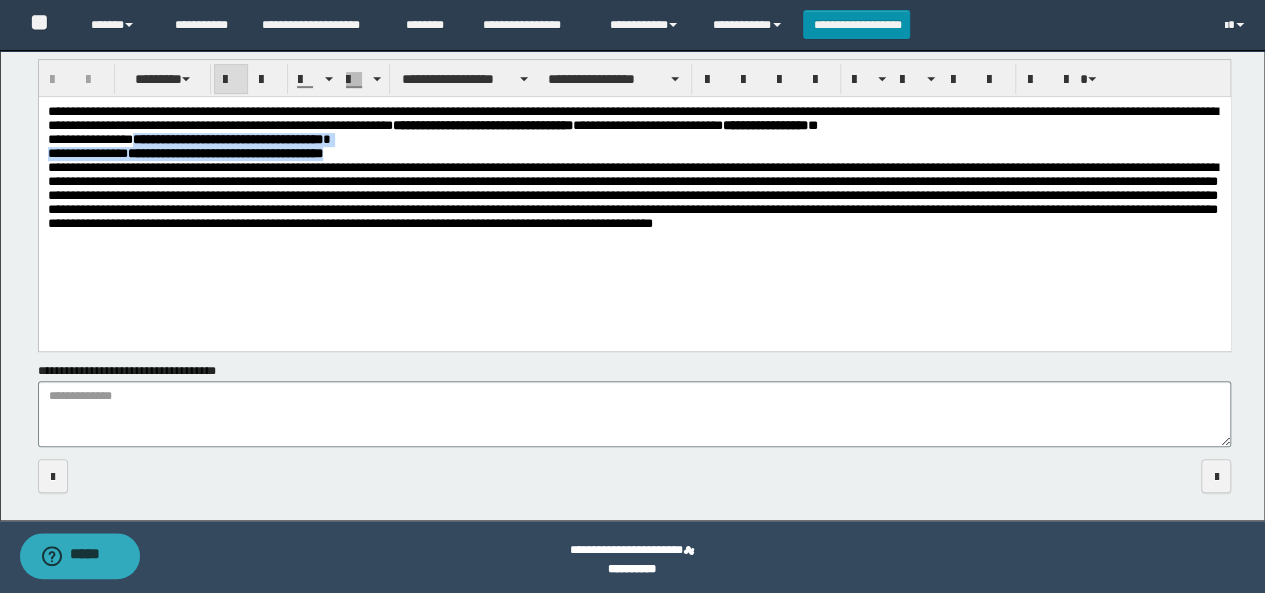 drag, startPoint x: 137, startPoint y: 148, endPoint x: 374, endPoint y: 162, distance: 237.41315 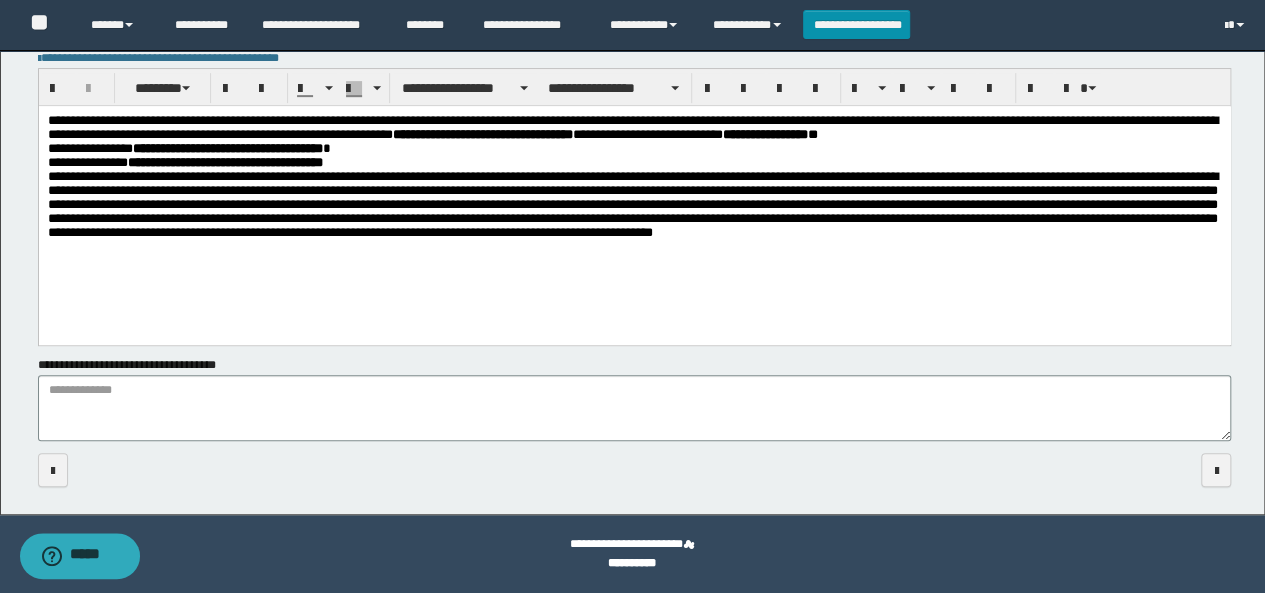 scroll, scrollTop: 390, scrollLeft: 0, axis: vertical 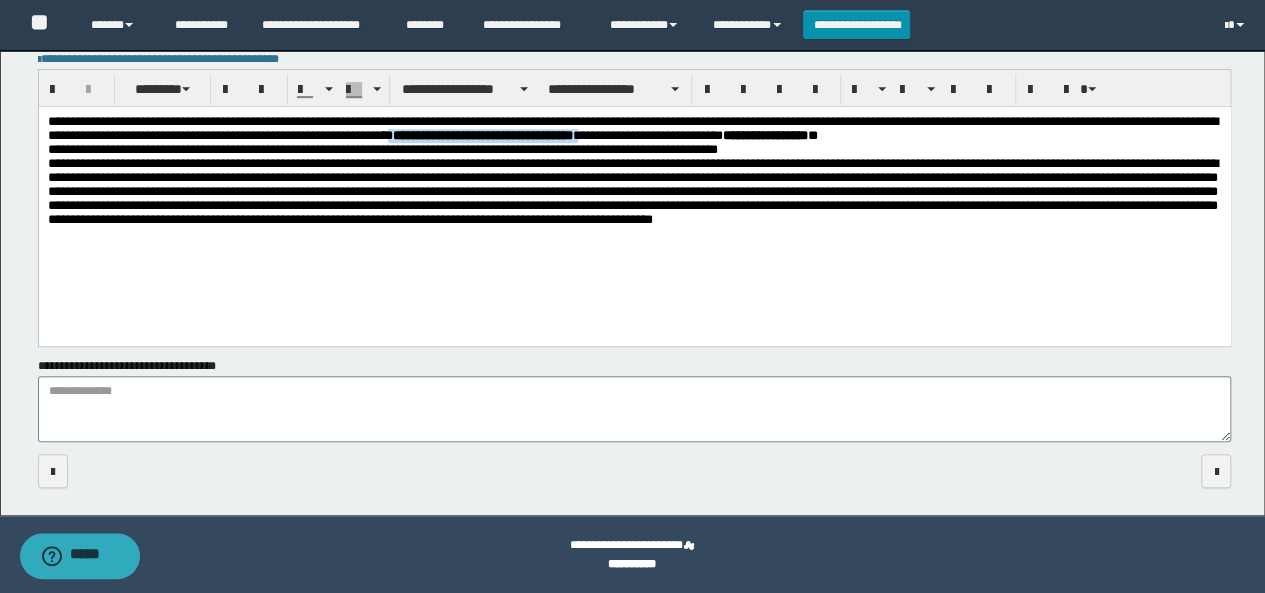 drag, startPoint x: 534, startPoint y: 138, endPoint x: 758, endPoint y: 145, distance: 224.10934 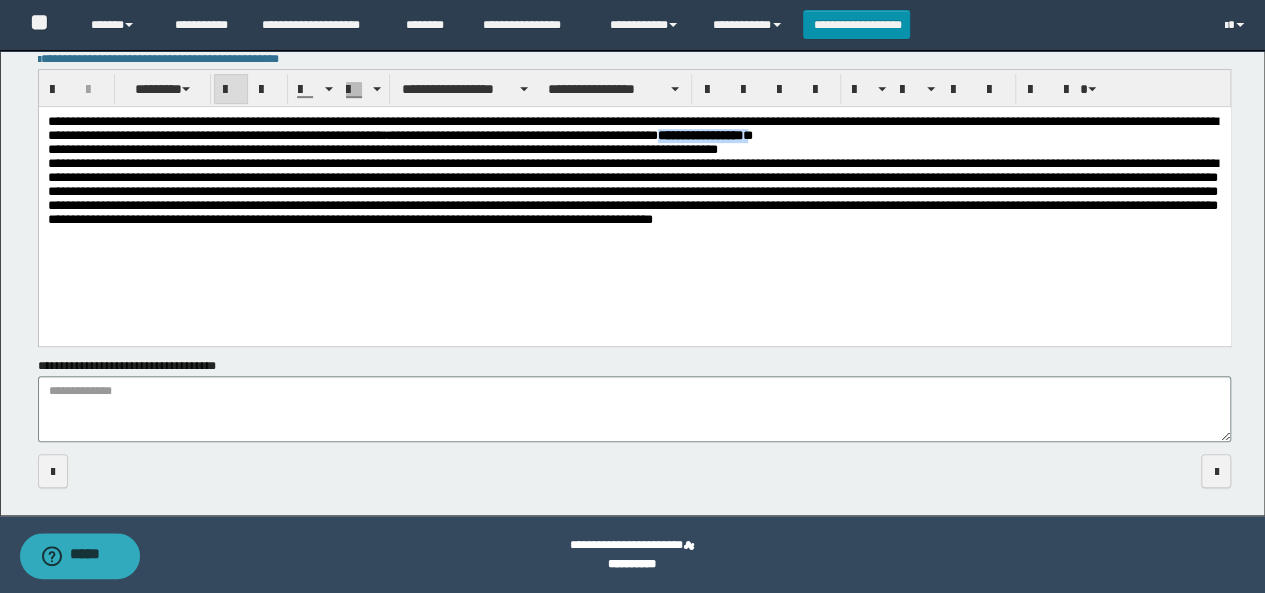 drag, startPoint x: 892, startPoint y: 140, endPoint x: 1002, endPoint y: 142, distance: 110.01818 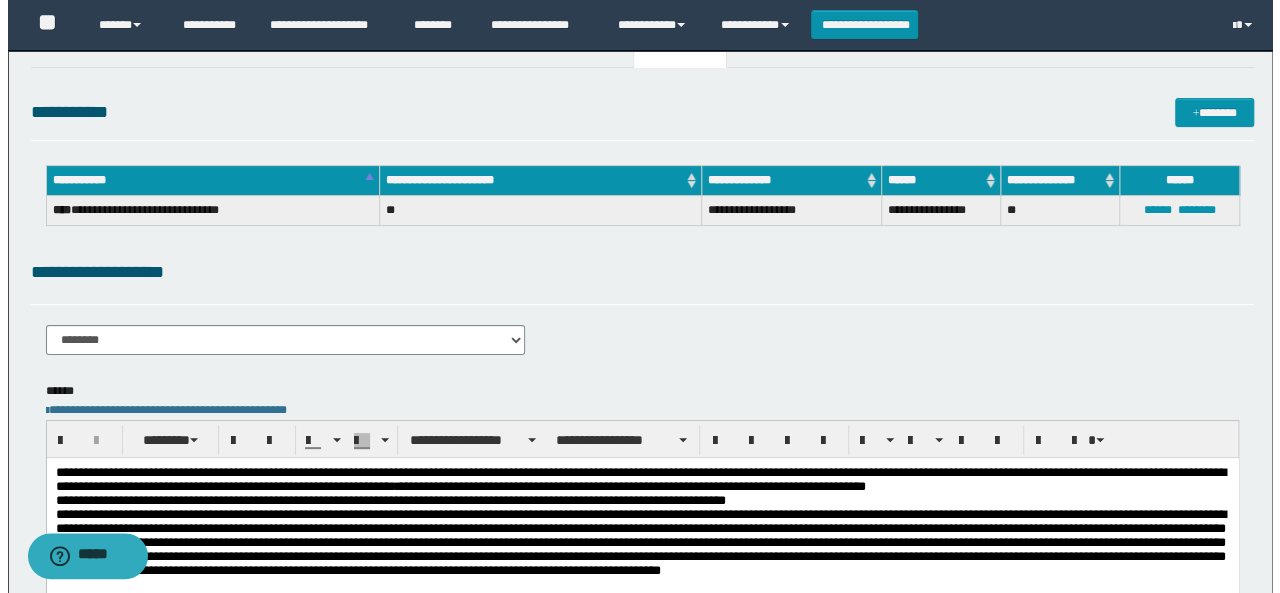 scroll, scrollTop: 0, scrollLeft: 0, axis: both 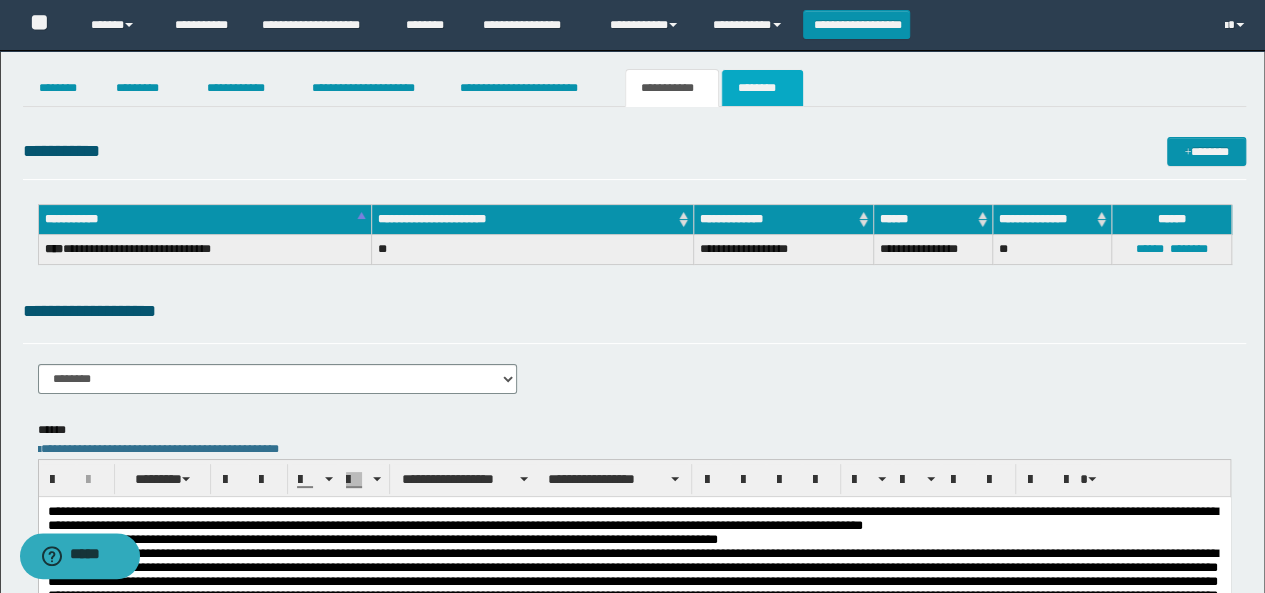 click on "********" at bounding box center (762, 88) 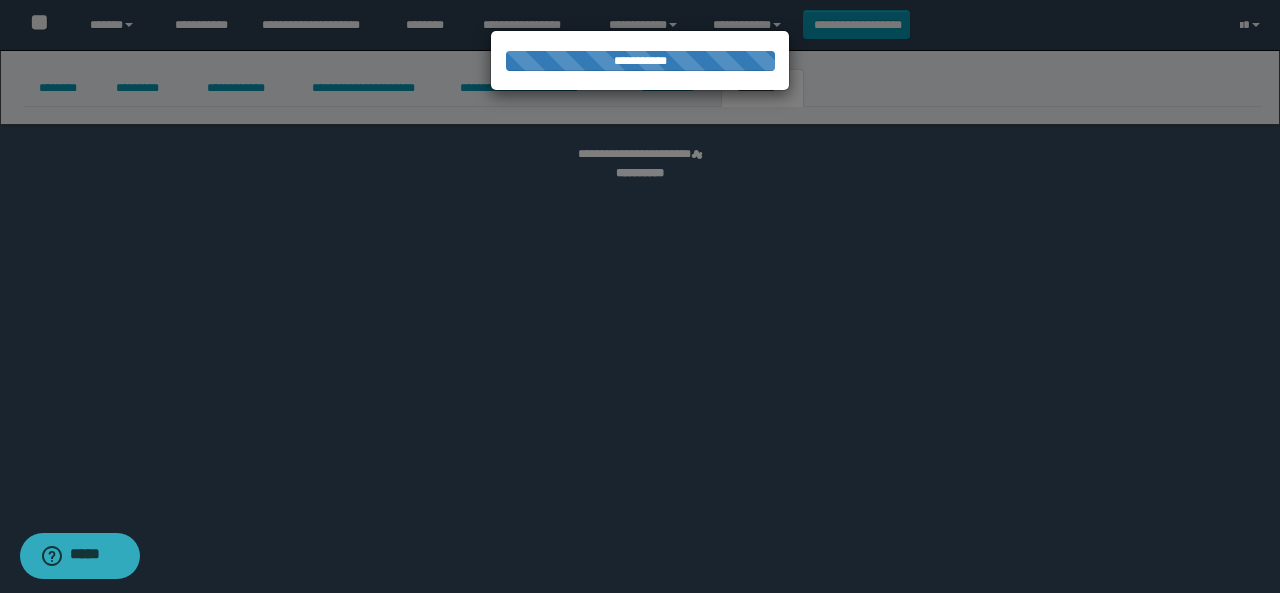 select 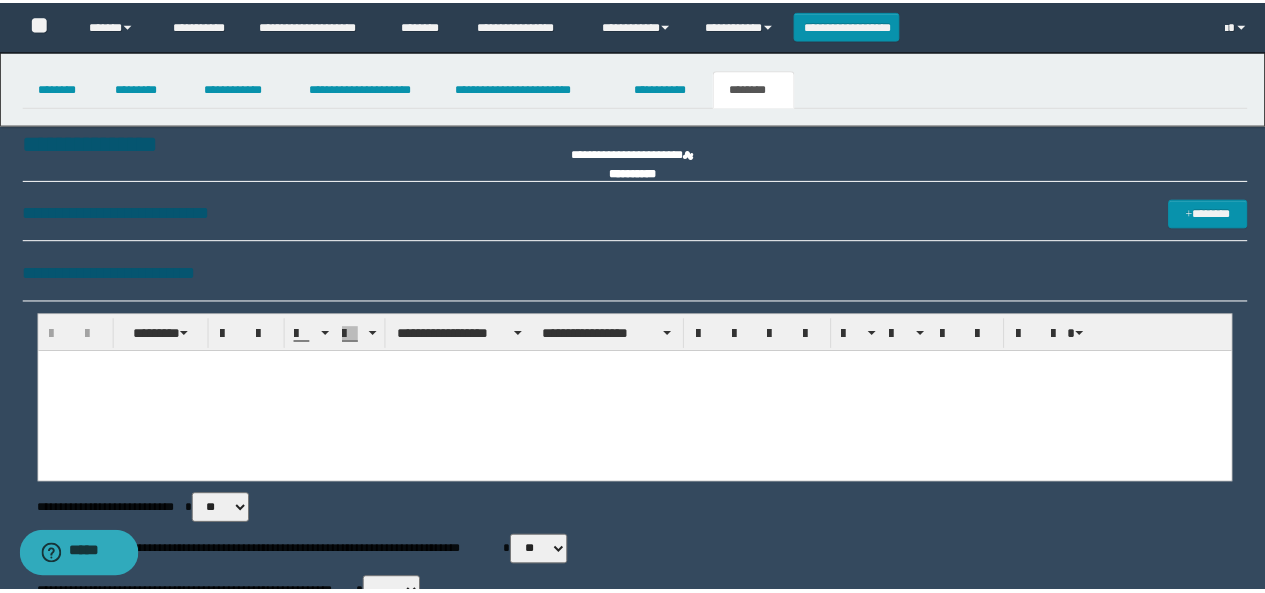 scroll, scrollTop: 0, scrollLeft: 0, axis: both 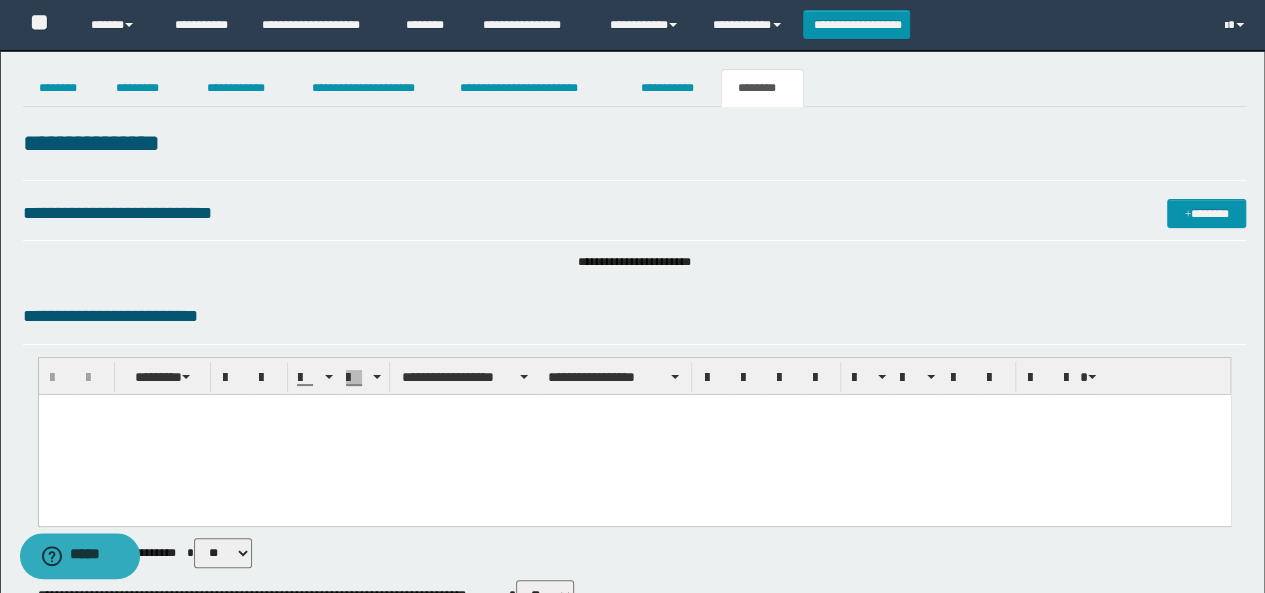 click at bounding box center [634, 435] 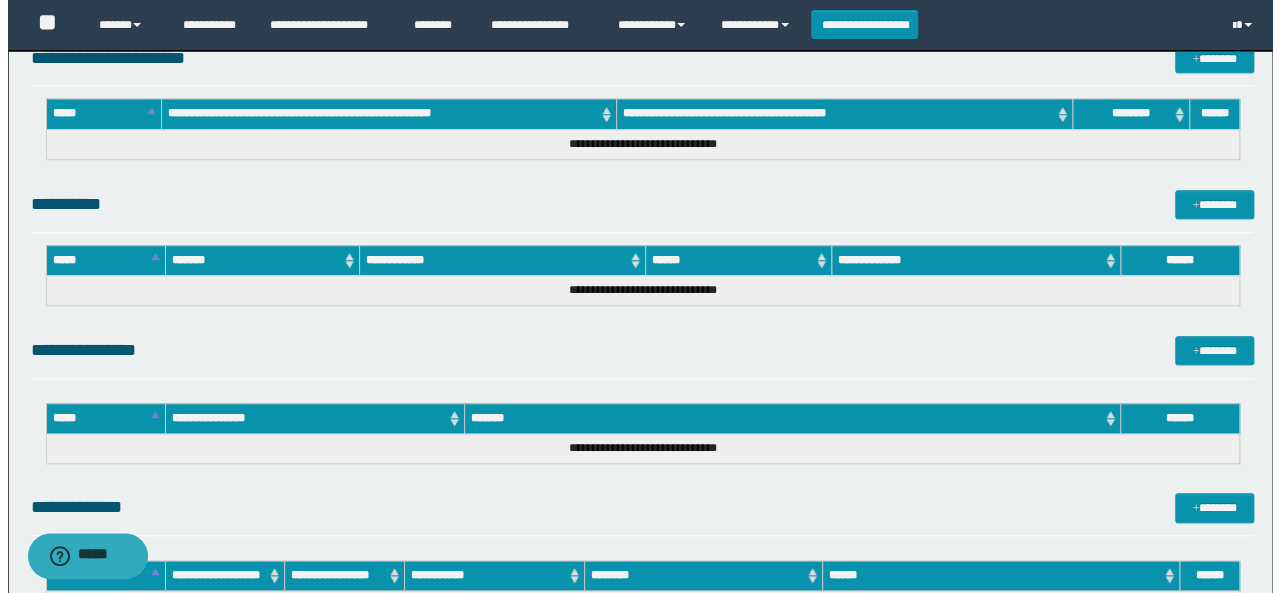 scroll, scrollTop: 980, scrollLeft: 0, axis: vertical 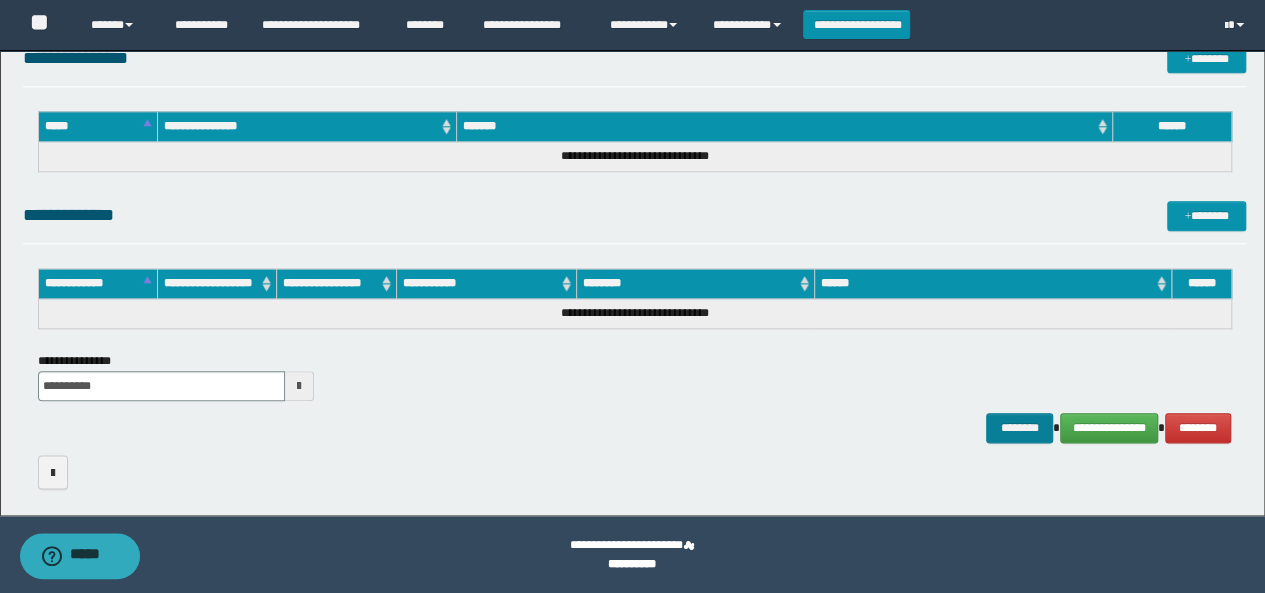 click on "********" at bounding box center (1019, 427) 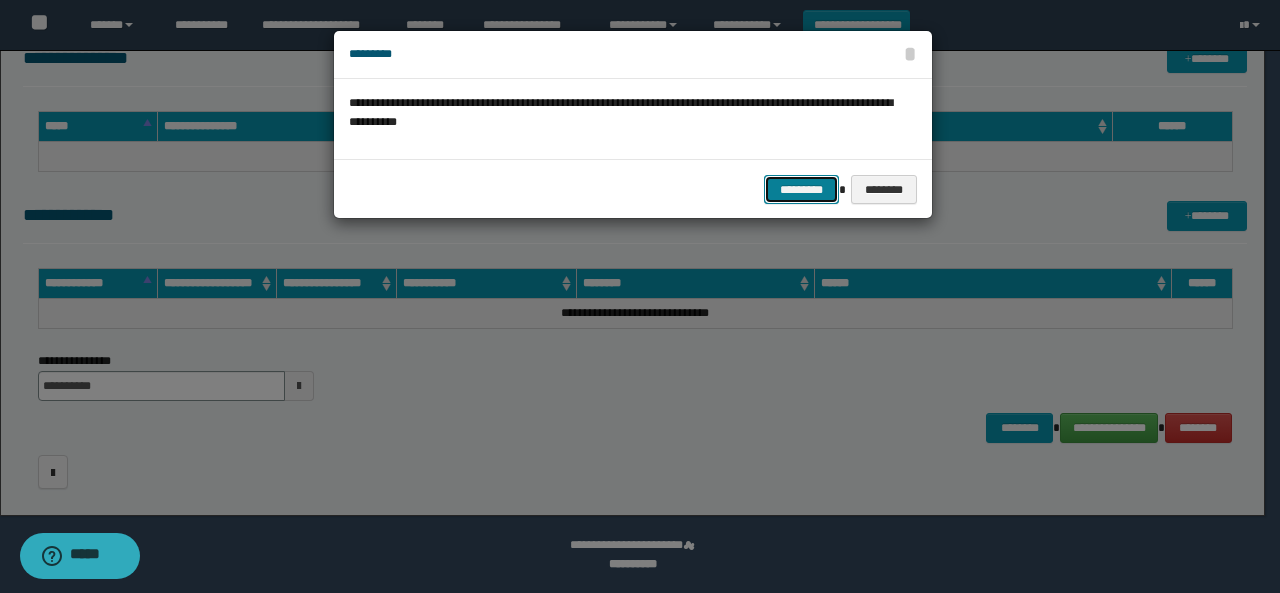 click on "*********" at bounding box center (801, 189) 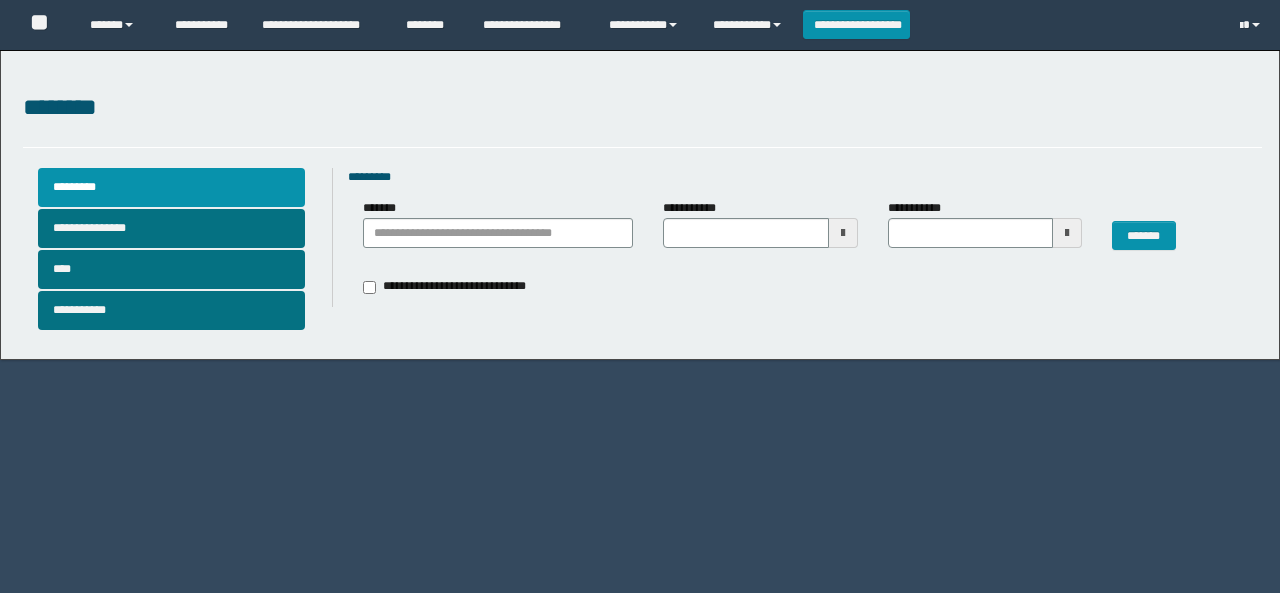scroll, scrollTop: 0, scrollLeft: 0, axis: both 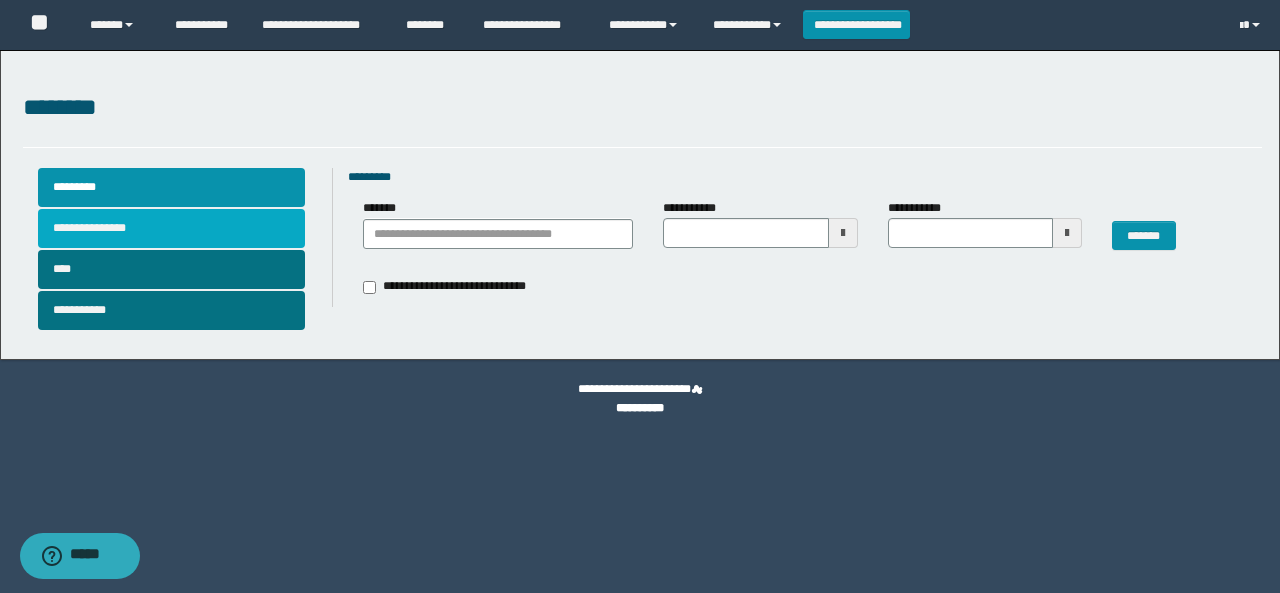 click on "**********" at bounding box center [172, 228] 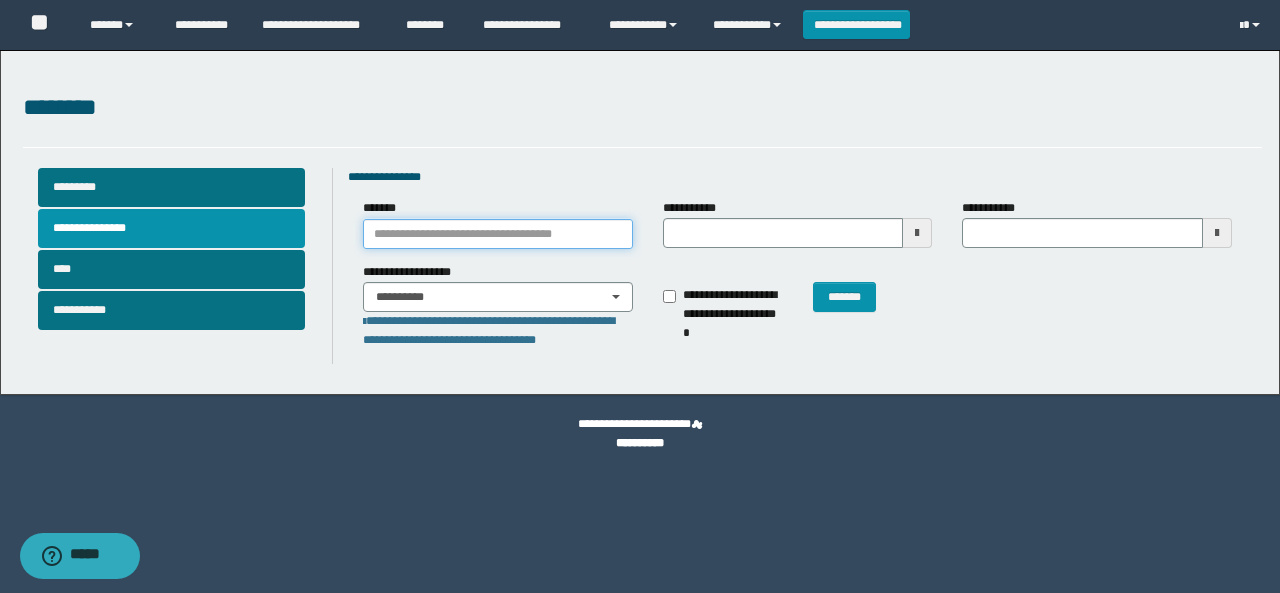 click on "*******" at bounding box center (498, 234) 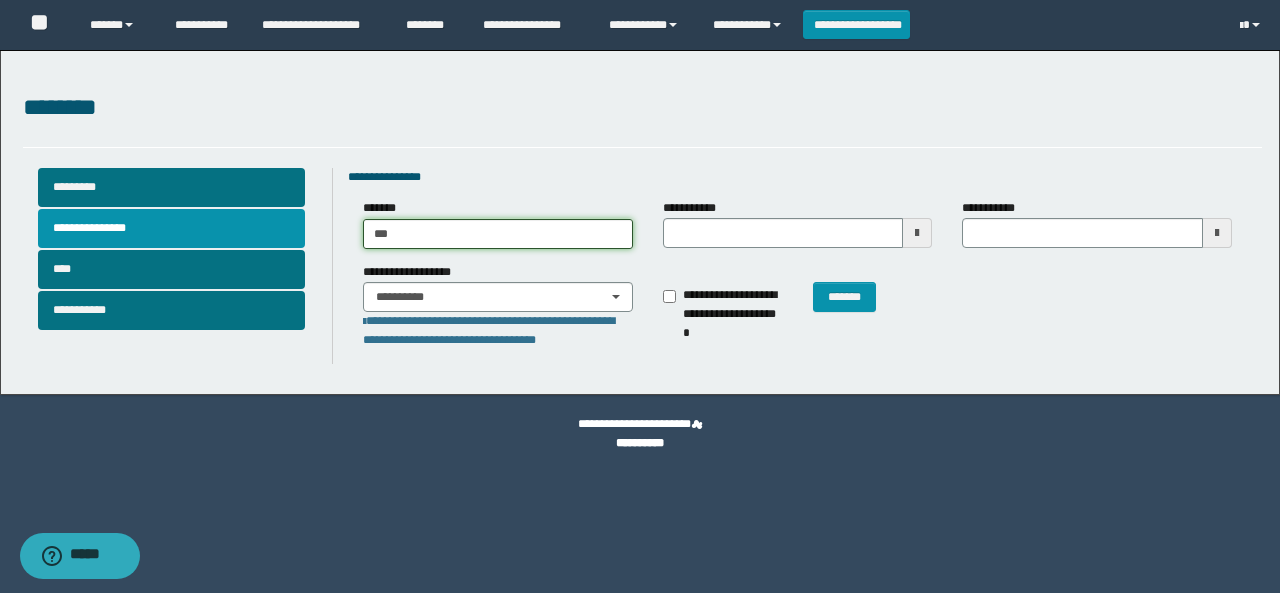 type on "****" 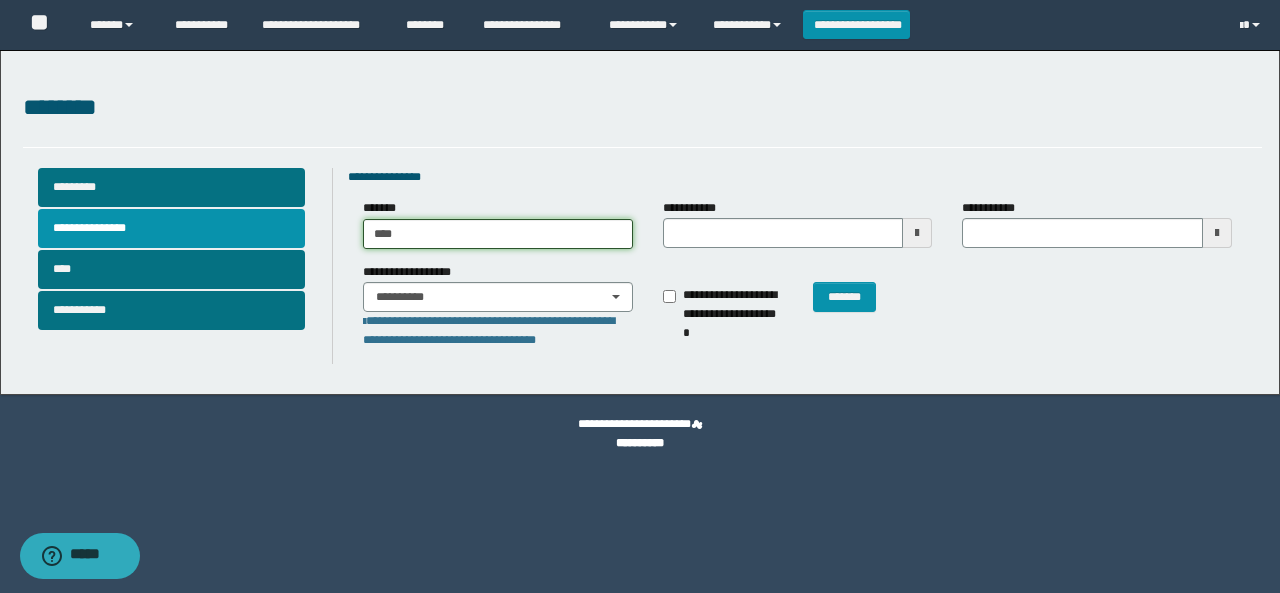 type on "*********" 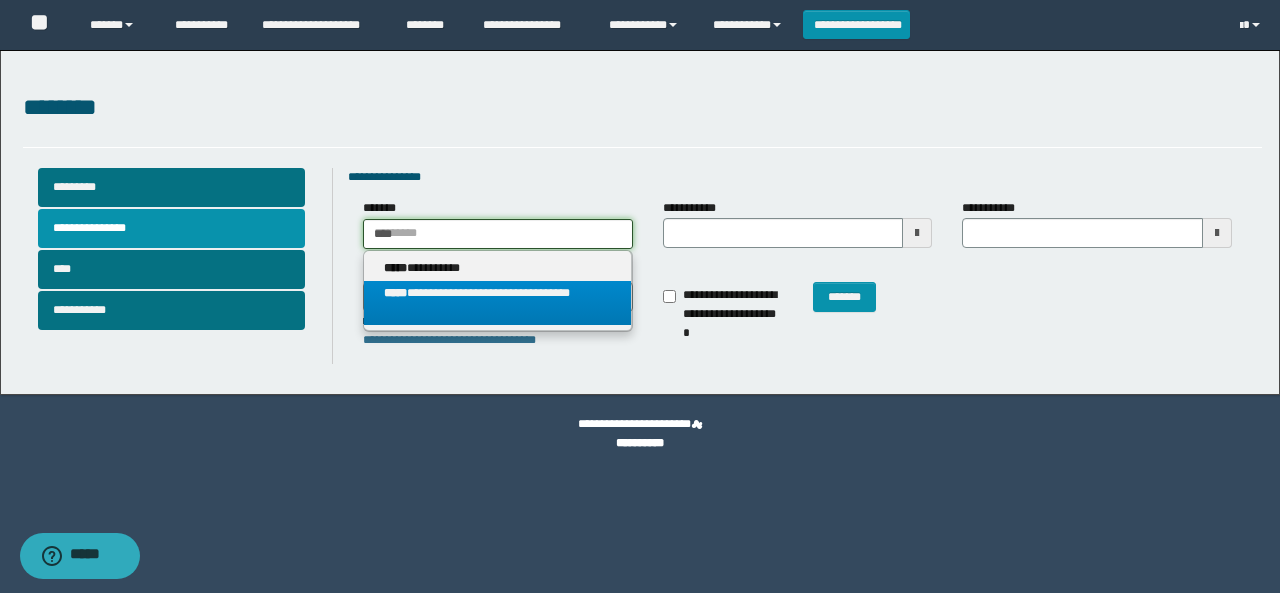 type on "****" 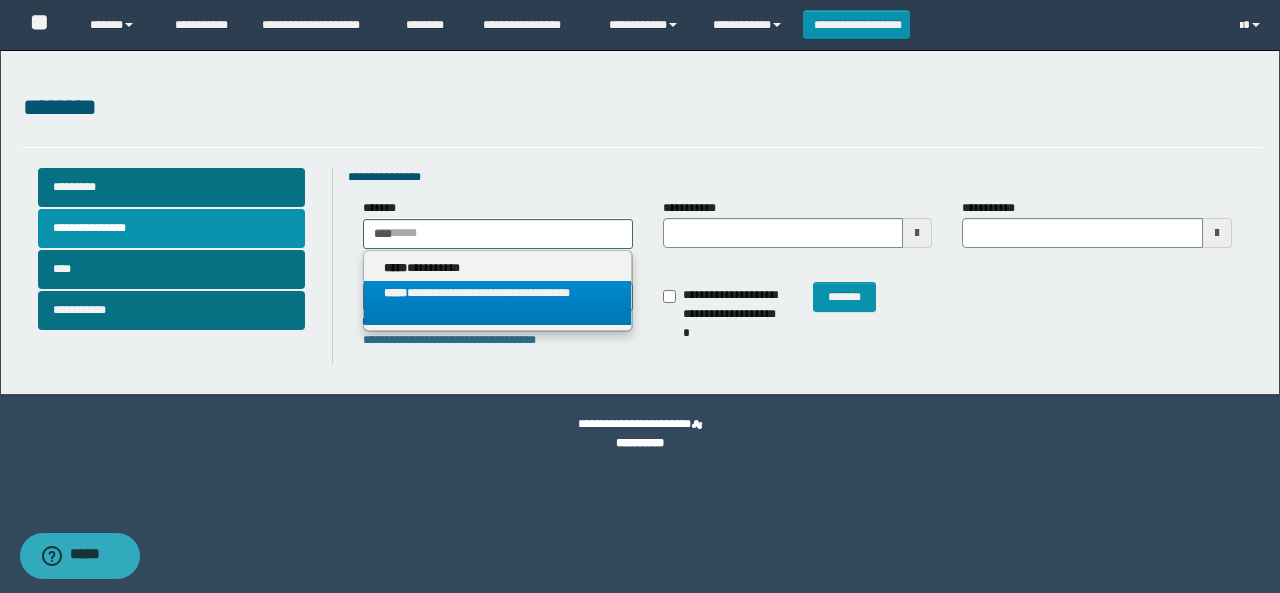 click on "**********" at bounding box center (497, 303) 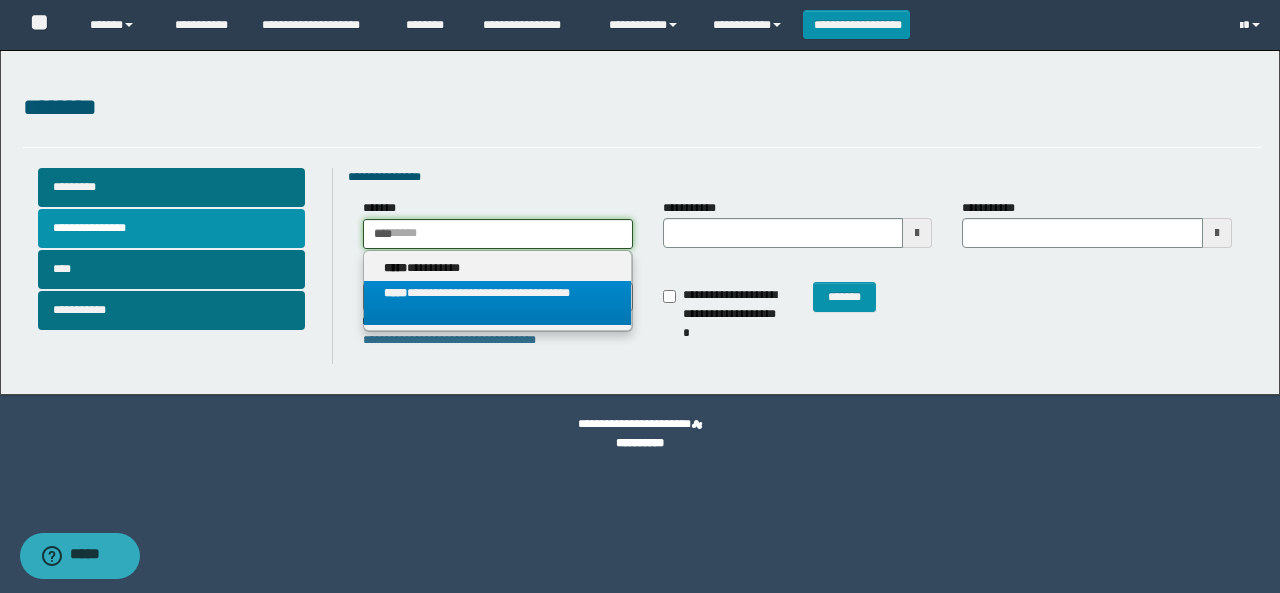 type 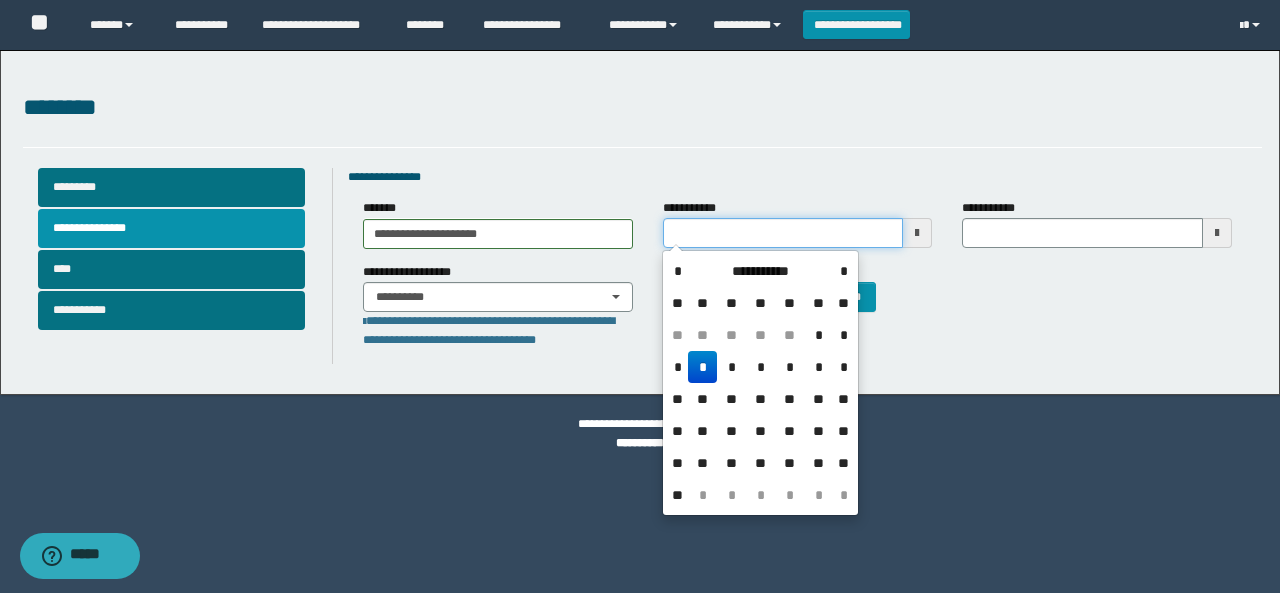click on "**********" at bounding box center [783, 233] 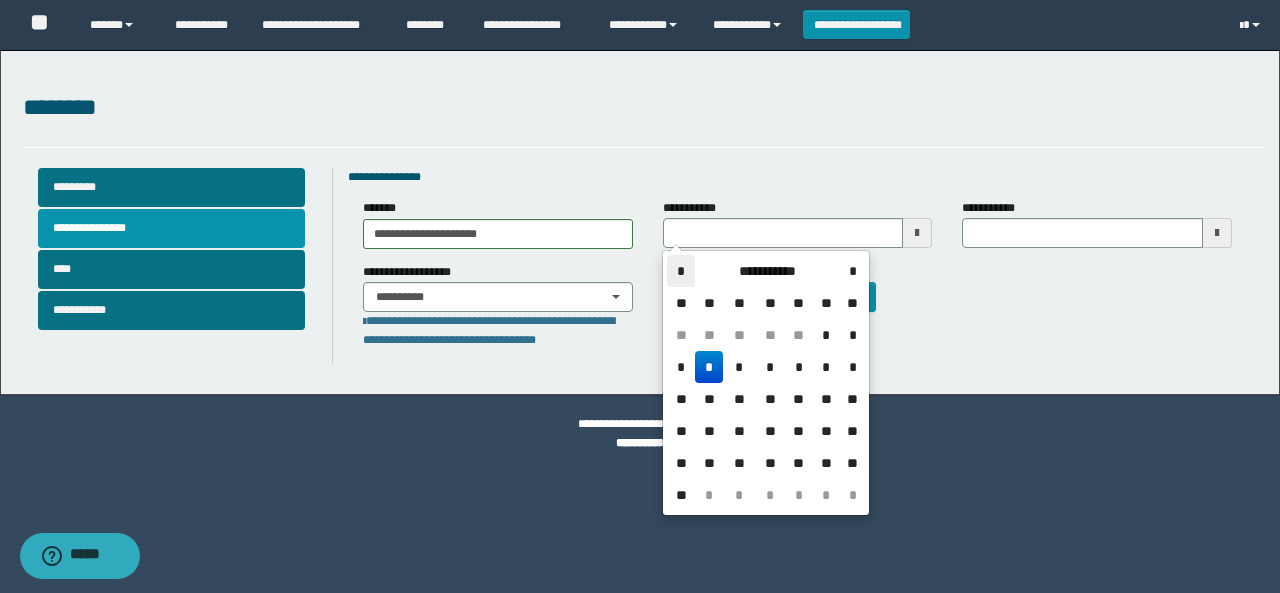 click on "*" at bounding box center [681, 271] 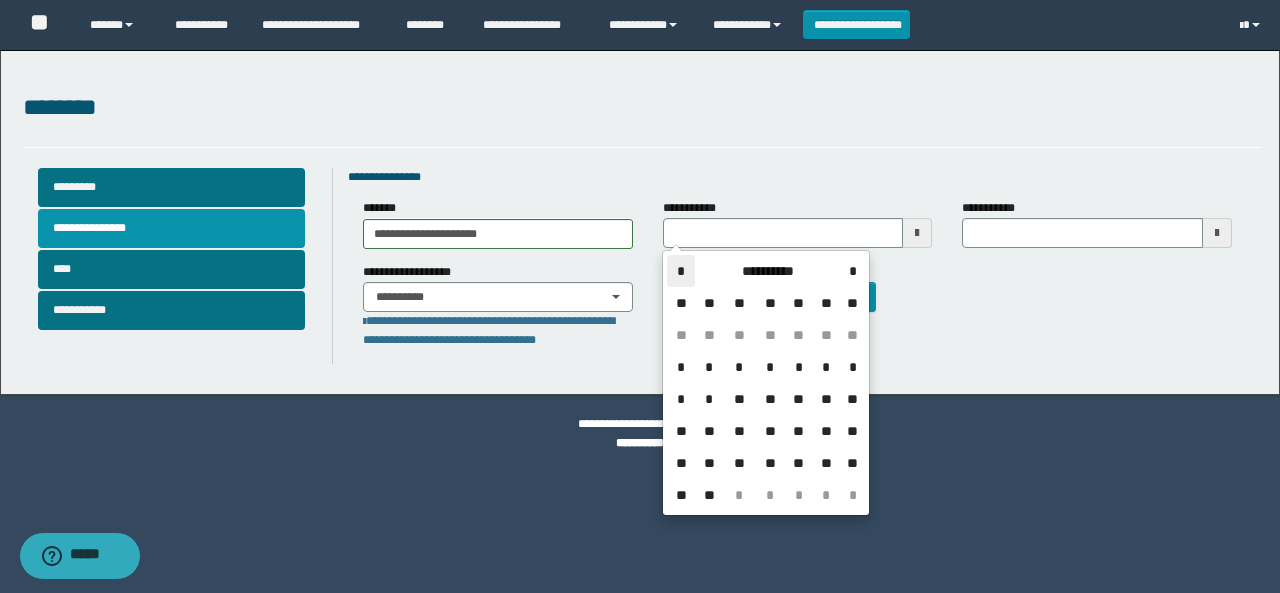click on "*" at bounding box center [681, 271] 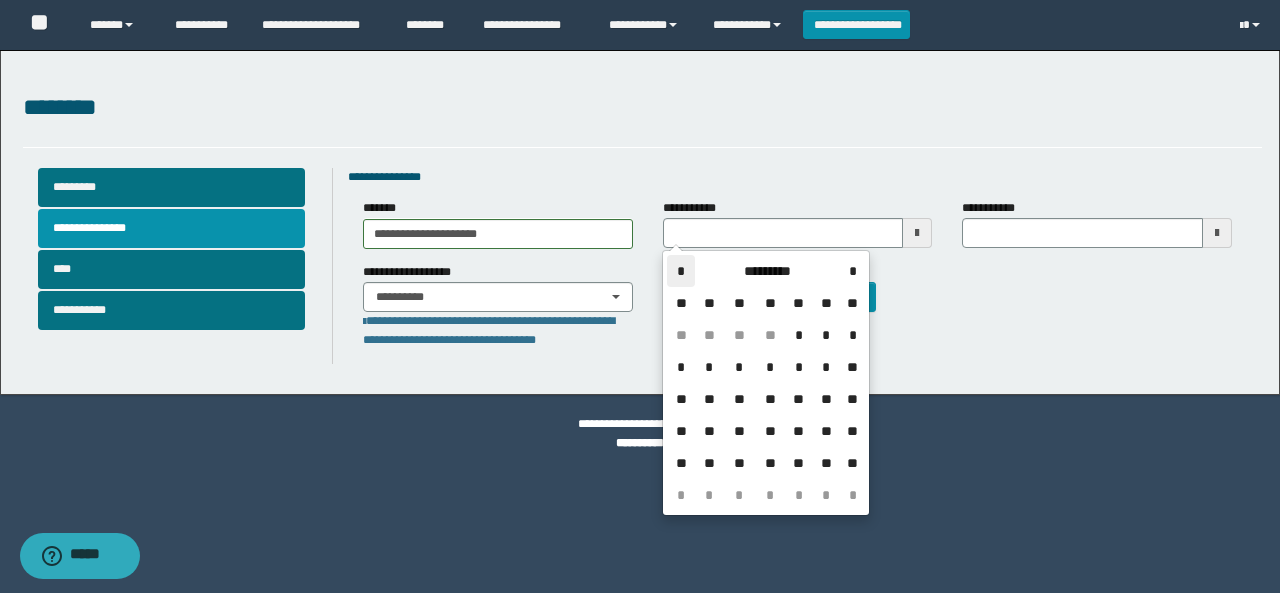 click on "*" at bounding box center [681, 271] 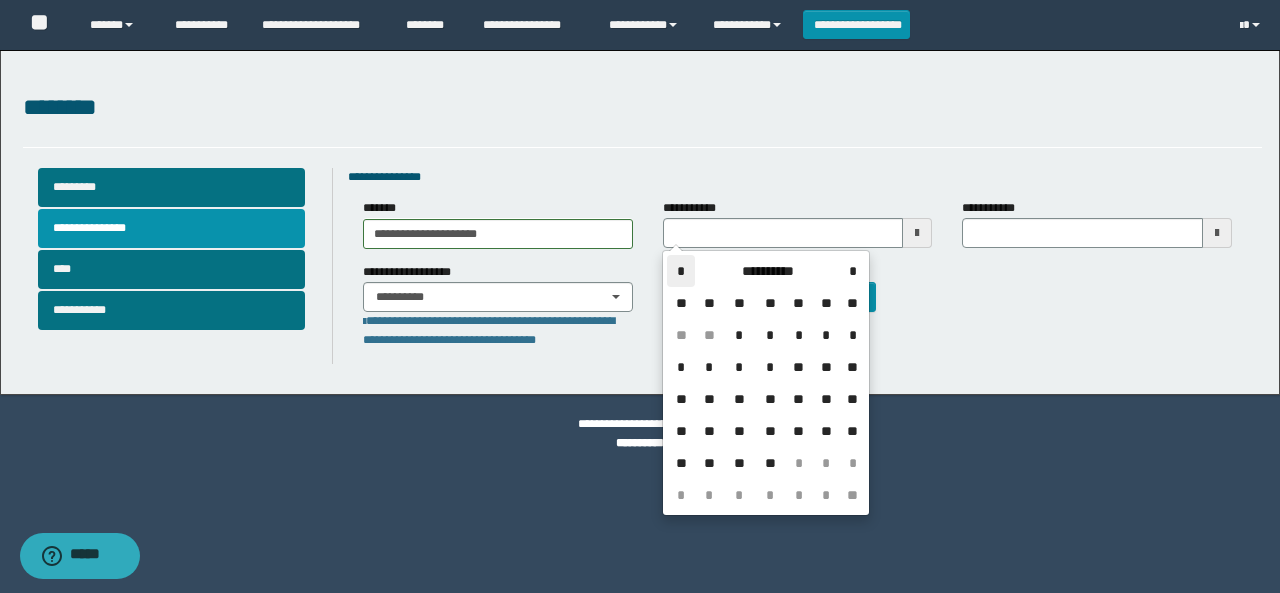 click on "*" at bounding box center [681, 271] 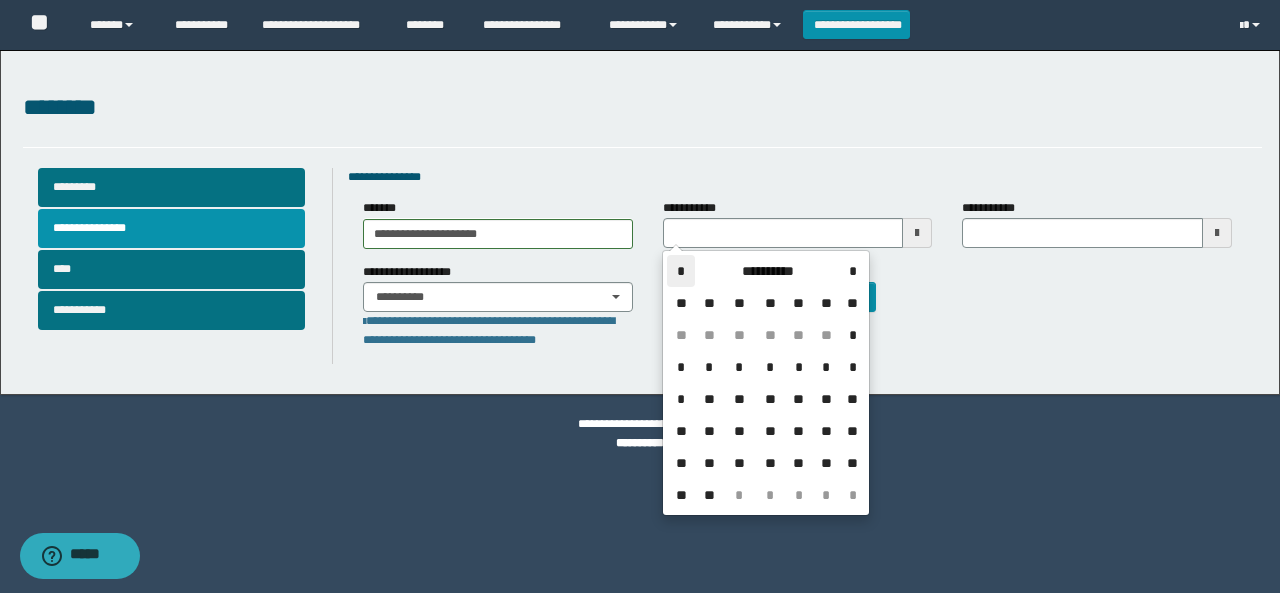 click on "*" at bounding box center (681, 271) 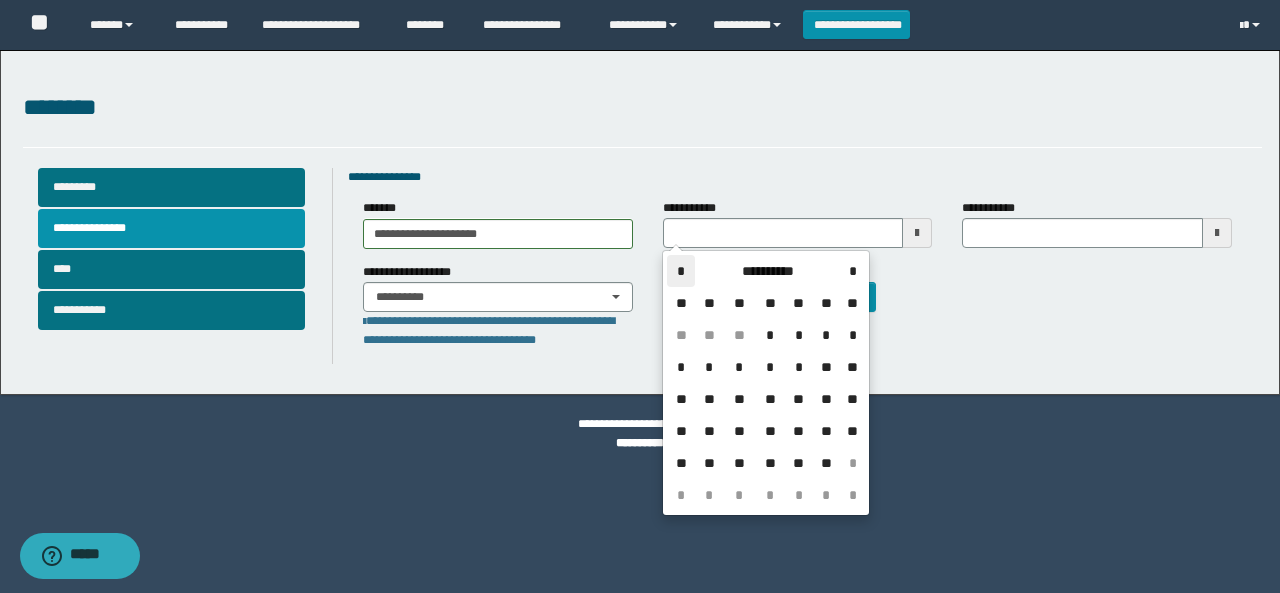 click on "*" at bounding box center [681, 271] 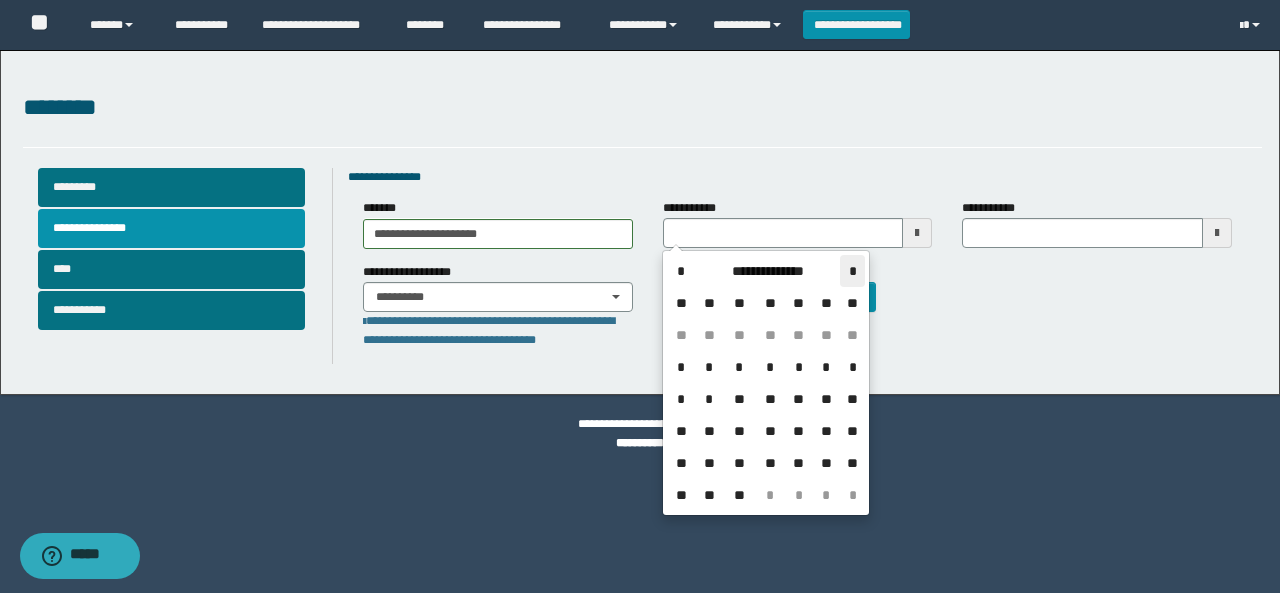 click on "*" at bounding box center [852, 271] 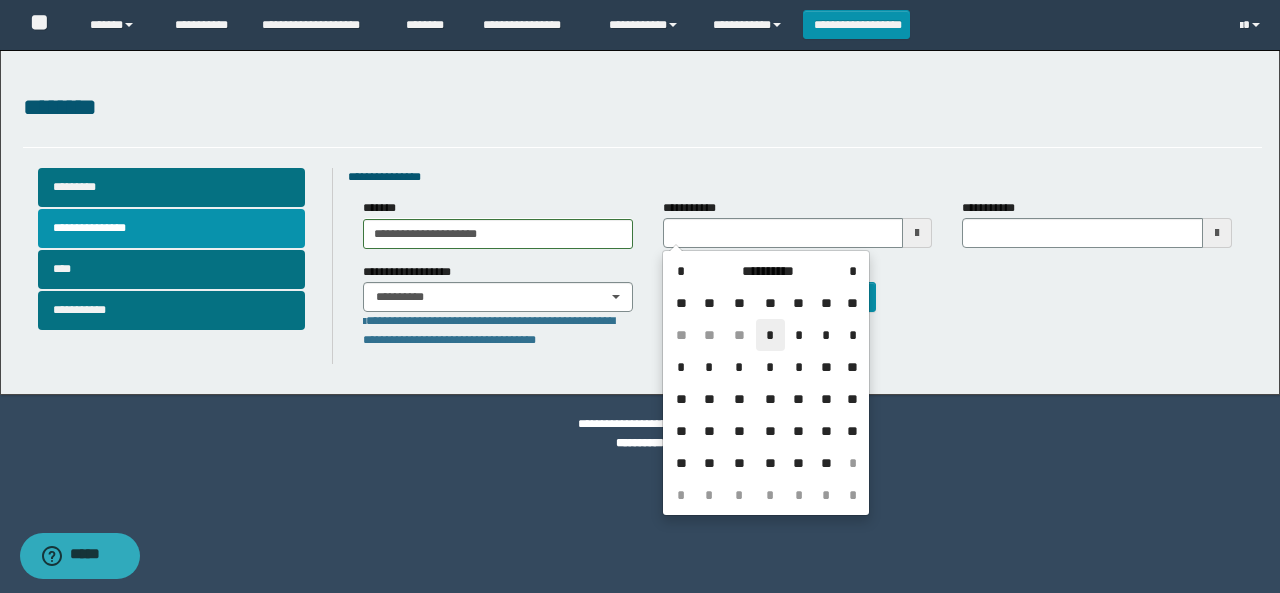 click on "*" at bounding box center (770, 335) 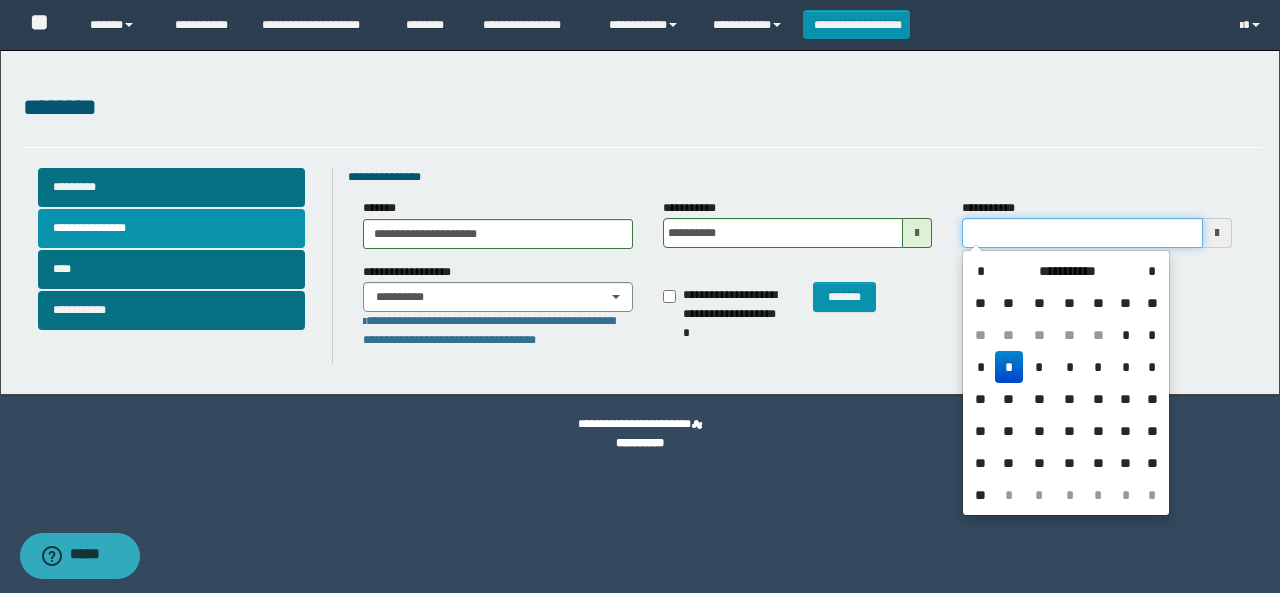 click on "**********" at bounding box center (1082, 233) 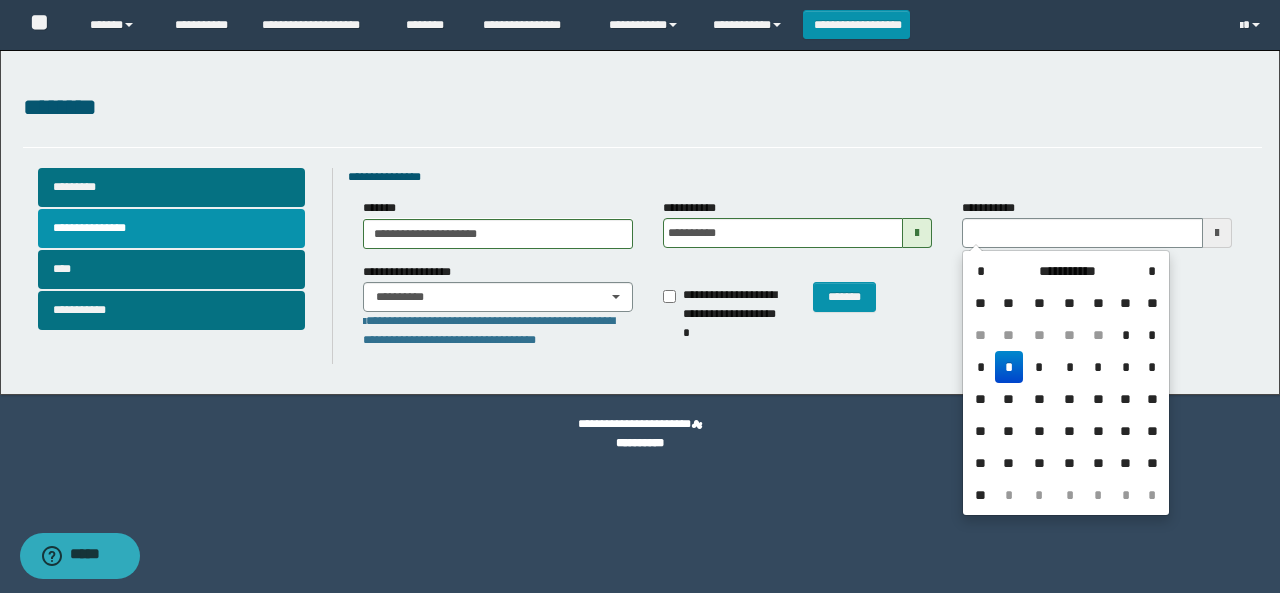 click on "*" at bounding box center (1009, 367) 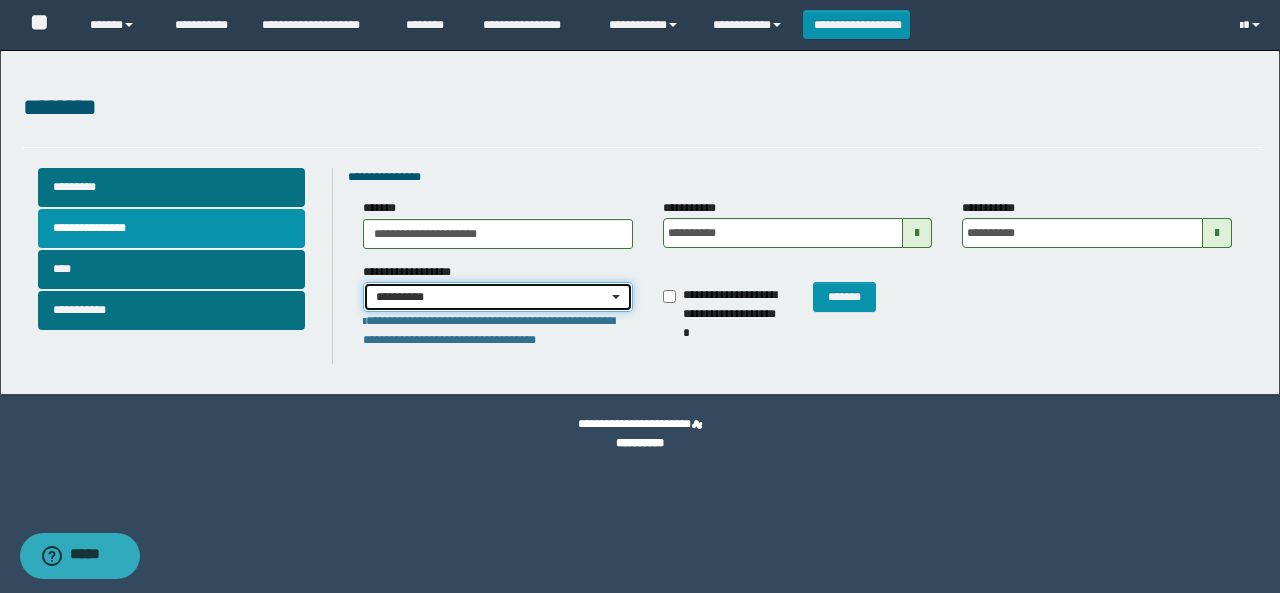 click on "**********" at bounding box center [498, 297] 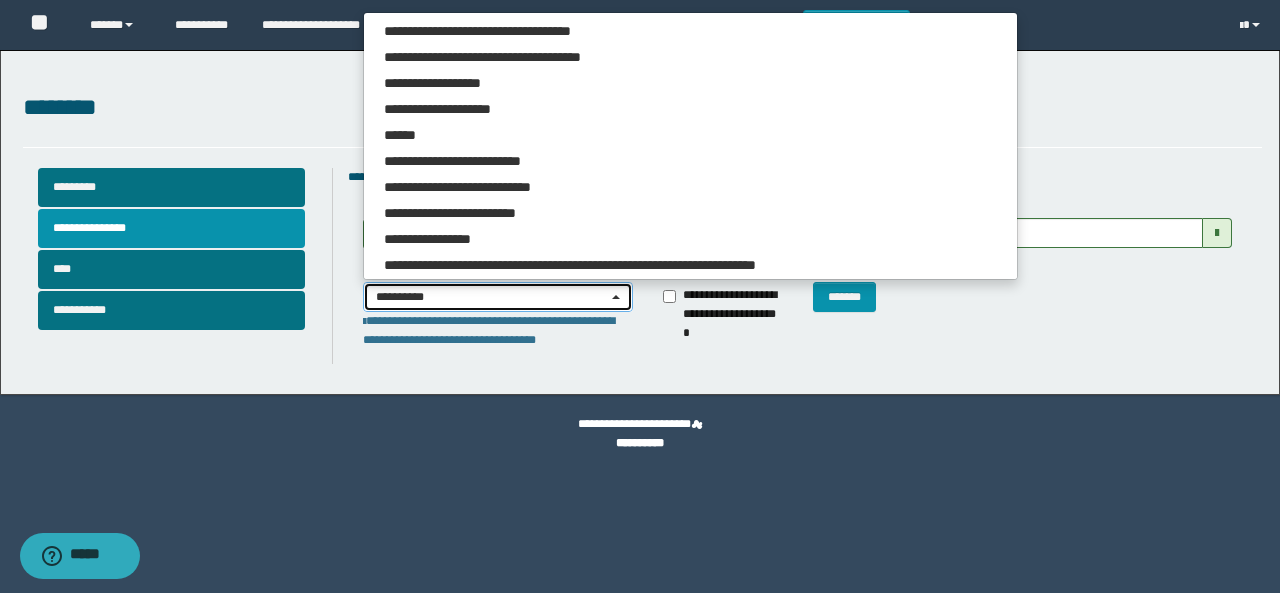 type 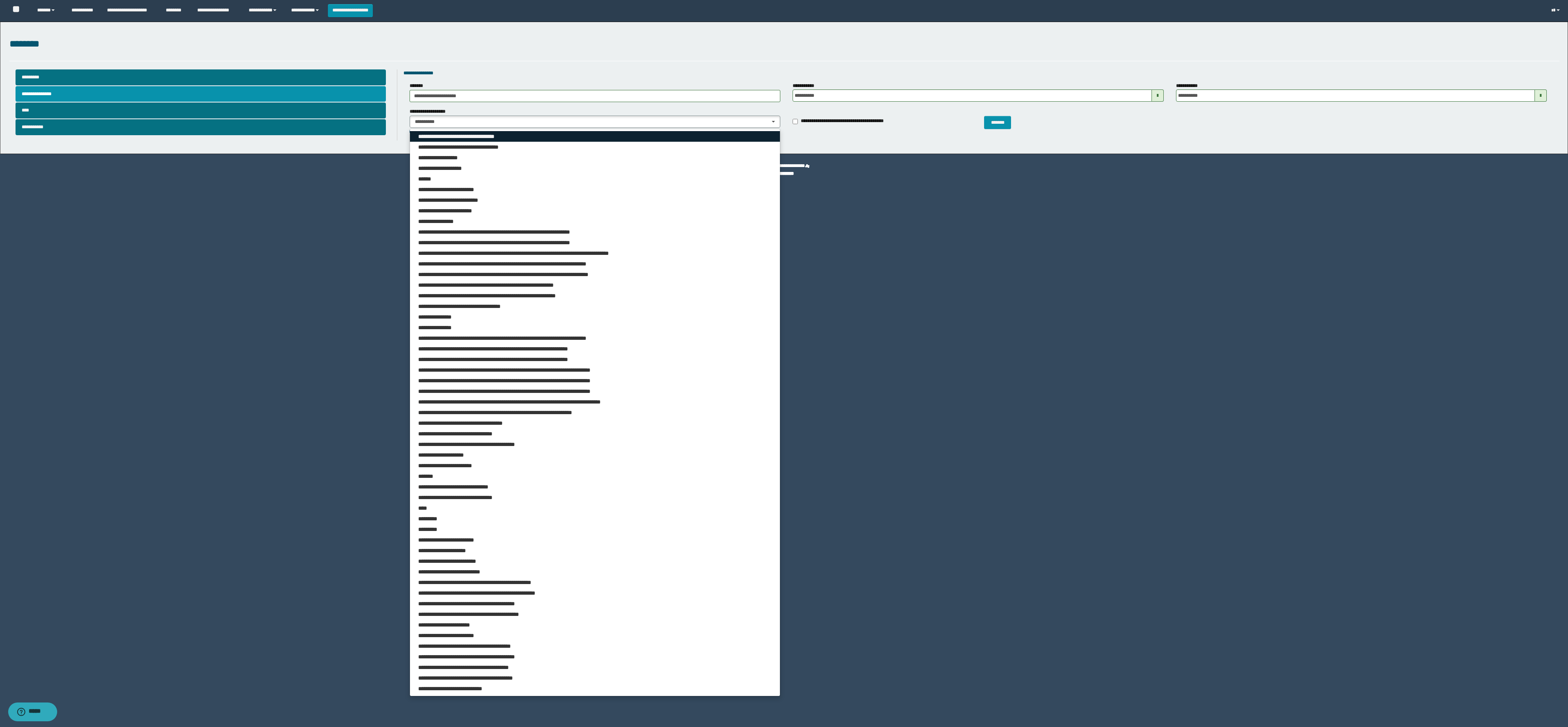 click on "**********" at bounding box center (595, 136) 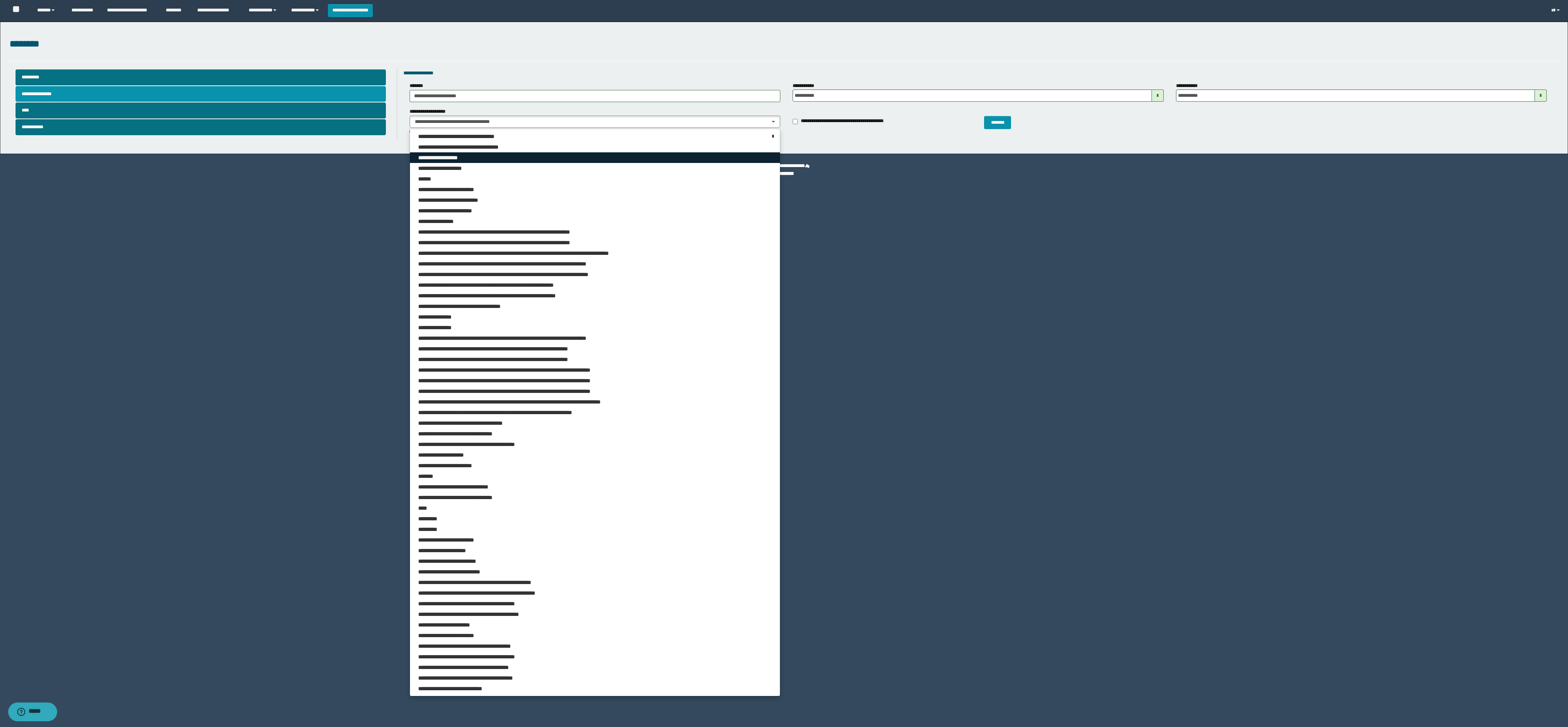 click on "**********" at bounding box center [595, 158] 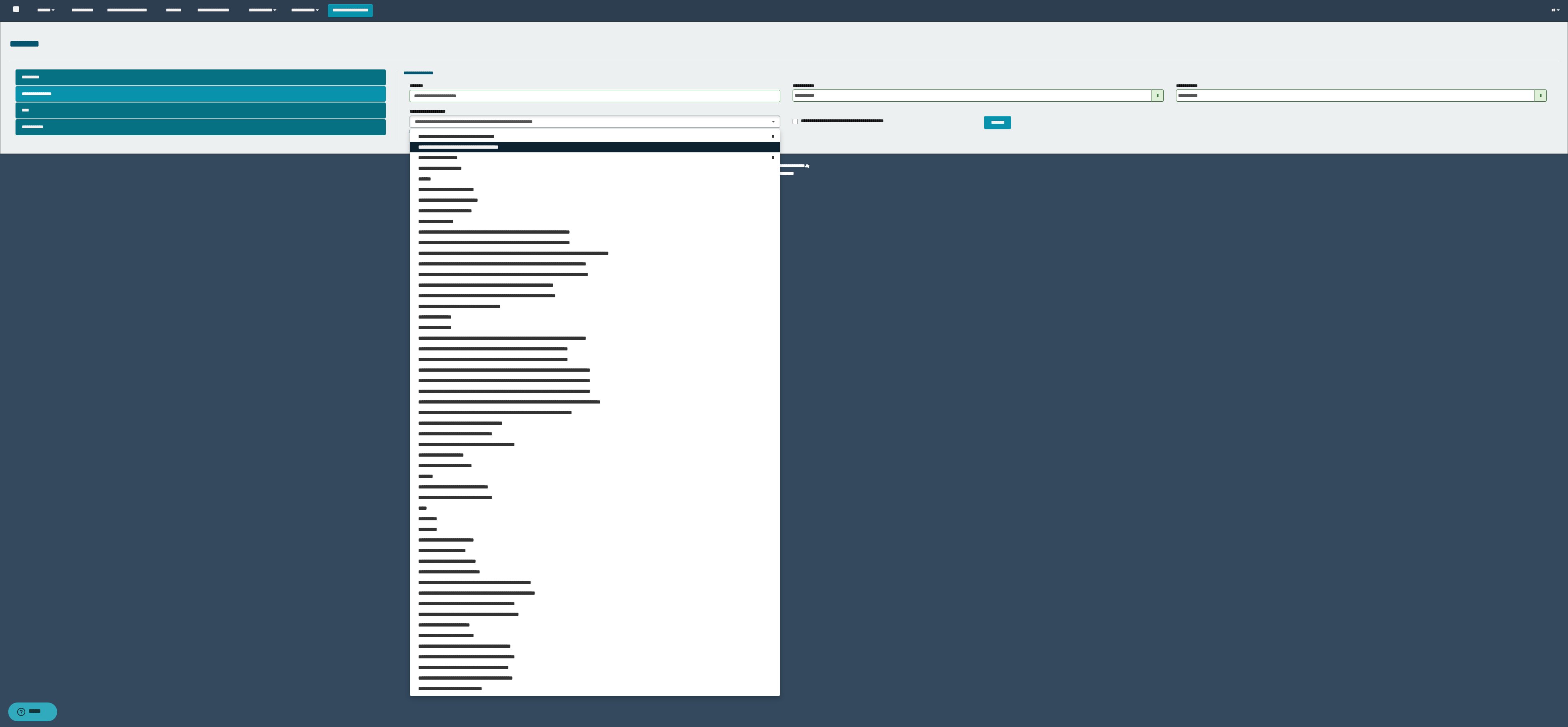 click on "**********" at bounding box center [595, 147] 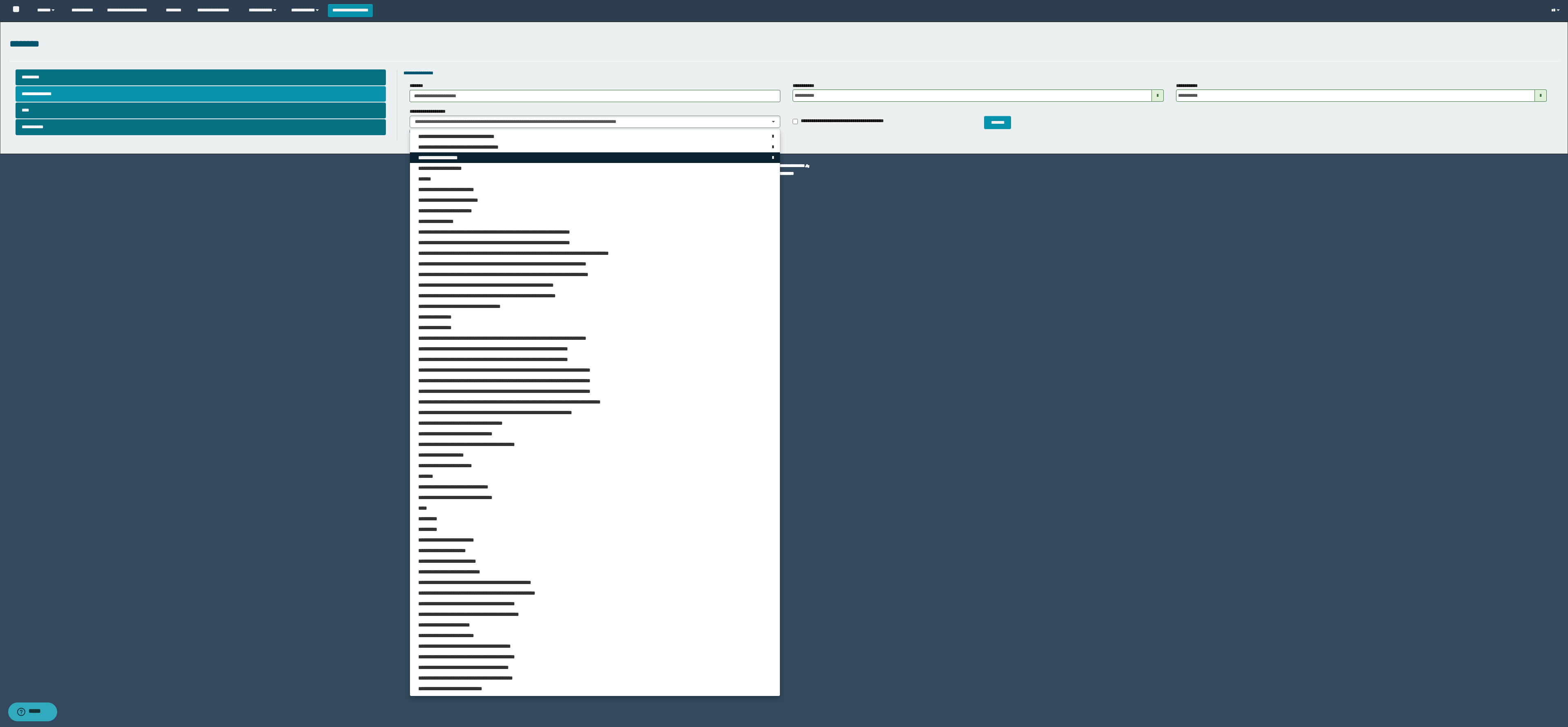 click on "**********" at bounding box center (595, 158) 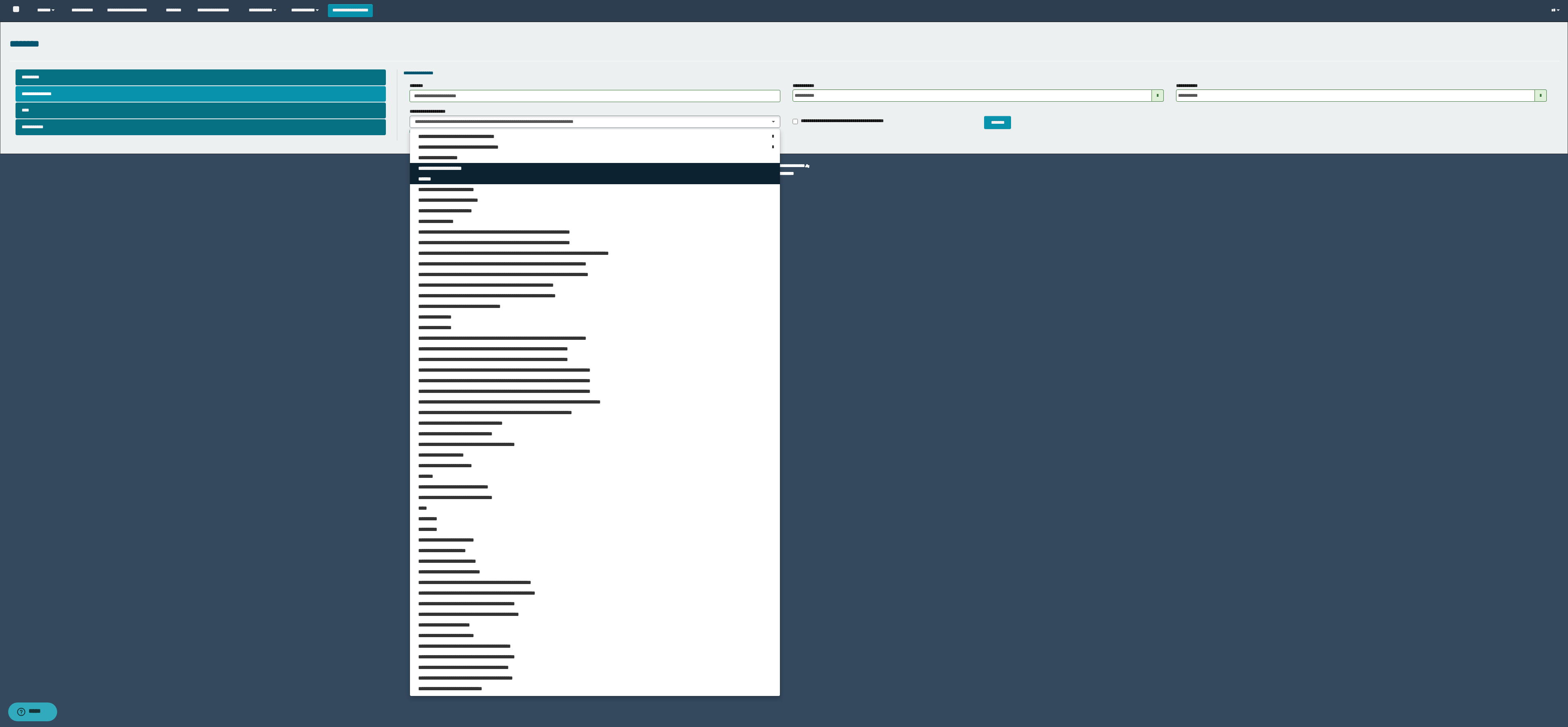 drag, startPoint x: 546, startPoint y: 170, endPoint x: 543, endPoint y: 177, distance: 7.615773 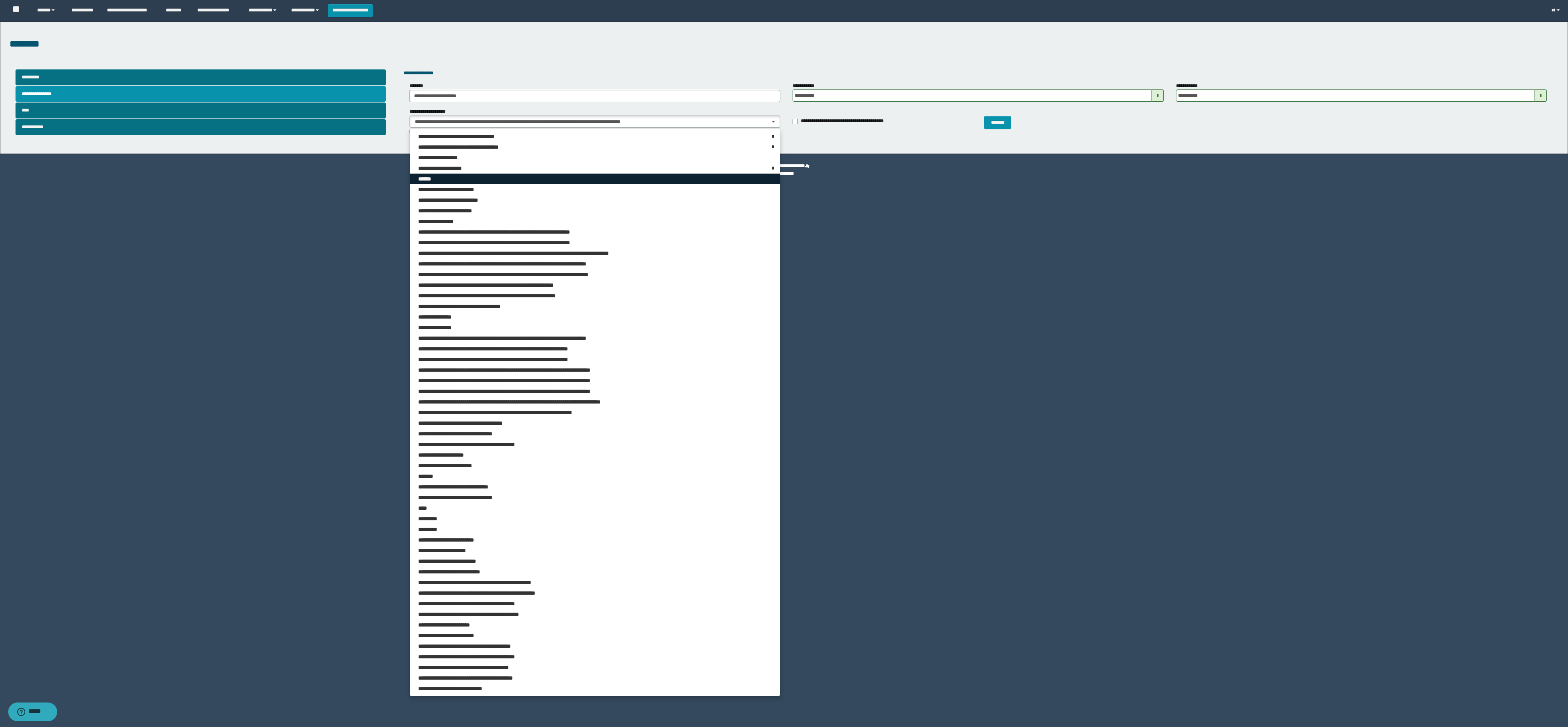 click on "******" at bounding box center (595, 179) 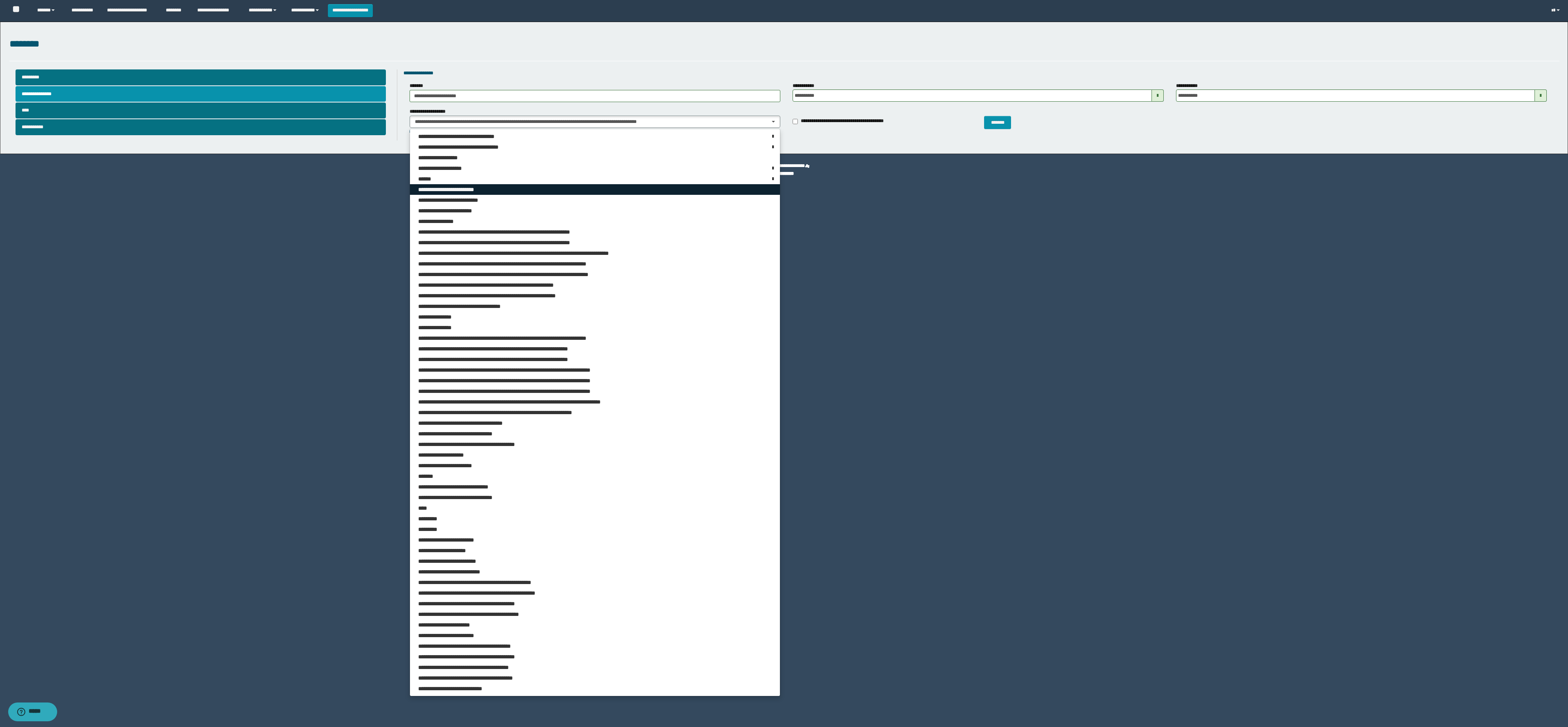 click on "**********" at bounding box center [595, 190] 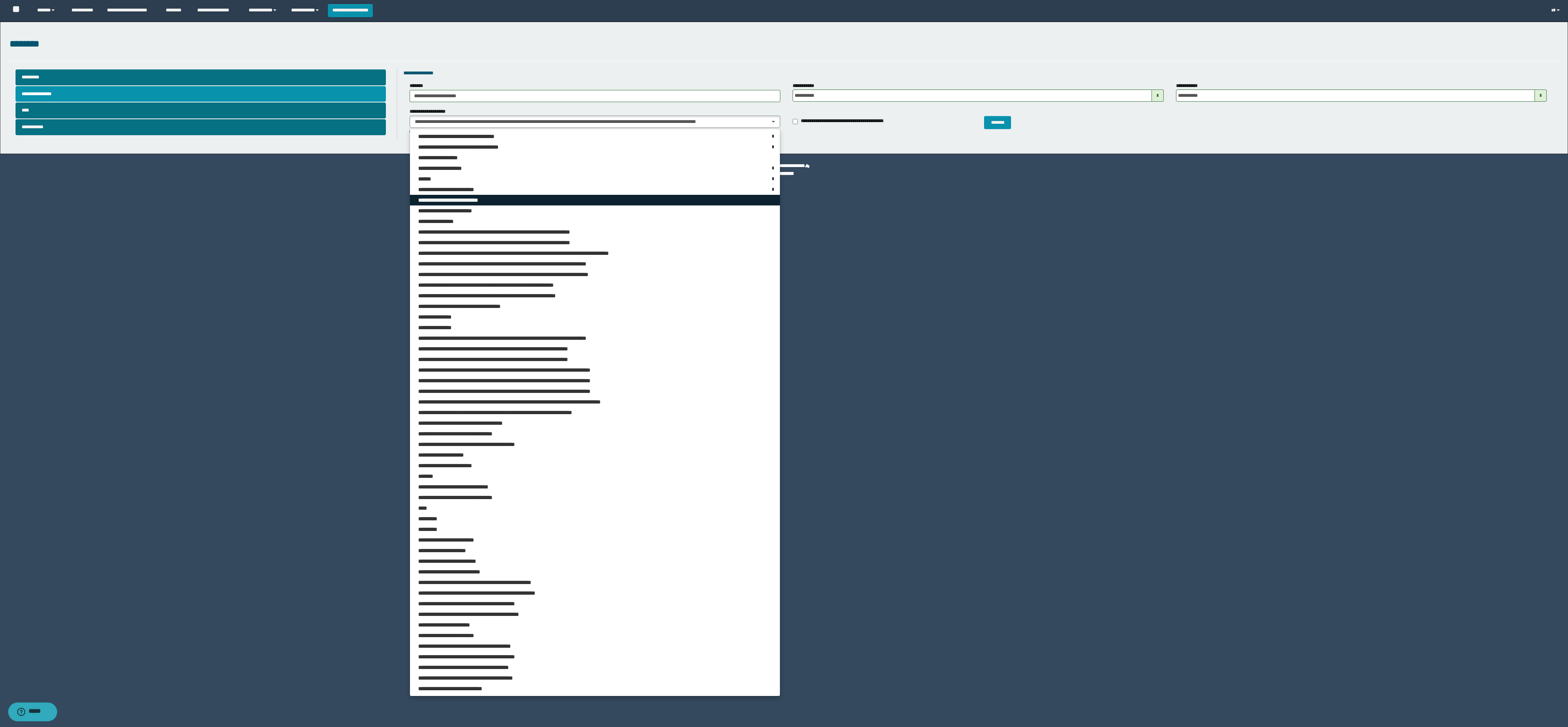 click on "**********" at bounding box center (595, 200) 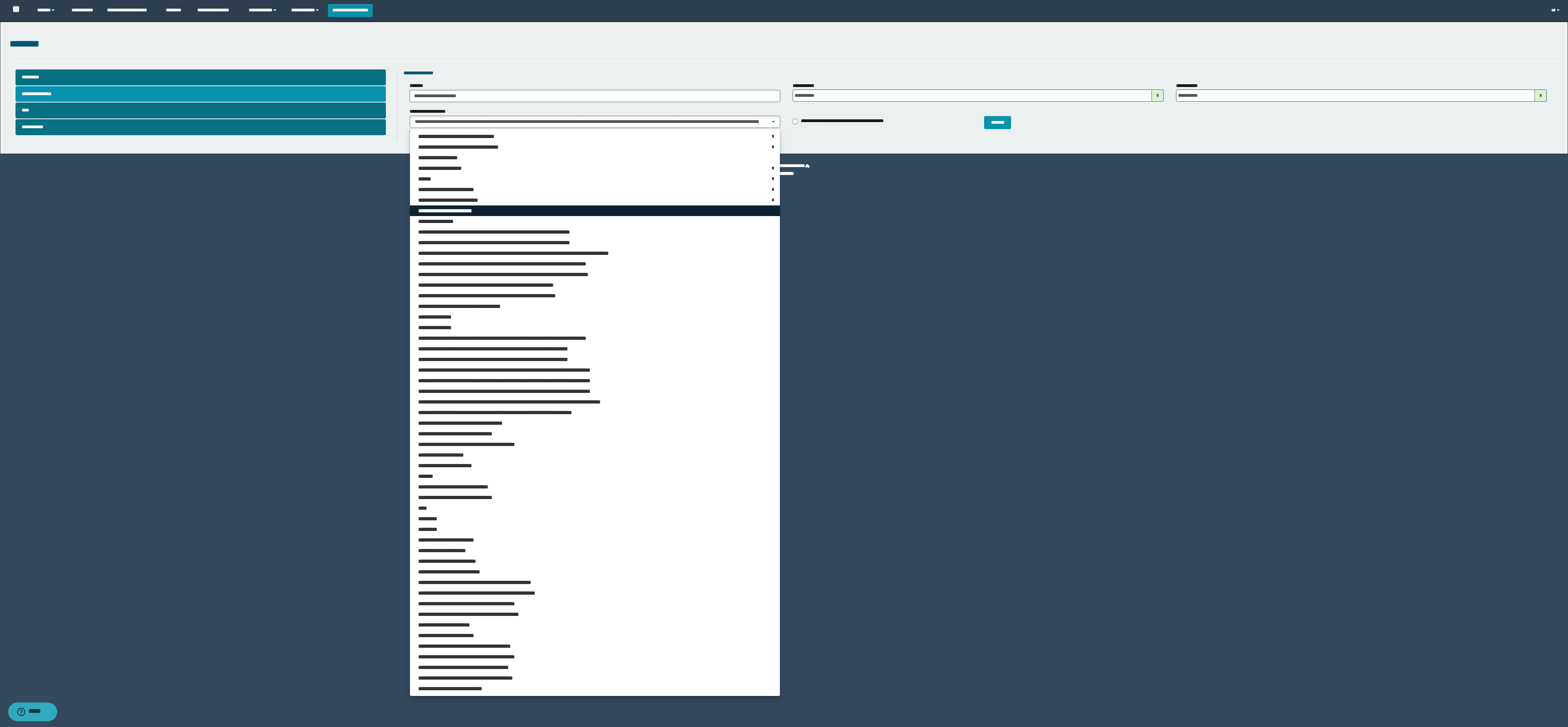 click on "**********" at bounding box center [595, 211] 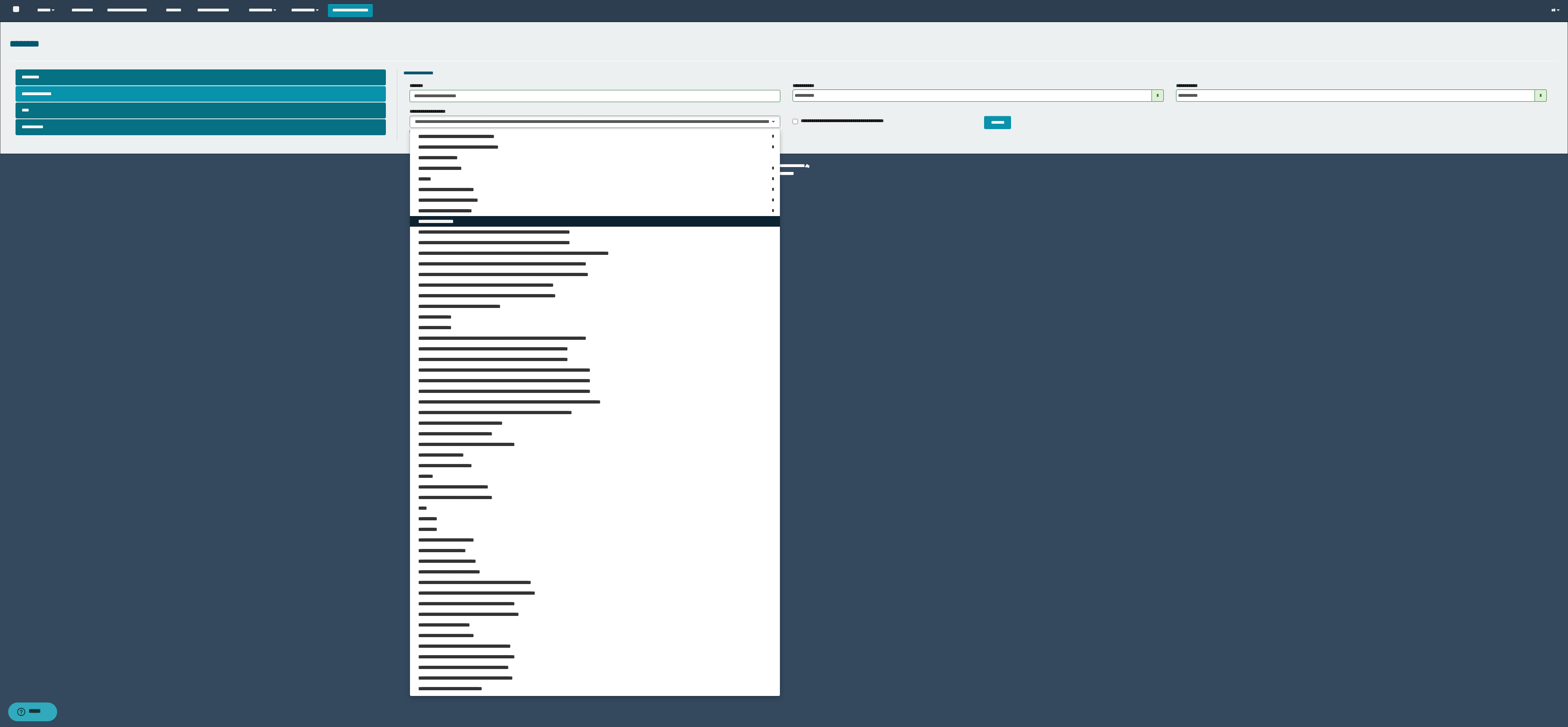 click on "**********" at bounding box center [595, 221] 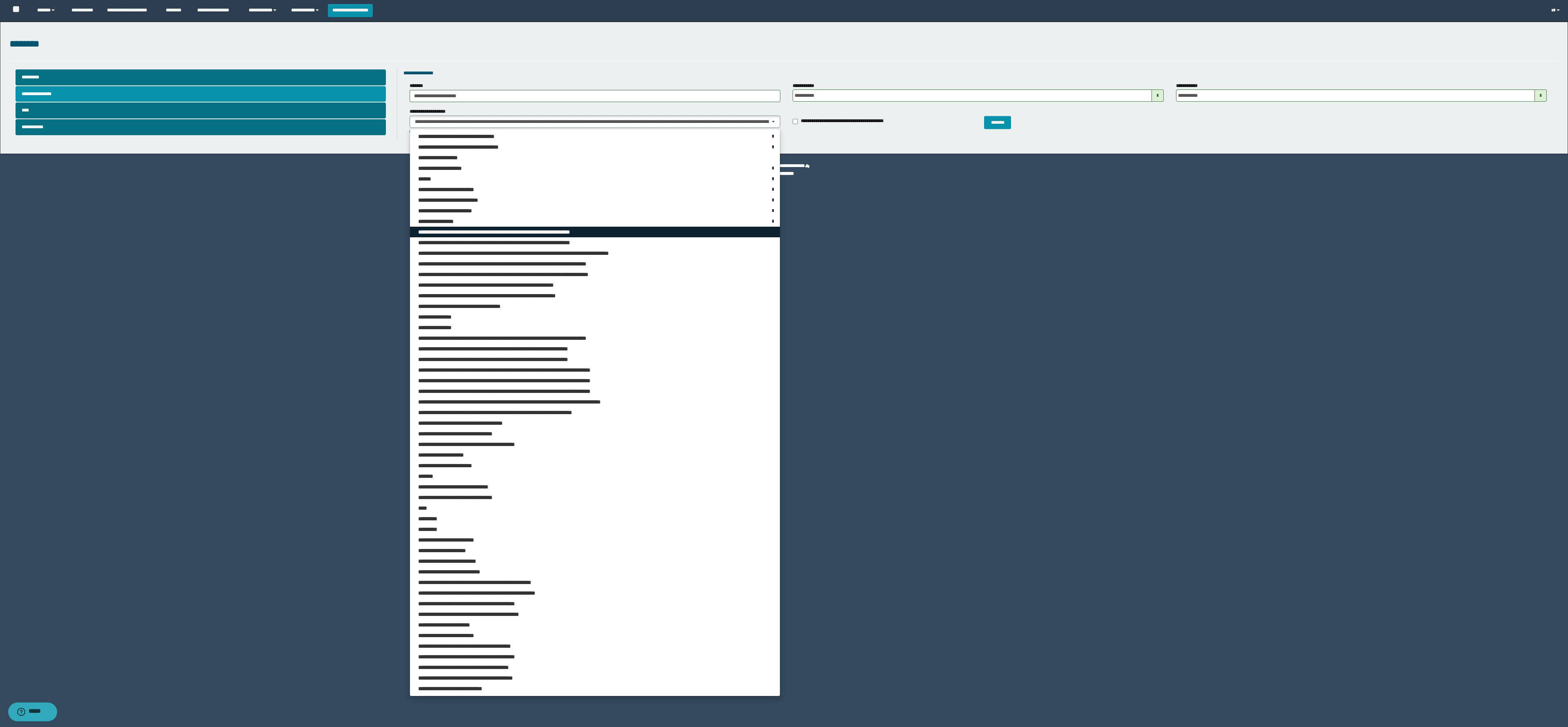 click on "**********" at bounding box center [512, 232] 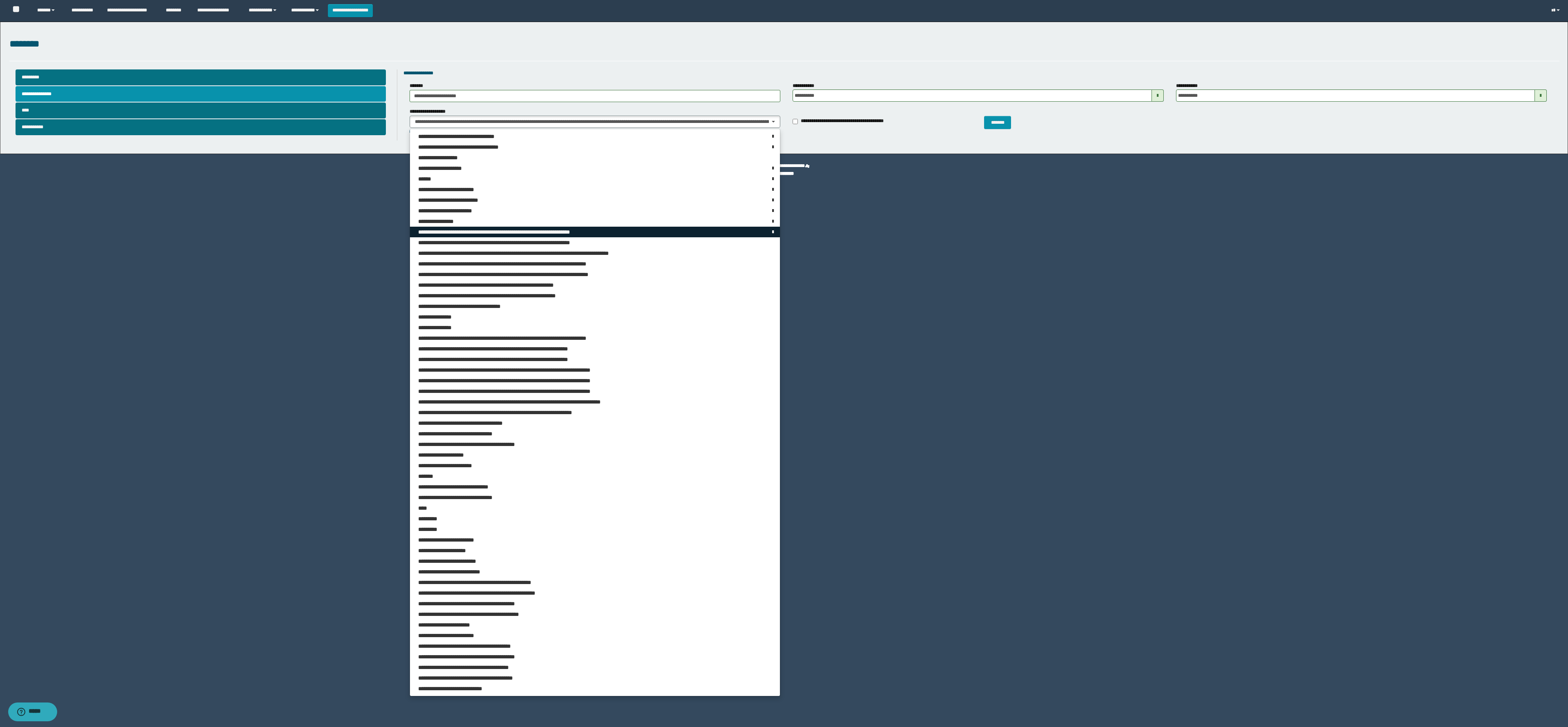 click on "**********" at bounding box center [512, 232] 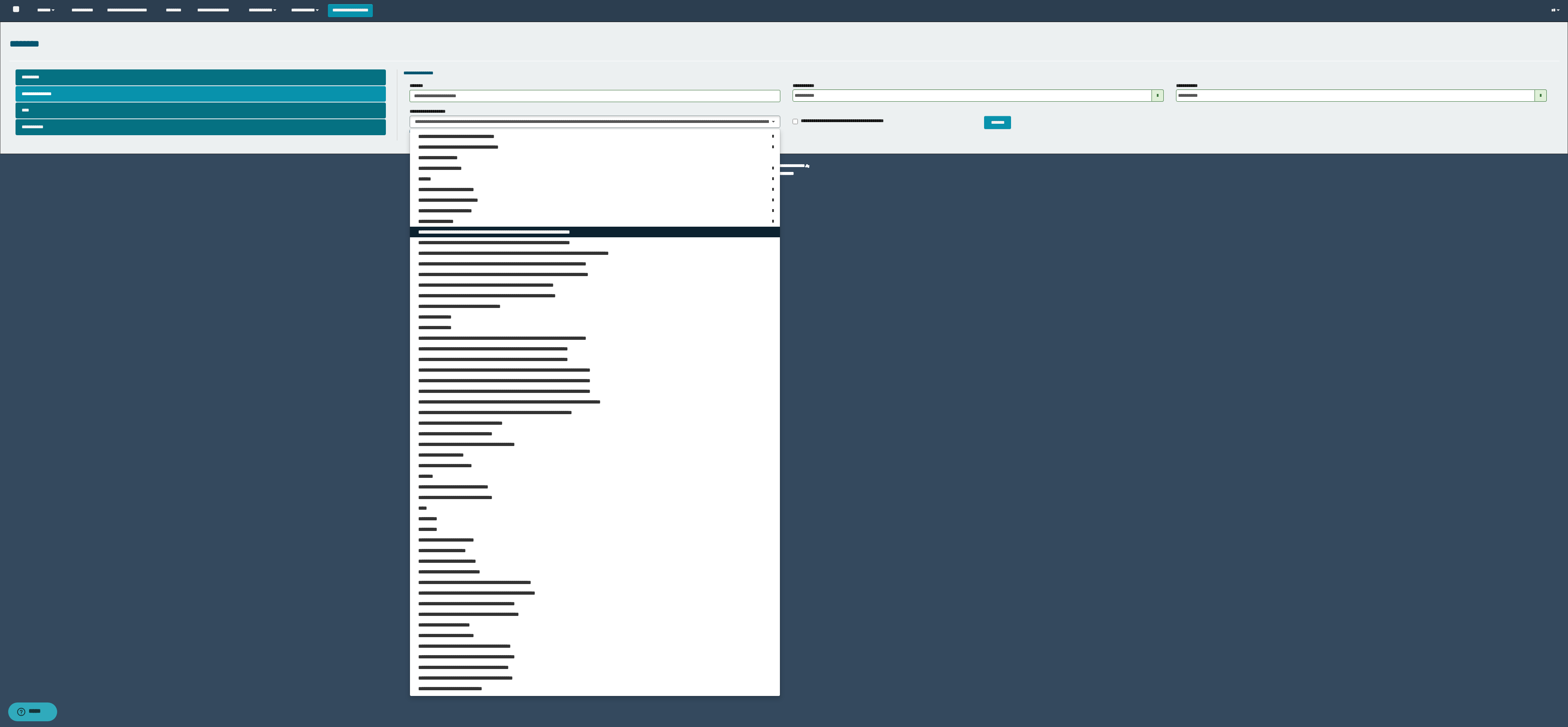 click on "**********" at bounding box center [595, 232] 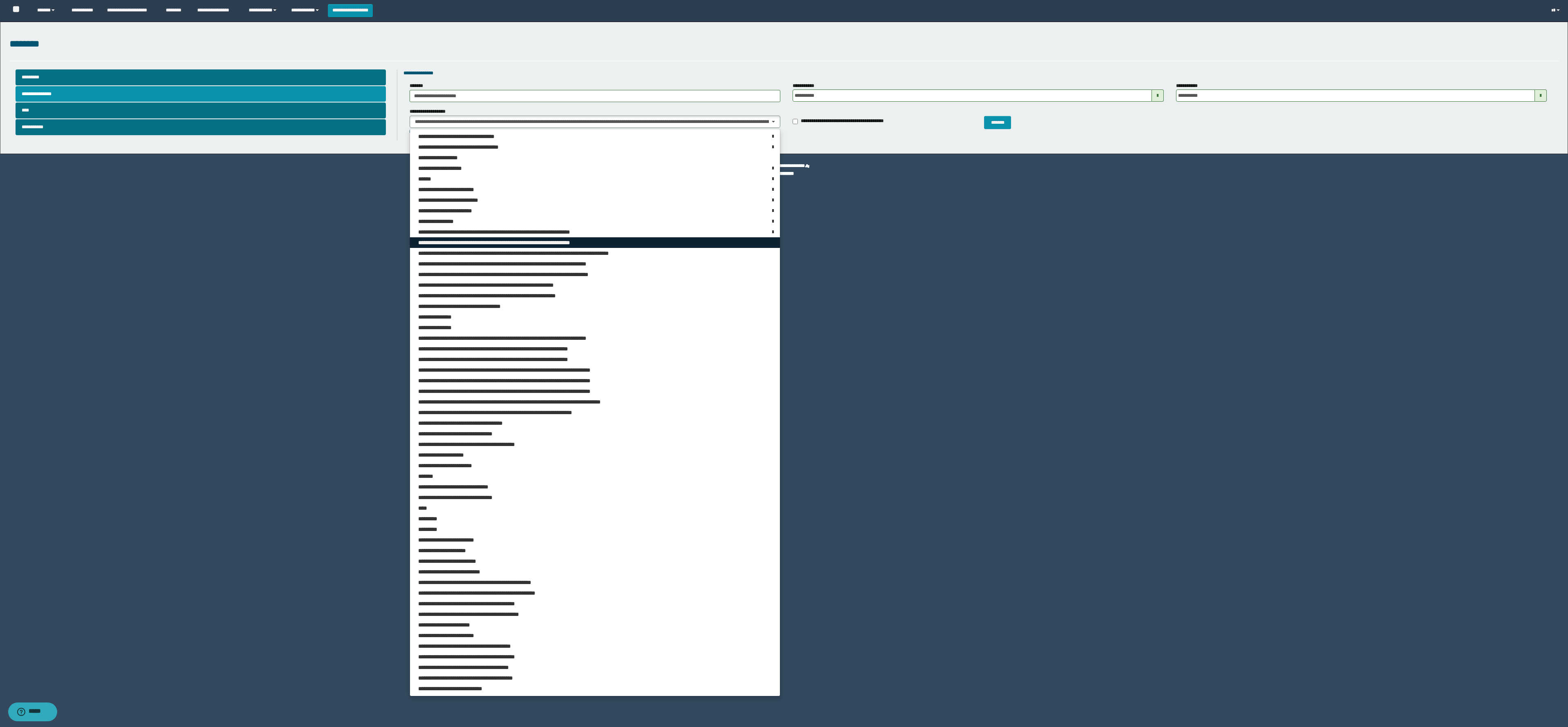 click on "**********" at bounding box center (512, 243) 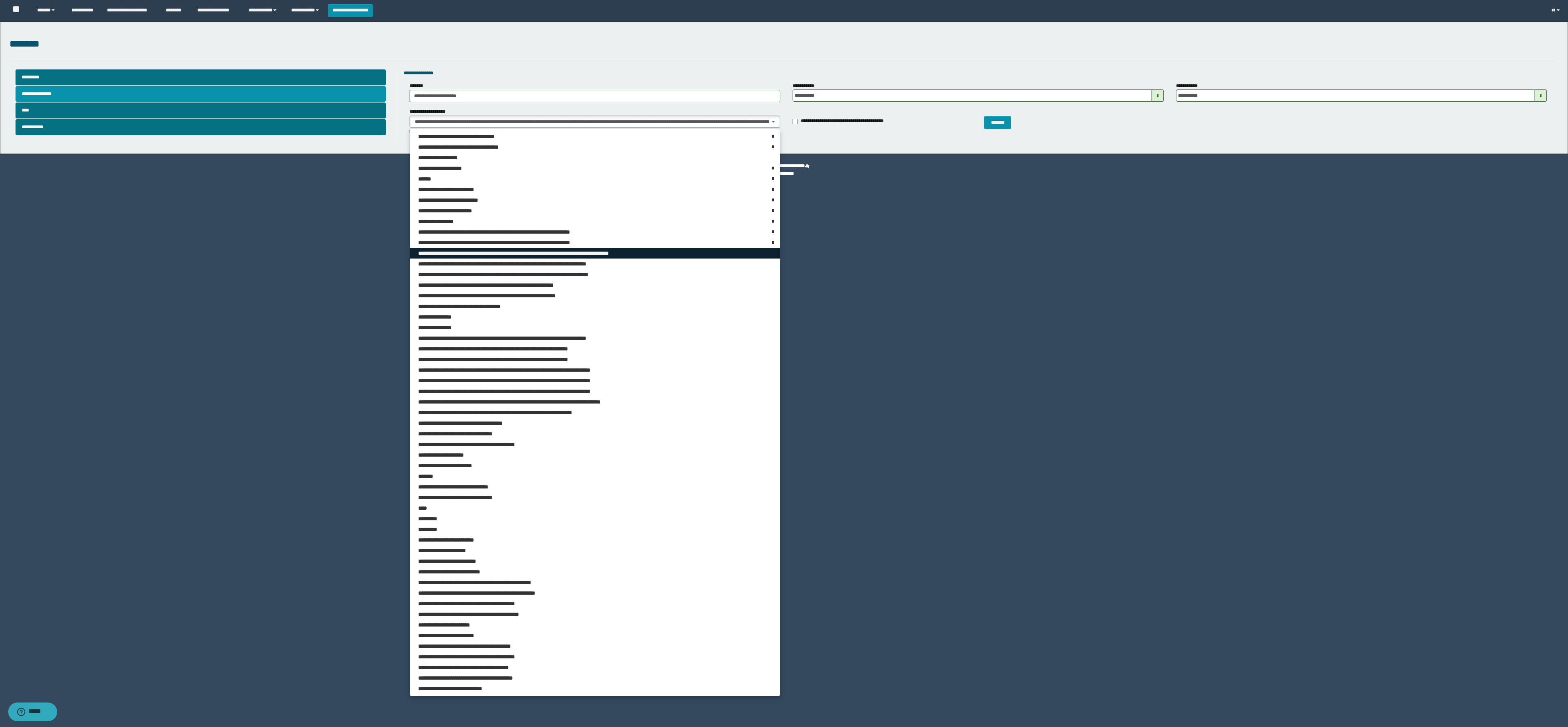 click on "**********" at bounding box center (536, 253) 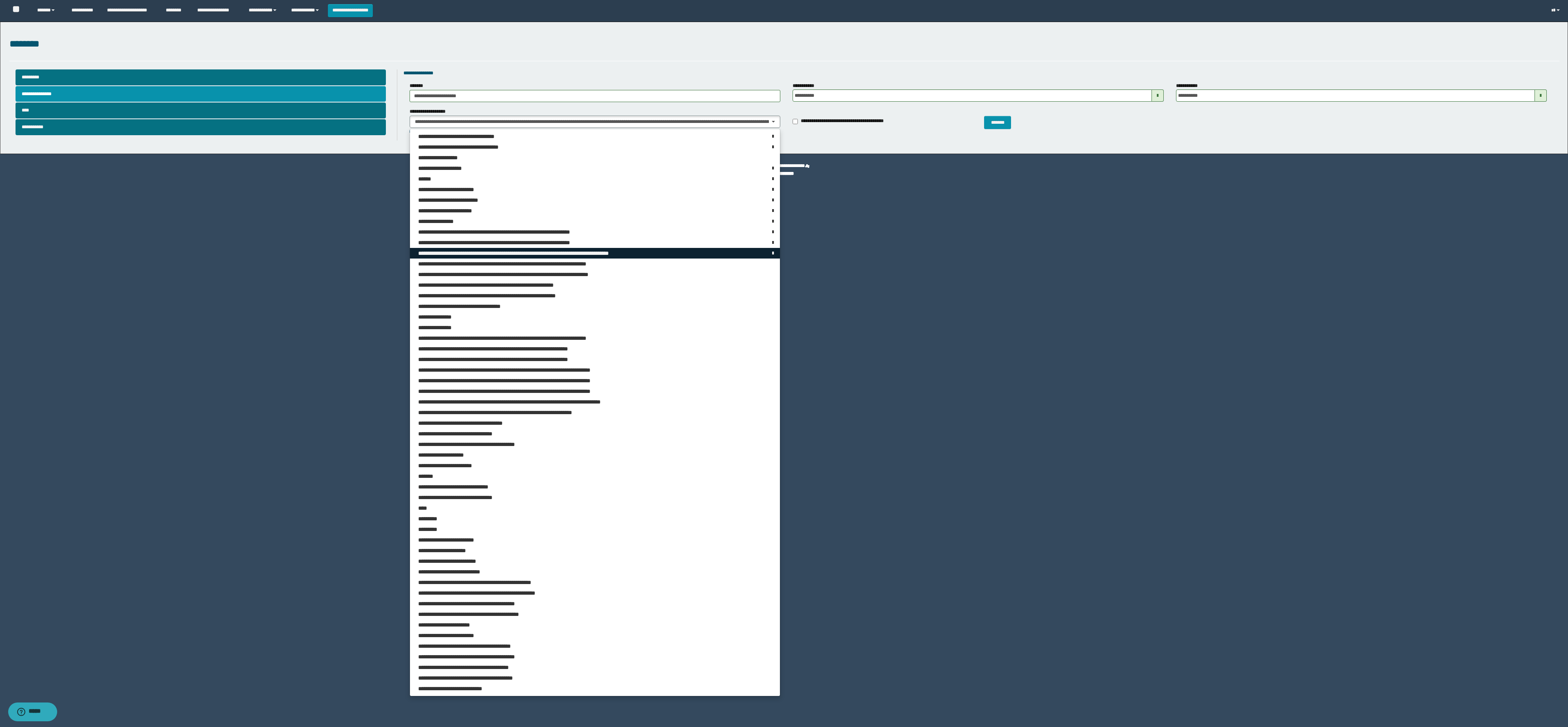 click on "**********" at bounding box center (595, 253) 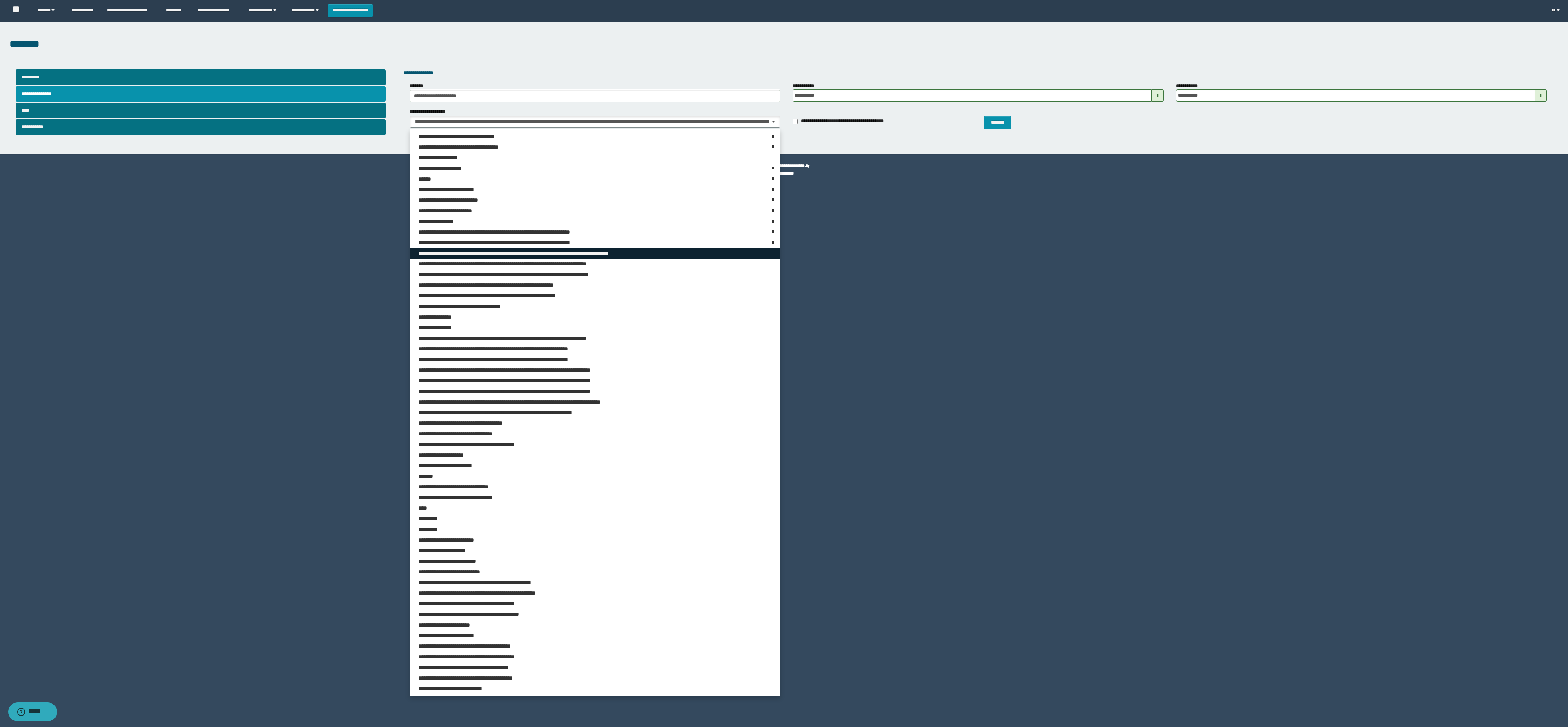 click on "**********" at bounding box center [536, 253] 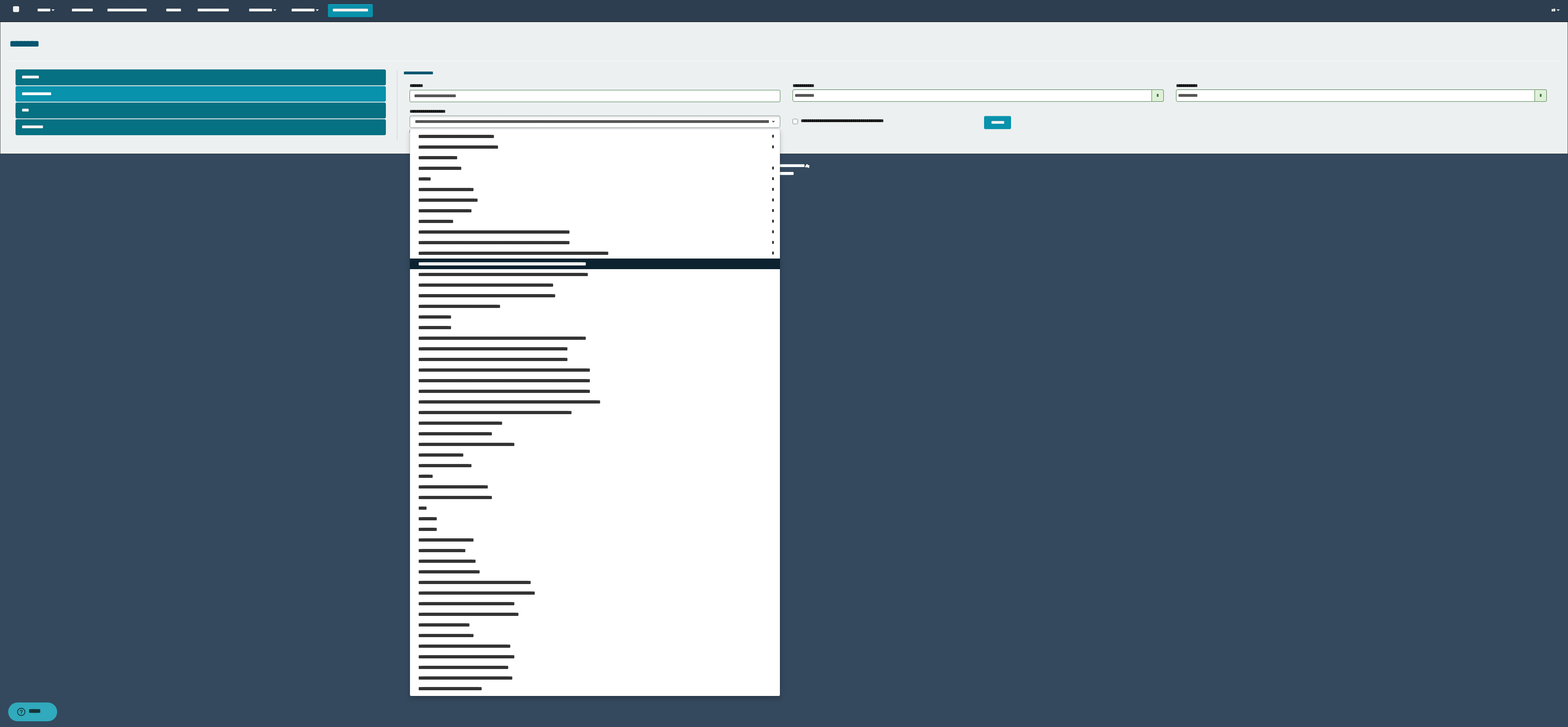 click on "**********" at bounding box center [523, 264] 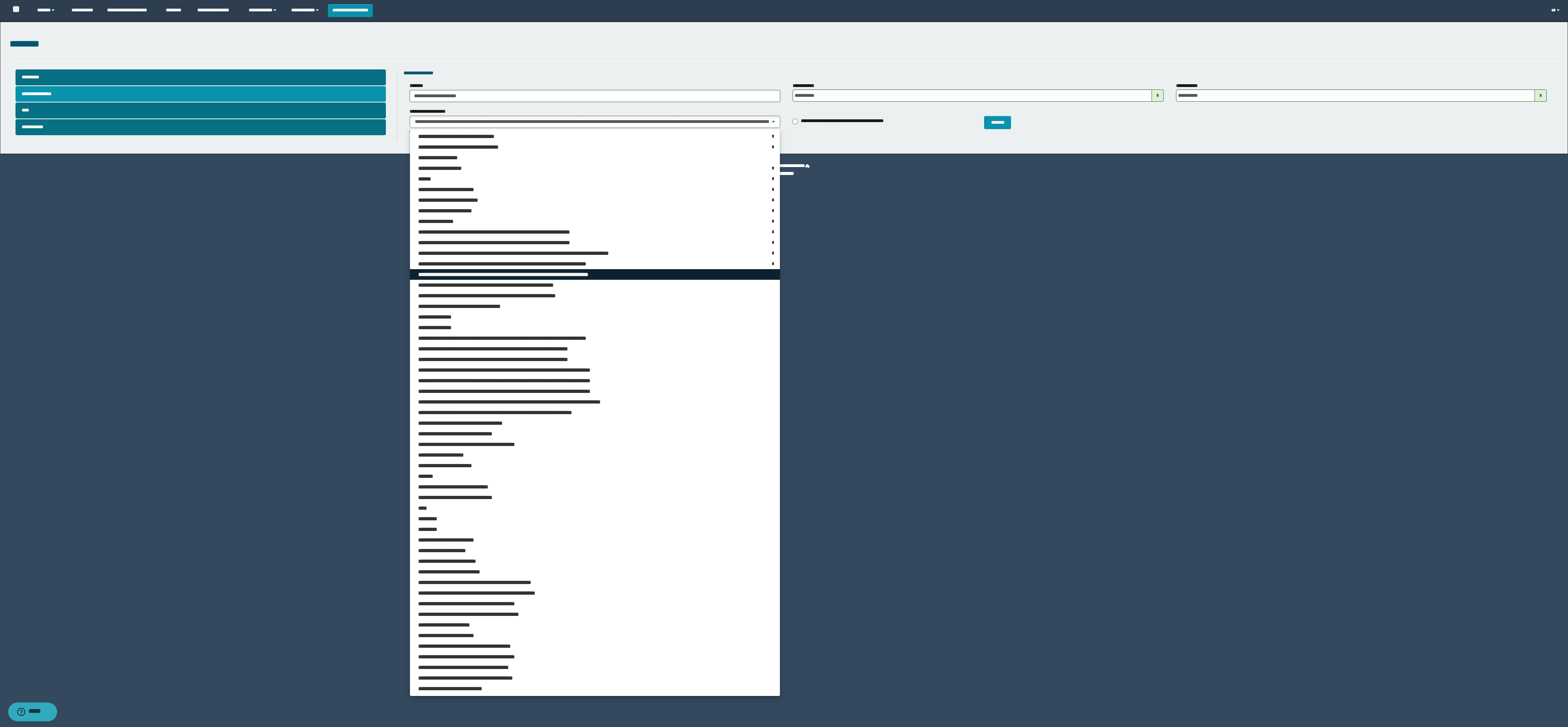 click on "**********" at bounding box center [523, 274] 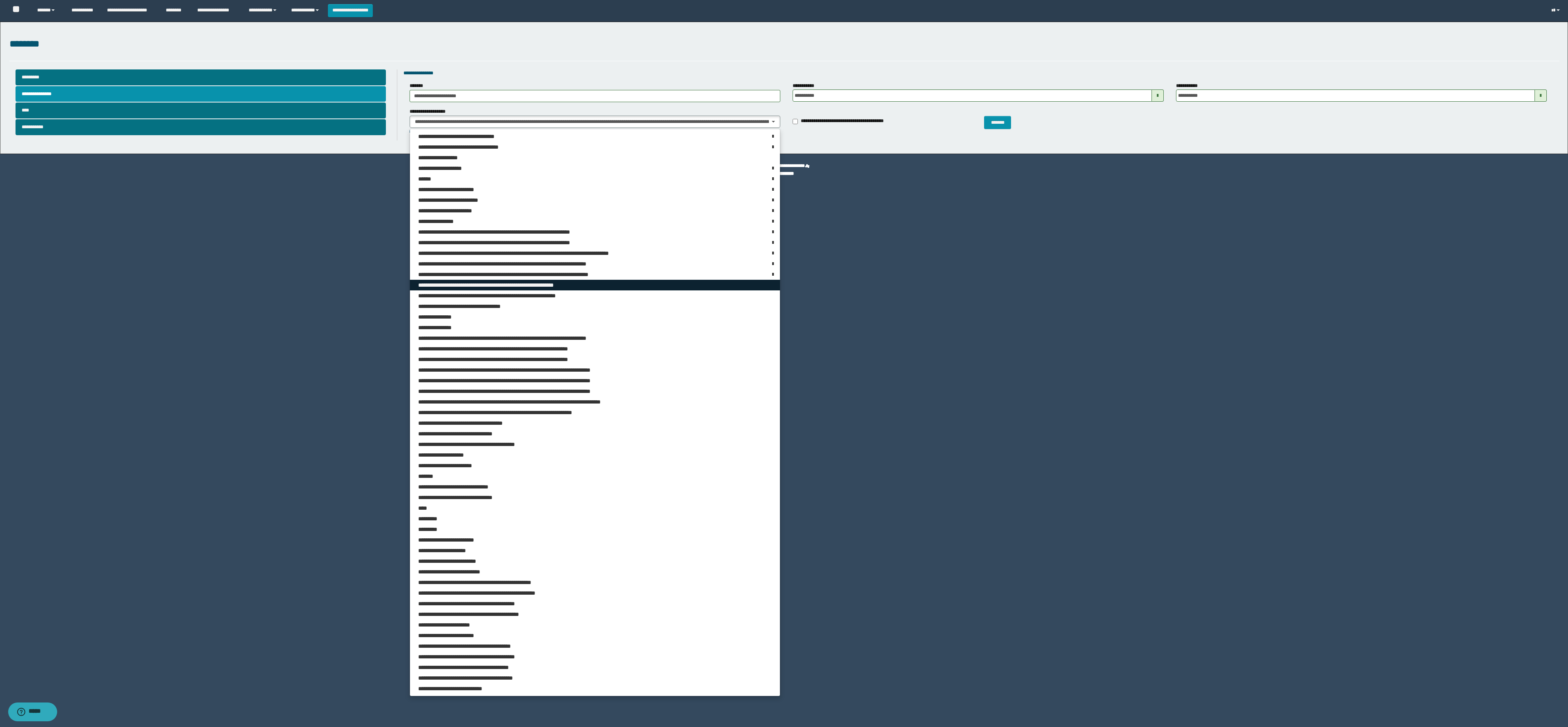 click on "**********" at bounding box center (595, 285) 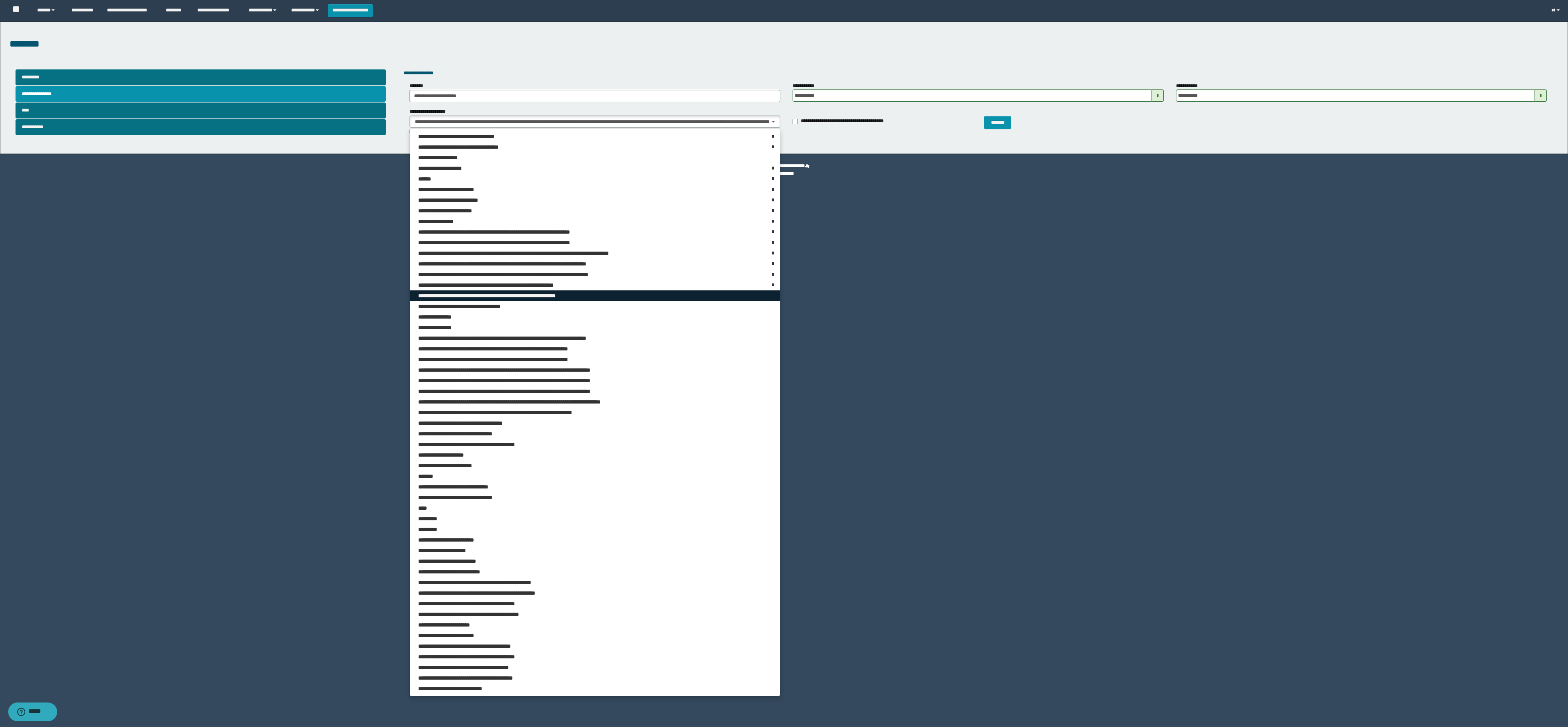 click on "**********" at bounding box center (505, 296) 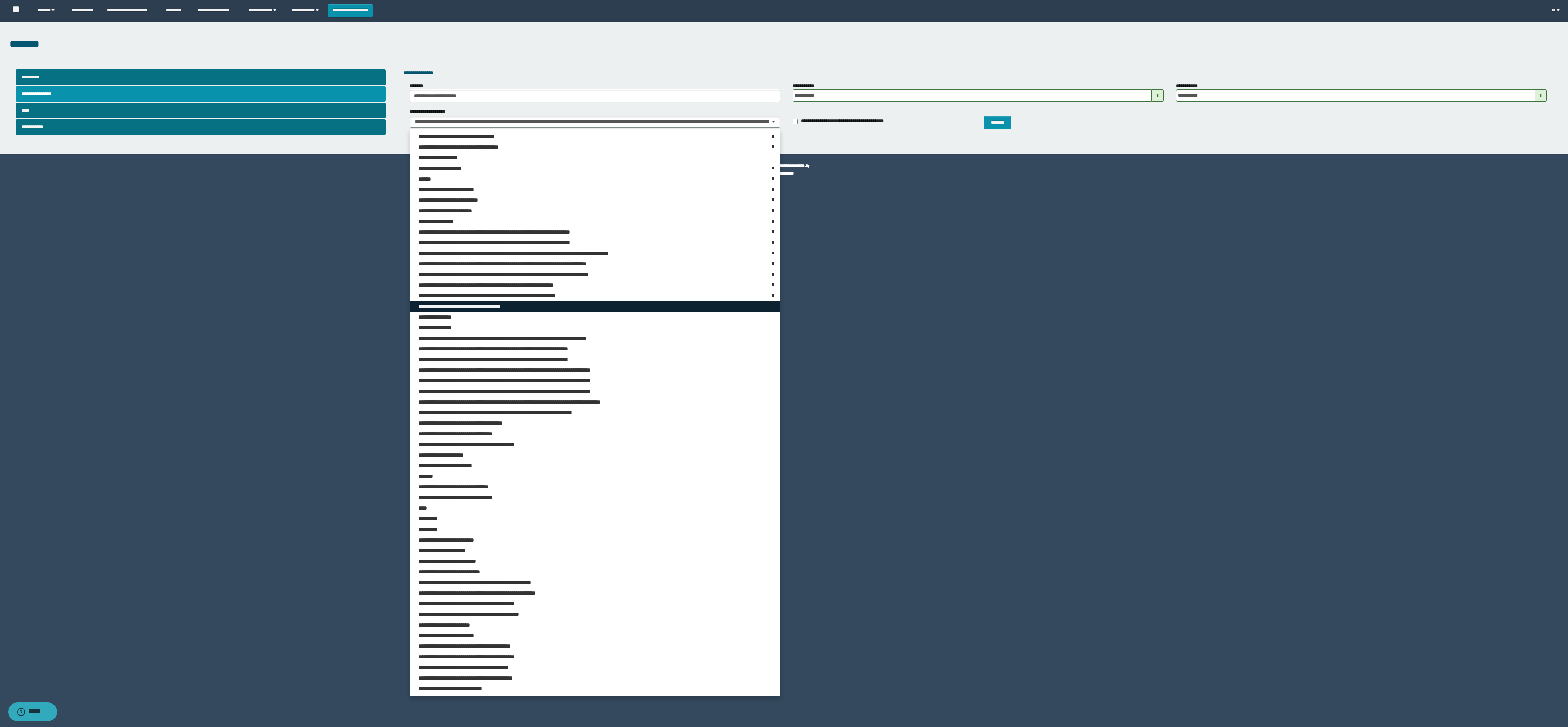 click on "**********" at bounding box center (595, 306) 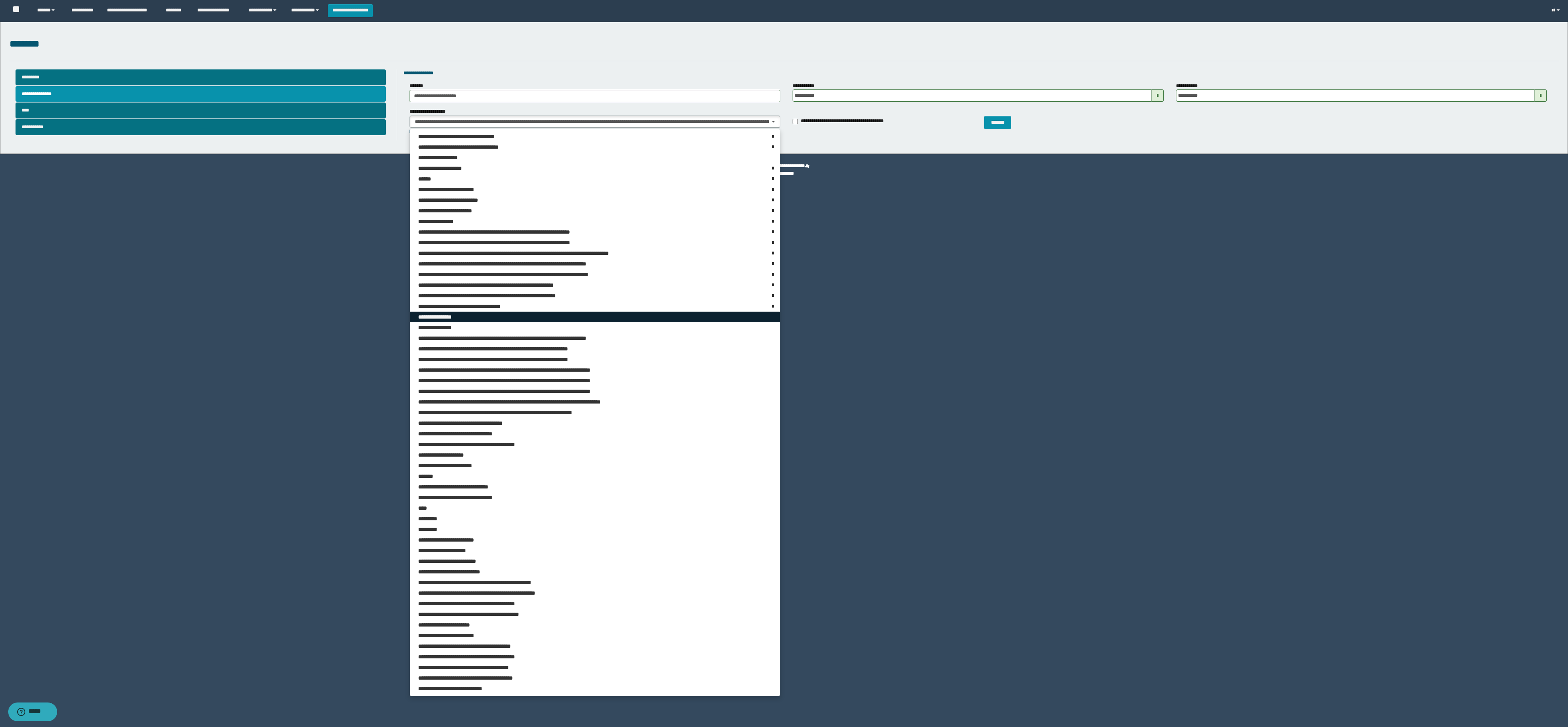 click on "**********" at bounding box center [595, 317] 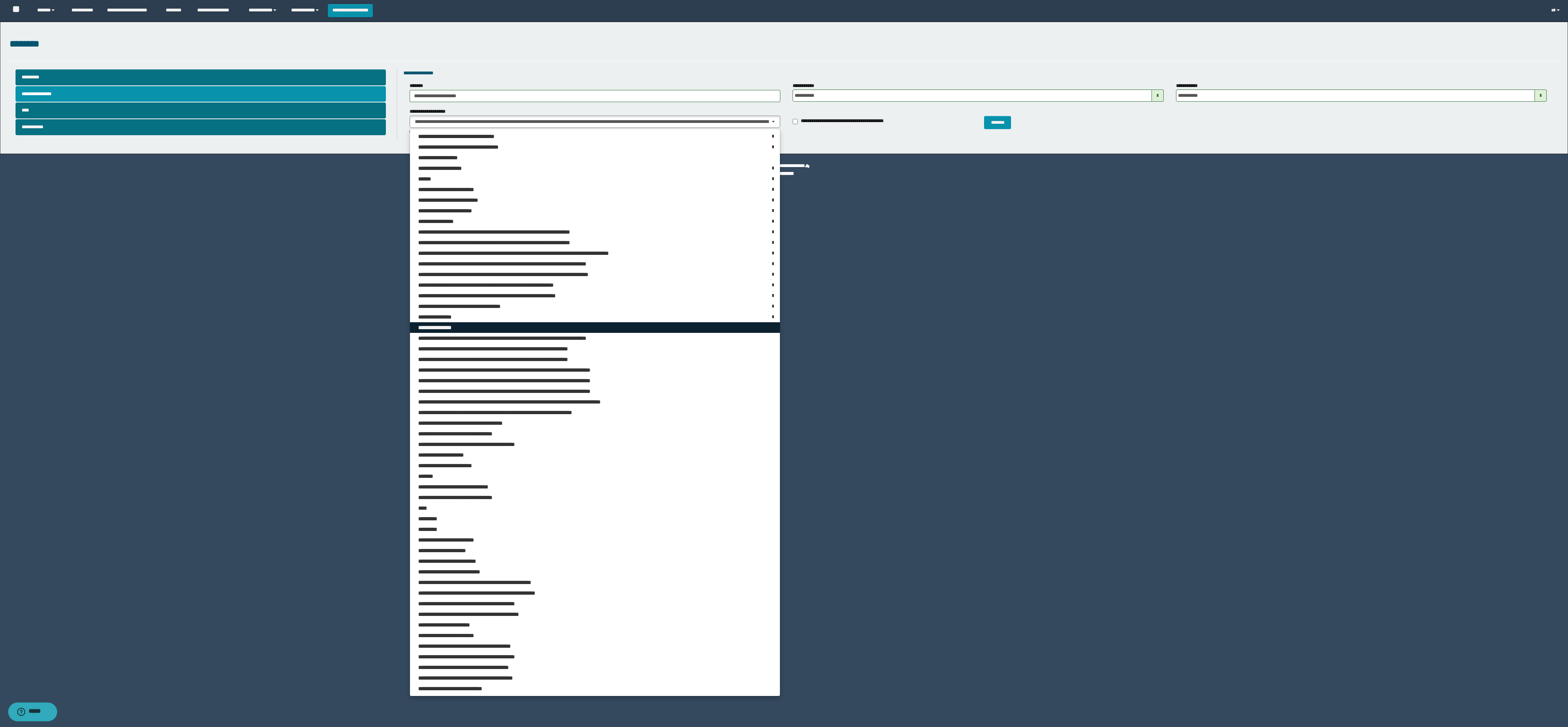 click on "**********" at bounding box center (595, 328) 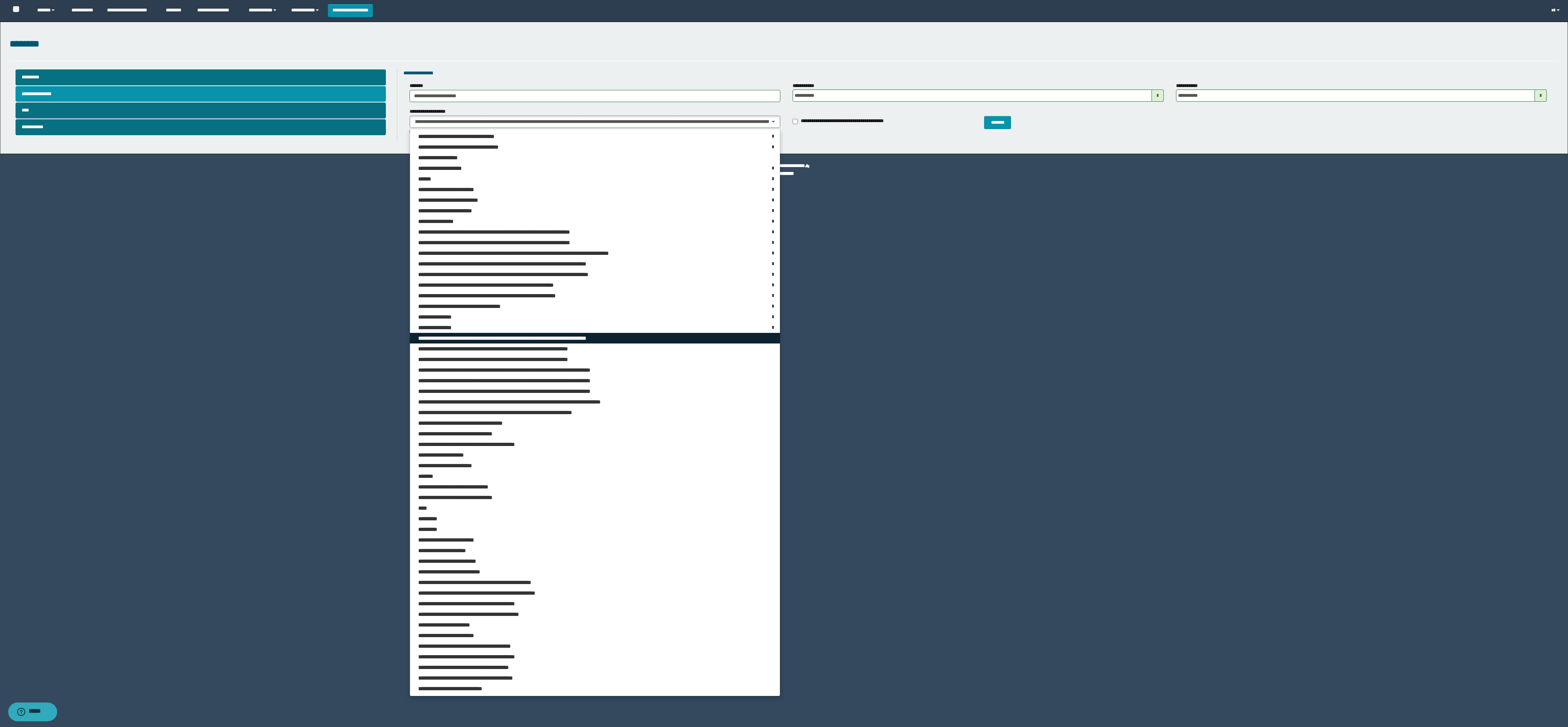 click on "**********" at bounding box center (521, 338) 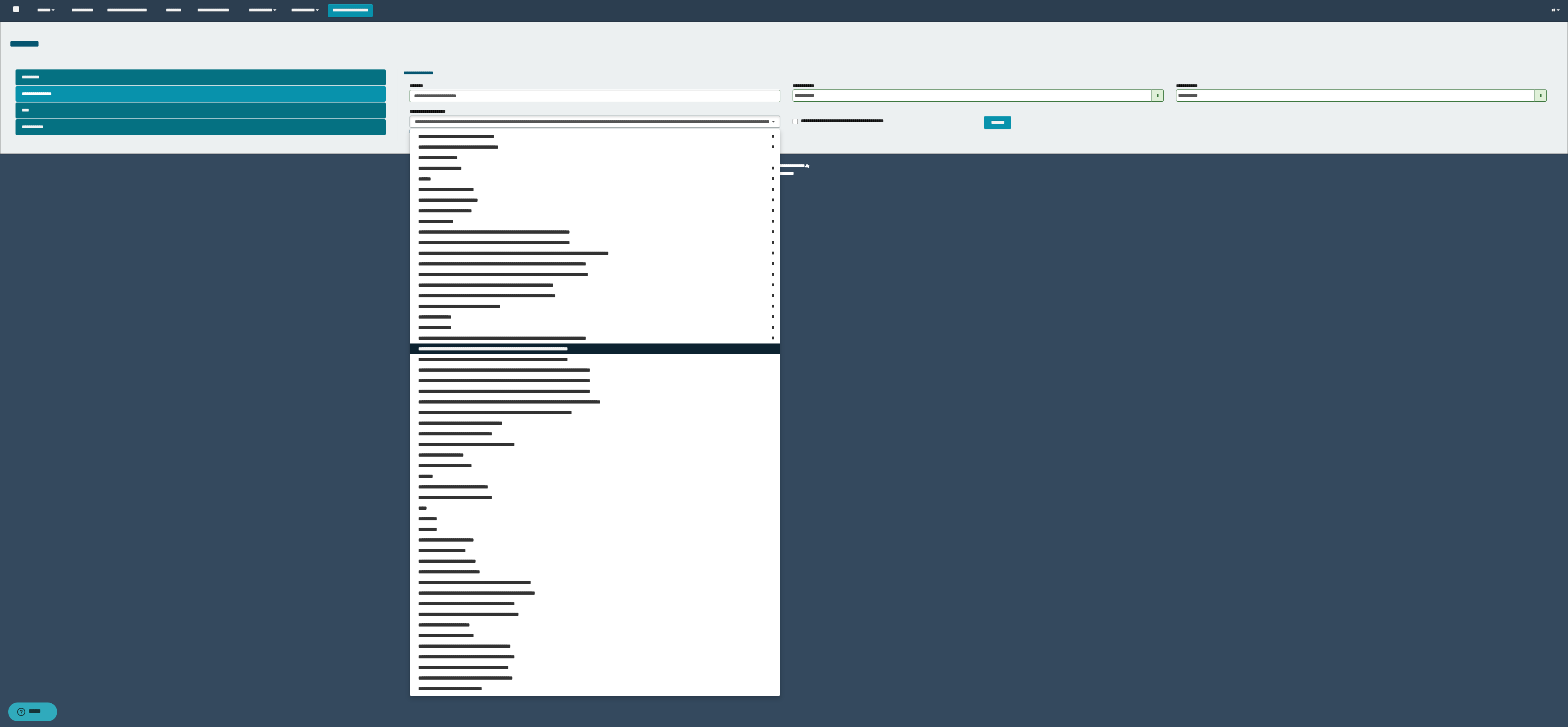 click on "**********" at bounding box center [510, 349] 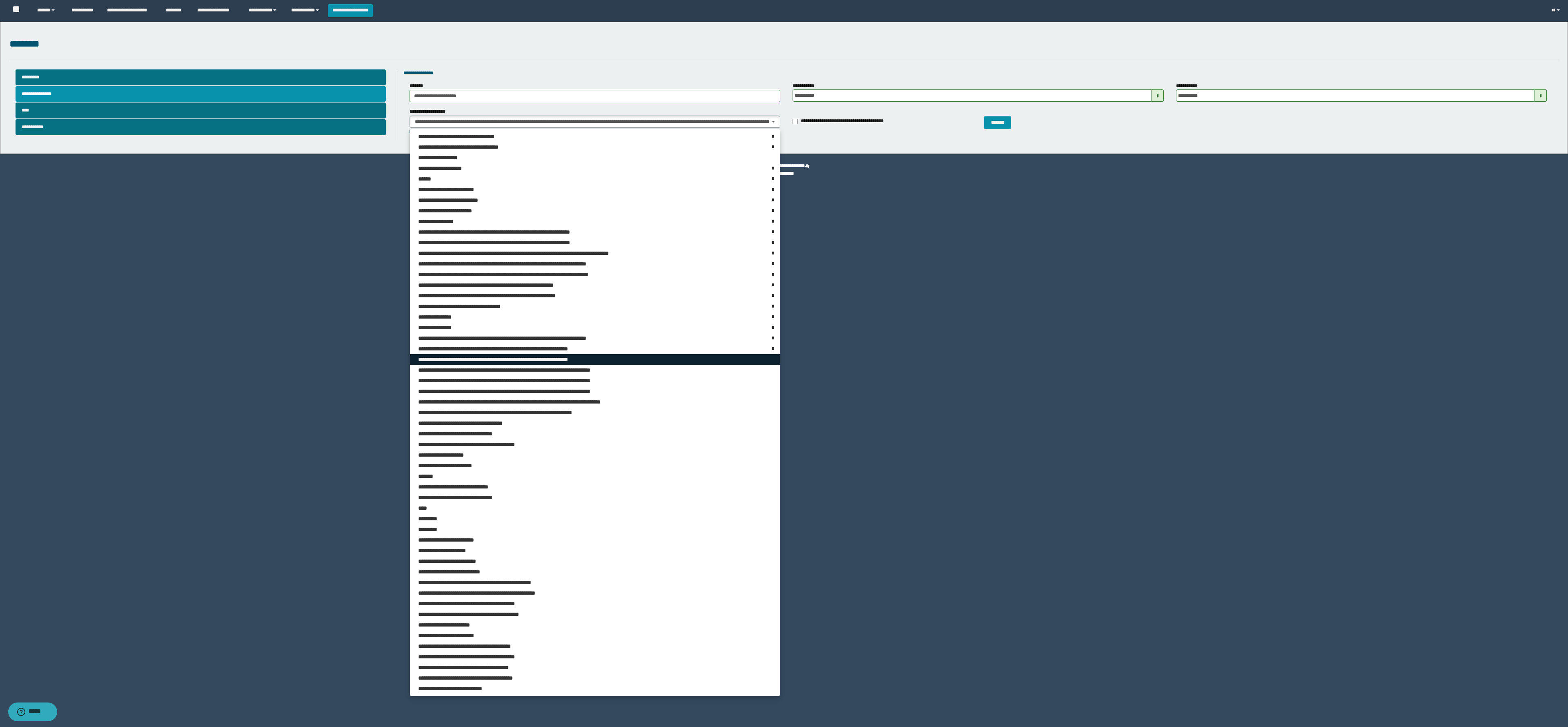 click on "**********" at bounding box center [510, 359] 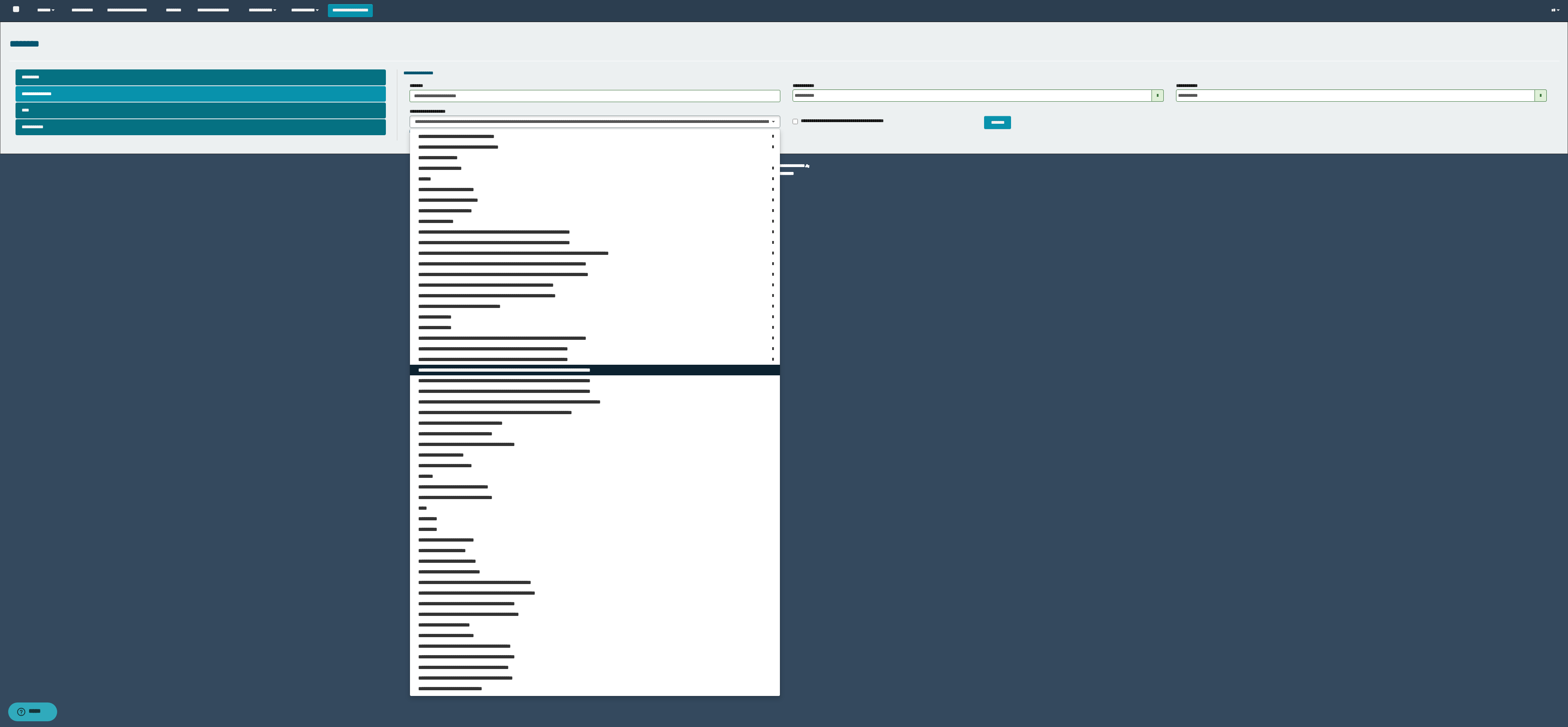 click on "**********" at bounding box center (526, 370) 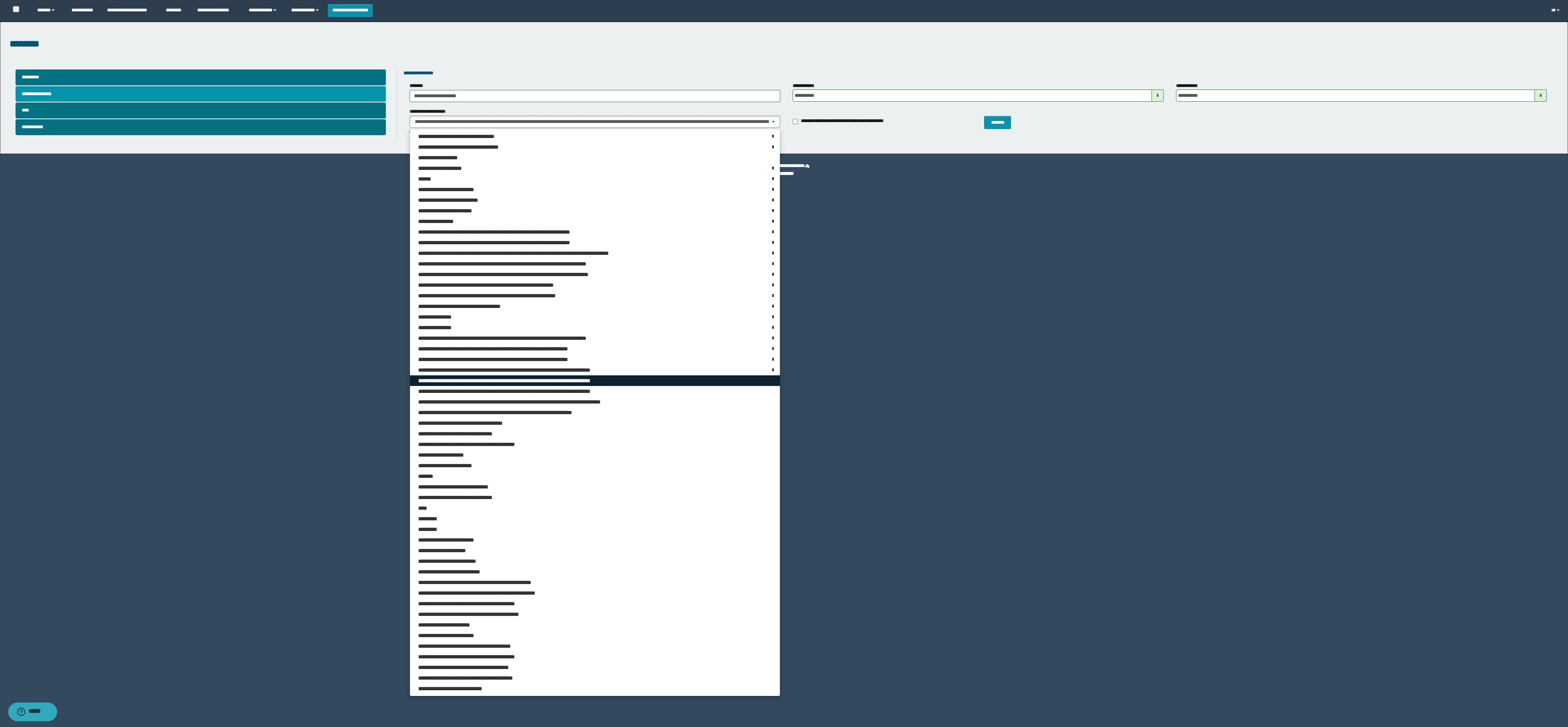 click on "**********" at bounding box center (528, 381) 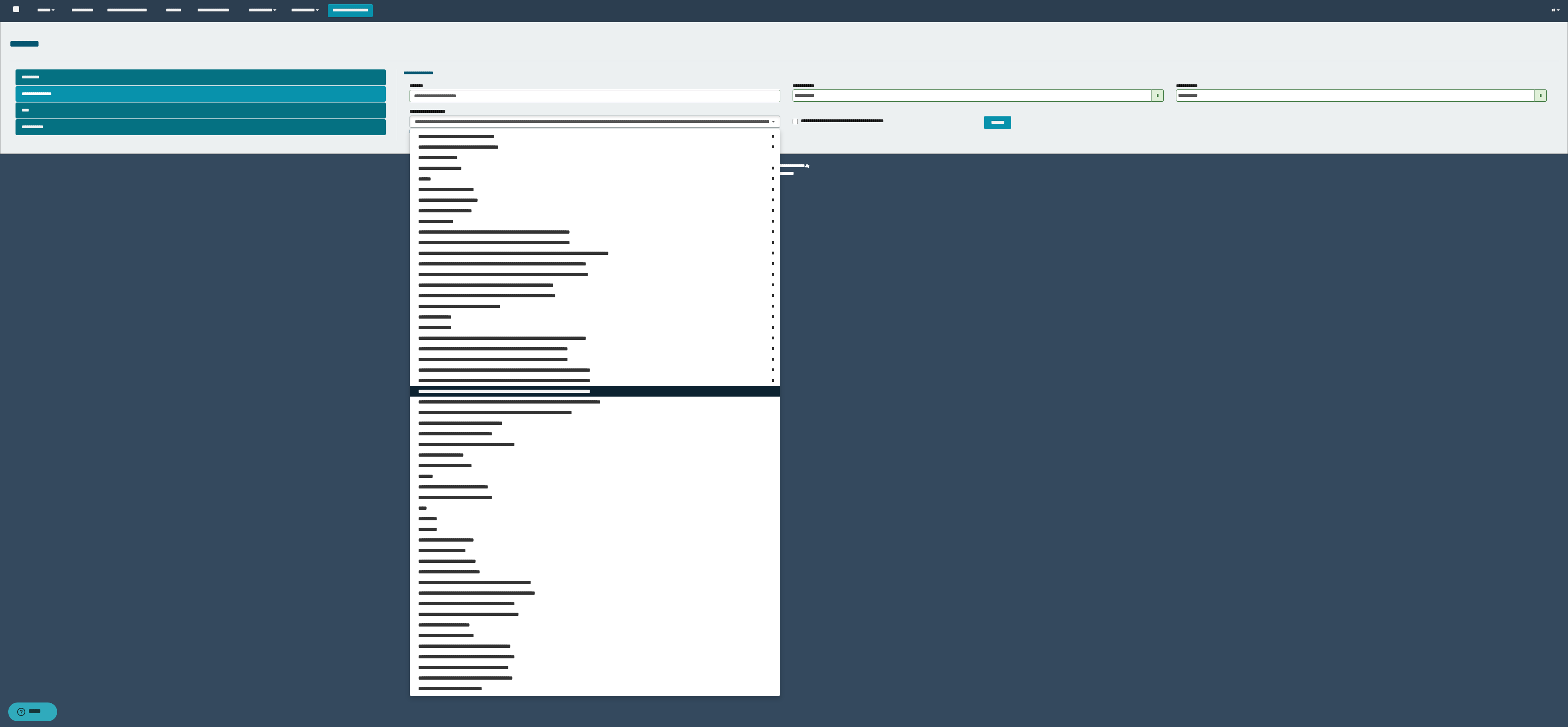 click on "**********" at bounding box center [527, 391] 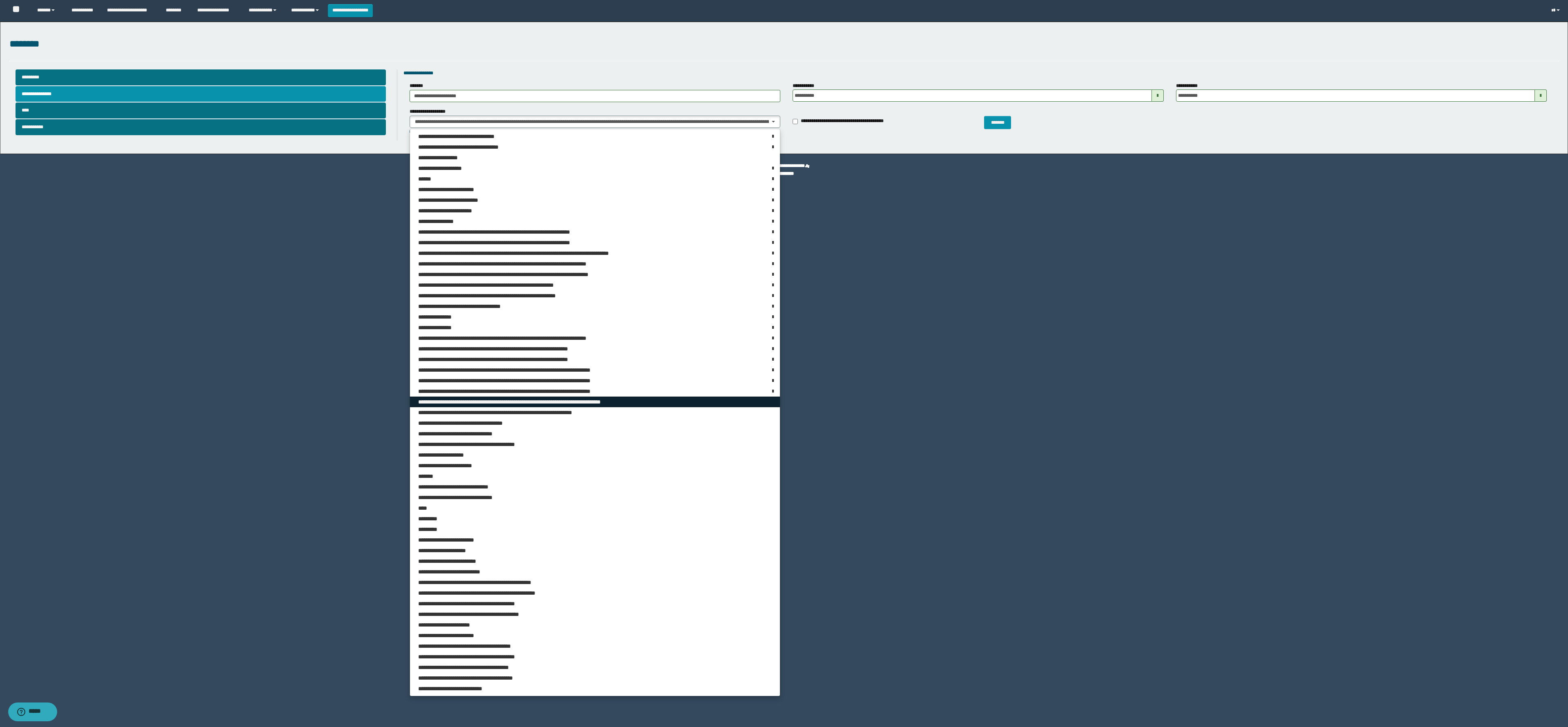 click on "**********" at bounding box center (532, 402) 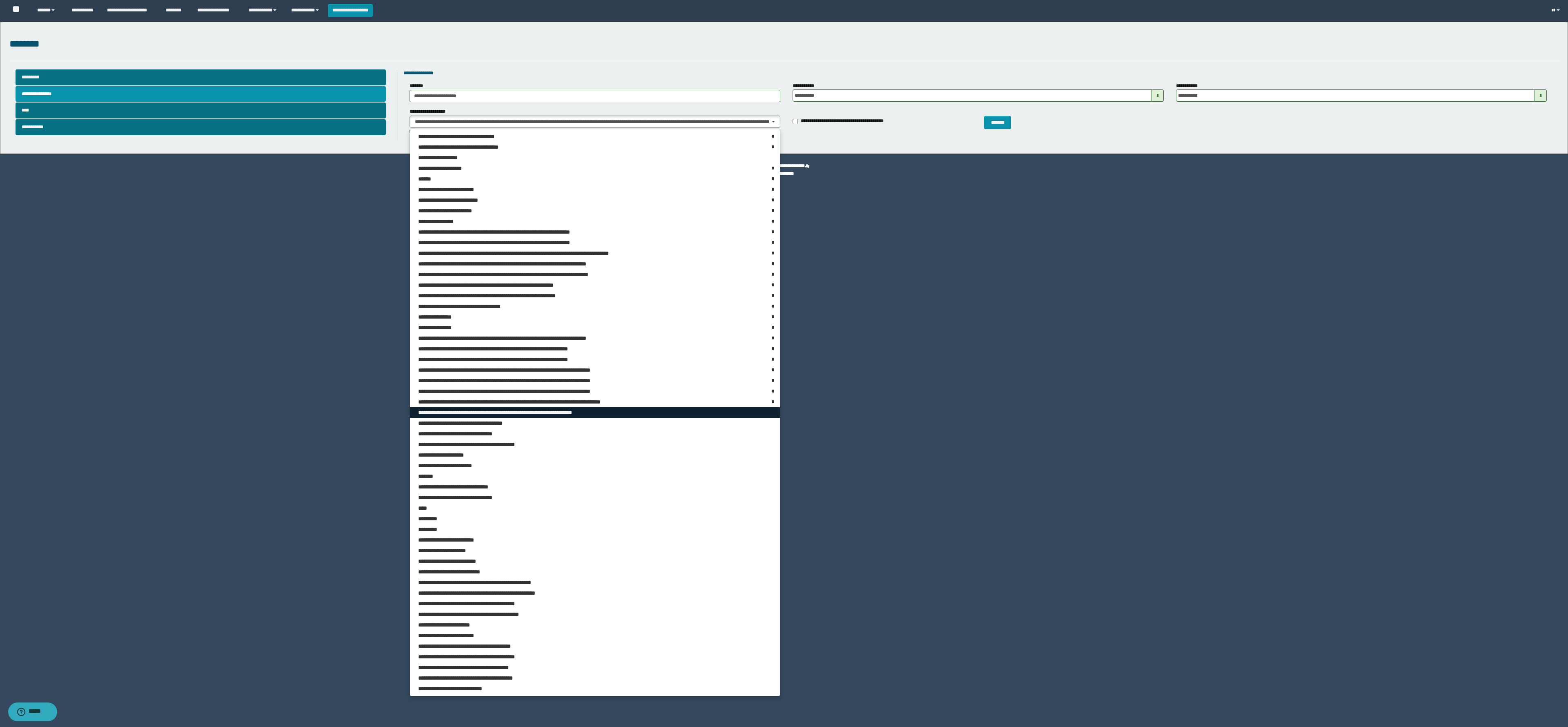 click on "**********" at bounding box center (510, 413) 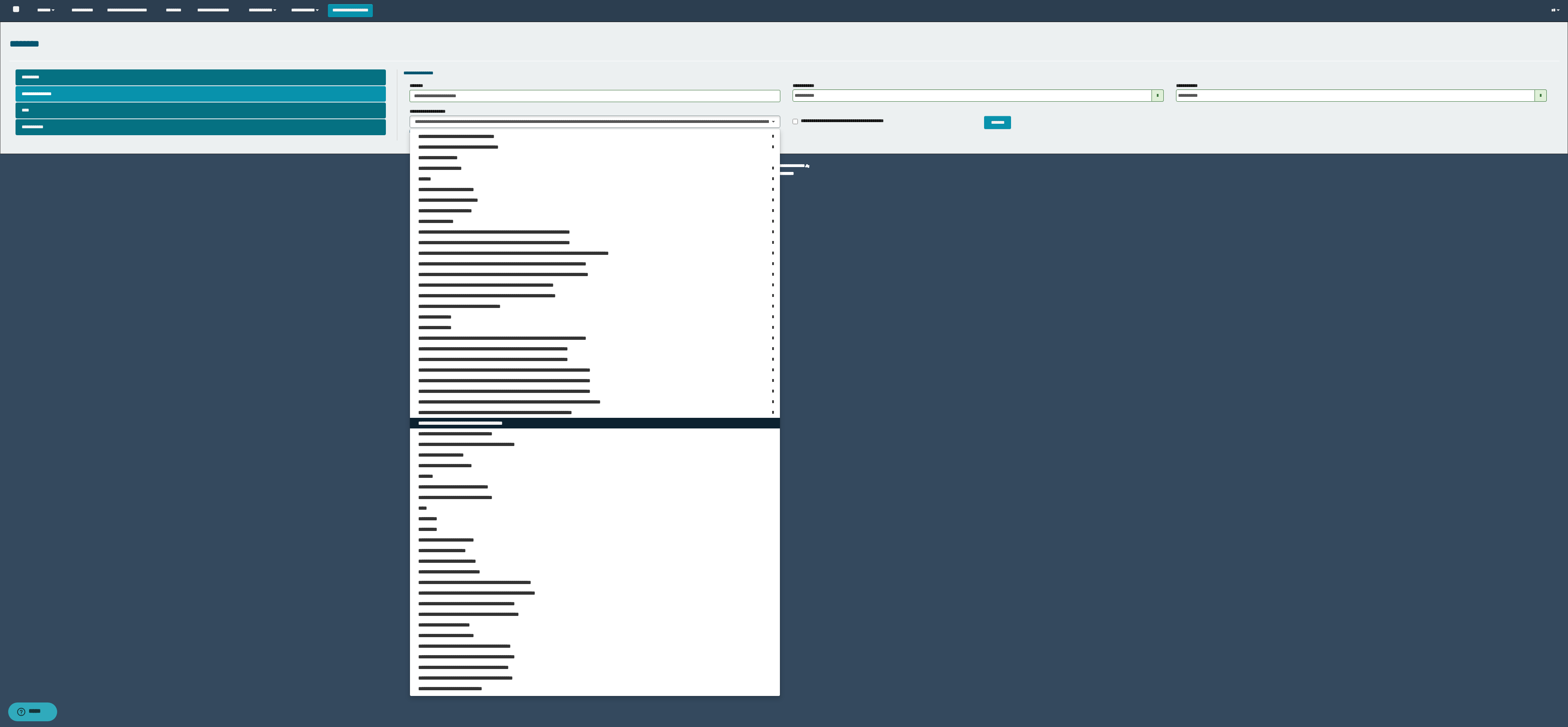 click on "**********" at bounding box center [595, 423] 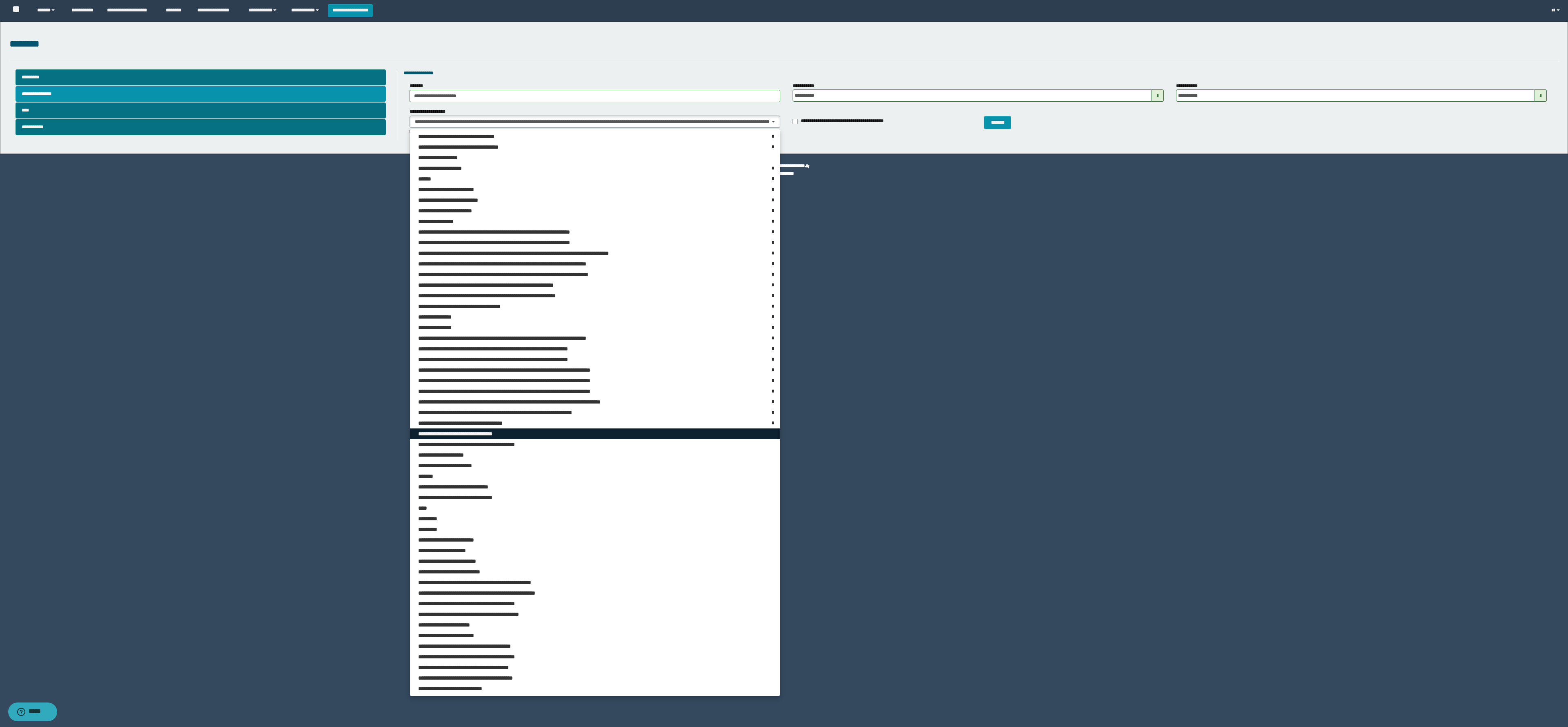 click on "**********" at bounding box center (595, 434) 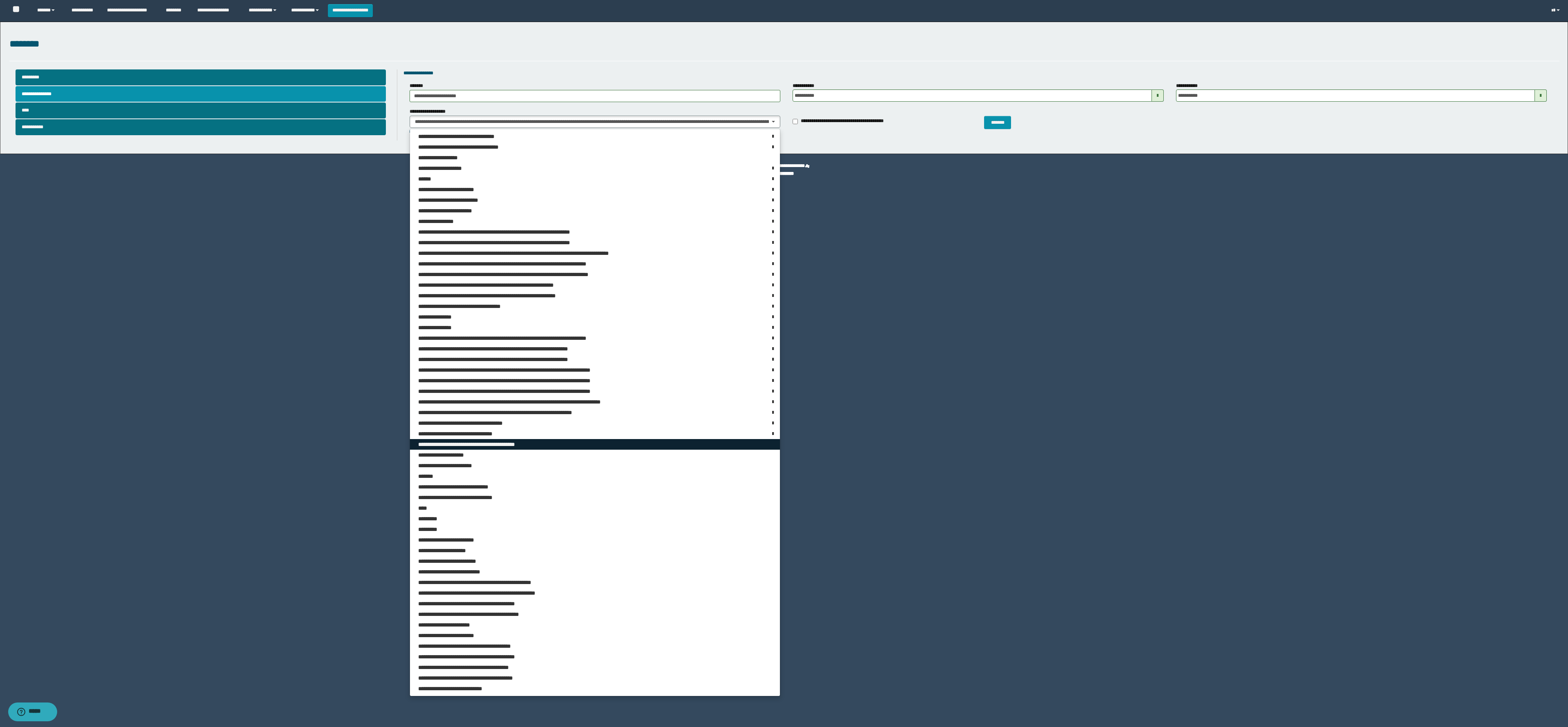click on "**********" at bounding box center [595, 444] 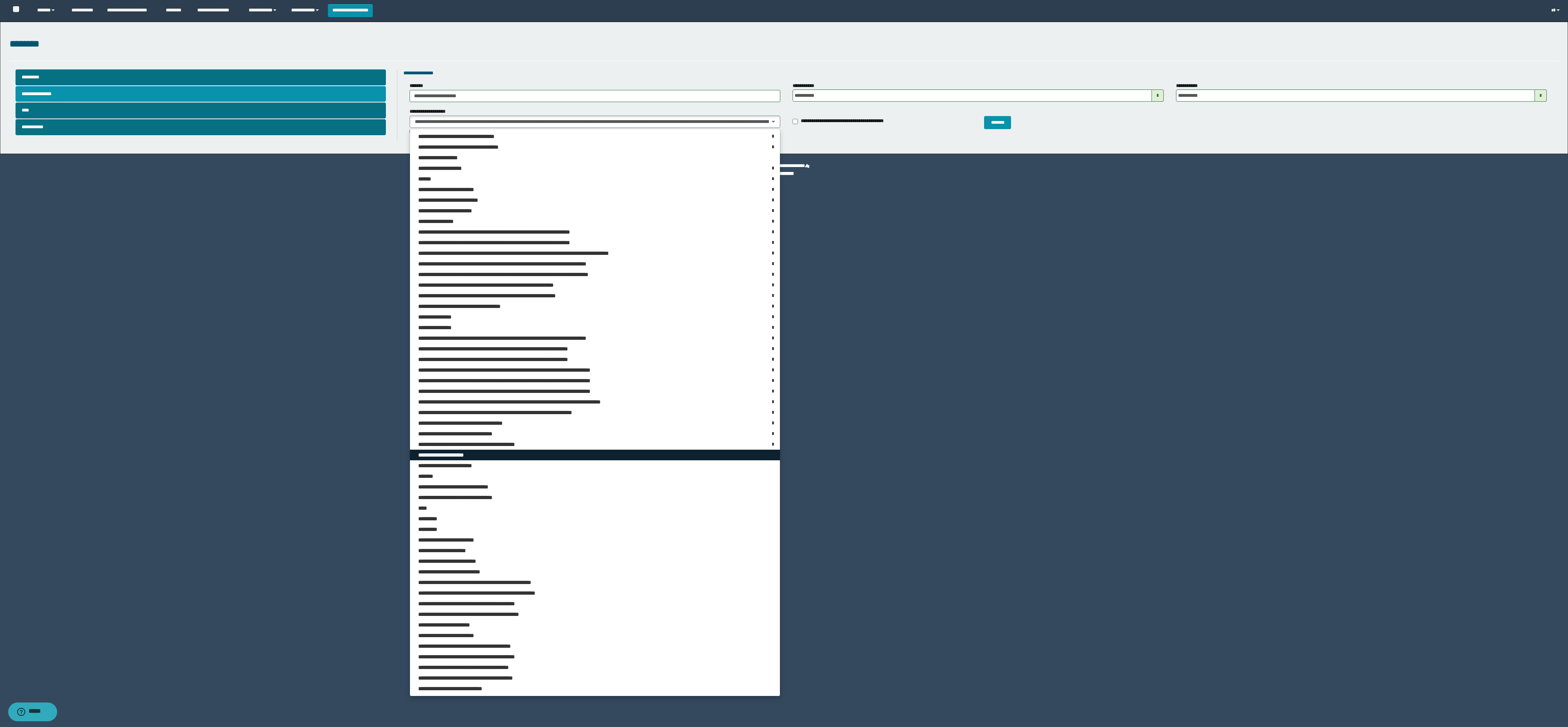 click on "**********" at bounding box center [595, 455] 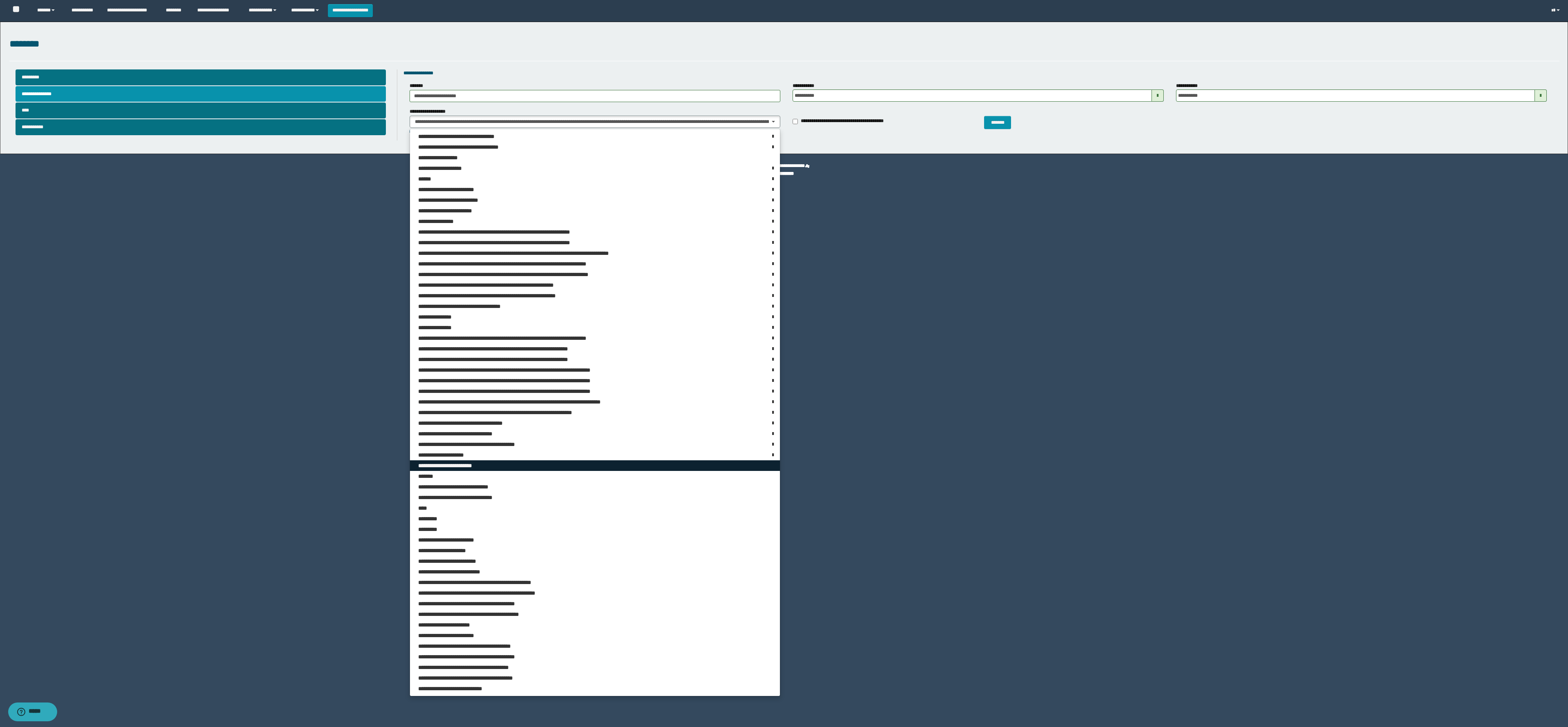 click on "**********" at bounding box center (595, 466) 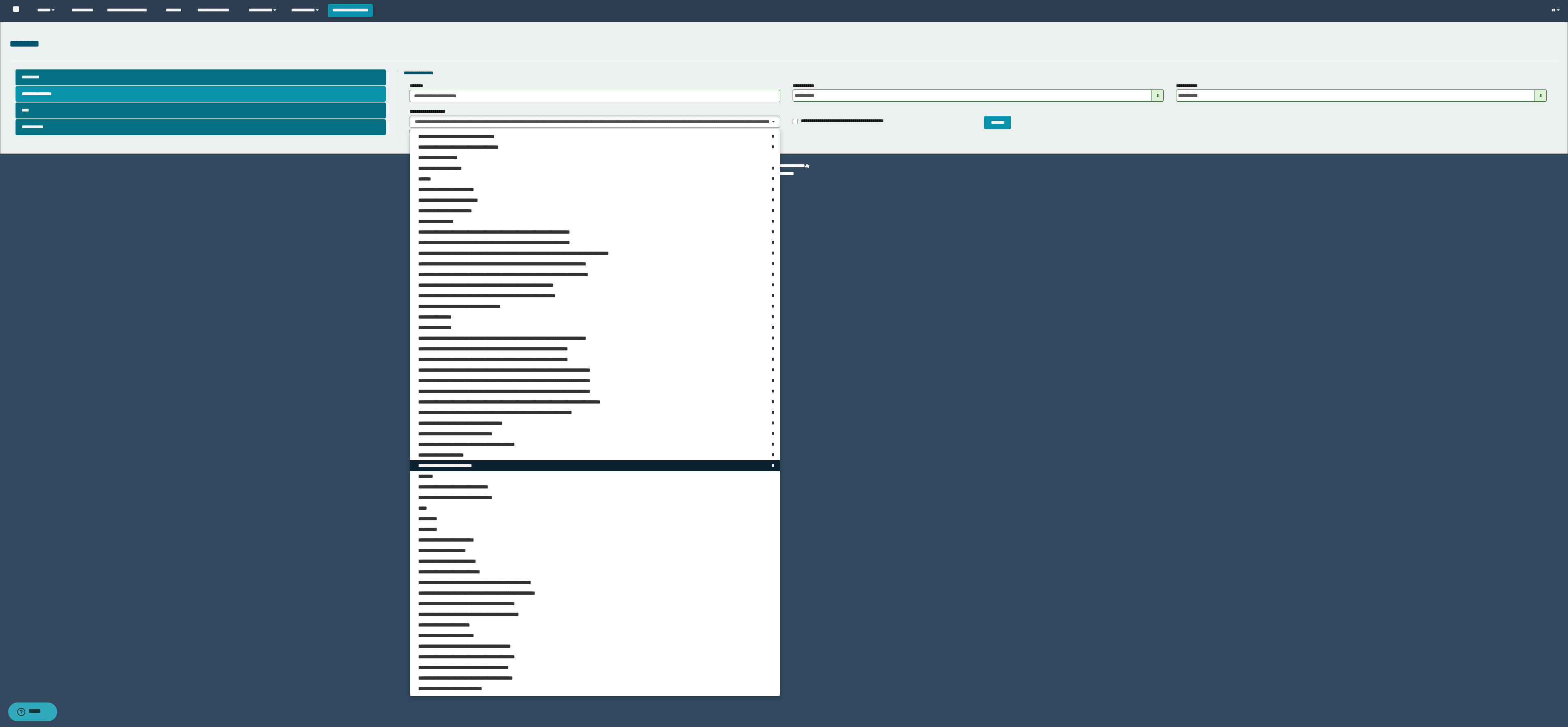 click on "**********" at bounding box center (595, 466) 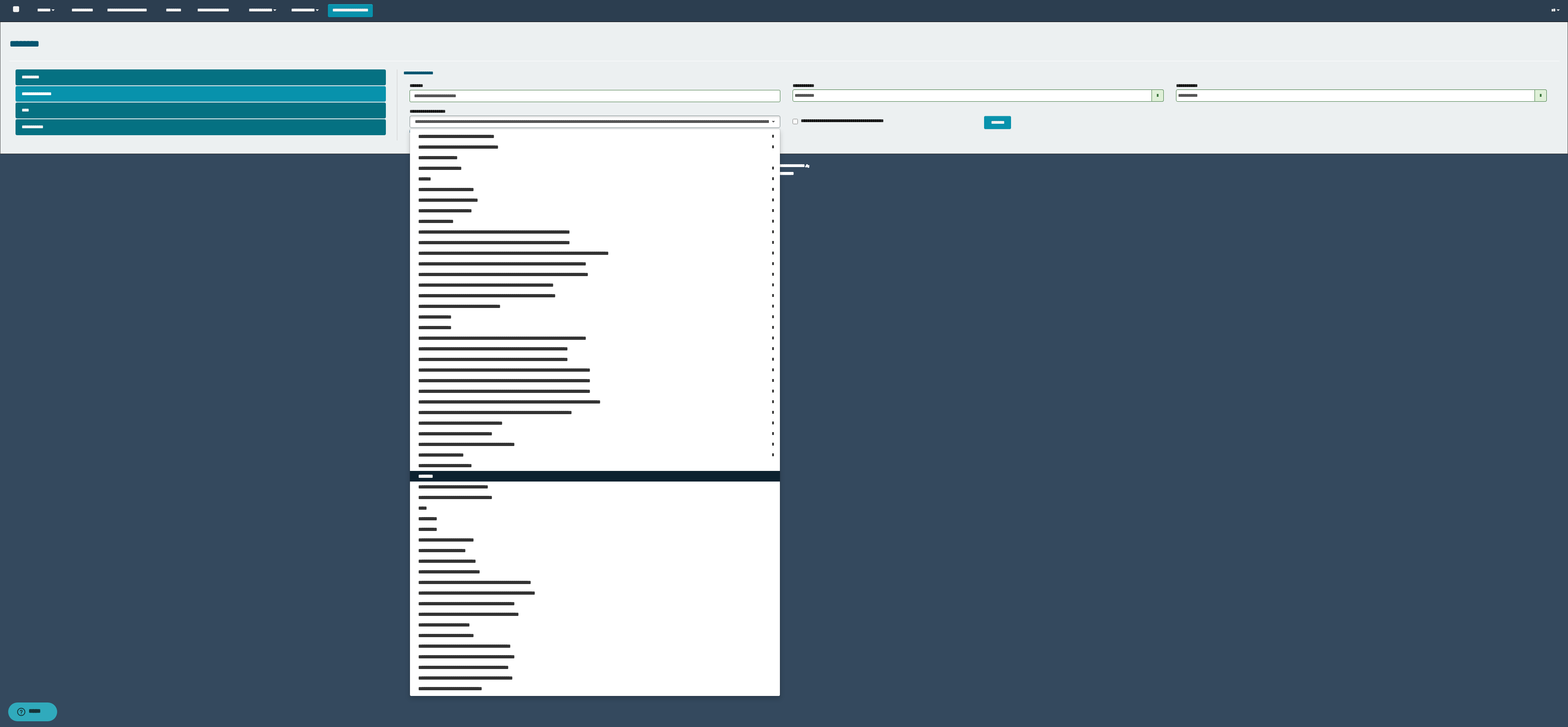 click on "*******" at bounding box center (595, 476) 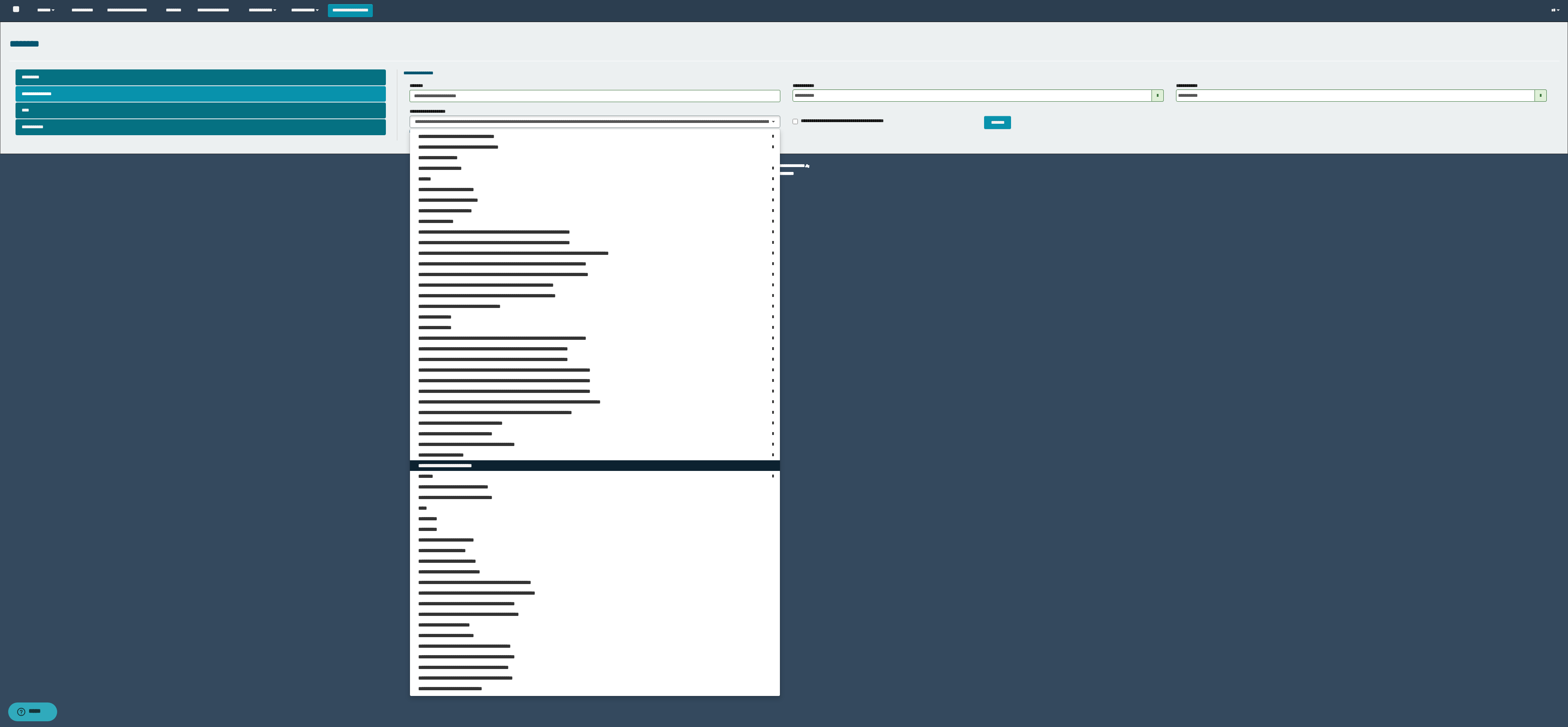 click on "**********" at bounding box center (595, 466) 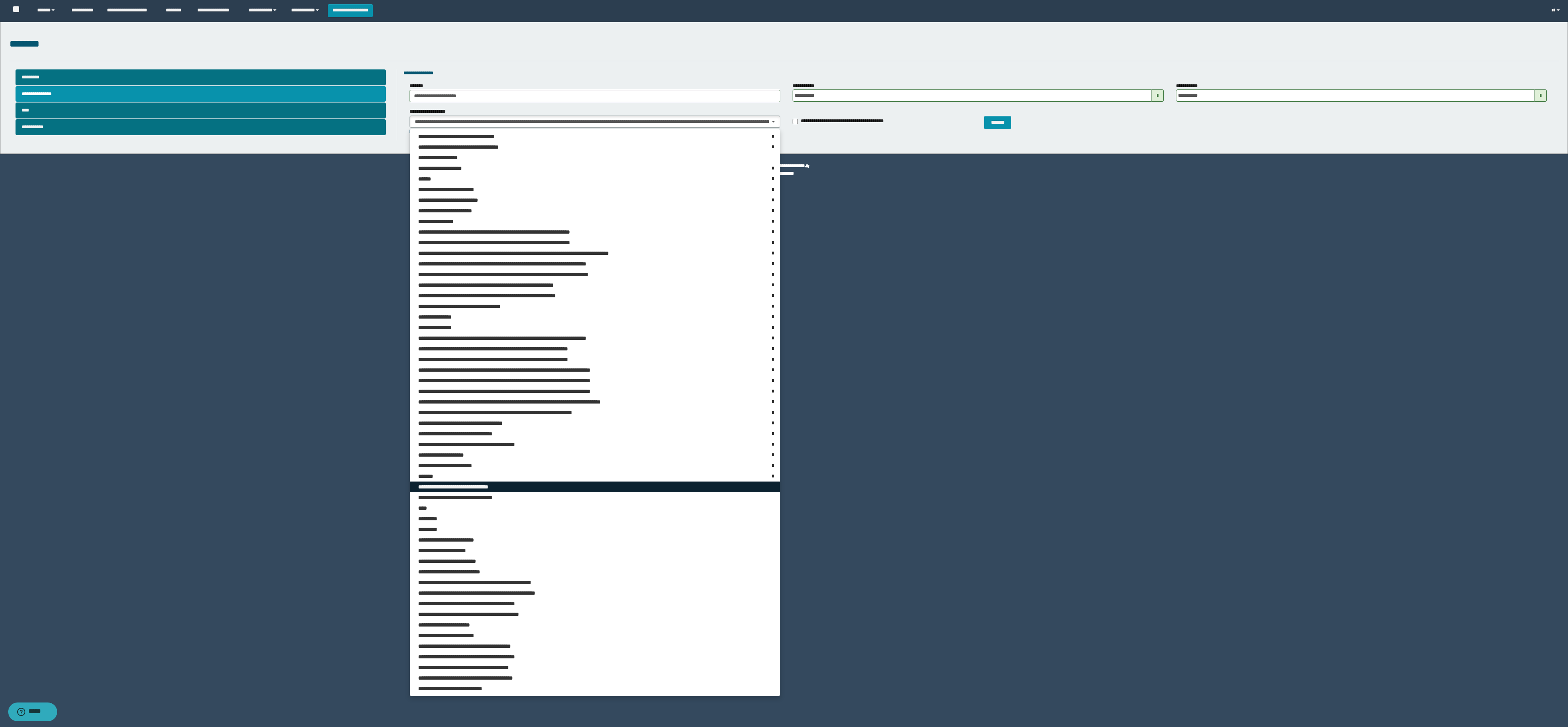 click on "**********" at bounding box center [595, 487] 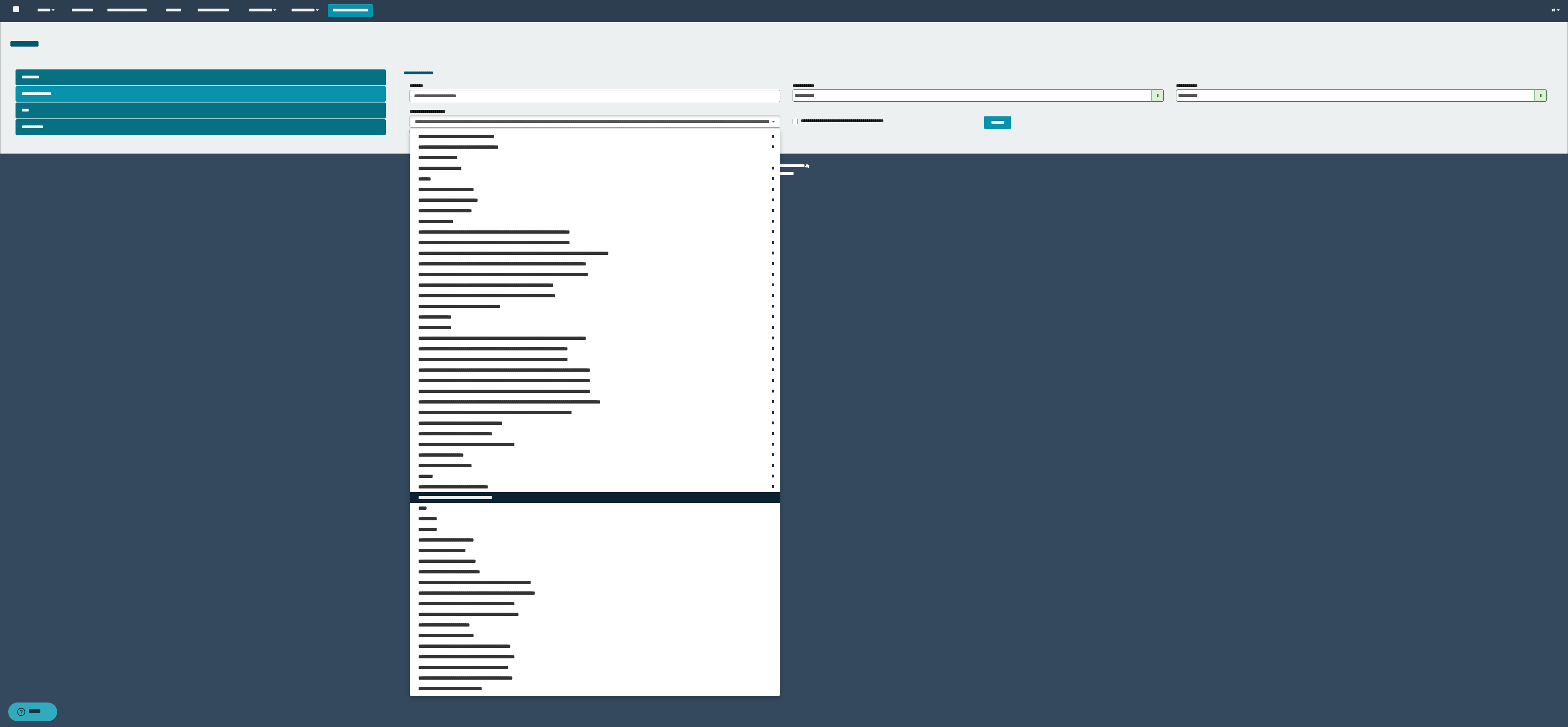 click on "**********" at bounding box center (595, 497) 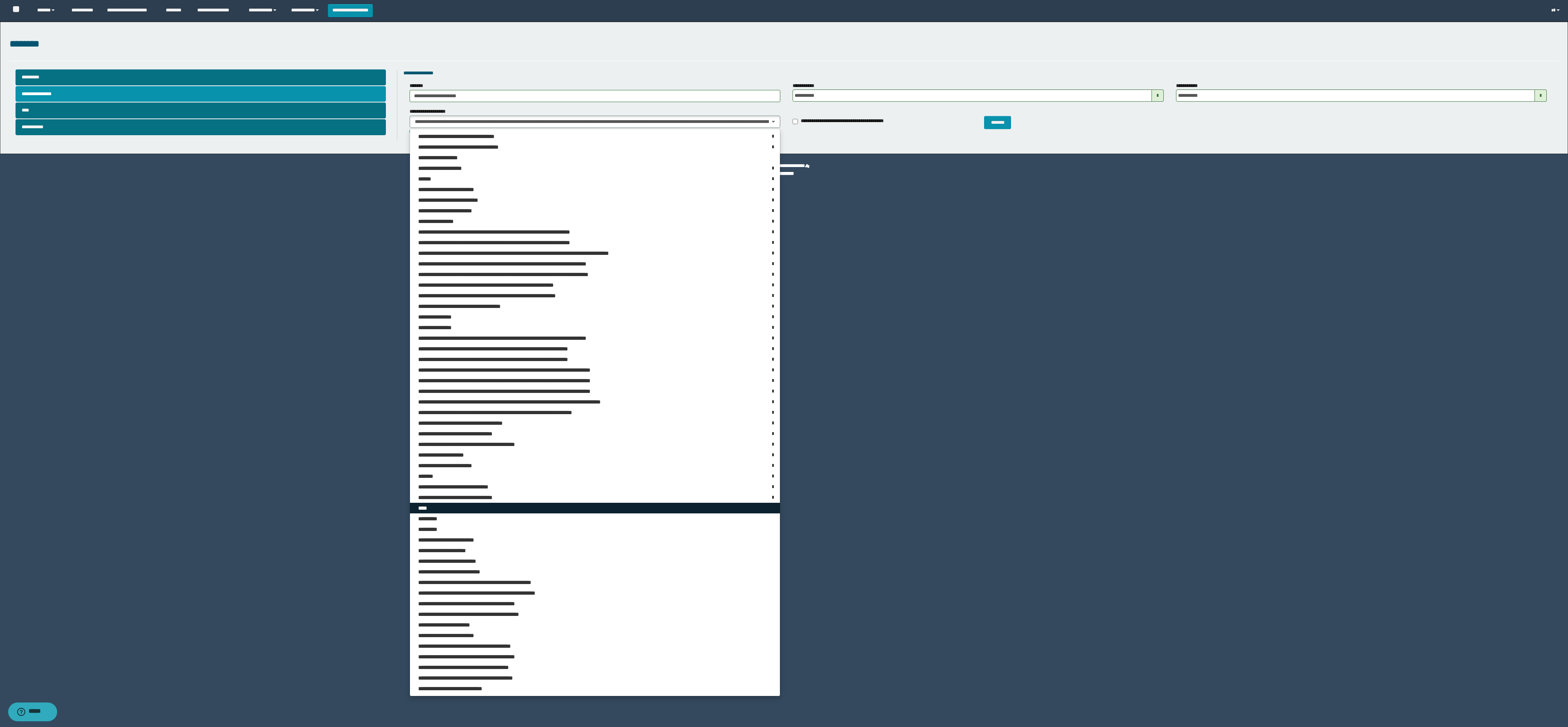 click on "****" at bounding box center (595, 508) 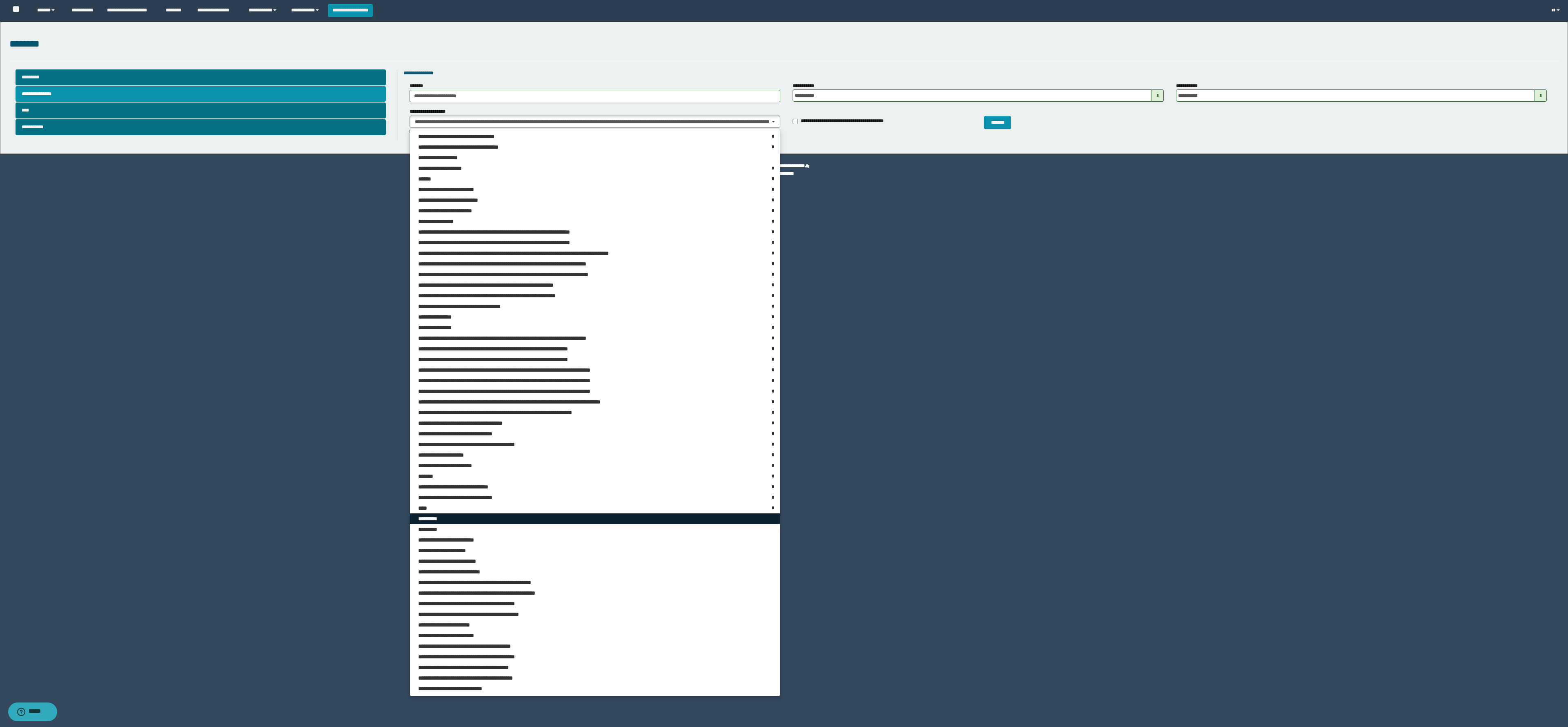 click on "*********" at bounding box center (595, 519) 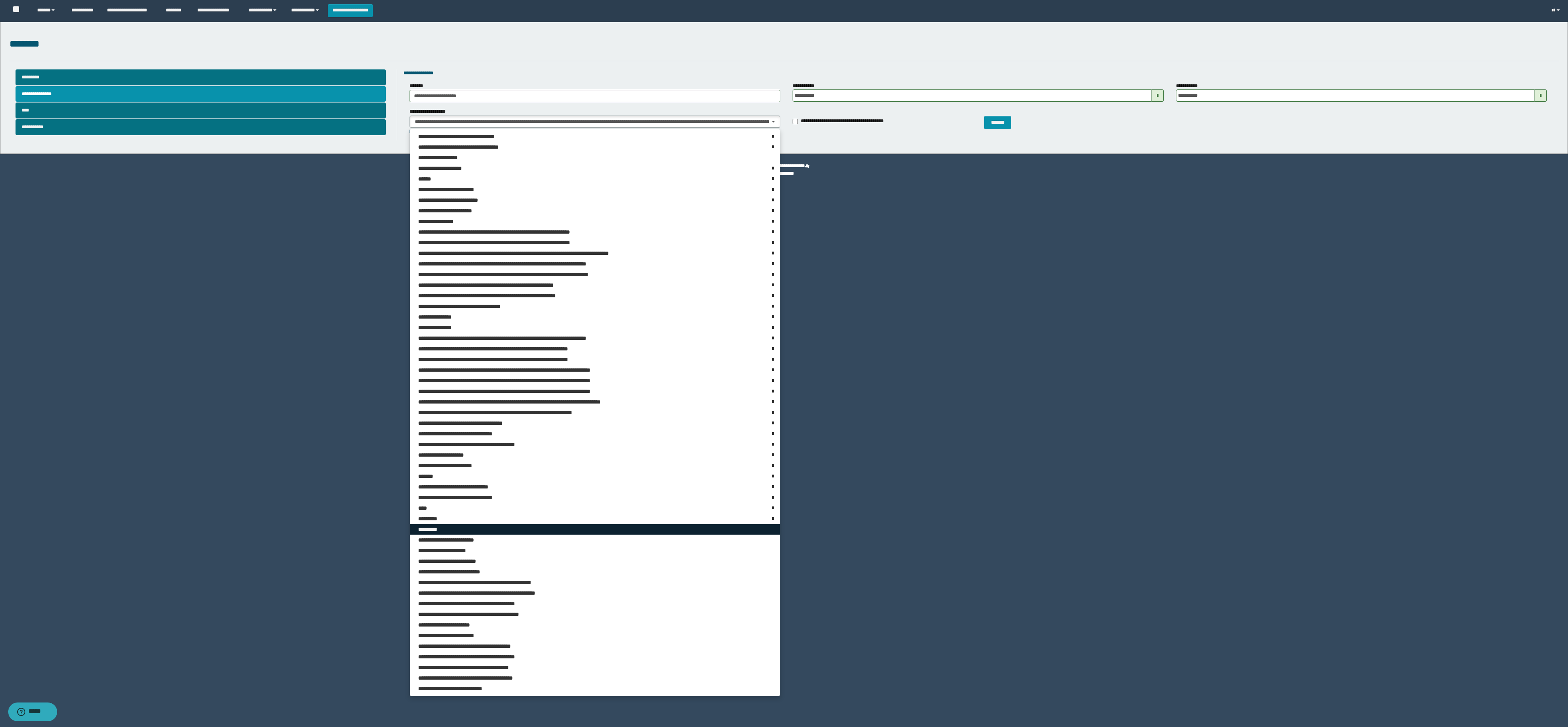 click on "*********" at bounding box center (595, 529) 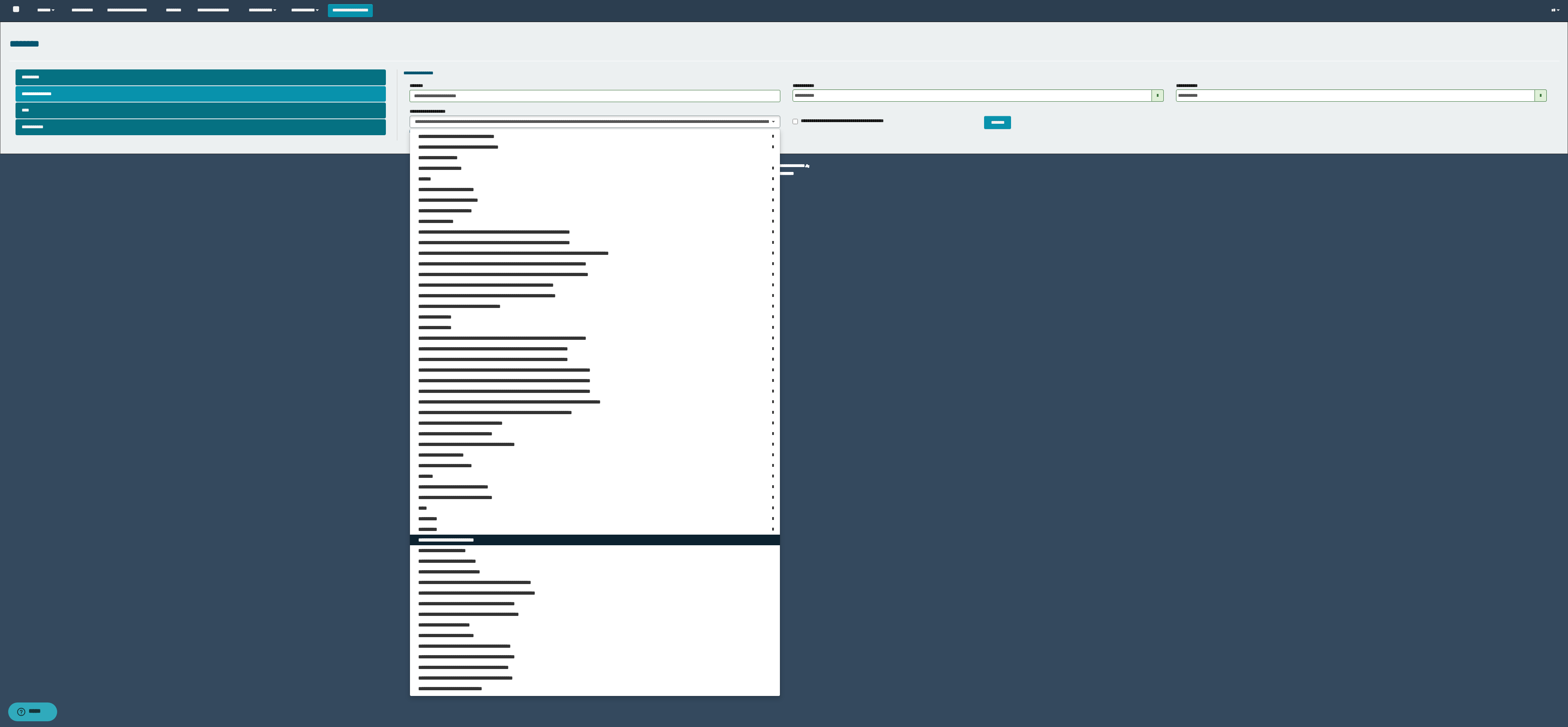 click on "**********" at bounding box center (595, 540) 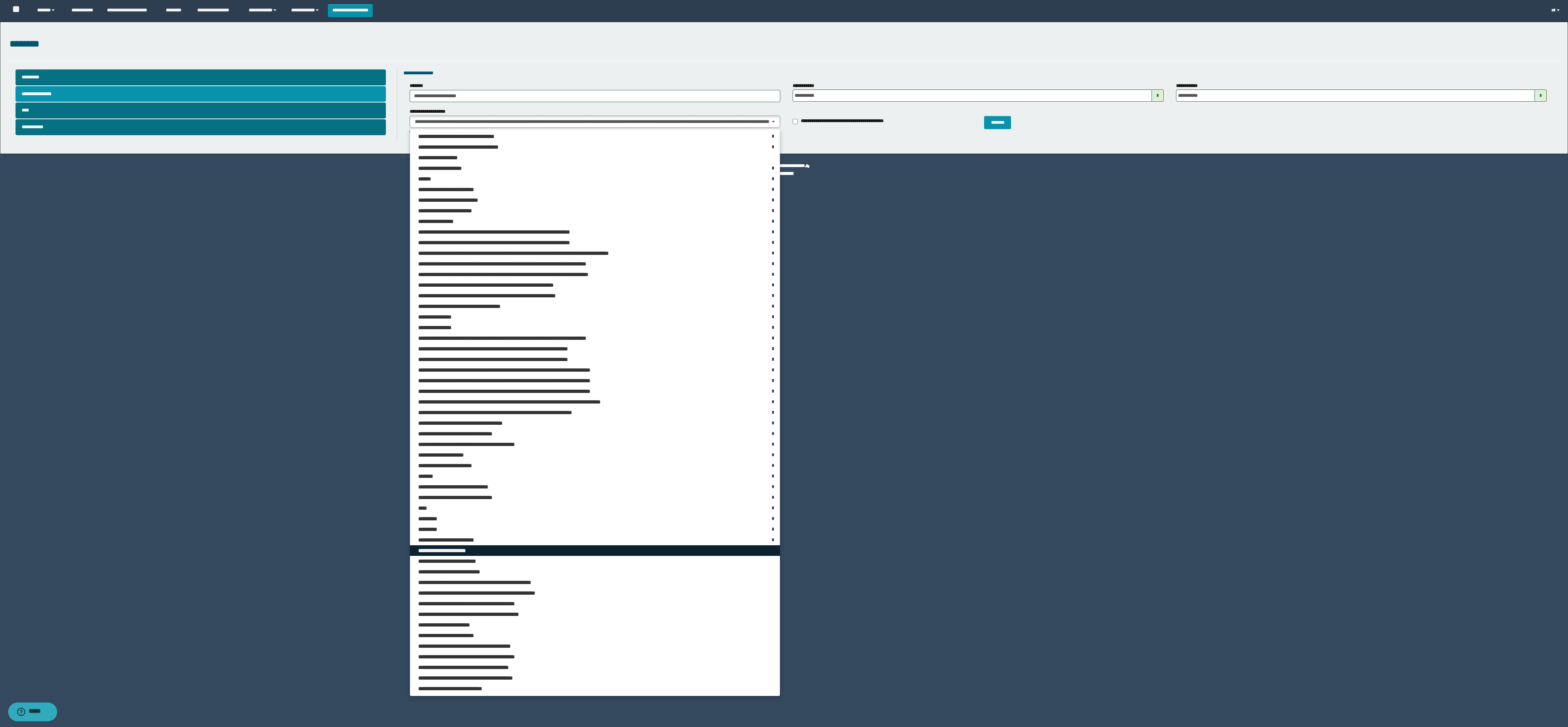click on "**********" at bounding box center (595, 551) 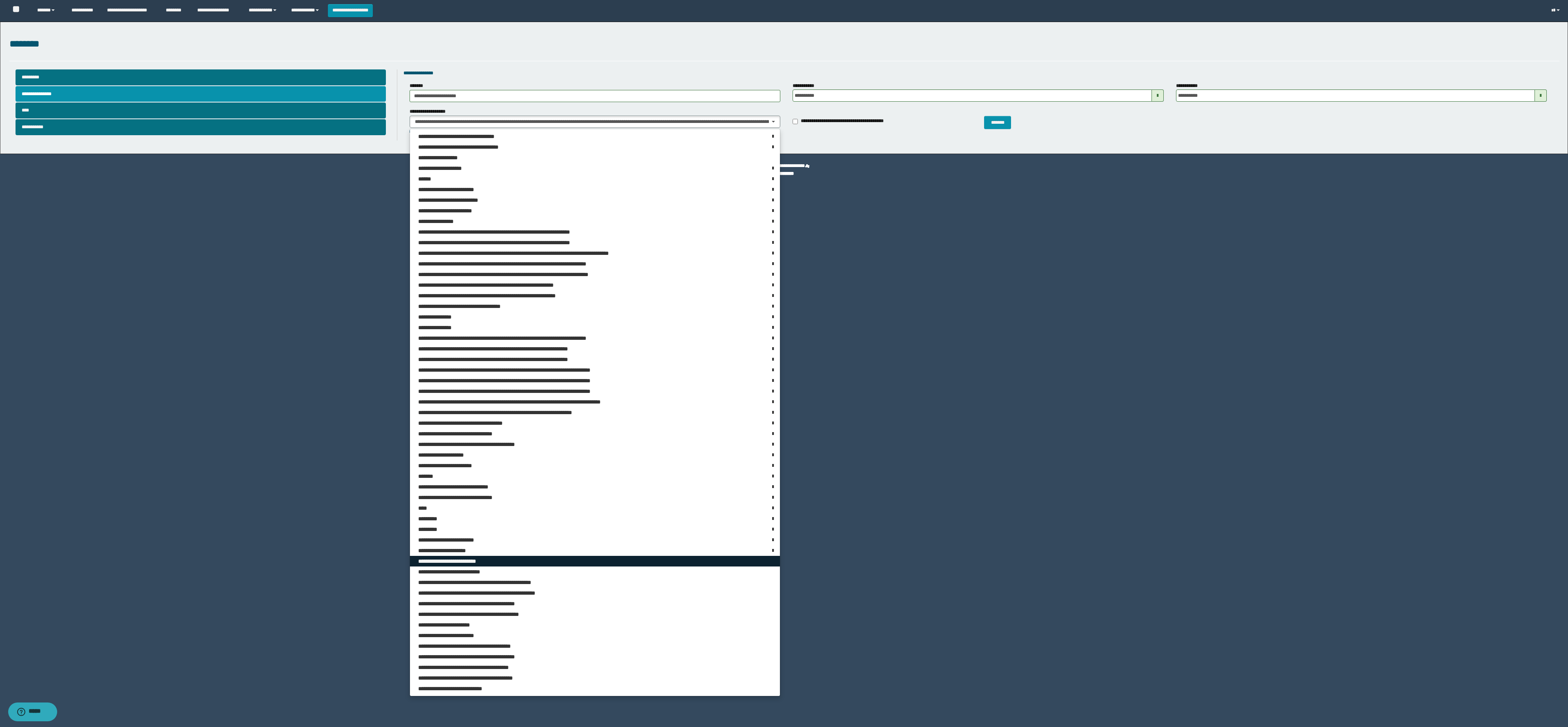 click on "**********" at bounding box center [595, 561] 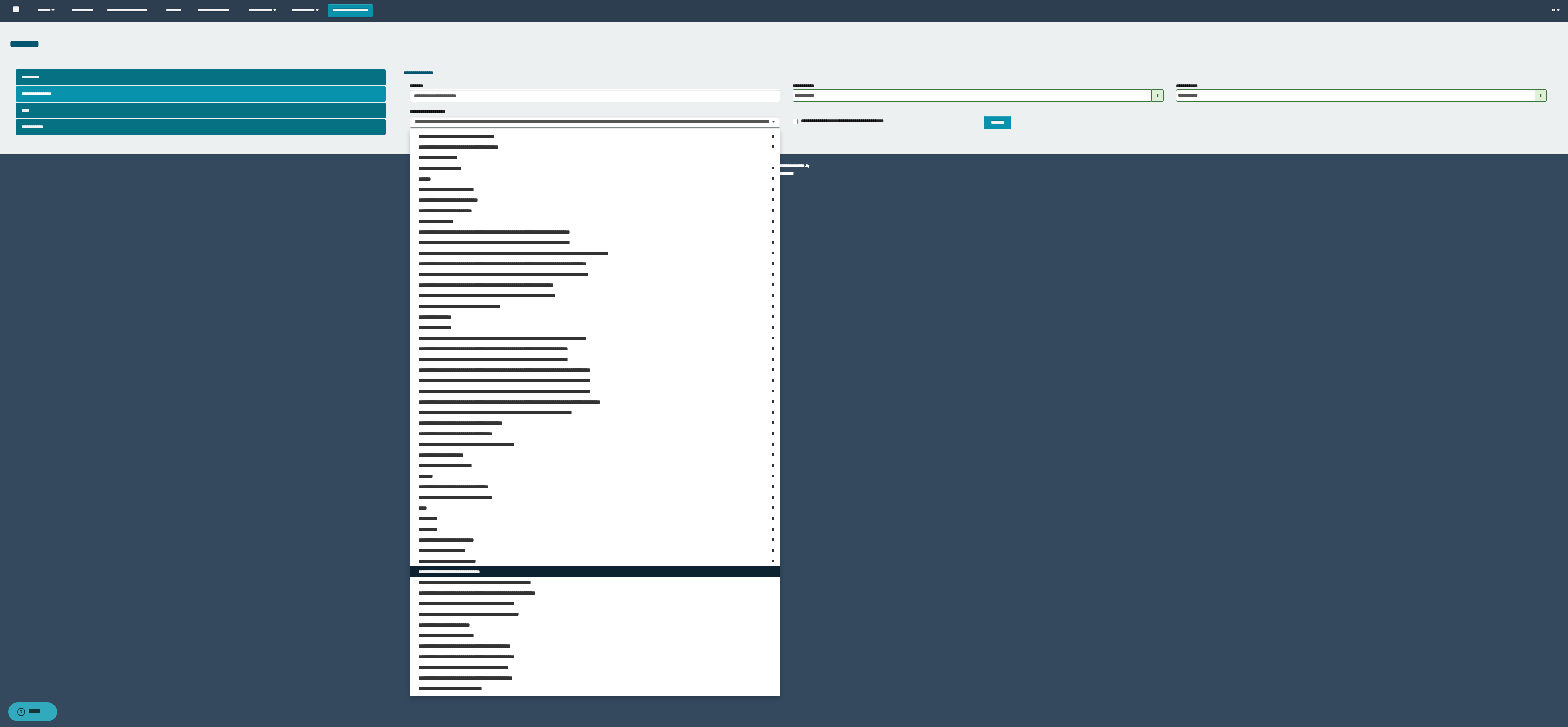 click on "**********" at bounding box center (595, 572) 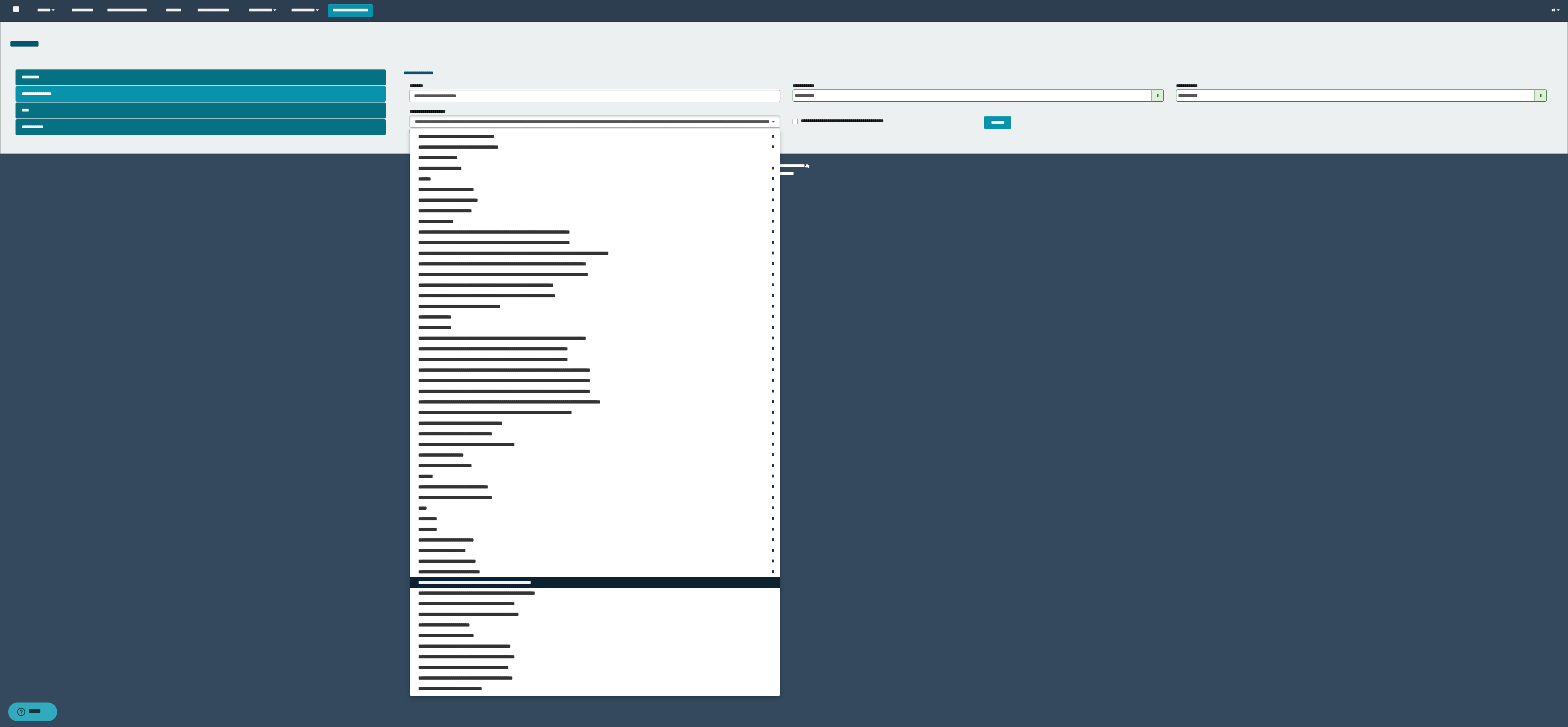 click on "**********" at bounding box center (488, 582) 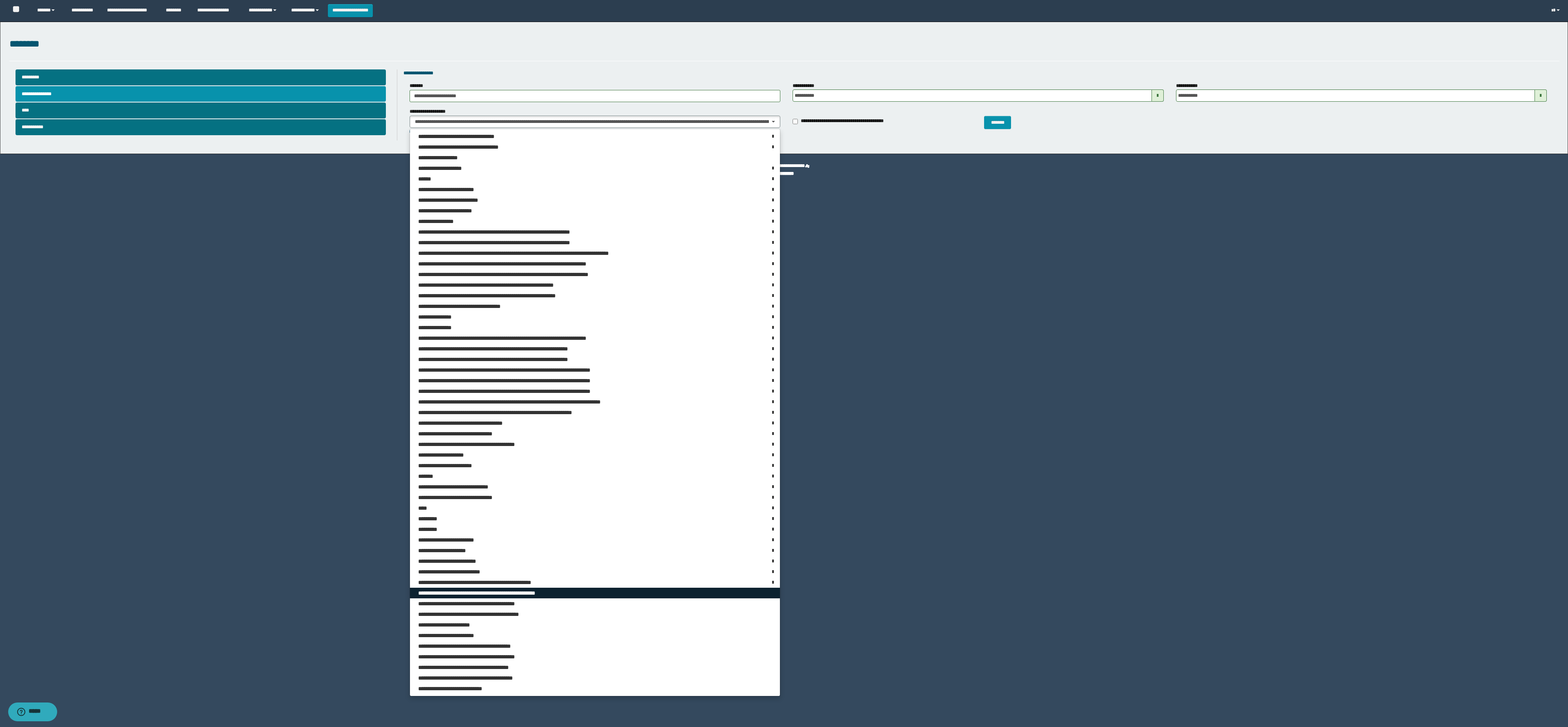 click on "**********" at bounding box center [490, 593] 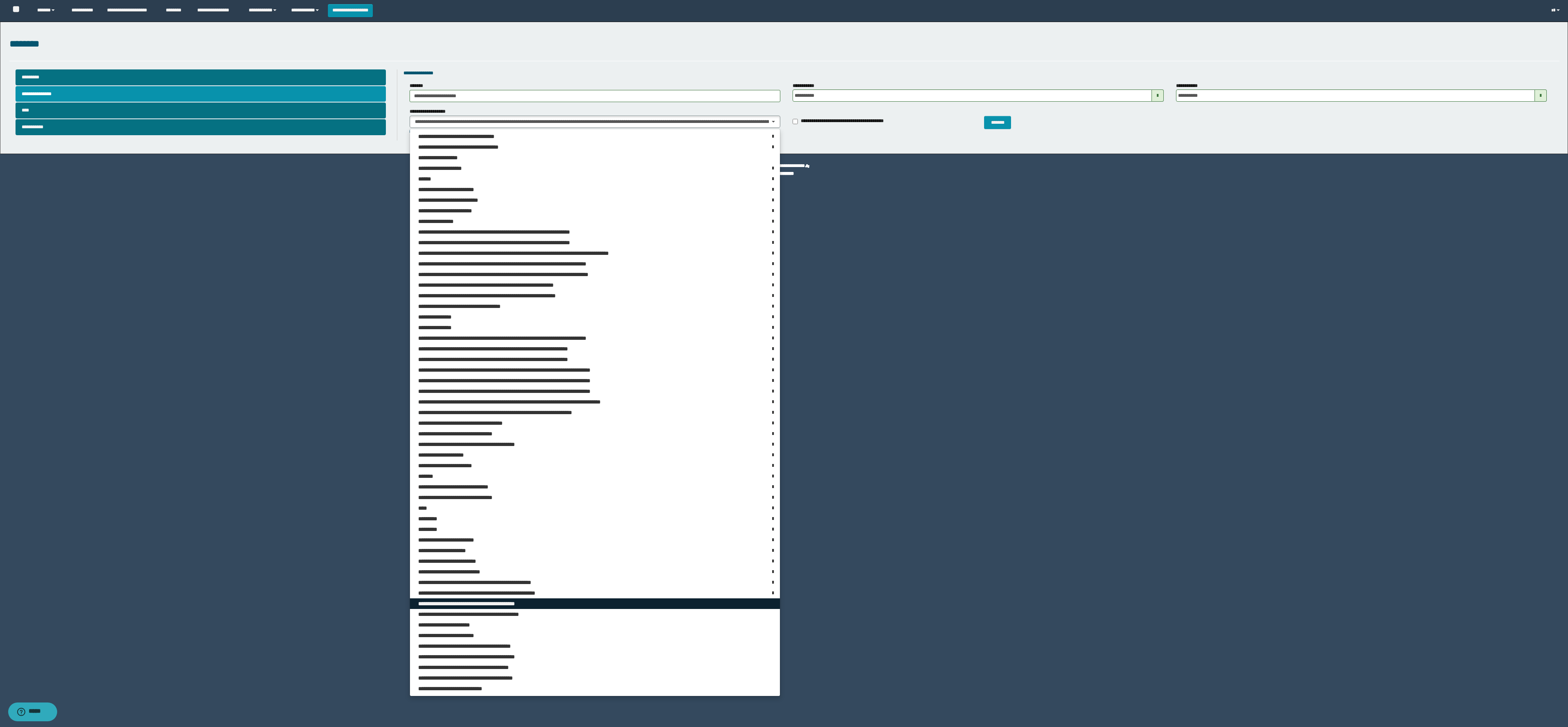 click on "**********" at bounding box center [595, 604] 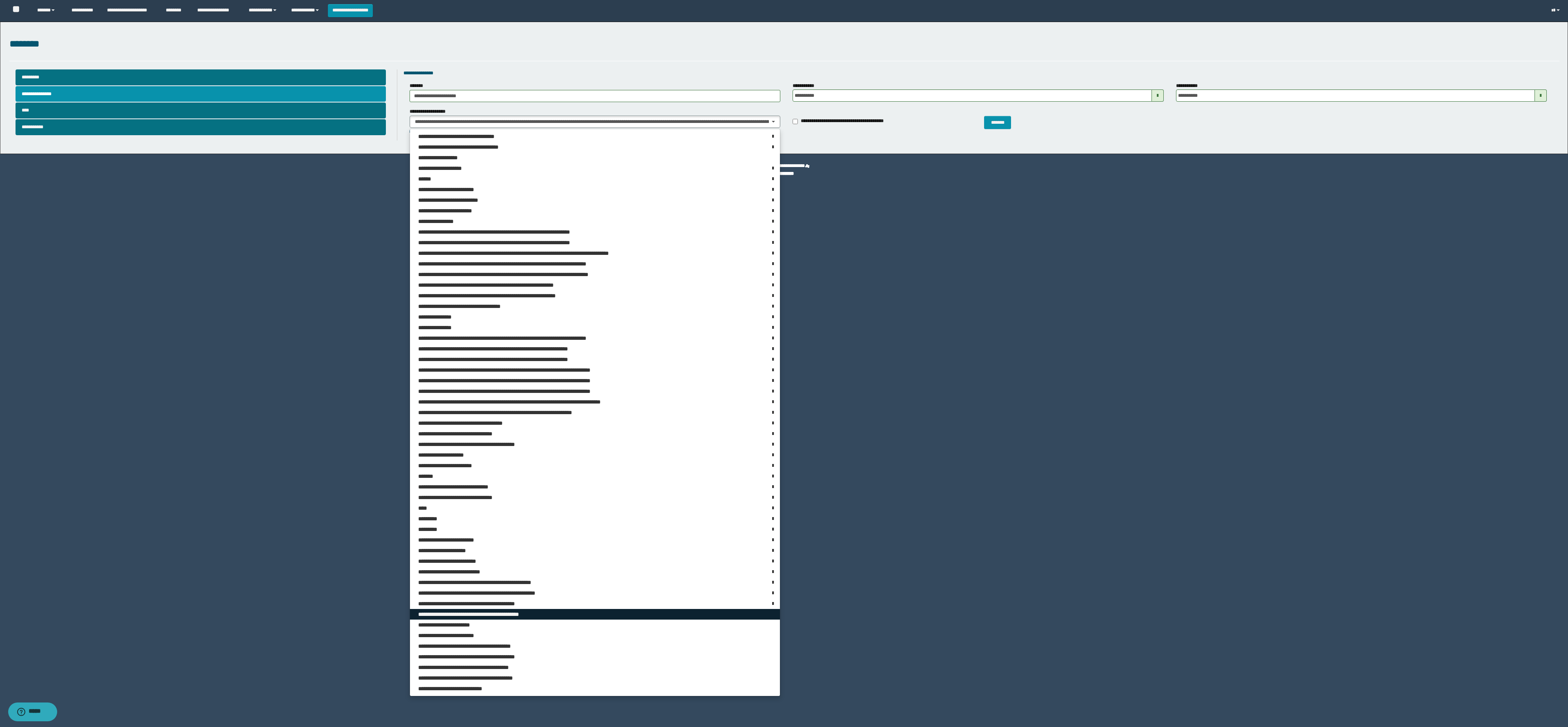 click on "**********" at bounding box center (595, 614) 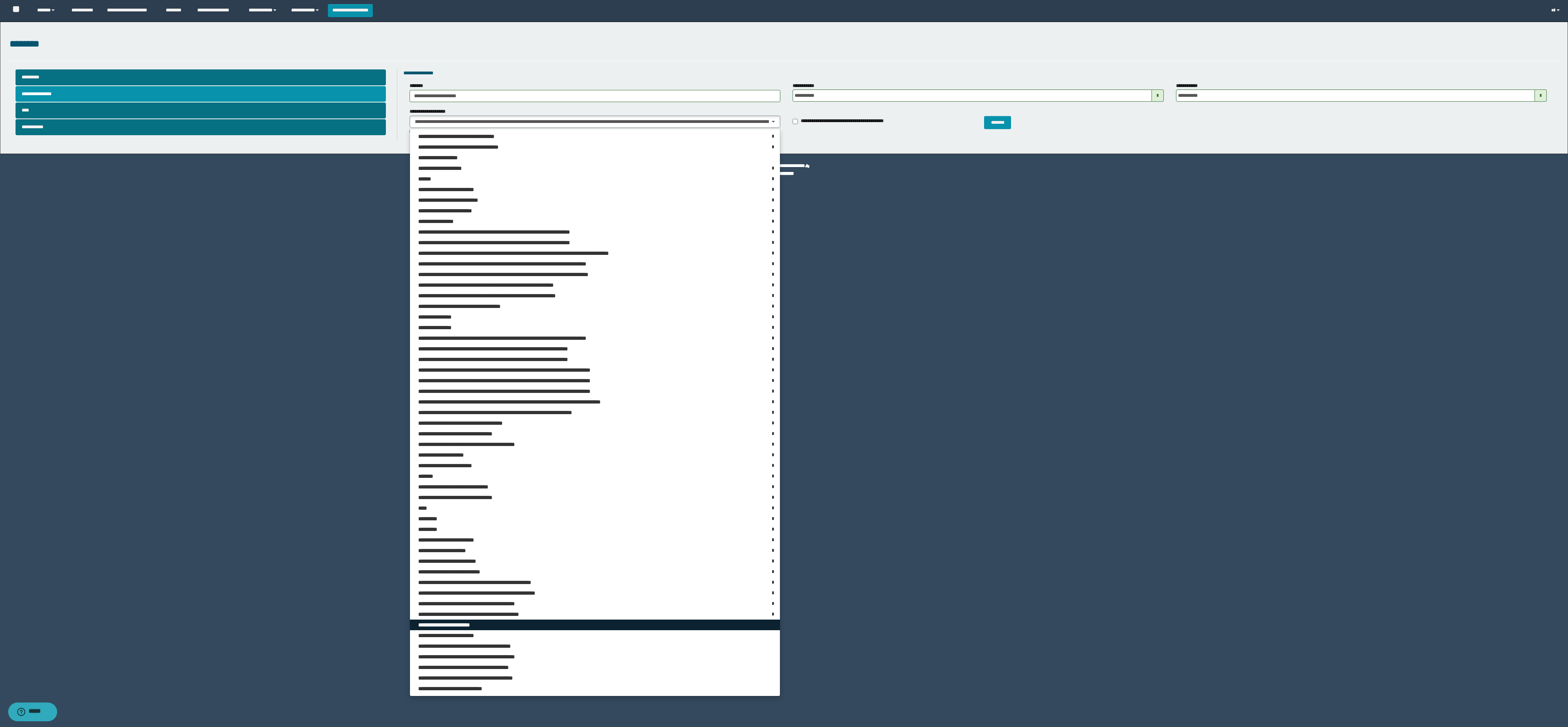 click on "**********" at bounding box center (595, 625) 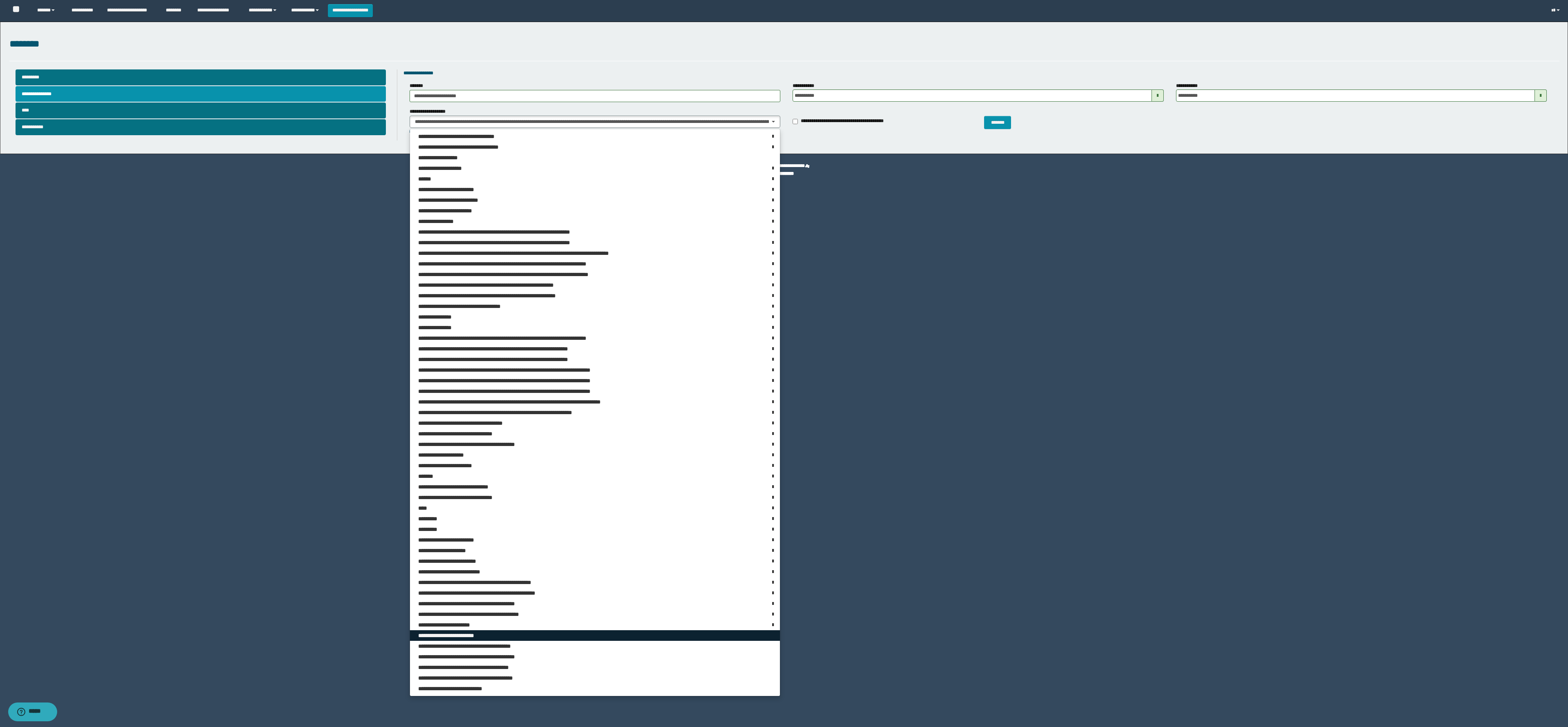 click on "**********" at bounding box center (595, 636) 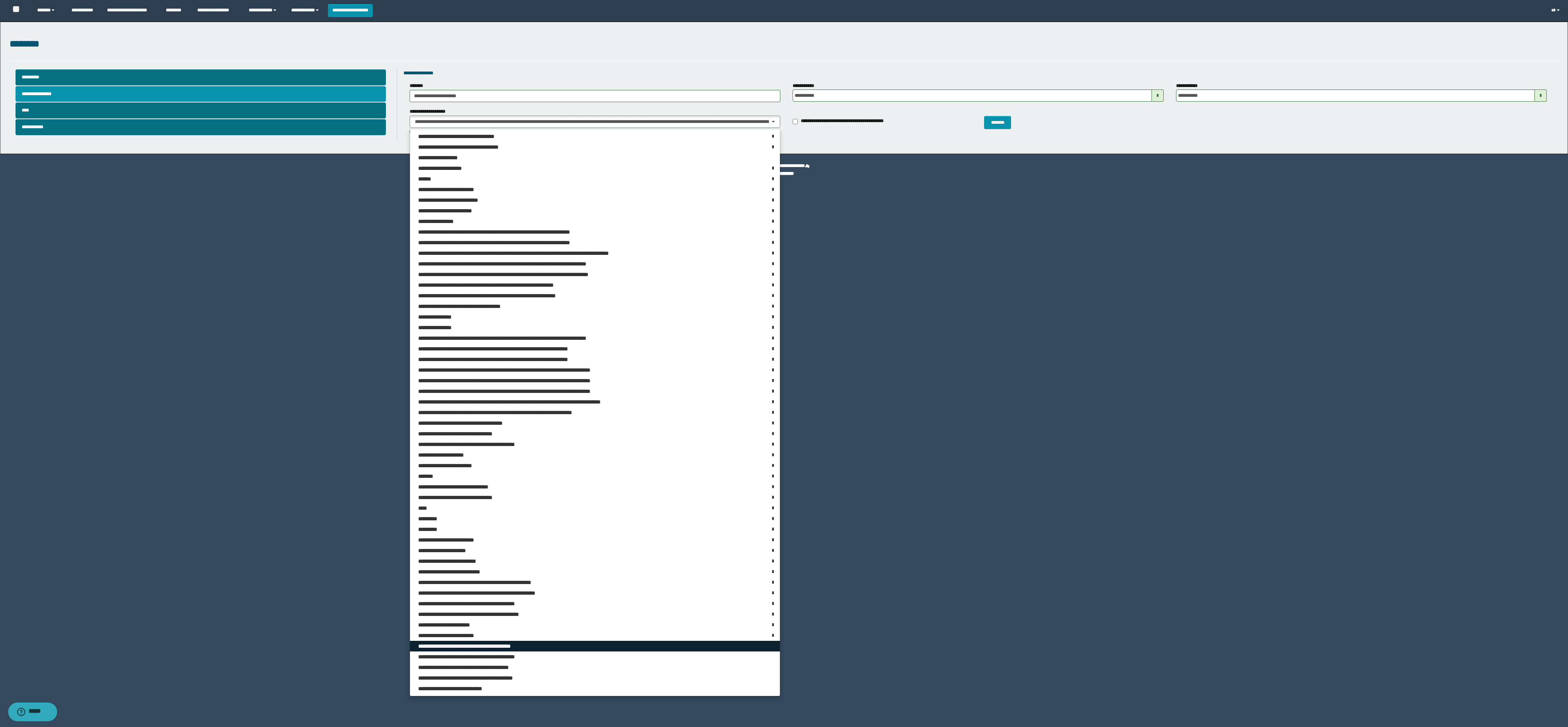 click on "**********" at bounding box center [595, 646] 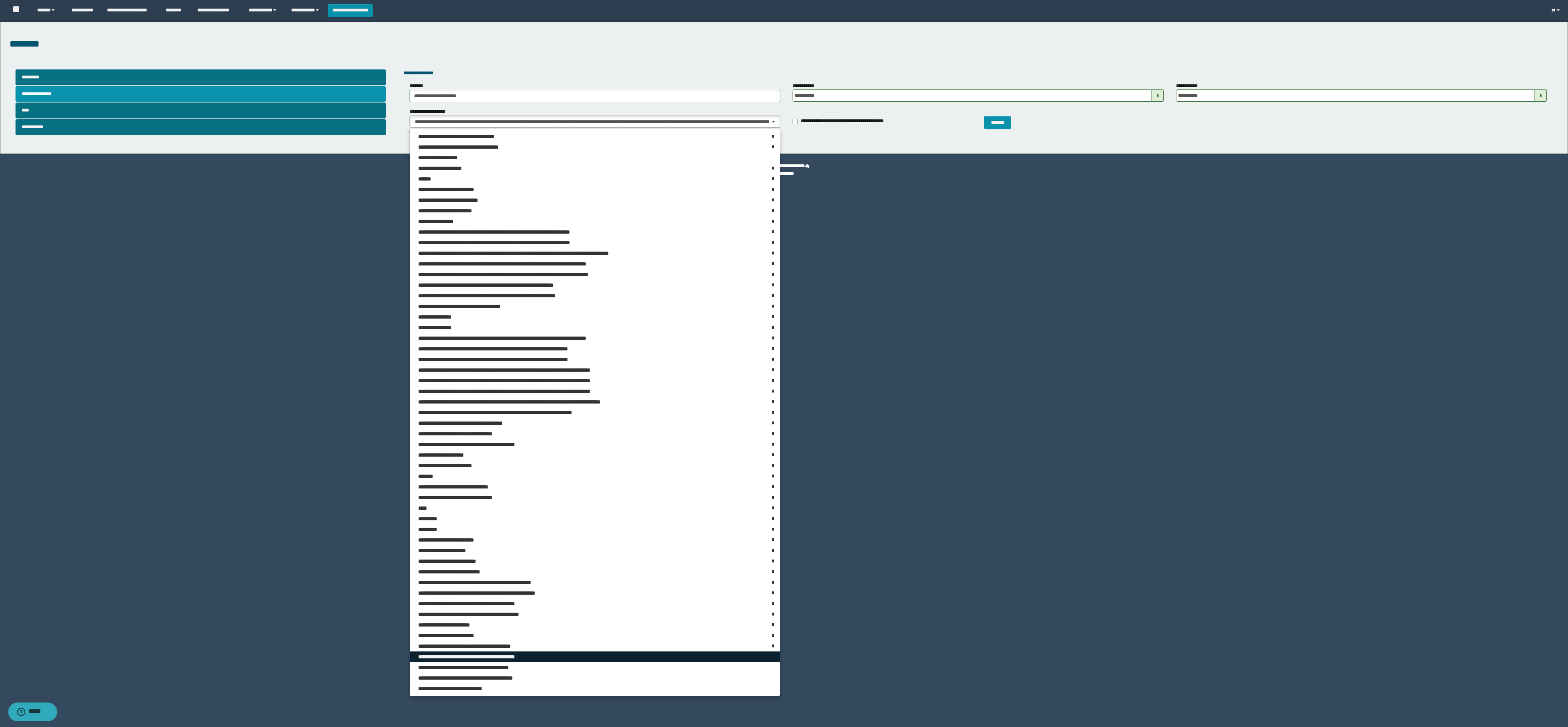 click on "**********" at bounding box center (595, 657) 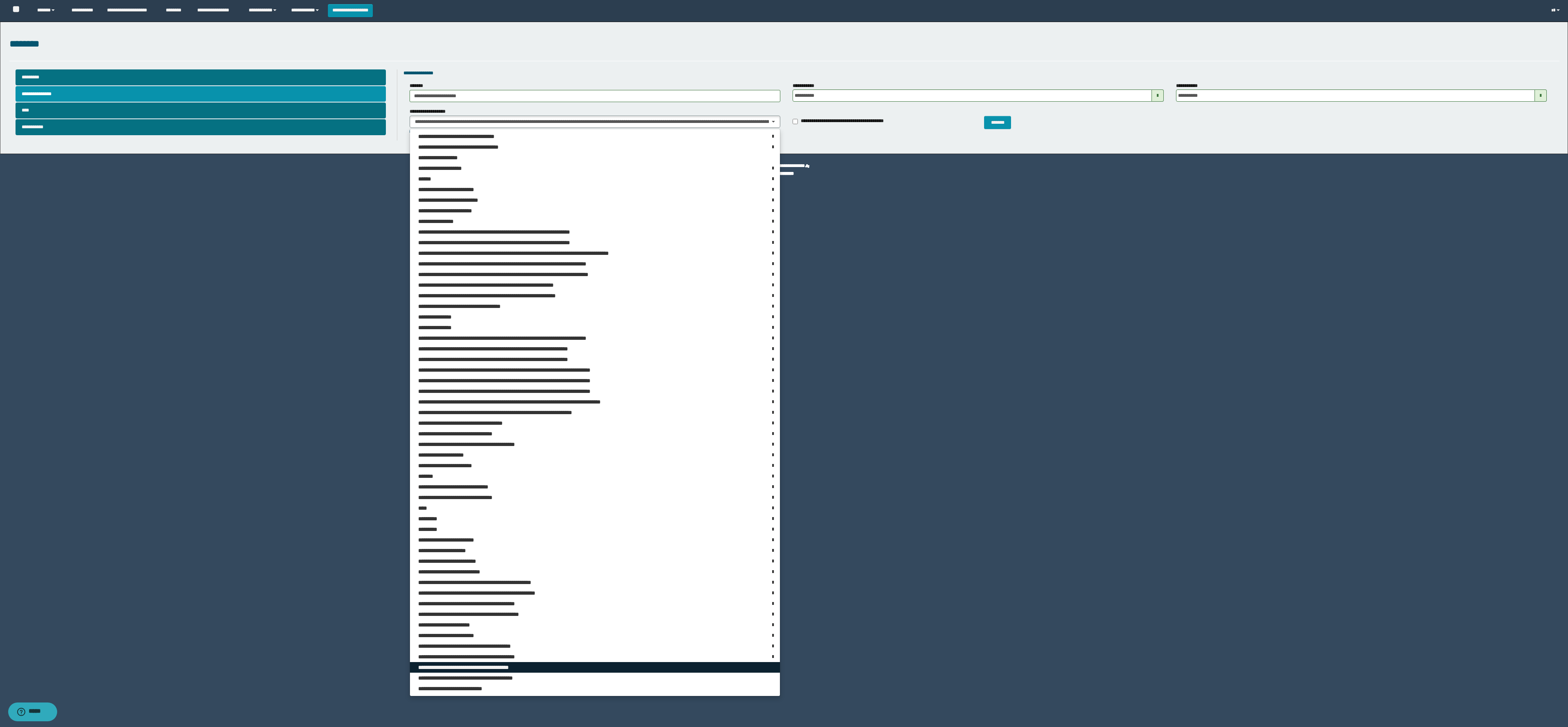 click on "**********" at bounding box center (595, 667) 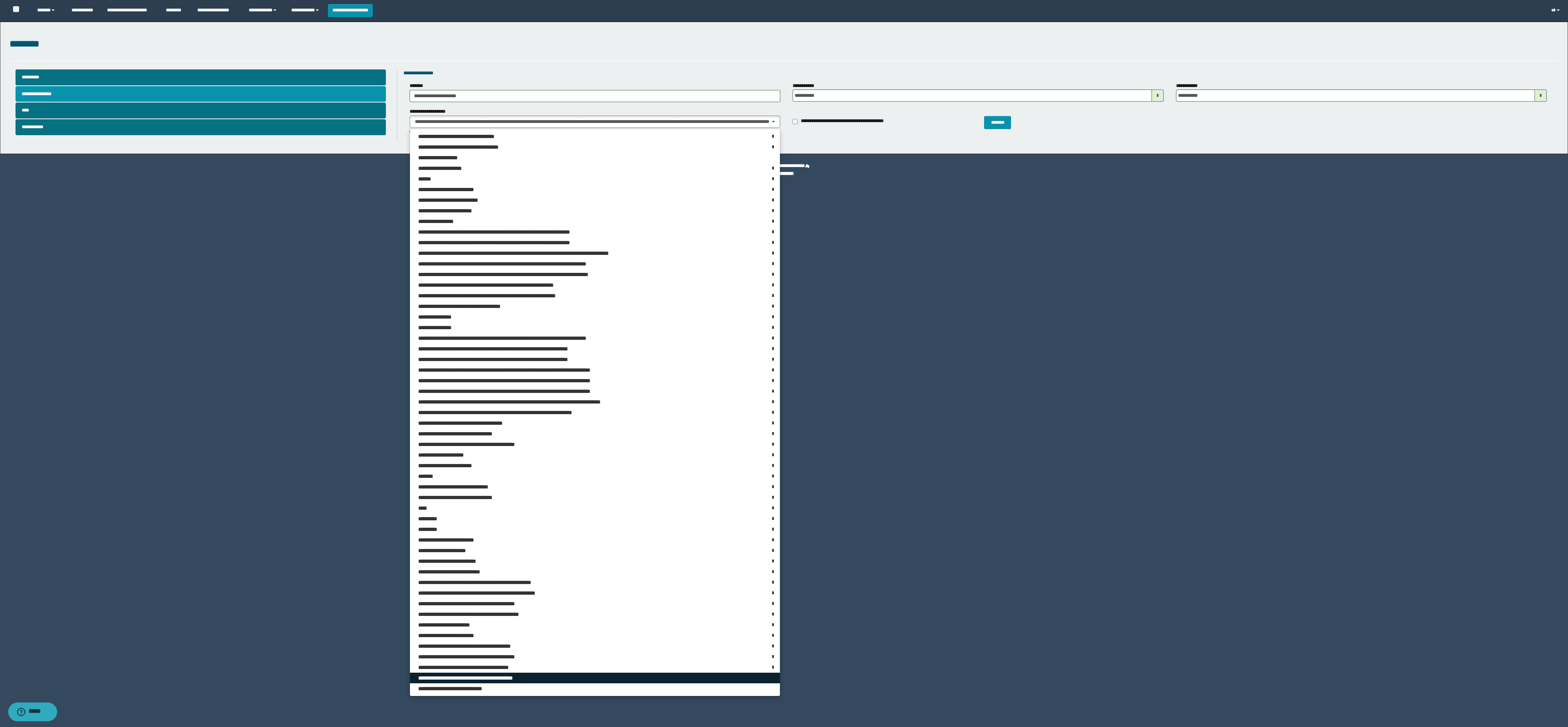 click on "**********" at bounding box center (595, 678) 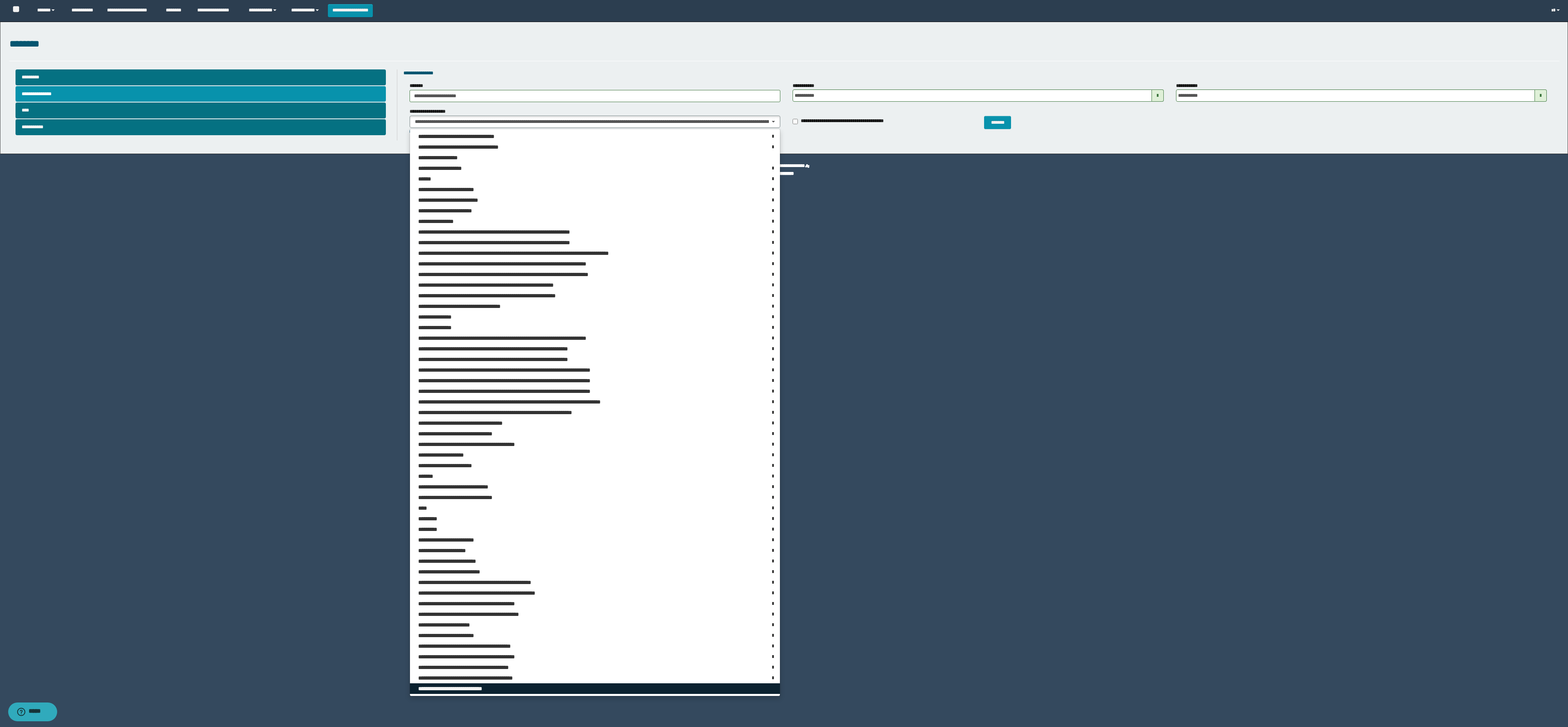 click on "**********" at bounding box center (595, 689) 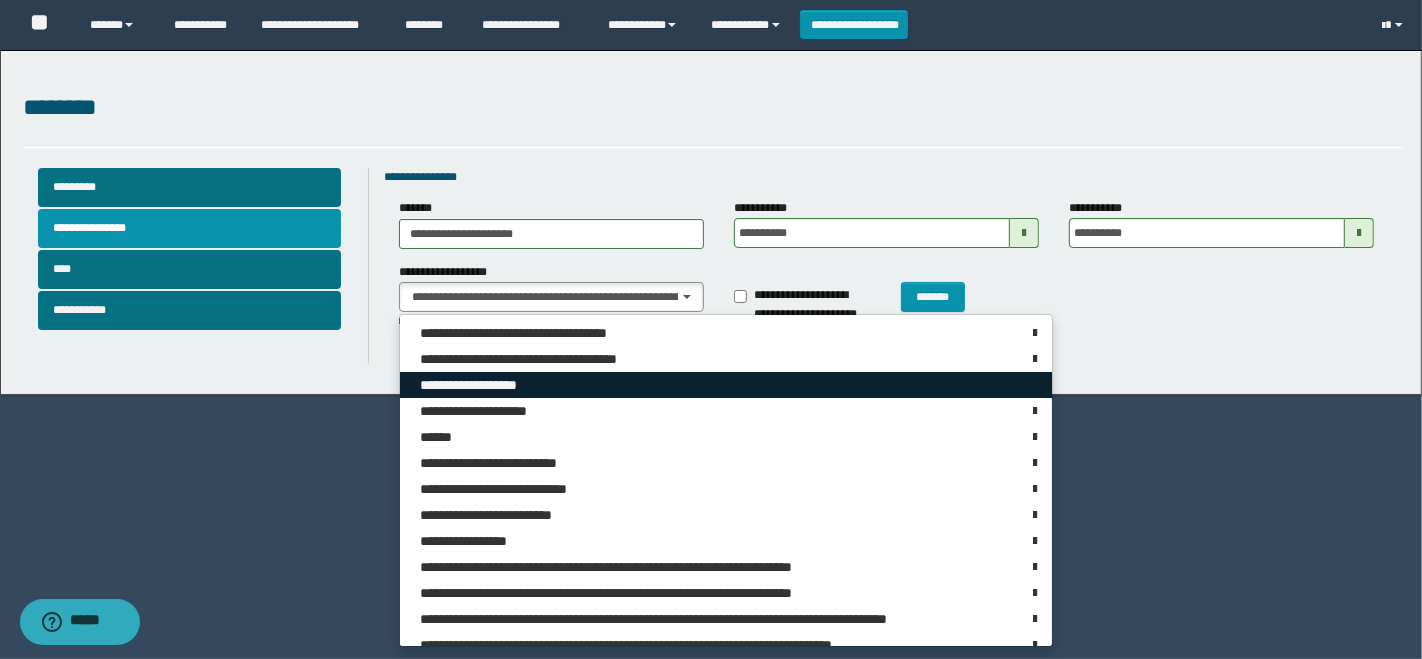 click on "**********" at bounding box center [726, 385] 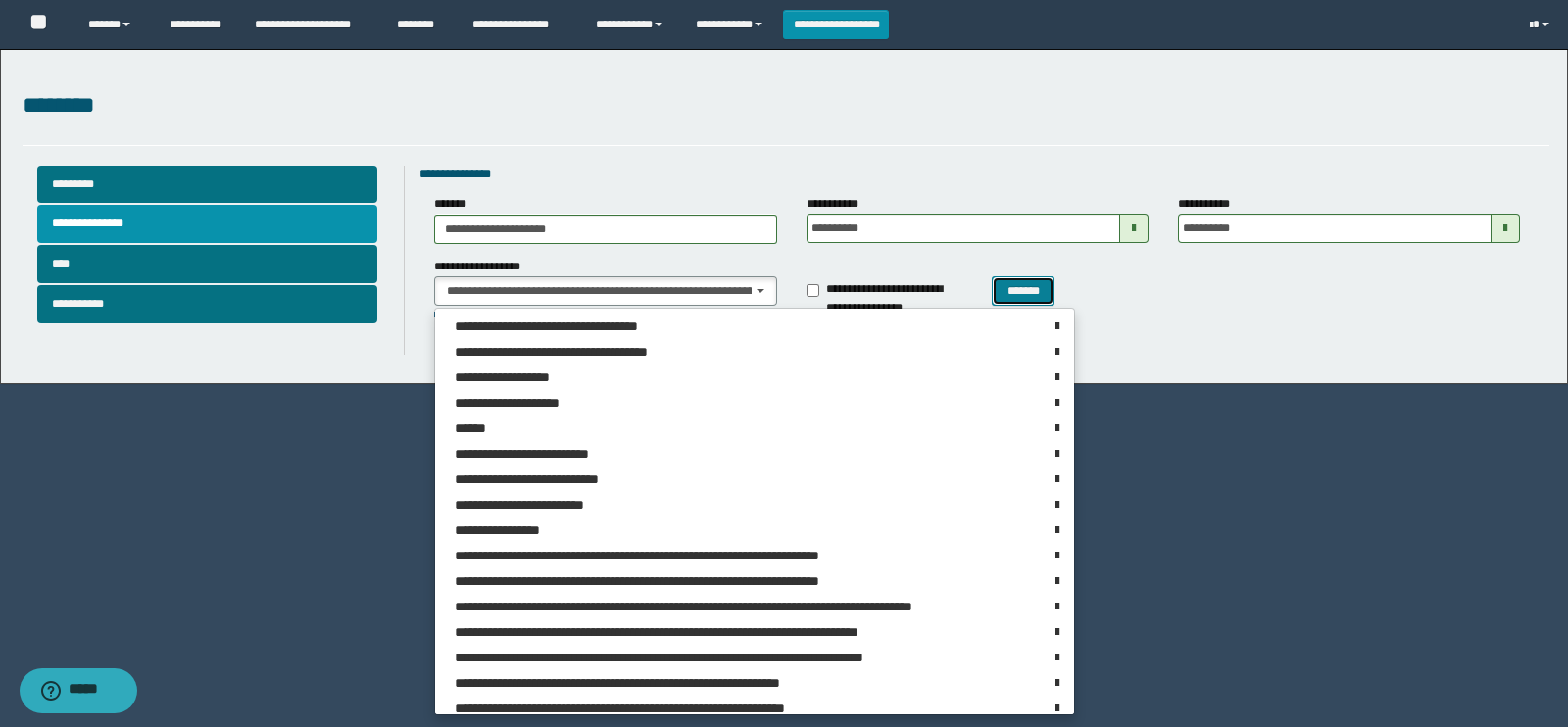 click on "*******" at bounding box center [1023, 291] 